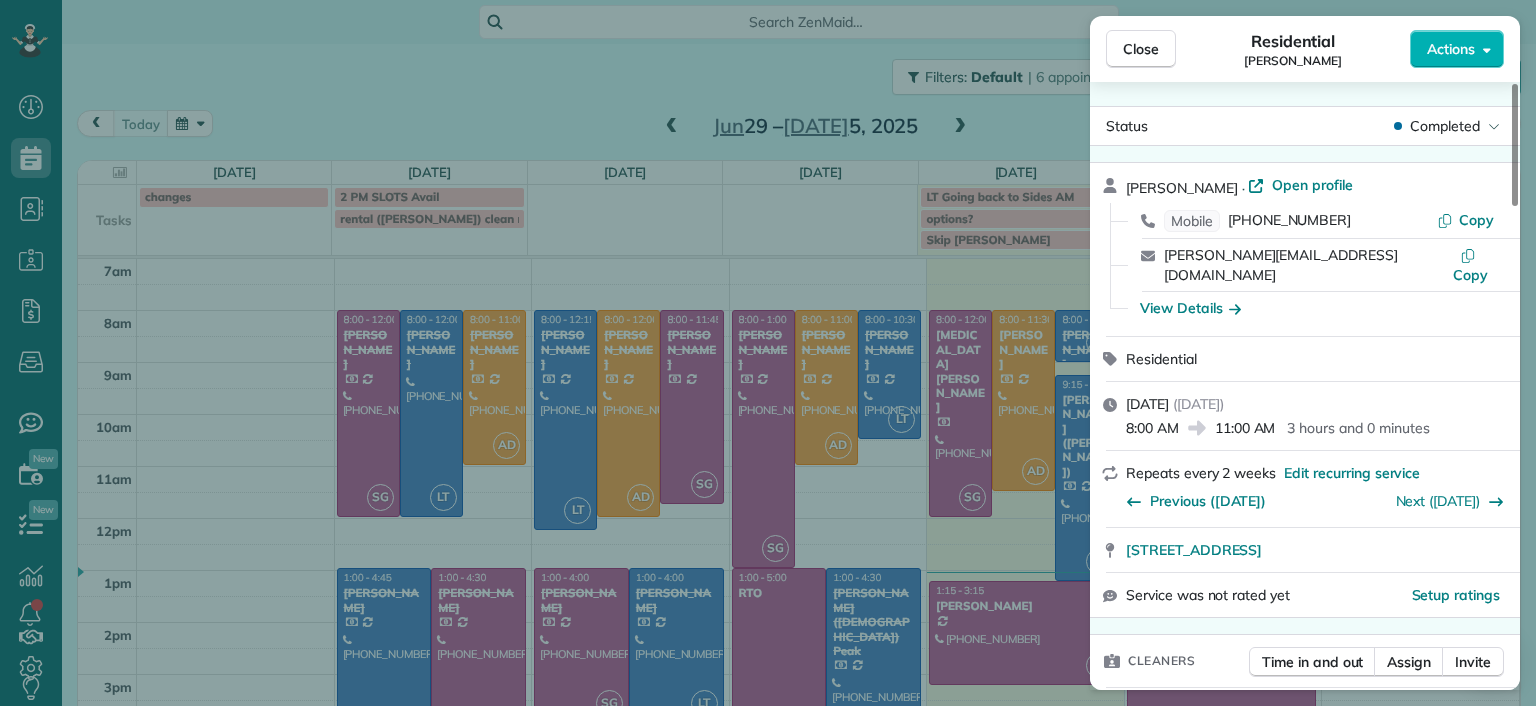 scroll, scrollTop: 0, scrollLeft: 0, axis: both 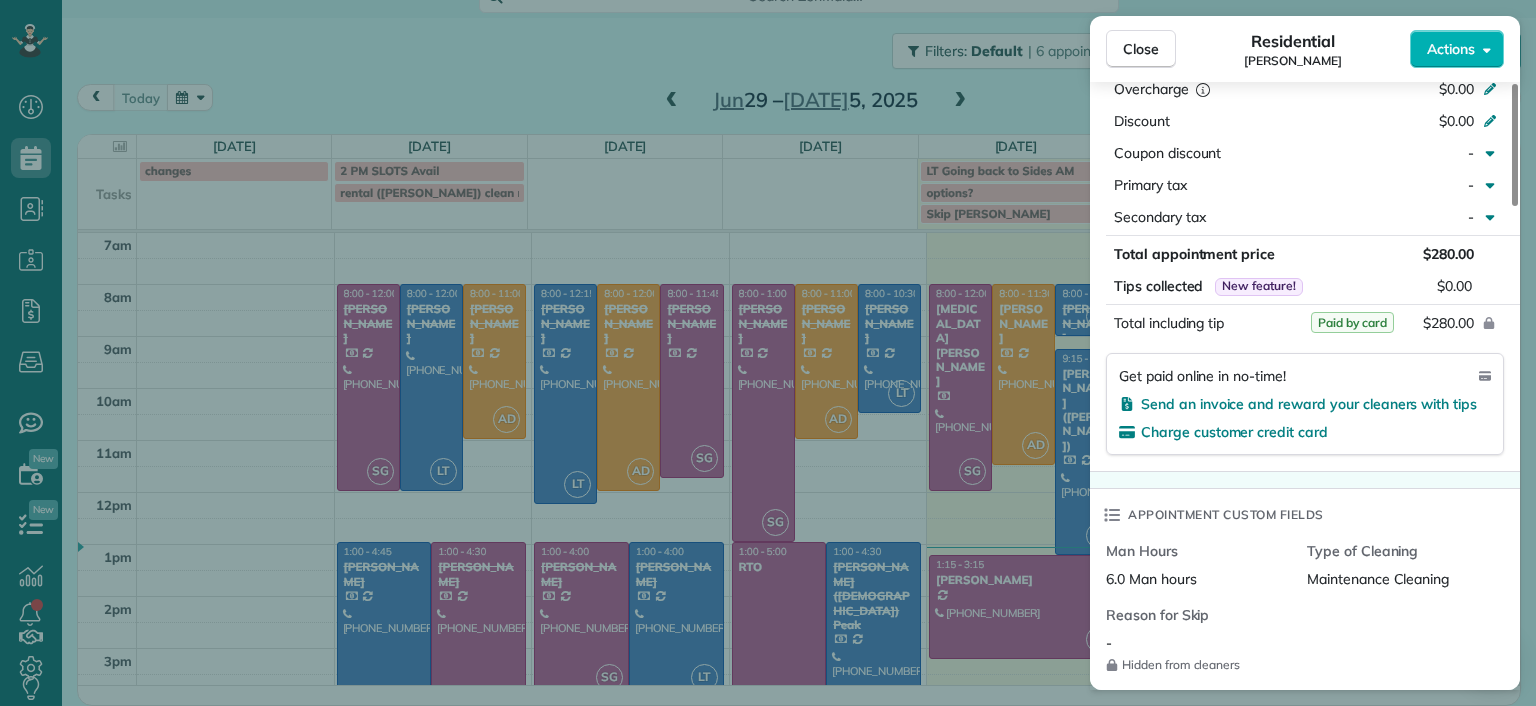 click on "Close Residential Julie Weissend Actions Status Completed Julie Weissend · Open profile Mobile (804) 370-8320 Copy julie@dovetailinc.com Copy View Details Residential Wednesday, July 02, 2025 ( yesterday ) 8:00 AM 11:00 AM 3 hours and 0 minutes Repeats every 2 weeks Edit recurring service Previous (Jun 18) Next (Jul 16) 2710 Monument Avenue Richmond VA 23220 Service was not rated yet Setup ratings Cleaners Time in and out Assign Invite Cleaners Ashley   Davis 8:00 AM 11:00 AM Checklist Try Now Keep this appointment up to your standards. Stay on top of every detail, keep your cleaners organised, and your client happy. Assign a checklist Watch a 5 min demo Billing Billing actions Price $280.00 Overcharge $0.00 Discount $0.00 Coupon discount - Primary tax - Secondary tax - Total appointment price $280.00 Tips collected New feature! $0.00 Paid by card Total including tip $280.00 Get paid online in no-time! Send an invoice and reward your cleaners with tips Charge customer credit card Appointment custom fields -" at bounding box center (768, 353) 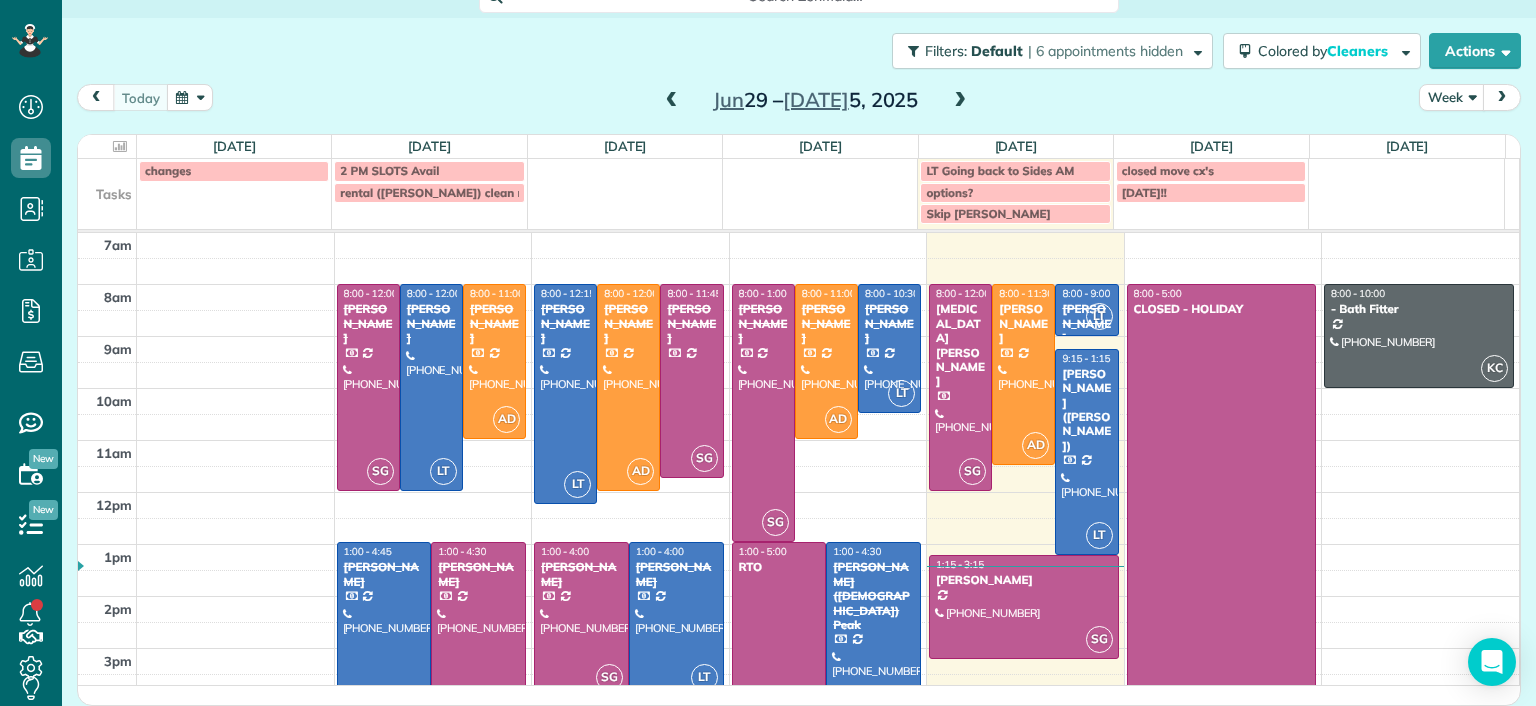 click at bounding box center (960, 101) 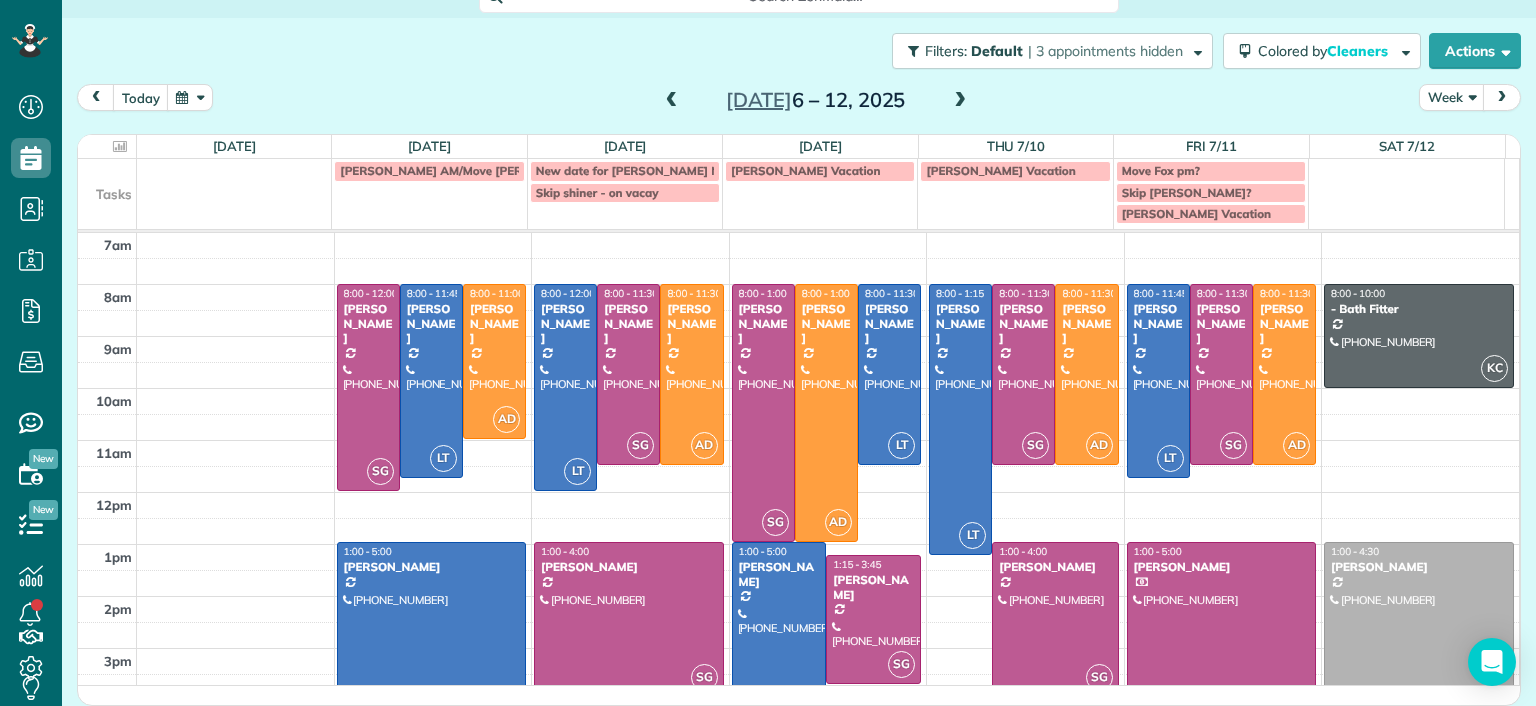 click at bounding box center (960, 101) 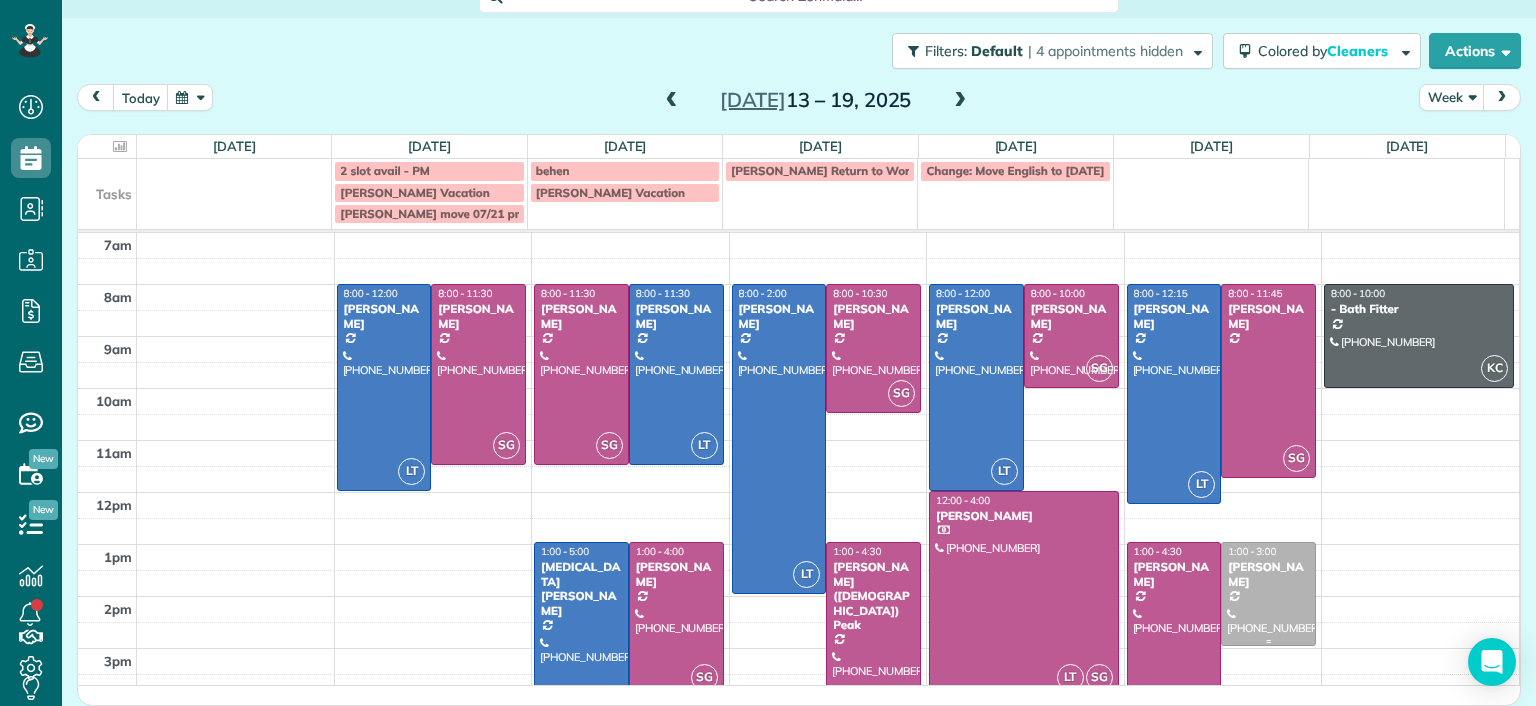 click at bounding box center (1268, 593) 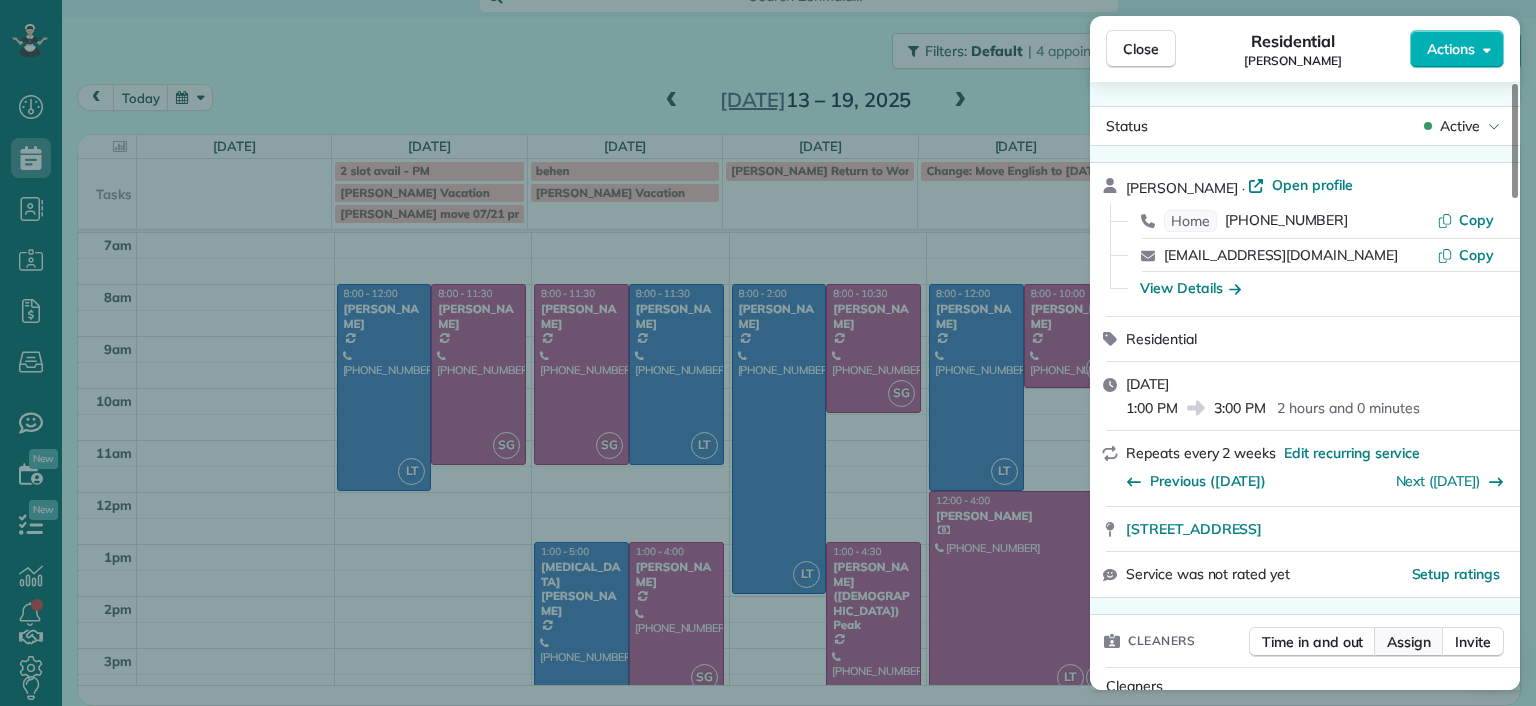 click on "Assign" at bounding box center [1409, 642] 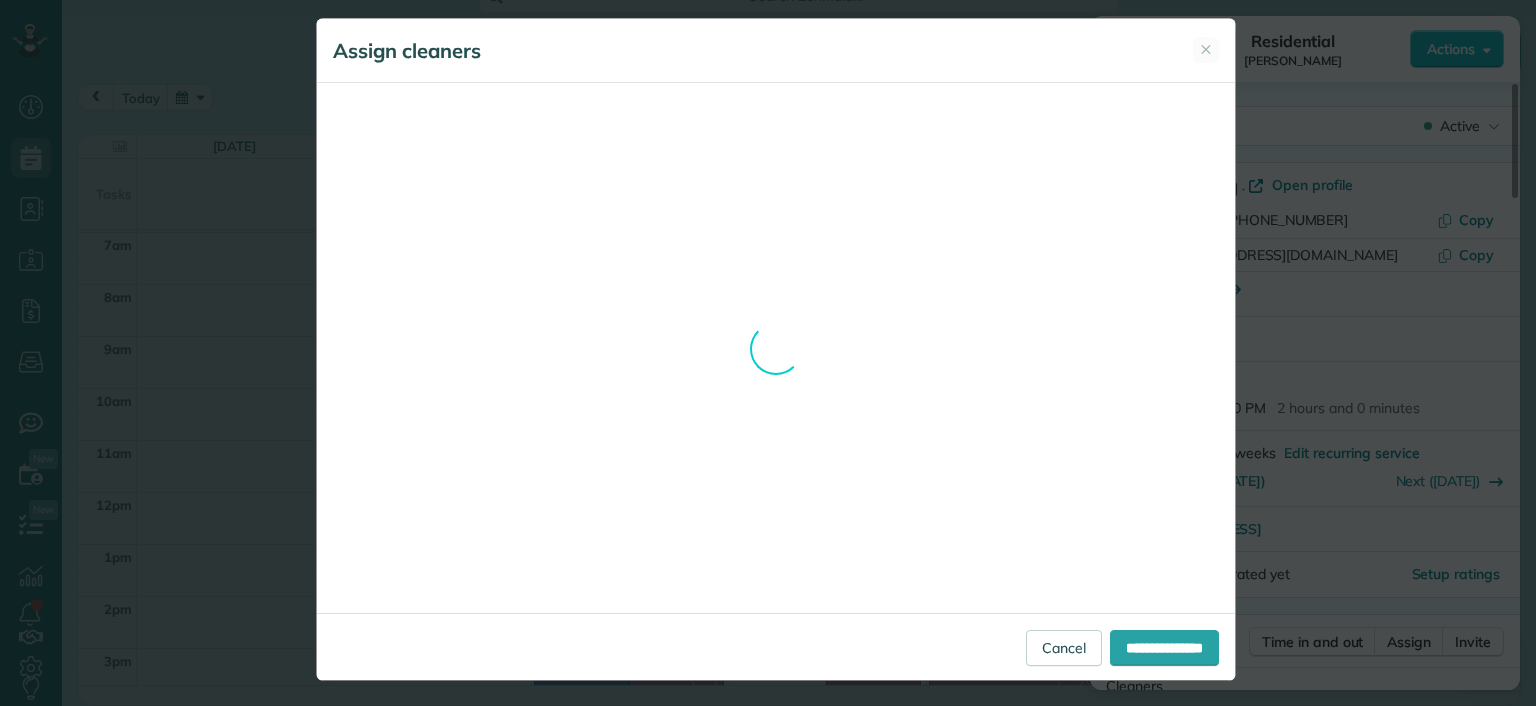 scroll, scrollTop: 16, scrollLeft: 0, axis: vertical 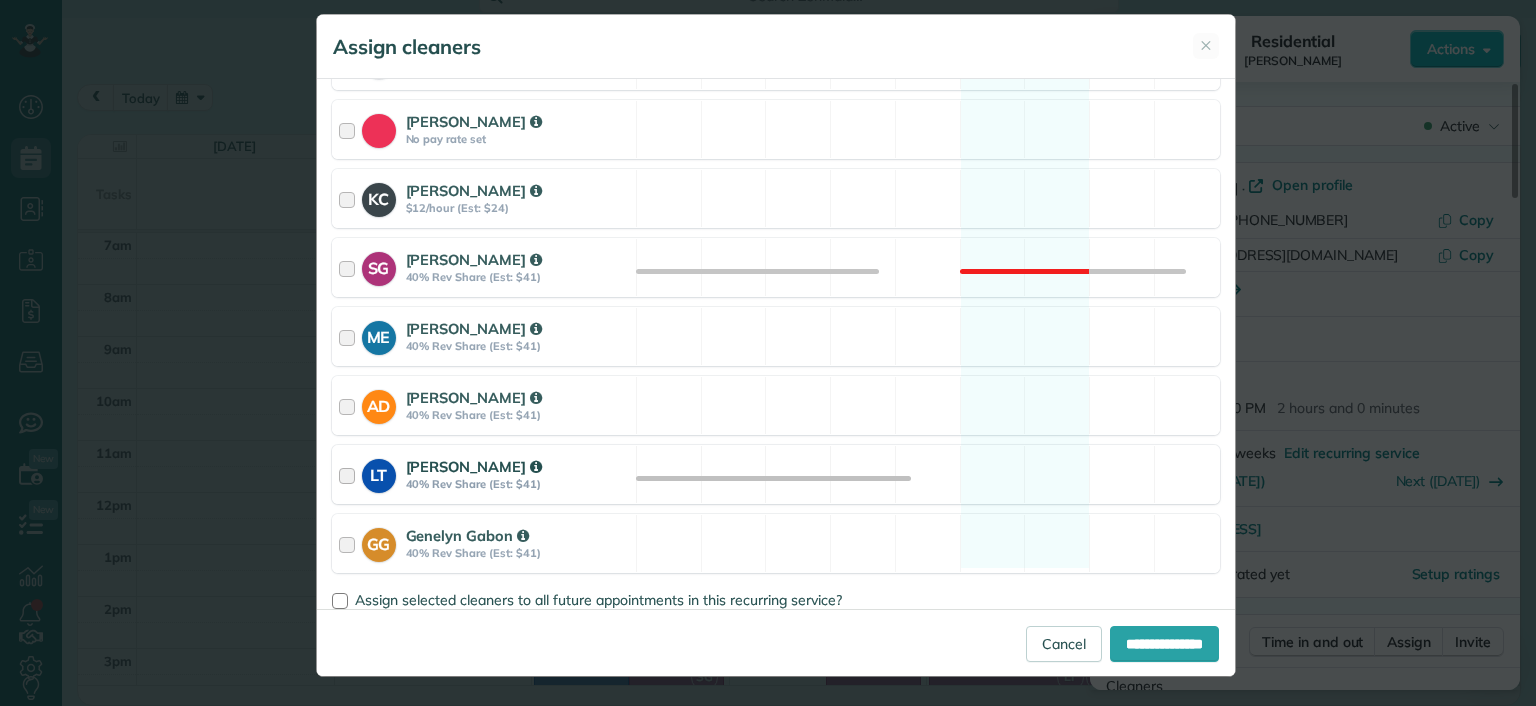 click on "LT
Laura Thaller
40% Rev Share (Est: $41)
Available" at bounding box center [776, 474] 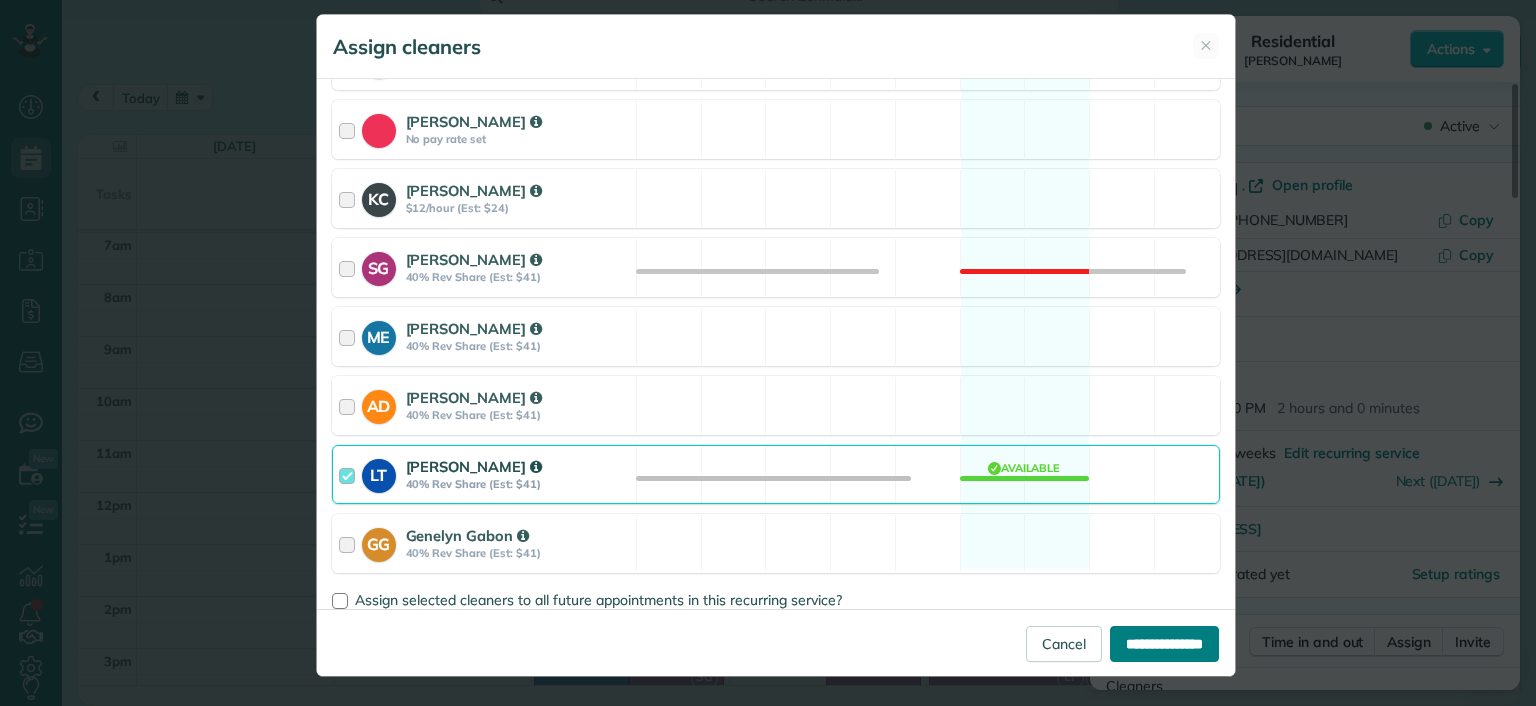 click on "**********" at bounding box center (1164, 644) 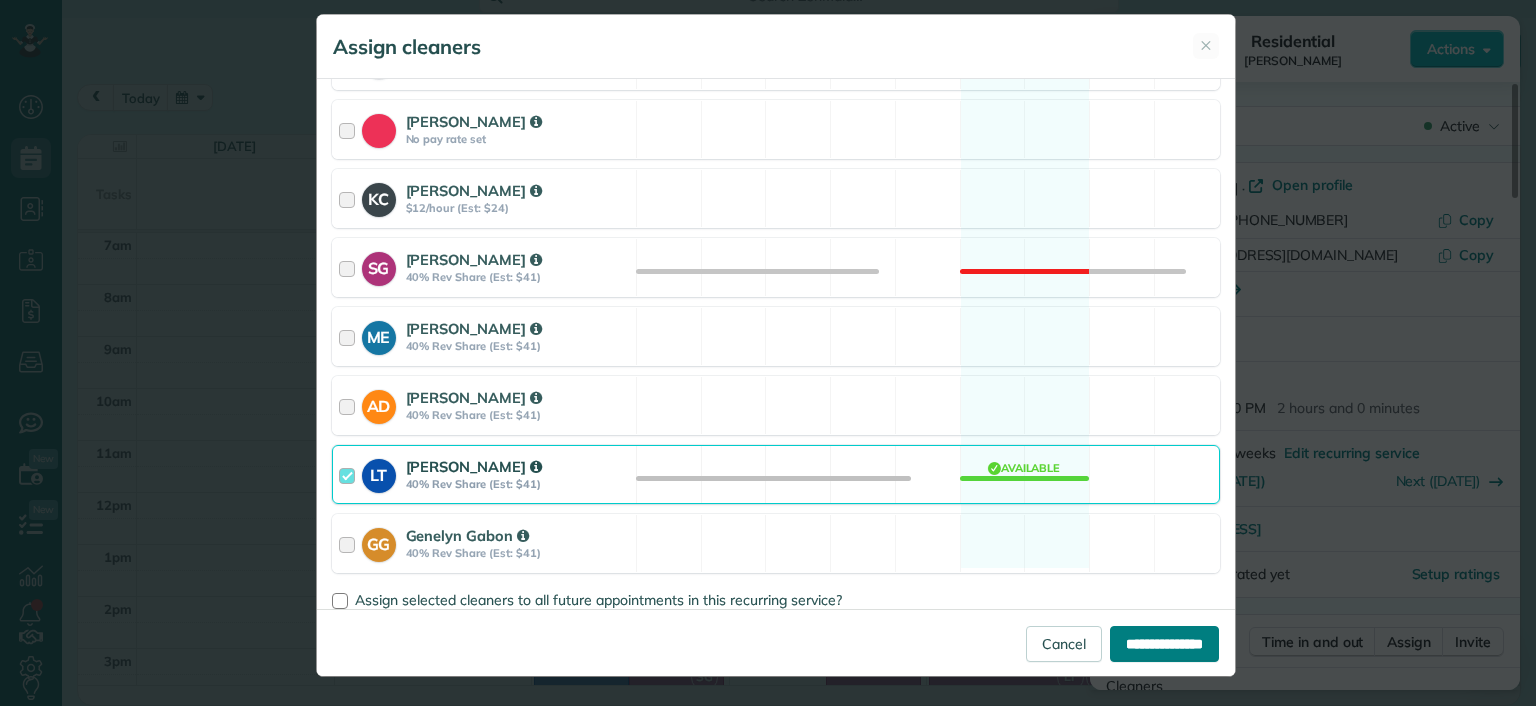 type on "**********" 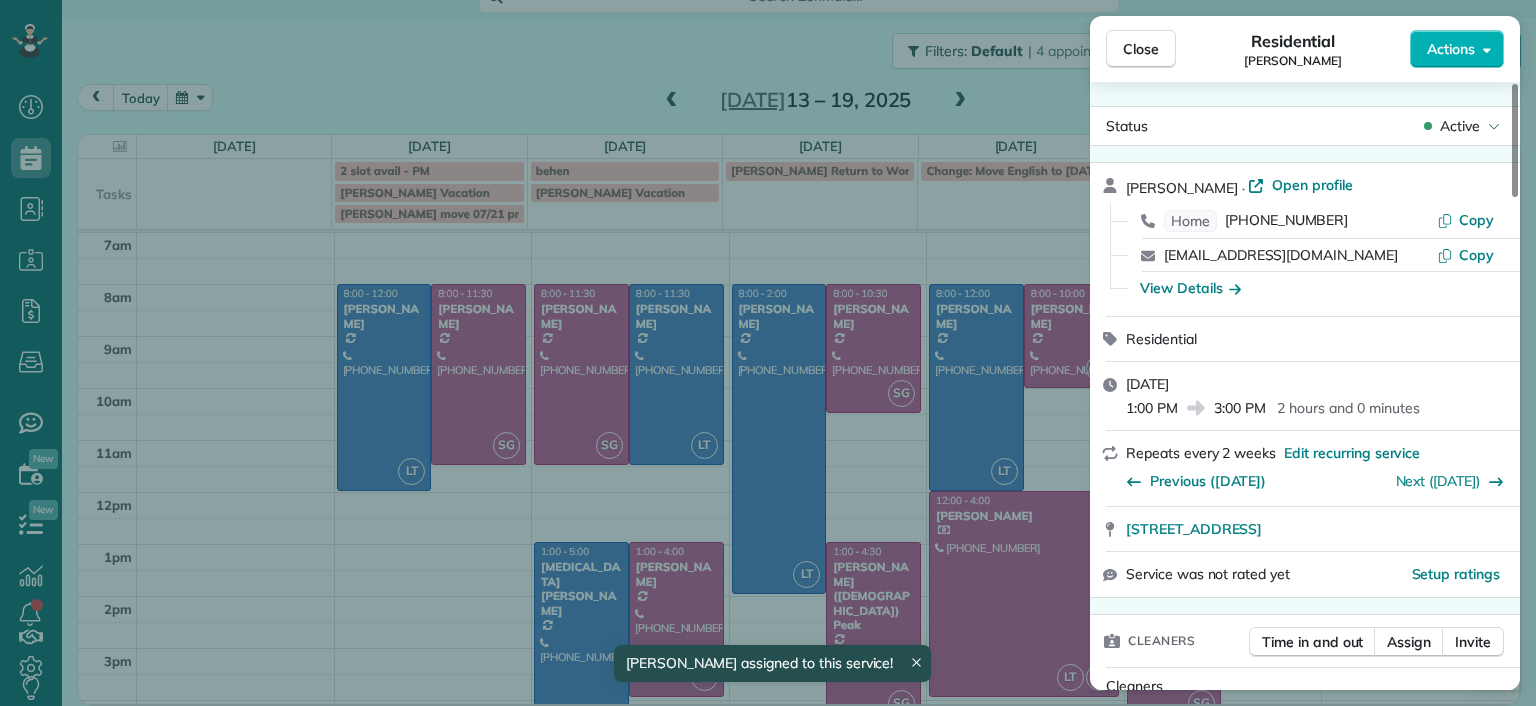 click on "Close Residential Lucas English Actions Status Active Lucas English · Open profile Home (860) 888-6223 Copy lucassfo@aol.com Copy View Details Residential Friday, July 18, 2025 1:00 PM 3:00 PM 2 hours and 0 minutes Repeats every 2 weeks Edit recurring service Previous (Jul 03) Next (Jul 31) 3101 Kensington Avenue Unit 206 Richmond VA 23221 Service was not rated yet Setup ratings Cleaners Time in and out Assign Invite Cleaners Laura   Thaller 1:00 PM 3:00 PM Checklist Try Now Keep this appointment up to your standards. Stay on top of every detail, keep your cleaners organised, and your client happy. Assign a checklist Watch a 5 min demo Billing Billing actions Price $102.00 Overcharge $0.00 Discount $0.00 Coupon discount - Primary tax - Secondary tax - Total appointment price $102.00 Tips collected New feature! $0.00 Unpaid Mark as paid Total including tip $102.00 Get paid online in no-time! Send an invoice and reward your cleaners with tips Charge customer credit card Appointment custom fields Man Hours - 5" at bounding box center (768, 353) 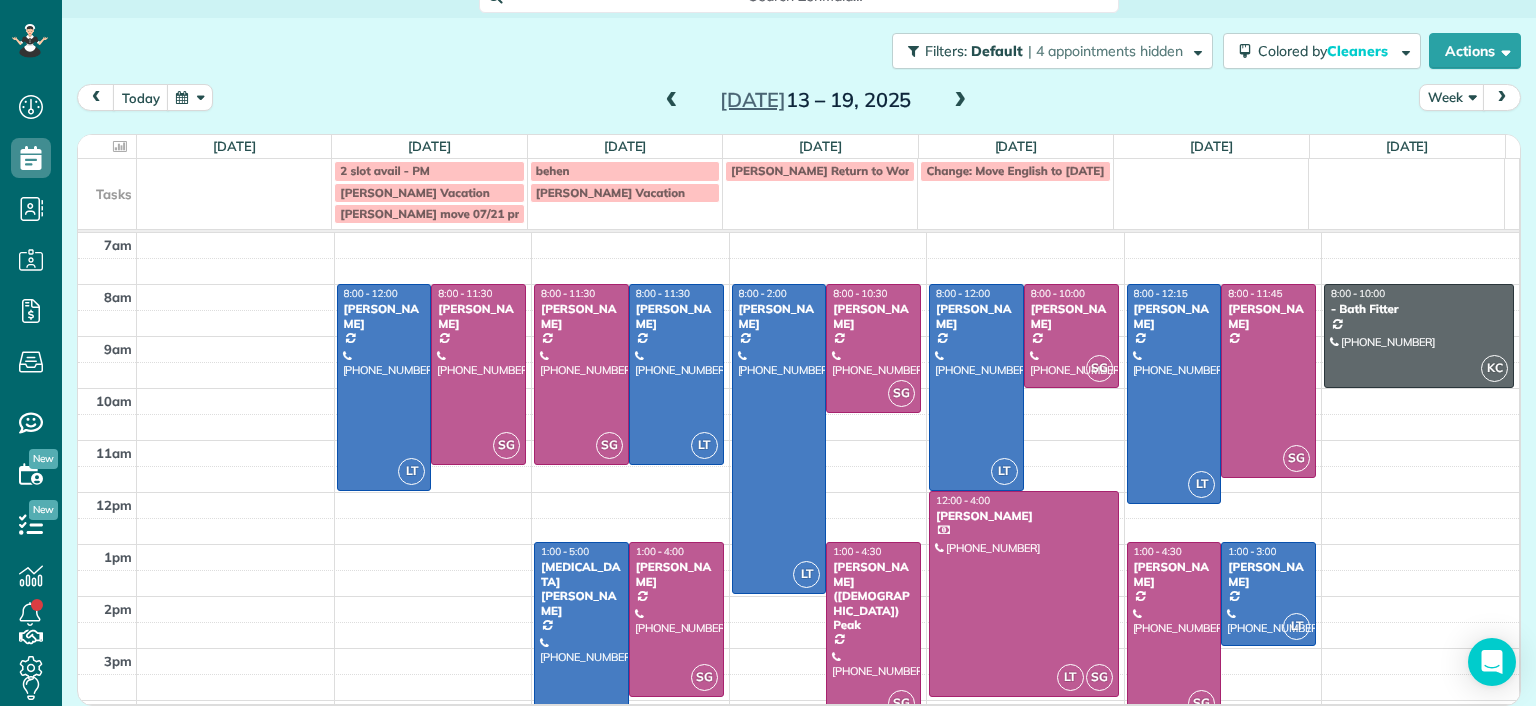 click at bounding box center [672, 101] 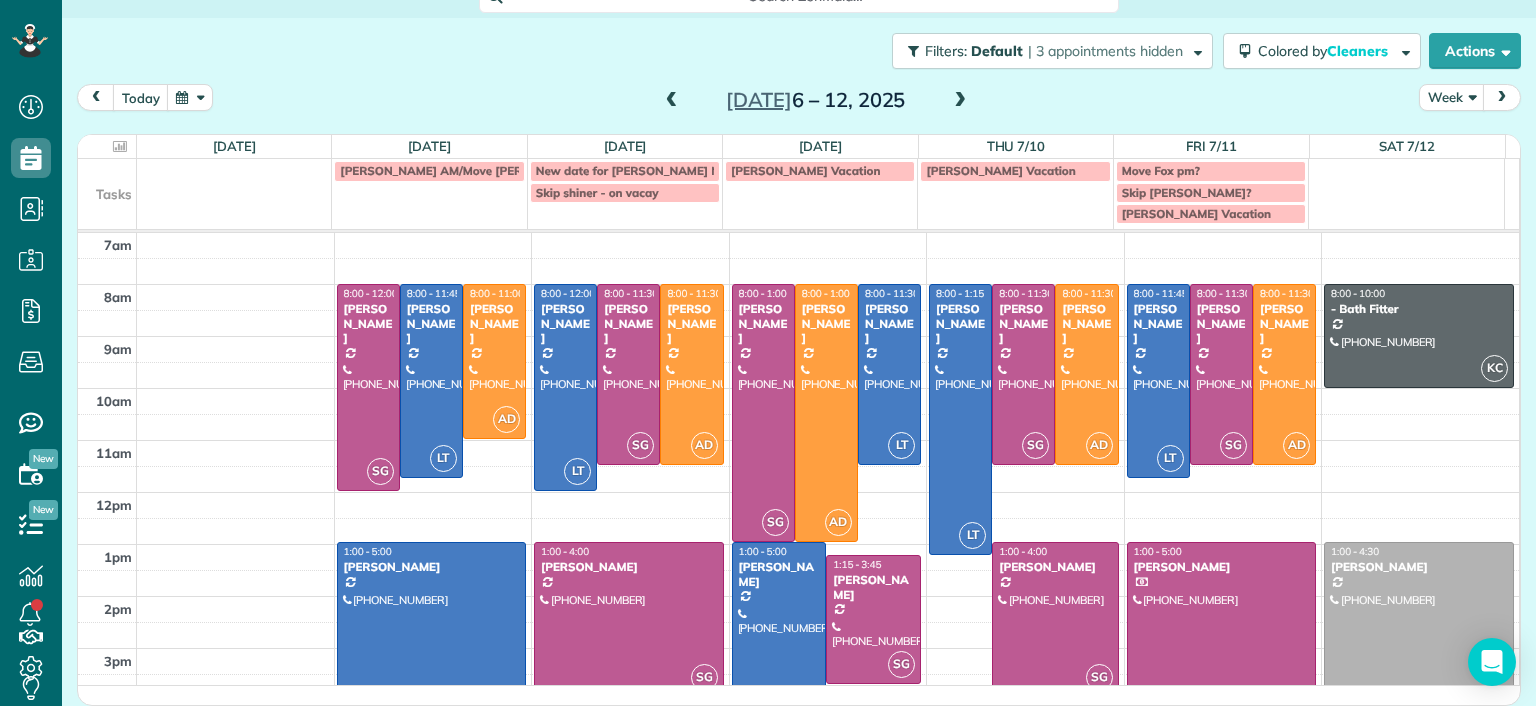 click at bounding box center (960, 101) 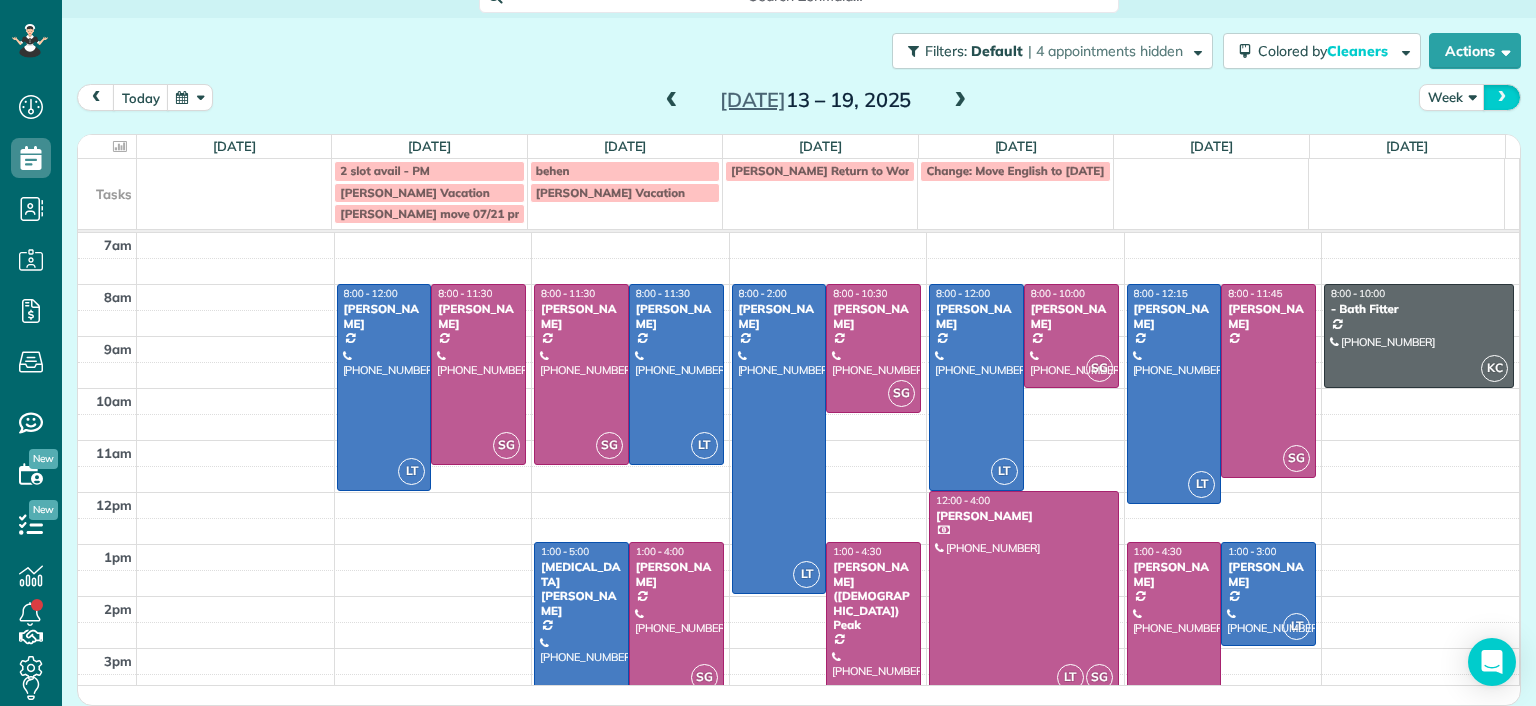 click at bounding box center (1502, 97) 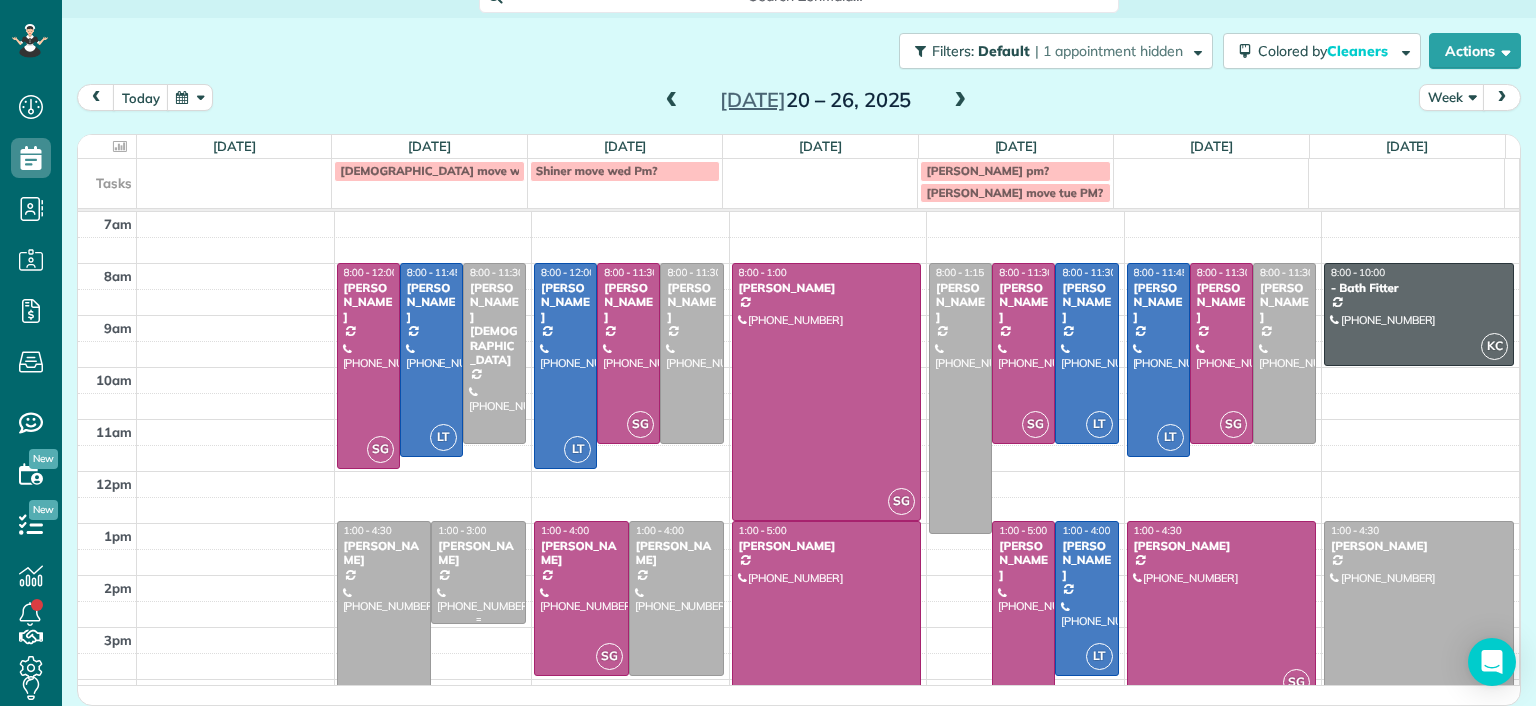 click at bounding box center [478, 572] 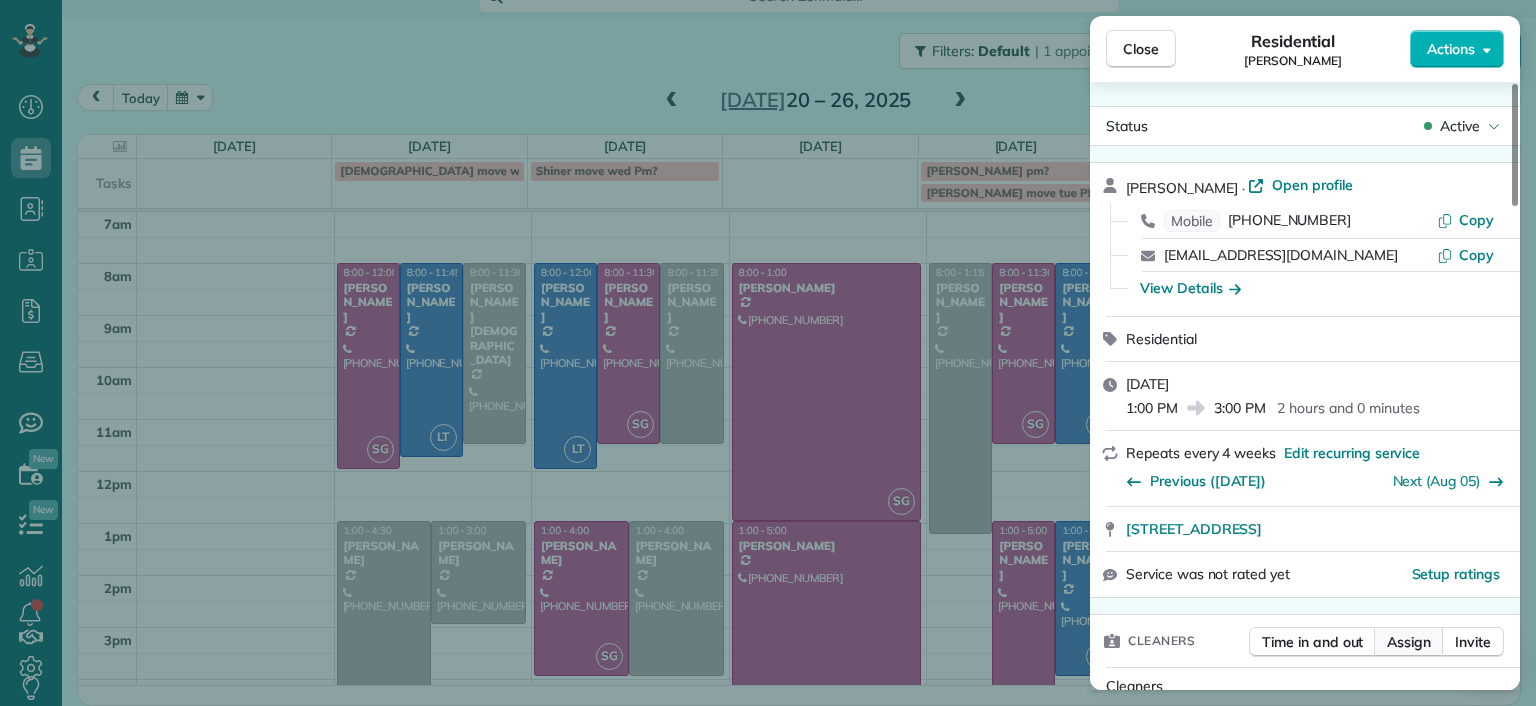 click on "Assign" at bounding box center (1409, 642) 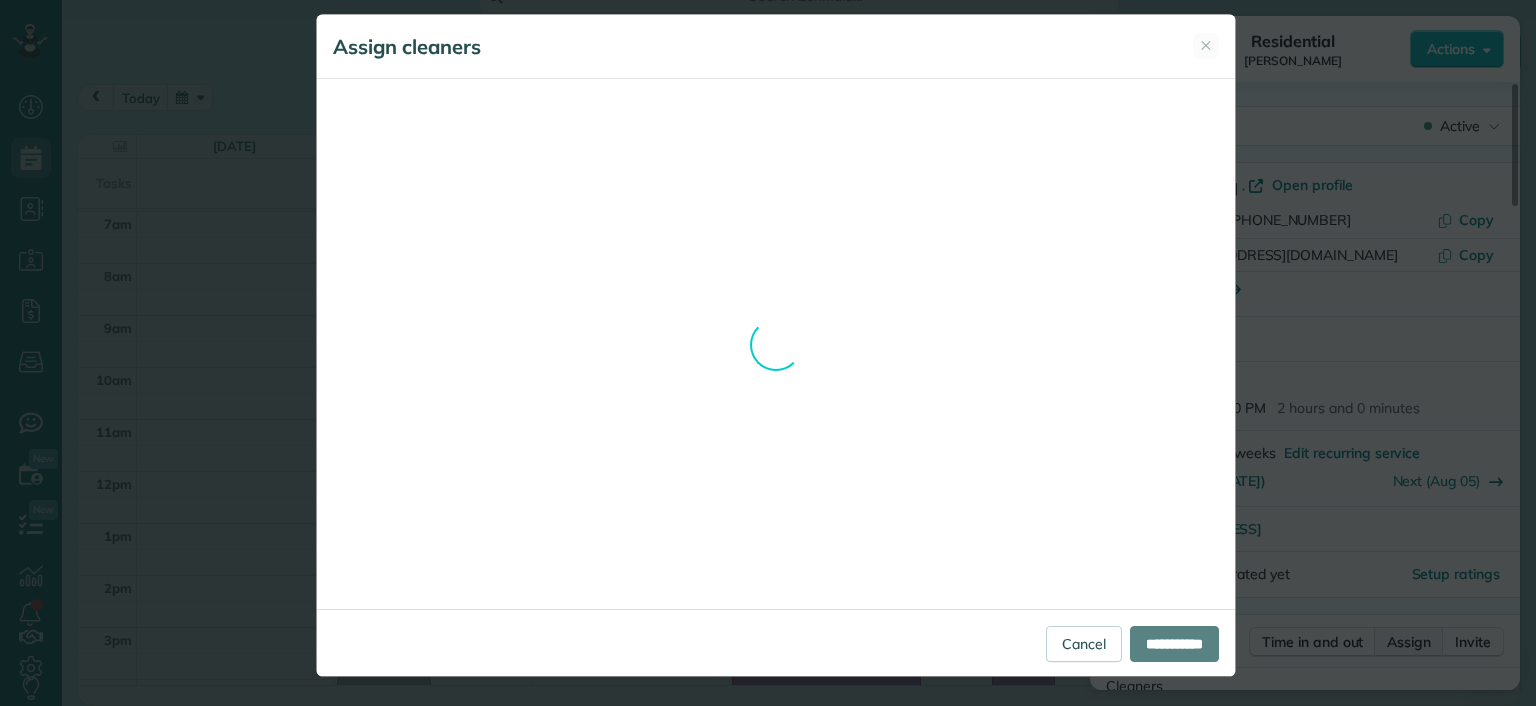 scroll, scrollTop: 0, scrollLeft: 0, axis: both 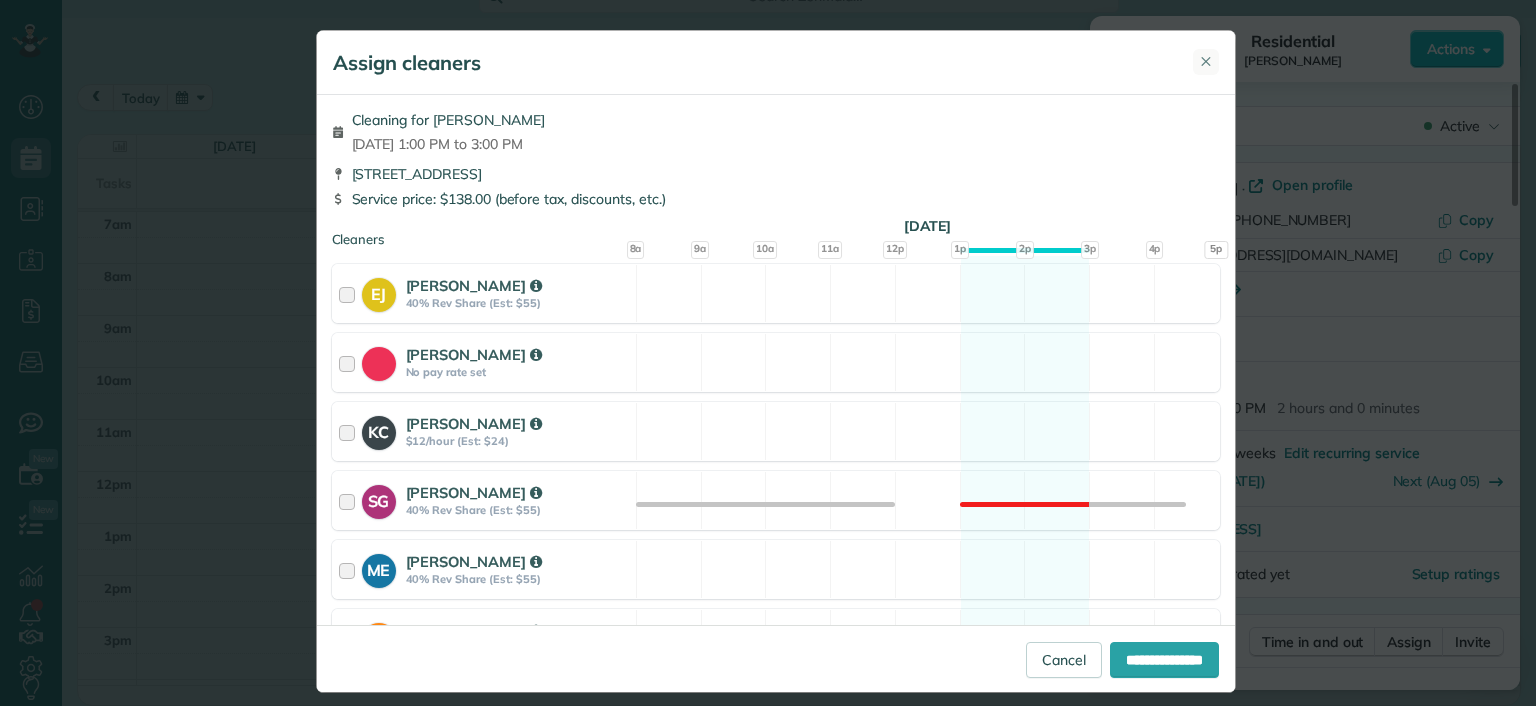 click on "✕" at bounding box center (1206, 61) 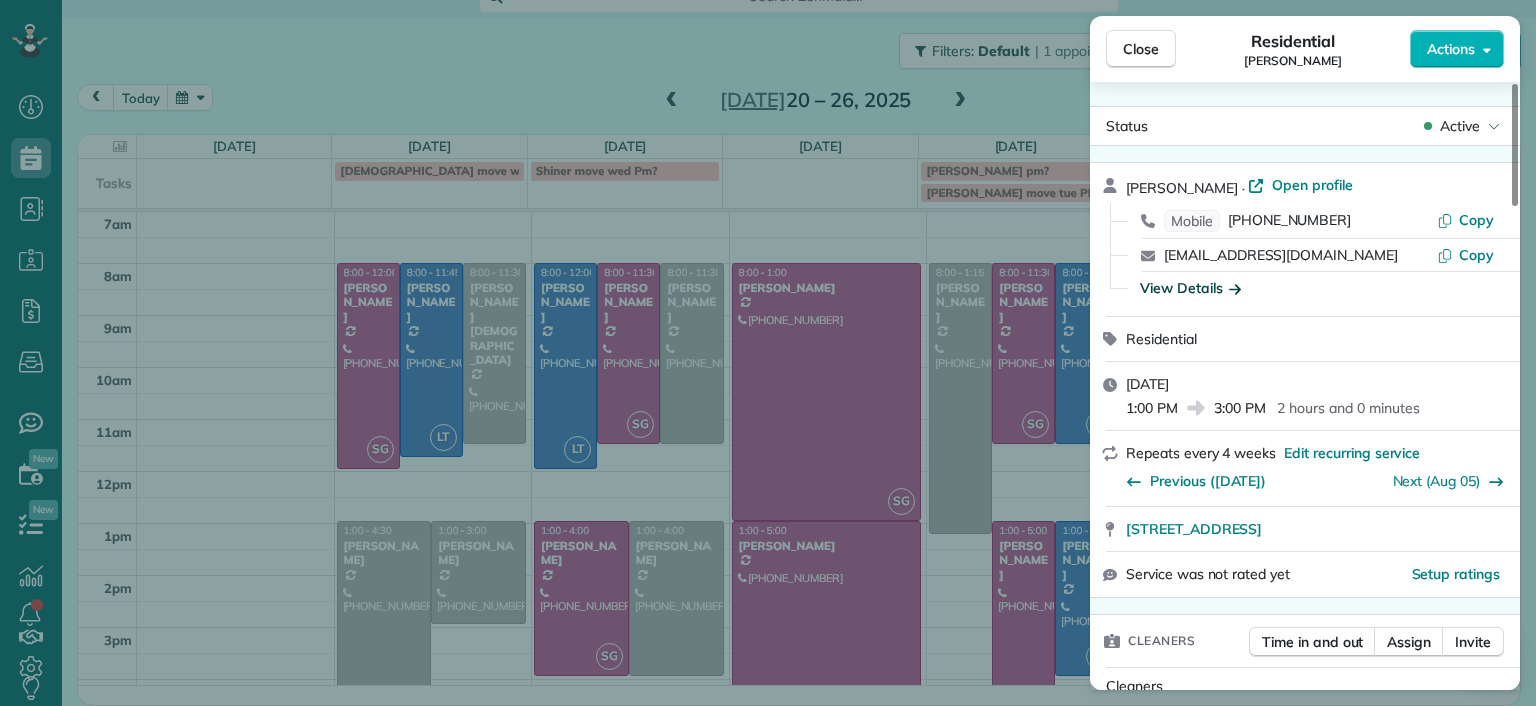 click on "View Details" at bounding box center (1190, 288) 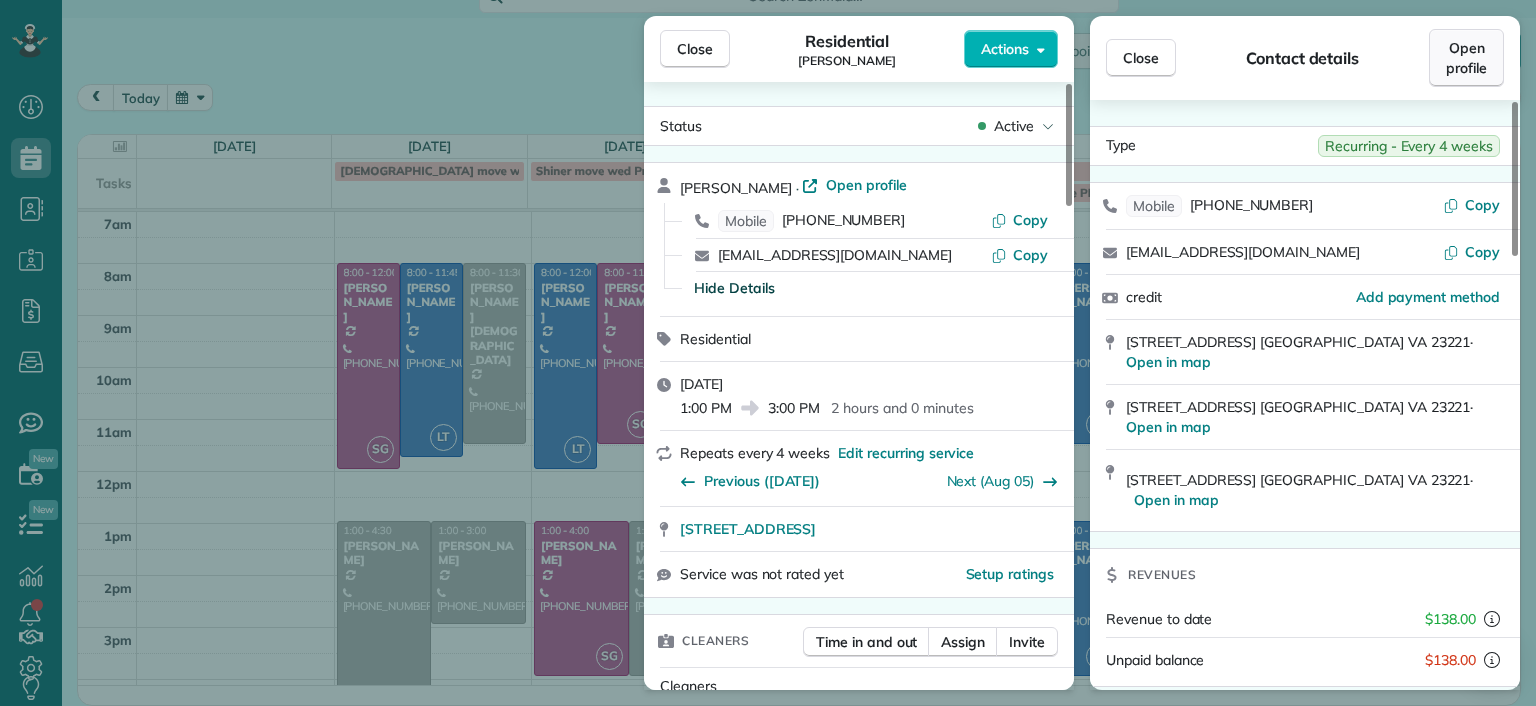 click on "Open profile" at bounding box center [1466, 58] 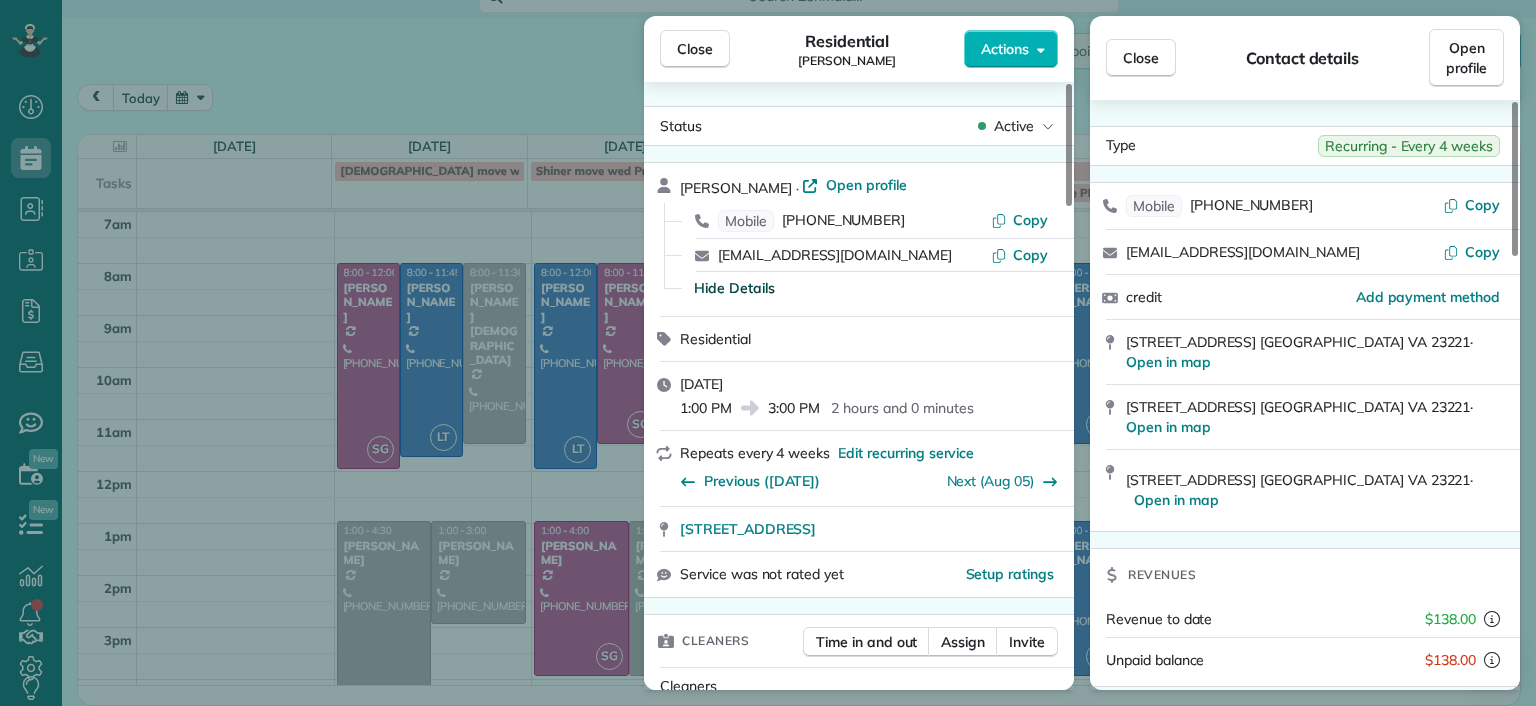 click on "Close Residential Ann Whitlow Actions Status Active Ann Whitlow · Open profile Mobile (804) 337-2320 Copy arwhokie@gmail.com Copy Hide Details Residential Monday, July 21, 2025 1:00 PM 3:00 PM 2 hours and 0 minutes Repeats every 4 weeks Edit recurring service Previous (Jun 10) Next (Aug 05) 619 Roseneath Road Richmond VA 23221 Service was not rated yet Setup ratings Cleaners Time in and out Assign Invite Cleaners No cleaners assigned yet Checklist Try Now Keep this appointment up to your standards. Stay on top of every detail, keep your cleaners organised, and your client happy. Assign a checklist Watch a 5 min demo Billing Billing actions Price $138.00 Overcharge $0.00 Discount $0.00 Coupon discount - Primary tax - Secondary tax - Total appointment price $138.00 Tips collected New feature! $0.00 Unpaid Mark as paid Total including tip $138.00 Get paid online in no-time! Send an invoice and reward your cleaners with tips Charge customer credit card Appointment custom fields Man Hours 2.0 Hours - Work items 3" at bounding box center (768, 353) 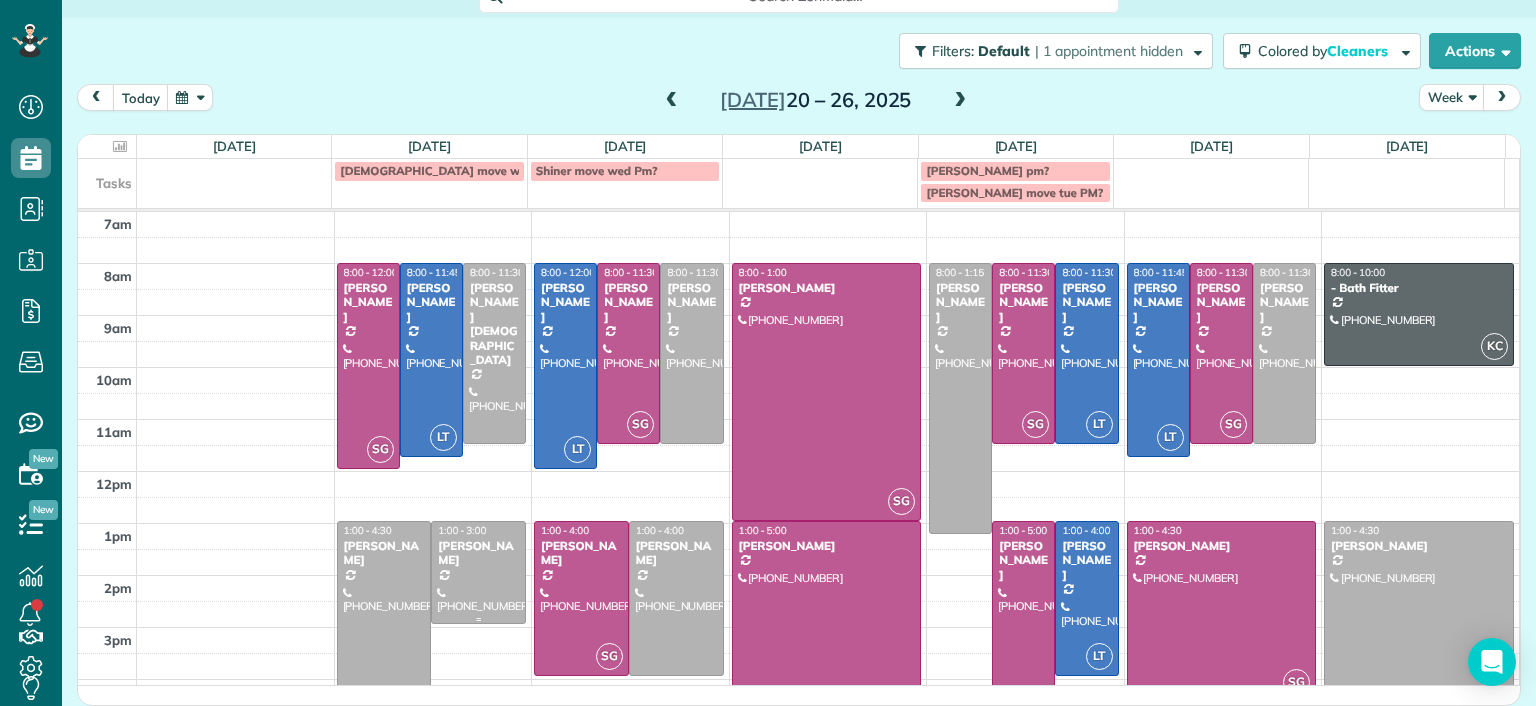 click on "Ann Whitlow" at bounding box center [478, 553] 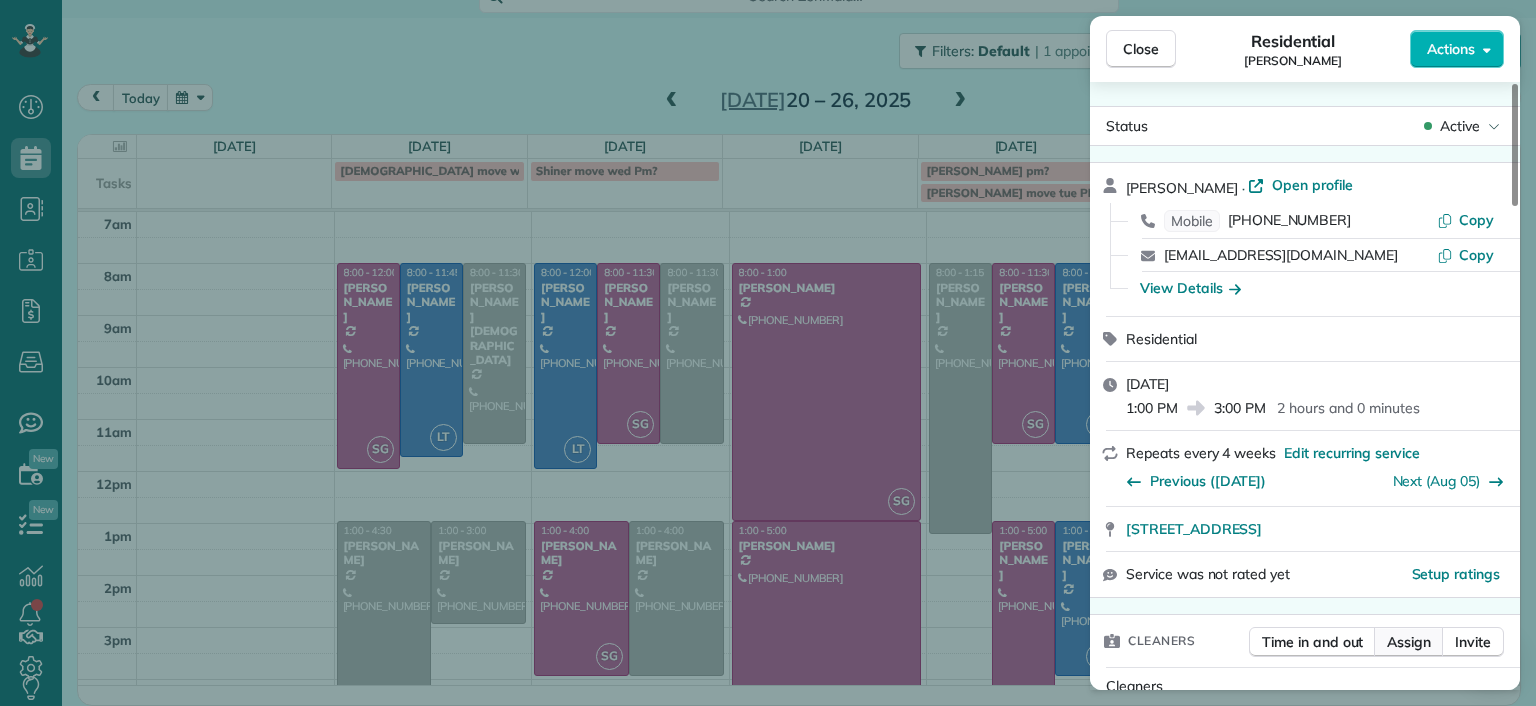 click on "Assign" at bounding box center (1409, 642) 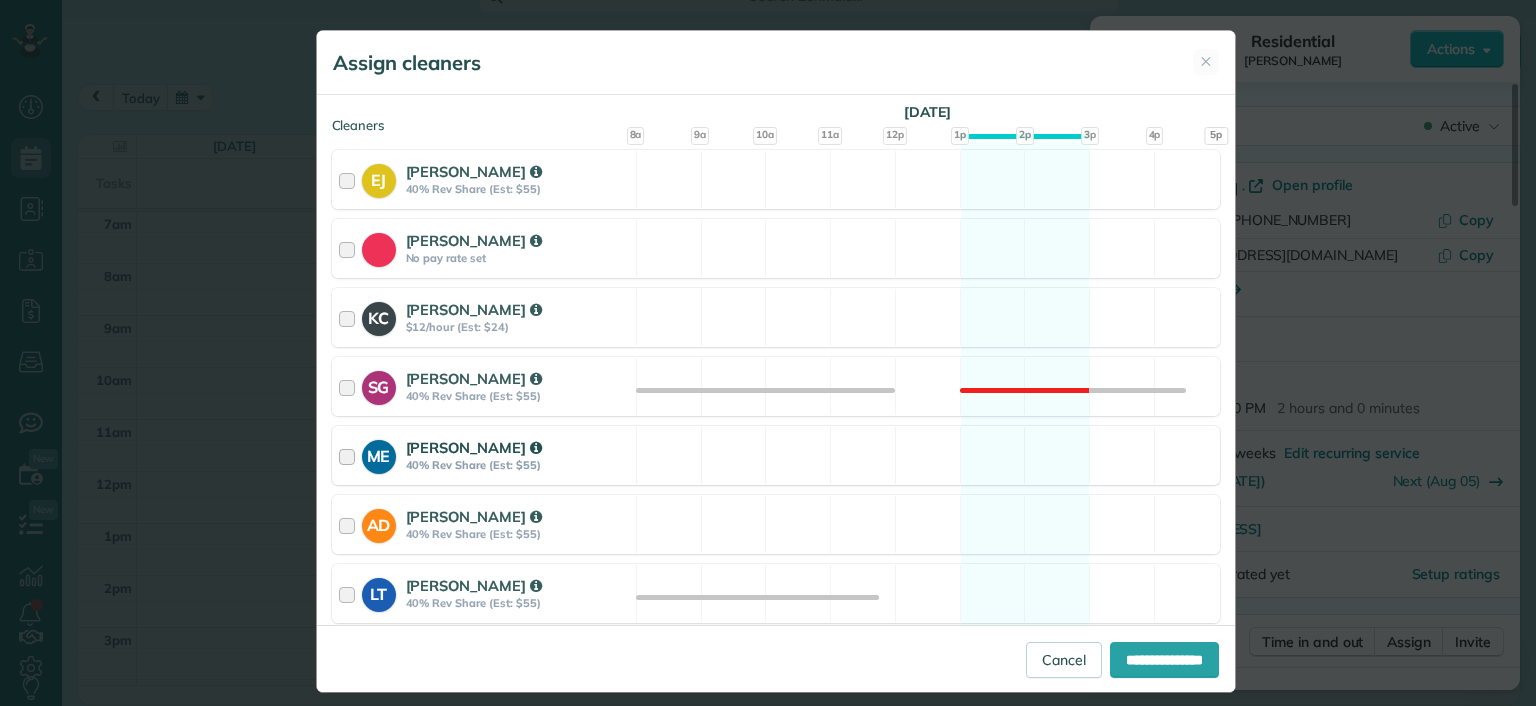 scroll, scrollTop: 251, scrollLeft: 0, axis: vertical 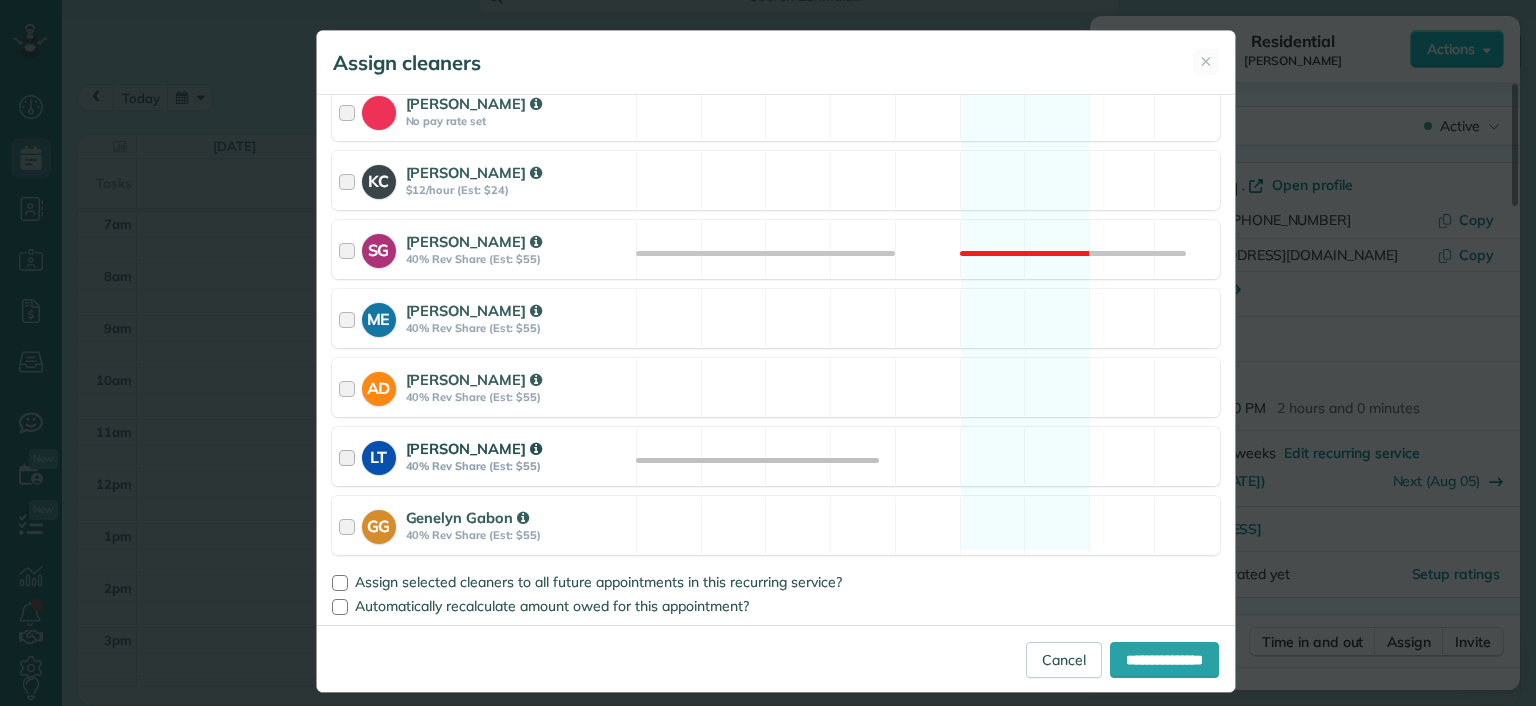 click on "LT
Laura Thaller
40% Rev Share (Est: $55)
Available" at bounding box center (776, 456) 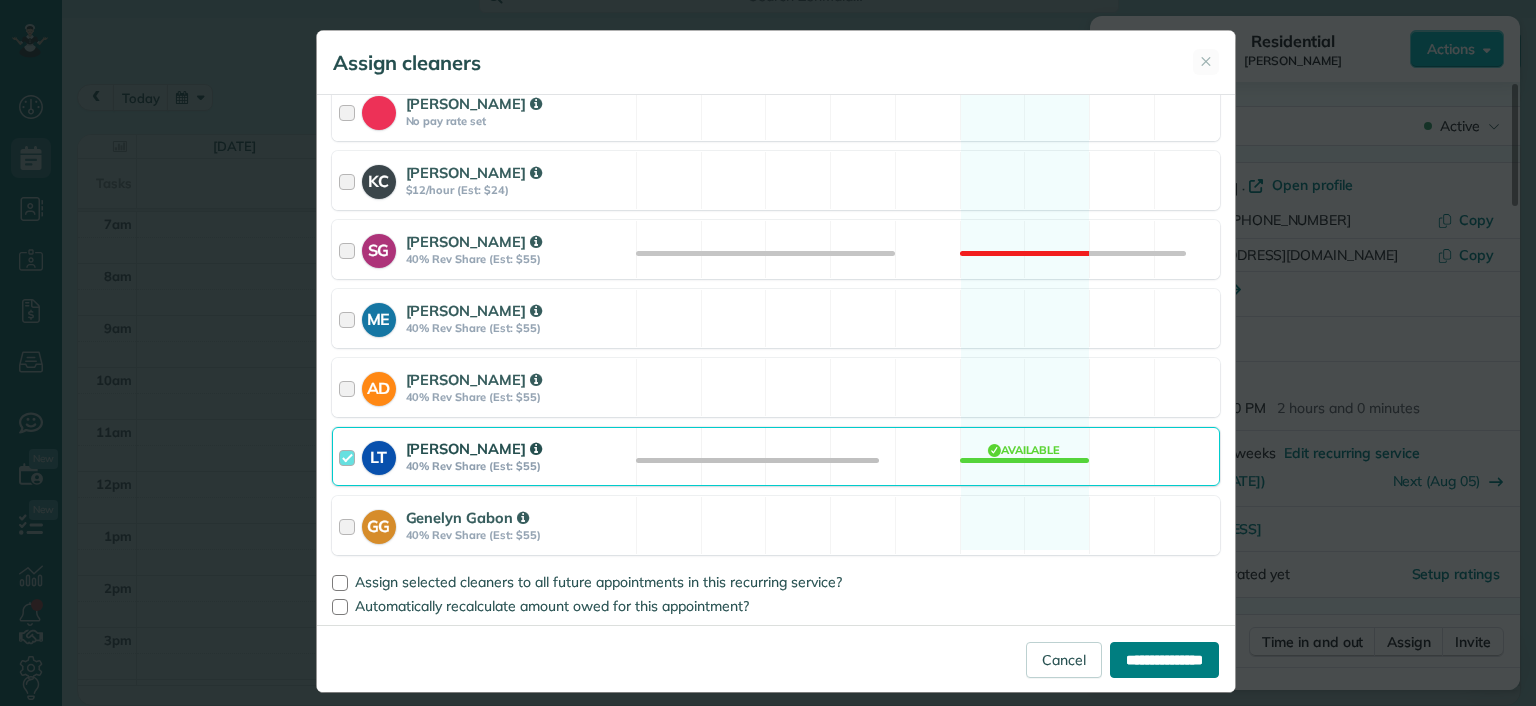 drag, startPoint x: 1114, startPoint y: 675, endPoint x: 1129, endPoint y: 673, distance: 15.132746 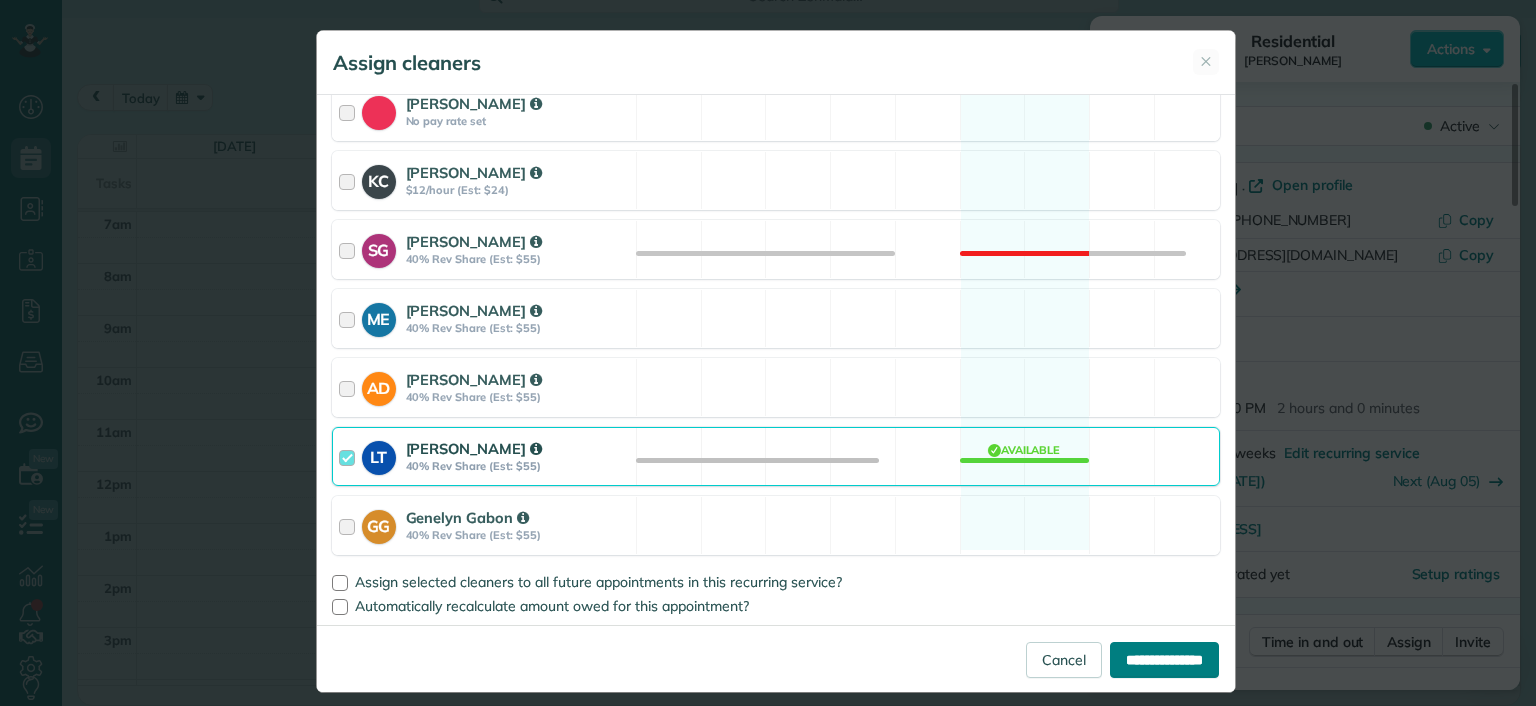 type on "**********" 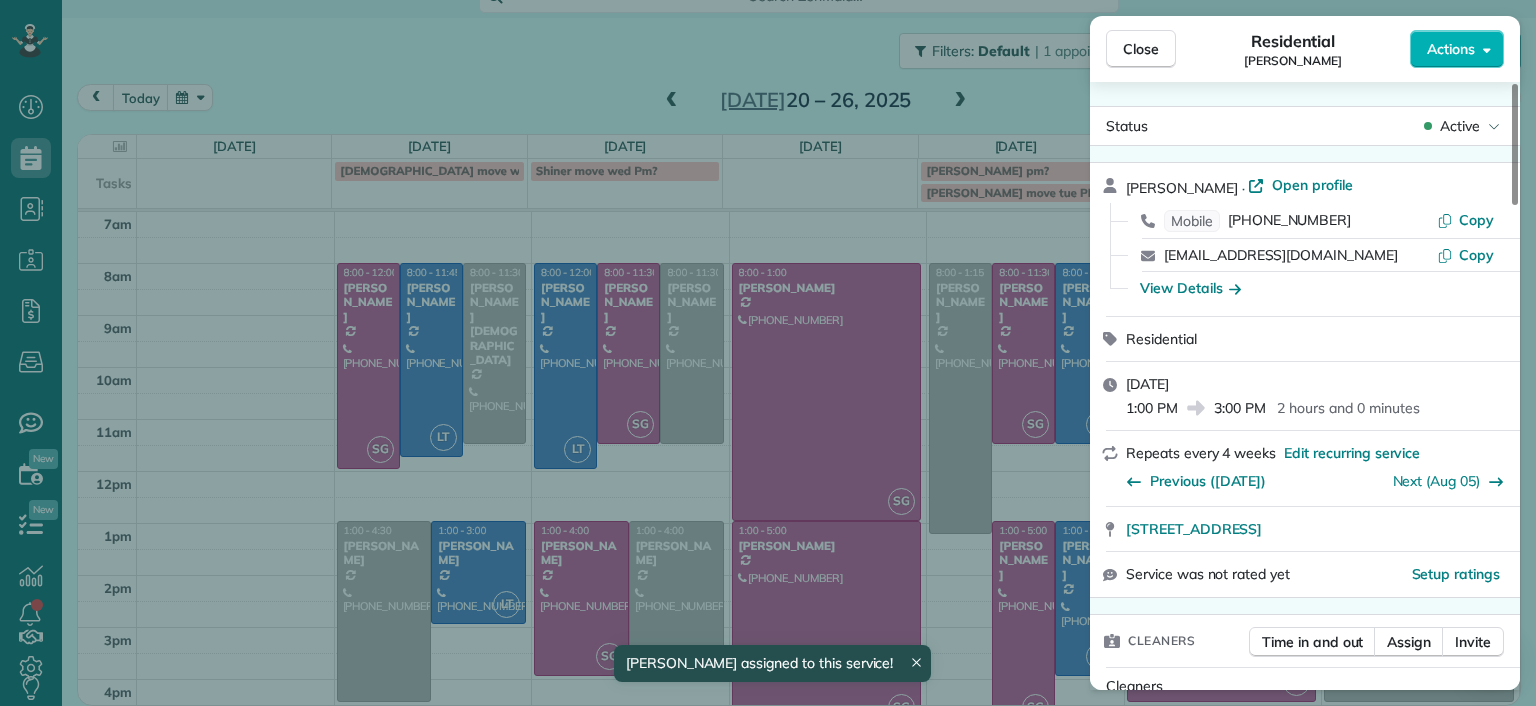 click on "Close Residential Ann Whitlow Actions Status Active Ann Whitlow · Open profile Mobile (804) 337-2320 Copy arwhokie@gmail.com Copy View Details Residential Monday, July 21, 2025 1:00 PM 3:00 PM 2 hours and 0 minutes Repeats every 4 weeks Edit recurring service Previous (Jun 10) Next (Aug 05) 619 Roseneath Road Richmond VA 23221 Service was not rated yet Setup ratings Cleaners Time in and out Assign Invite Cleaners Laura   Thaller 1:00 PM 3:00 PM Checklist Try Now Keep this appointment up to your standards. Stay on top of every detail, keep your cleaners organised, and your client happy. Assign a checklist Watch a 5 min demo Billing Billing actions Price $138.00 Overcharge $0.00 Discount $0.00 Coupon discount - Primary tax - Secondary tax - Total appointment price $138.00 Tips collected New feature! $0.00 Unpaid Mark as paid Total including tip $138.00 Get paid online in no-time! Send an invoice and reward your cleaners with tips Charge customer credit card Appointment custom fields Man Hours 2.0 Hours - Notes" at bounding box center (768, 353) 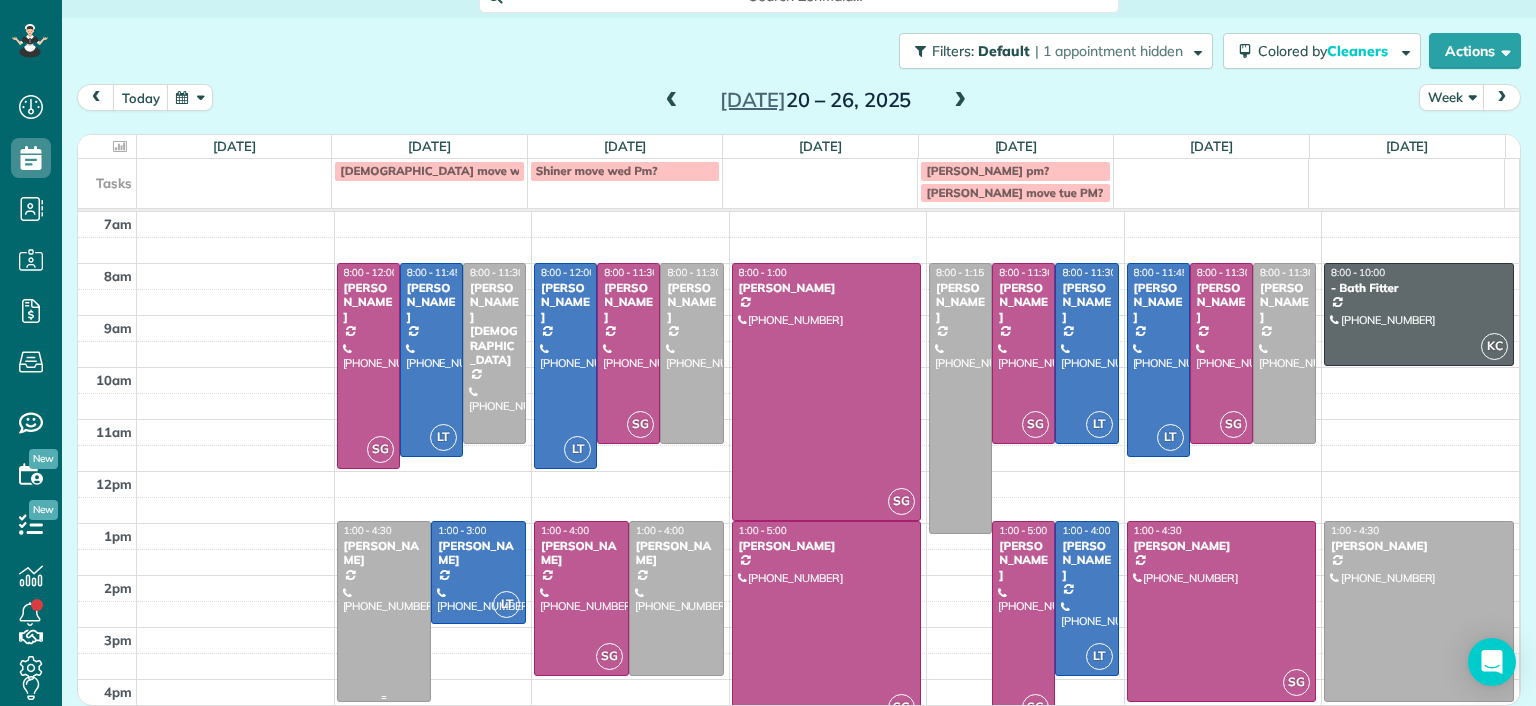 click at bounding box center (384, 611) 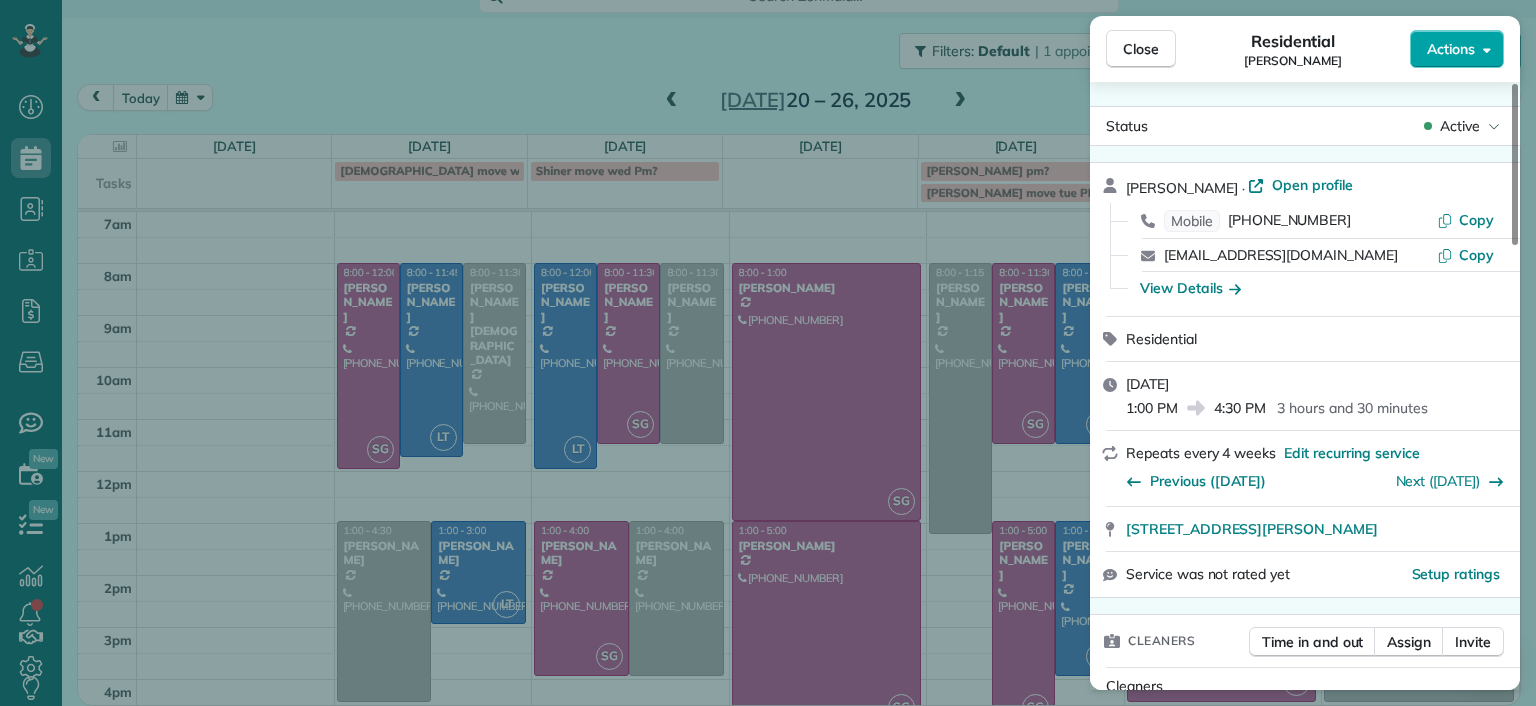 click on "Actions" at bounding box center [1457, 49] 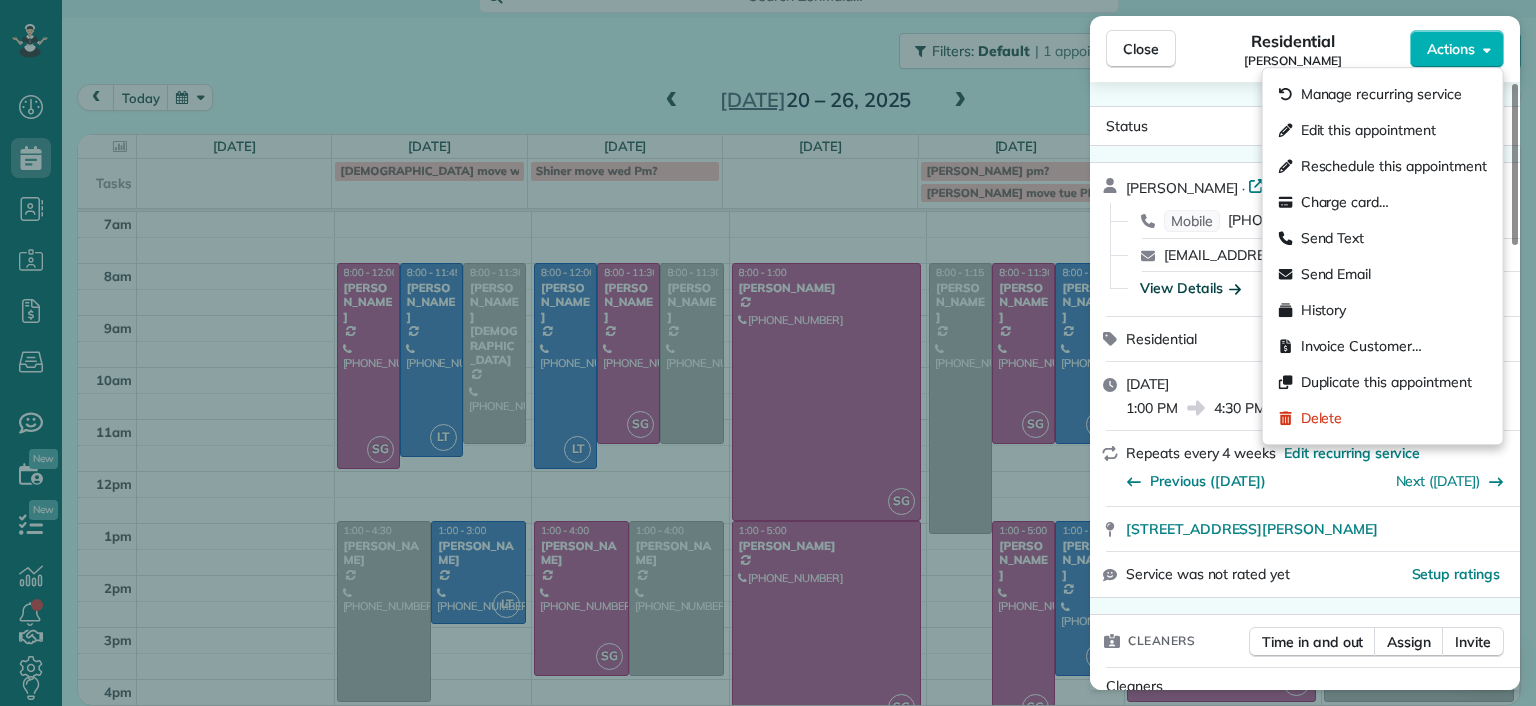 click on "View Details" at bounding box center (1190, 288) 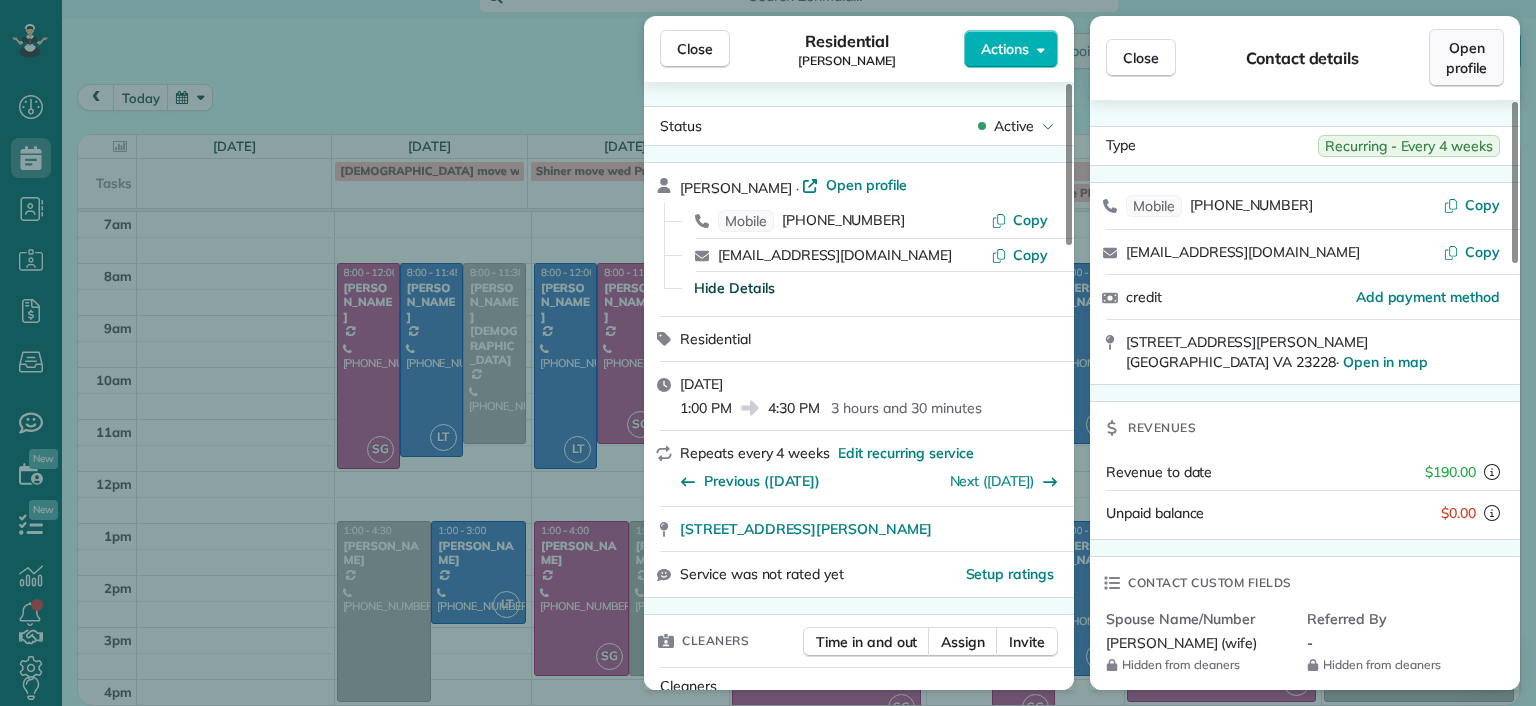 click on "Open profile" at bounding box center [1466, 58] 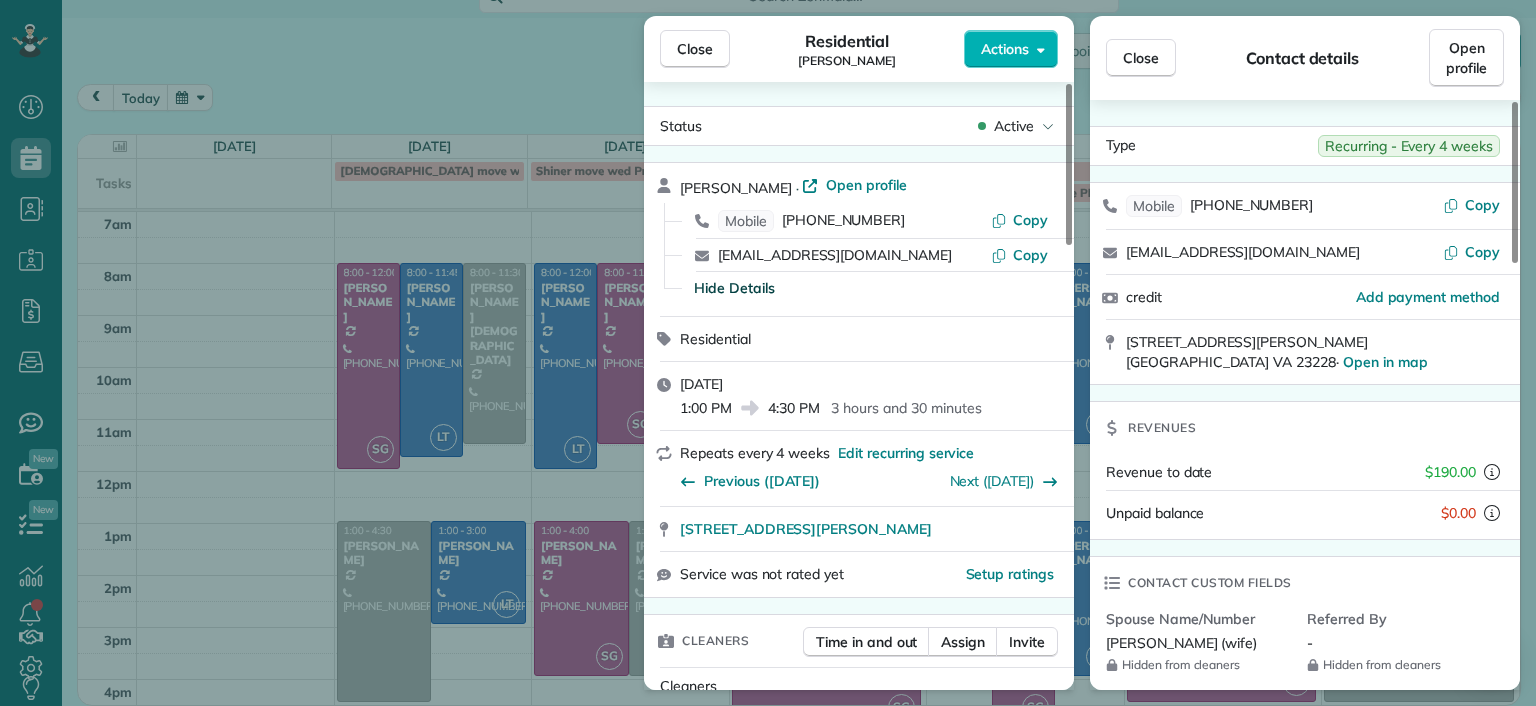 click on "Close Residential Gary Murphree Actions Status Active Gary Murphree · Open profile Mobile (804) 240-7617 Copy gmurphree2@gmail.com Copy Hide Details Residential Monday, July 21, 2025 1:00 PM 4:30 PM 3 hours and 30 minutes Repeats every 4 weeks Edit recurring service Previous (Jun 17) Next (Aug 18) 6228 Ellis Avenue Richmond VA 23228 Service was not rated yet Setup ratings Cleaners Time in and out Assign Invite Cleaners No cleaners assigned yet Checklist Try Now Keep this appointment up to your standards. Stay on top of every detail, keep your cleaners organised, and your client happy. Assign a checklist Watch a 5 min demo Billing Billing actions Price $190.00 Overcharge $0.00 Discount $0.00 Coupon discount - Primary tax - Secondary tax - Total appointment price $190.00 Tips collected New feature! $0.00 Unpaid Mark as paid Total including tip $190.00 Get paid online in no-time! Send an invoice and reward your cleaners with tips Charge customer credit card Appointment custom fields Man Hours 3.5 - Work items 0" at bounding box center [768, 353] 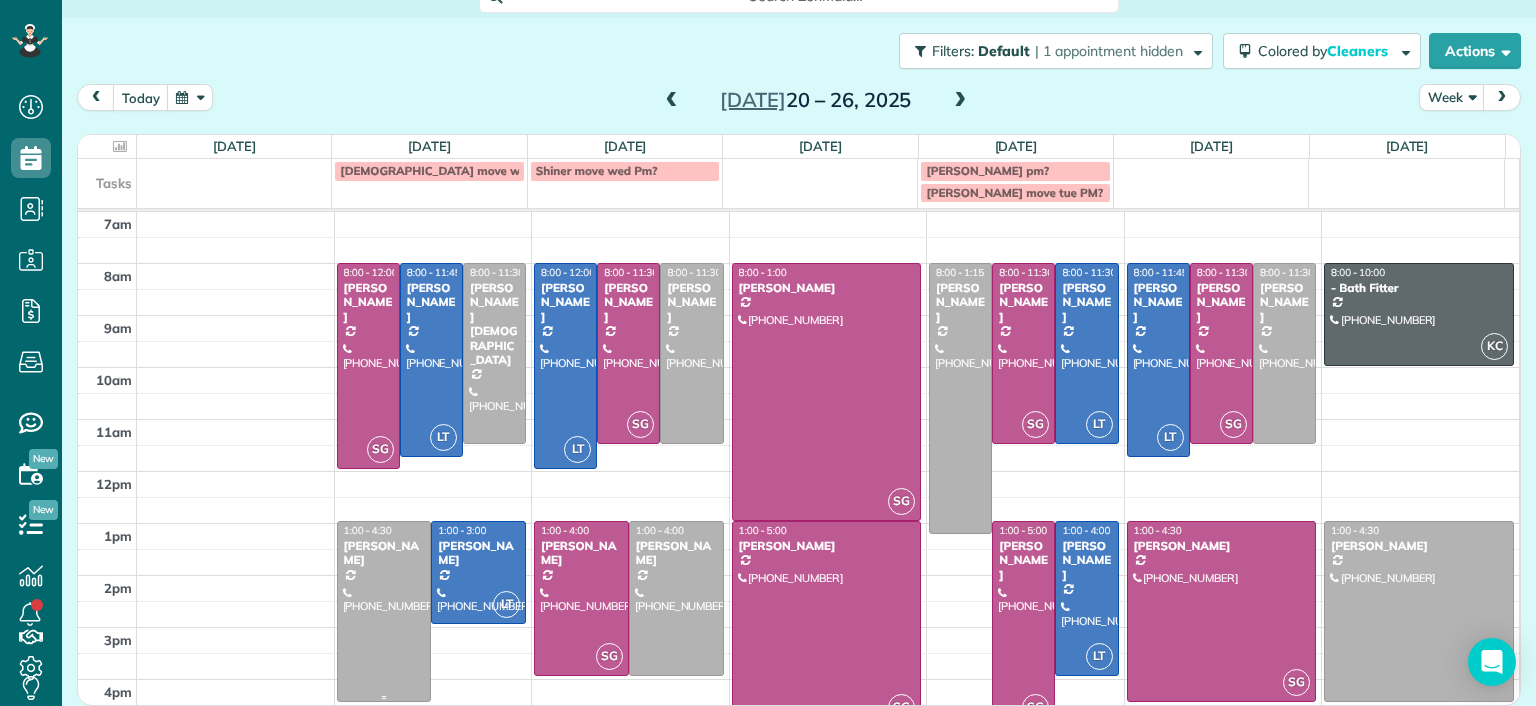 click at bounding box center [384, 611] 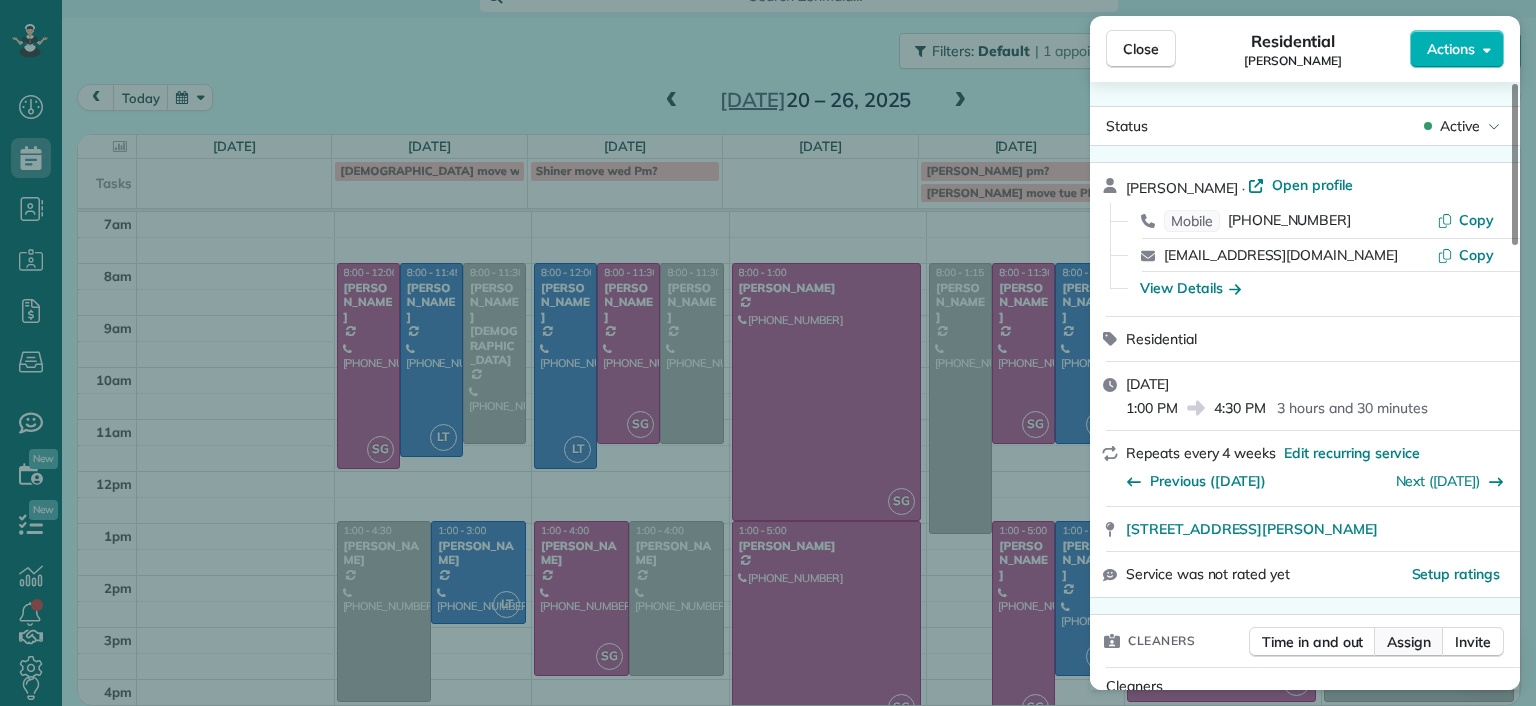 click on "Assign" at bounding box center [1409, 642] 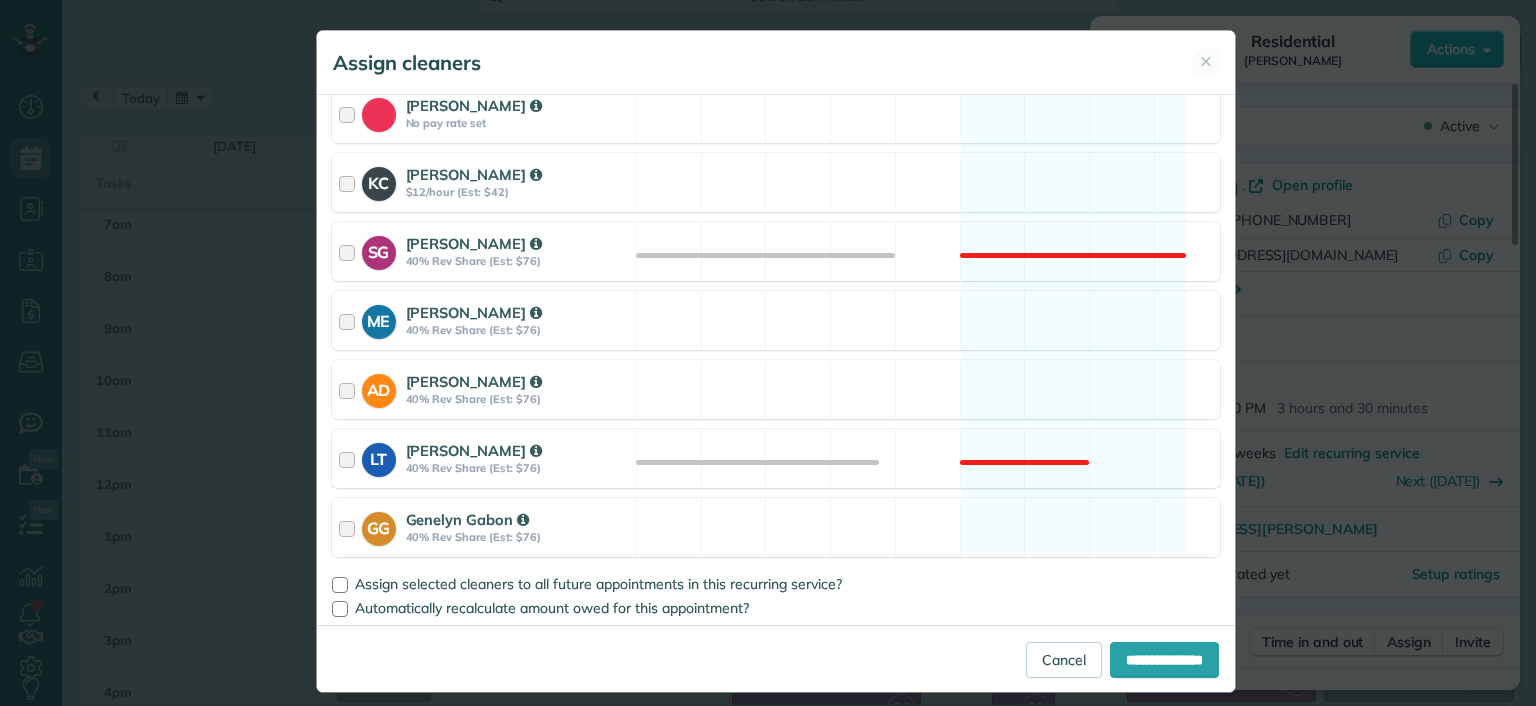 scroll, scrollTop: 333, scrollLeft: 0, axis: vertical 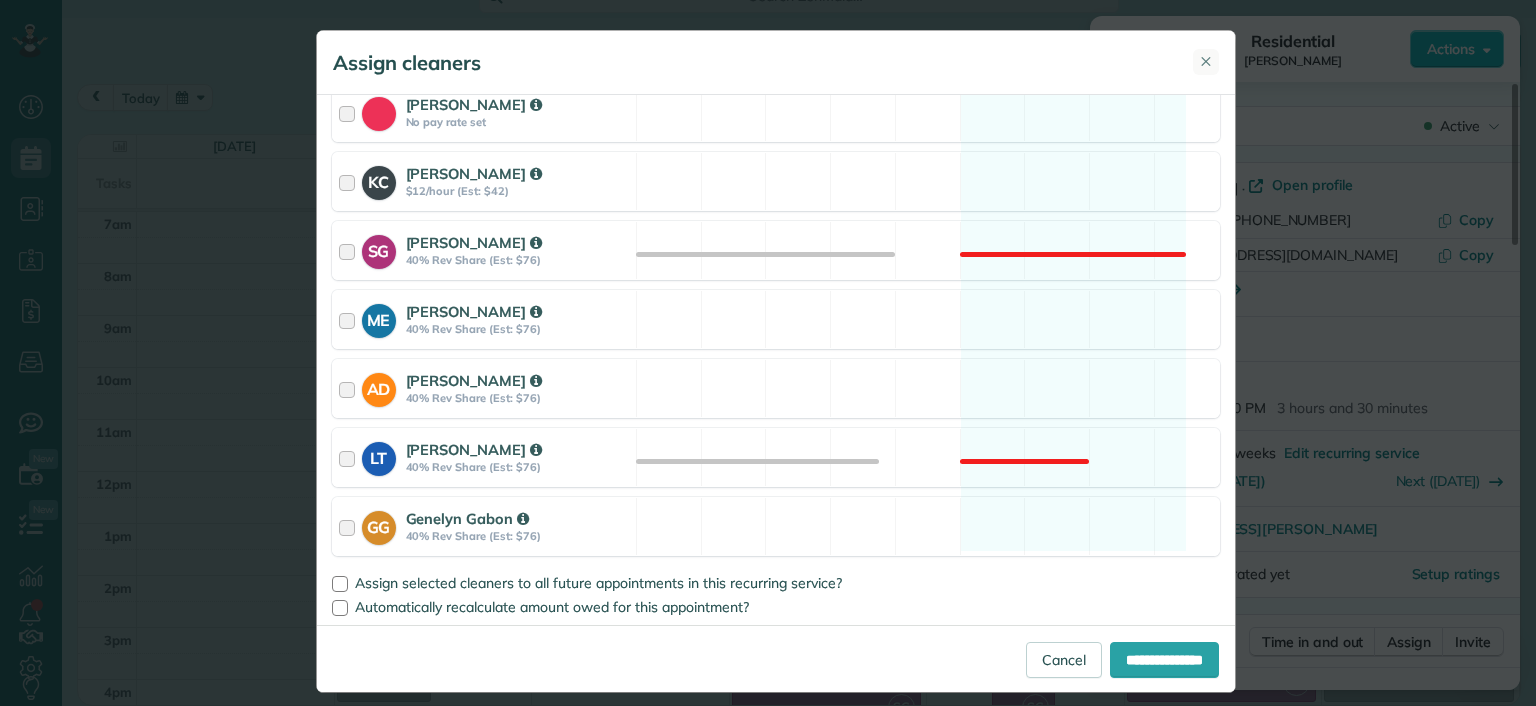 click on "✕" at bounding box center [1206, 61] 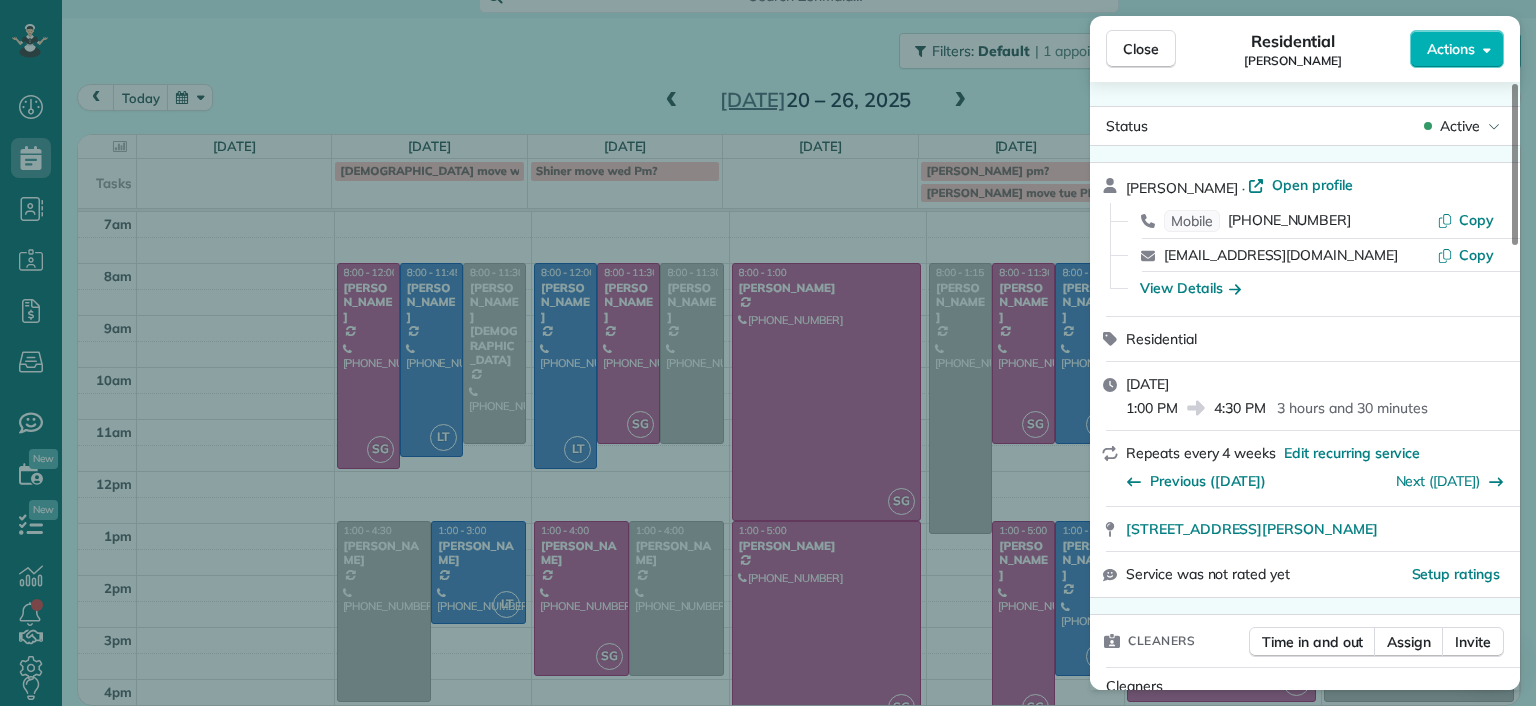 click on "Close Residential Gary Murphree Actions Status Active Gary Murphree · Open profile Mobile (804) 240-7617 Copy gmurphree2@gmail.com Copy View Details Residential Monday, July 21, 2025 1:00 PM 4:30 PM 3 hours and 30 minutes Repeats every 4 weeks Edit recurring service Previous (Jun 17) Next (Aug 18) 6228 Ellis Avenue Richmond VA 23228 Service was not rated yet Setup ratings Cleaners Time in and out Assign Invite Cleaners No cleaners assigned yet Checklist Try Now Keep this appointment up to your standards. Stay on top of every detail, keep your cleaners organised, and your client happy. Assign a checklist Watch a 5 min demo Billing Billing actions Price $190.00 Overcharge $0.00 Discount $0.00 Coupon discount - Primary tax - Secondary tax - Total appointment price $190.00 Tips collected New feature! $0.00 Unpaid Mark as paid Total including tip $190.00 Get paid online in no-time! Send an invoice and reward your cleaners with tips Charge customer credit card Appointment custom fields Man Hours 3.5 - Work items 0" at bounding box center (768, 353) 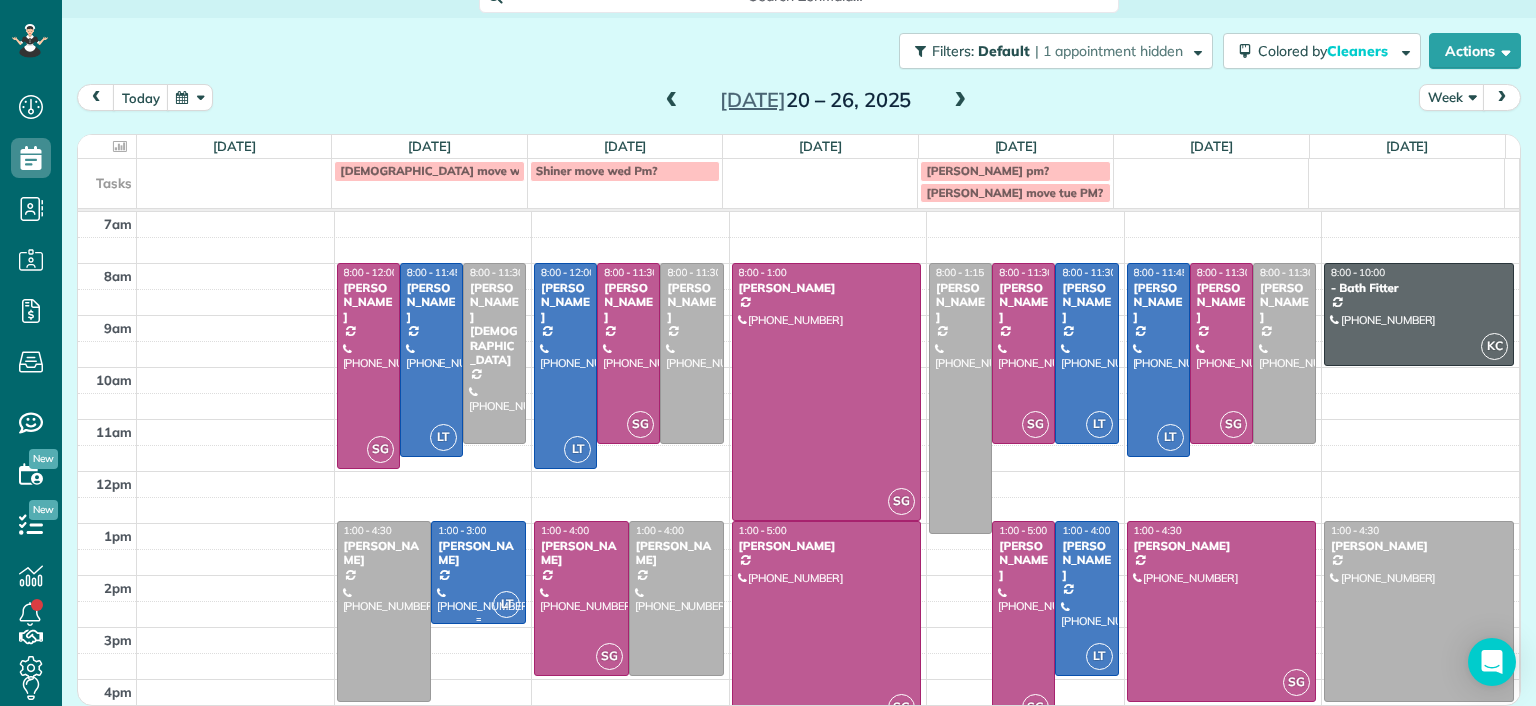 scroll, scrollTop: 73, scrollLeft: 0, axis: vertical 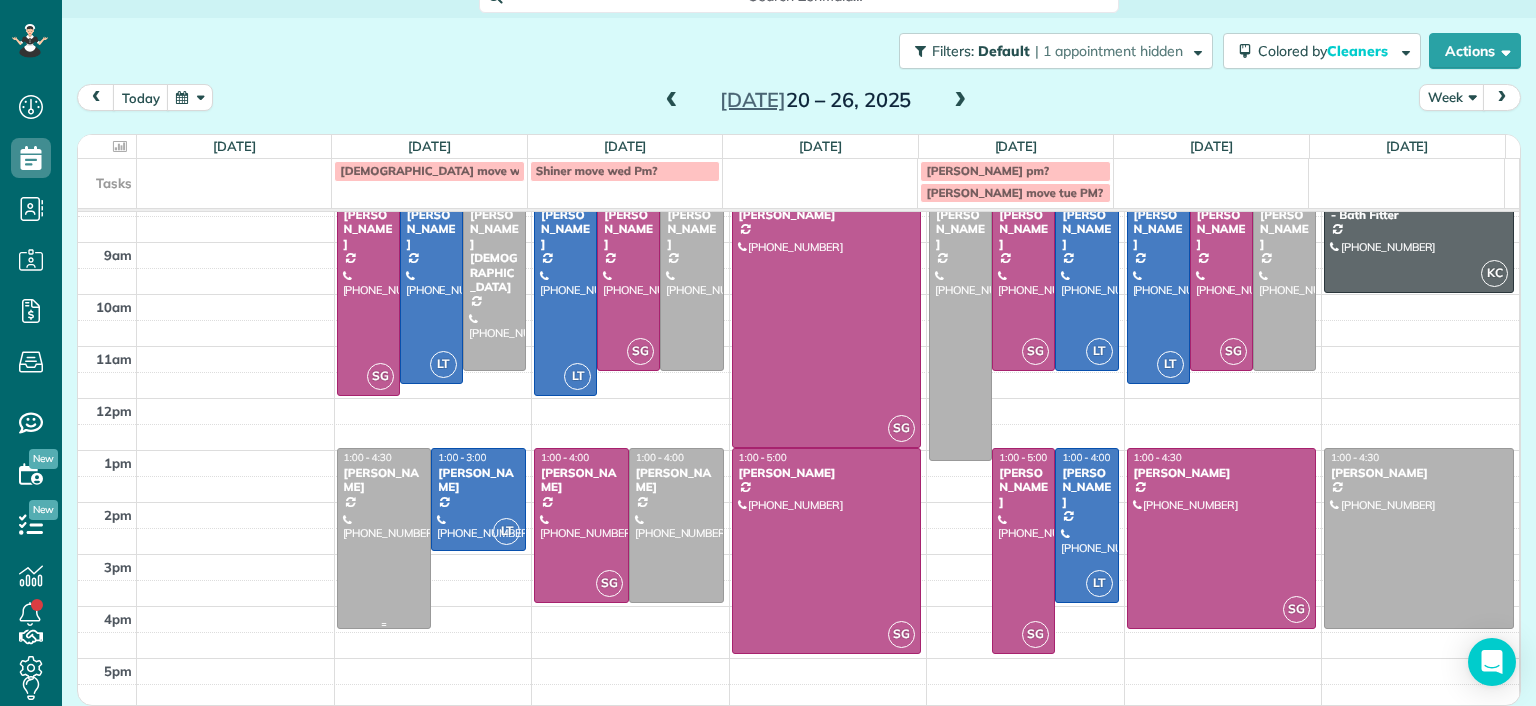 click at bounding box center (384, 538) 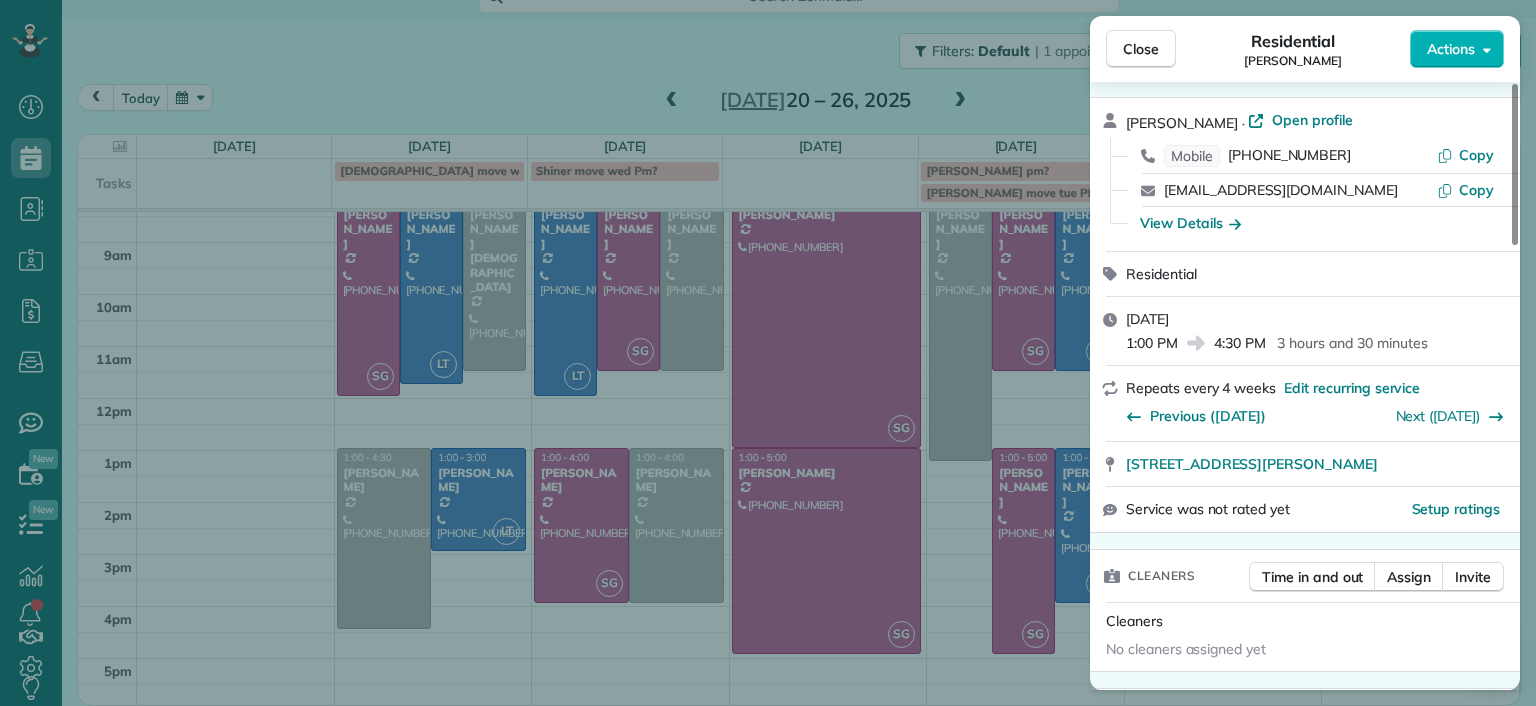 scroll, scrollTop: 100, scrollLeft: 0, axis: vertical 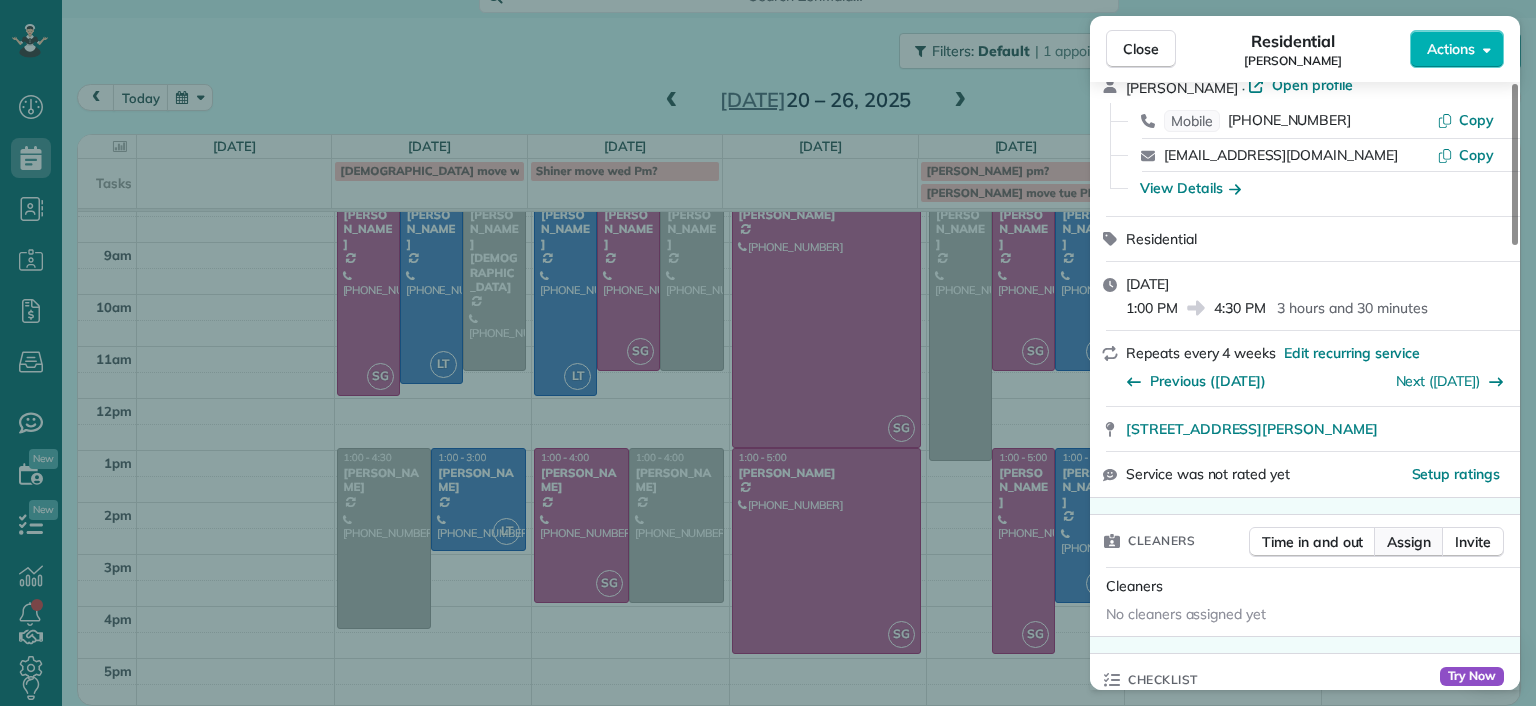 click on "Assign" at bounding box center (1409, 542) 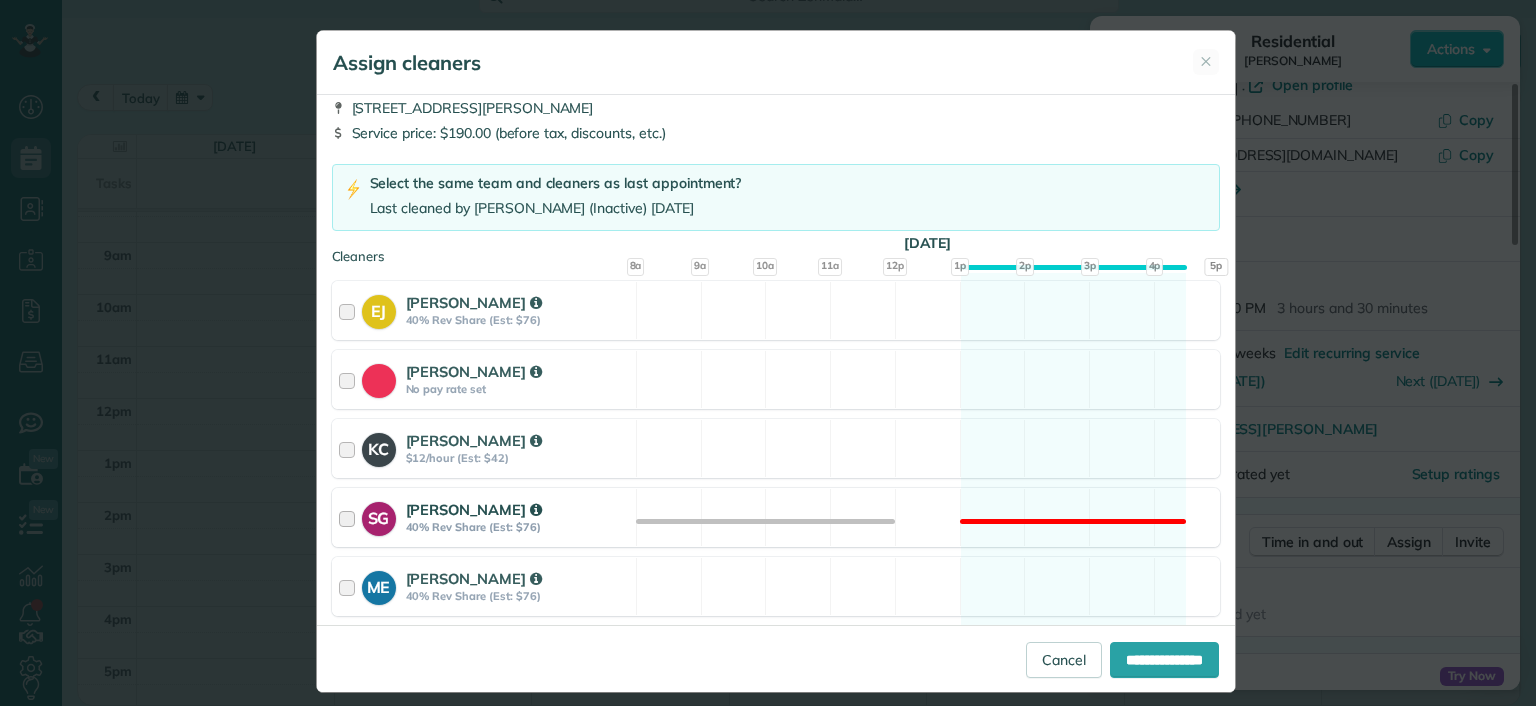 scroll, scrollTop: 100, scrollLeft: 0, axis: vertical 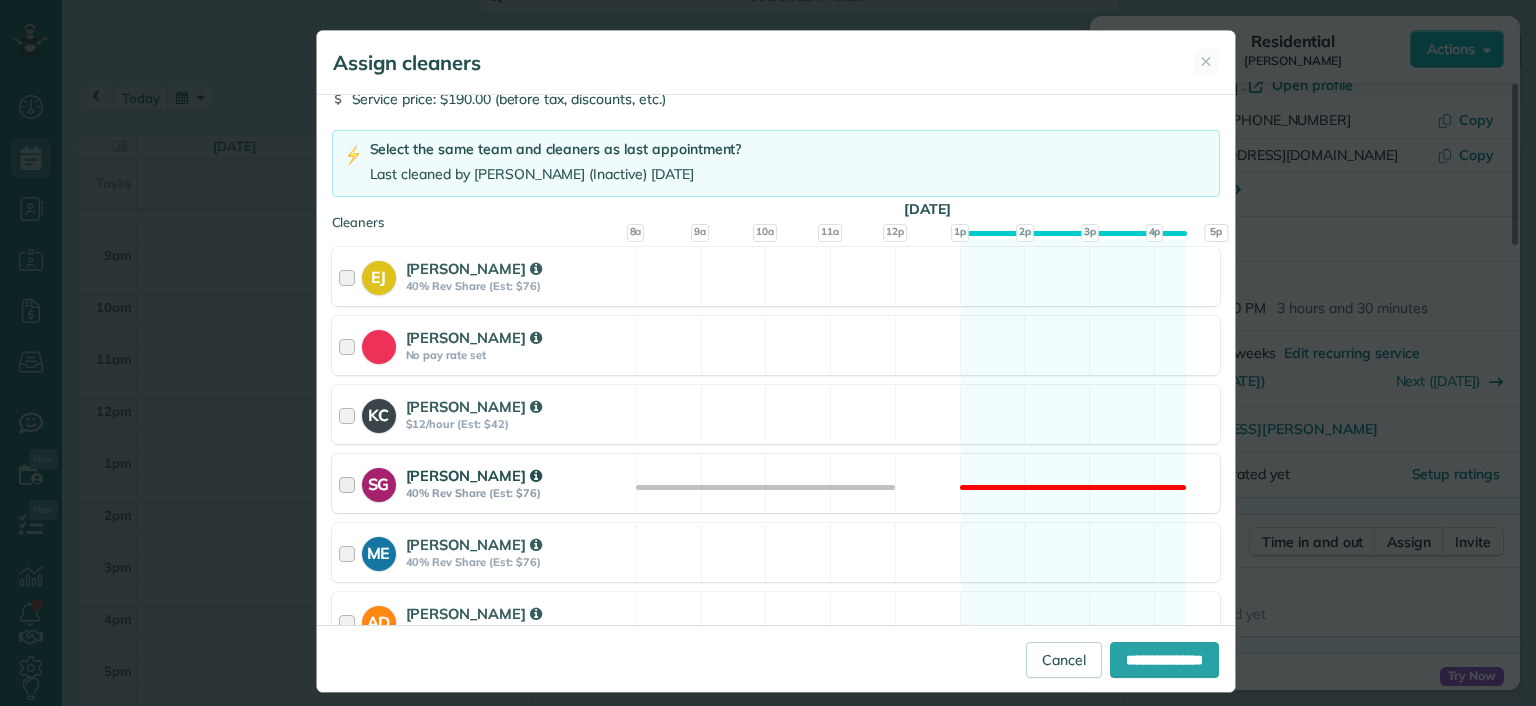 click on "SG
Sophie Gibbs
40% Rev Share (Est: $76)
Not available" at bounding box center (776, 483) 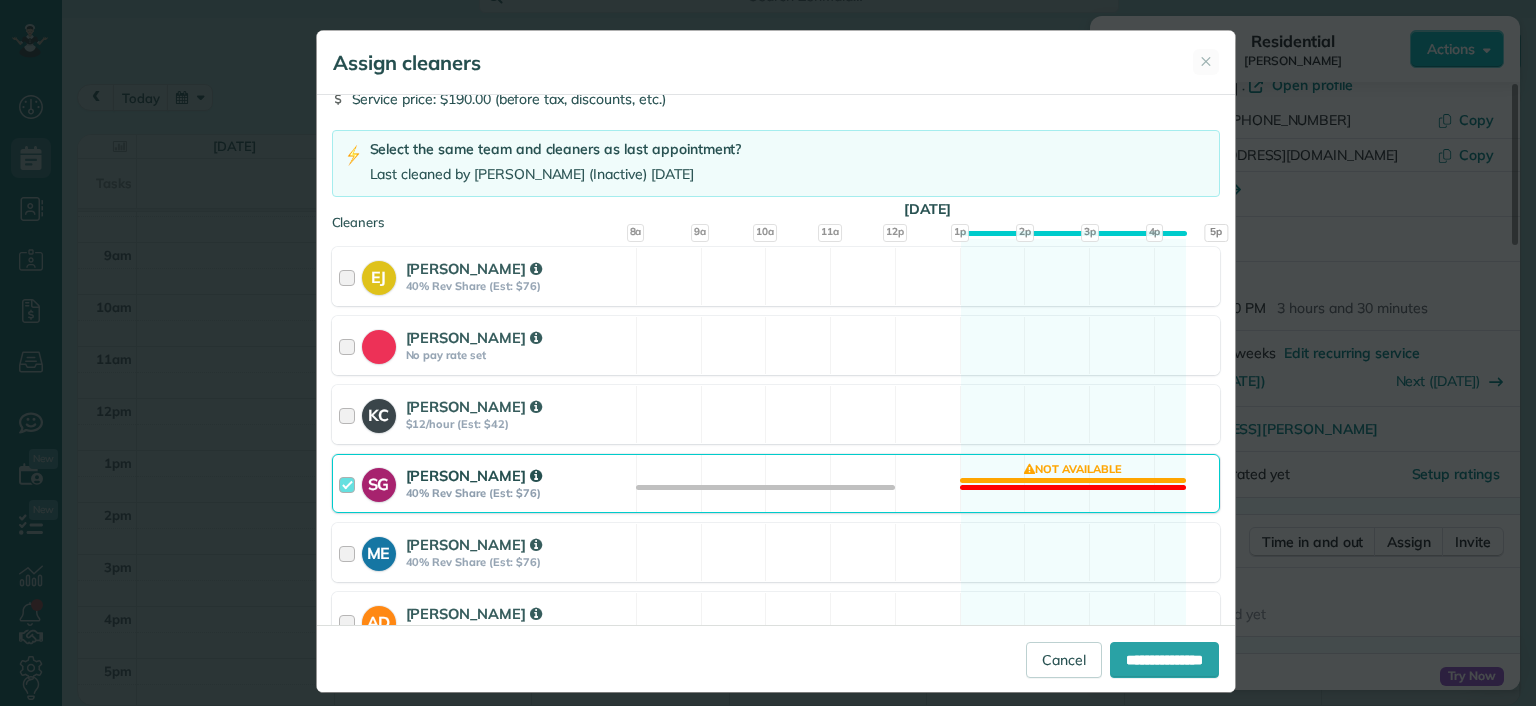 click on "SG
Sophie Gibbs
40% Rev Share (Est: $76)
Not available" at bounding box center [776, 483] 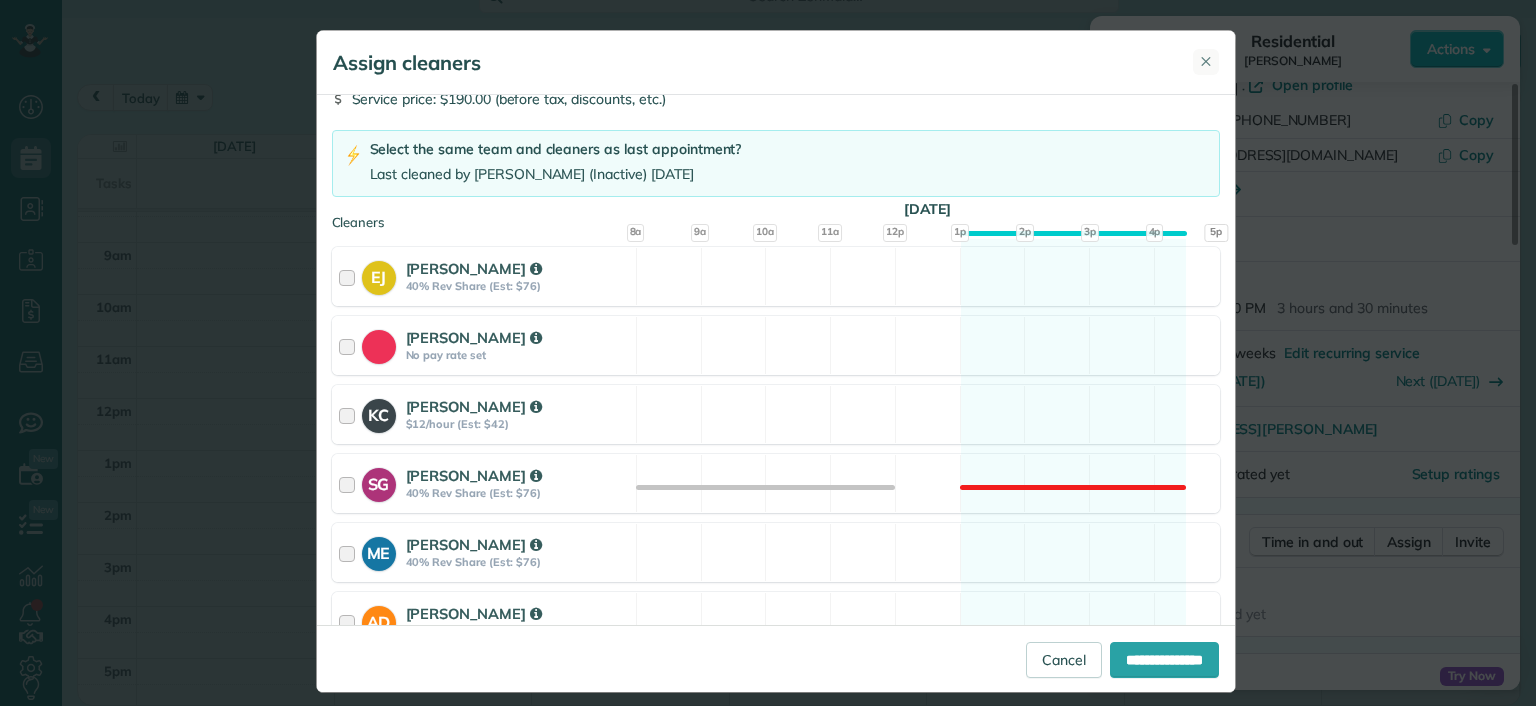 click on "✕" at bounding box center [1206, 61] 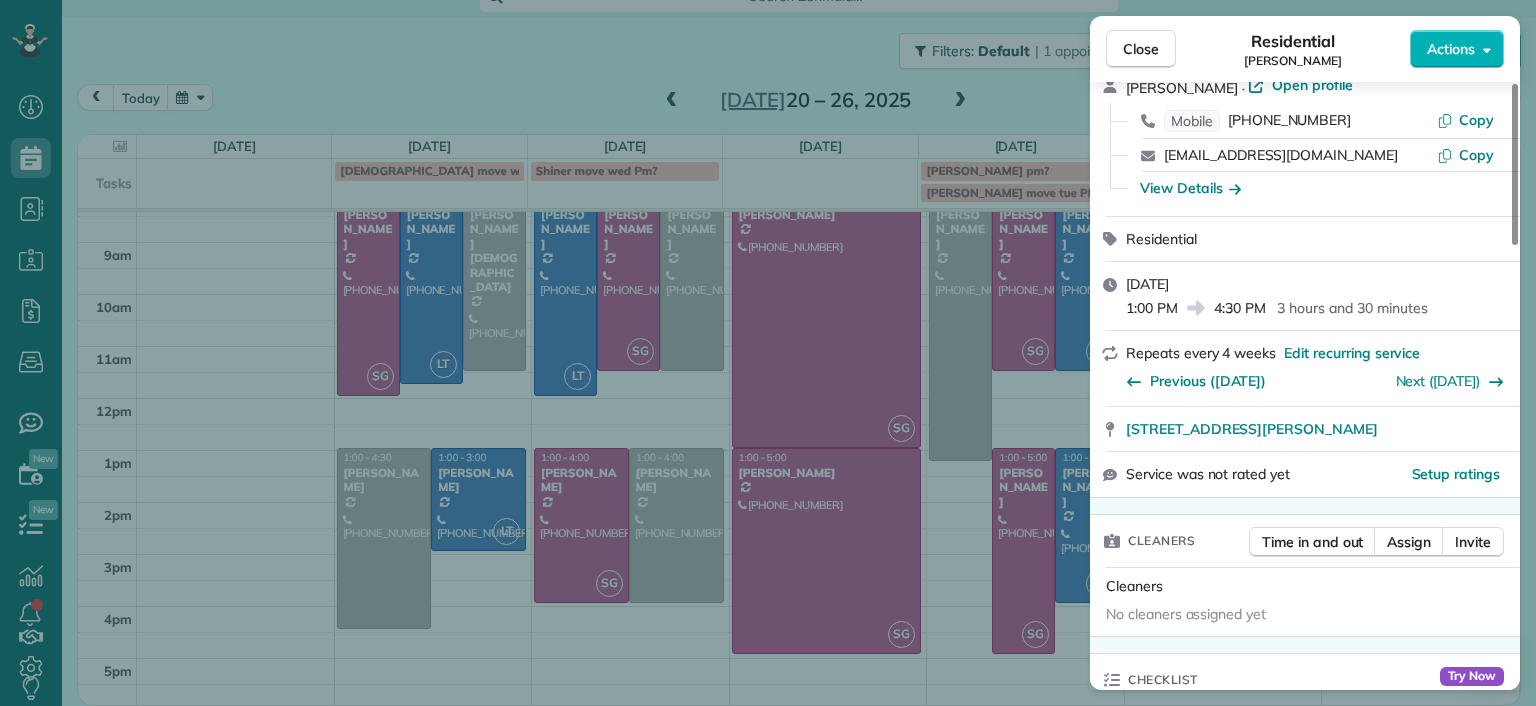 click on "Close Residential Gary Murphree Actions Status Active Gary Murphree · Open profile Mobile (804) 240-7617 Copy gmurphree2@gmail.com Copy View Details Residential Monday, July 21, 2025 1:00 PM 4:30 PM 3 hours and 30 minutes Repeats every 4 weeks Edit recurring service Previous (Jun 17) Next (Aug 18) 6228 Ellis Avenue Richmond VA 23228 Service was not rated yet Setup ratings Cleaners Time in and out Assign Invite Cleaners No cleaners assigned yet Checklist Try Now Keep this appointment up to your standards. Stay on top of every detail, keep your cleaners organised, and your client happy. Assign a checklist Watch a 5 min demo Billing Billing actions Price $190.00 Overcharge $0.00 Discount $0.00 Coupon discount - Primary tax - Secondary tax - Total appointment price $190.00 Tips collected New feature! $0.00 Unpaid Mark as paid Total including tip $190.00 Get paid online in no-time! Send an invoice and reward your cleaners with tips Charge customer credit card Appointment custom fields Man Hours 3.5 - Work items 0" at bounding box center (768, 353) 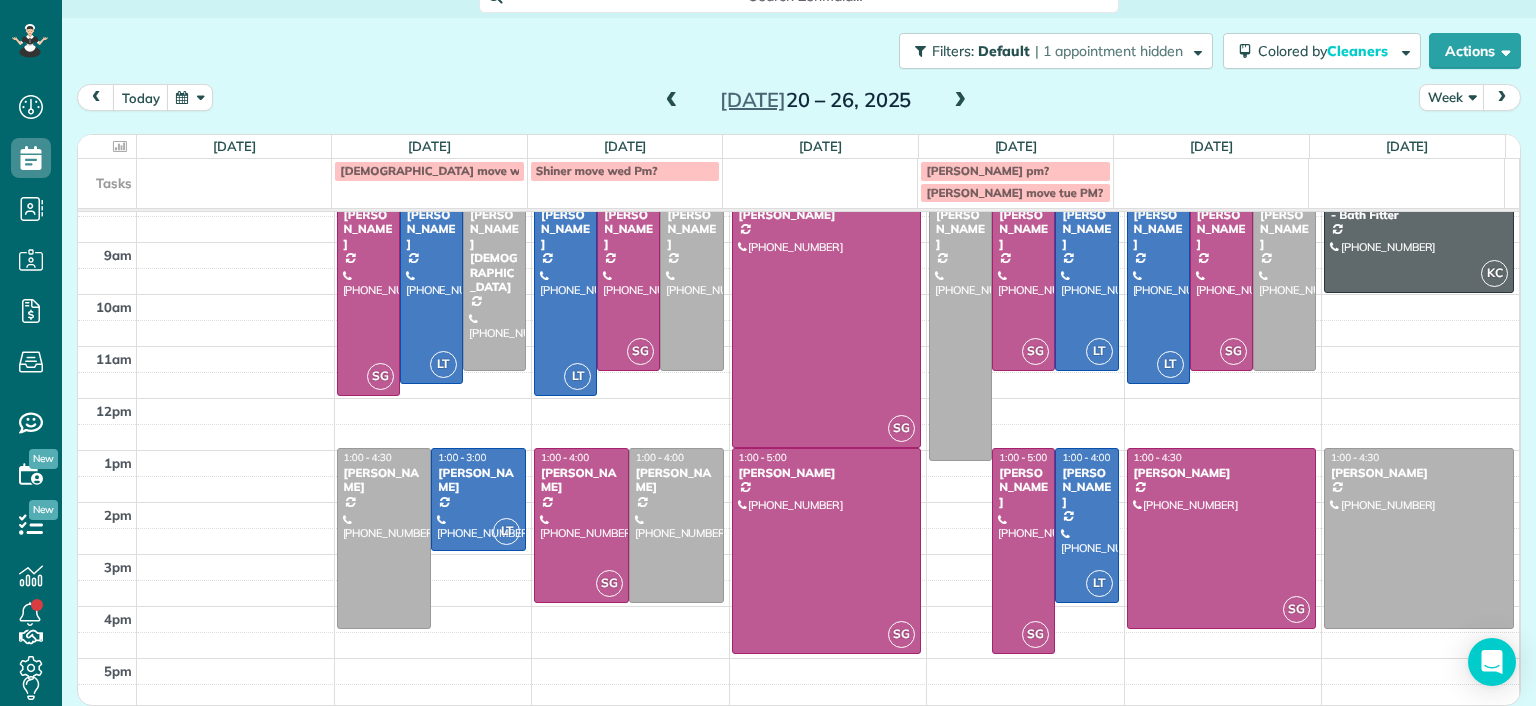 scroll, scrollTop: 0, scrollLeft: 0, axis: both 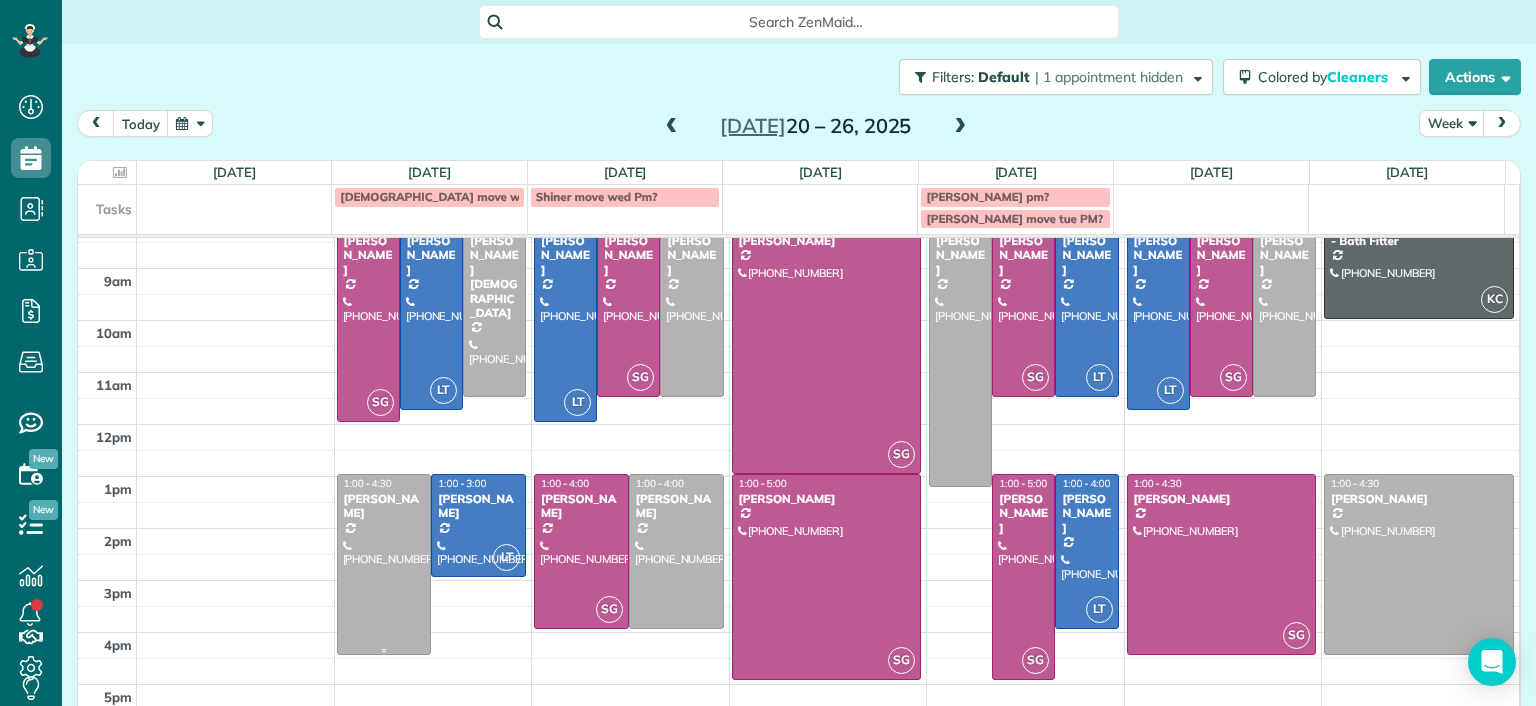 click at bounding box center (384, 564) 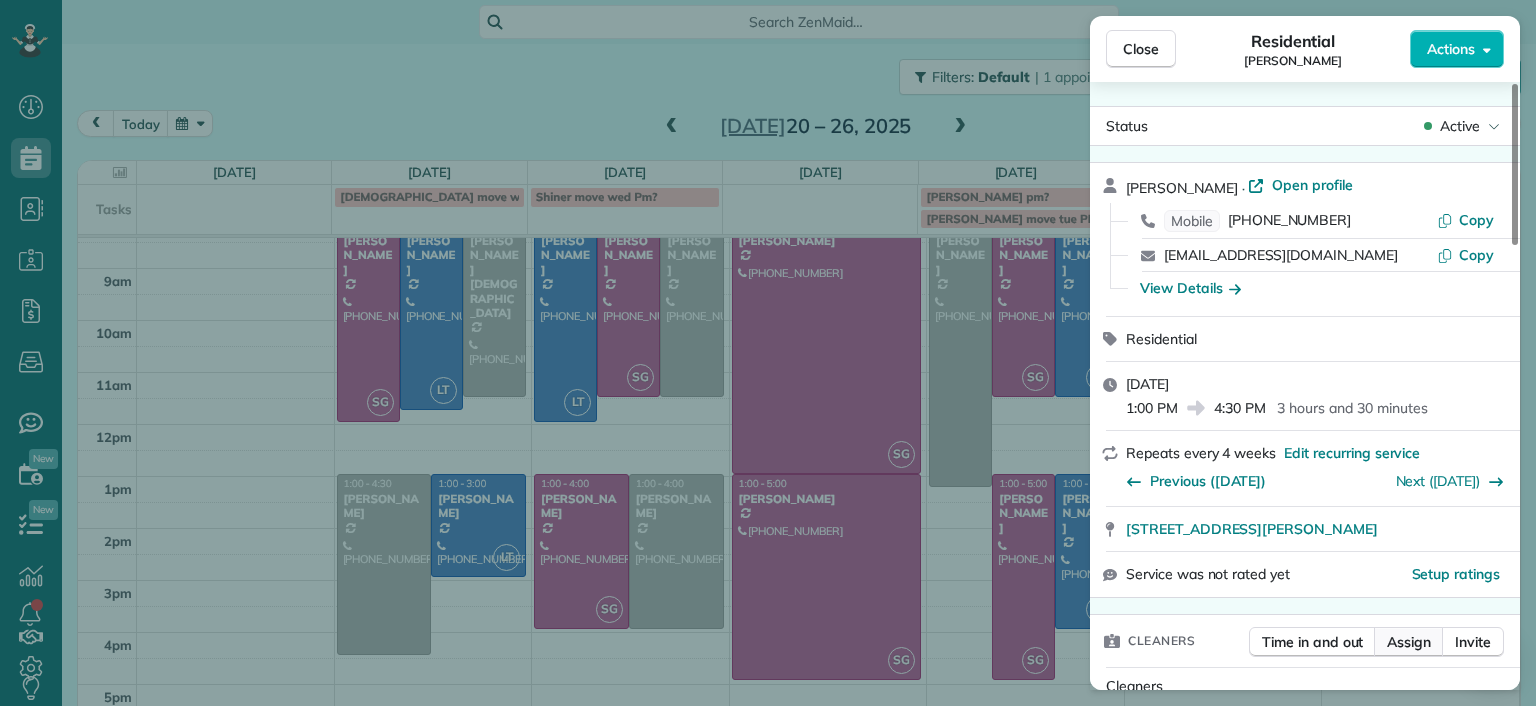 click on "Assign" at bounding box center [1409, 642] 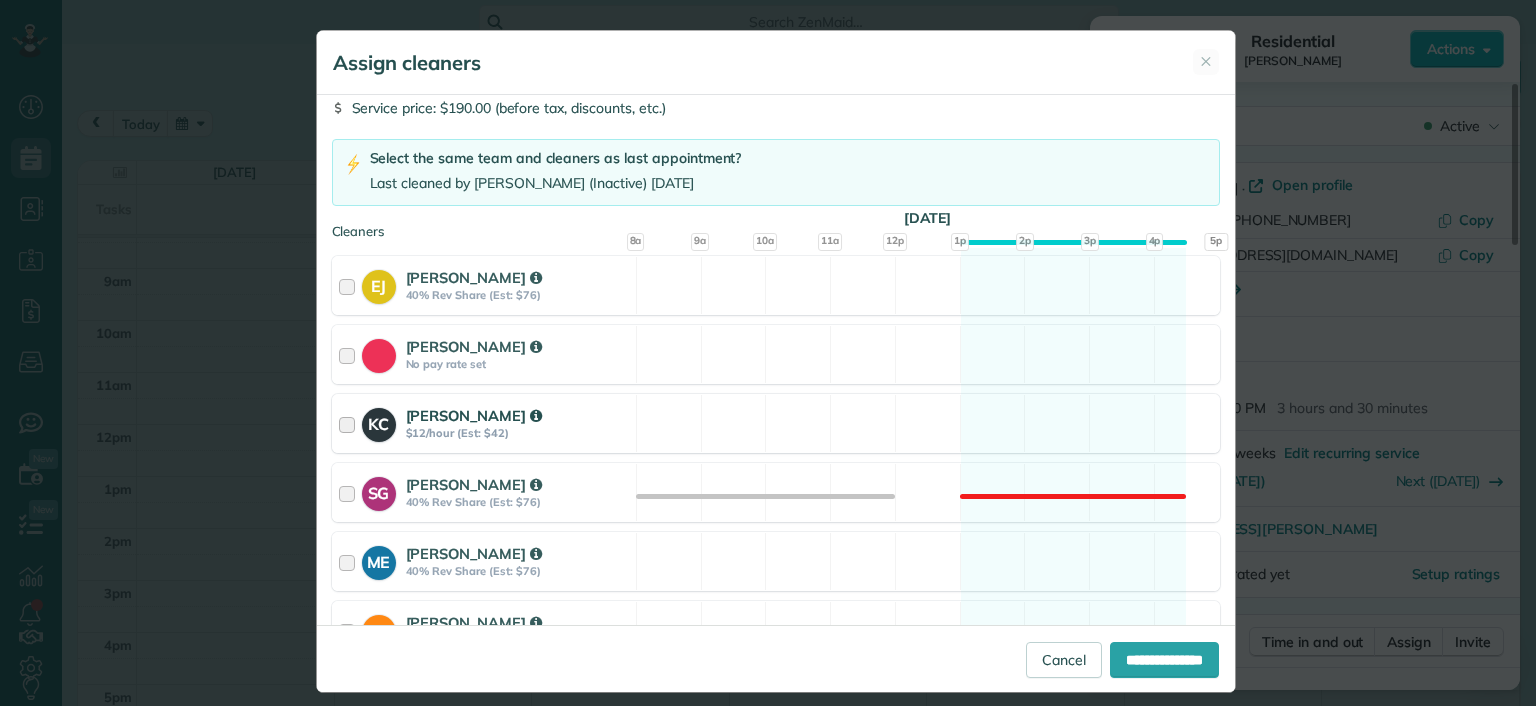 scroll, scrollTop: 200, scrollLeft: 0, axis: vertical 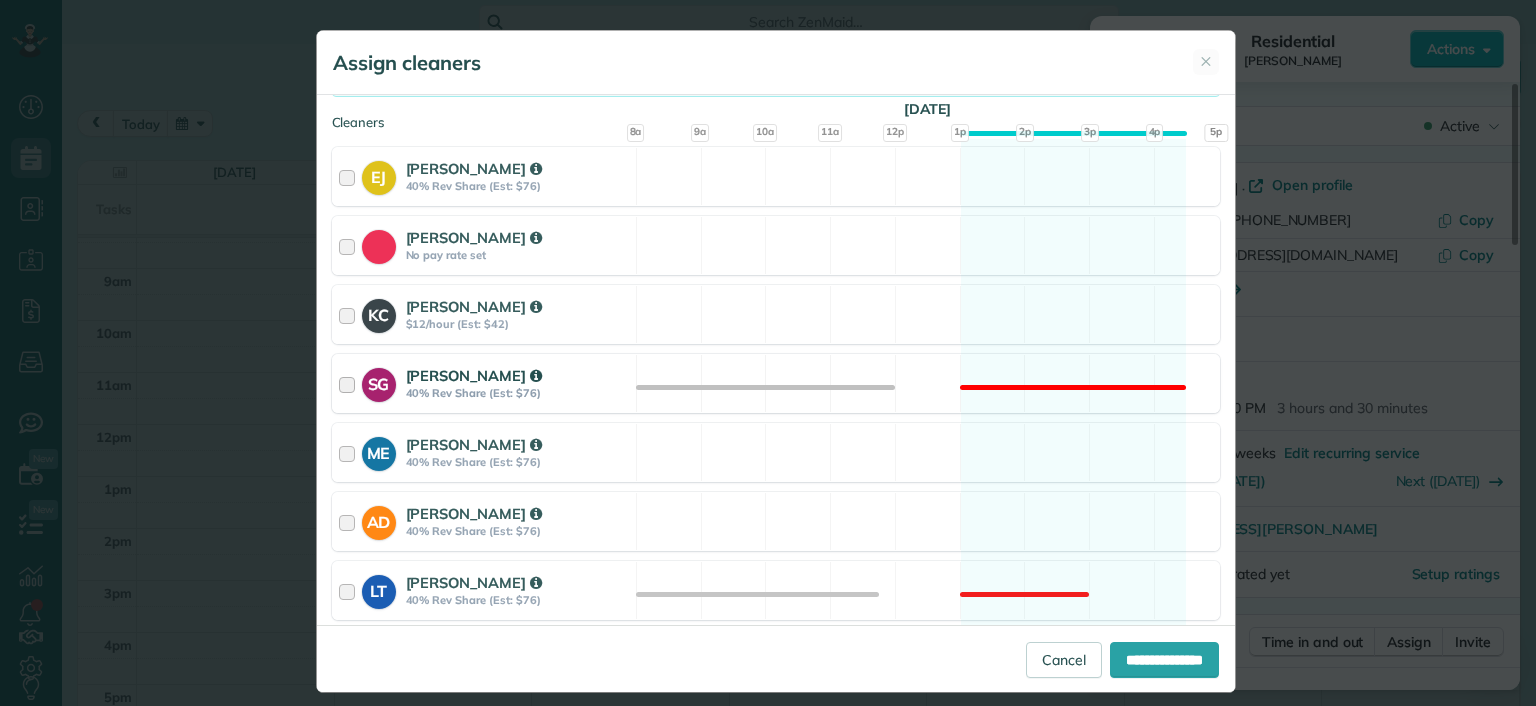 click on "SG
Sophie Gibbs
40% Rev Share (Est: $76)
Not available" at bounding box center [776, 383] 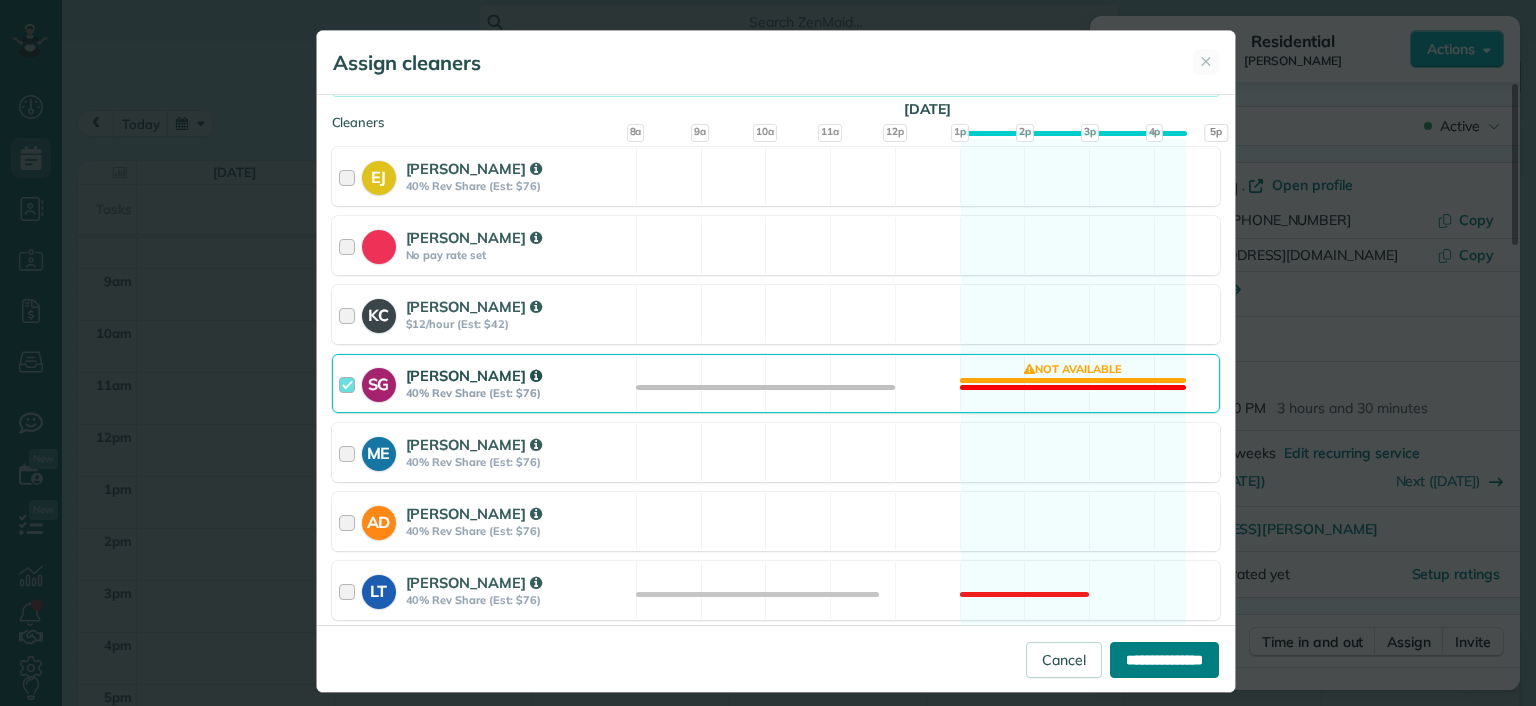 click on "**********" at bounding box center [1164, 660] 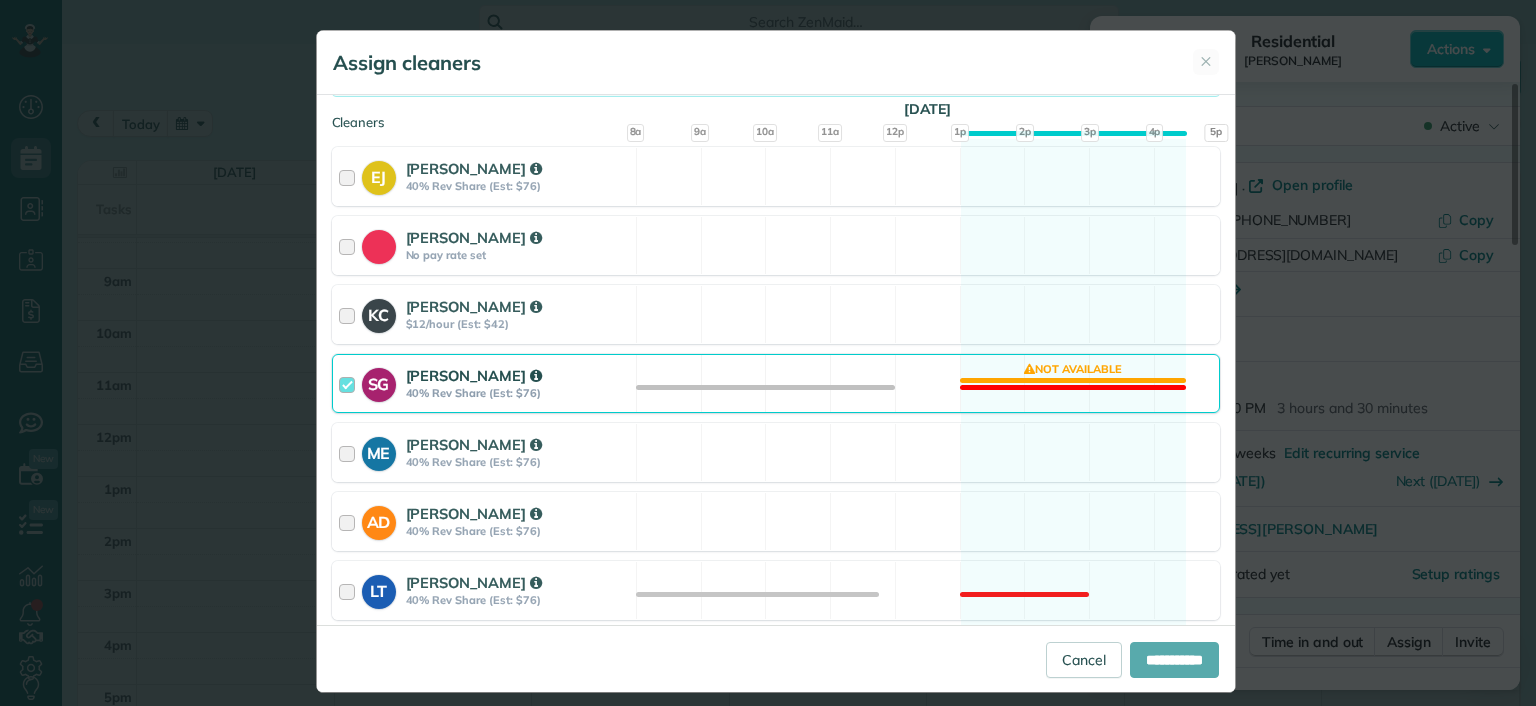 type on "**********" 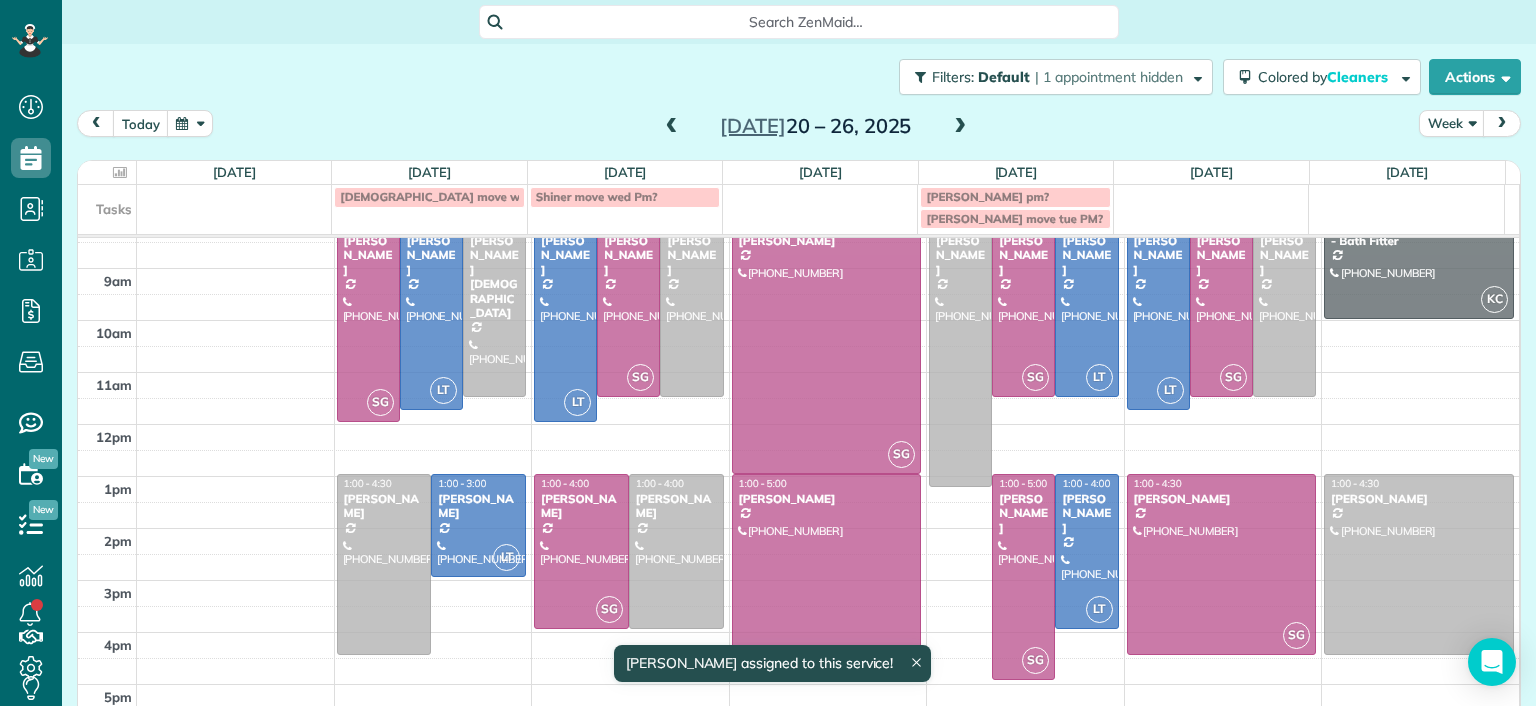 scroll, scrollTop: 73, scrollLeft: 0, axis: vertical 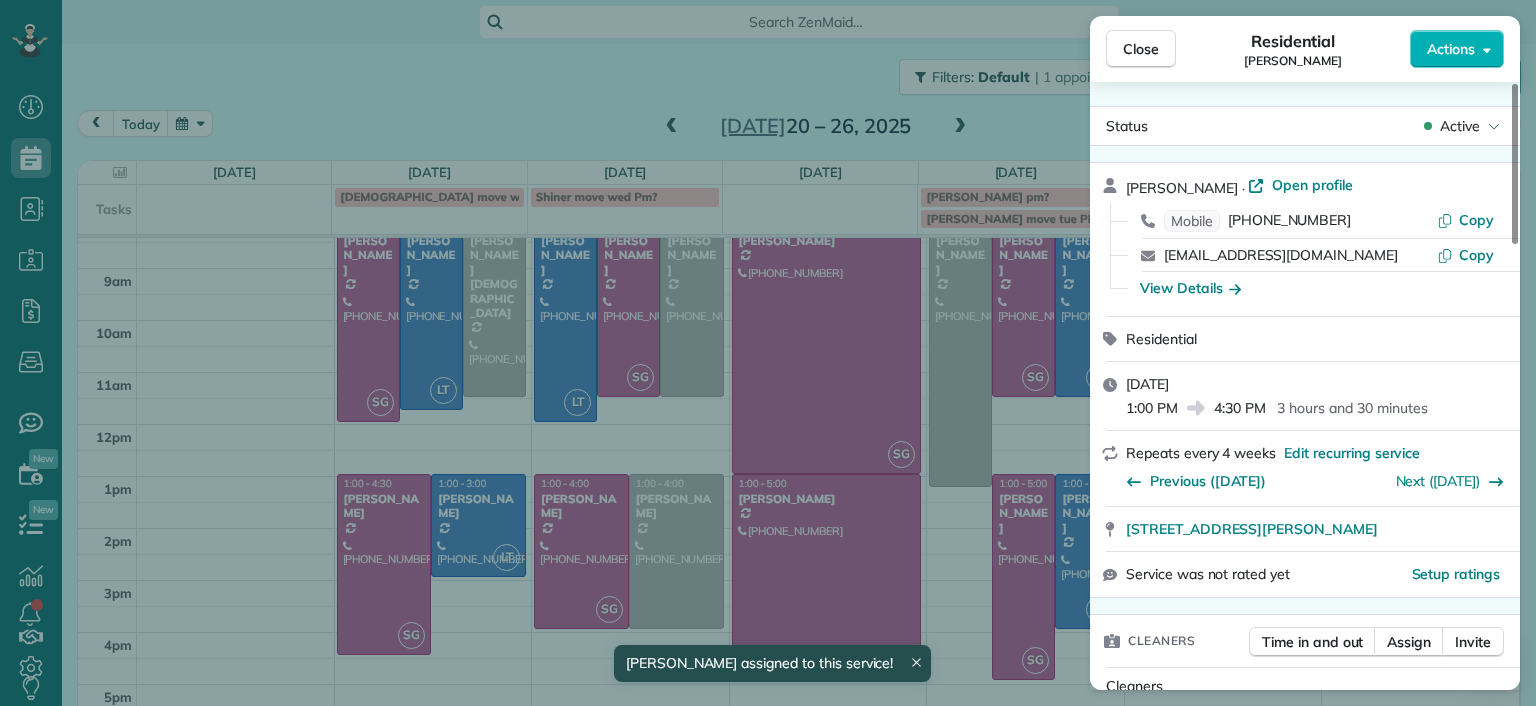 click on "Close Residential Gary Murphree Actions Status Active Gary Murphree · Open profile Mobile (804) 240-7617 Copy gmurphree2@gmail.com Copy View Details Residential Monday, July 21, 2025 1:00 PM 4:30 PM 3 hours and 30 minutes Repeats every 4 weeks Edit recurring service Previous (Jun 17) Next (Aug 18) 6228 Ellis Avenue Richmond VA 23228 Service was not rated yet Setup ratings Cleaners Time in and out Assign Invite Cleaners Sophie   Gibbs 1:00 PM 4:30 PM Checklist Try Now Keep this appointment up to your standards. Stay on top of every detail, keep your cleaners organised, and your client happy. Assign a checklist Watch a 5 min demo Billing Billing actions Price $190.00 Overcharge $0.00 Discount $0.00 Coupon discount - Primary tax - Secondary tax - Total appointment price $190.00 Tips collected New feature! $0.00 Unpaid Mark as paid Total including tip $190.00 Get paid online in no-time! Send an invoice and reward your cleaners with tips Charge customer credit card Appointment custom fields Man Hours 3.5 - Notes" at bounding box center (768, 353) 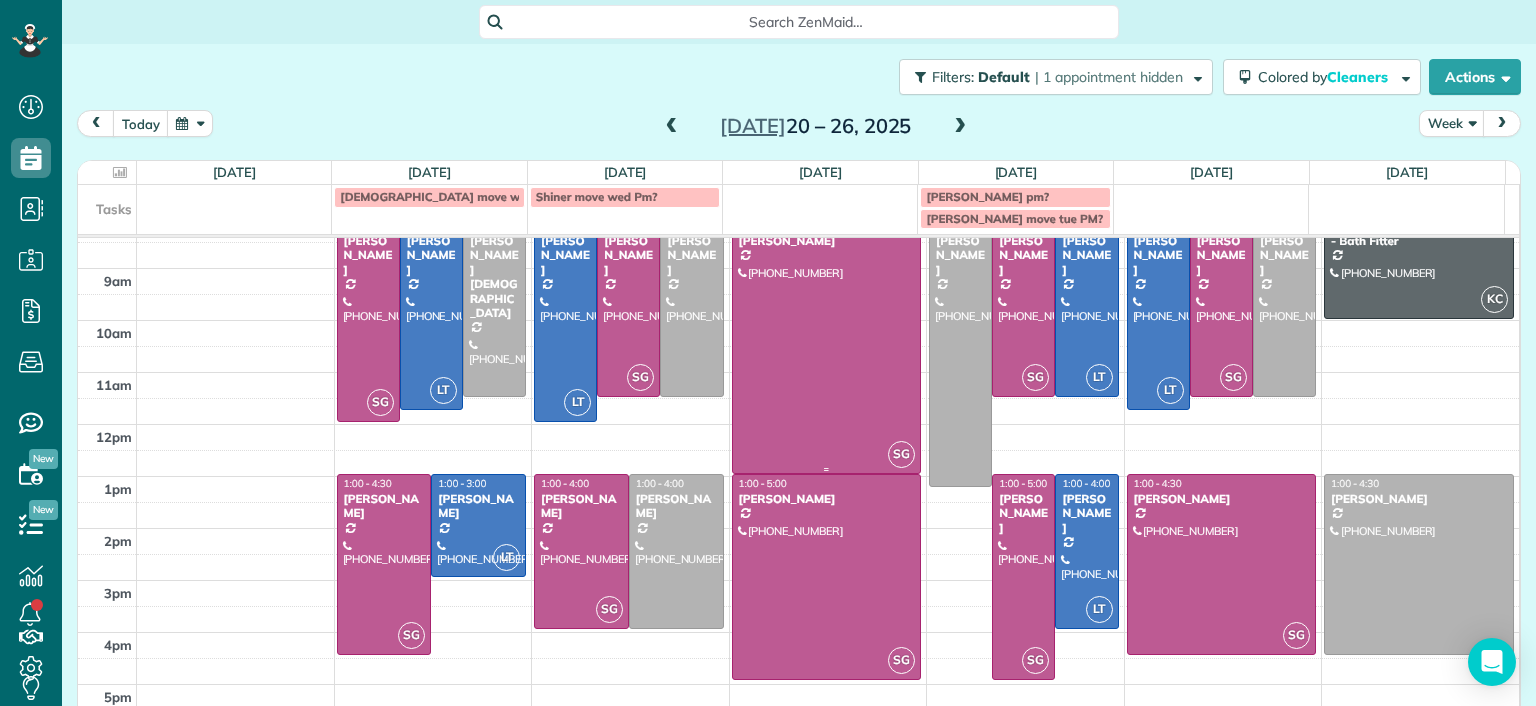 scroll, scrollTop: 0, scrollLeft: 0, axis: both 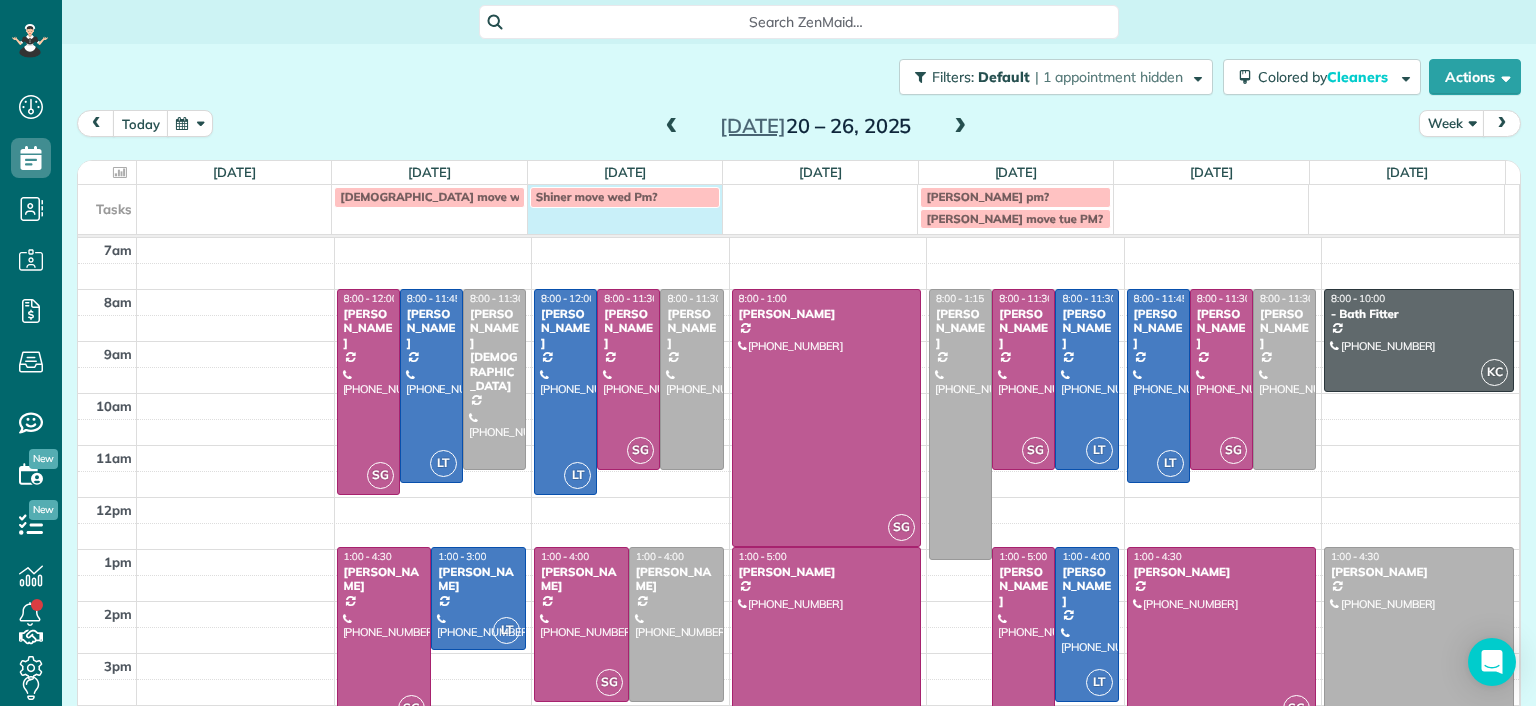 click on "Shiner move wed Pm?" at bounding box center (624, 207) 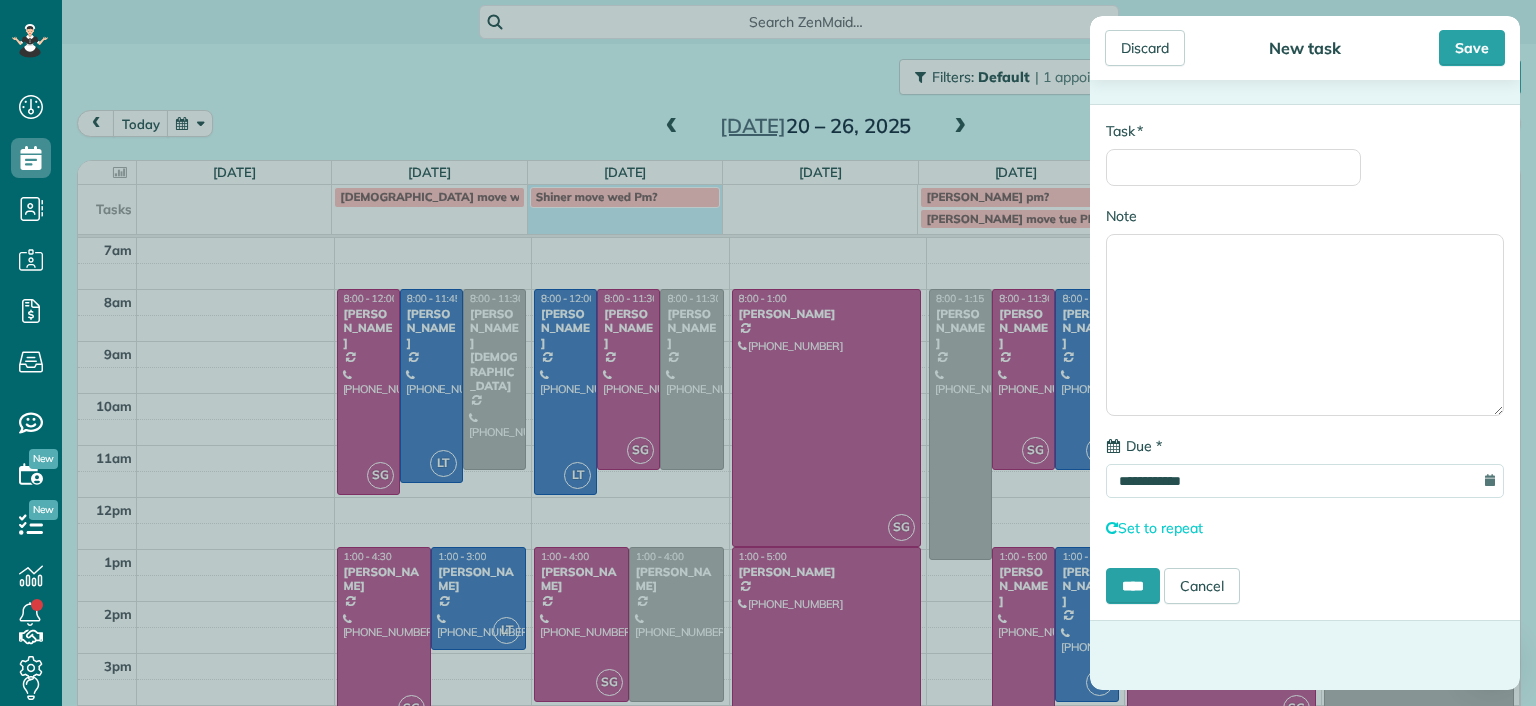 click on "**********" at bounding box center (768, 353) 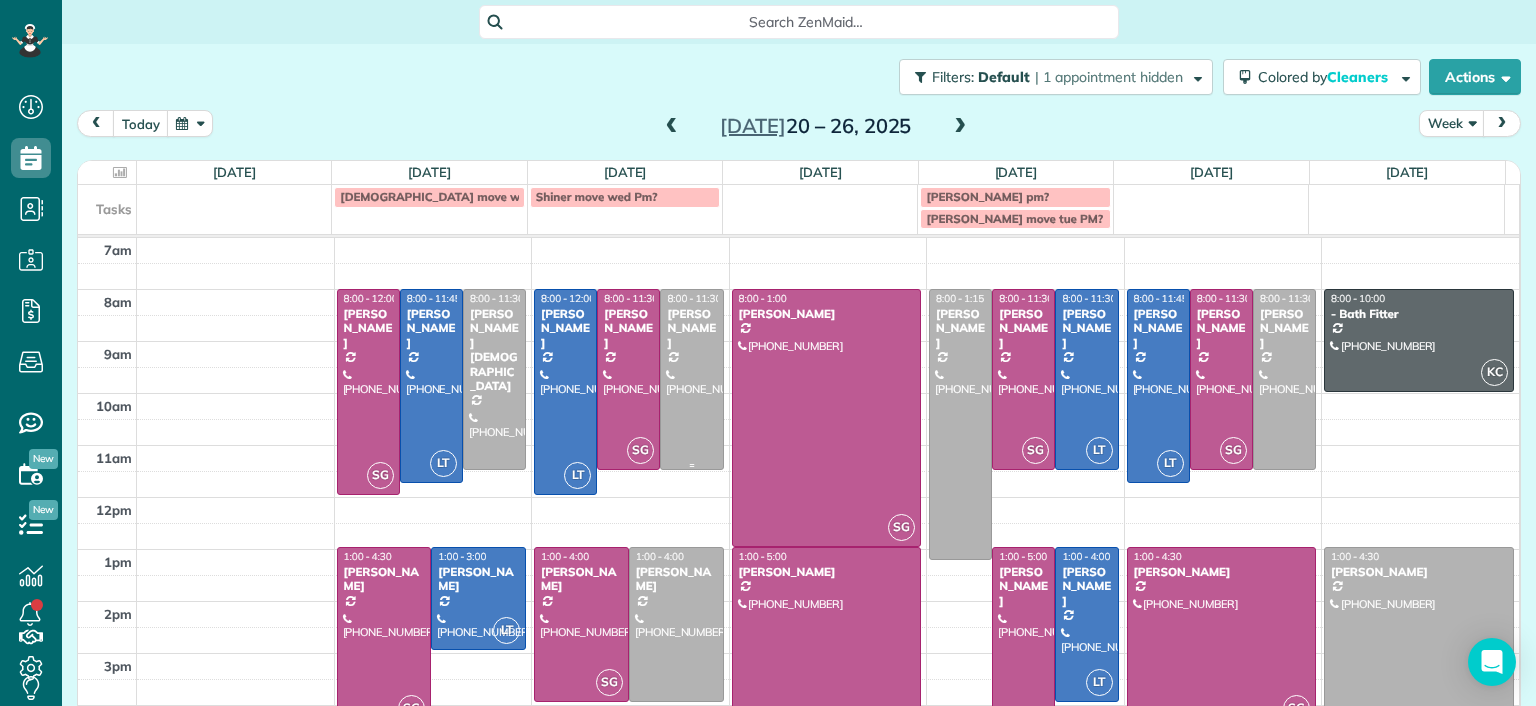 click at bounding box center [691, 379] 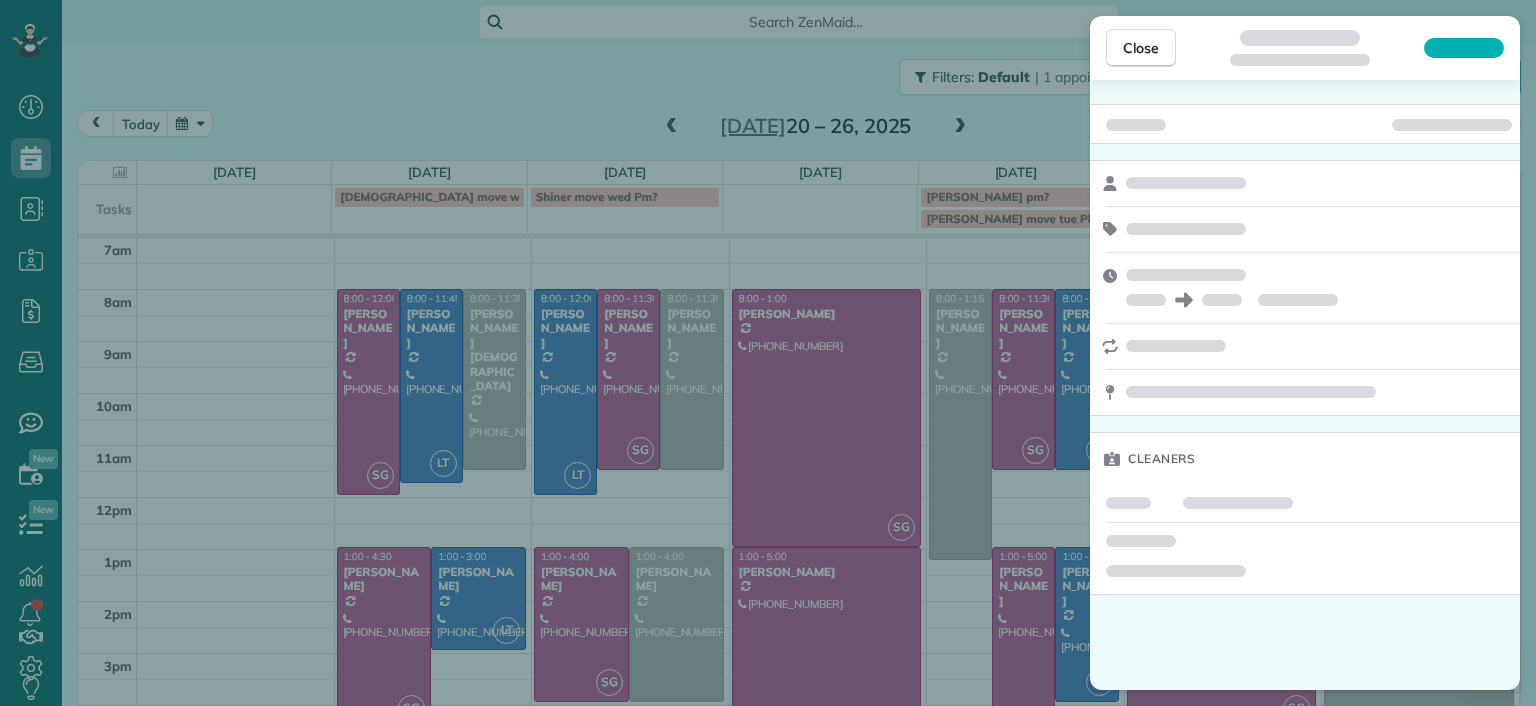 click on "Close   Cleaners" at bounding box center (768, 353) 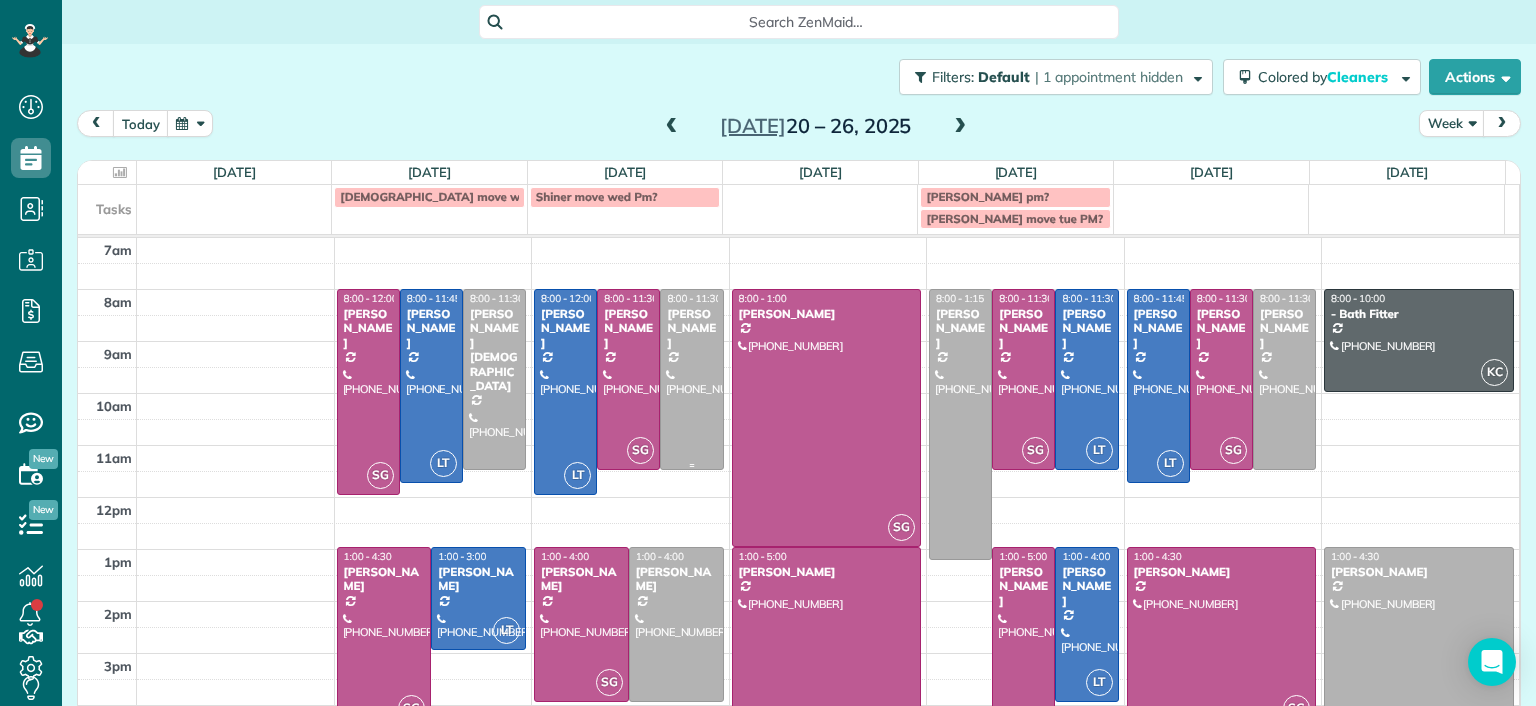 click at bounding box center (691, 379) 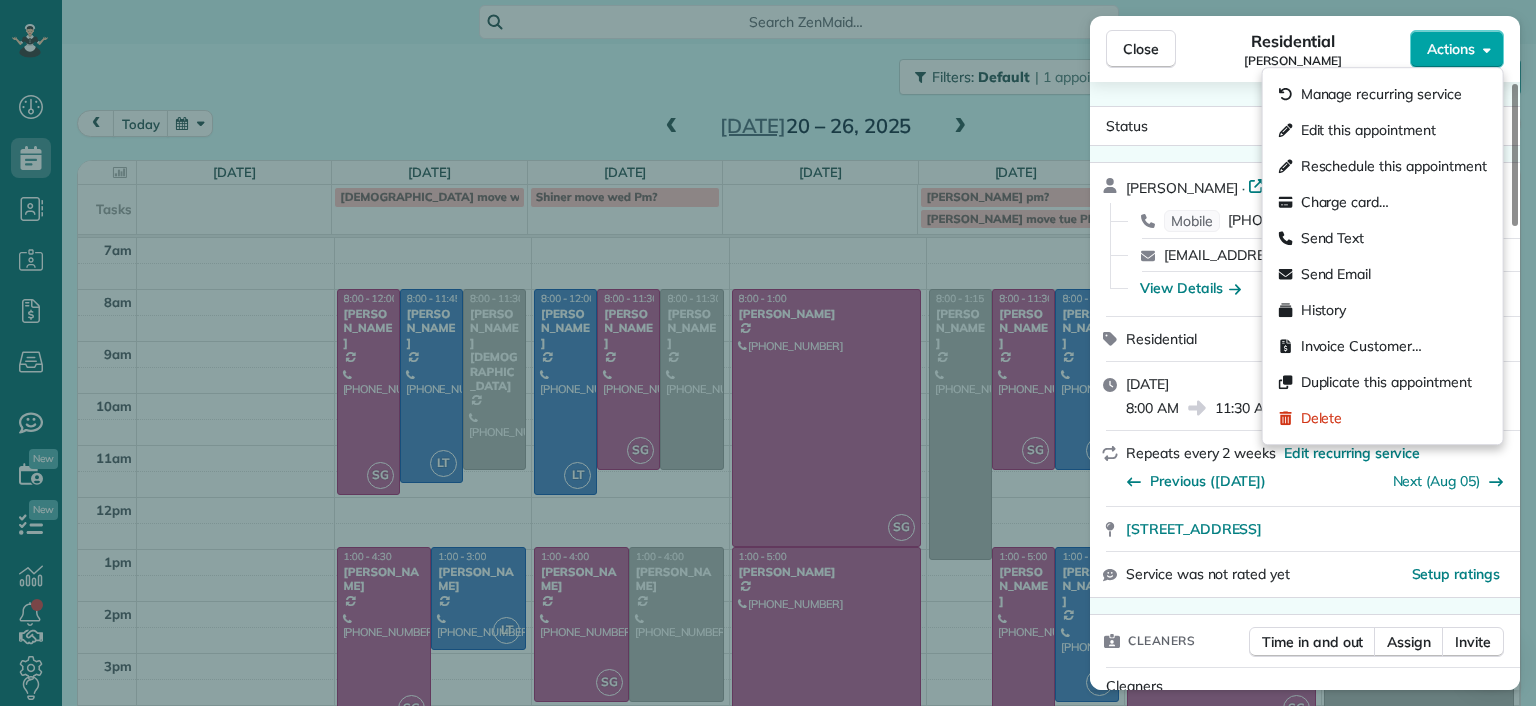 click on "Actions" at bounding box center [1457, 49] 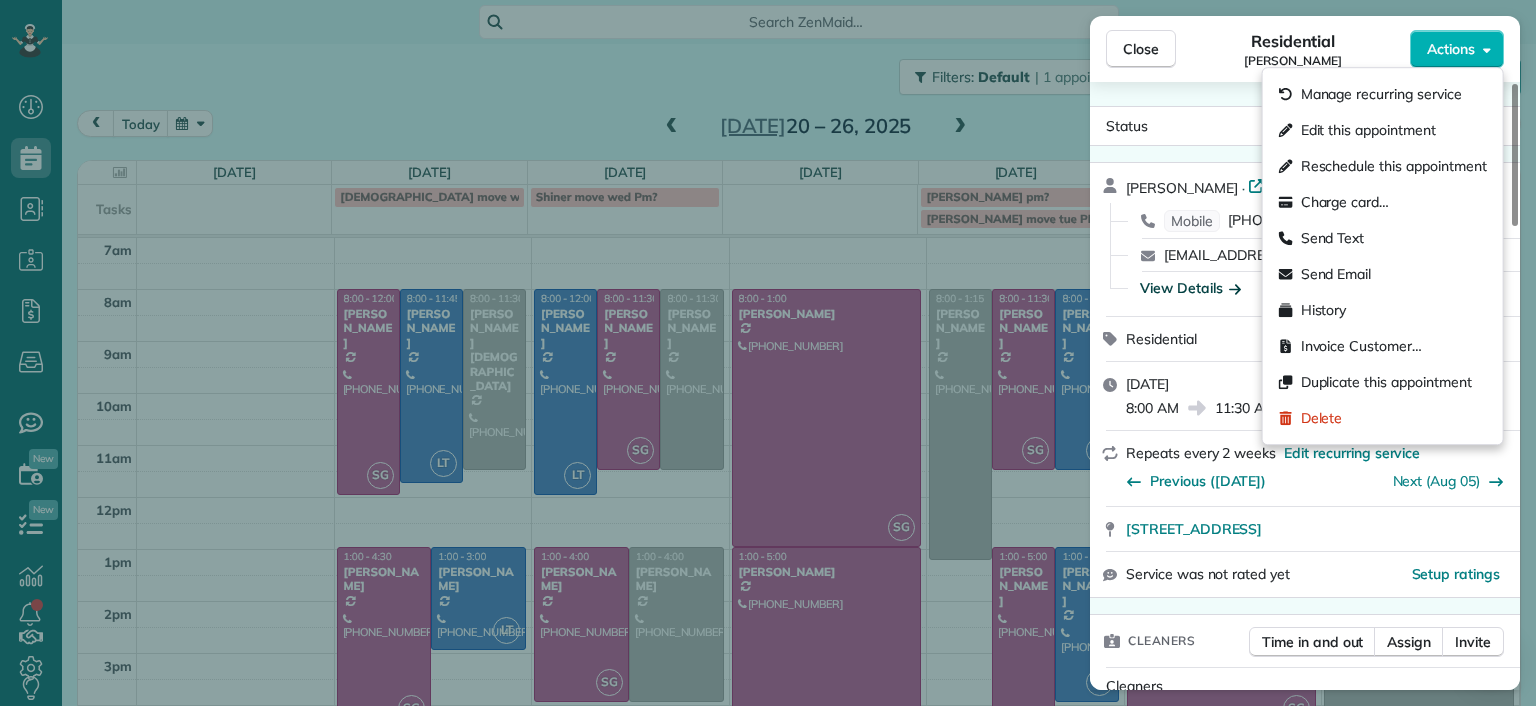 click on "View Details" at bounding box center [1190, 288] 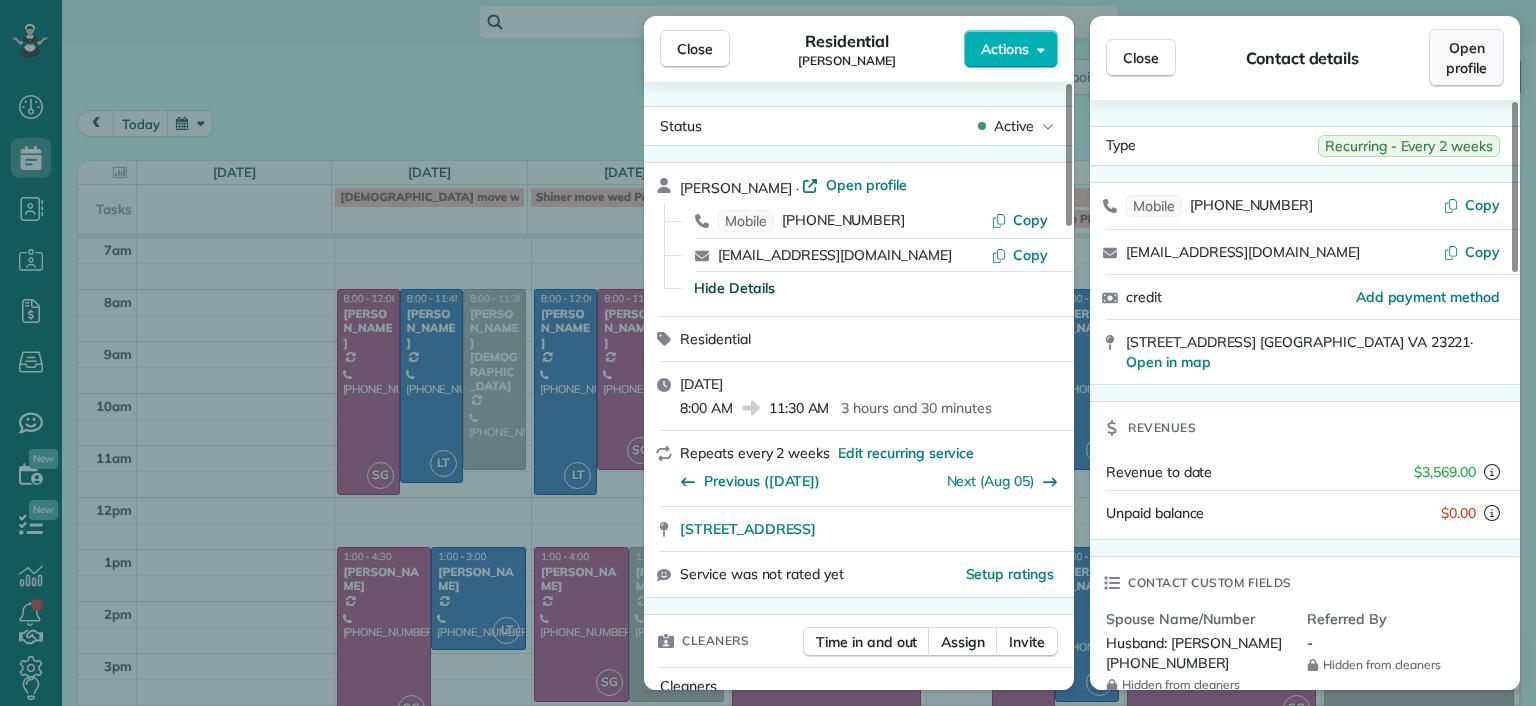 click on "Open profile" at bounding box center [1466, 58] 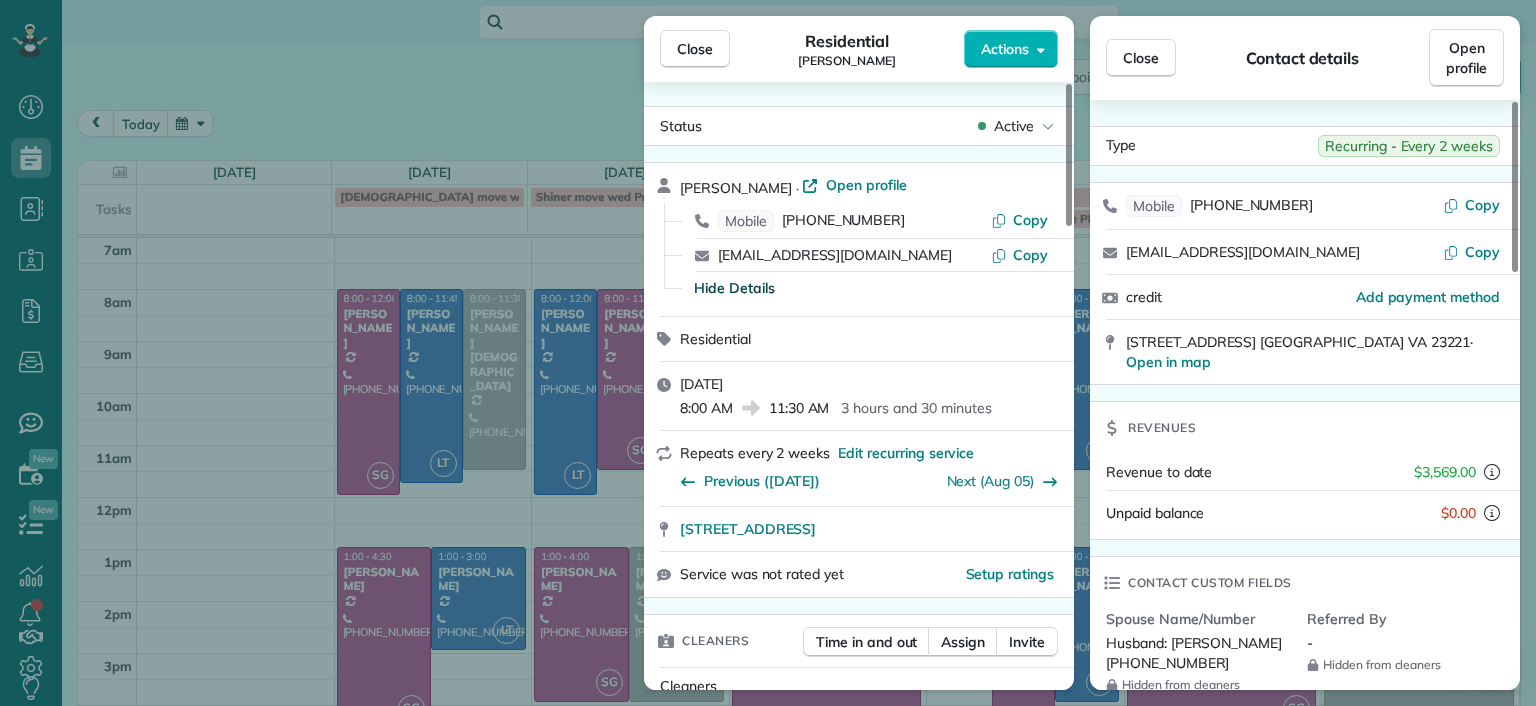 click on "Close Residential Molly Szkotak Actions Status Active Molly Szkotak · Open profile Mobile (718) 501-4015 Copy mollyszkotak@gmail.com Copy Hide Details Residential Tuesday, July 22, 2025 8:00 AM 11:30 AM 3 hours and 30 minutes Repeats every 2 weeks Edit recurring service Previous (Jul 08) Next (Aug 05) 3506 Hanover Avenue Richmond VA 23221 Service was not rated yet Setup ratings Cleaners Time in and out Assign Invite Cleaners No cleaners assigned yet Checklist Try Now Keep this appointment up to your standards. Stay on top of every detail, keep your cleaners organised, and your client happy. Assign a checklist Watch a 5 min demo Billing Billing actions Price $156.00 Overcharge $0.00 Discount $0.00 Coupon discount - Primary tax - Secondary tax - Total appointment price $156.00 Tips collected New feature! $0.00 Unpaid Mark as paid Total including tip $156.00 Get paid online in no-time! Send an invoice and reward your cleaners with tips Charge customer credit card Appointment custom fields Man Hours 4.0 hours -" at bounding box center [768, 353] 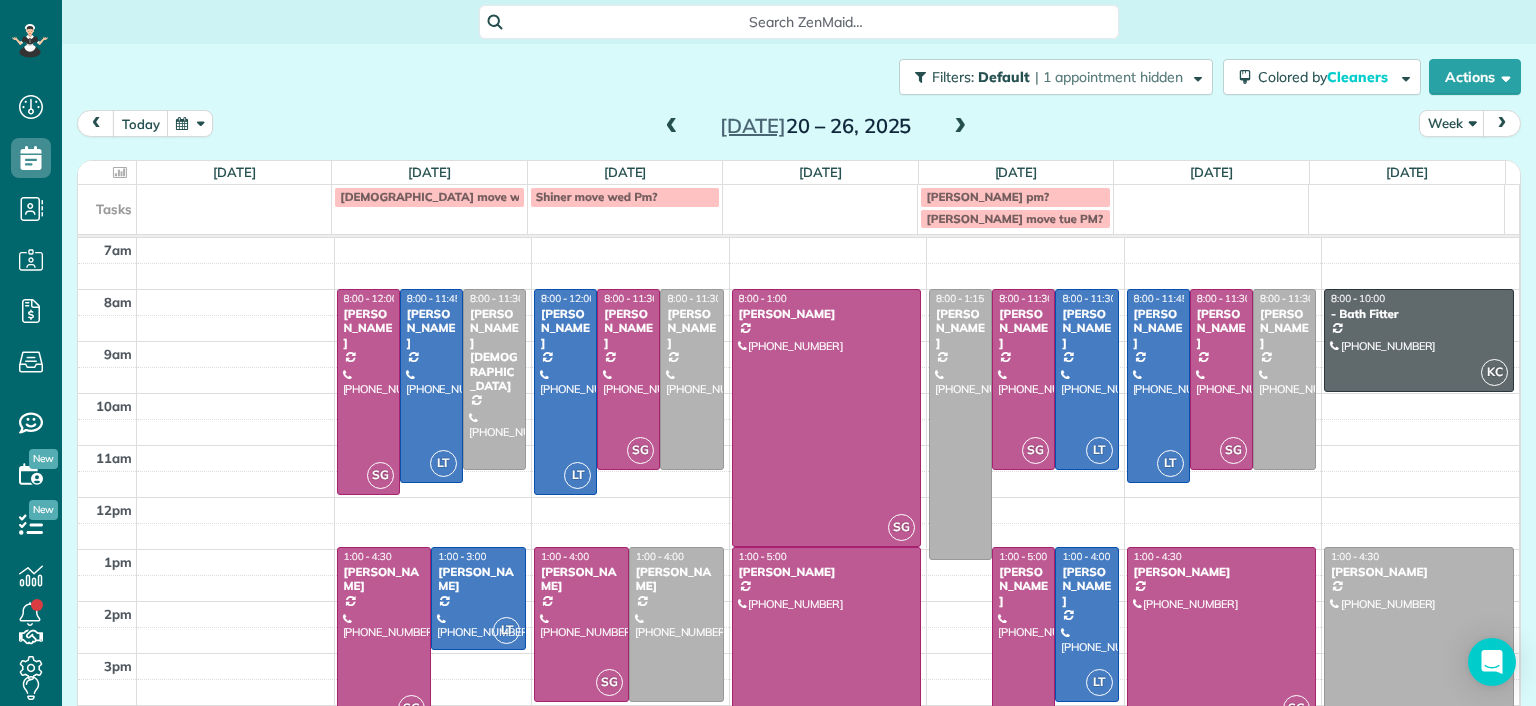 click on "Shiner move wed Pm?" at bounding box center [624, 207] 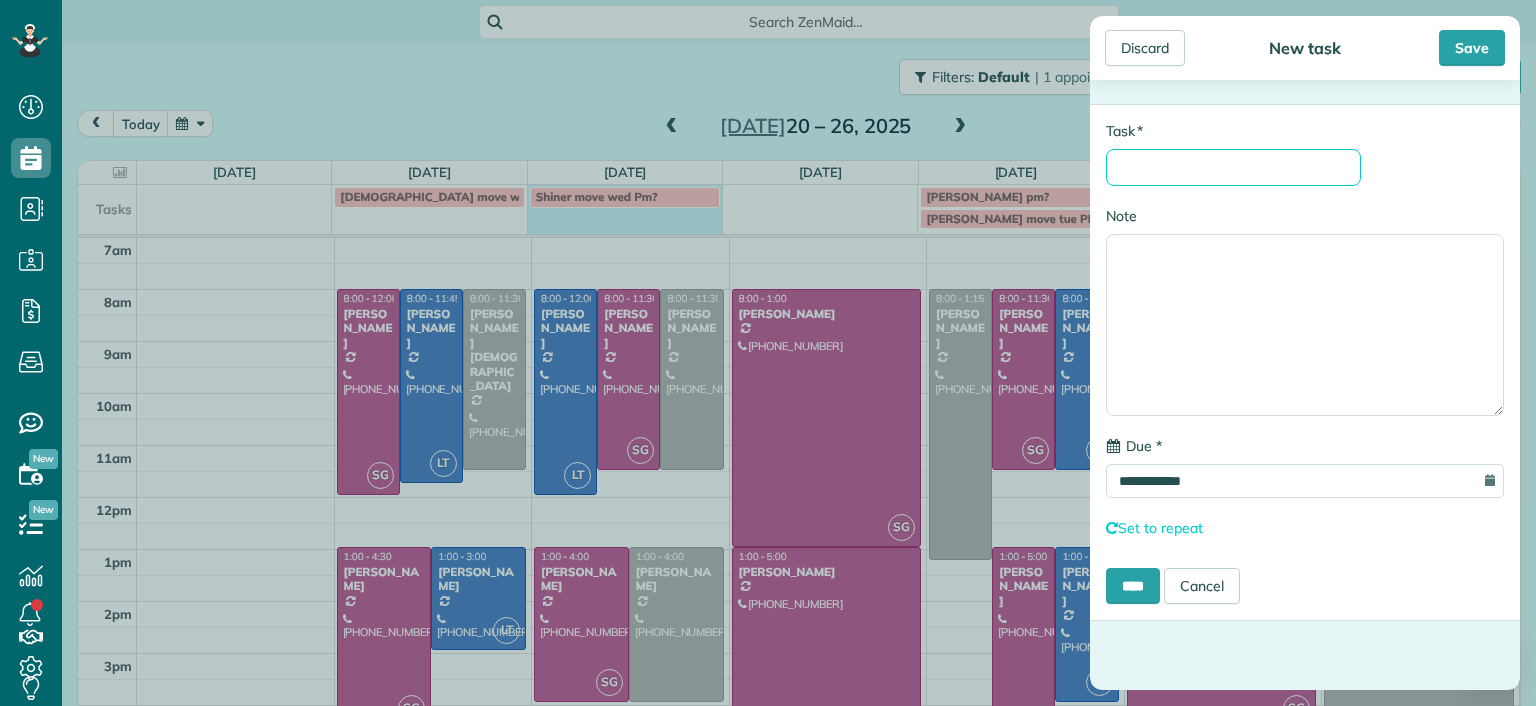 click on "*  Task" at bounding box center (1233, 167) 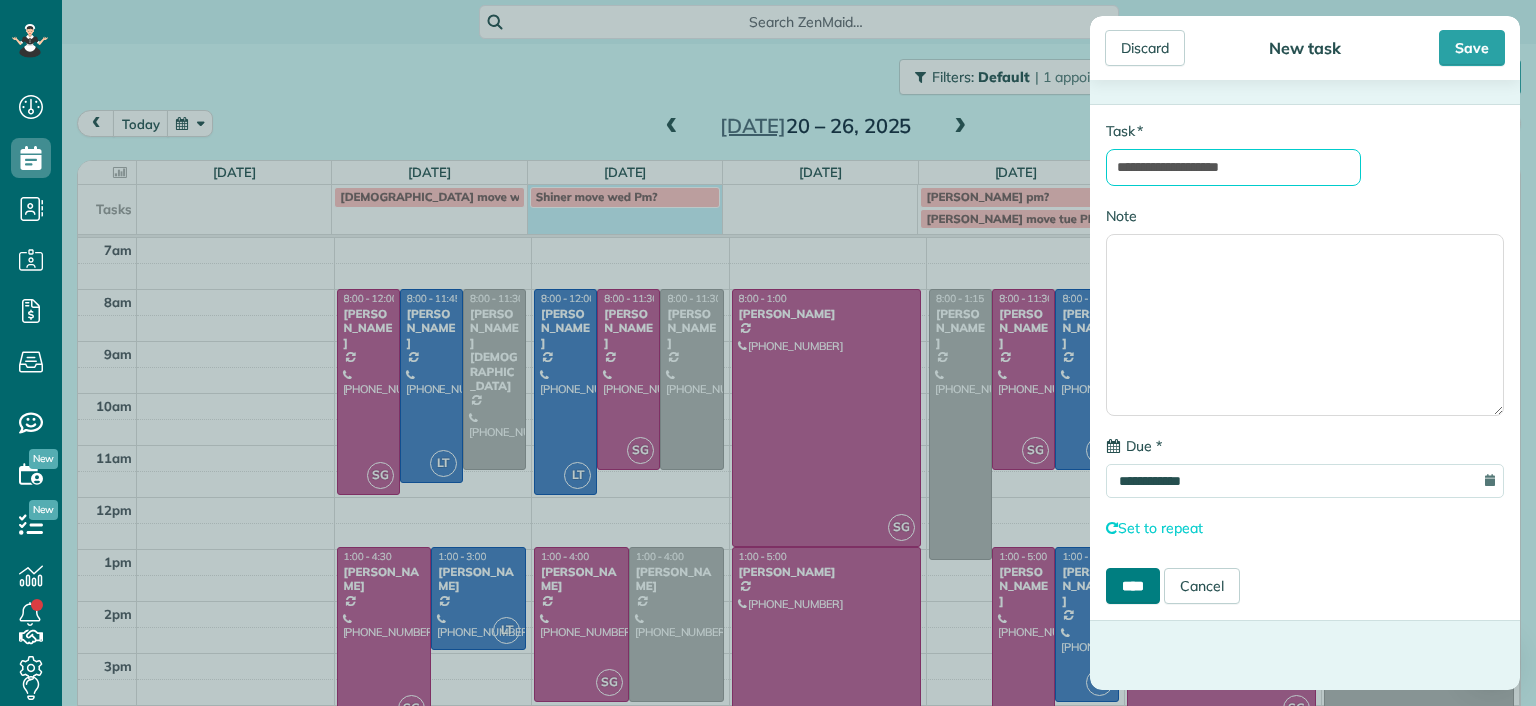 type on "**********" 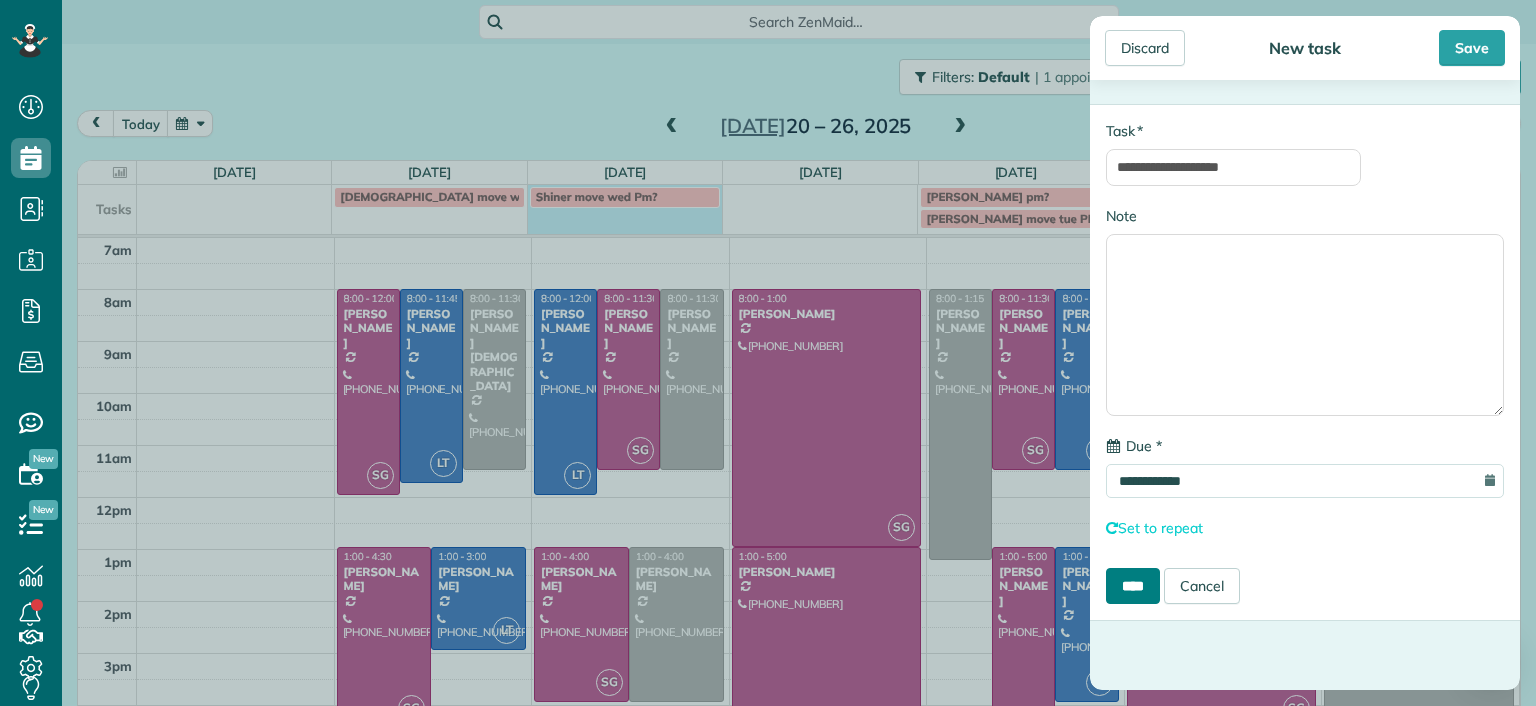 click on "****" at bounding box center (1133, 586) 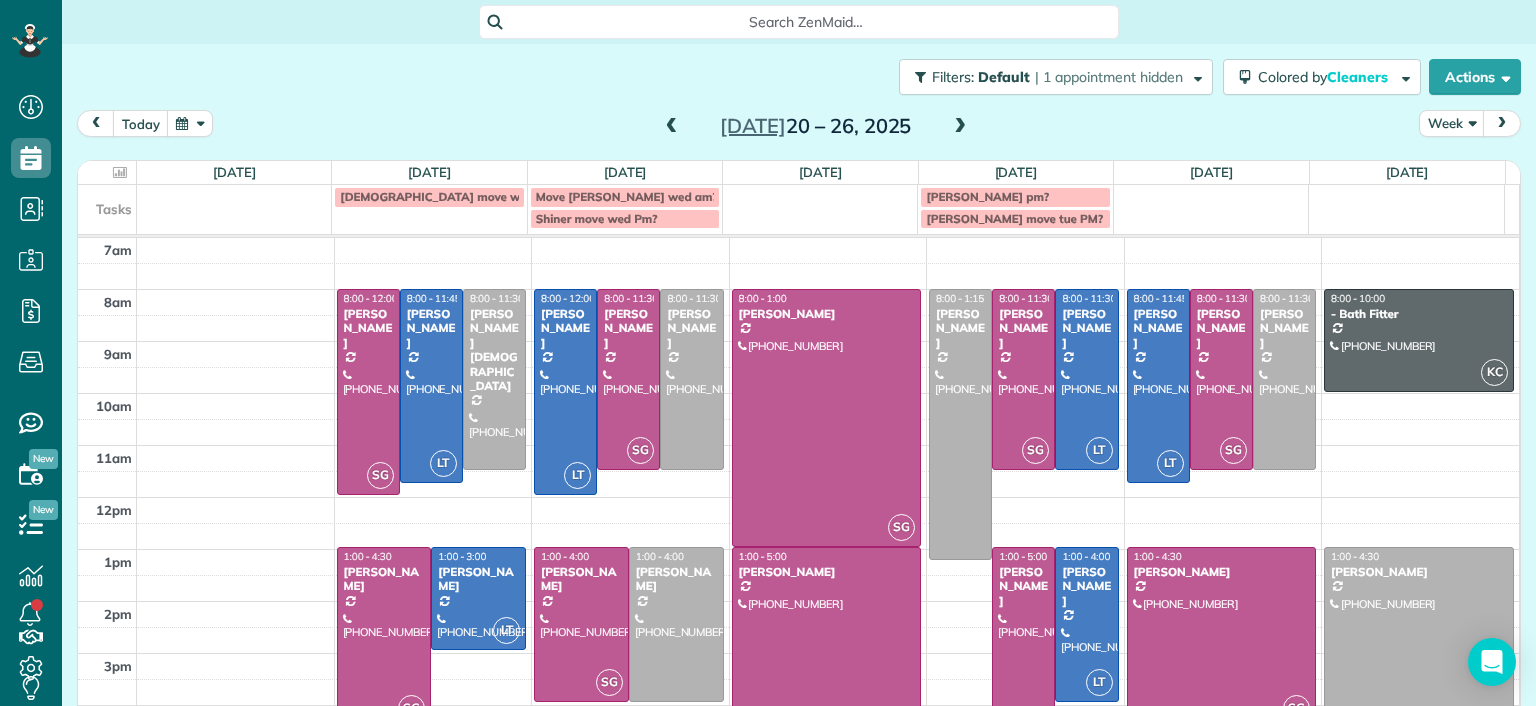 click on "Move Szkotak wed am?" at bounding box center (627, 196) 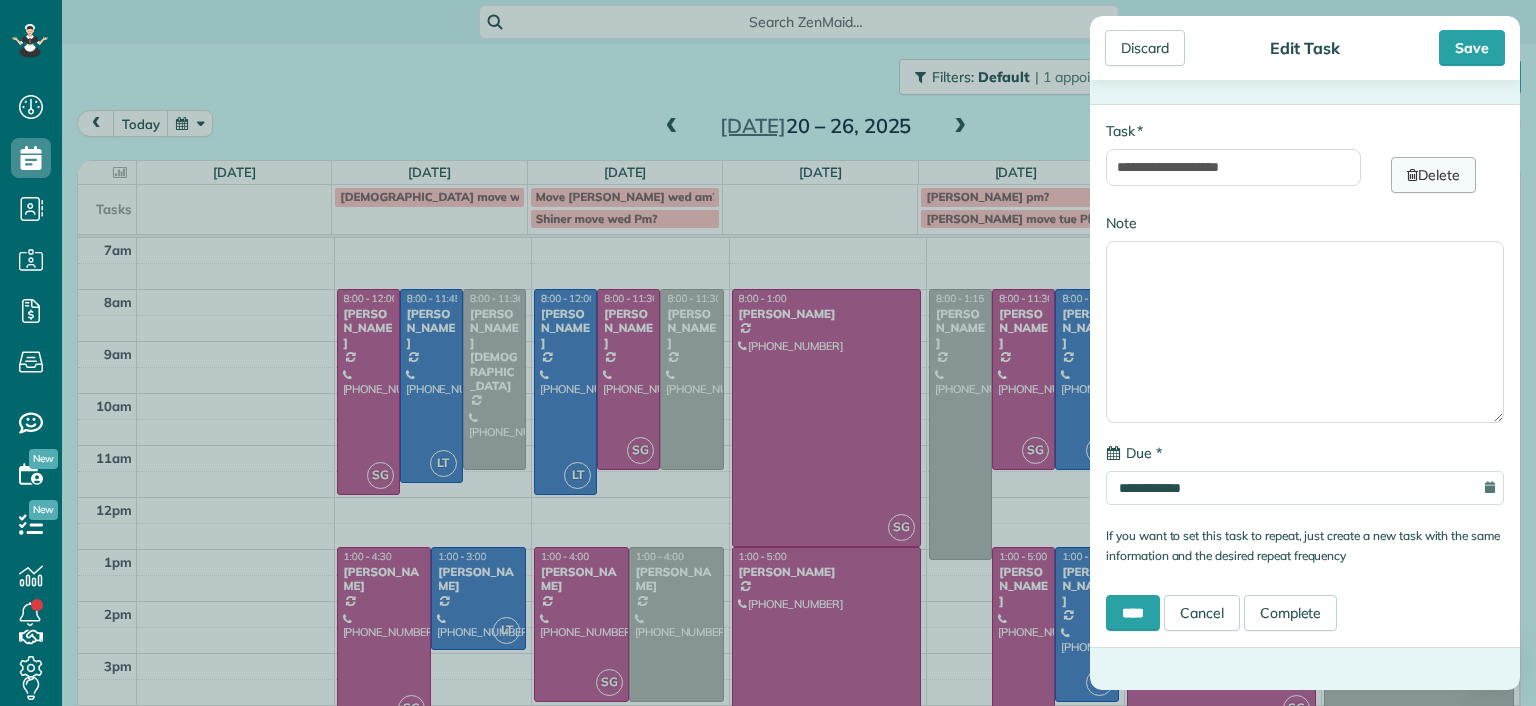 click on "Delete" at bounding box center (1433, 175) 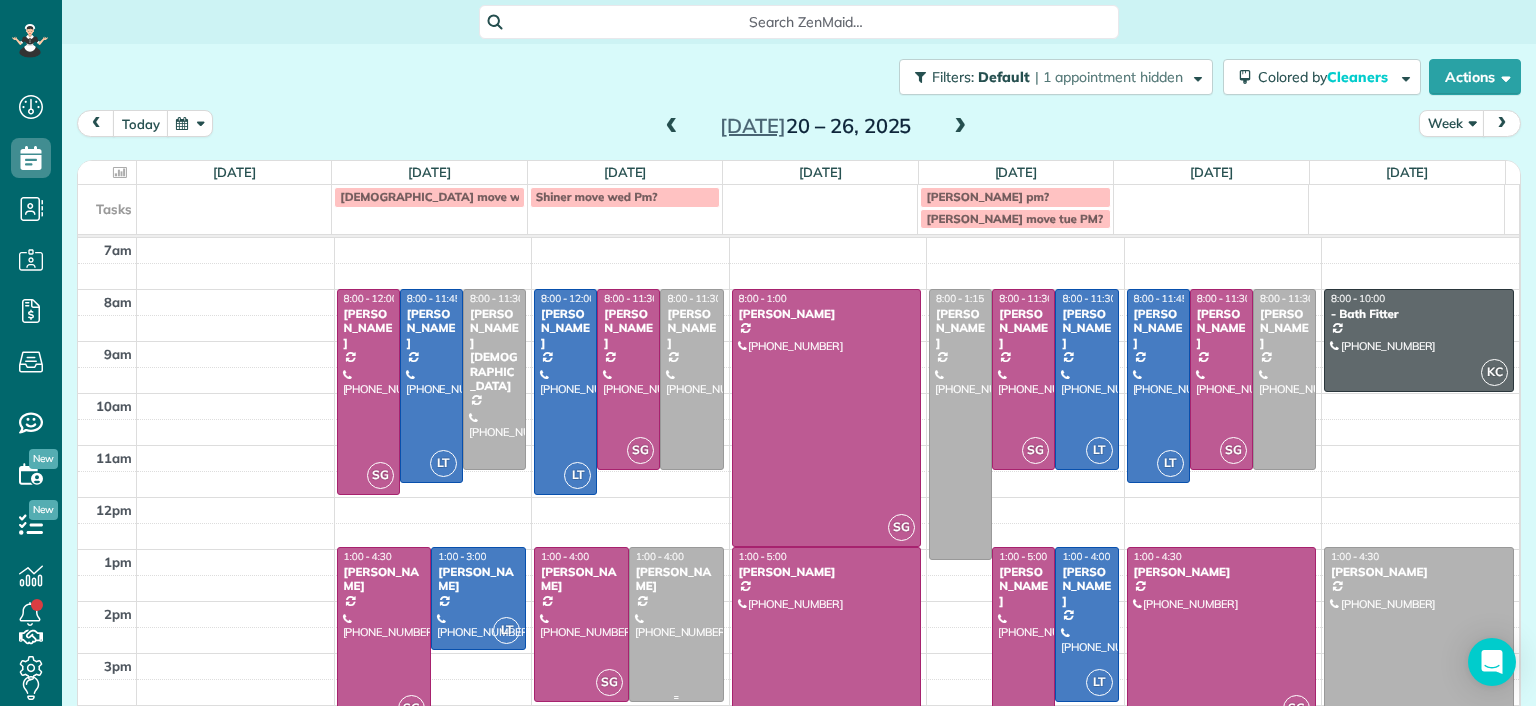 click at bounding box center (676, 624) 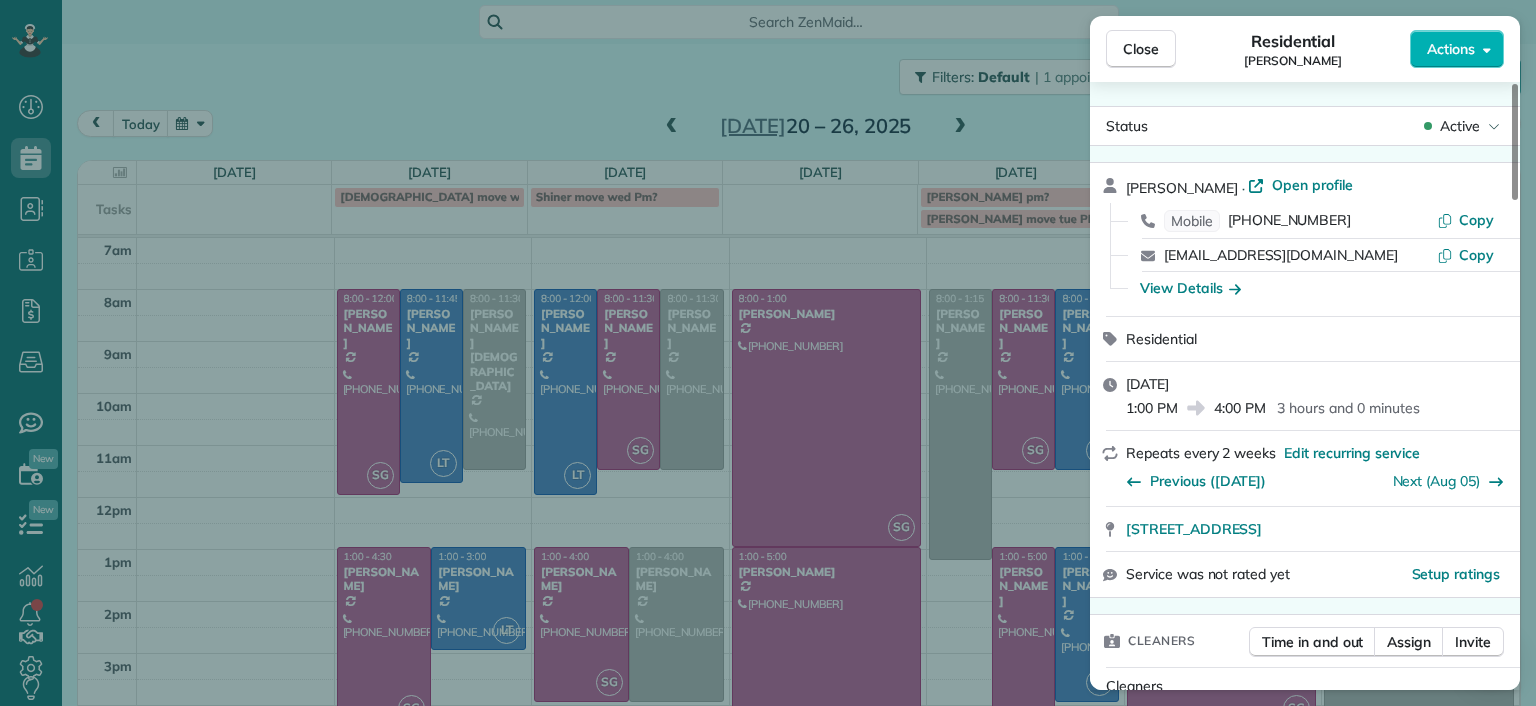 click on "Close Residential Karen Shiner Actions Status Active Karen Shiner · Open profile Mobile (804) 539-3135 Copy kcshiner@gmail.com Copy View Details Residential Tuesday, July 22, 2025 1:00 PM 4:00 PM 3 hours and 0 minutes Repeats every 2 weeks Edit recurring service Previous (Jul 08) Next (Aug 05) 2611 Melbourne Drive Richmond VA 23225 Service was not rated yet Setup ratings Cleaners Time in and out Assign Invite Cleaners No cleaners assigned yet Checklist Try Now Keep this appointment up to your standards. Stay on top of every detail, keep your cleaners organised, and your client happy. Assign a checklist Watch a 5 min demo Billing Billing actions Price $153.00 Overcharge $0.00 Discount $0.00 Coupon discount - Primary tax - Secondary tax - Total appointment price $153.00 Tips collected New feature! $0.00 Unpaid Mark as paid Total including tip $153.00 Get paid online in no-time! Send an invoice and reward your cleaners with tips Charge customer credit card Appointment custom fields Man Hours 3 Man Hours - Notes" at bounding box center [768, 353] 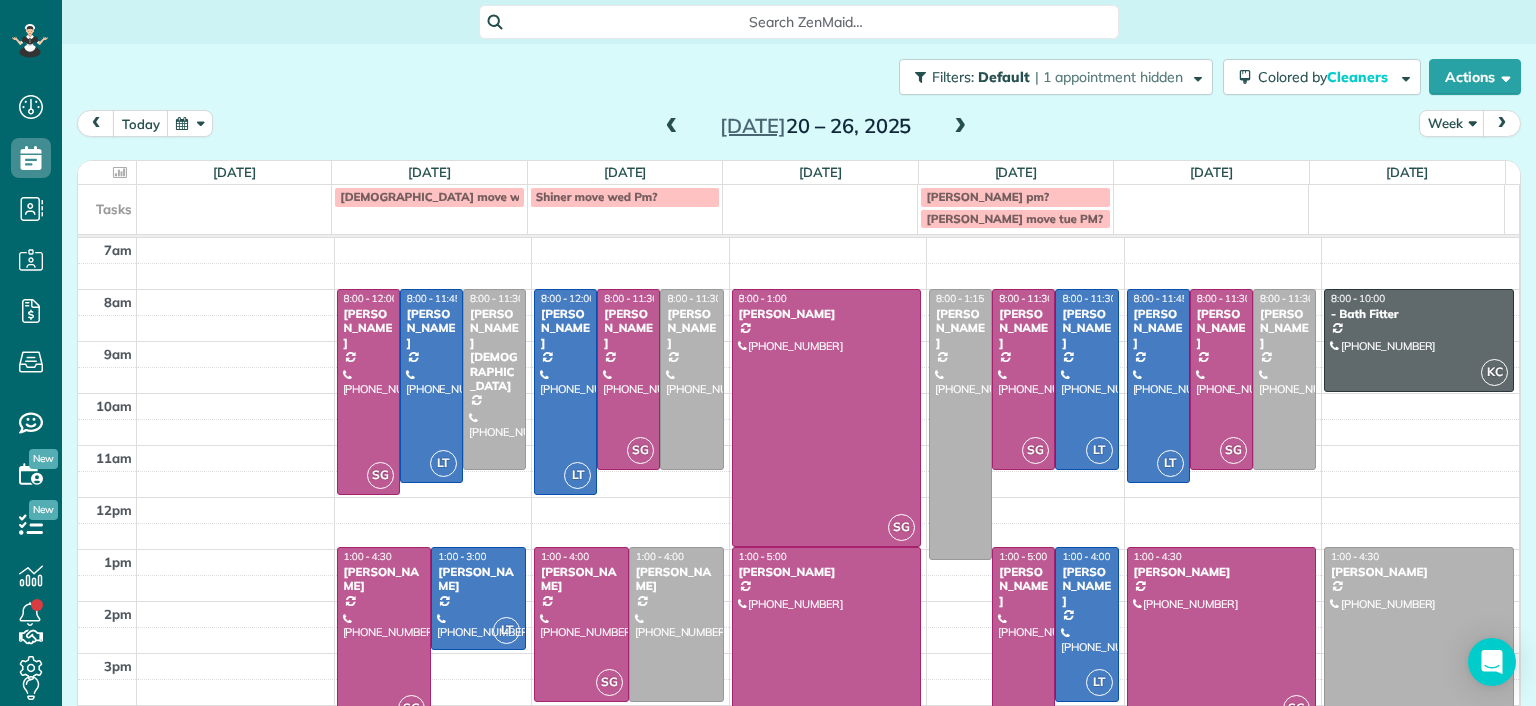 click at bounding box center (672, 127) 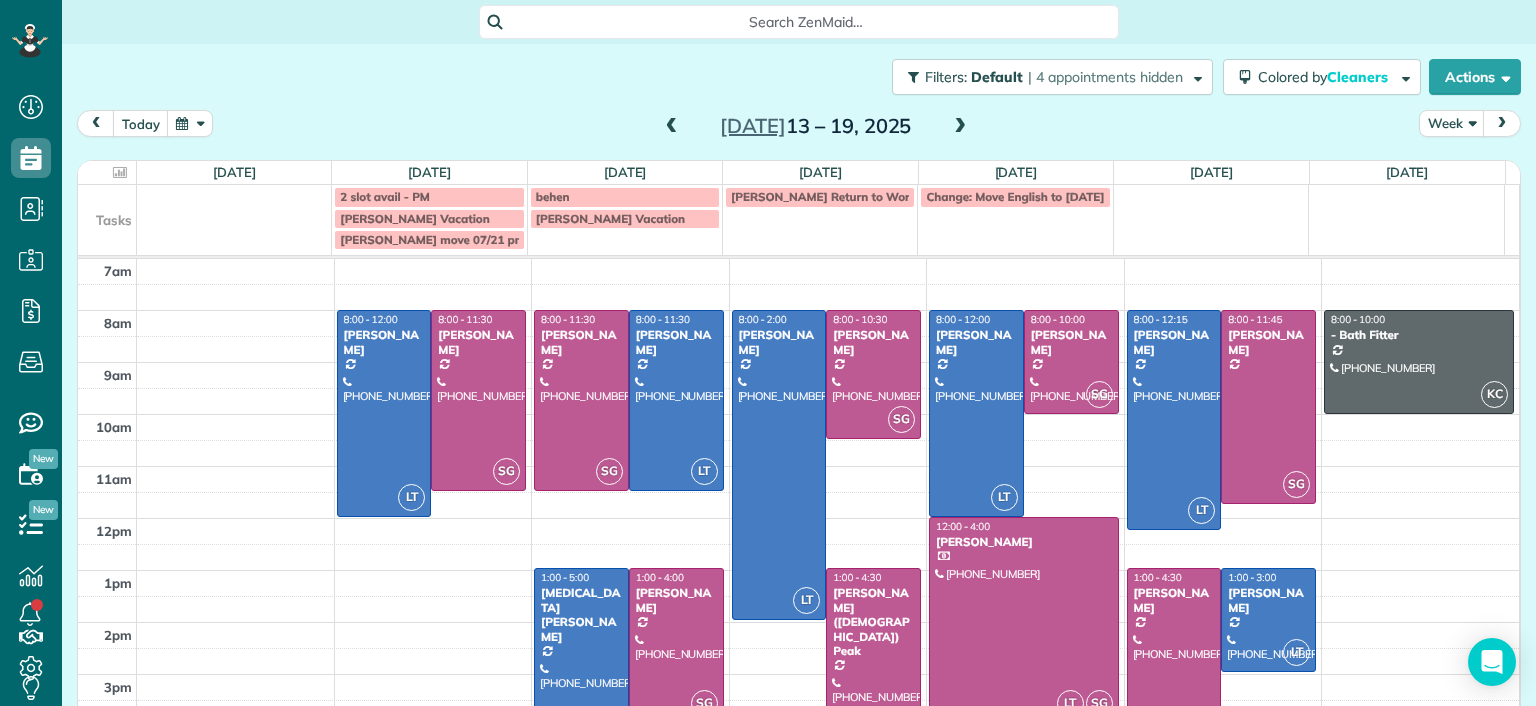 click at bounding box center (672, 127) 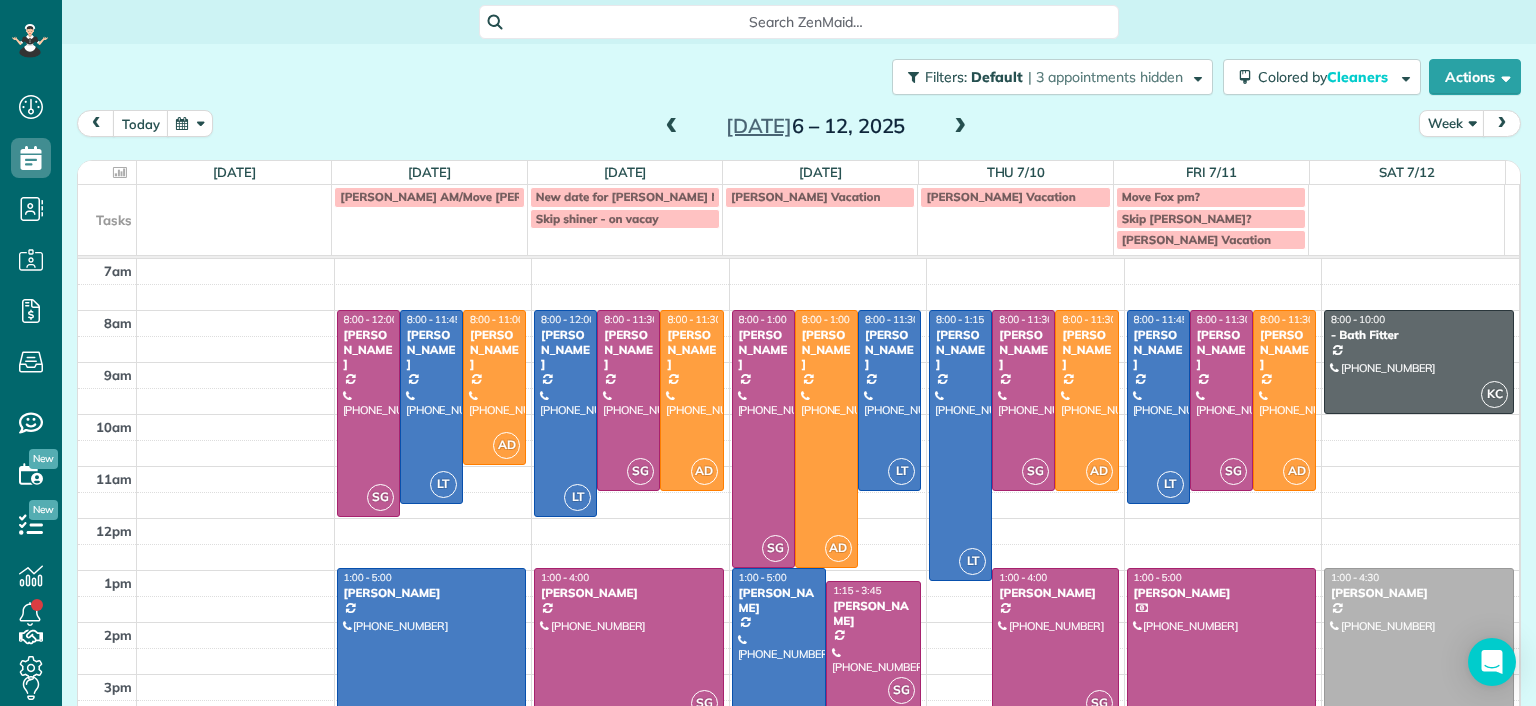 click at bounding box center [960, 127] 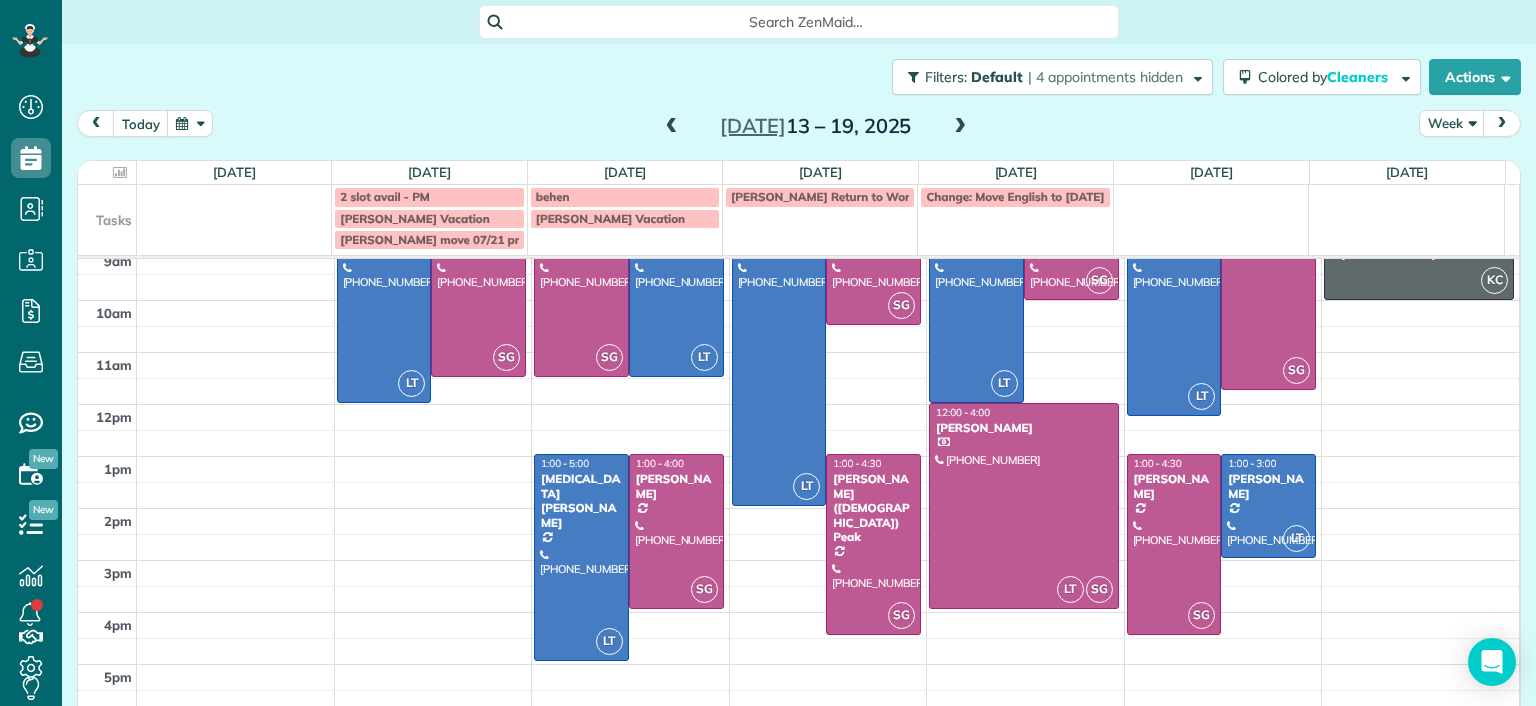 scroll, scrollTop: 115, scrollLeft: 0, axis: vertical 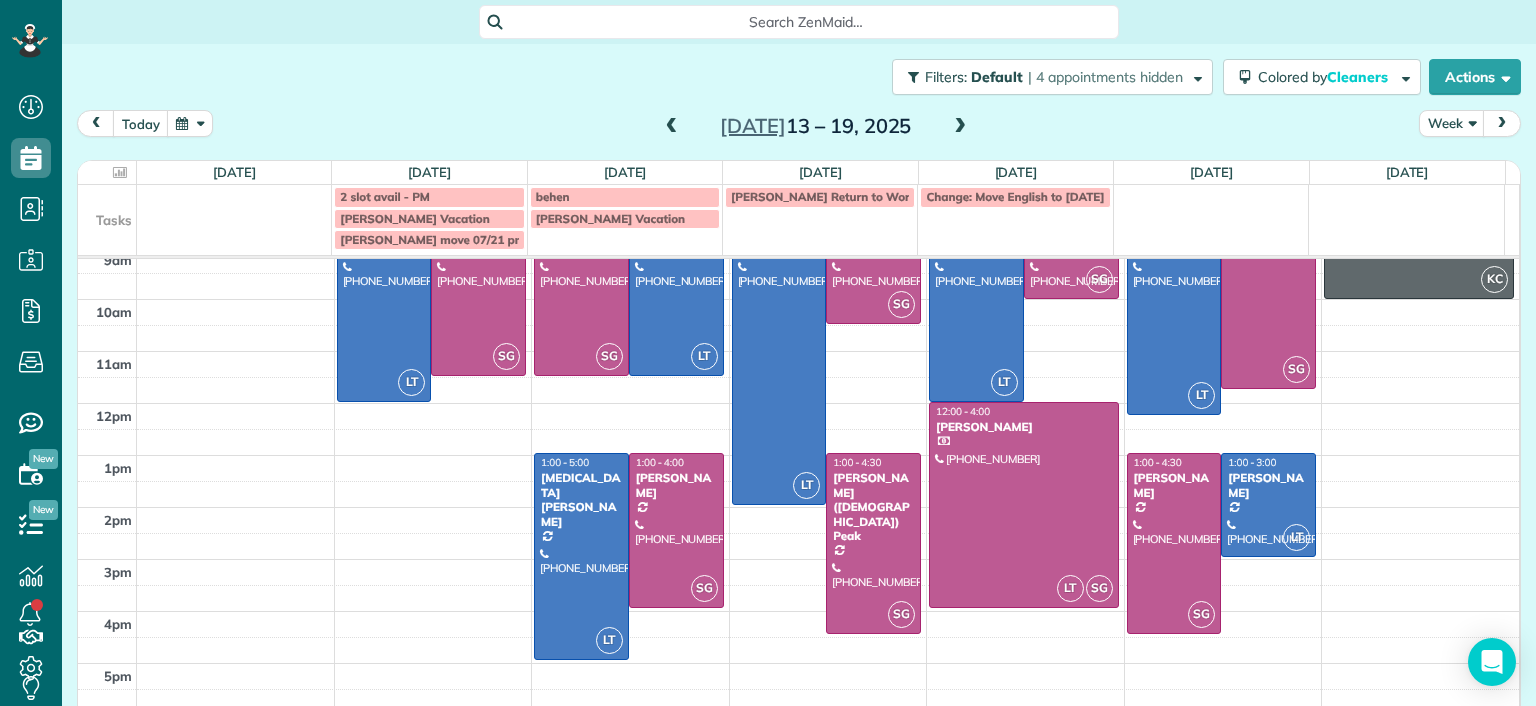 click at bounding box center (672, 127) 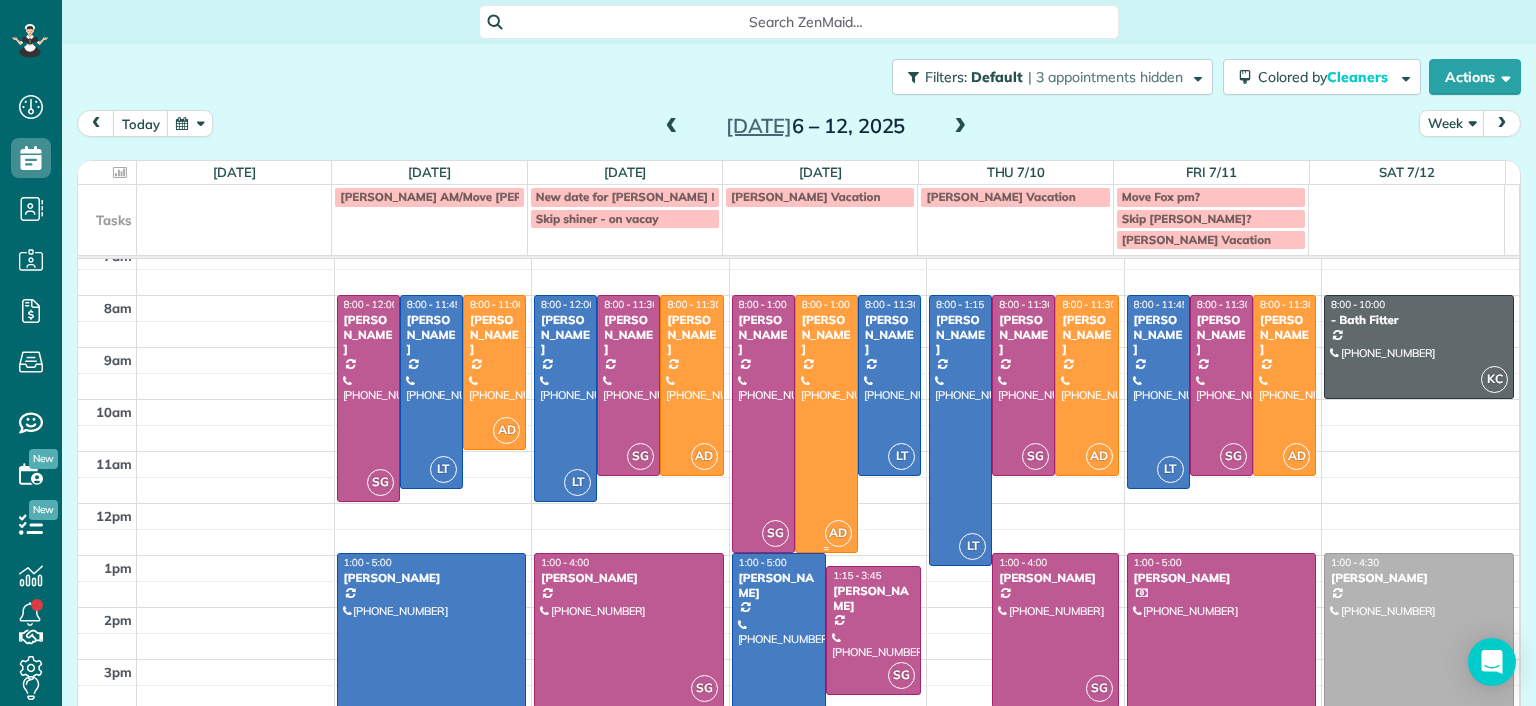 scroll, scrollTop: 115, scrollLeft: 0, axis: vertical 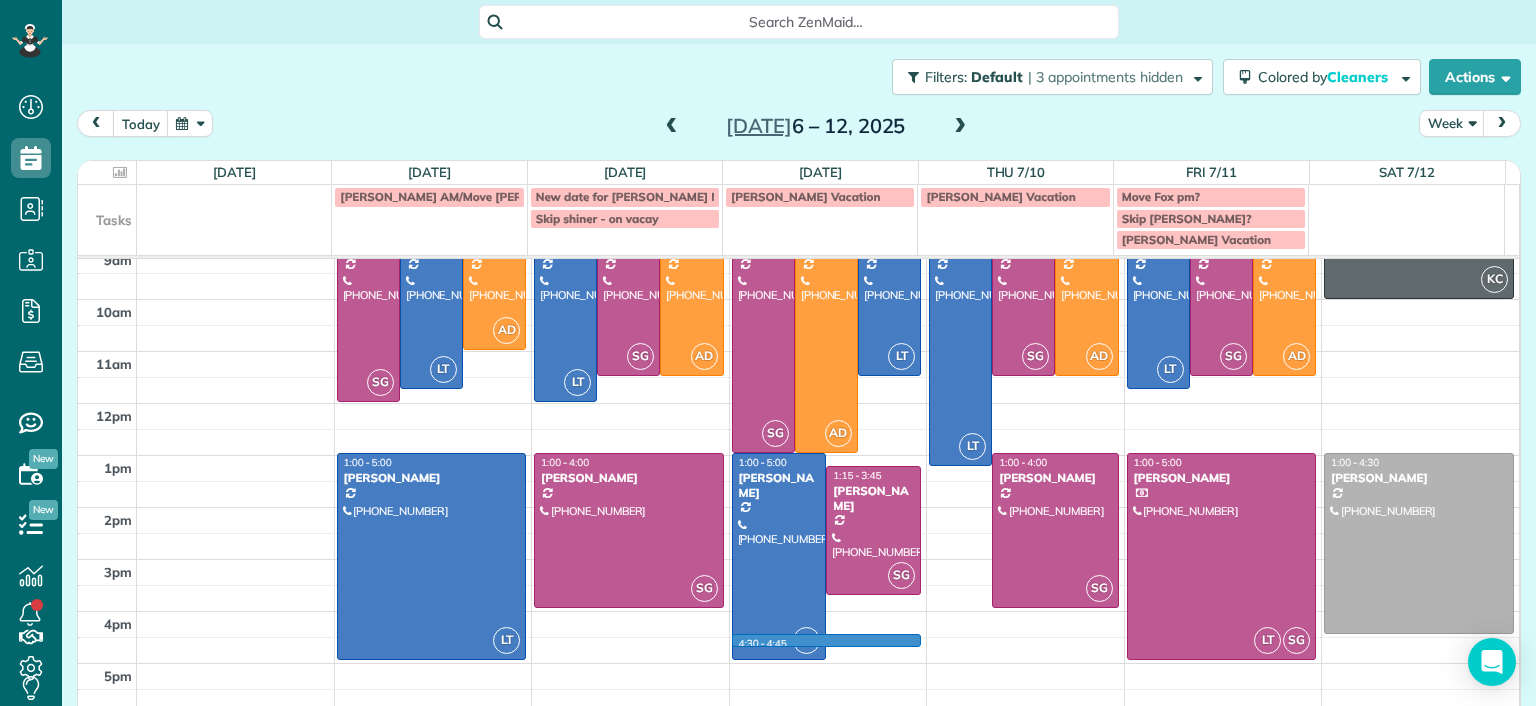 click on "7am 8am 9am 10am 11am 12pm 1pm 2pm 3pm 4pm 5pm SG 8:00 - 12:00 Jessica Pizano (860) 833-0605 7867 Hampton Forest Lane Chesterfield, VA 23832 LT 8:00 - 11:45 Chris Seamon (804) 349-4891 2329 Farrand Drive Henrico, VA 23231 AD 8:00 - 11:00 Lesley Bruno (804) 836-4658 807 West 47th Street Richmond, VA 23225 LT 1:00 - 5:00 Sarah Craig (804) 517-0176 4945 Old Main Street Richmond, VA 23231 LT 8:00 - 12:00 Hayley Morris (540) 908-0774 5111 Forest Hill Avenue Richmond, VA 23225 SG 8:00 - 11:30 Jennifer Johnson (804) 357-0697 4008 Clinton Avenue Richmond, VA 23227 AD 8:00 - 11:30 Molly Szkotak (718) 501-4015 3506 Hanover Avenue Richmond, VA 23221 SG 1:00 - 4:00 Tracy Jones (703) 231-6094 301 Virginia Street Richmond, VA 23219 4:30 - 4:45 SG 8:00 - 1:00 Denise Nelson (804) 363-7437 9625 Kingussle Lane Richmond, VA 23236 AD 8:00 - 1:00 Kellie Koshute (215) 939-5360 2040 Old Manchester Street Richmond, VA 23225 LT 8:00 - 11:30 Lucy McCown (512) 417-2942 2971 Dragana Drive Richmond, VA 23233 LT 1:00 - 5:00 Katie Fraker" at bounding box center [798, 429] 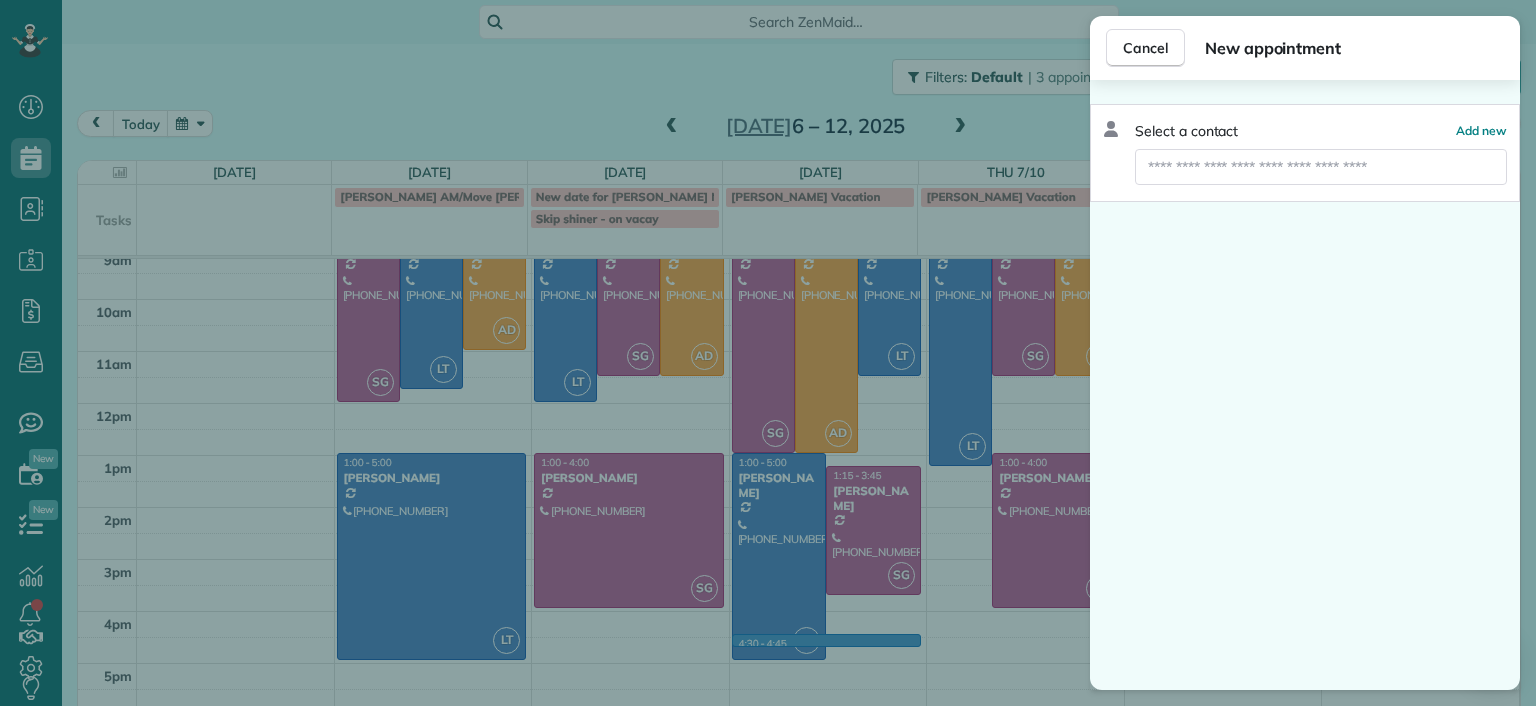 click on "Cancel New appointment Select a contact Add new" at bounding box center (768, 353) 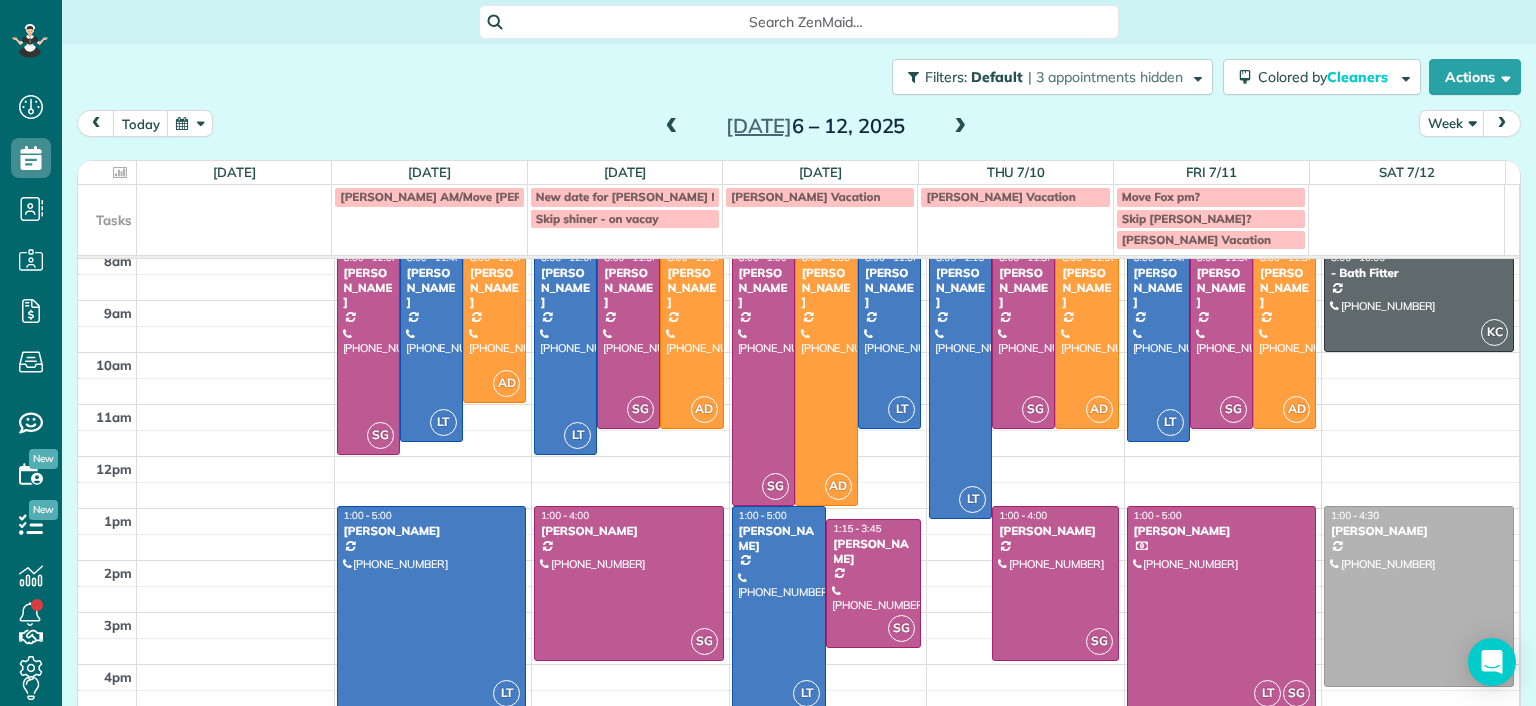 scroll, scrollTop: 15, scrollLeft: 0, axis: vertical 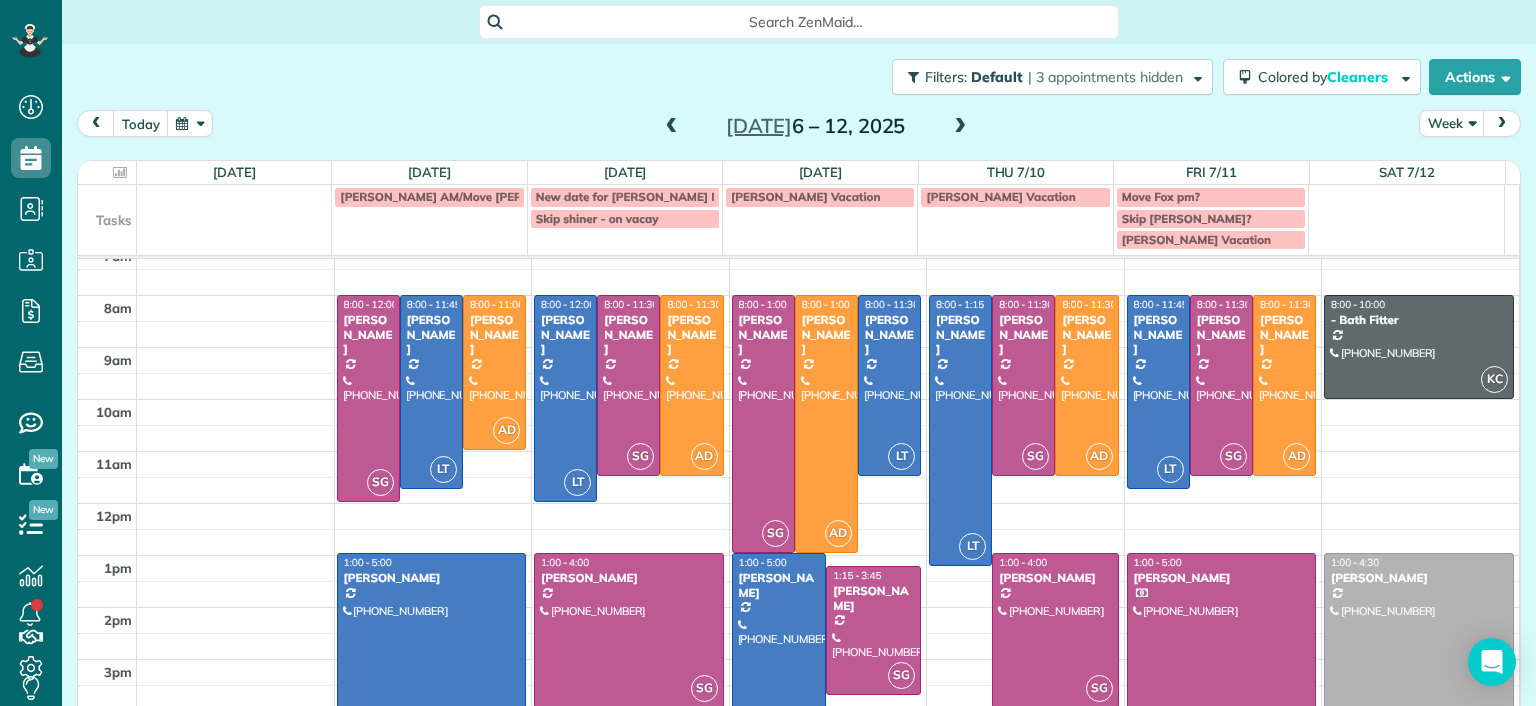 click at bounding box center (1419, 643) 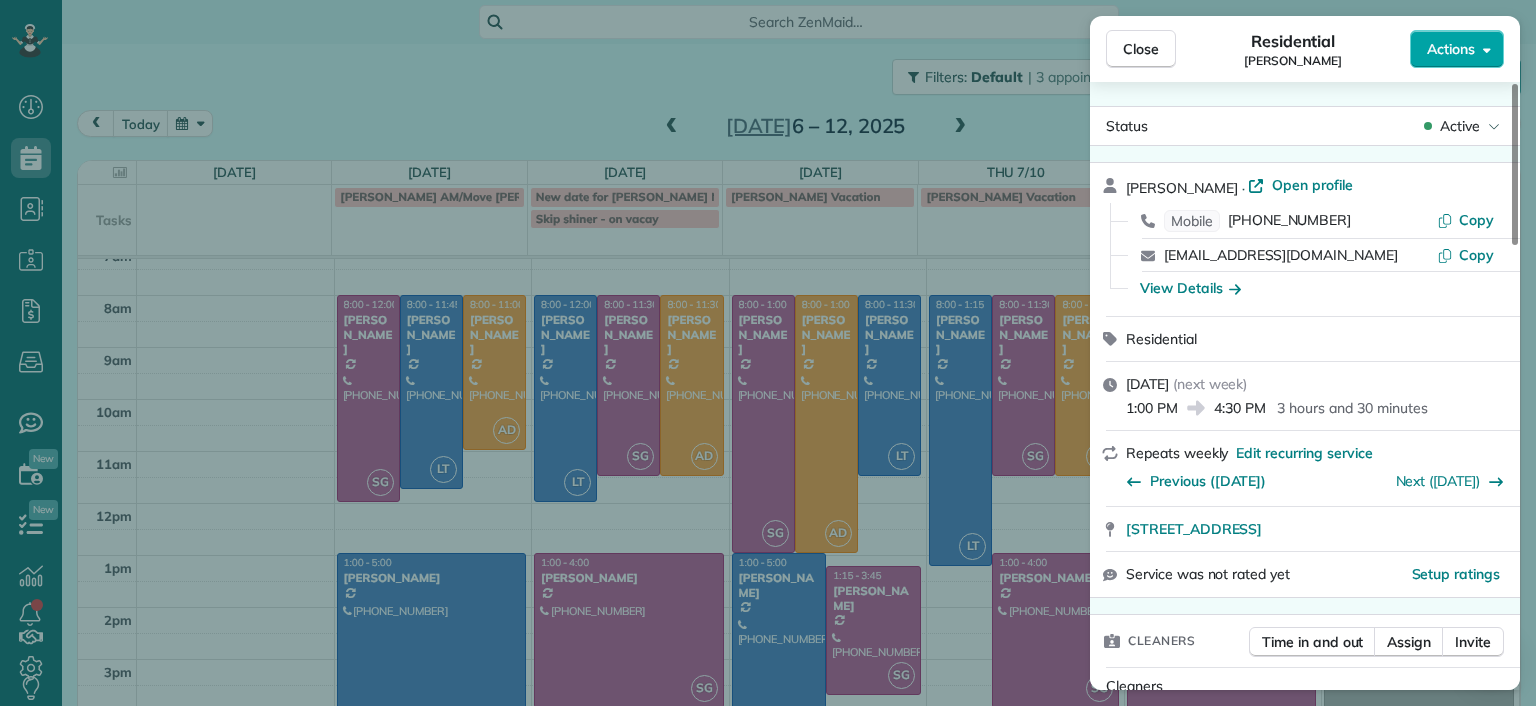 click on "Actions" at bounding box center [1457, 49] 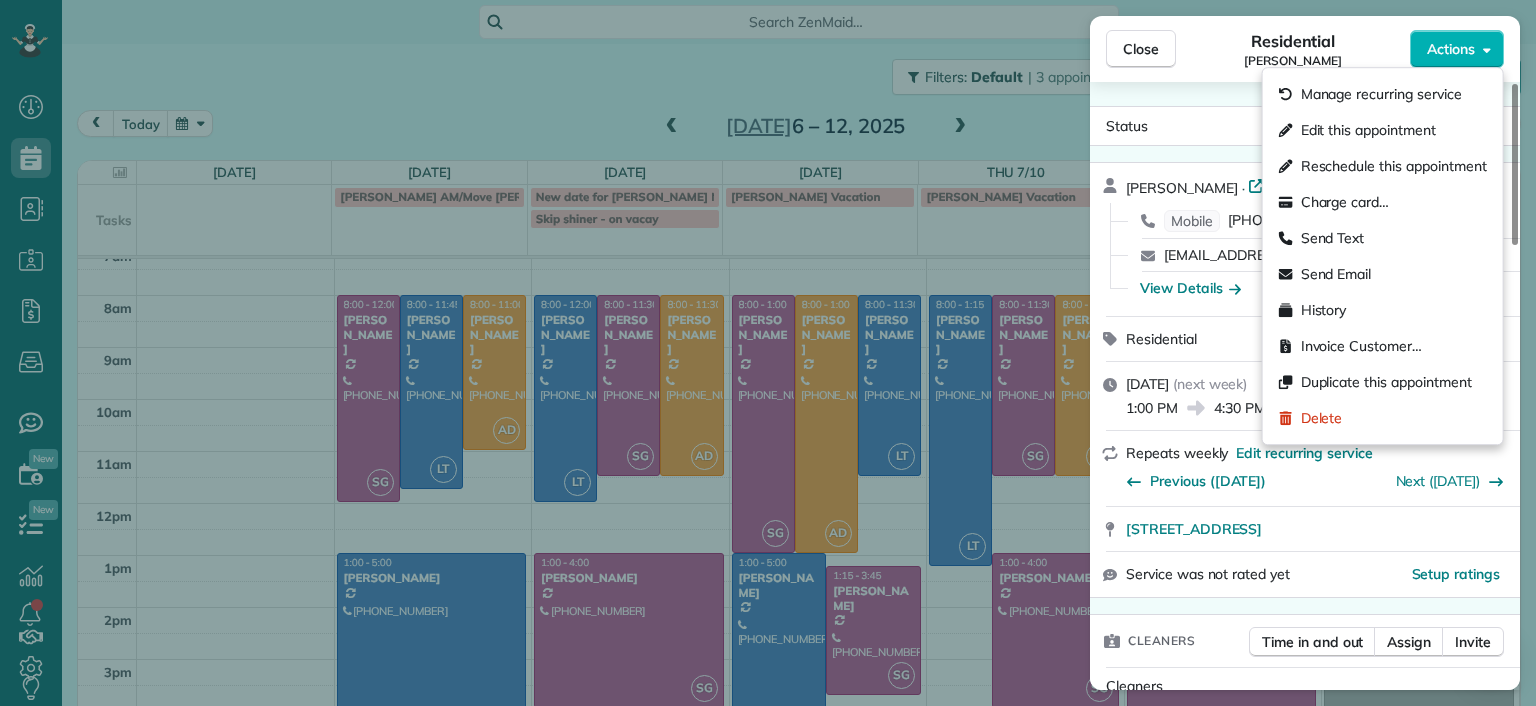click on "Close Residential Julie Sims Actions Status Active Julie Sims · Open profile Mobile (301) 357-4299 Copy slfloyd07@verizon.net Copy View Details Residential Saturday, July 12, 2025 ( next week ) 1:00 PM 4:30 PM 3 hours and 30 minutes Repeats weekly Edit recurring service Previous (Jul 05) Next (Jul 19) 1212 Grumman Drive Henrico VA 23229 Service was not rated yet Setup ratings Cleaners Time in and out Assign Invite Cleaners No cleaners assigned yet Checklist Try Now Keep this appointment up to your standards. Stay on top of every detail, keep your cleaners organised, and your client happy. Assign a checklist Watch a 5 min demo Billing Billing actions Price $0.00 Overcharge $0.00 Discount $0.00 Coupon discount - Primary tax - Secondary tax - Total appointment price $0.00 Tips collected New feature! $0.00 Mark as paid Total including tip $0.00 Get paid online in no-time! Send an invoice and reward your cleaners with tips Charge customer credit card Appointment custom fields Man Hours 3.5 Man hours - Work items" at bounding box center (768, 353) 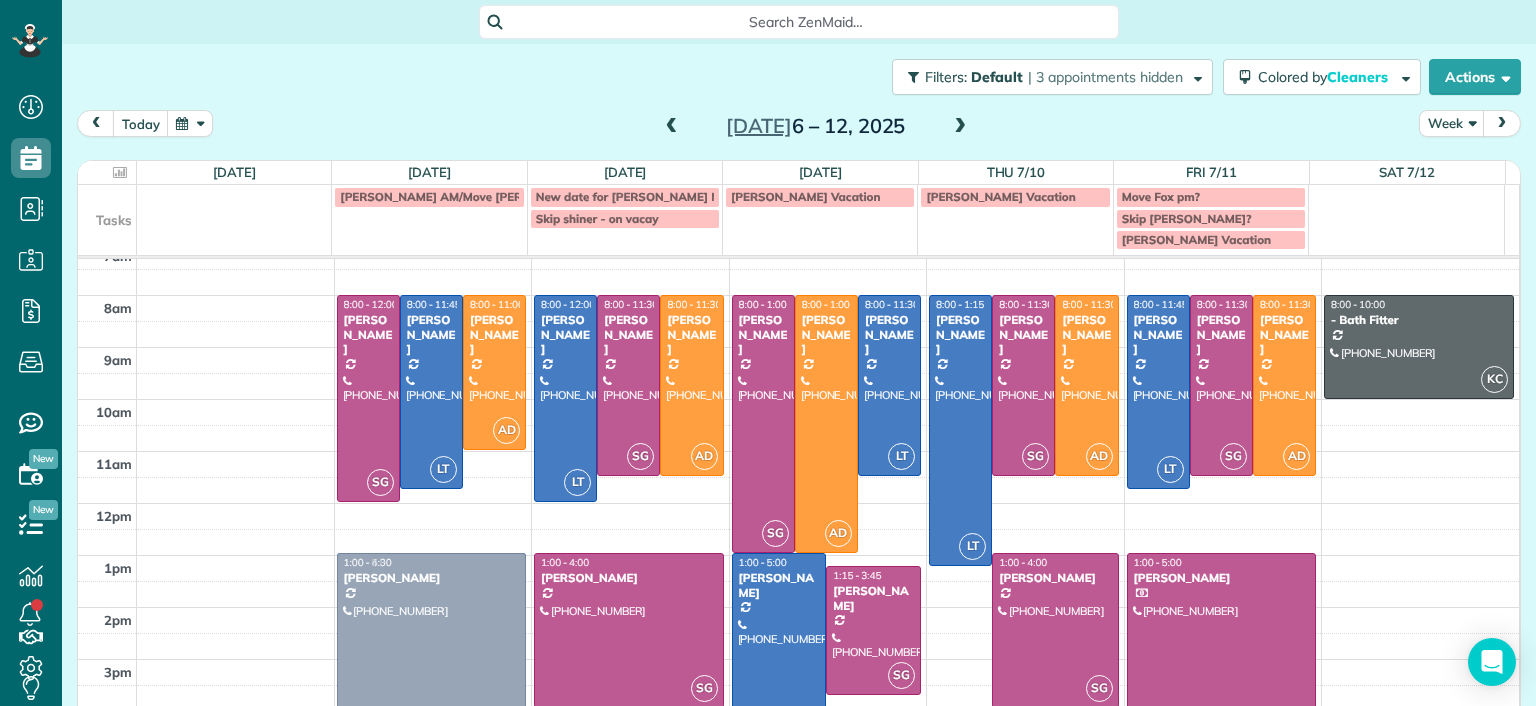 drag, startPoint x: 1412, startPoint y: 661, endPoint x: 484, endPoint y: 655, distance: 928.0194 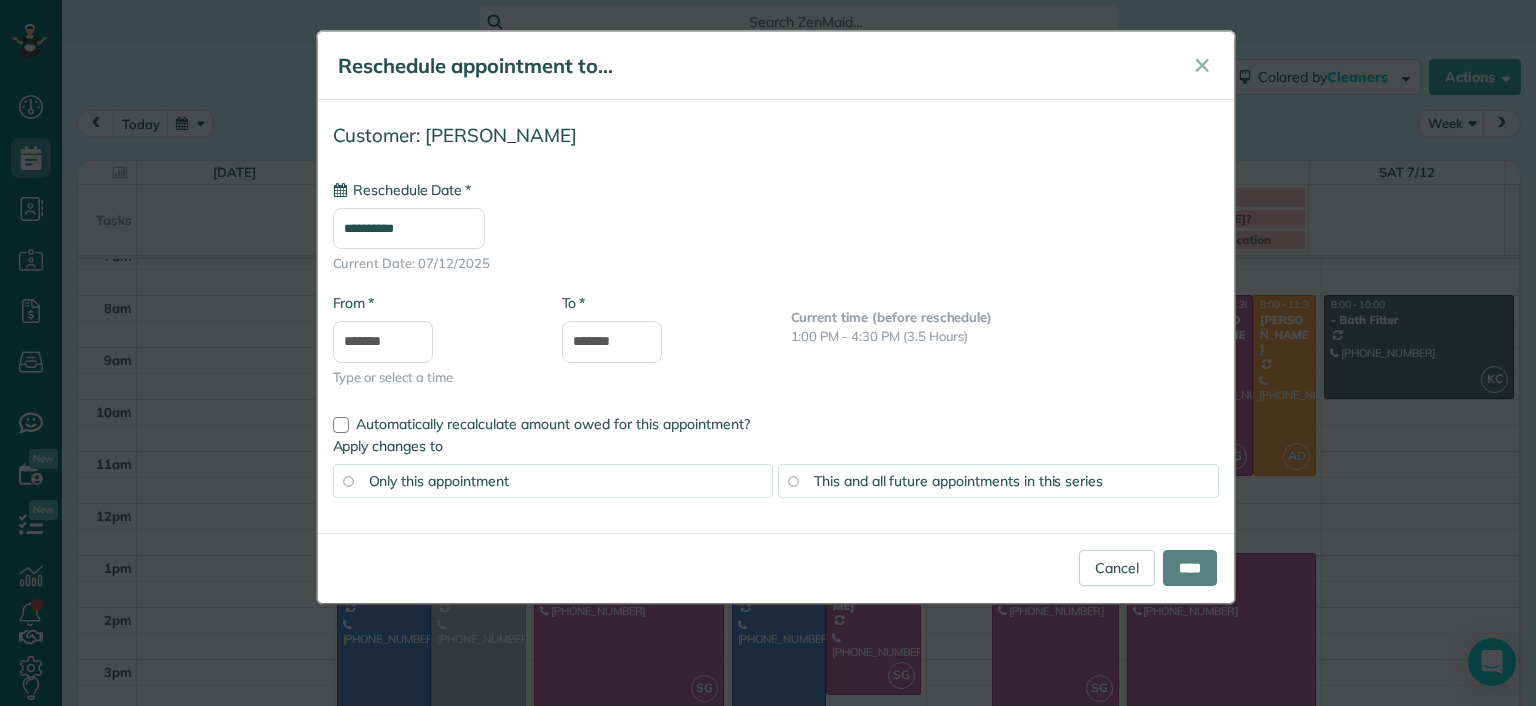 type on "**********" 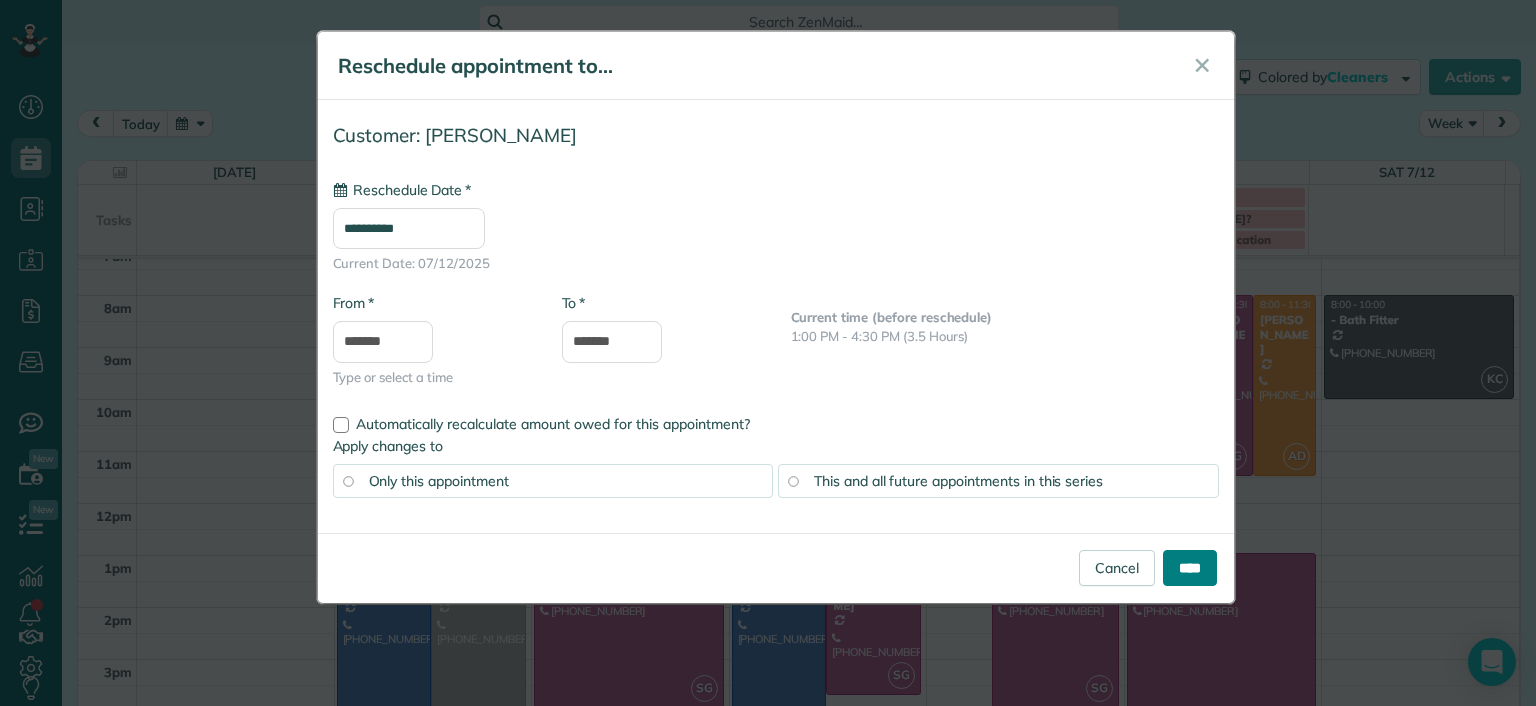 click on "****" at bounding box center (1190, 568) 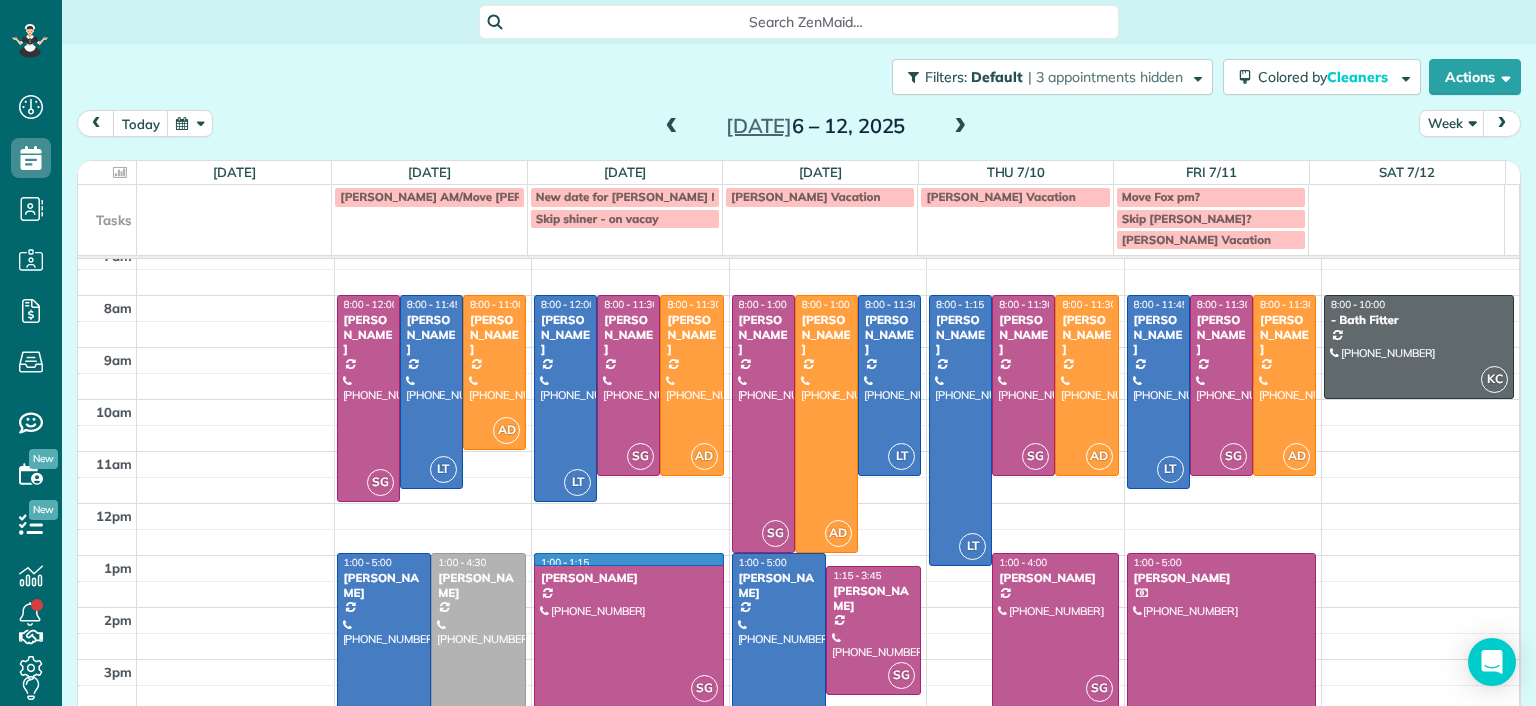 click at bounding box center [828, 569] 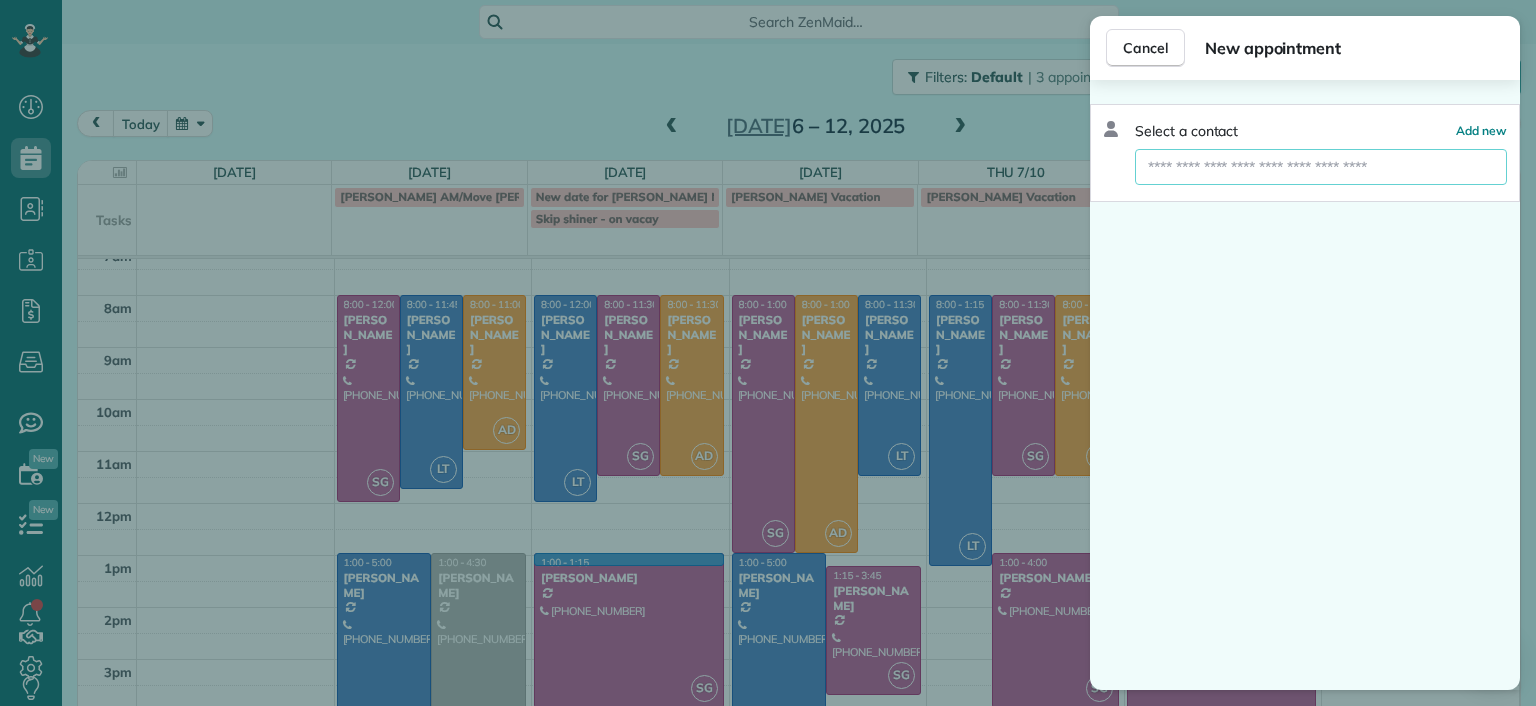 click at bounding box center [1321, 167] 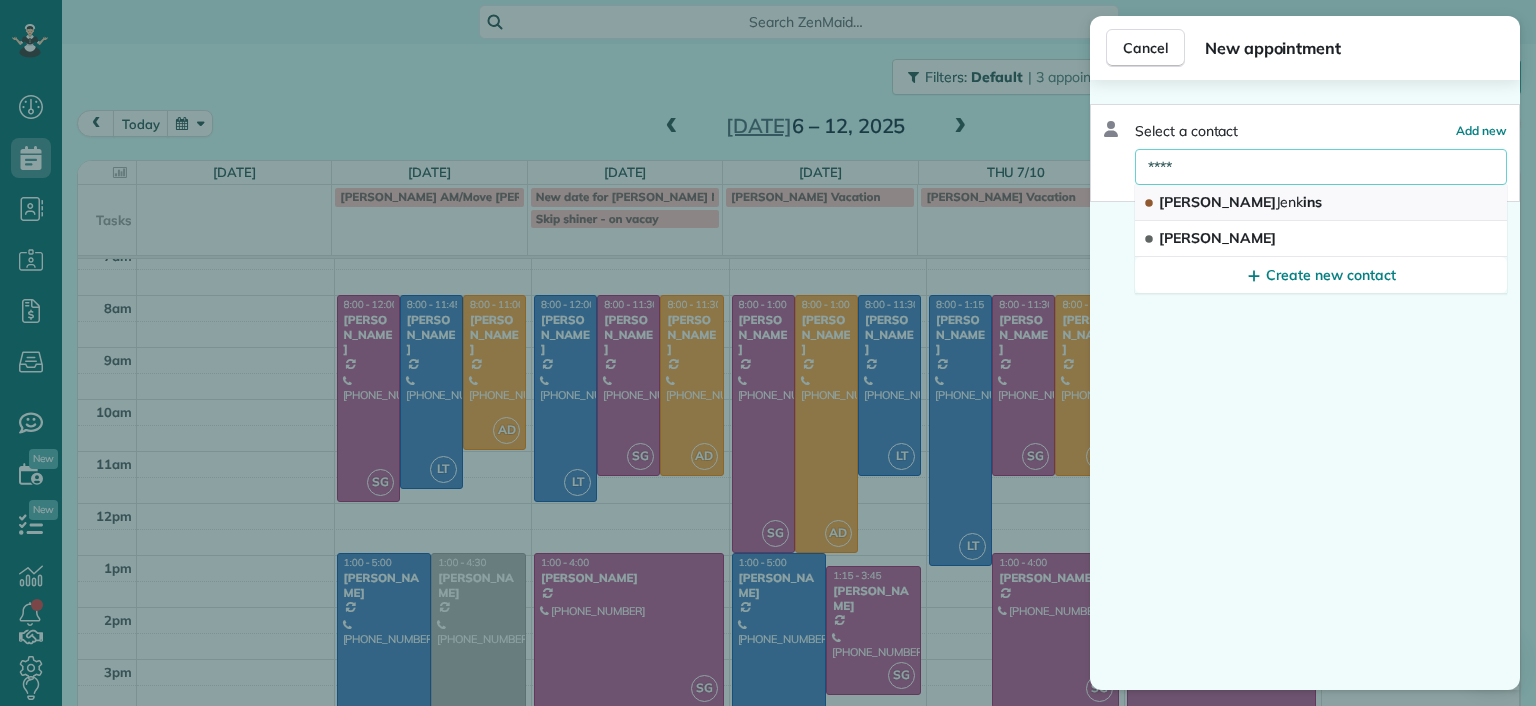 type on "****" 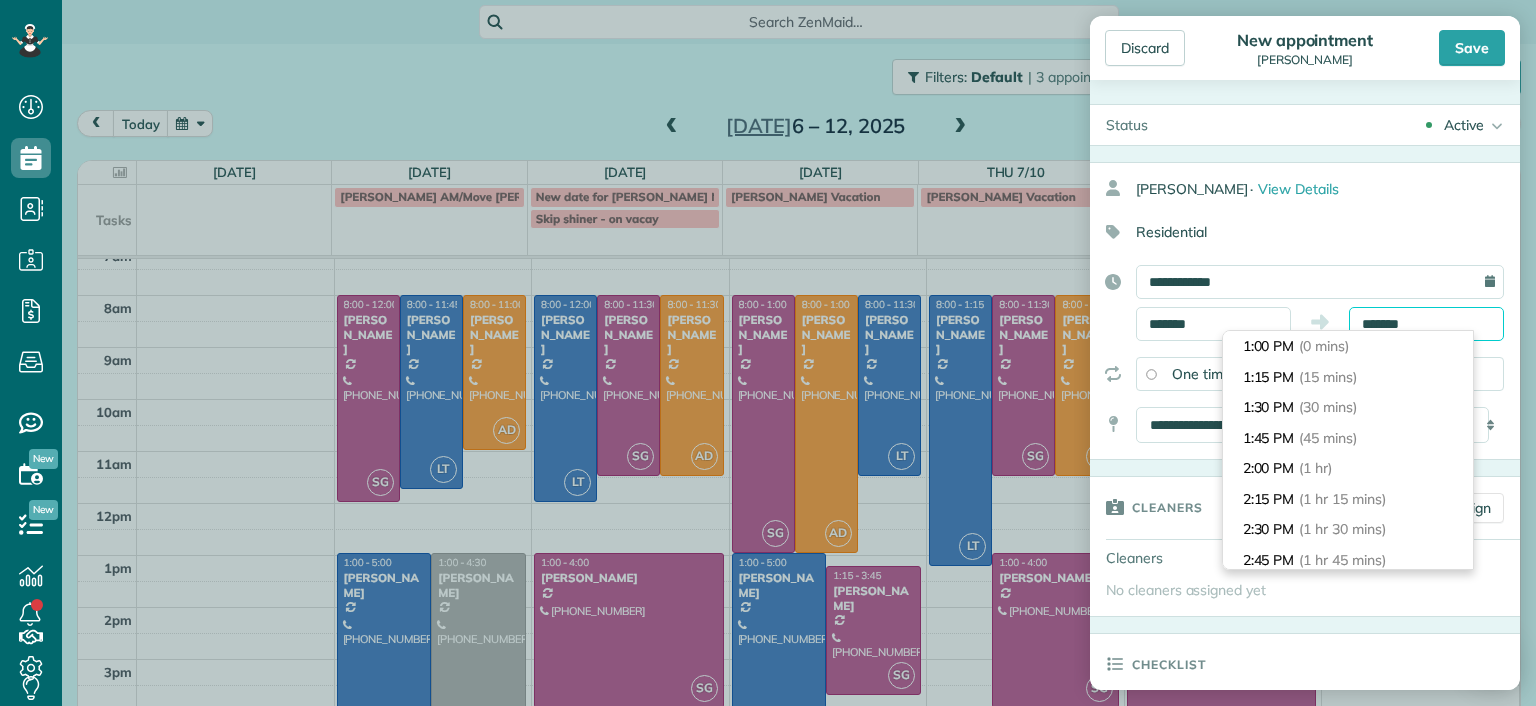 click on "Dashboard
Scheduling
Calendar View
List View
Dispatch View - Weekly scheduling (Beta)" at bounding box center (768, 353) 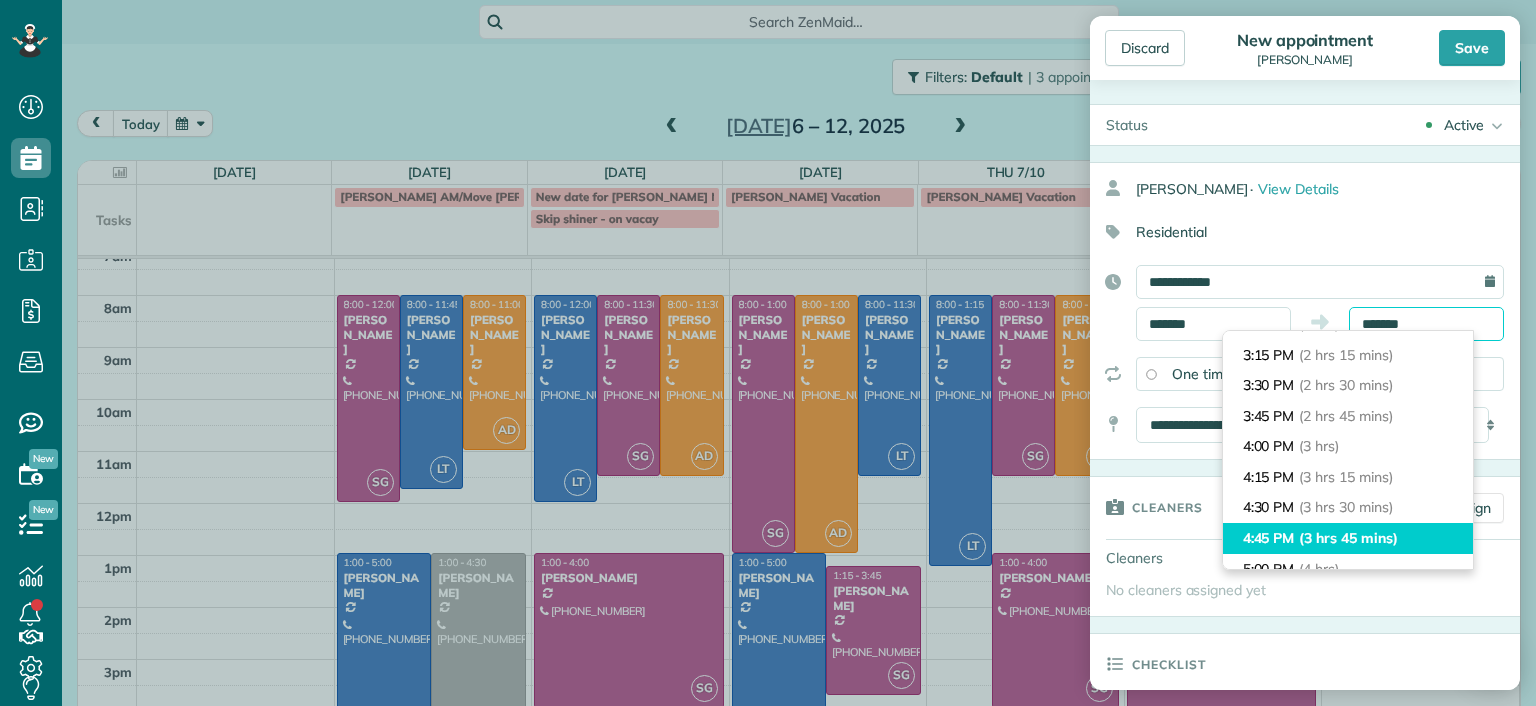scroll, scrollTop: 300, scrollLeft: 0, axis: vertical 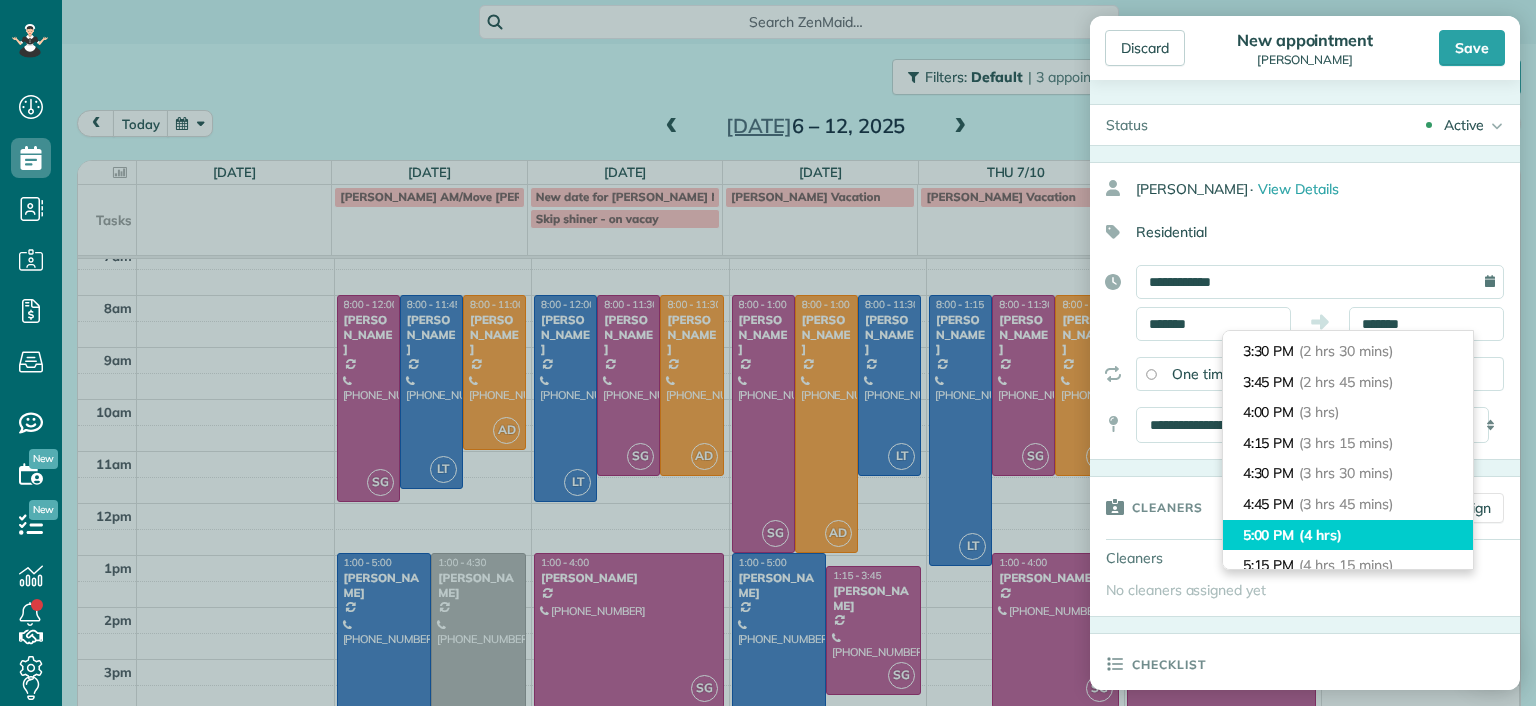 type on "*******" 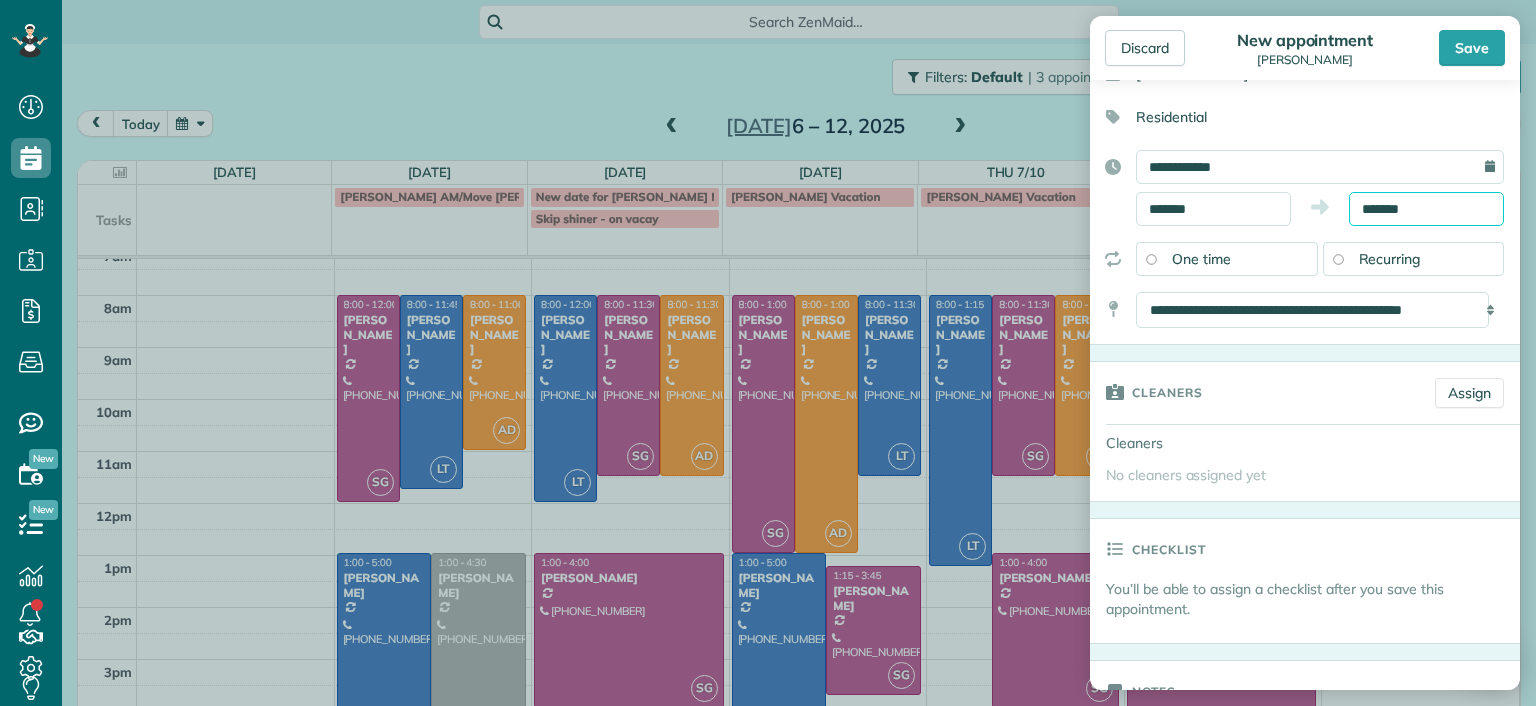 scroll, scrollTop: 0, scrollLeft: 0, axis: both 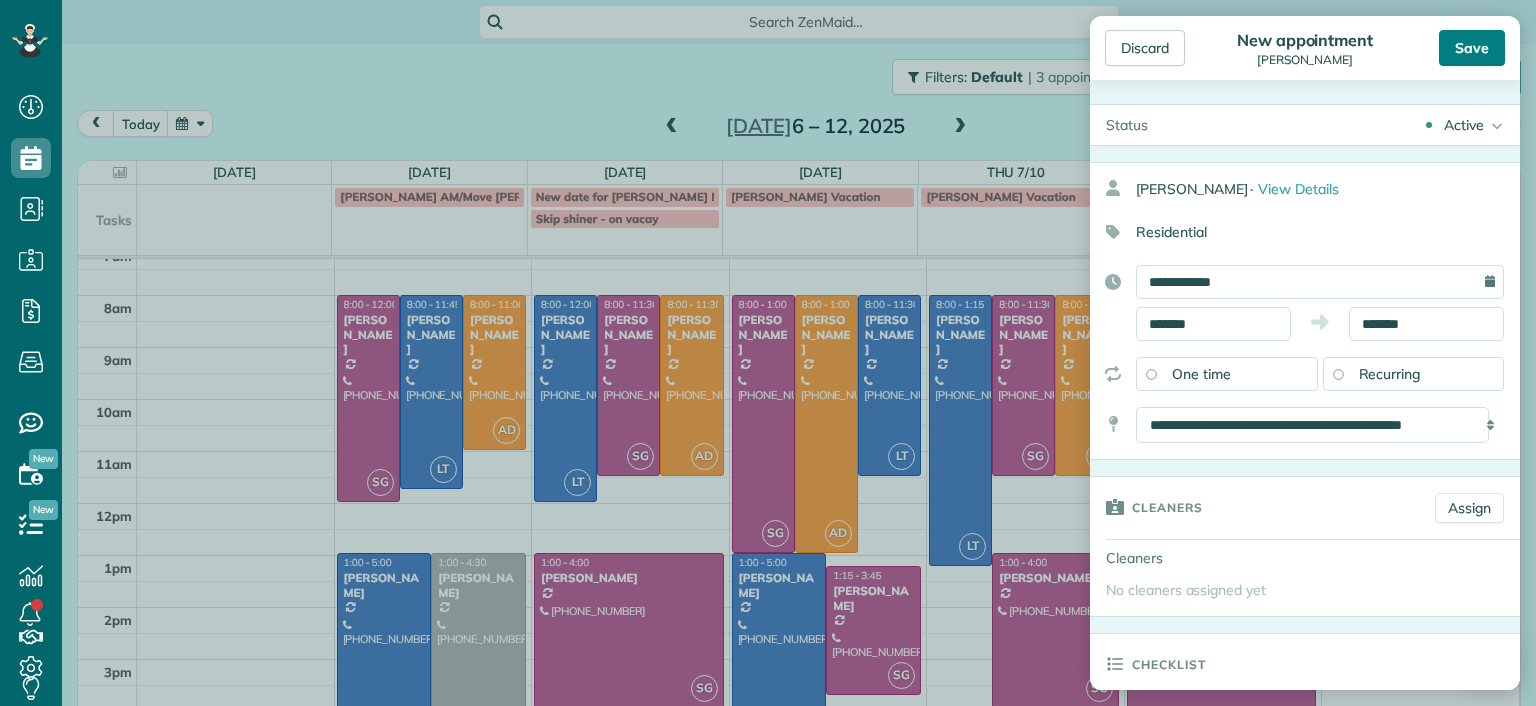 click on "Save" at bounding box center (1472, 48) 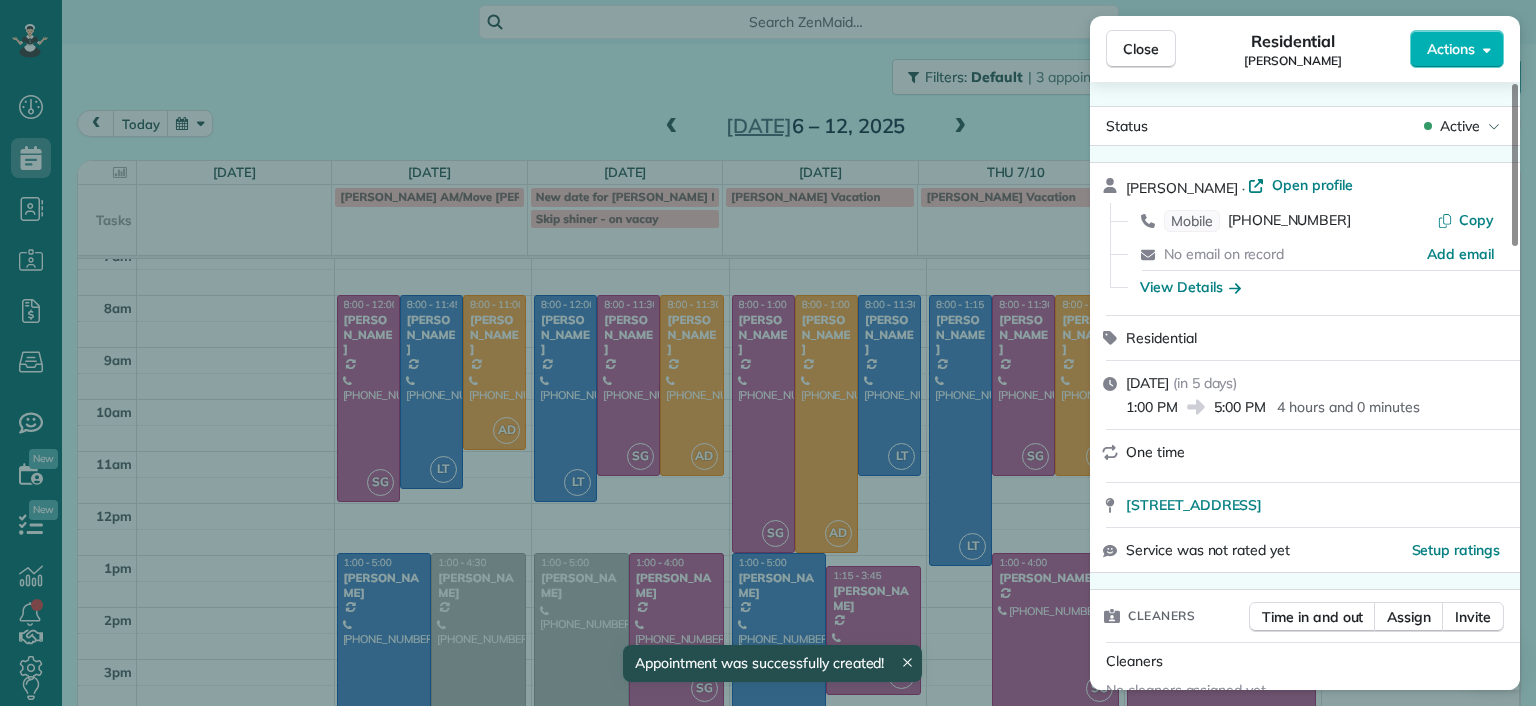 click on "Close Residential Lila Jenkins Actions Status Active Lila Jenkins · Open profile Mobile (301) 357-4299 Copy No email on record Add email View Details Residential Tuesday, July 08, 2025 ( in 5 days ) 1:00 PM 5:00 PM 4 hours and 0 minutes One time 109 North Juniper Avenue Highland Springs VA 23075 Service was not rated yet Setup ratings Cleaners Time in and out Assign Invite Cleaners No cleaners assigned yet Checklist Try Now Keep this appointment up to your standards. Stay on top of every detail, keep your cleaners organised, and your client happy. Assign a checklist Watch a 5 min demo Billing Billing actions Price $0.00 Overcharge $0.00 Discount $0.00 Coupon discount - Primary tax - Secondary tax - Total appointment price $0.00 Tips collected New feature! $0.00 Mark as paid Total including tip $0.00 Get paid online in no-time! Send an invoice and reward your cleaners with tips Charge customer credit card Appointment custom fields Man Hours - Type of Cleaning  - Reason for Skip - Hidden from cleaners Notes 0" at bounding box center (768, 353) 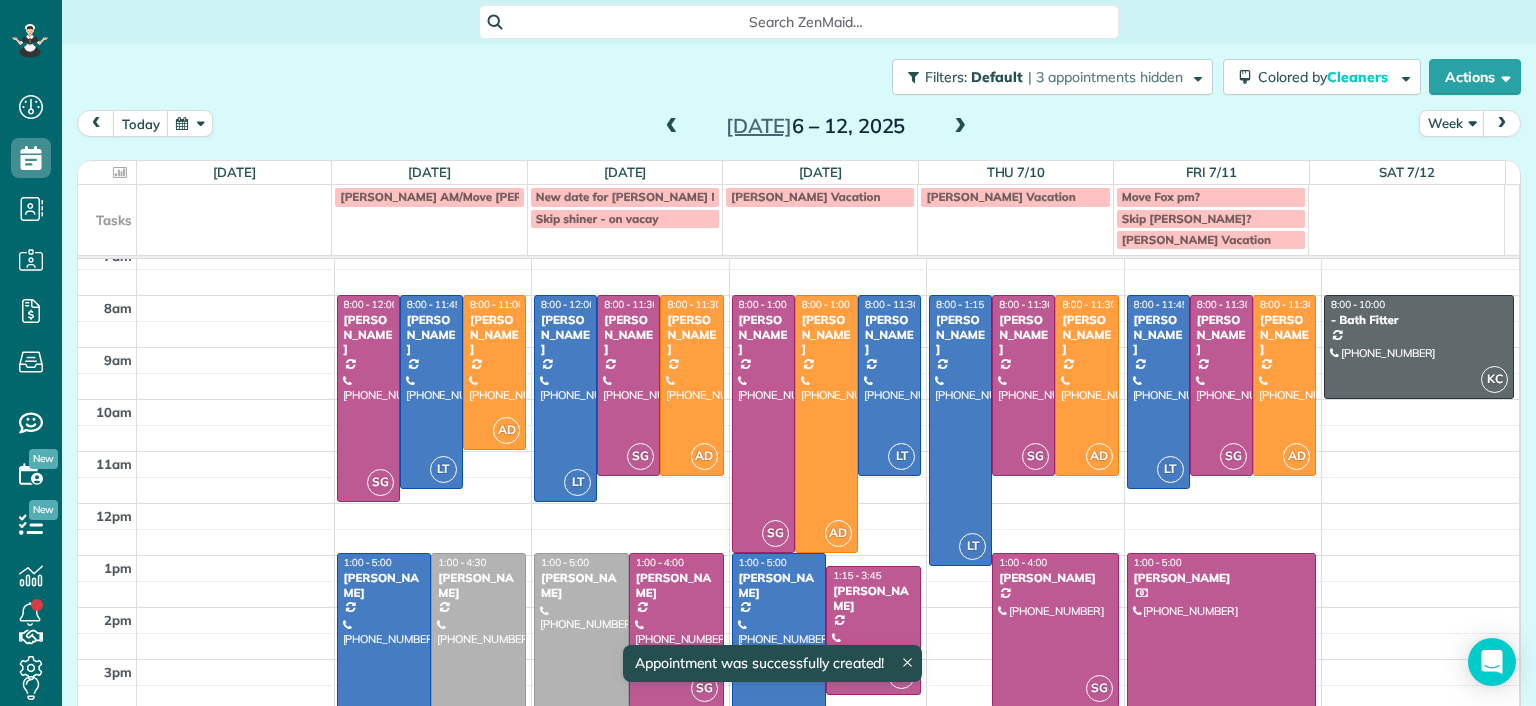 click at bounding box center [478, 643] 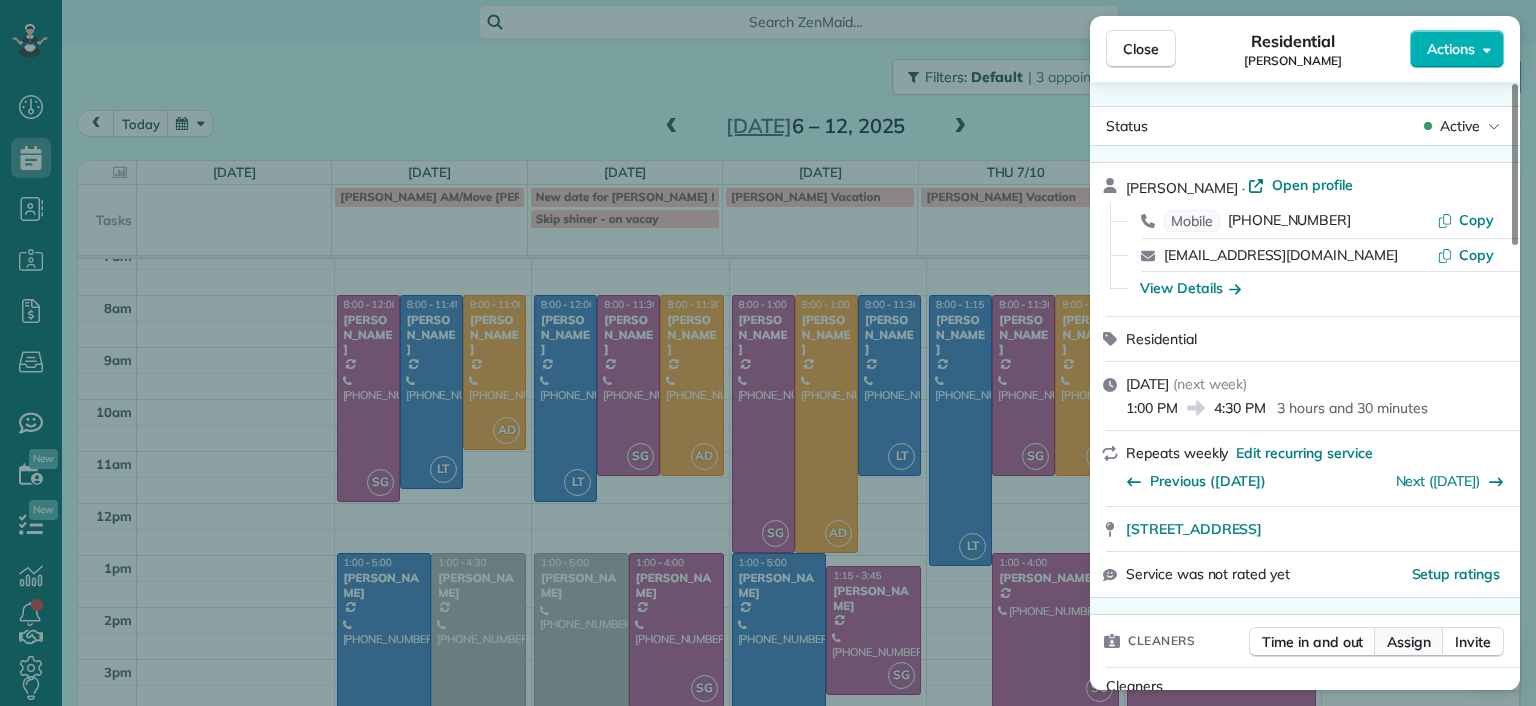 click on "Assign" at bounding box center [1409, 642] 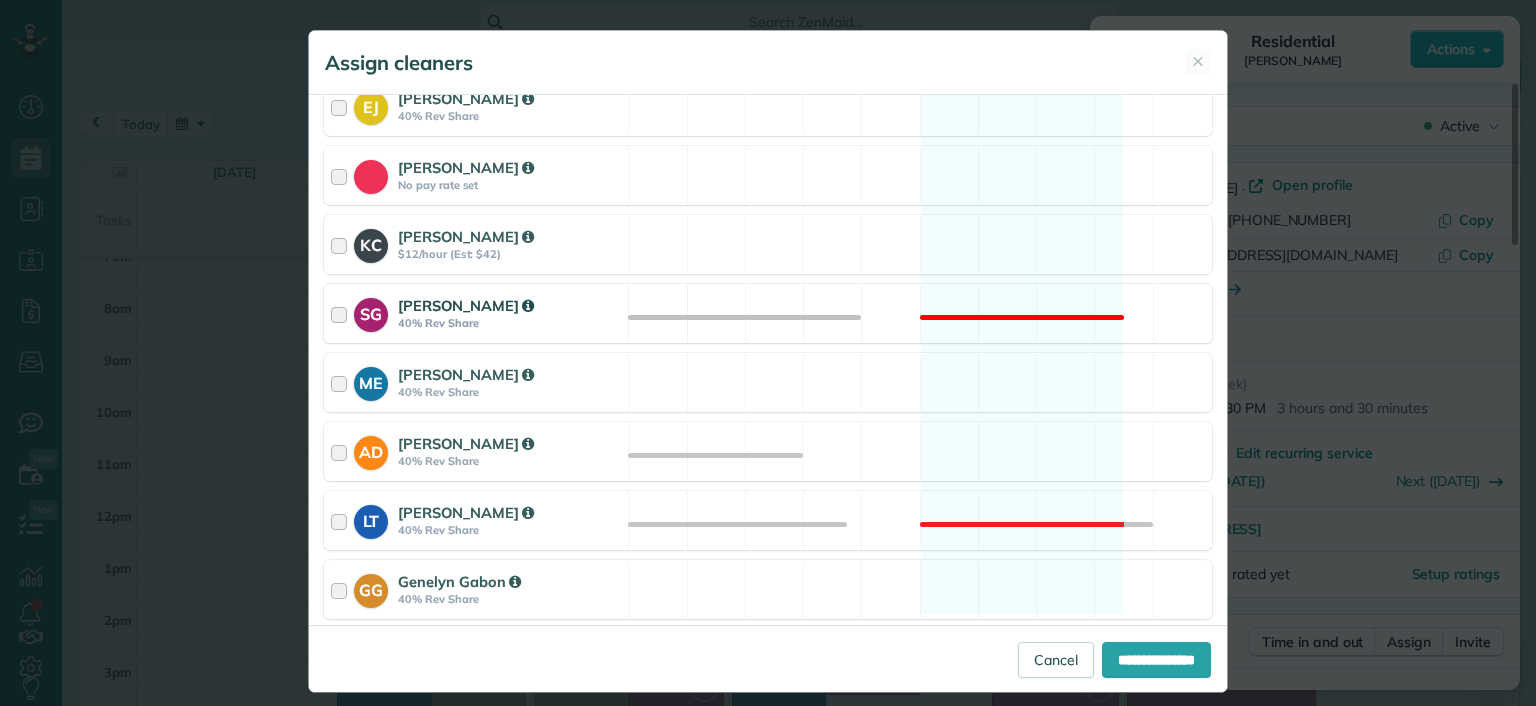 scroll, scrollTop: 200, scrollLeft: 0, axis: vertical 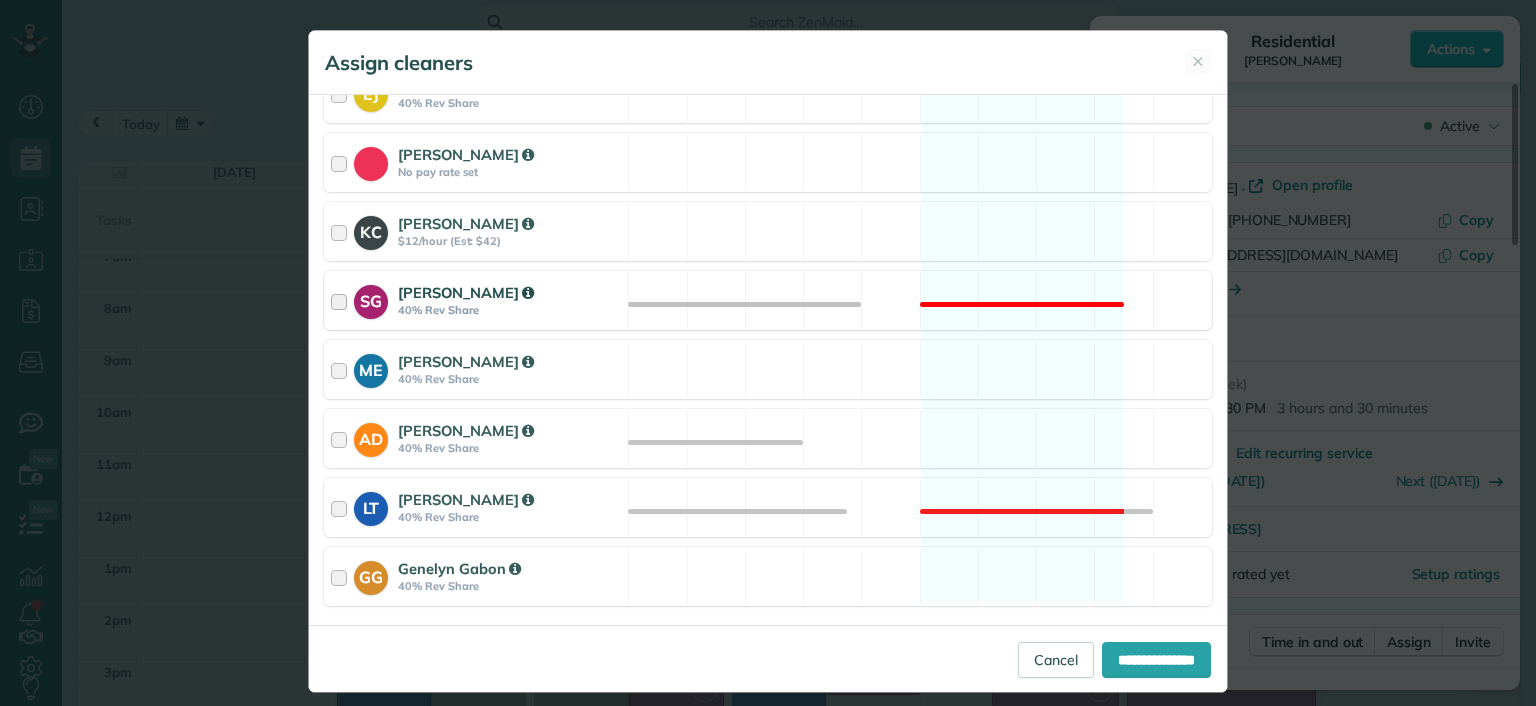 click on "SG
Sophie Gibbs
40% Rev Share
Not available" at bounding box center (768, 300) 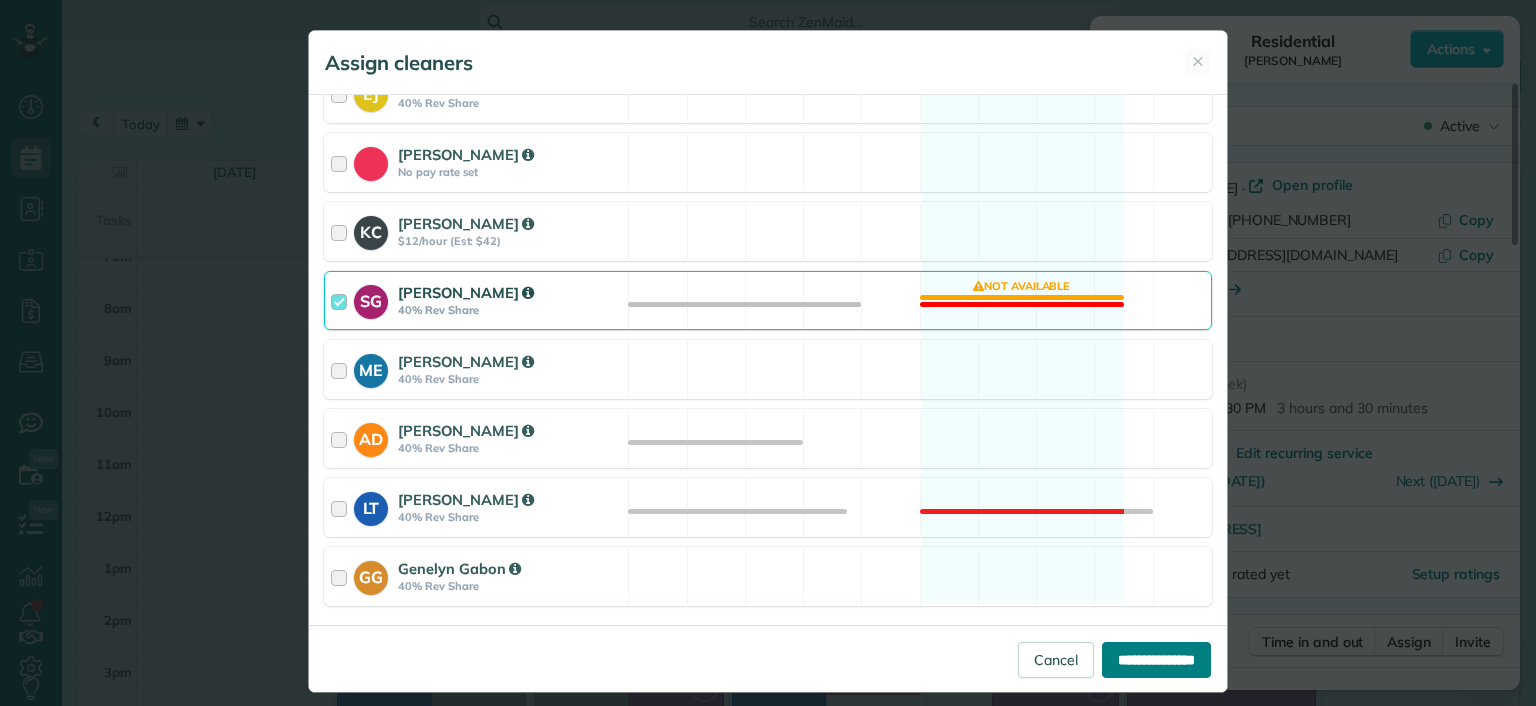 click on "**********" at bounding box center (1156, 660) 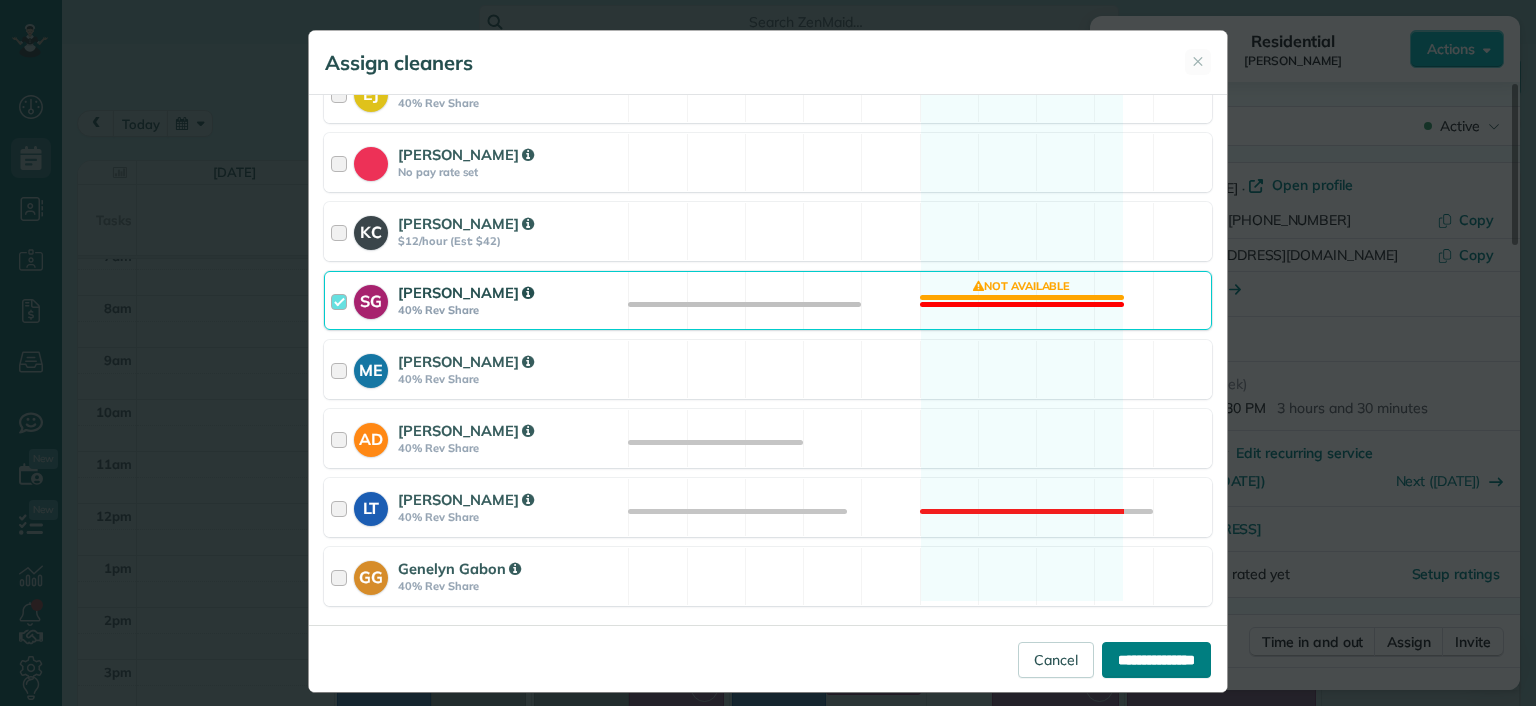 type on "**********" 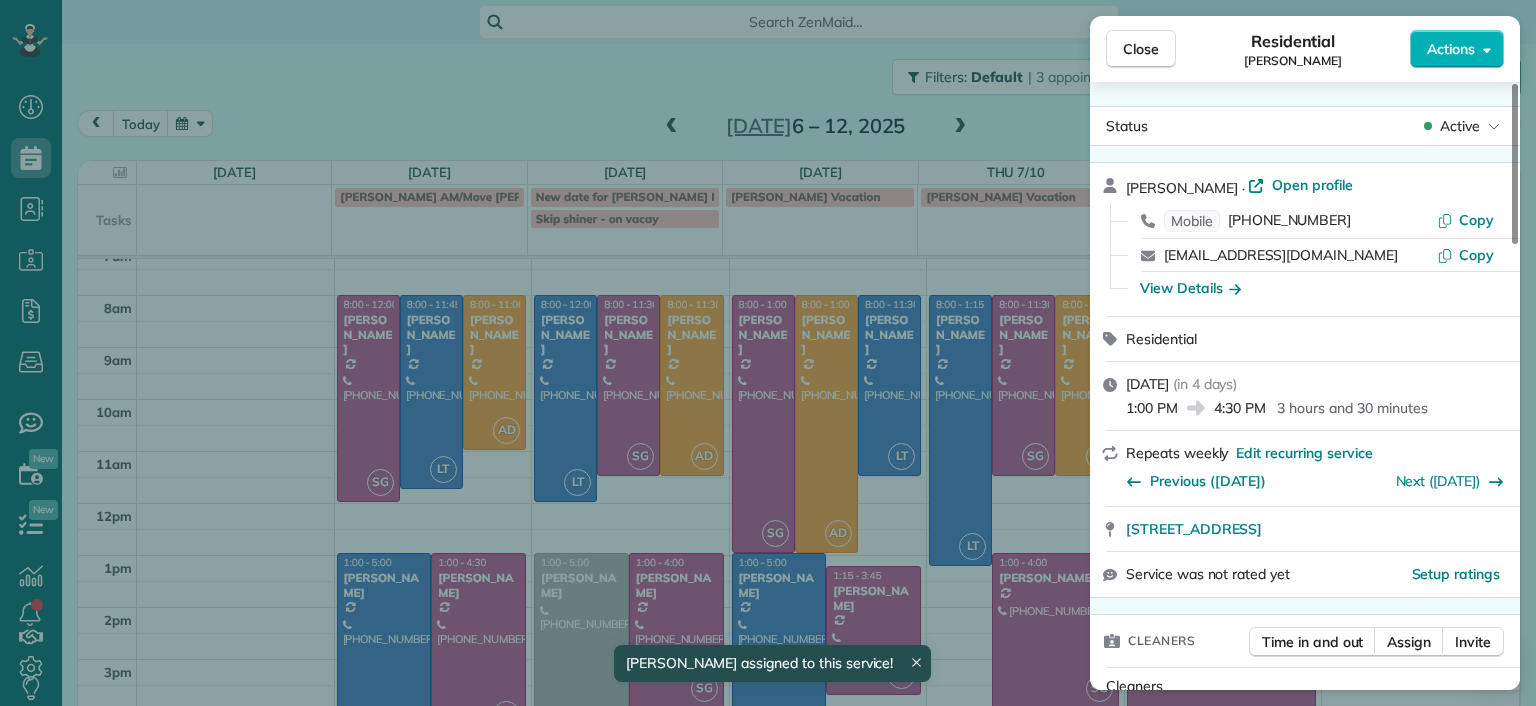 click on "Close Residential Julie Sims Actions Status Active Julie Sims · Open profile Mobile (301) 357-4299 Copy slfloyd07@verizon.net Copy View Details Residential Monday, July 07, 2025 ( in 4 days ) 1:00 PM 4:30 PM 3 hours and 30 minutes Repeats weekly Edit recurring service Previous (Jul 05) Next (Jul 19) 1212 Grumman Drive Henrico VA 23229 Service was not rated yet Setup ratings Cleaners Time in and out Assign Invite Cleaners Sophie   Gibbs 1:00 PM 4:30 PM Checklist Try Now Keep this appointment up to your standards. Stay on top of every detail, keep your cleaners organised, and your client happy. Assign a checklist Watch a 5 min demo Billing Billing actions Price $0.00 Overcharge $0.00 Discount $0.00 Coupon discount - Primary tax - Secondary tax - Total appointment price $0.00 Tips collected New feature! $0.00 Mark as paid Total including tip $0.00 Get paid online in no-time! Send an invoice and reward your cleaners with tips Charge customer credit card Appointment custom fields Man Hours 3.5 Man hours - Notes 0" at bounding box center (768, 353) 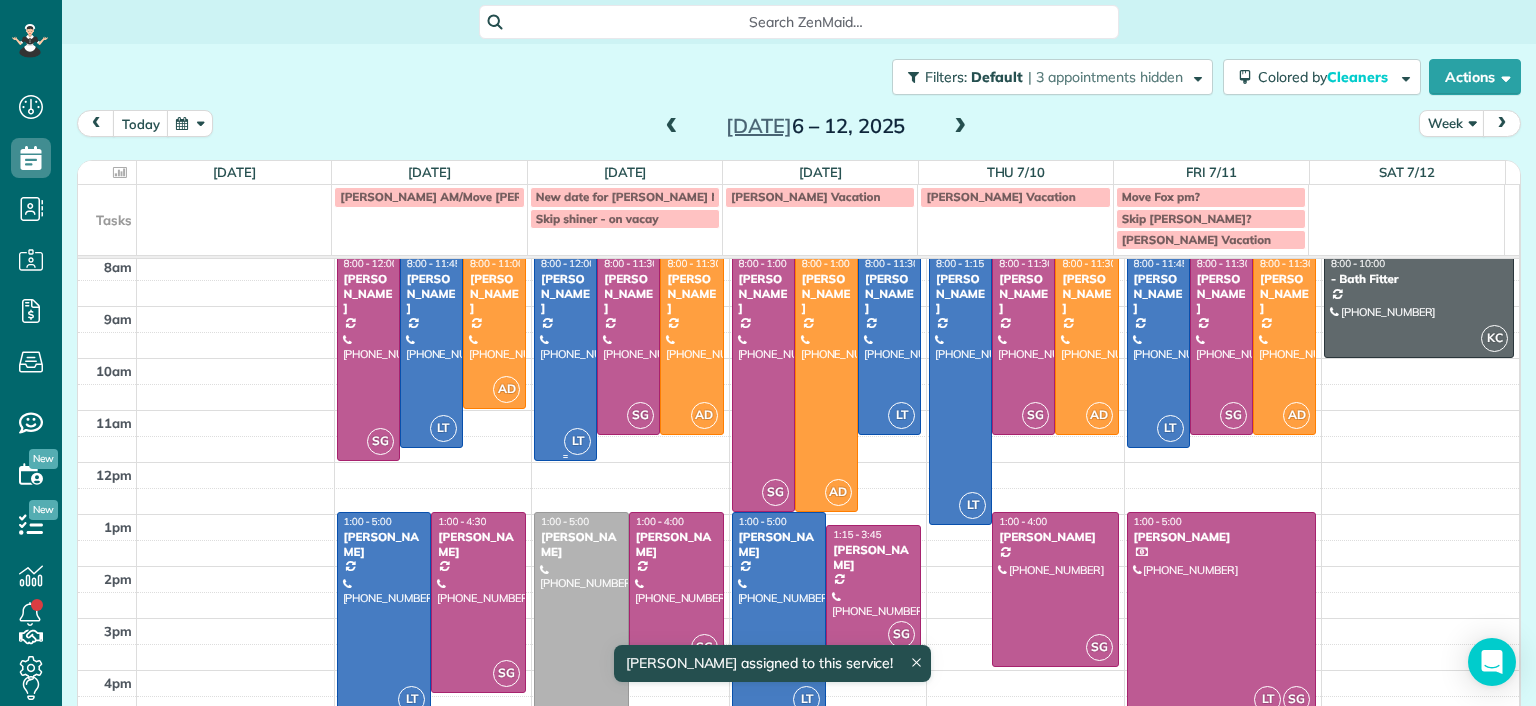 scroll, scrollTop: 95, scrollLeft: 0, axis: vertical 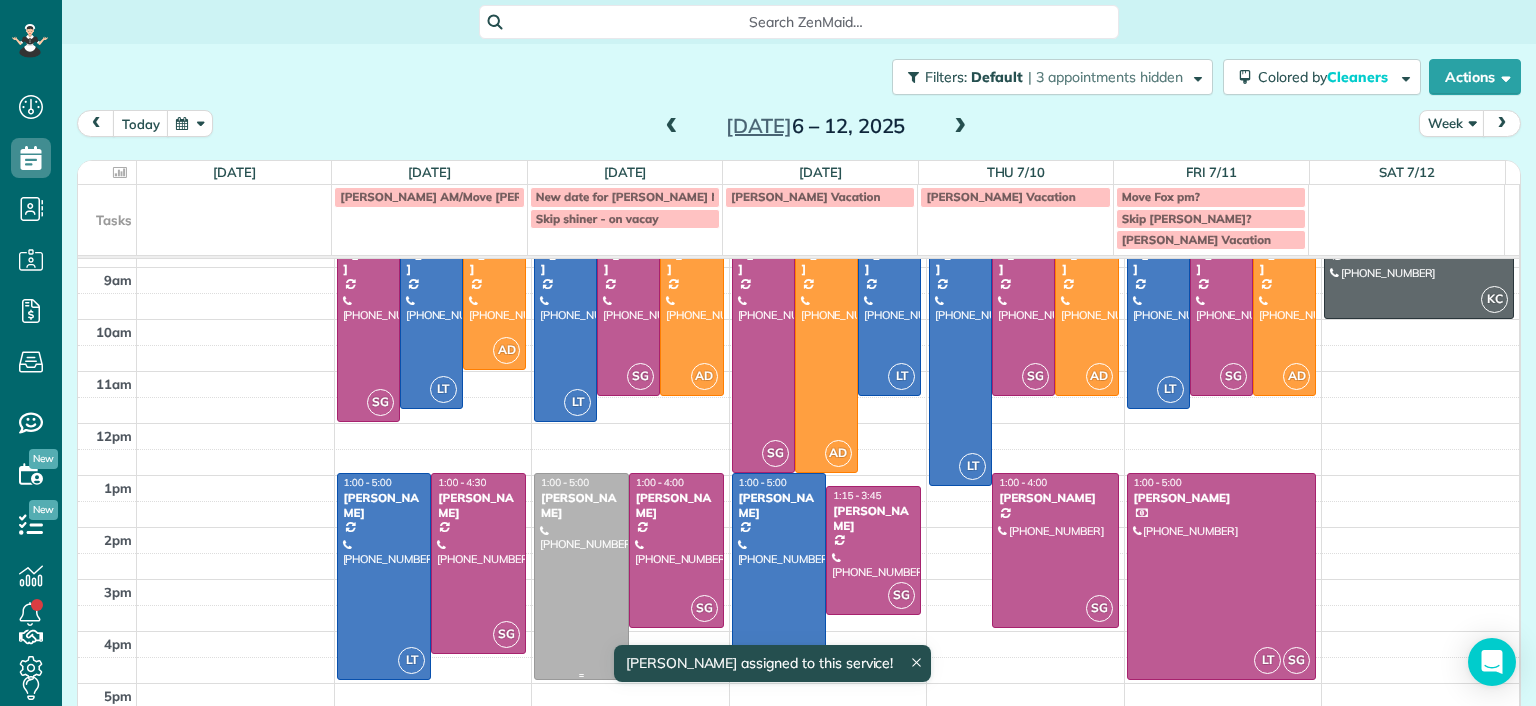 click at bounding box center (581, 576) 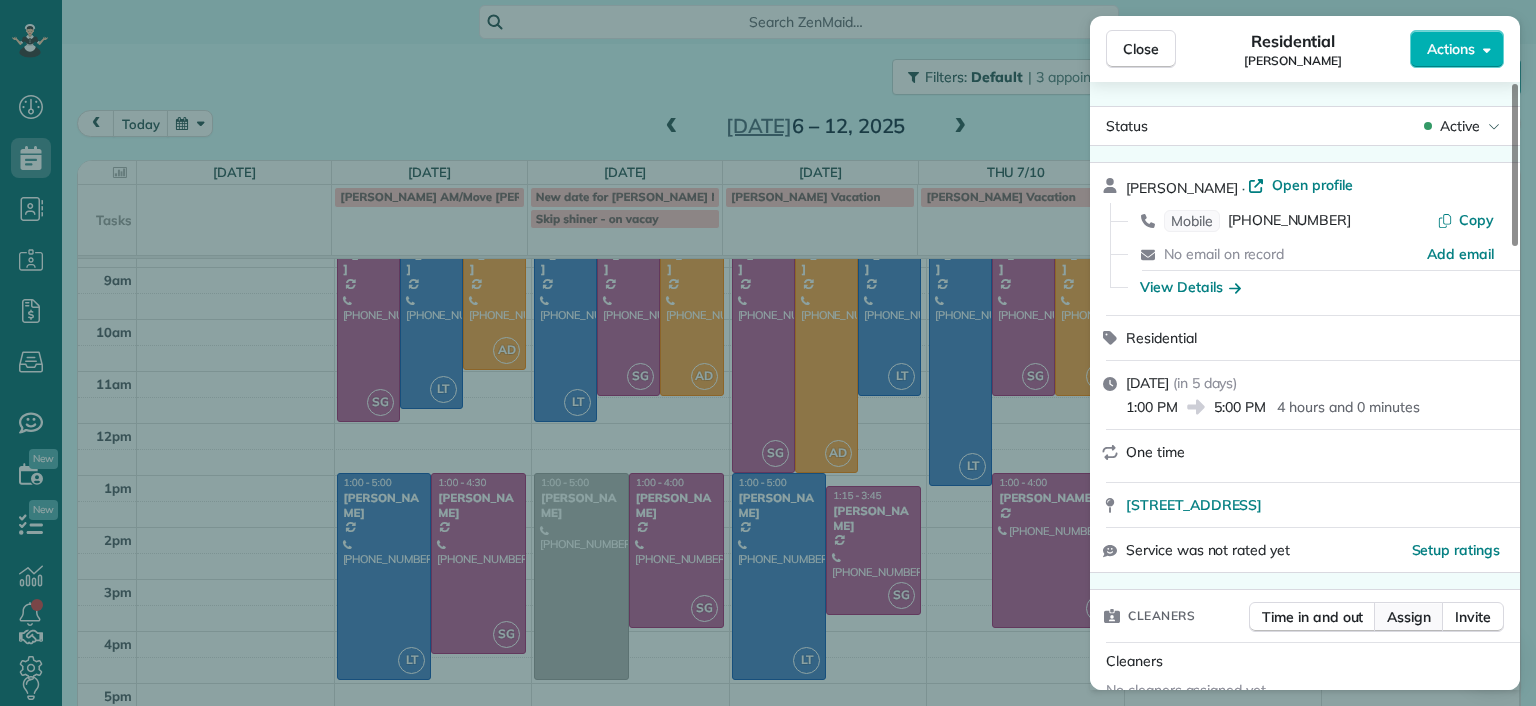 click on "Assign" at bounding box center (1409, 617) 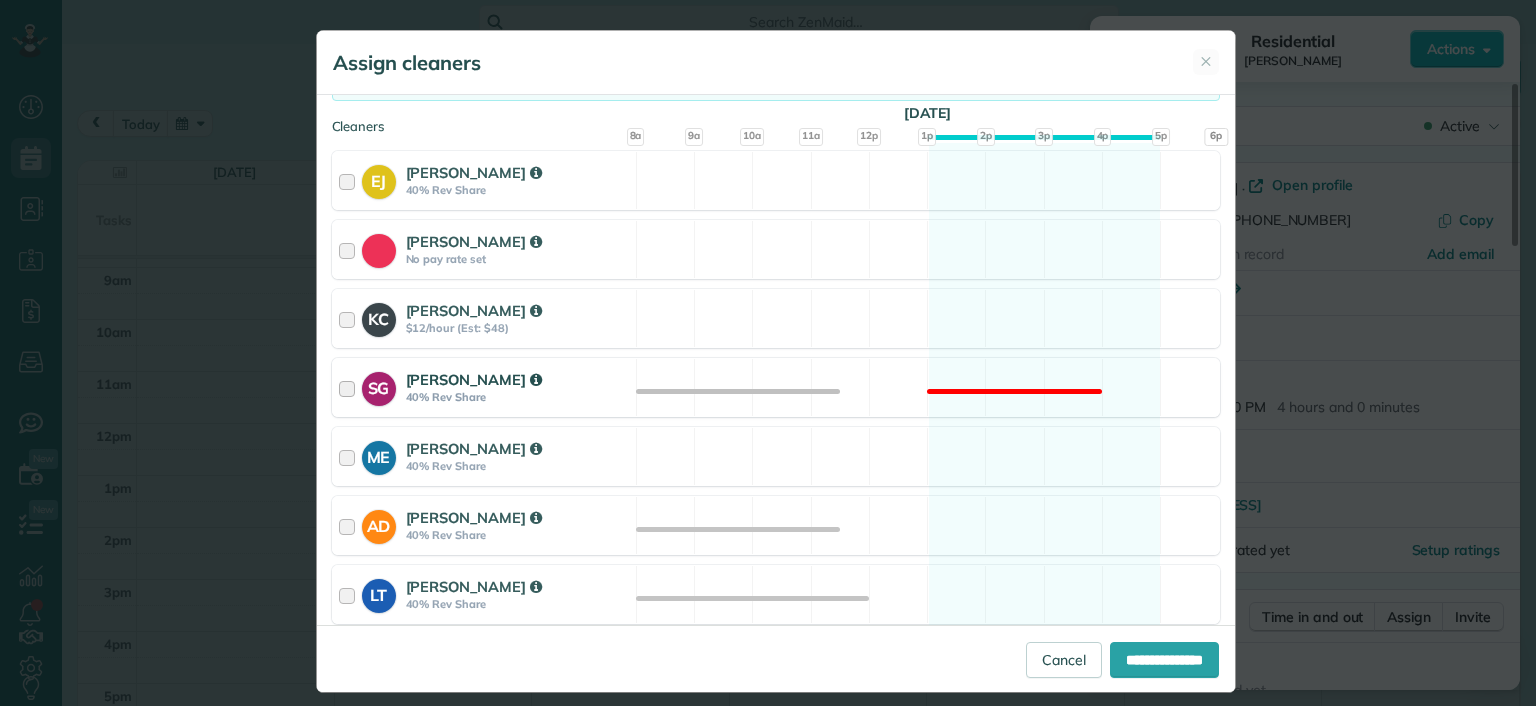 scroll, scrollTop: 200, scrollLeft: 0, axis: vertical 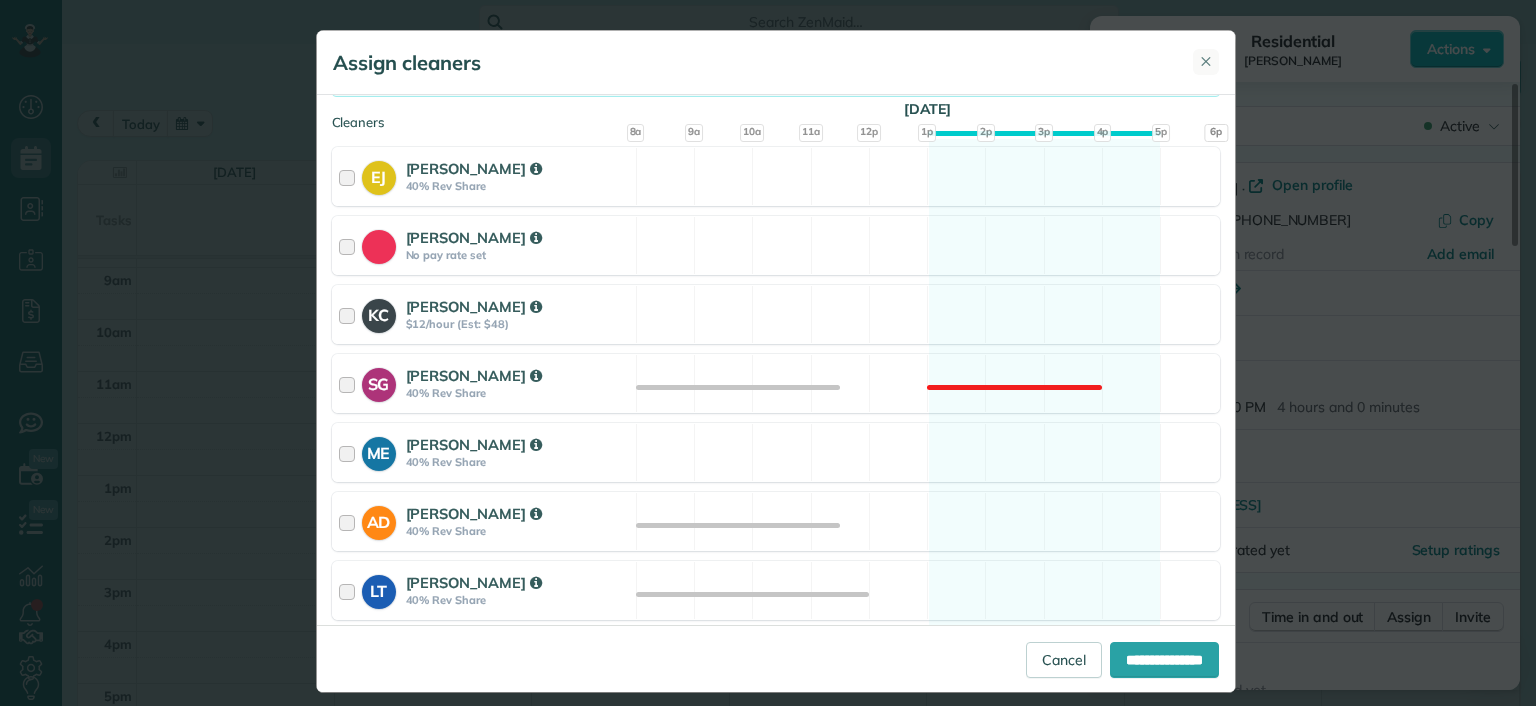 click on "✕" at bounding box center (1206, 62) 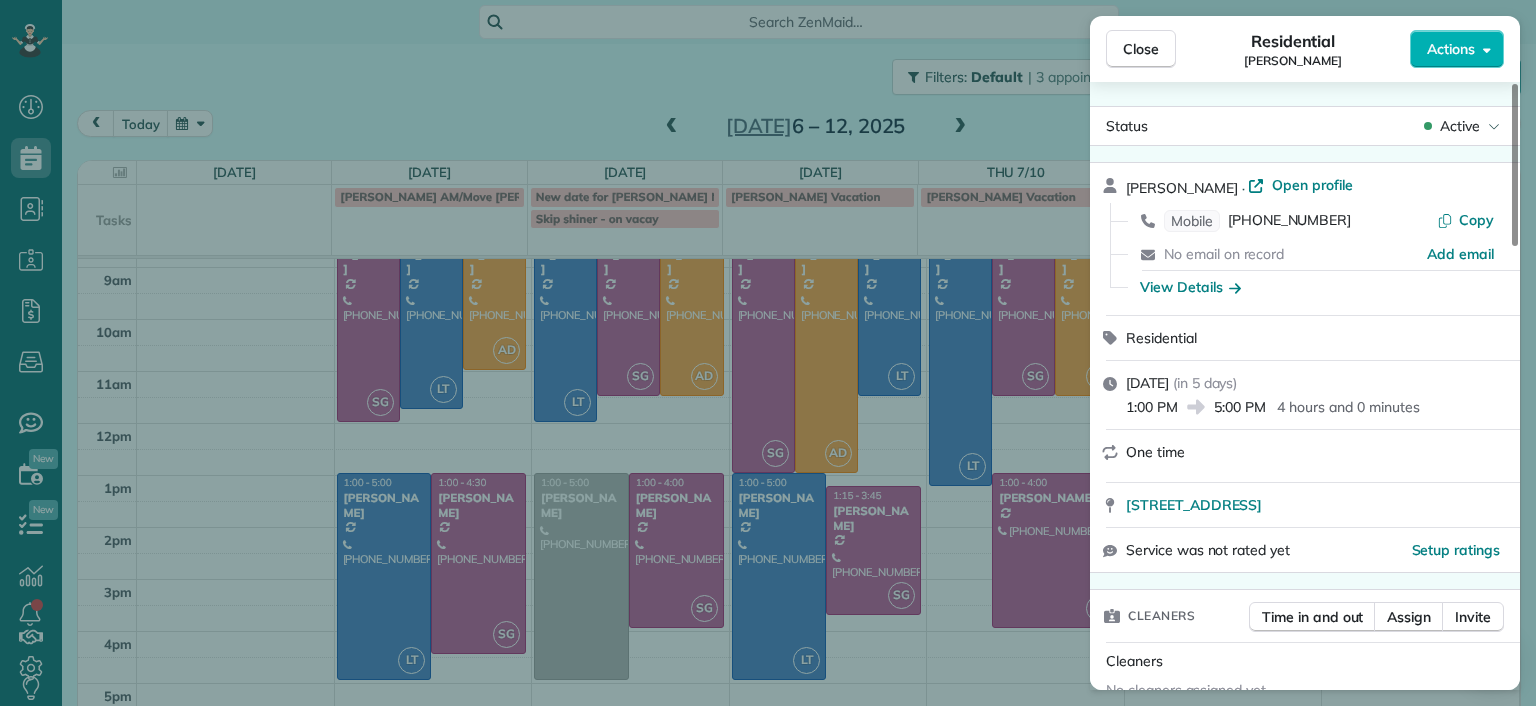 click on "Close Residential Lila Jenkins Actions Status Active Lila Jenkins · Open profile Mobile (301) 357-4299 Copy No email on record Add email View Details Residential Tuesday, July 08, 2025 ( in 5 days ) 1:00 PM 5:00 PM 4 hours and 0 minutes One time 109 North Juniper Avenue Highland Springs VA 23075 Service was not rated yet Setup ratings Cleaners Time in and out Assign Invite Cleaners No cleaners assigned yet Checklist Try Now Keep this appointment up to your standards. Stay on top of every detail, keep your cleaners organised, and your client happy. Assign a checklist Watch a 5 min demo Billing Billing actions Price $0.00 Overcharge $0.00 Discount $0.00 Coupon discount - Primary tax - Secondary tax - Total appointment price $0.00 Tips collected New feature! $0.00 Mark as paid Total including tip $0.00 Get paid online in no-time! Send an invoice and reward your cleaners with tips Charge customer credit card Appointment custom fields Man Hours - Type of Cleaning  - Reason for Skip - Hidden from cleaners Notes 0" at bounding box center [768, 353] 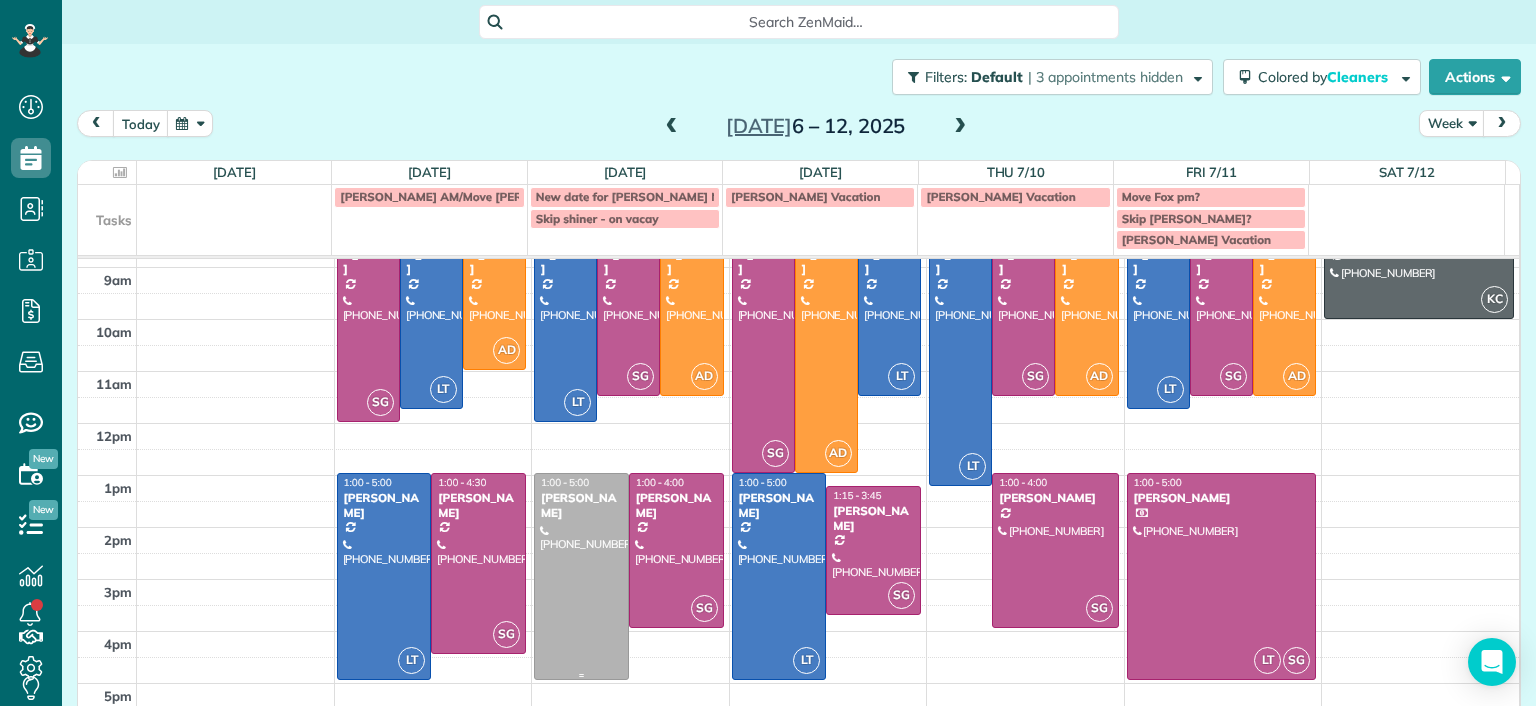 click at bounding box center [581, 576] 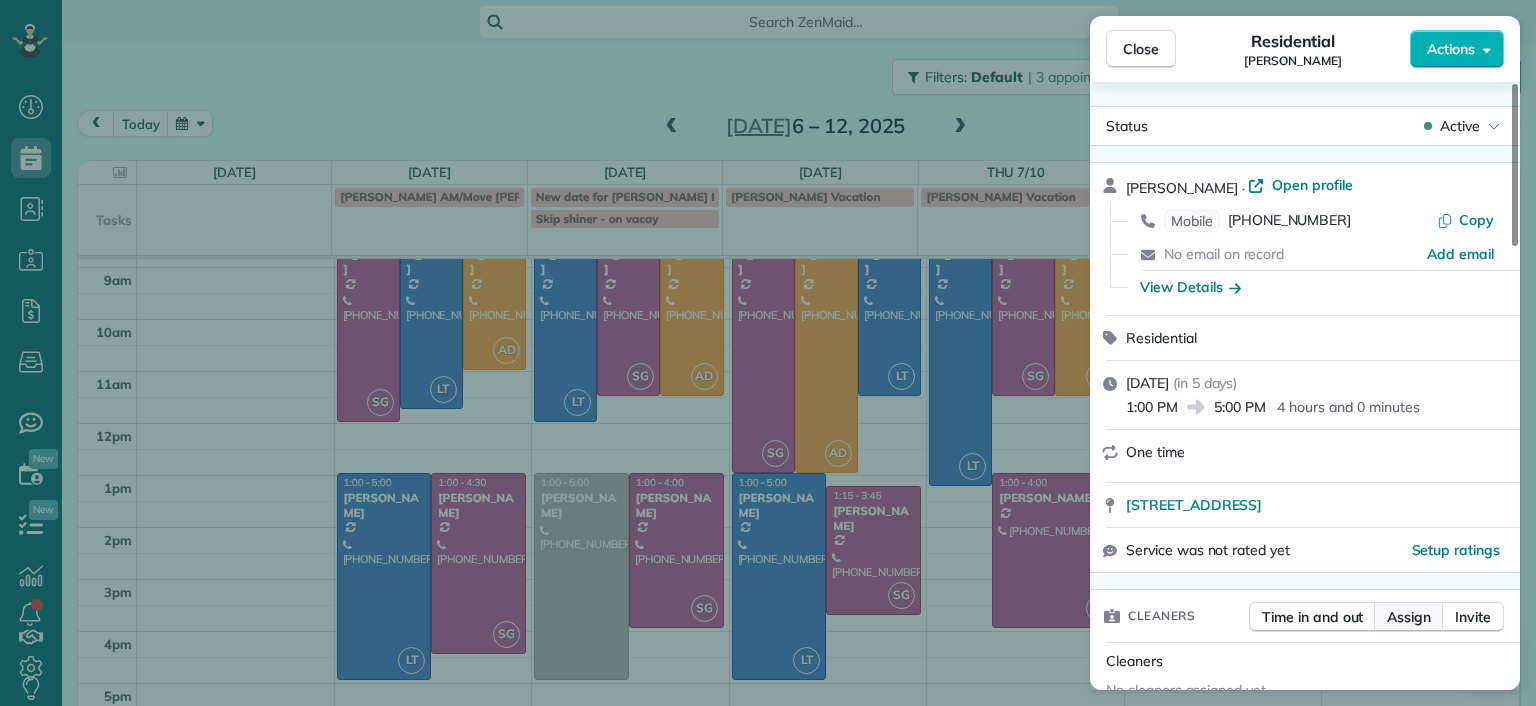 click on "Assign" at bounding box center [1409, 617] 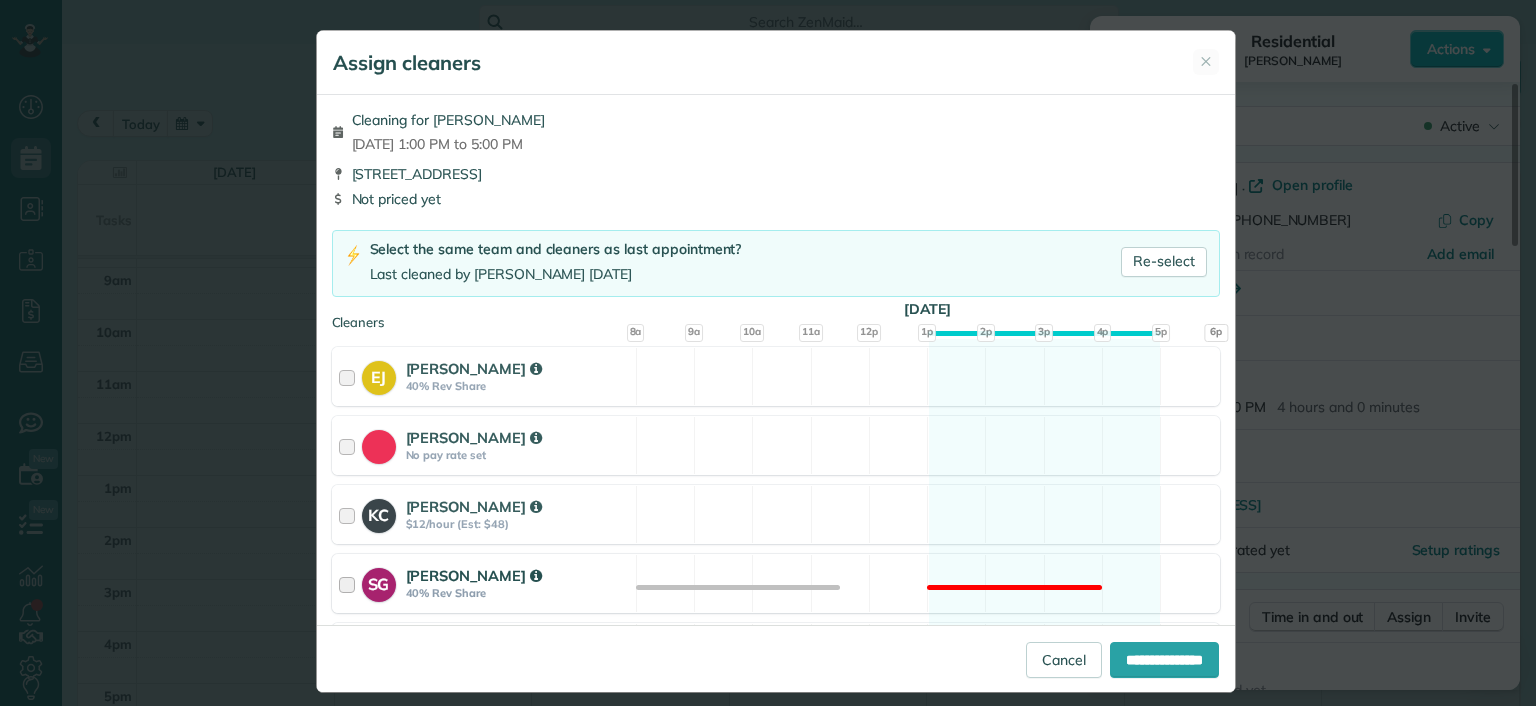 scroll, scrollTop: 300, scrollLeft: 0, axis: vertical 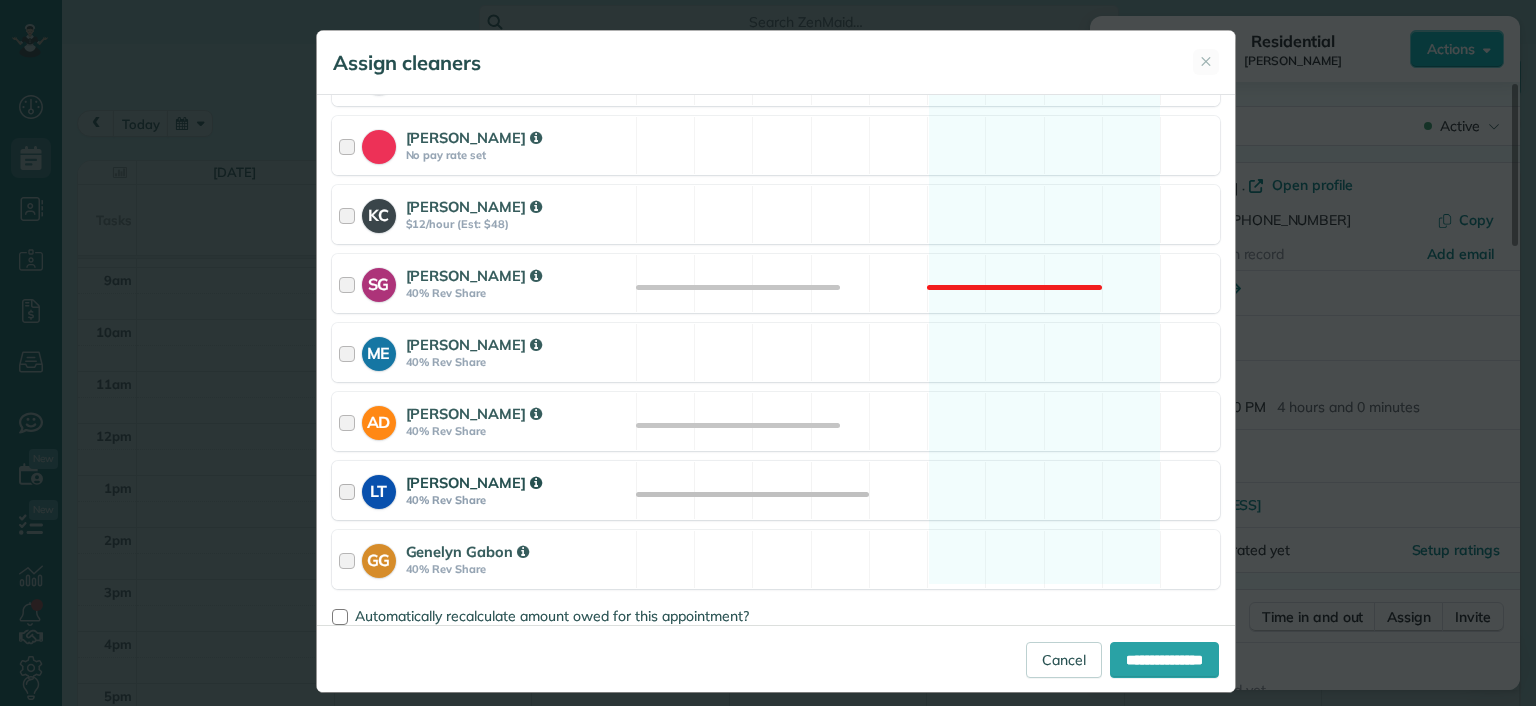 click on "LT
Laura Thaller
40% Rev Share
Available" at bounding box center [776, 490] 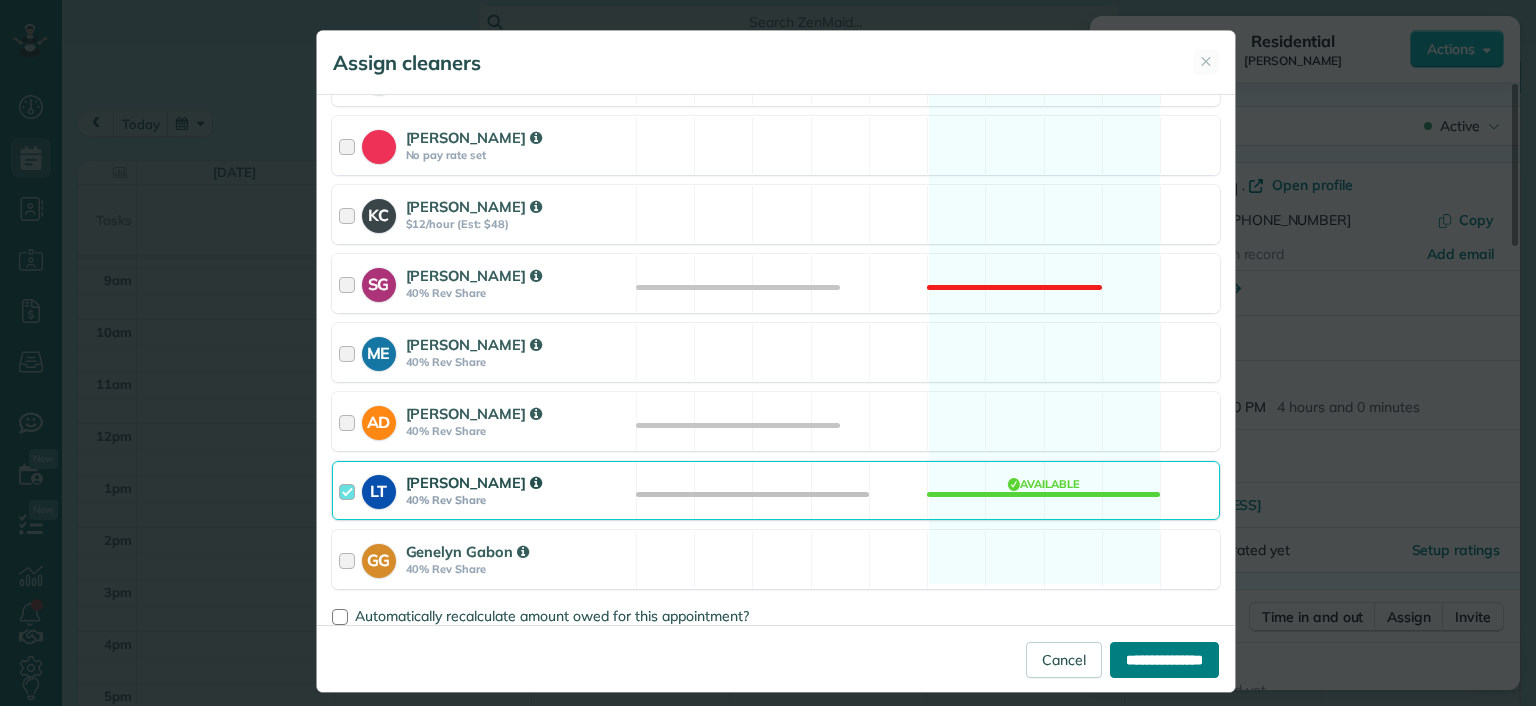 click on "**********" at bounding box center [1164, 660] 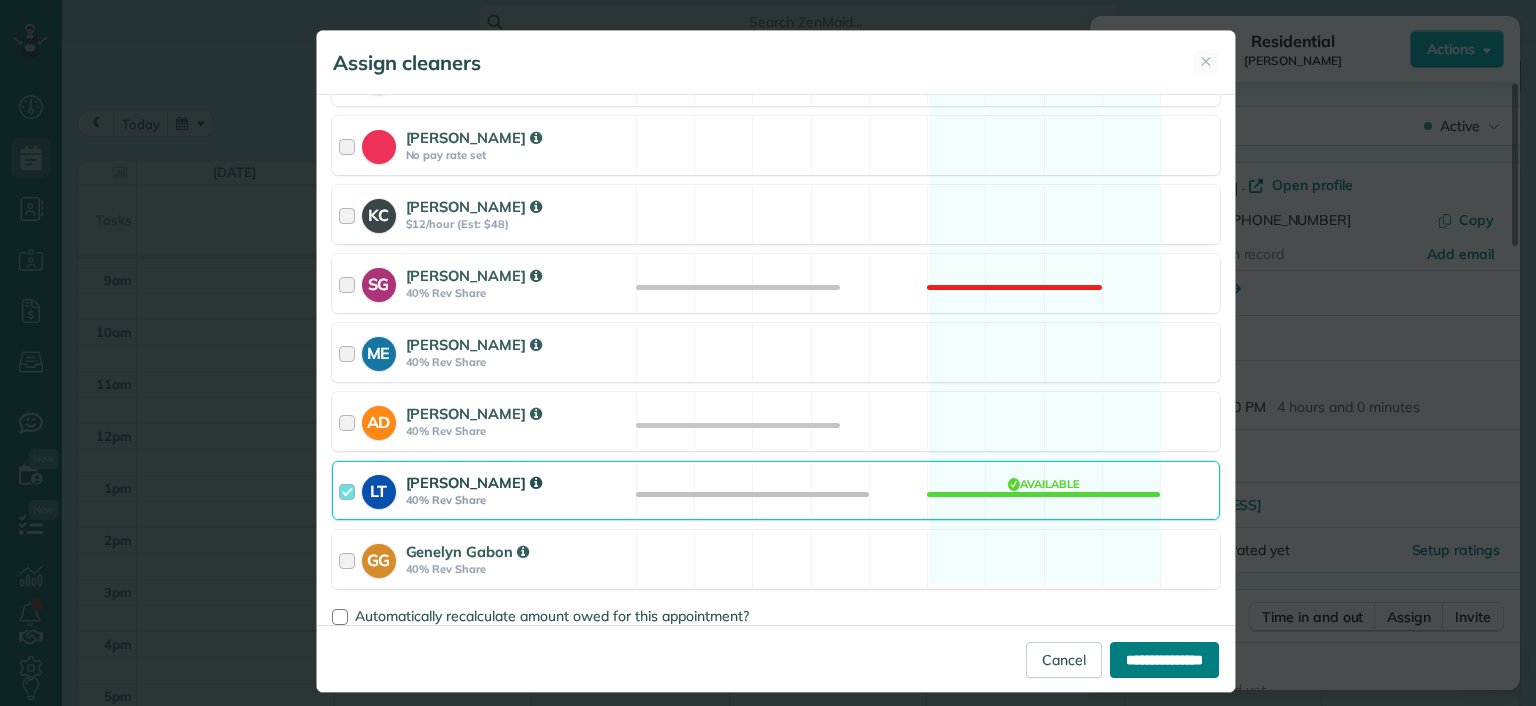 type on "**********" 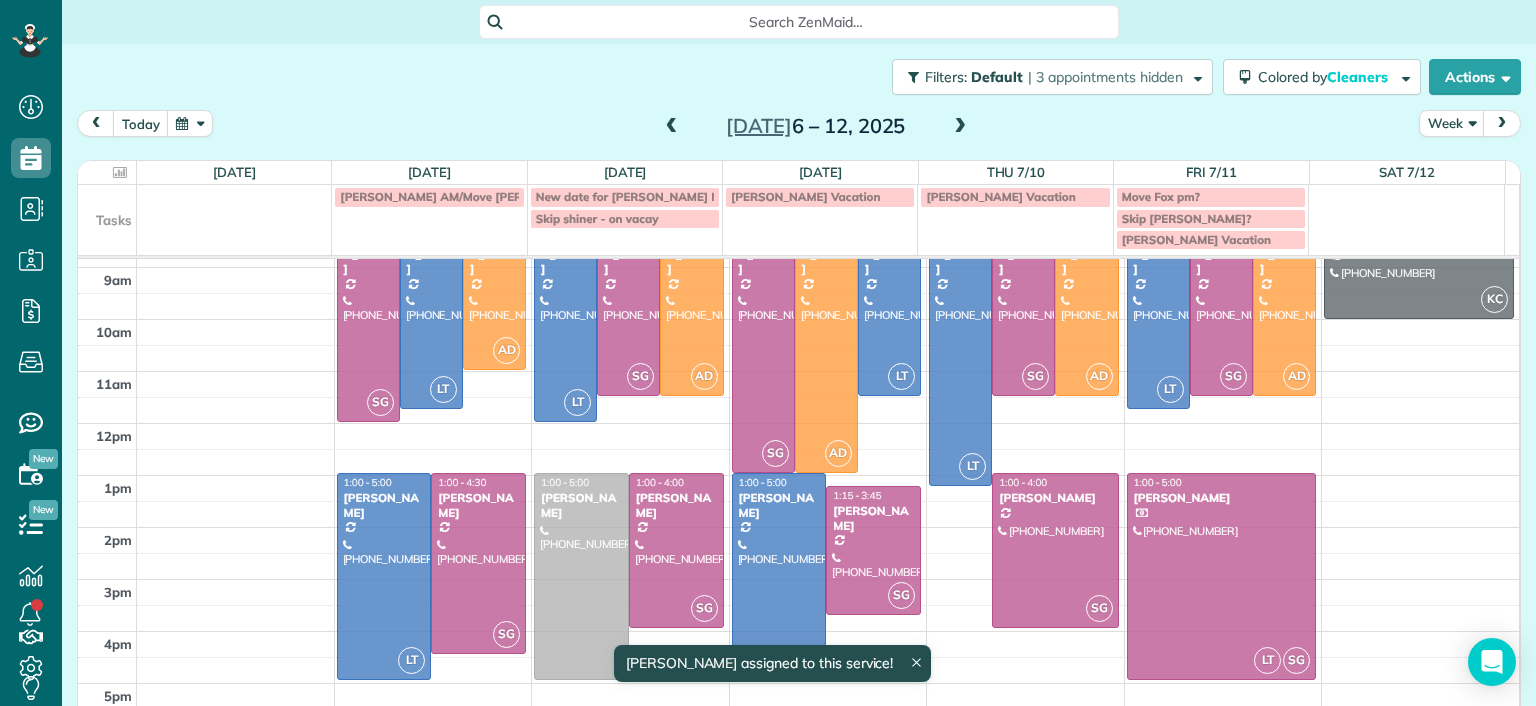 scroll, scrollTop: 95, scrollLeft: 0, axis: vertical 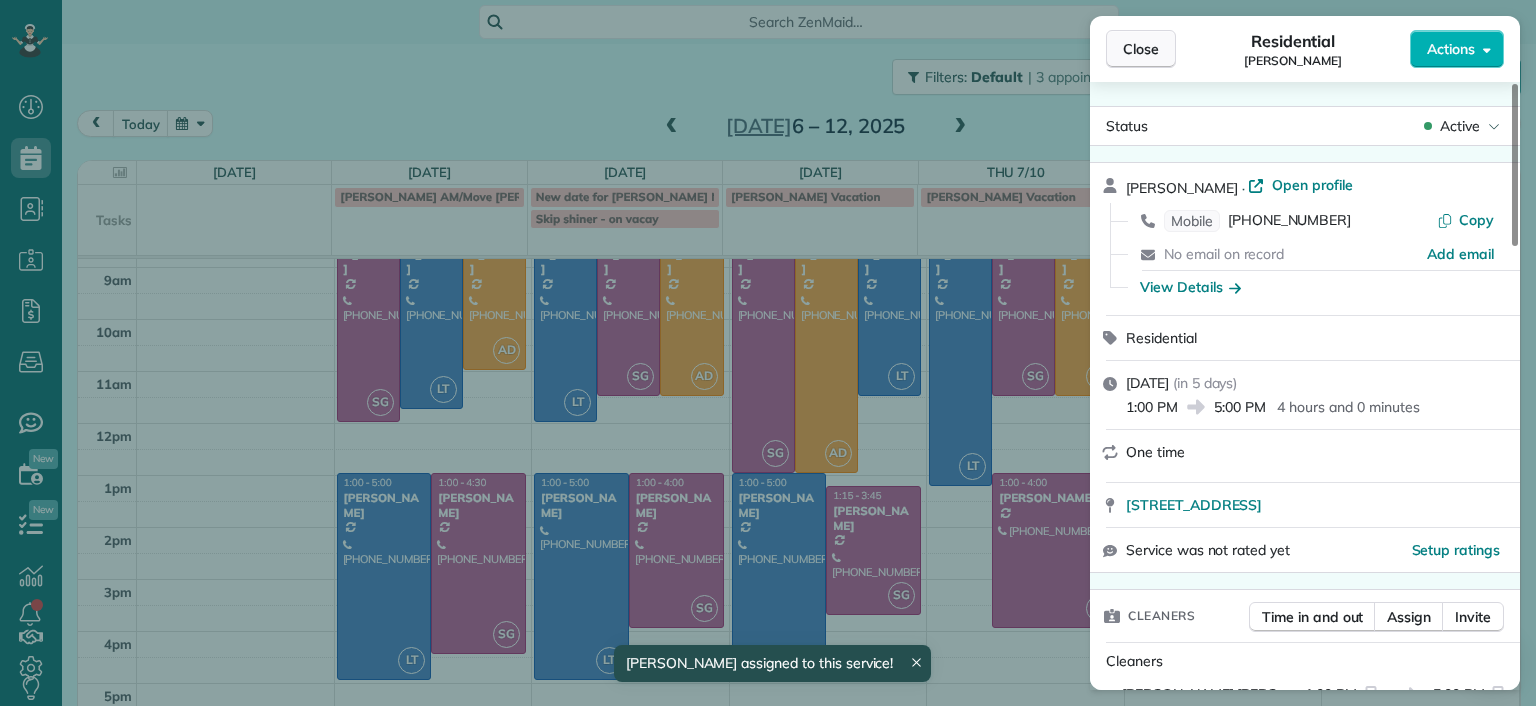 click on "Close" at bounding box center (1141, 49) 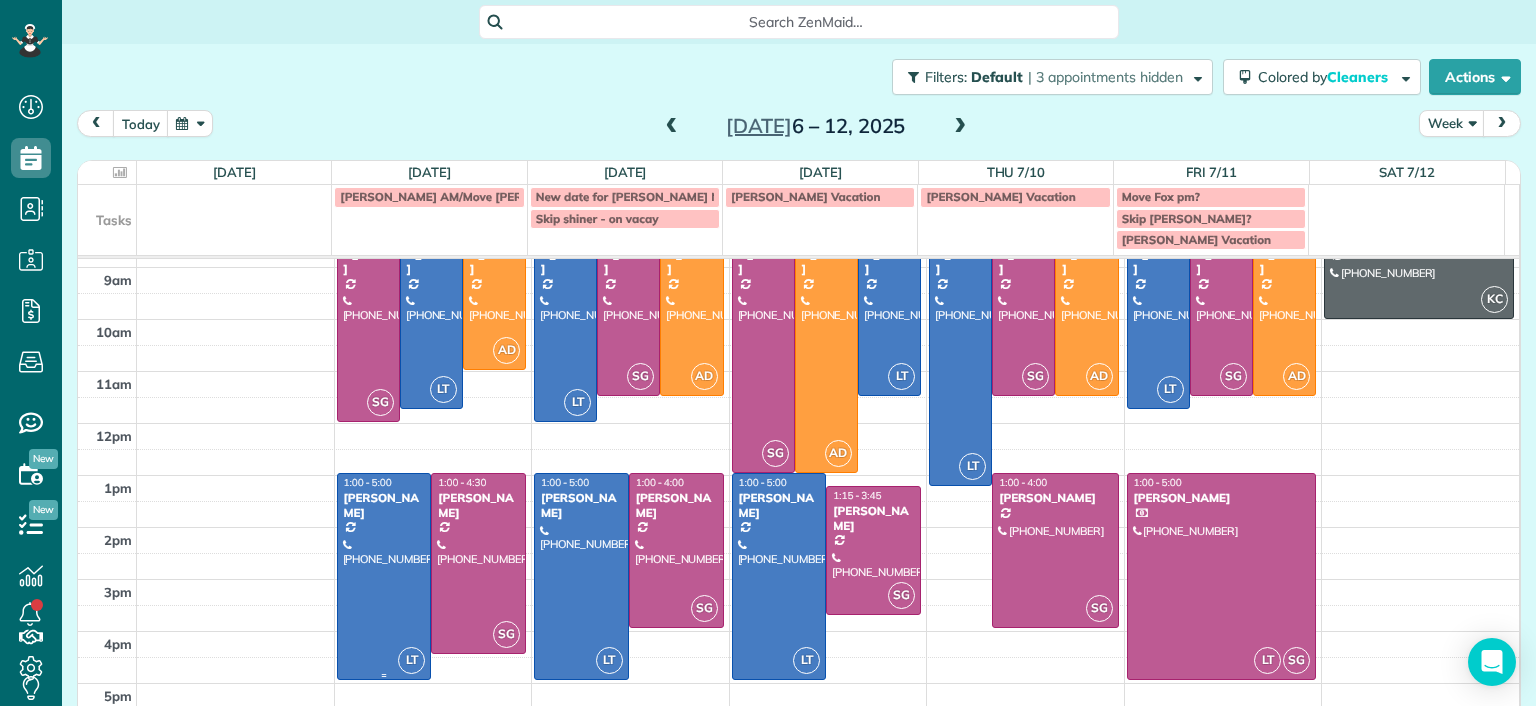 click at bounding box center [384, 576] 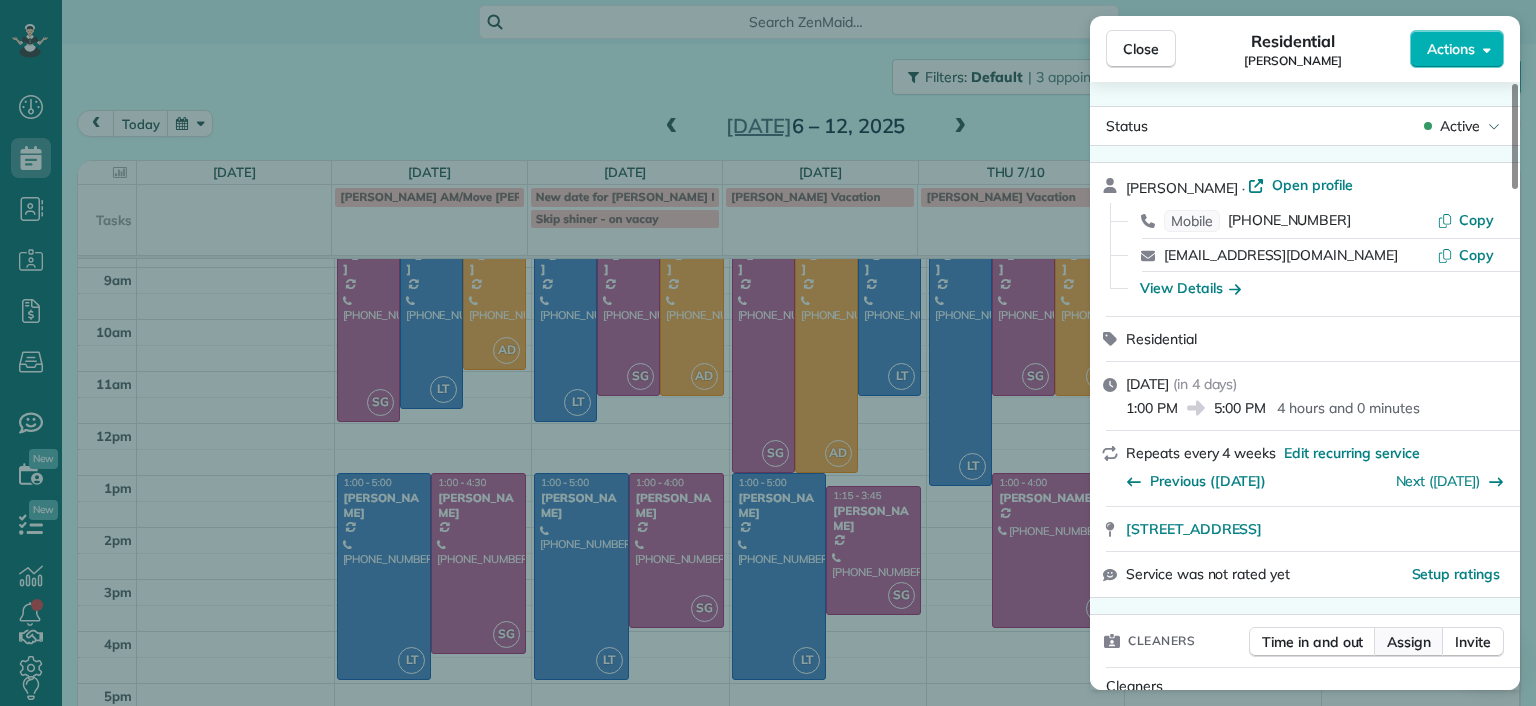 click on "Assign" at bounding box center (1409, 642) 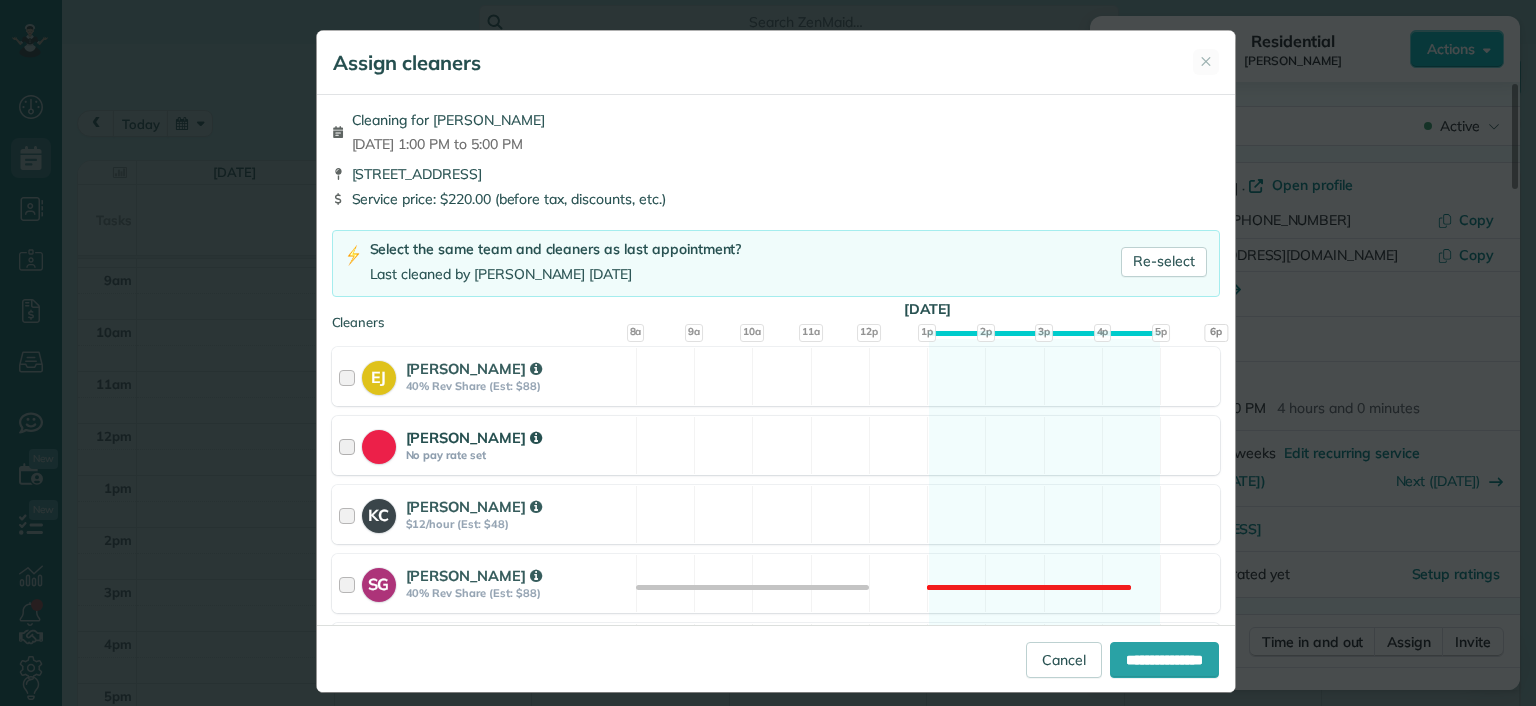 scroll, scrollTop: 200, scrollLeft: 0, axis: vertical 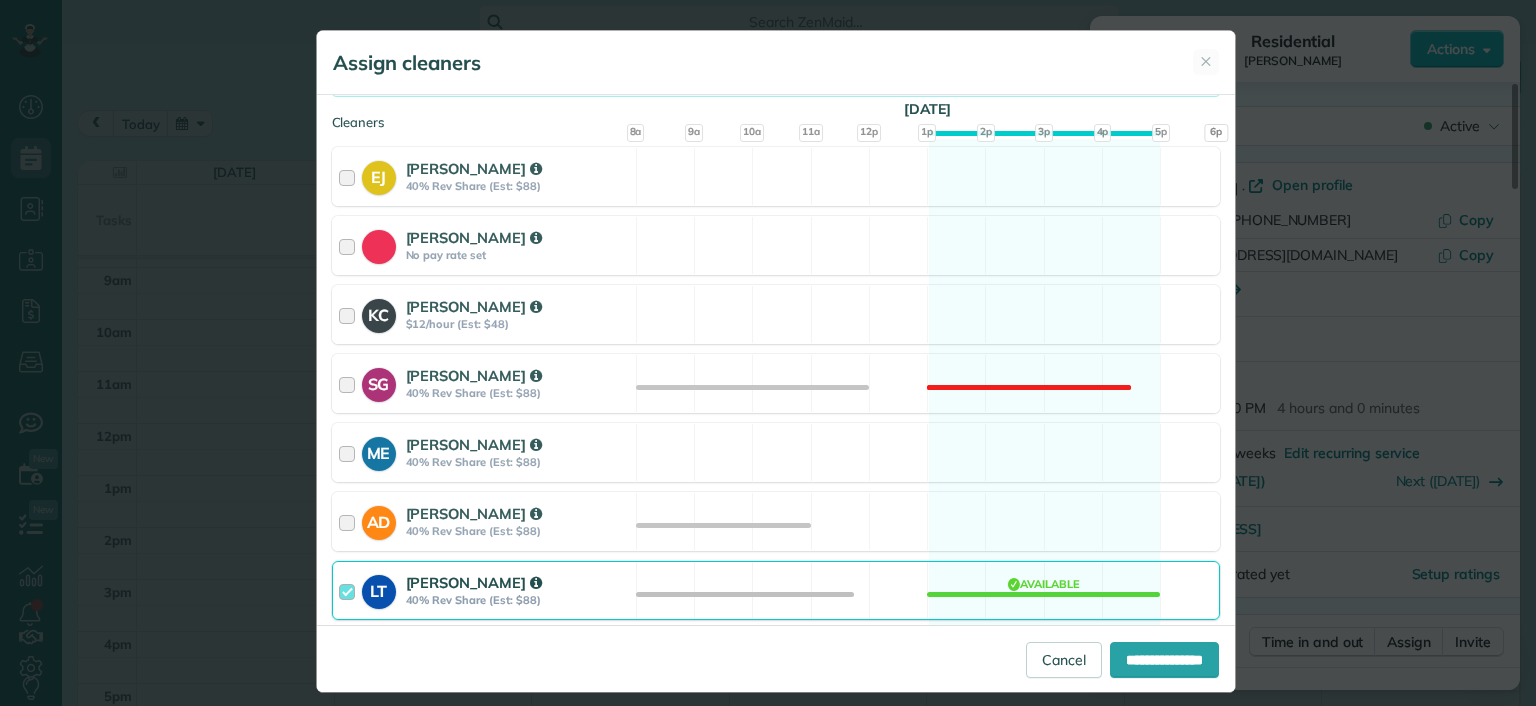 click on "LT
Laura Thaller
40% Rev Share (Est: $88)
Available" at bounding box center (776, 590) 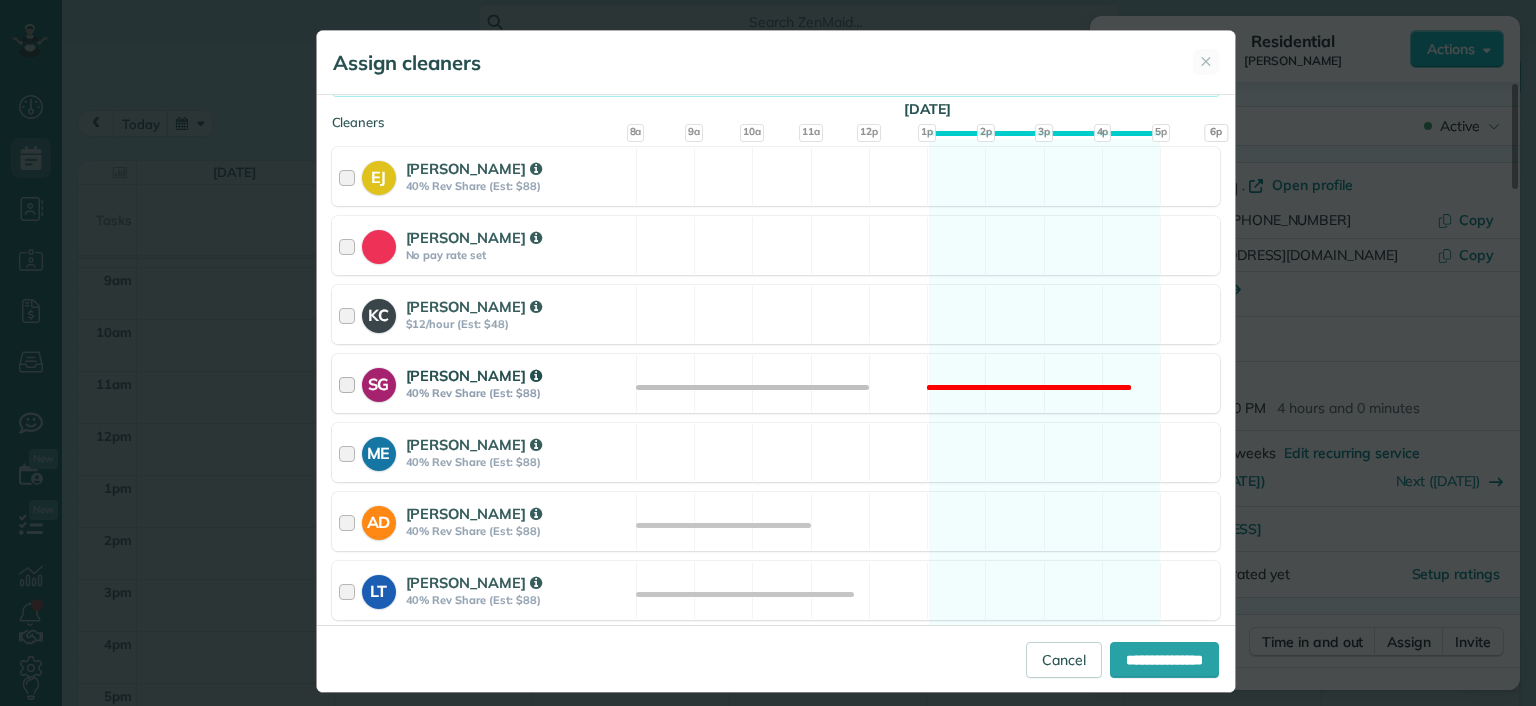 click on "SG
Sophie Gibbs
40% Rev Share (Est: $88)
Not available" at bounding box center [776, 383] 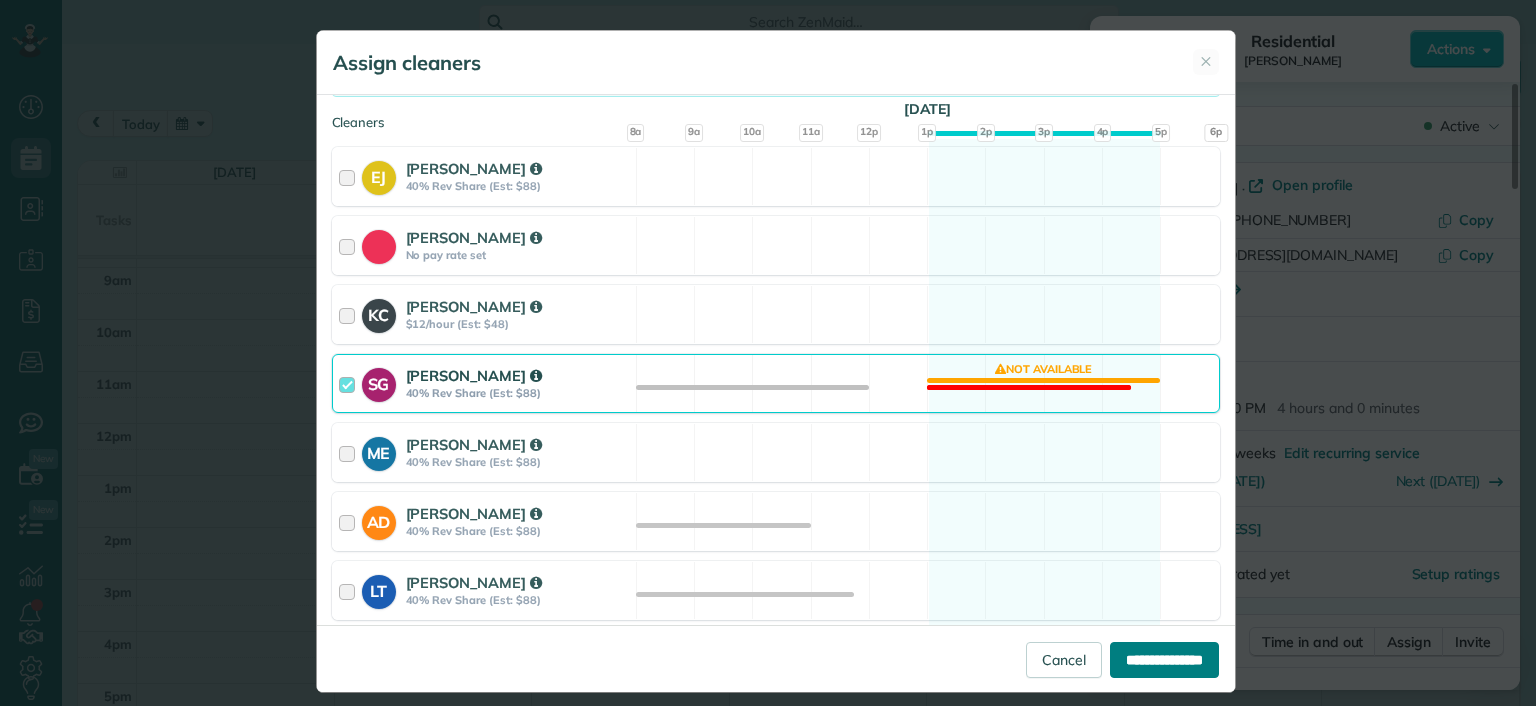 click on "**********" at bounding box center (1164, 660) 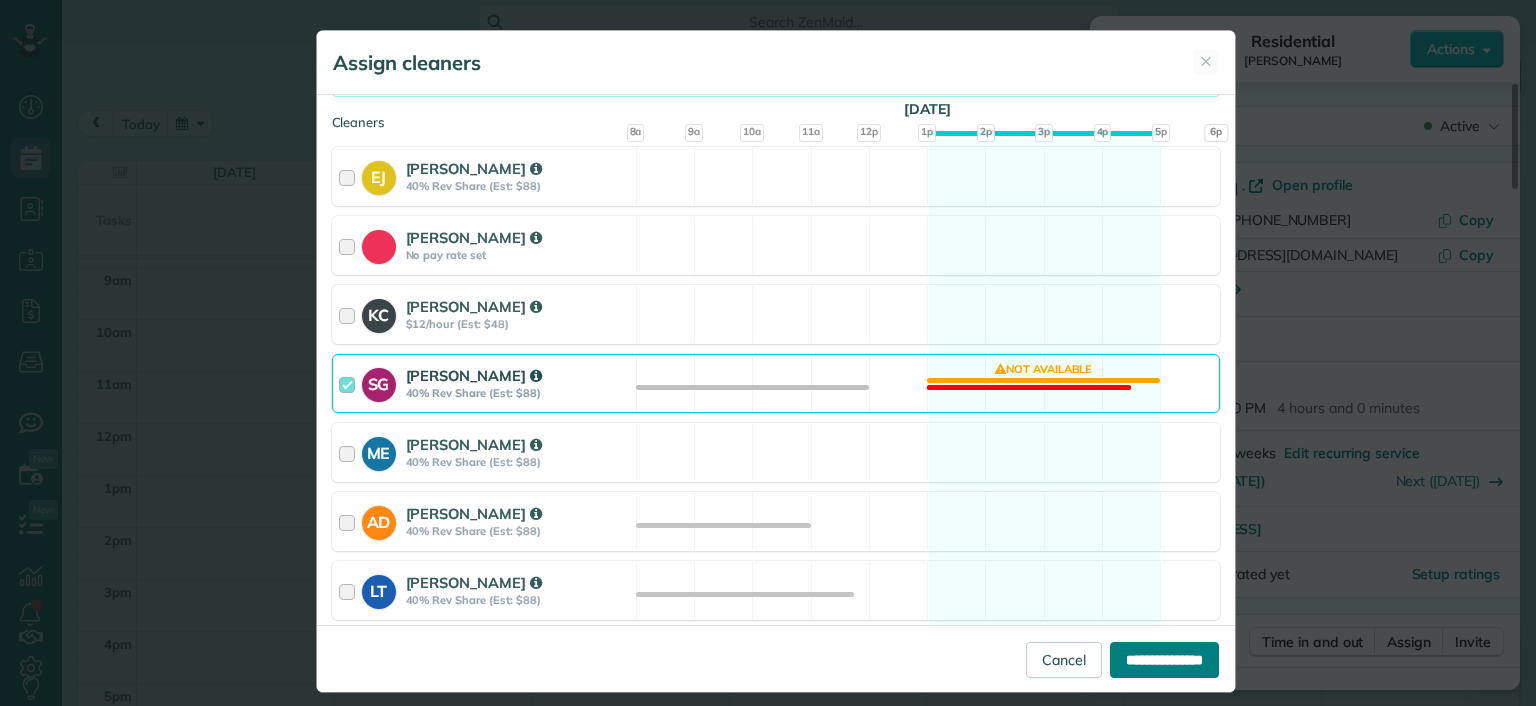 type on "**********" 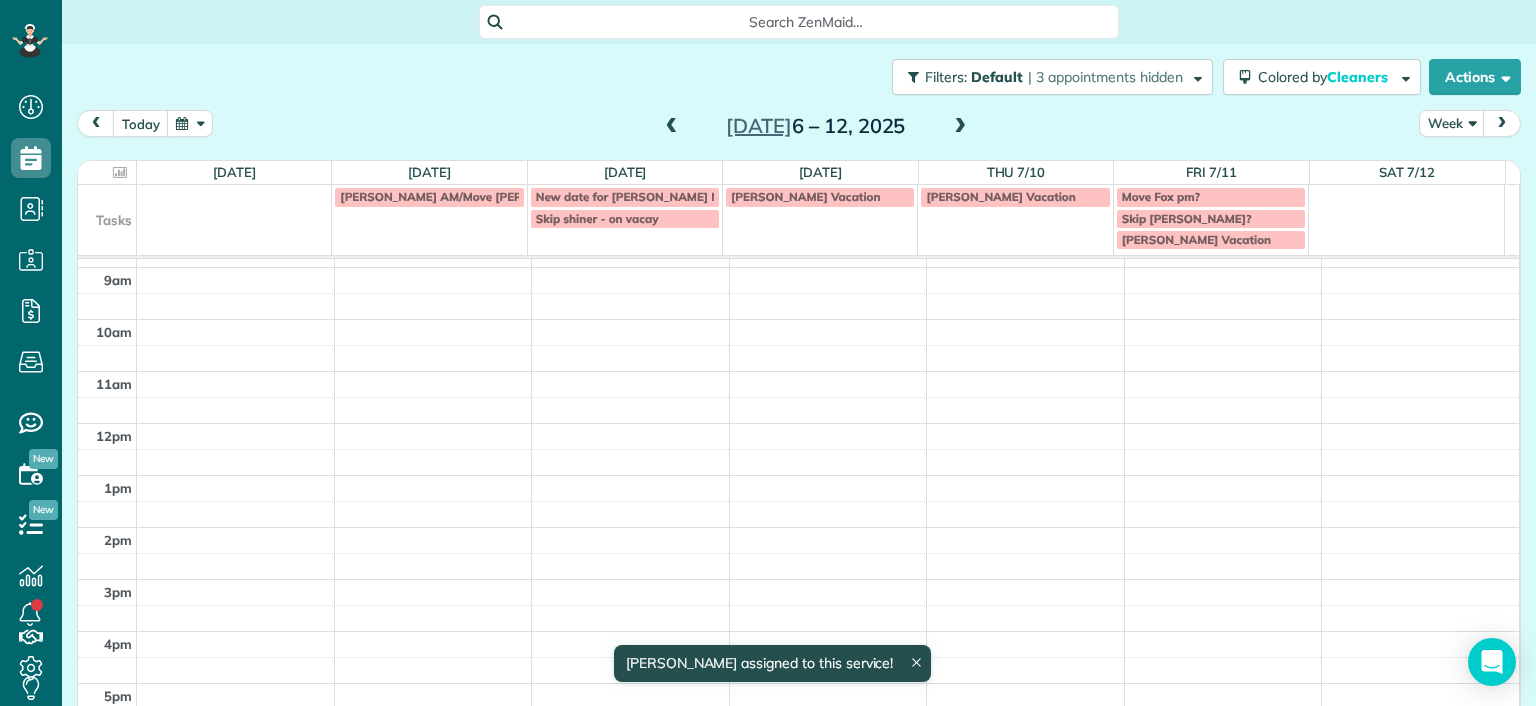 scroll, scrollTop: 95, scrollLeft: 0, axis: vertical 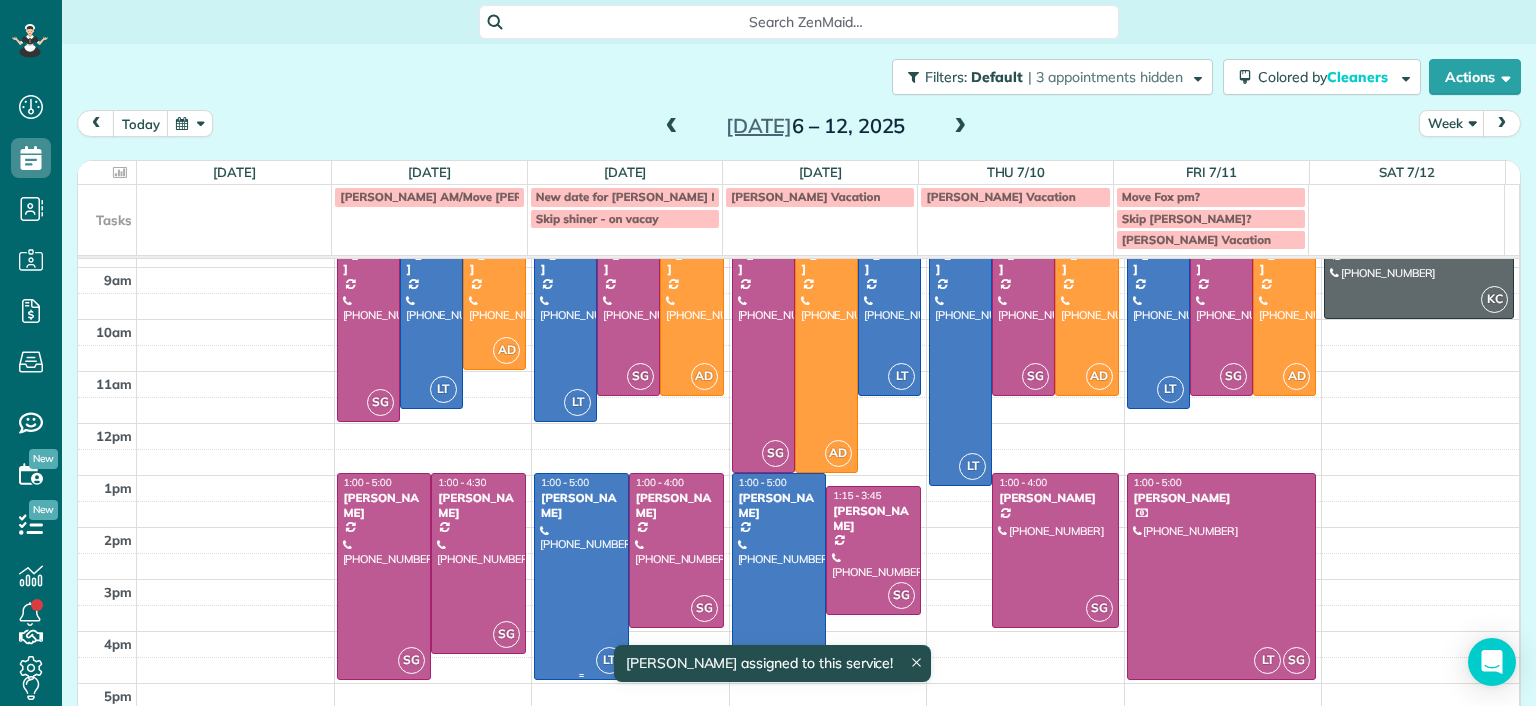 click at bounding box center (0, 0) 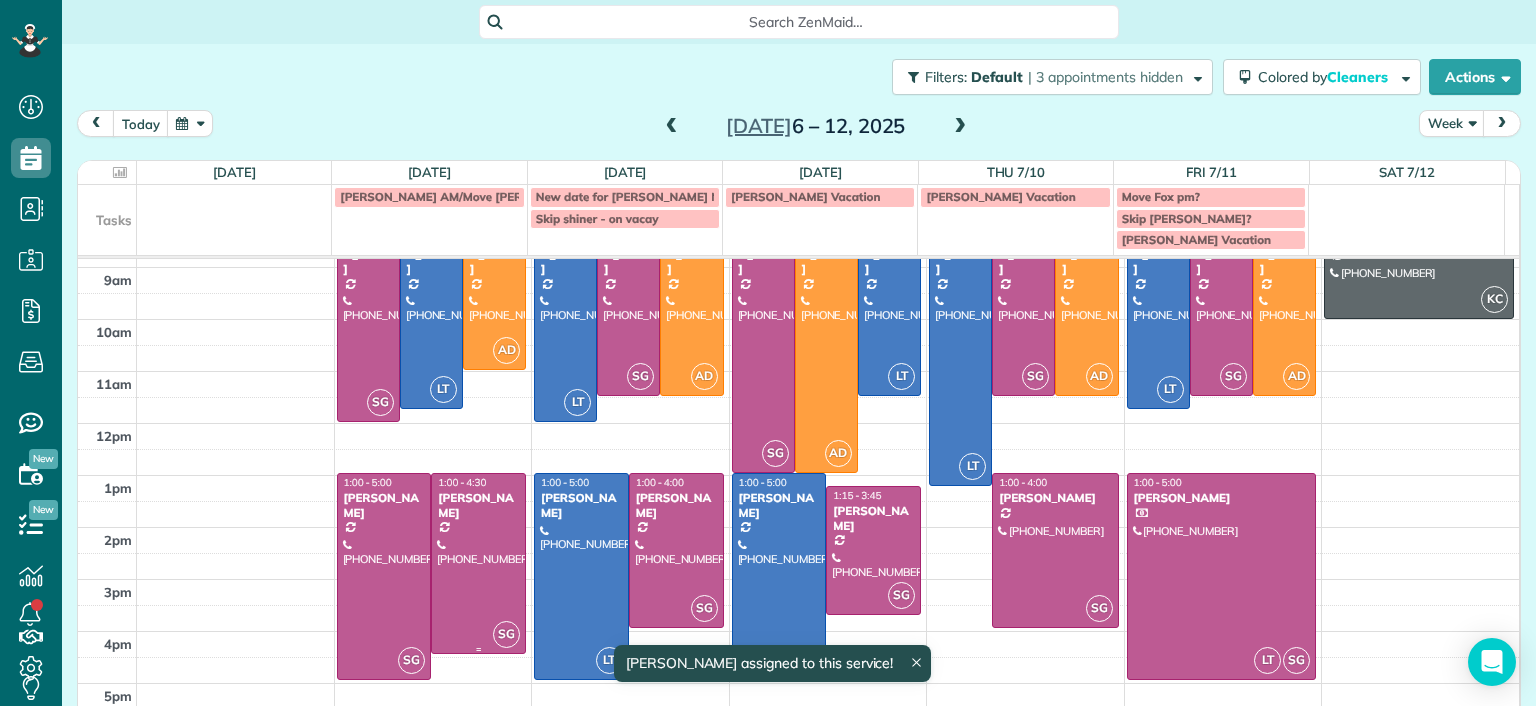 click at bounding box center (478, 563) 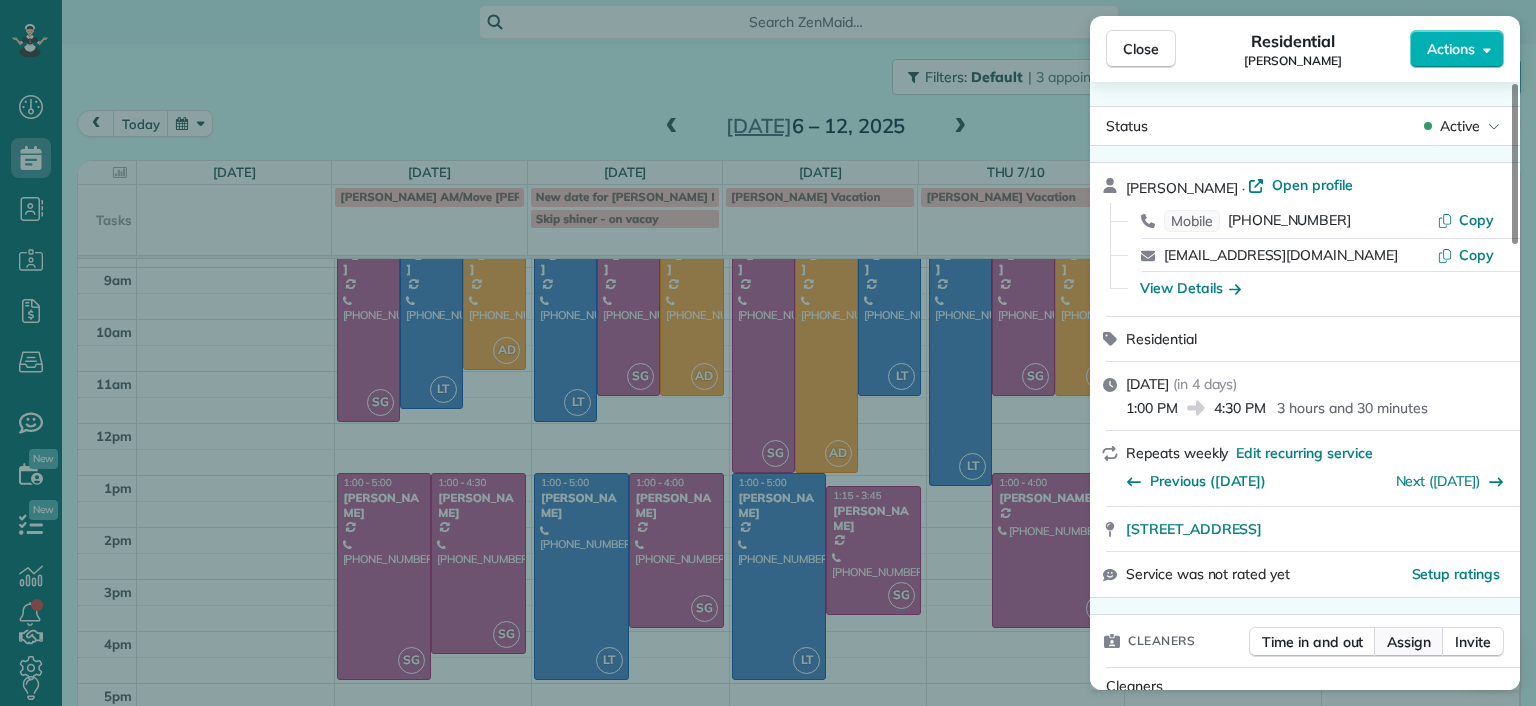click on "Assign" at bounding box center [1409, 642] 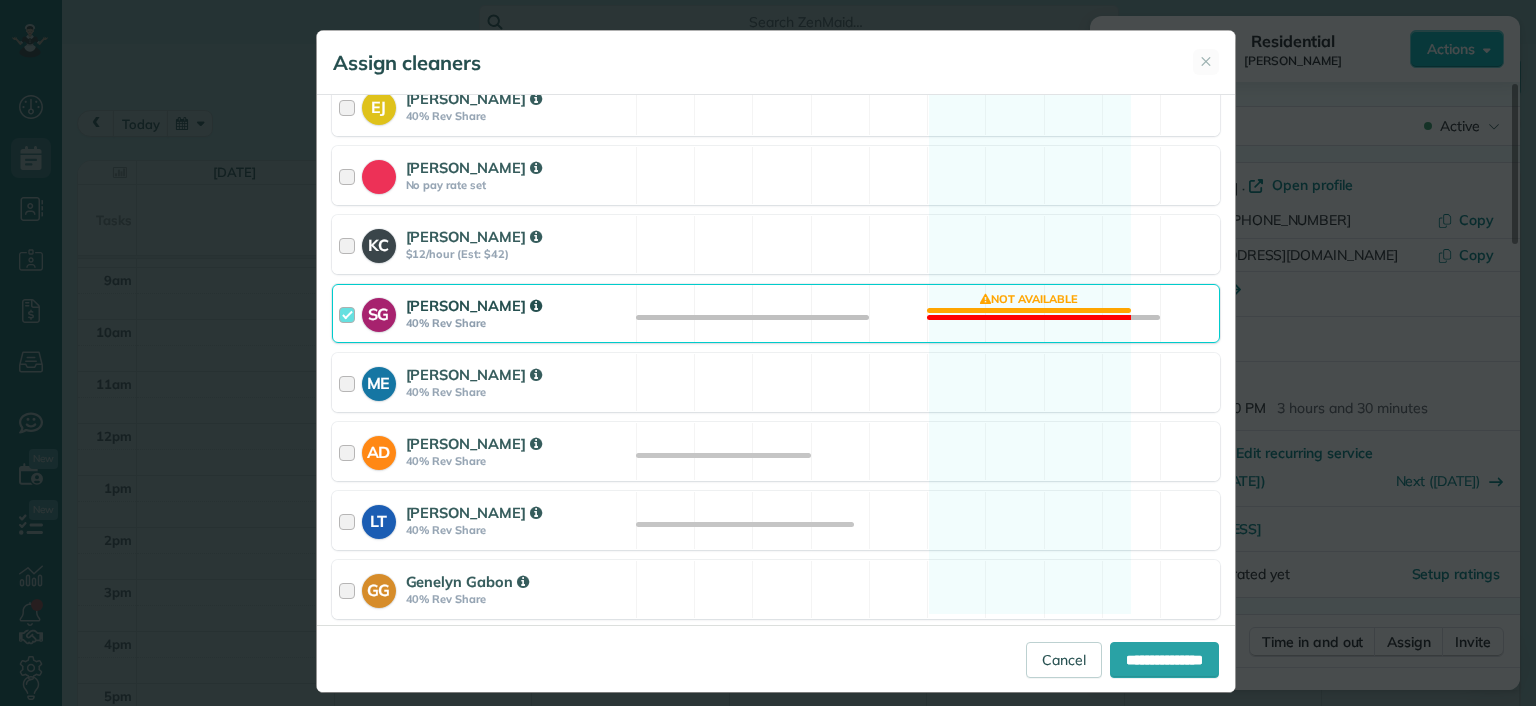 scroll, scrollTop: 200, scrollLeft: 0, axis: vertical 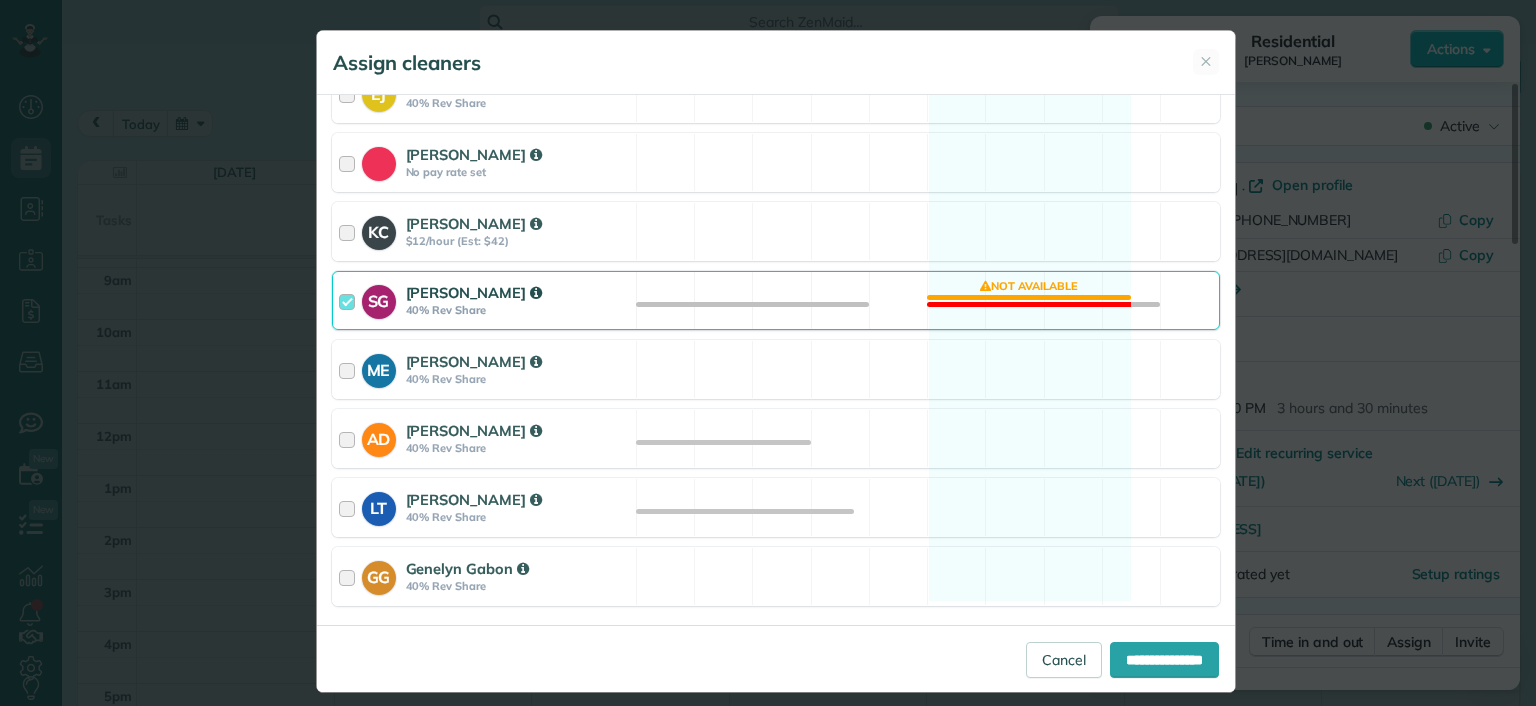 click on "SG
Sophie Gibbs
40% Rev Share
Not available" at bounding box center [776, 300] 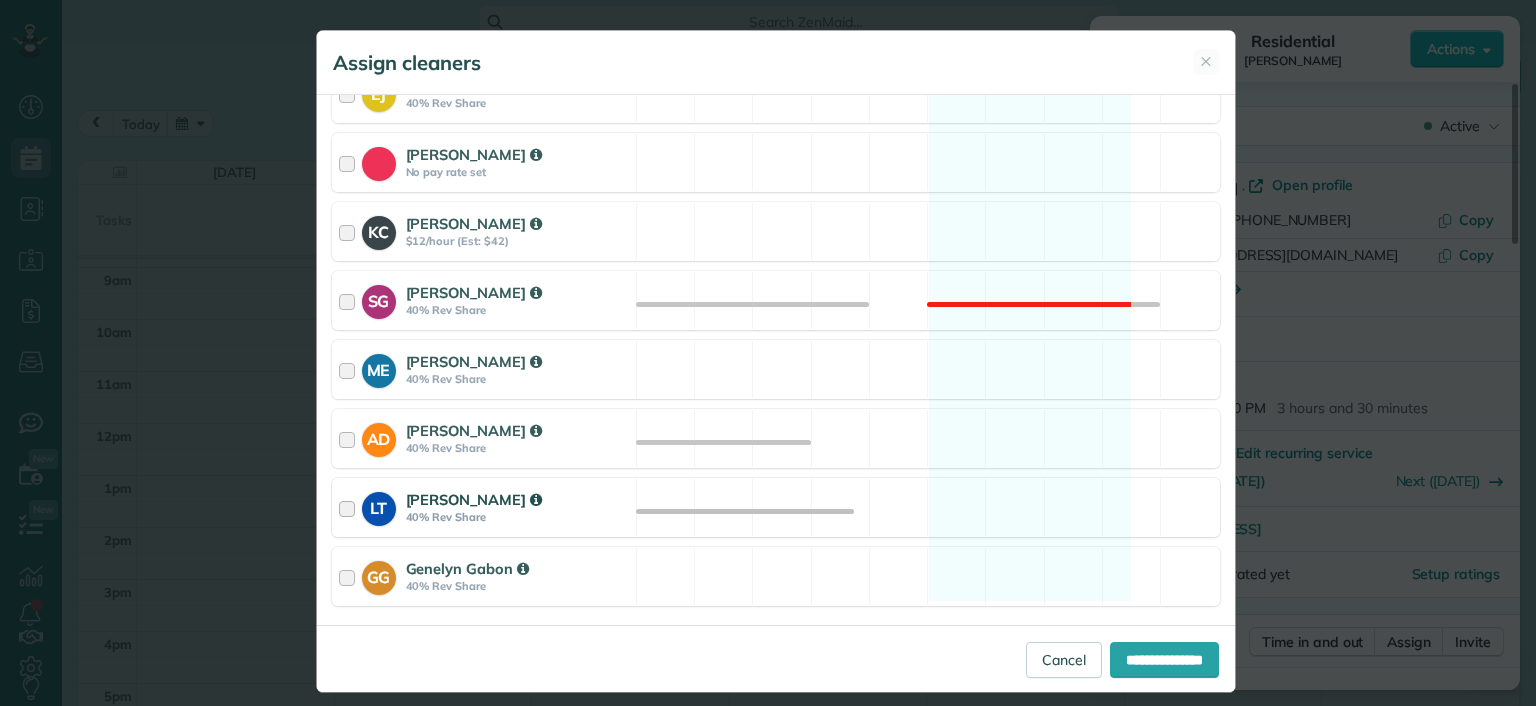 click on "LT
Laura Thaller
40% Rev Share
Available" at bounding box center [776, 507] 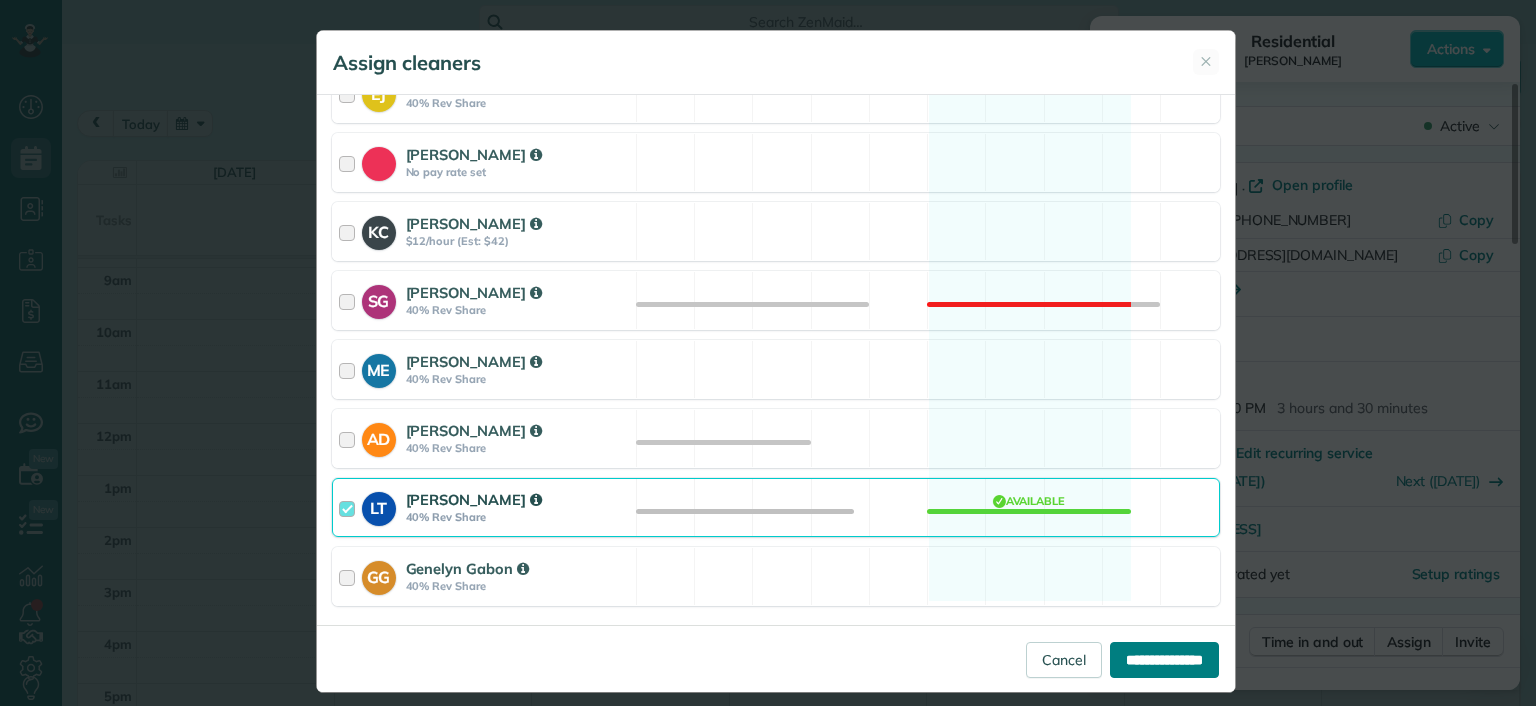 click on "**********" at bounding box center (1164, 660) 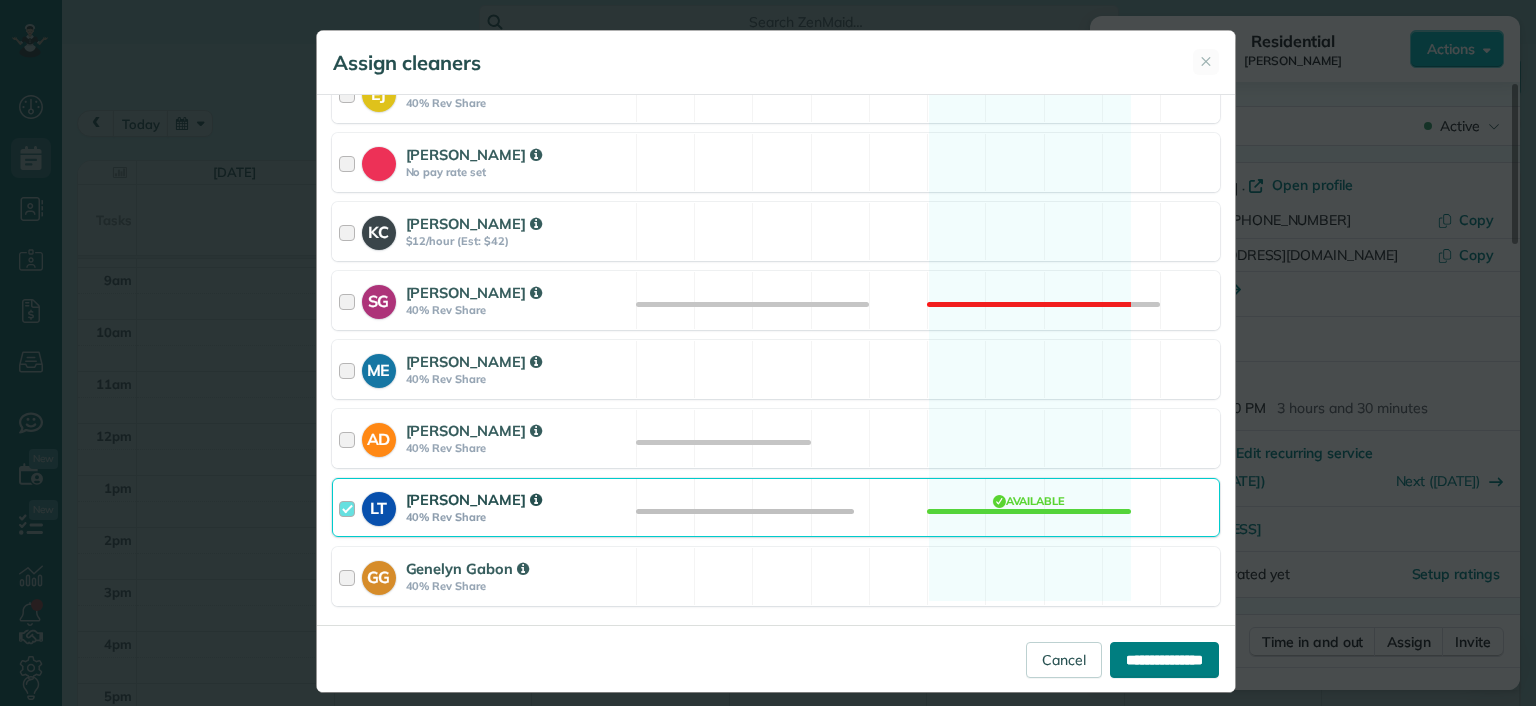 type on "**********" 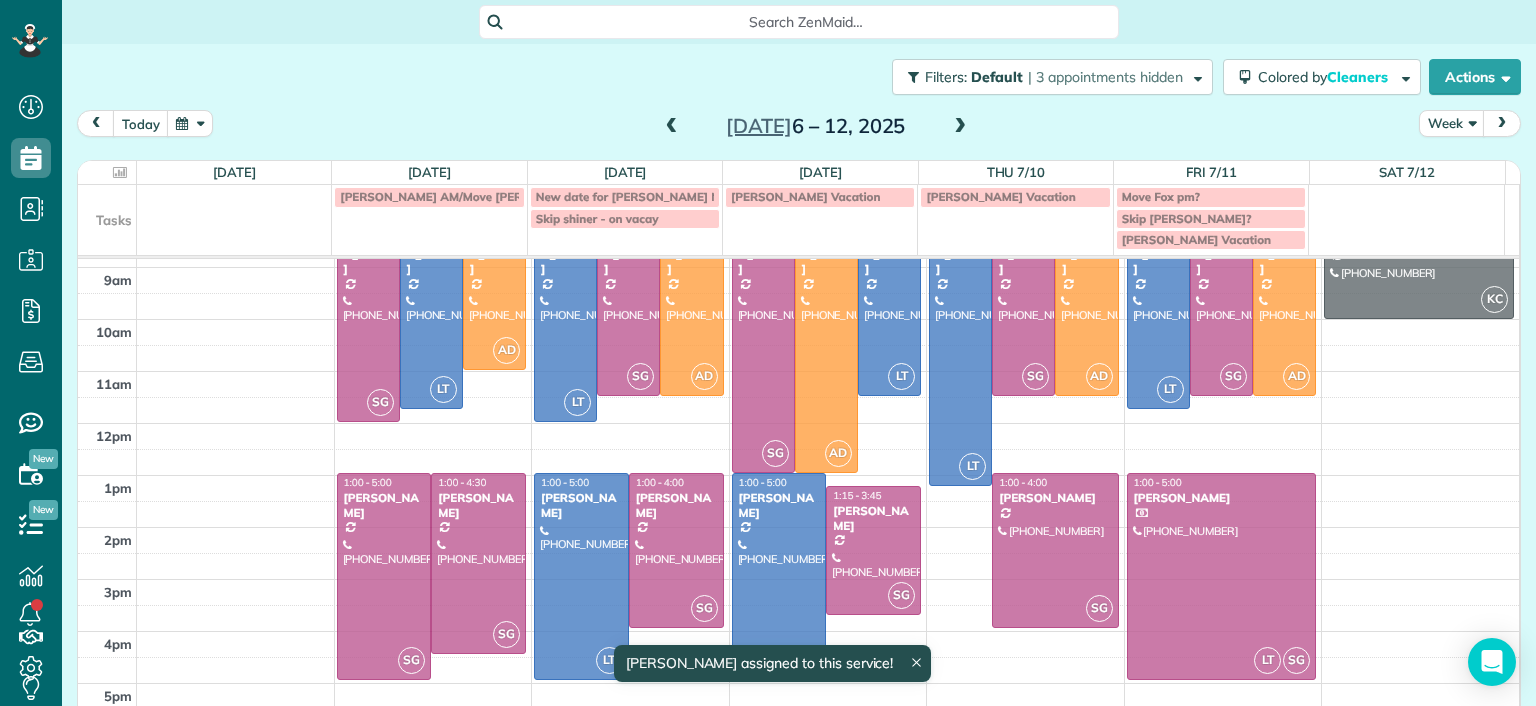 scroll, scrollTop: 95, scrollLeft: 0, axis: vertical 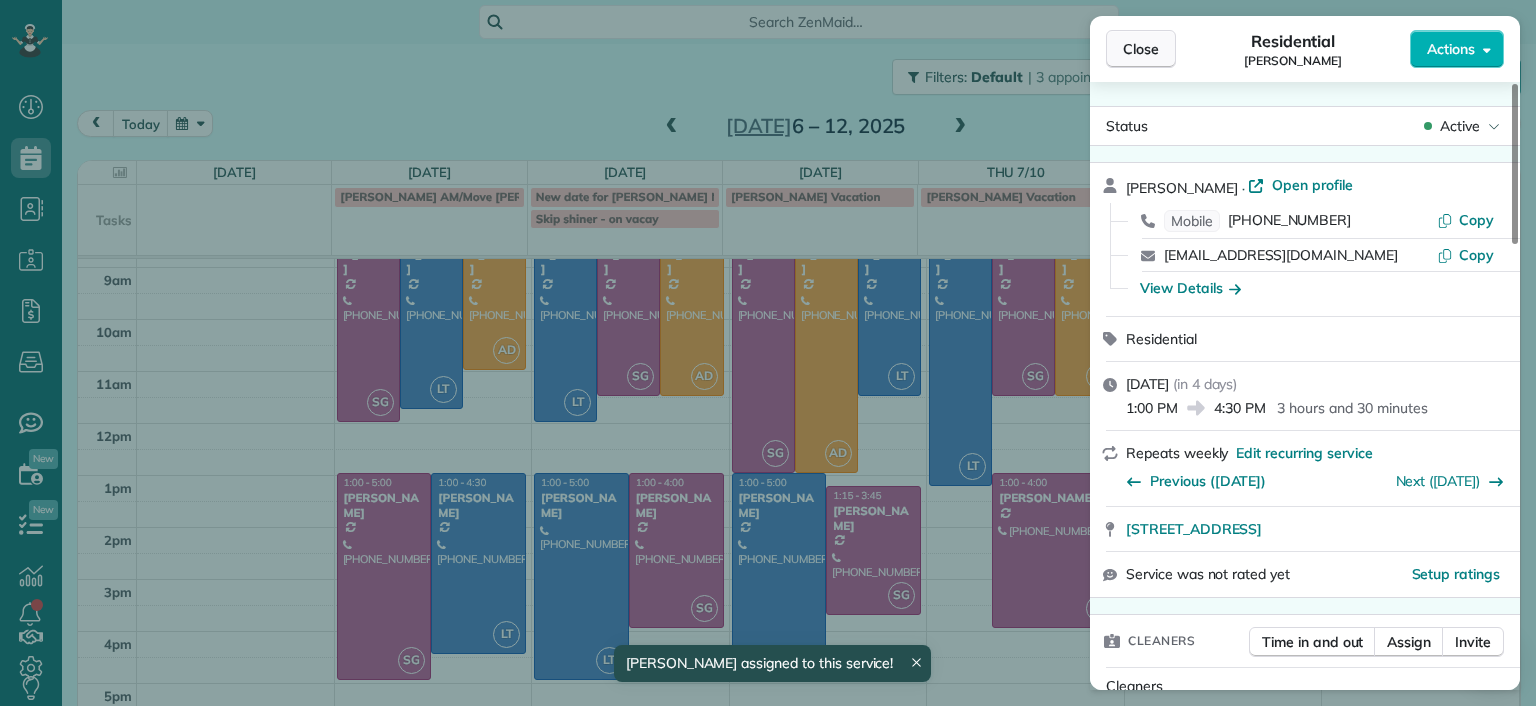 click on "Close" at bounding box center (1141, 49) 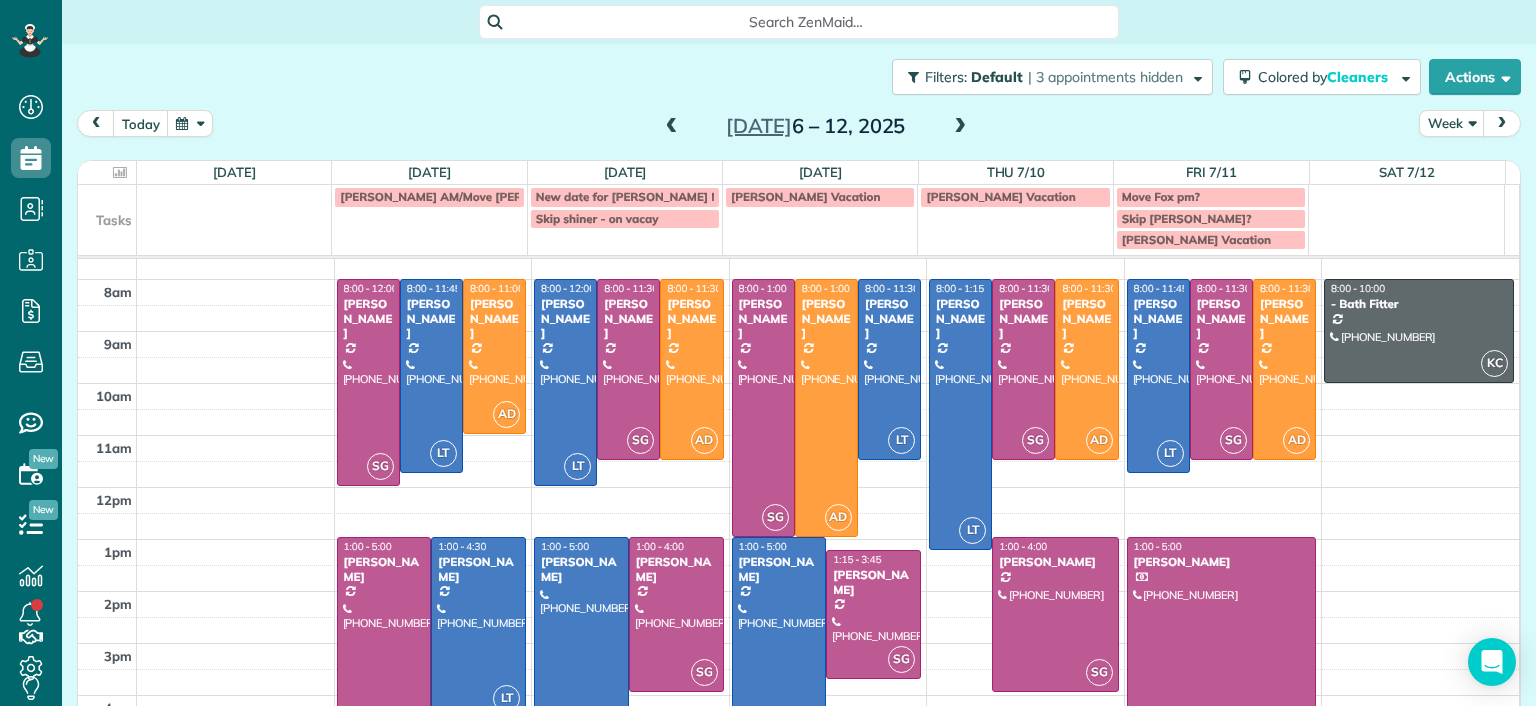 scroll, scrollTop: 0, scrollLeft: 0, axis: both 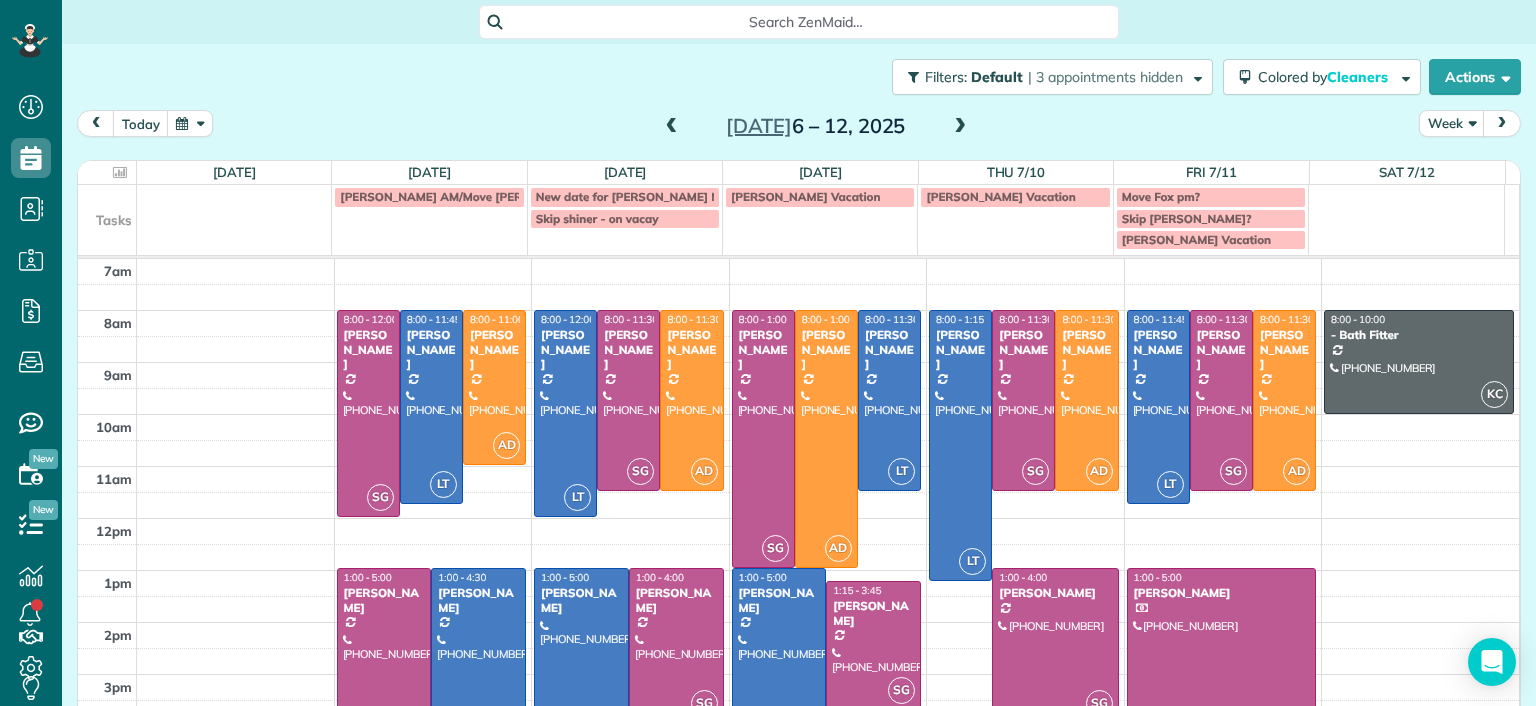 click at bounding box center (960, 127) 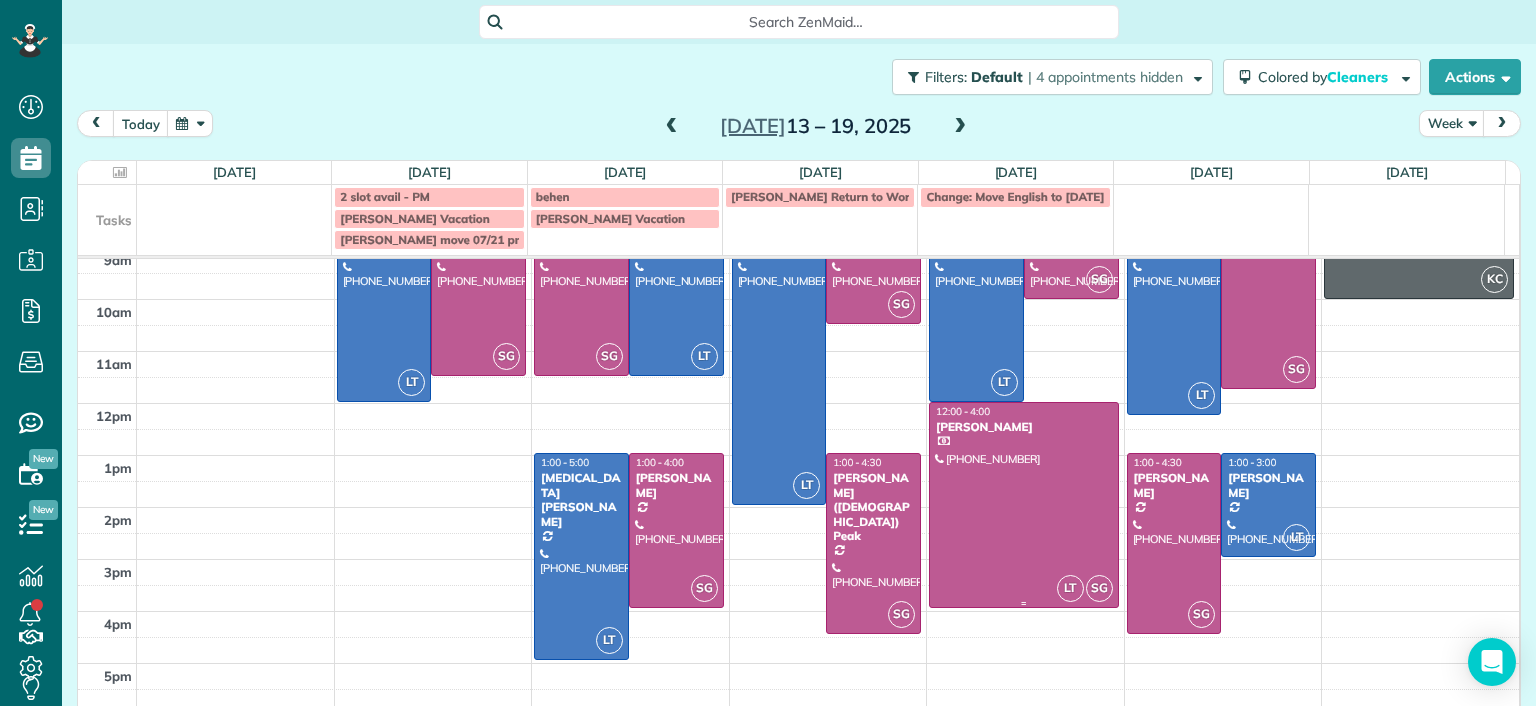 scroll, scrollTop: 0, scrollLeft: 0, axis: both 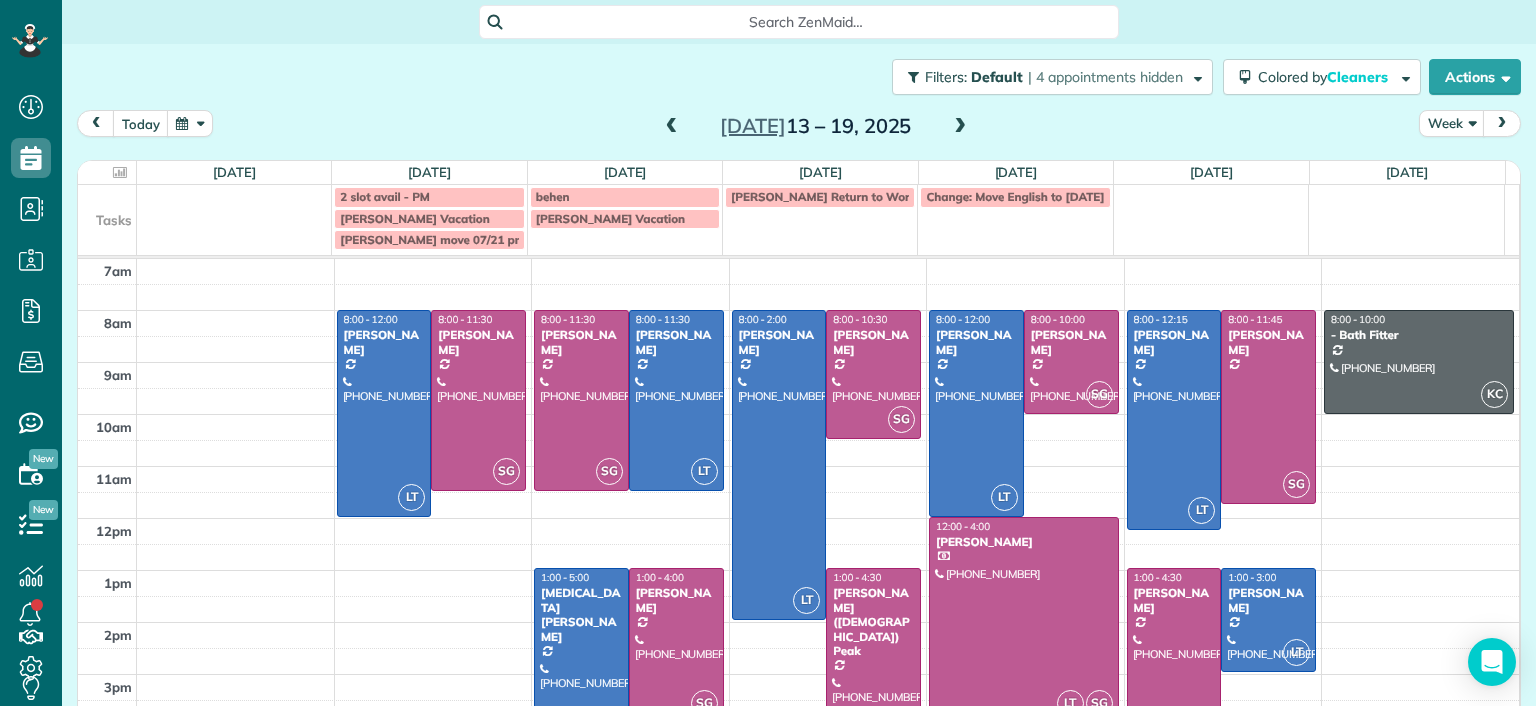 click on "7am 8am 9am 10am 11am 12pm 1pm 2pm 3pm 4pm 5pm LT 8:00 - 12:00 Danielle Leek (616) 322-8093 3506 Enslow Avenue Richmond, VA 23222 SG 8:00 - 11:30 Imani Holmes (804) 245-9696 2816 North Avenue Richmond, VA 23222 SG 8:00 - 11:30 Jessica Knight (804) 514-1890 1815 Floyd Avenue Richmond, VA 23220 LT 8:00 - 11:30 Galia Moran (703) 593-4027 5937 Kings Crest Drive Chesterfield, VA 23832 LT 1:00 - 5:00 Alli Robbins (651) 792-6217 2410 Bryan Park Avenue Richmond, VA 23228 SG 1:00 - 4:00 Tracy Jones (703) 231-6094 301 Virginia Street Richmond, VA 23219 LT 8:00 - 2:00 Julie Weissend (804) 370-8320 2710 Monument Avenue Richmond, VA 23220 SG 8:00 - 10:30 Tiffany Stark (804) 855-7663 12351 Dutton Road Midlothian, VA 23113 SG 1:00 - 4:30 Paige (Gay) Peak (804) 319-5916 1017 Horsepen Road Richmond, VA 23229 LT 8:00 - 12:00 Katie Fraker (603) 781-1667 2805 Glen Gary Drive Richmond, VA 23233 SG 8:00 - 10:00 Deborah Bassett (804) 393-2837 8641 Devara Court Richmond, VA 23235 LT SG 12:00 - 4:00 Shirley Cooke (804) 337-8389 LT SG" at bounding box center (798, 544) 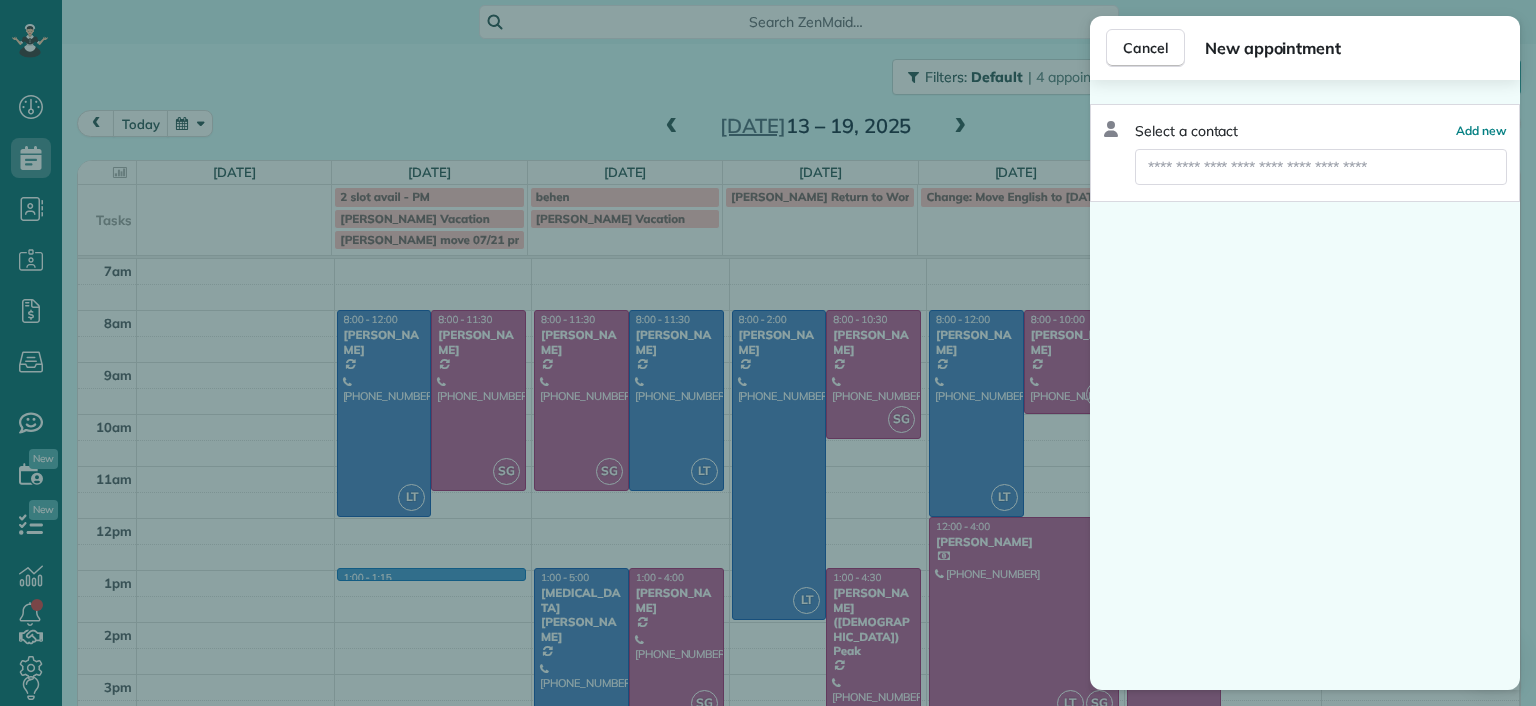 click on "Cancel New appointment Select a contact Add new" at bounding box center [768, 353] 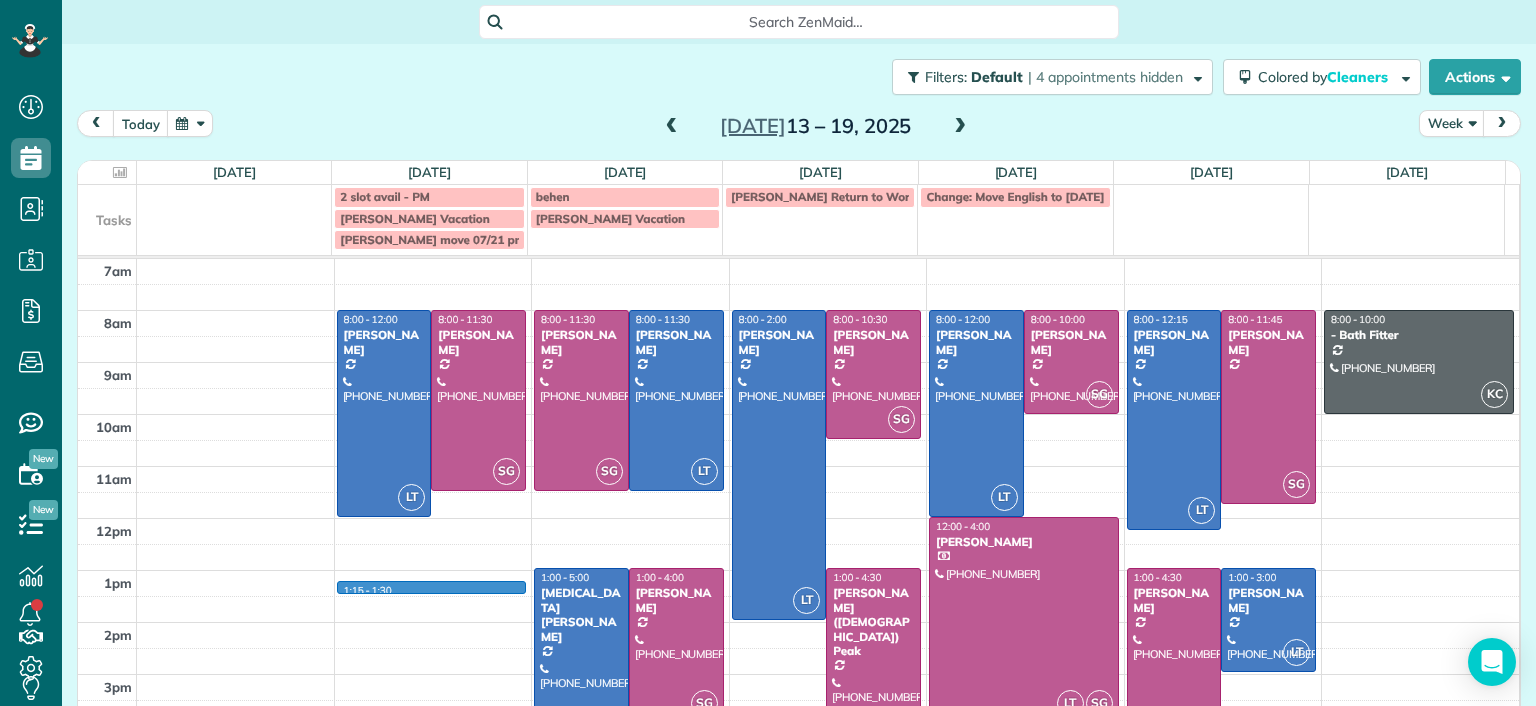 click on "7am 8am 9am 10am 11am 12pm 1pm 2pm 3pm 4pm 5pm 1:15 - 1:30 LT 8:00 - 12:00 Danielle Leek (616) 322-8093 3506 Enslow Avenue Richmond, VA 23222 SG 8:00 - 11:30 Imani Holmes (804) 245-9696 2816 North Avenue Richmond, VA 23222 SG 8:00 - 11:30 Jessica Knight (804) 514-1890 1815 Floyd Avenue Richmond, VA 23220 LT 8:00 - 11:30 Galia Moran (703) 593-4027 5937 Kings Crest Drive Chesterfield, VA 23832 LT 1:00 - 5:00 Alli Robbins (651) 792-6217 2410 Bryan Park Avenue Richmond, VA 23228 SG 1:00 - 4:00 Tracy Jones (703) 231-6094 301 Virginia Street Richmond, VA 23219 LT 8:00 - 2:00 Julie Weissend (804) 370-8320 2710 Monument Avenue Richmond, VA 23220 SG 8:00 - 10:30 Tiffany Stark (804) 855-7663 12351 Dutton Road Midlothian, VA 23113 SG 1:00 - 4:30 Paige (Gay) Peak (804) 319-5916 1017 Horsepen Road Richmond, VA 23229 LT 8:00 - 12:00 Katie Fraker (603) 781-1667 2805 Glen Gary Drive Richmond, VA 23233 SG 8:00 - 10:00 Deborah Bassett (804) 393-2837 8641 Devara Court Richmond, VA 23235 LT SG 12:00 - 4:00 Shirley Cooke LT SG SG" at bounding box center (798, 544) 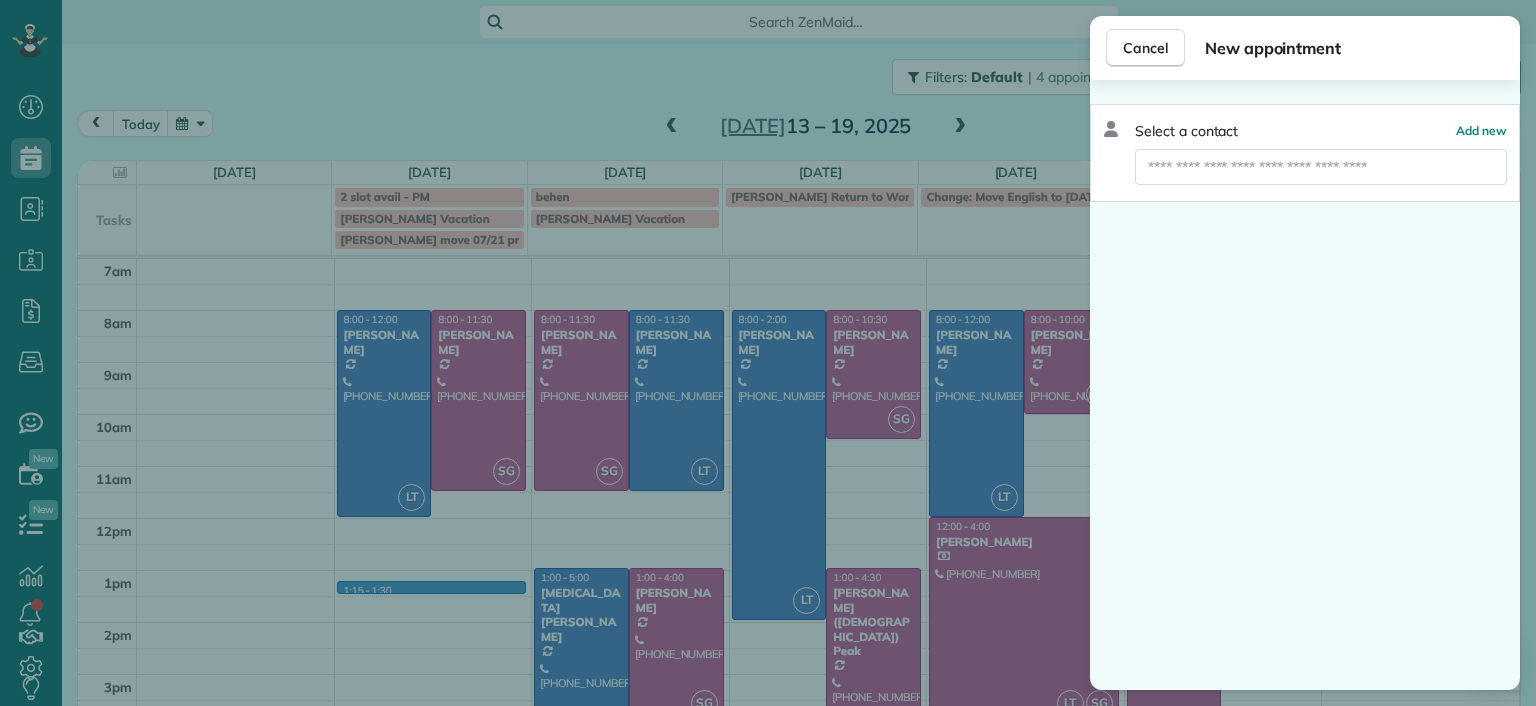 click on "Cancel New appointment Select a contact Add new" at bounding box center [768, 353] 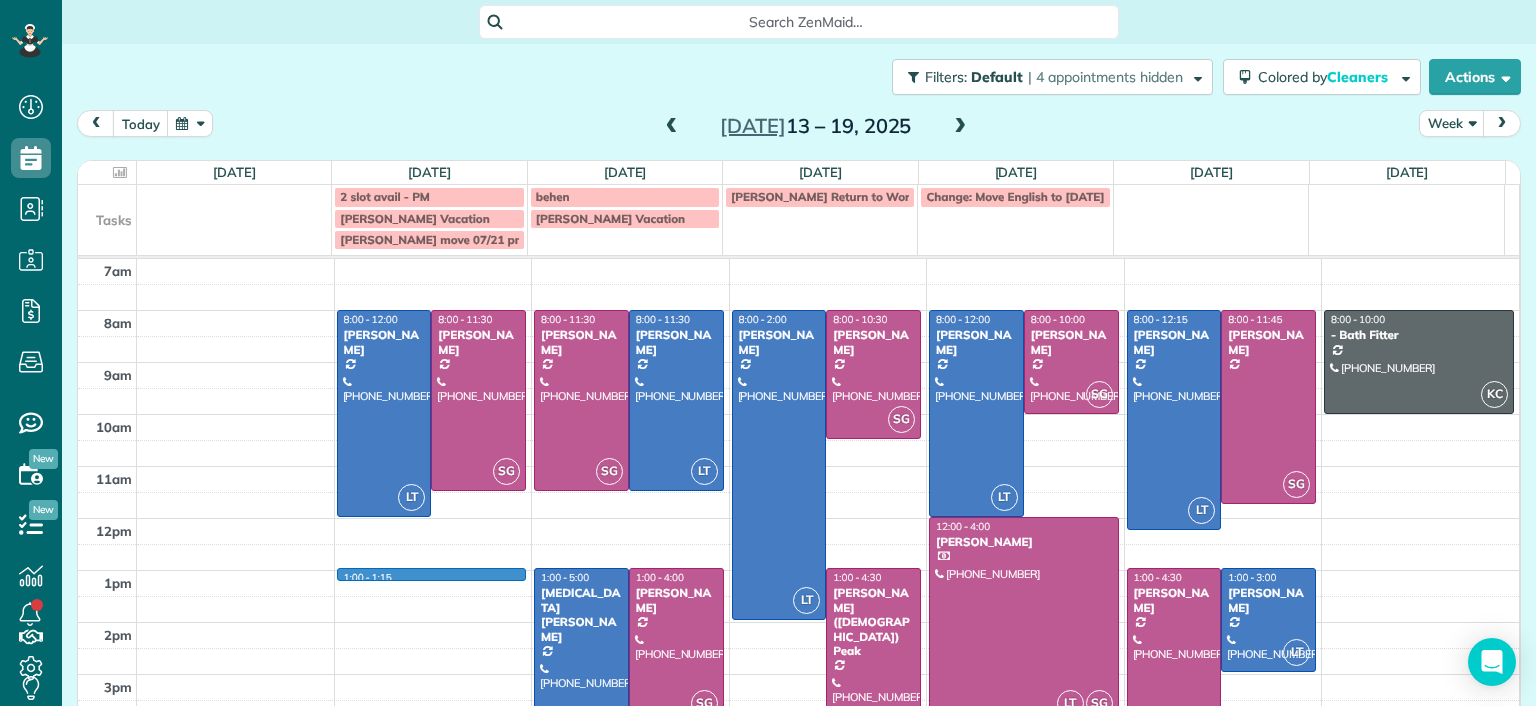 click on "7am 8am 9am 10am 11am 12pm 1pm 2pm 3pm 4pm 5pm 1:00 - 1:15 LT 8:00 - 12:00 Danielle Leek (616) 322-8093 3506 Enslow Avenue Richmond, VA 23222 SG 8:00 - 11:30 Imani Holmes (804) 245-9696 2816 North Avenue Richmond, VA 23222 SG 8:00 - 11:30 Jessica Knight (804) 514-1890 1815 Floyd Avenue Richmond, VA 23220 LT 8:00 - 11:30 Galia Moran (703) 593-4027 5937 Kings Crest Drive Chesterfield, VA 23832 LT 1:00 - 5:00 Alli Robbins (651) 792-6217 2410 Bryan Park Avenue Richmond, VA 23228 SG 1:00 - 4:00 Tracy Jones (703) 231-6094 301 Virginia Street Richmond, VA 23219 LT 8:00 - 2:00 Julie Weissend (804) 370-8320 2710 Monument Avenue Richmond, VA 23220 SG 8:00 - 10:30 Tiffany Stark (804) 855-7663 12351 Dutton Road Midlothian, VA 23113 SG 1:00 - 4:30 Paige (Gay) Peak (804) 319-5916 1017 Horsepen Road Richmond, VA 23229 LT 8:00 - 12:00 Katie Fraker (603) 781-1667 2805 Glen Gary Drive Richmond, VA 23233 SG 8:00 - 10:00 Deborah Bassett (804) 393-2837 8641 Devara Court Richmond, VA 23235 LT SG 12:00 - 4:00 Shirley Cooke LT SG SG" at bounding box center [798, 544] 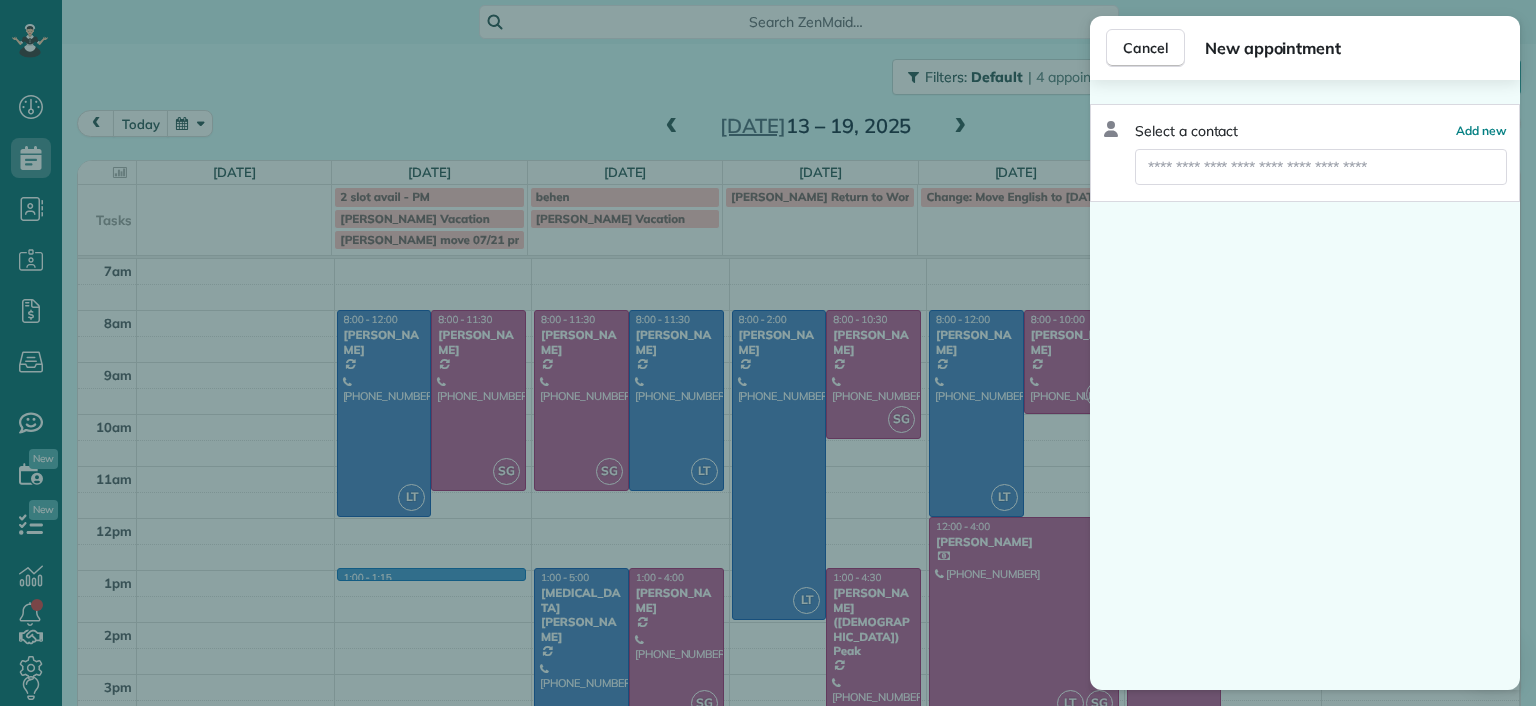 click on "Cancel New appointment Select a contact Add new" at bounding box center (768, 353) 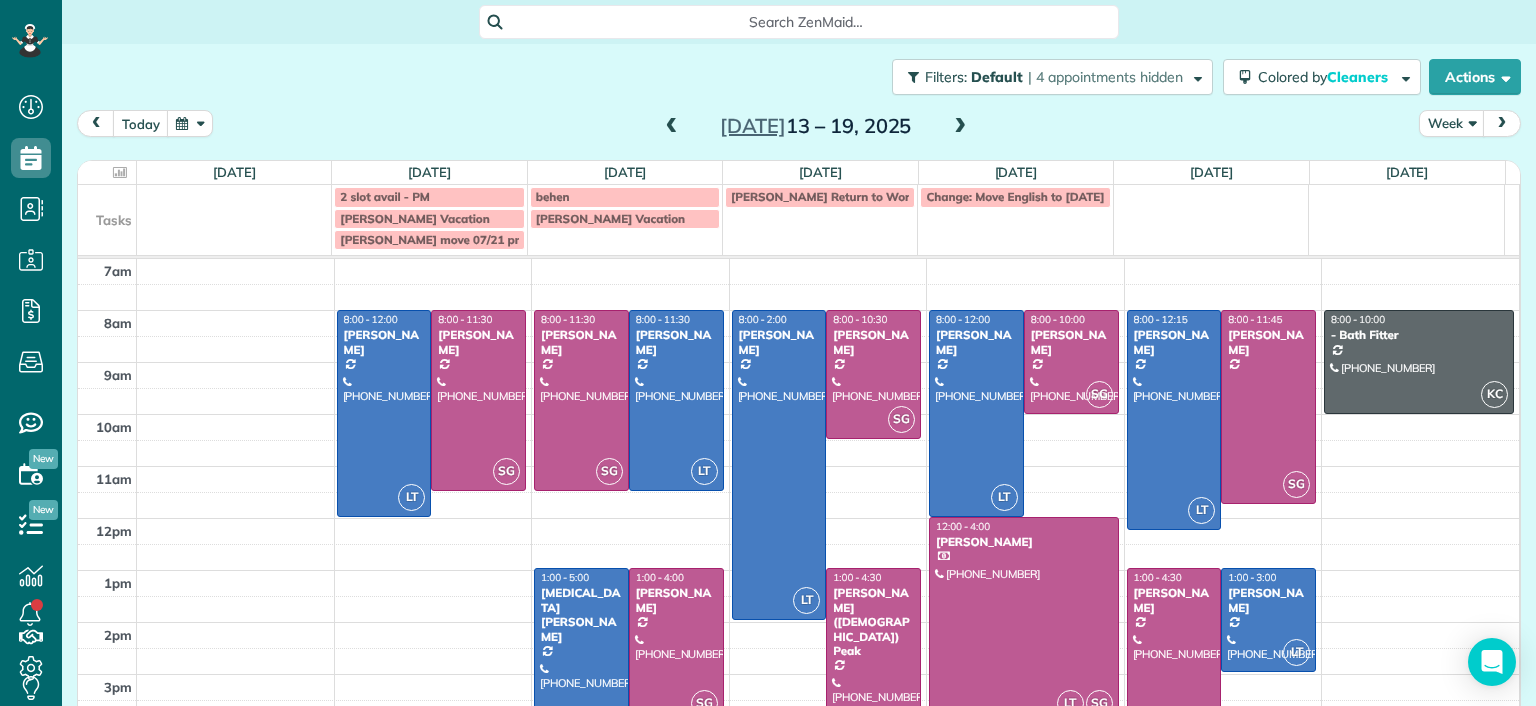 click on "7am 8am 9am 10am 11am 12pm 1pm 2pm 3pm 4pm 5pm LT 8:00 - 12:00 Danielle Leek (616) 322-8093 3506 Enslow Avenue Richmond, VA 23222 SG 8:00 - 11:30 Imani Holmes (804) 245-9696 2816 North Avenue Richmond, VA 23222 SG 8:00 - 11:30 Jessica Knight (804) 514-1890 1815 Floyd Avenue Richmond, VA 23220 LT 8:00 - 11:30 Galia Moran (703) 593-4027 5937 Kings Crest Drive Chesterfield, VA 23832 LT 1:00 - 5:00 Alli Robbins (651) 792-6217 2410 Bryan Park Avenue Richmond, VA 23228 SG 1:00 - 4:00 Tracy Jones (703) 231-6094 301 Virginia Street Richmond, VA 23219 LT 8:00 - 2:00 Julie Weissend (804) 370-8320 2710 Monument Avenue Richmond, VA 23220 SG 8:00 - 10:30 Tiffany Stark (804) 855-7663 12351 Dutton Road Midlothian, VA 23113 SG 1:00 - 4:30 Paige (Gay) Peak (804) 319-5916 1017 Horsepen Road Richmond, VA 23229 LT 8:00 - 12:00 Katie Fraker (603) 781-1667 2805 Glen Gary Drive Richmond, VA 23233 SG 8:00 - 10:00 Deborah Bassett (804) 393-2837 8641 Devara Court Richmond, VA 23235 LT SG 12:00 - 4:00 Shirley Cooke (804) 337-8389 LT SG" at bounding box center [798, 544] 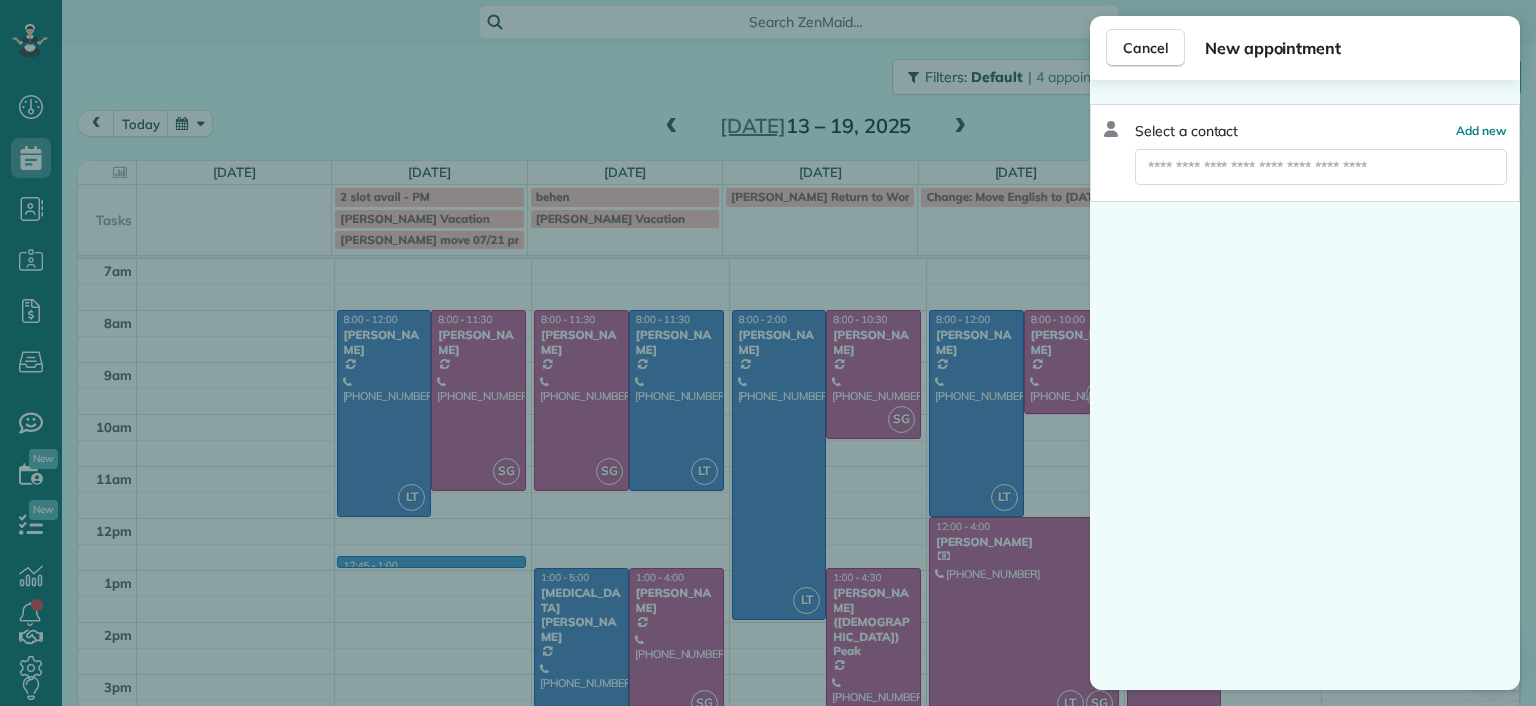 click on "Cancel New appointment Select a contact Add new" at bounding box center [768, 353] 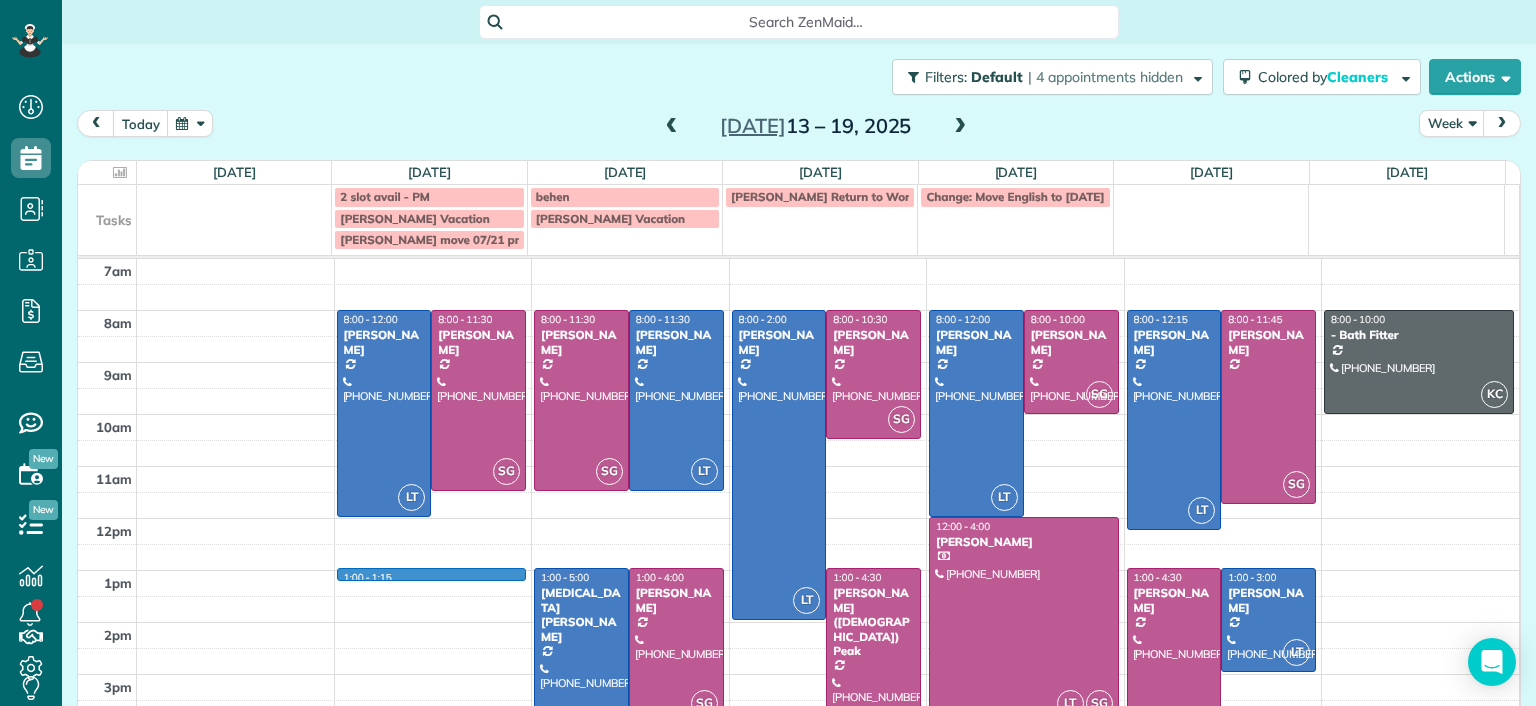 click on "7am 8am 9am 10am 11am 12pm 1pm 2pm 3pm 4pm 5pm 1:00 - 1:15 LT 8:00 - 12:00 Danielle Leek (616) 322-8093 3506 Enslow Avenue Richmond, VA 23222 SG 8:00 - 11:30 Imani Holmes (804) 245-9696 2816 North Avenue Richmond, VA 23222 SG 8:00 - 11:30 Jessica Knight (804) 514-1890 1815 Floyd Avenue Richmond, VA 23220 LT 8:00 - 11:30 Galia Moran (703) 593-4027 5937 Kings Crest Drive Chesterfield, VA 23832 LT 1:00 - 5:00 Alli Robbins (651) 792-6217 2410 Bryan Park Avenue Richmond, VA 23228 SG 1:00 - 4:00 Tracy Jones (703) 231-6094 301 Virginia Street Richmond, VA 23219 LT 8:00 - 2:00 Julie Weissend (804) 370-8320 2710 Monument Avenue Richmond, VA 23220 SG 8:00 - 10:30 Tiffany Stark (804) 855-7663 12351 Dutton Road Midlothian, VA 23113 SG 1:00 - 4:30 Paige (Gay) Peak (804) 319-5916 1017 Horsepen Road Richmond, VA 23229 LT 8:00 - 12:00 Katie Fraker (603) 781-1667 2805 Glen Gary Drive Richmond, VA 23233 SG 8:00 - 10:00 Deborah Bassett (804) 393-2837 8641 Devara Court Richmond, VA 23235 LT SG 12:00 - 4:00 Shirley Cooke LT SG SG" at bounding box center (798, 544) 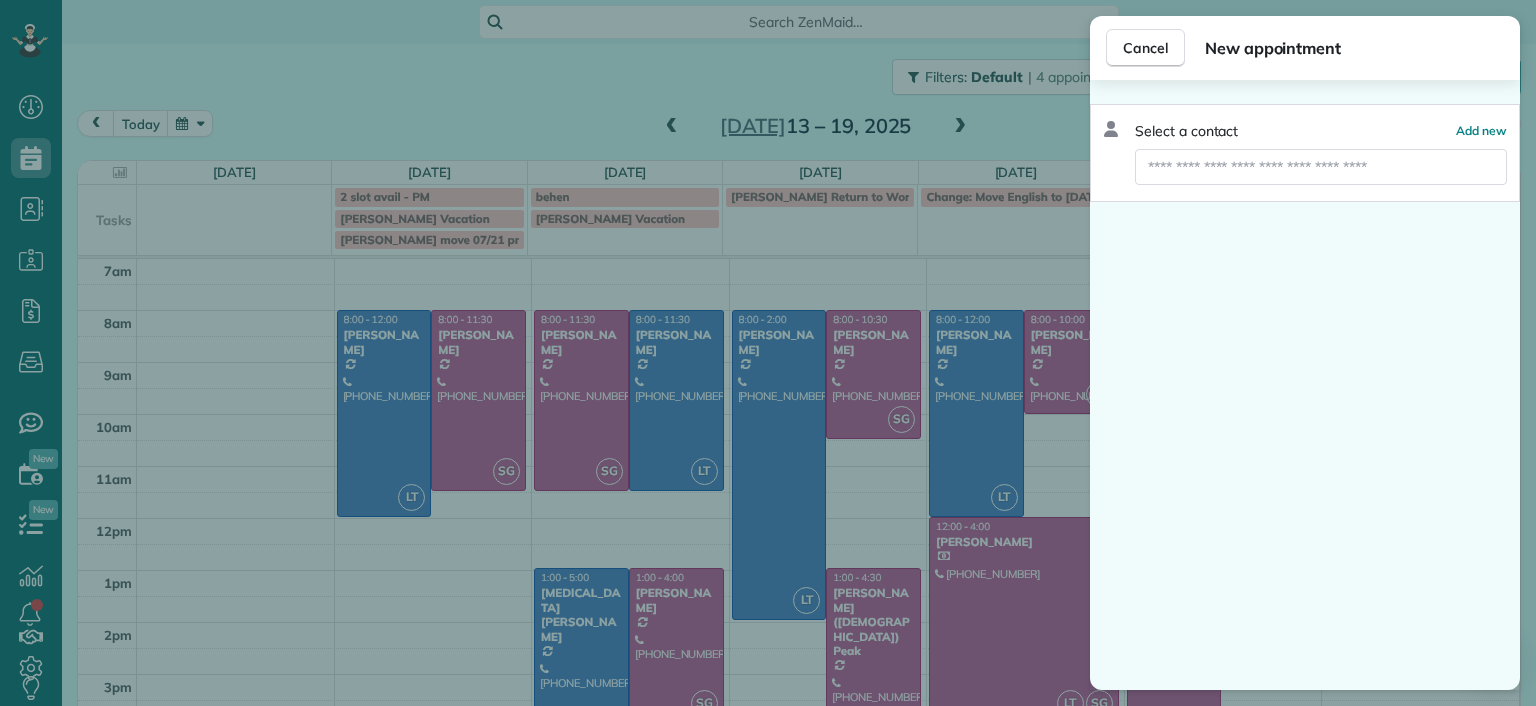 click on "Cancel New appointment Select a contact Add new" at bounding box center (768, 353) 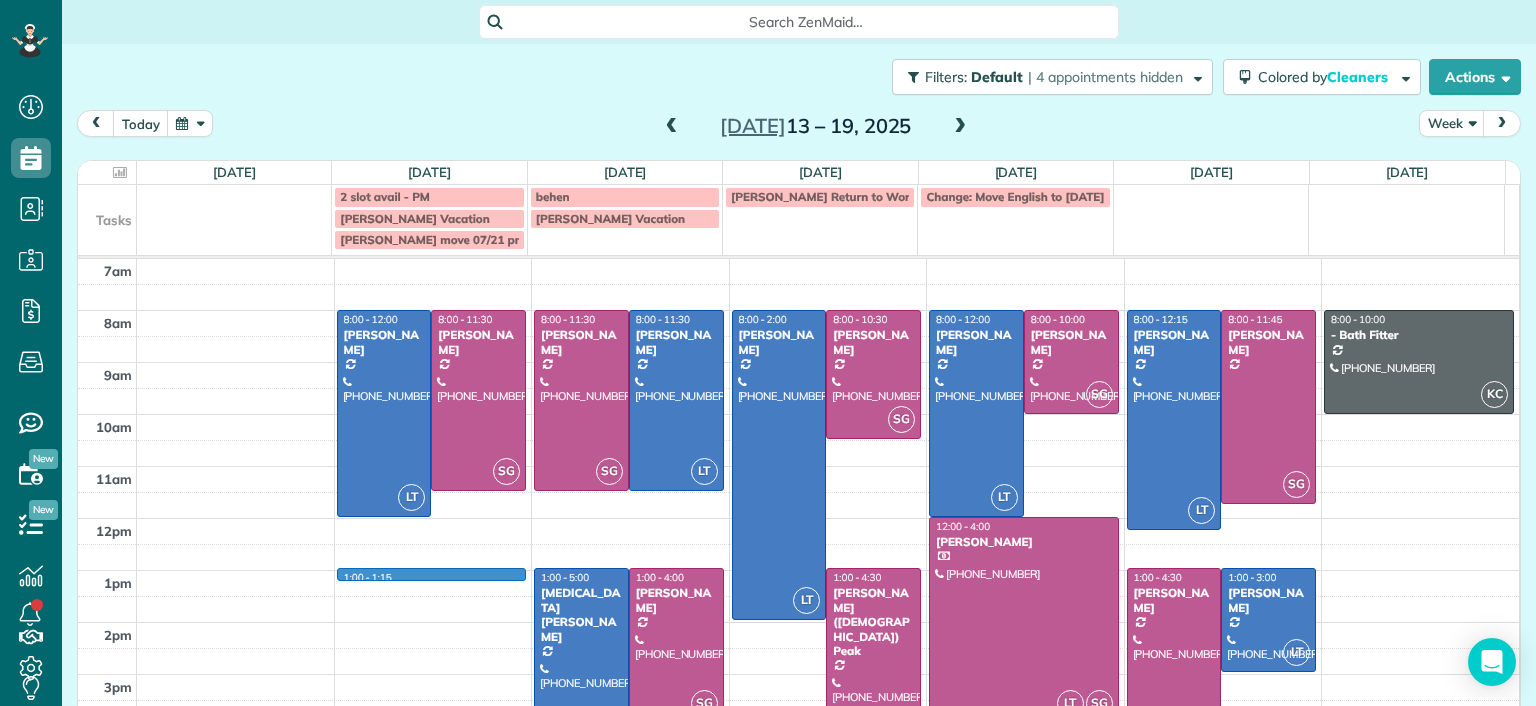 click on "7am 8am 9am 10am 11am 12pm 1pm 2pm 3pm 4pm 5pm 1:00 - 1:15 LT 8:00 - 12:00 Danielle Leek (616) 322-8093 3506 Enslow Avenue Richmond, VA 23222 SG 8:00 - 11:30 Imani Holmes (804) 245-9696 2816 North Avenue Richmond, VA 23222 SG 8:00 - 11:30 Jessica Knight (804) 514-1890 1815 Floyd Avenue Richmond, VA 23220 LT 8:00 - 11:30 Galia Moran (703) 593-4027 5937 Kings Crest Drive Chesterfield, VA 23832 LT 1:00 - 5:00 Alli Robbins (651) 792-6217 2410 Bryan Park Avenue Richmond, VA 23228 SG 1:00 - 4:00 Tracy Jones (703) 231-6094 301 Virginia Street Richmond, VA 23219 LT 8:00 - 2:00 Julie Weissend (804) 370-8320 2710 Monument Avenue Richmond, VA 23220 SG 8:00 - 10:30 Tiffany Stark (804) 855-7663 12351 Dutton Road Midlothian, VA 23113 SG 1:00 - 4:30 Paige (Gay) Peak (804) 319-5916 1017 Horsepen Road Richmond, VA 23229 LT 8:00 - 12:00 Katie Fraker (603) 781-1667 2805 Glen Gary Drive Richmond, VA 23233 SG 8:00 - 10:00 Deborah Bassett (804) 393-2837 8641 Devara Court Richmond, VA 23235 LT SG 12:00 - 4:00 Shirley Cooke LT SG SG" at bounding box center [798, 544] 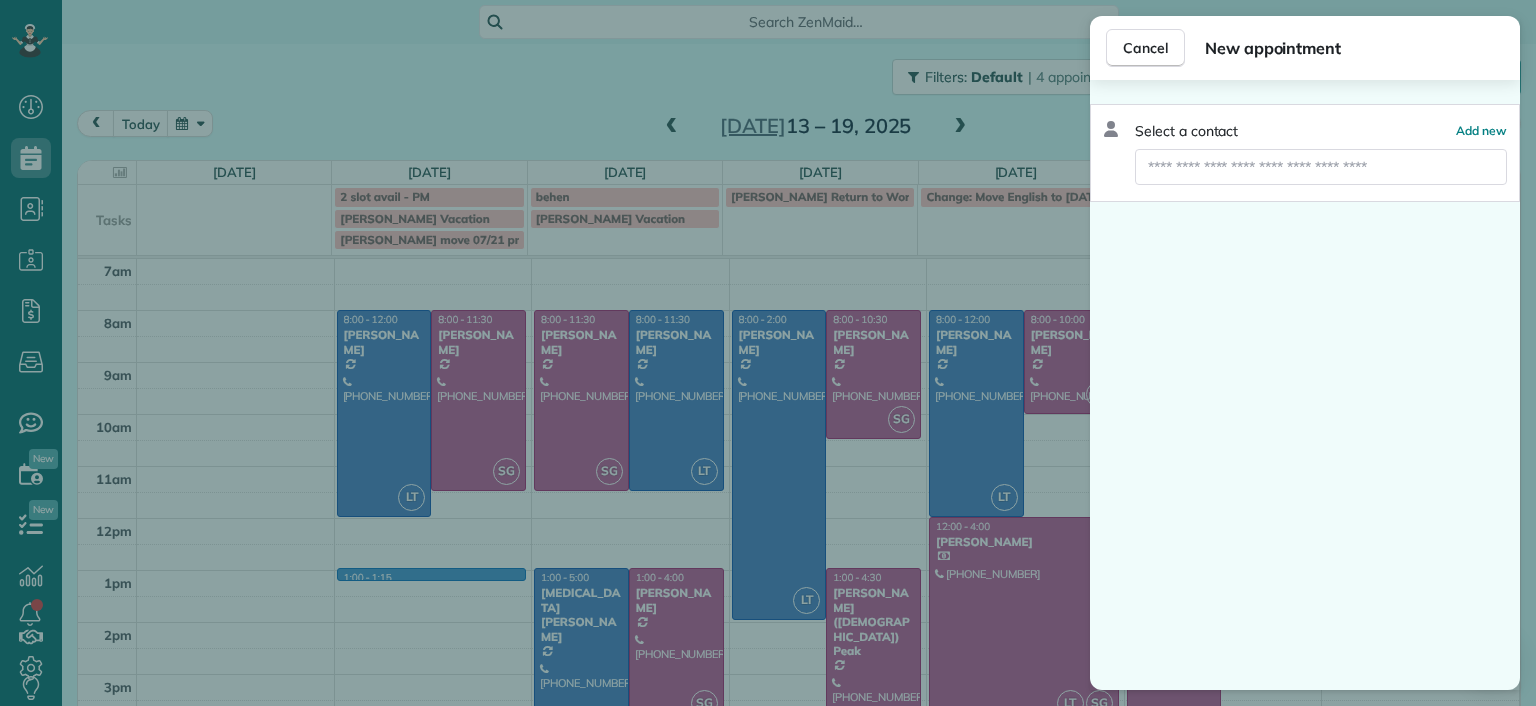 click on "Cancel New appointment Select a contact Add new" at bounding box center (768, 353) 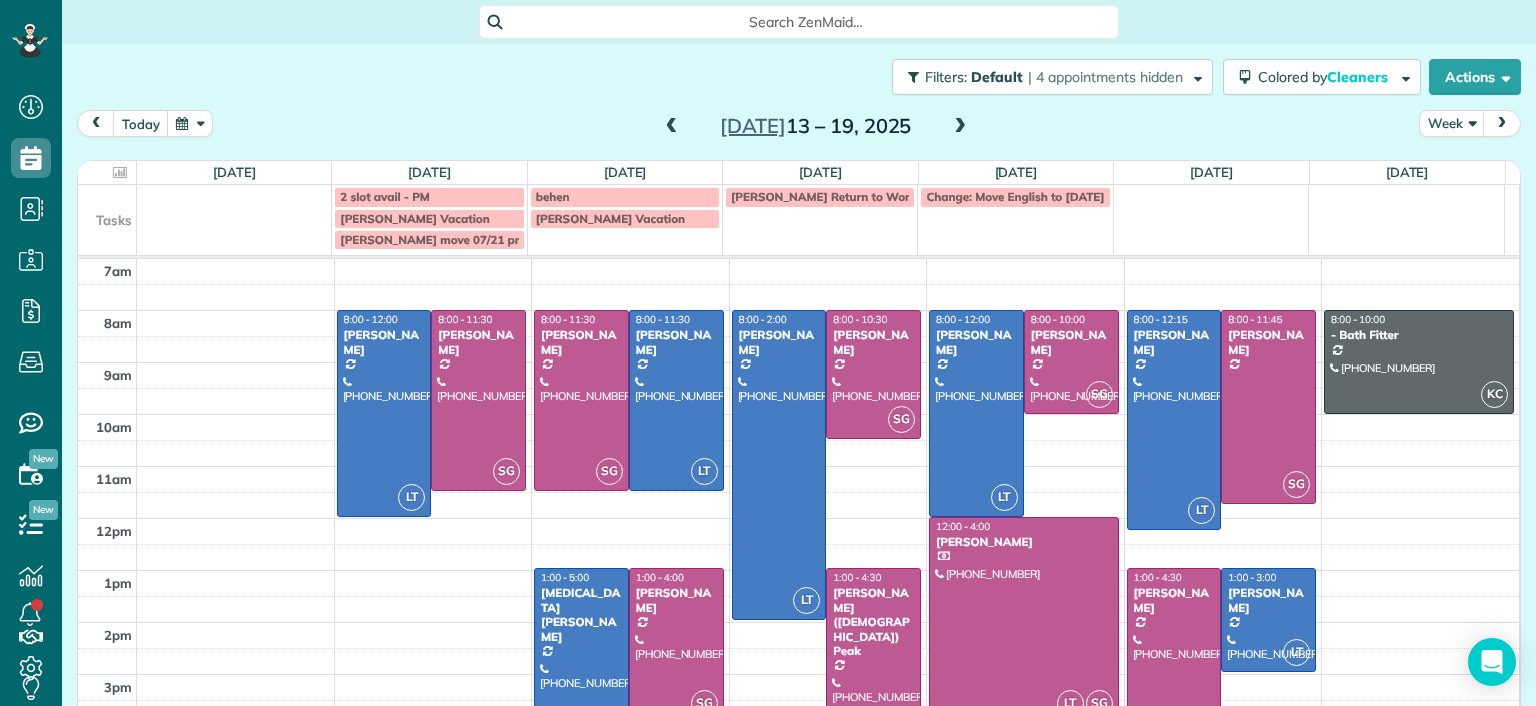 click on "7am 8am 9am 10am 11am 12pm 1pm 2pm 3pm 4pm 5pm LT 8:00 - 12:00 Danielle Leek (616) 322-8093 3506 Enslow Avenue Richmond, VA 23222 SG 8:00 - 11:30 Imani Holmes (804) 245-9696 2816 North Avenue Richmond, VA 23222 SG 8:00 - 11:30 Jessica Knight (804) 514-1890 1815 Floyd Avenue Richmond, VA 23220 LT 8:00 - 11:30 Galia Moran (703) 593-4027 5937 Kings Crest Drive Chesterfield, VA 23832 LT 1:00 - 5:00 Alli Robbins (651) 792-6217 2410 Bryan Park Avenue Richmond, VA 23228 SG 1:00 - 4:00 Tracy Jones (703) 231-6094 301 Virginia Street Richmond, VA 23219 LT 8:00 - 2:00 Julie Weissend (804) 370-8320 2710 Monument Avenue Richmond, VA 23220 SG 8:00 - 10:30 Tiffany Stark (804) 855-7663 12351 Dutton Road Midlothian, VA 23113 SG 1:00 - 4:30 Paige (Gay) Peak (804) 319-5916 1017 Horsepen Road Richmond, VA 23229 LT 8:00 - 12:00 Katie Fraker (603) 781-1667 2805 Glen Gary Drive Richmond, VA 23233 SG 8:00 - 10:00 Deborah Bassett (804) 393-2837 8641 Devara Court Richmond, VA 23235 LT SG 12:00 - 4:00 Shirley Cooke (804) 337-8389 LT SG" at bounding box center (798, 544) 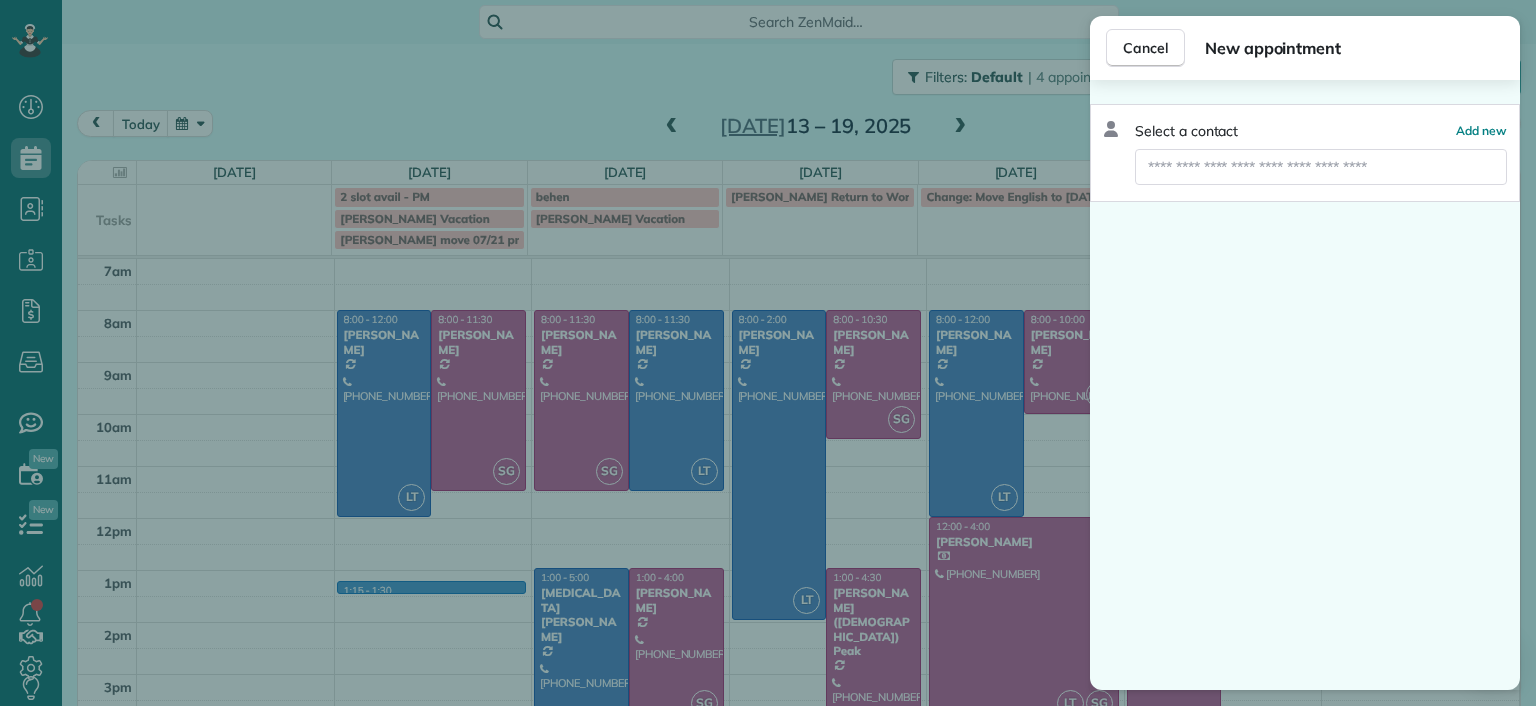 click on "Cancel New appointment Select a contact Add new" at bounding box center (768, 353) 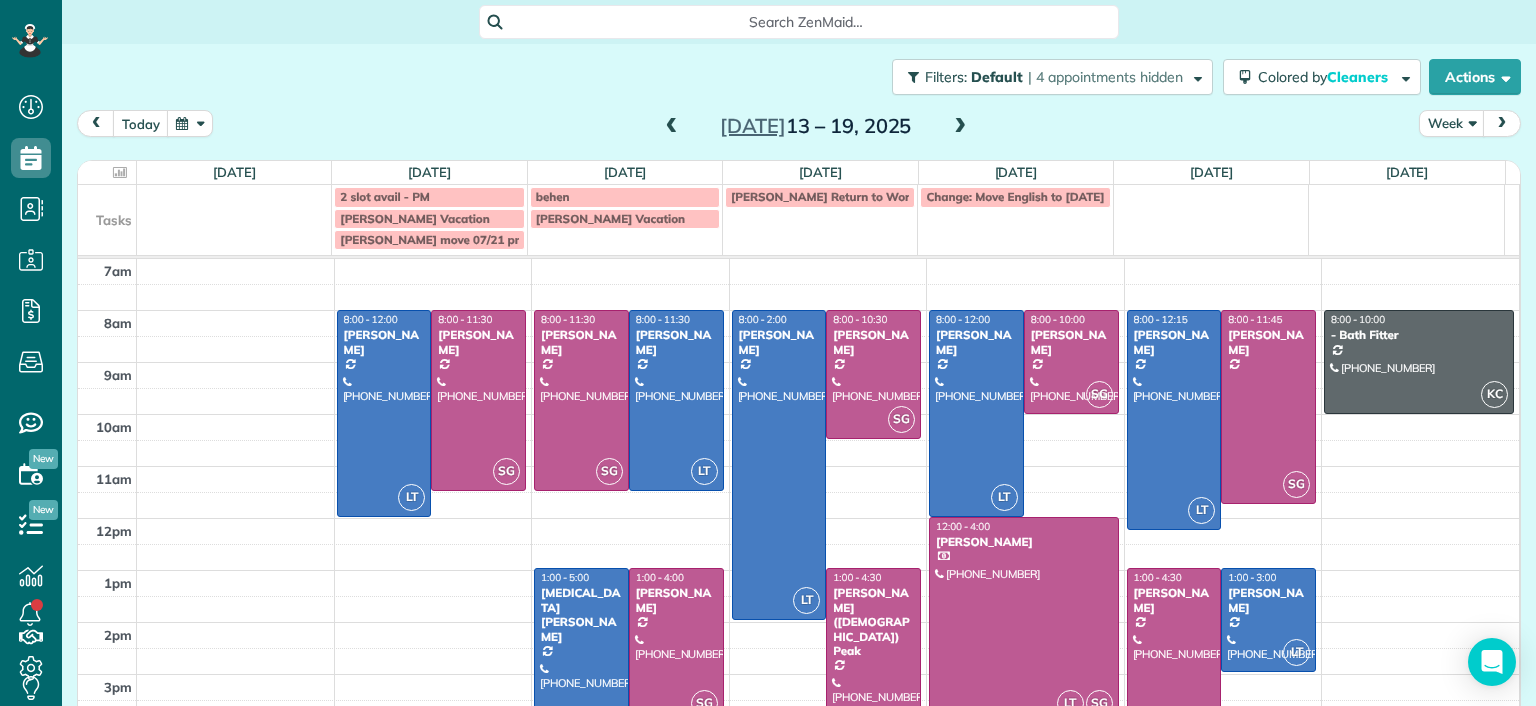 click on "7am 8am 9am 10am 11am 12pm 1pm 2pm 3pm 4pm 5pm LT 8:00 - 12:00 Danielle Leek (616) 322-8093 3506 Enslow Avenue Richmond, VA 23222 SG 8:00 - 11:30 Imani Holmes (804) 245-9696 2816 North Avenue Richmond, VA 23222 SG 8:00 - 11:30 Jessica Knight (804) 514-1890 1815 Floyd Avenue Richmond, VA 23220 LT 8:00 - 11:30 Galia Moran (703) 593-4027 5937 Kings Crest Drive Chesterfield, VA 23832 LT 1:00 - 5:00 Alli Robbins (651) 792-6217 2410 Bryan Park Avenue Richmond, VA 23228 SG 1:00 - 4:00 Tracy Jones (703) 231-6094 301 Virginia Street Richmond, VA 23219 LT 8:00 - 2:00 Julie Weissend (804) 370-8320 2710 Monument Avenue Richmond, VA 23220 SG 8:00 - 10:30 Tiffany Stark (804) 855-7663 12351 Dutton Road Midlothian, VA 23113 SG 1:00 - 4:30 Paige (Gay) Peak (804) 319-5916 1017 Horsepen Road Richmond, VA 23229 LT 8:00 - 12:00 Katie Fraker (603) 781-1667 2805 Glen Gary Drive Richmond, VA 23233 SG 8:00 - 10:00 Deborah Bassett (804) 393-2837 8641 Devara Court Richmond, VA 23235 LT SG 12:00 - 4:00 Shirley Cooke (804) 337-8389 LT SG" at bounding box center (798, 544) 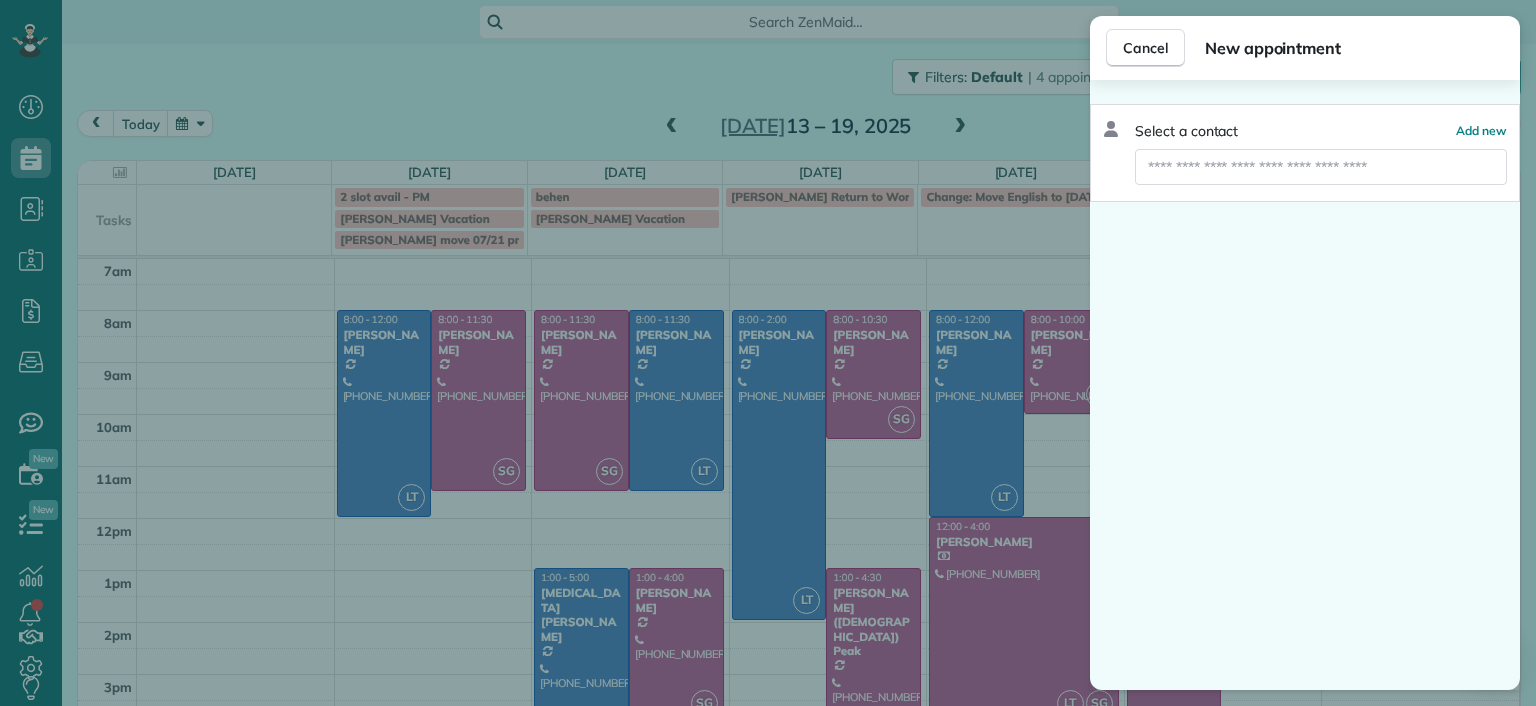 click on "Cancel New appointment Select a contact Add new" at bounding box center [768, 353] 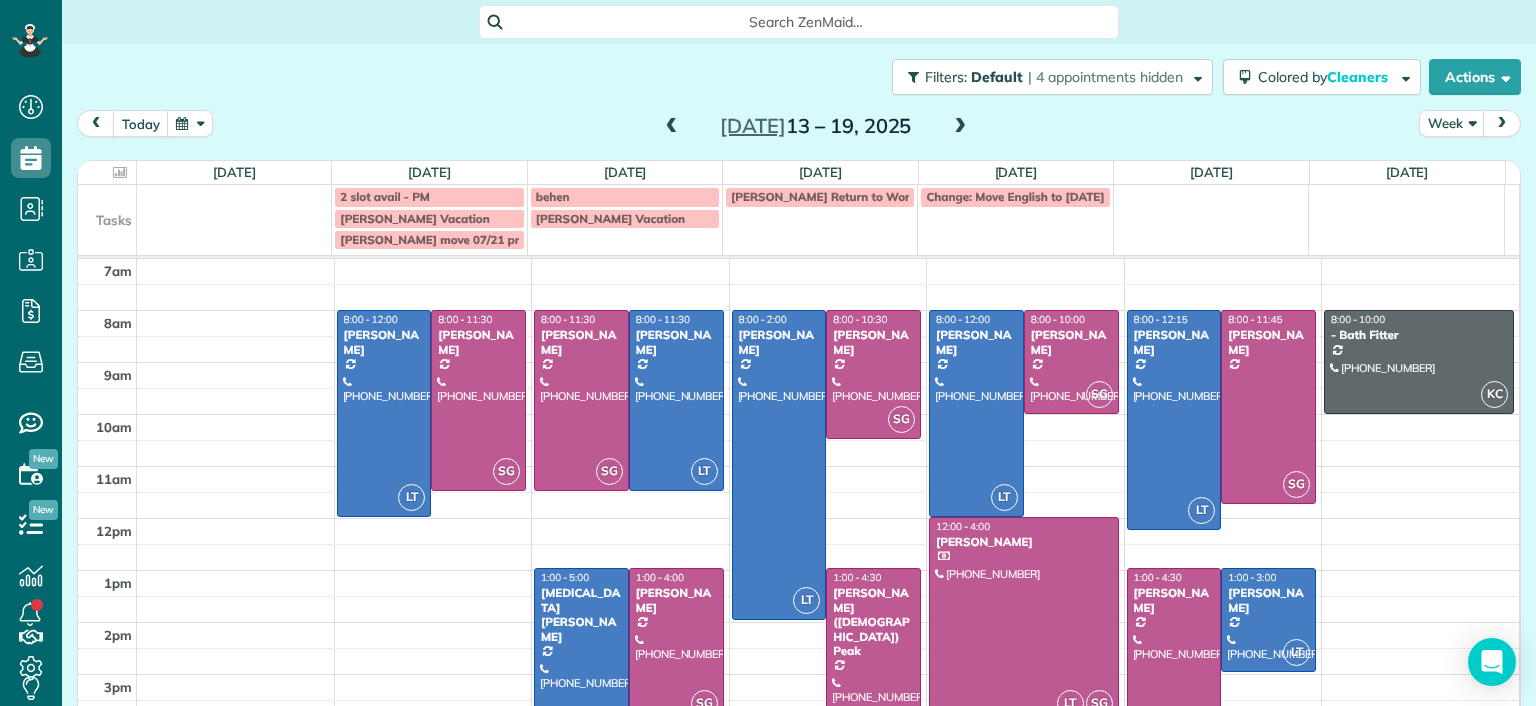 click on "7am 8am 9am 10am 11am 12pm 1pm 2pm 3pm 4pm 5pm LT 8:00 - 12:00 Danielle Leek (616) 322-8093 3506 Enslow Avenue Richmond, VA 23222 SG 8:00 - 11:30 Imani Holmes (804) 245-9696 2816 North Avenue Richmond, VA 23222 SG 8:00 - 11:30 Jessica Knight (804) 514-1890 1815 Floyd Avenue Richmond, VA 23220 LT 8:00 - 11:30 Galia Moran (703) 593-4027 5937 Kings Crest Drive Chesterfield, VA 23832 LT 1:00 - 5:00 Alli Robbins (651) 792-6217 2410 Bryan Park Avenue Richmond, VA 23228 SG 1:00 - 4:00 Tracy Jones (703) 231-6094 301 Virginia Street Richmond, VA 23219 LT 8:00 - 2:00 Julie Weissend (804) 370-8320 2710 Monument Avenue Richmond, VA 23220 SG 8:00 - 10:30 Tiffany Stark (804) 855-7663 12351 Dutton Road Midlothian, VA 23113 SG 1:00 - 4:30 Paige (Gay) Peak (804) 319-5916 1017 Horsepen Road Richmond, VA 23229 LT 8:00 - 12:00 Katie Fraker (603) 781-1667 2805 Glen Gary Drive Richmond, VA 23233 SG 8:00 - 10:00 Deborah Bassett (804) 393-2837 8641 Devara Court Richmond, VA 23235 LT SG 12:00 - 4:00 Shirley Cooke (804) 337-8389 LT SG" at bounding box center [798, 544] 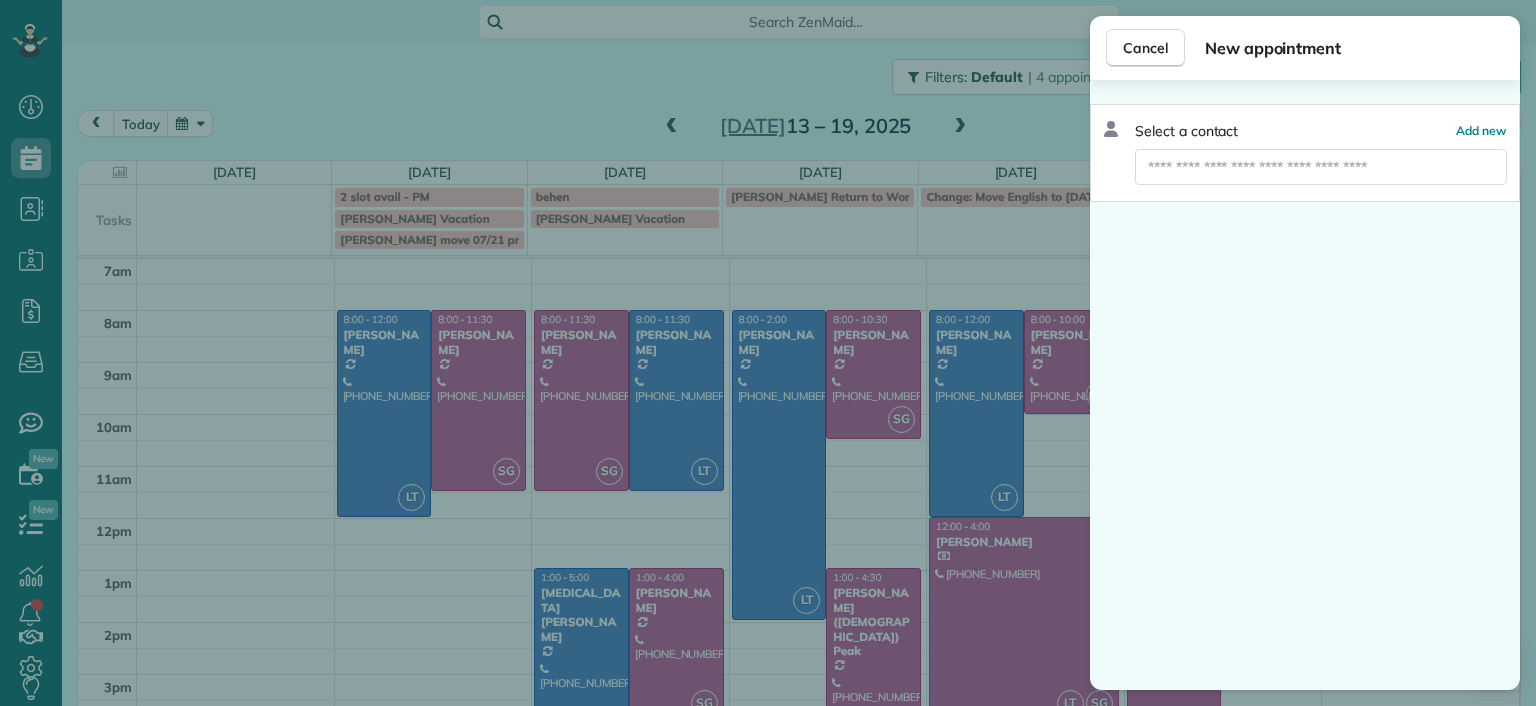 click on "Cancel New appointment Select a contact Add new" at bounding box center (768, 353) 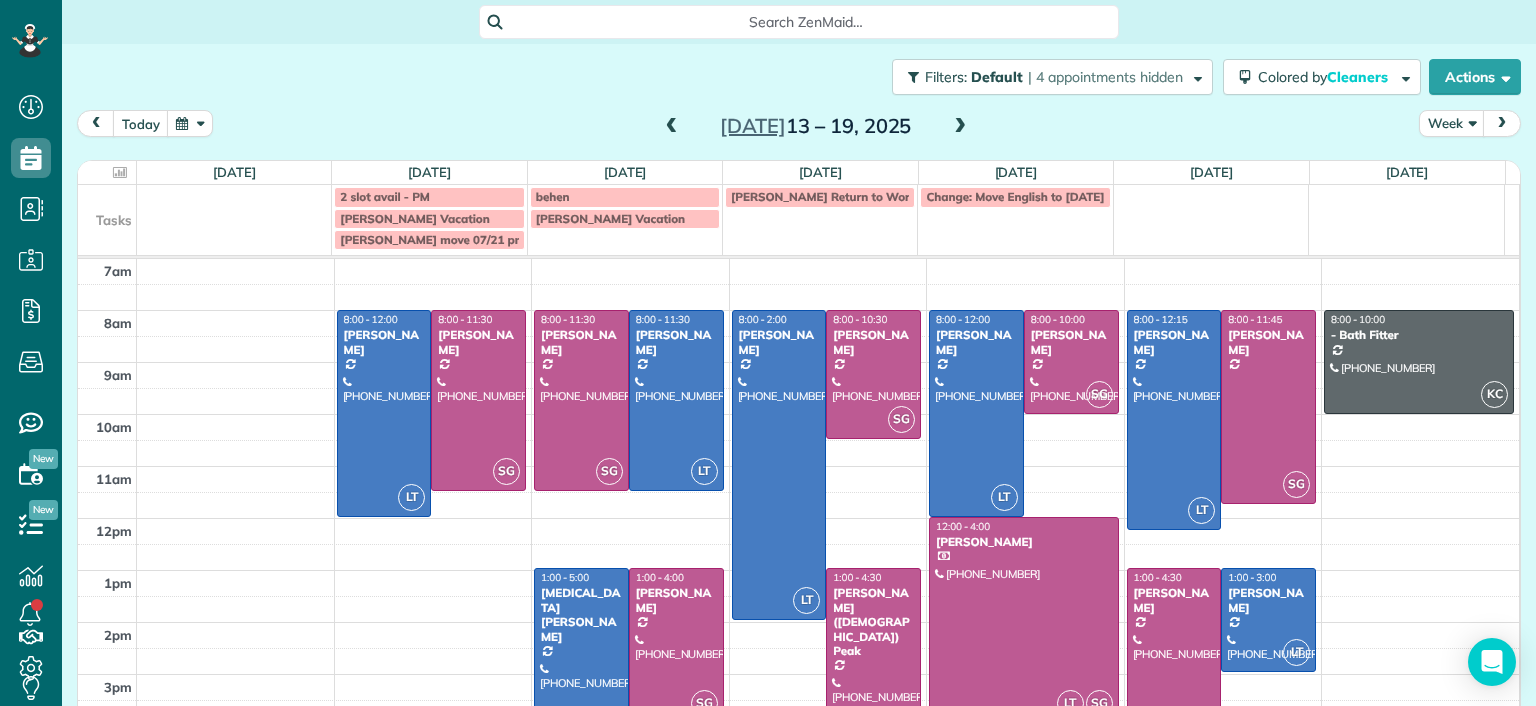 click on "7am 8am 9am 10am 11am 12pm 1pm 2pm 3pm 4pm 5pm LT 8:00 - 12:00 Danielle Leek (616) 322-8093 3506 Enslow Avenue Richmond, VA 23222 SG 8:00 - 11:30 Imani Holmes (804) 245-9696 2816 North Avenue Richmond, VA 23222 SG 8:00 - 11:30 Jessica Knight (804) 514-1890 1815 Floyd Avenue Richmond, VA 23220 LT 8:00 - 11:30 Galia Moran (703) 593-4027 5937 Kings Crest Drive Chesterfield, VA 23832 LT 1:00 - 5:00 Alli Robbins (651) 792-6217 2410 Bryan Park Avenue Richmond, VA 23228 SG 1:00 - 4:00 Tracy Jones (703) 231-6094 301 Virginia Street Richmond, VA 23219 LT 8:00 - 2:00 Julie Weissend (804) 370-8320 2710 Monument Avenue Richmond, VA 23220 SG 8:00 - 10:30 Tiffany Stark (804) 855-7663 12351 Dutton Road Midlothian, VA 23113 SG 1:00 - 4:30 Paige (Gay) Peak (804) 319-5916 1017 Horsepen Road Richmond, VA 23229 LT 8:00 - 12:00 Katie Fraker (603) 781-1667 2805 Glen Gary Drive Richmond, VA 23233 SG 8:00 - 10:00 Deborah Bassett (804) 393-2837 8641 Devara Court Richmond, VA 23235 LT SG 12:00 - 4:00 Shirley Cooke (804) 337-8389 LT SG" at bounding box center [798, 544] 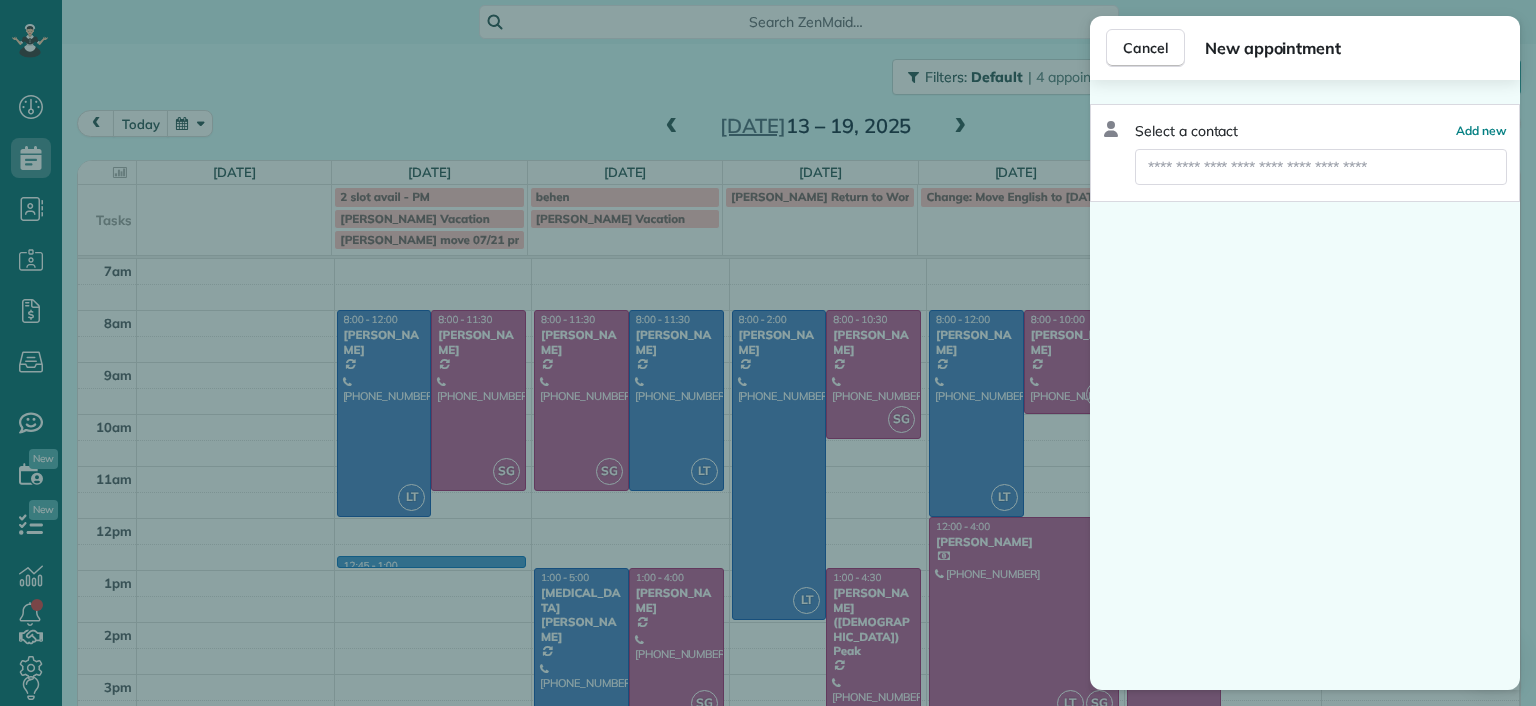 click on "Cancel New appointment Select a contact Add new" at bounding box center [768, 353] 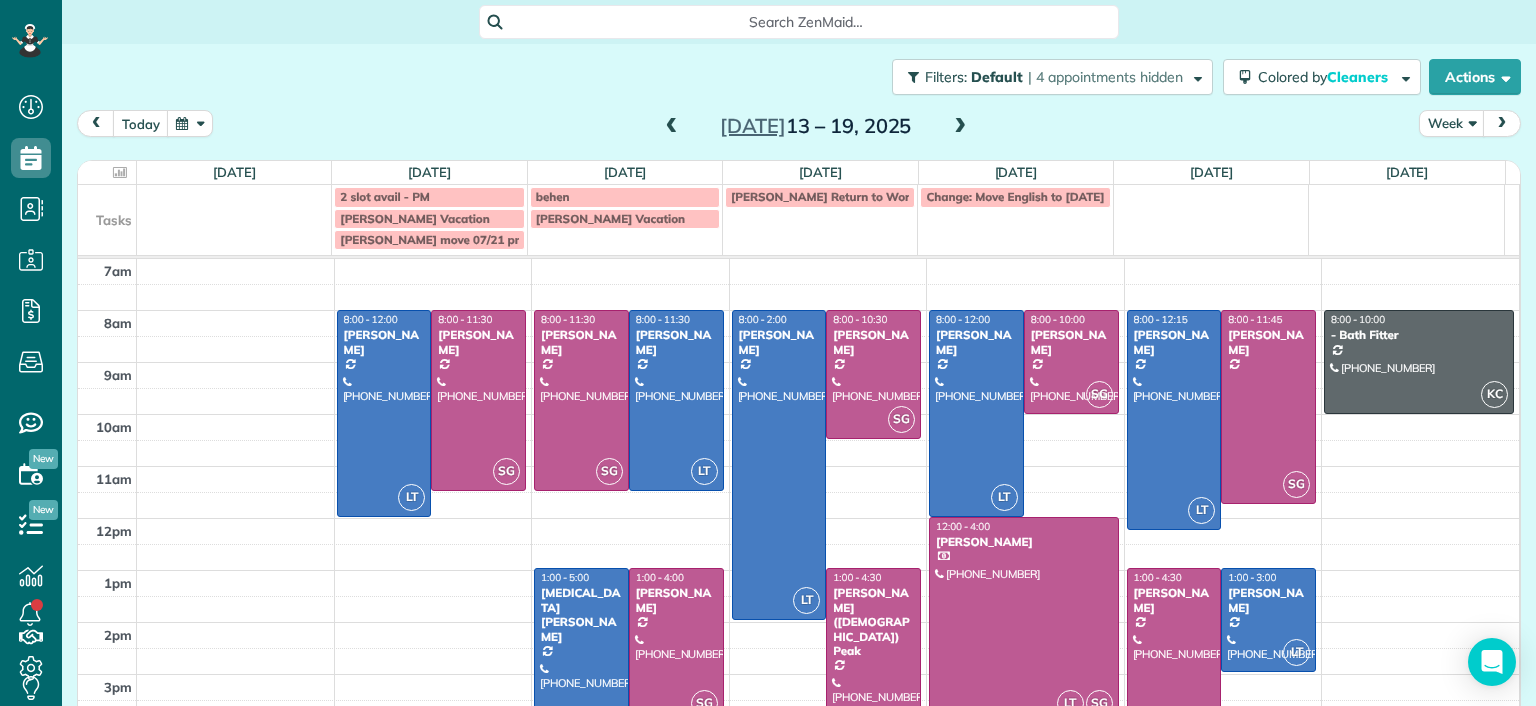 click on "7am 8am 9am 10am 11am 12pm 1pm 2pm 3pm 4pm 5pm LT 8:00 - 12:00 Danielle Leek (616) 322-8093 3506 Enslow Avenue Richmond, VA 23222 SG 8:00 - 11:30 Imani Holmes (804) 245-9696 2816 North Avenue Richmond, VA 23222 SG 8:00 - 11:30 Jessica Knight (804) 514-1890 1815 Floyd Avenue Richmond, VA 23220 LT 8:00 - 11:30 Galia Moran (703) 593-4027 5937 Kings Crest Drive Chesterfield, VA 23832 LT 1:00 - 5:00 Alli Robbins (651) 792-6217 2410 Bryan Park Avenue Richmond, VA 23228 SG 1:00 - 4:00 Tracy Jones (703) 231-6094 301 Virginia Street Richmond, VA 23219 LT 8:00 - 2:00 Julie Weissend (804) 370-8320 2710 Monument Avenue Richmond, VA 23220 SG 8:00 - 10:30 Tiffany Stark (804) 855-7663 12351 Dutton Road Midlothian, VA 23113 SG 1:00 - 4:30 Paige (Gay) Peak (804) 319-5916 1017 Horsepen Road Richmond, VA 23229 LT 8:00 - 12:00 Katie Fraker (603) 781-1667 2805 Glen Gary Drive Richmond, VA 23233 SG 8:00 - 10:00 Deborah Bassett (804) 393-2837 8641 Devara Court Richmond, VA 23235 LT SG 12:00 - 4:00 Shirley Cooke (804) 337-8389 LT SG" at bounding box center [798, 544] 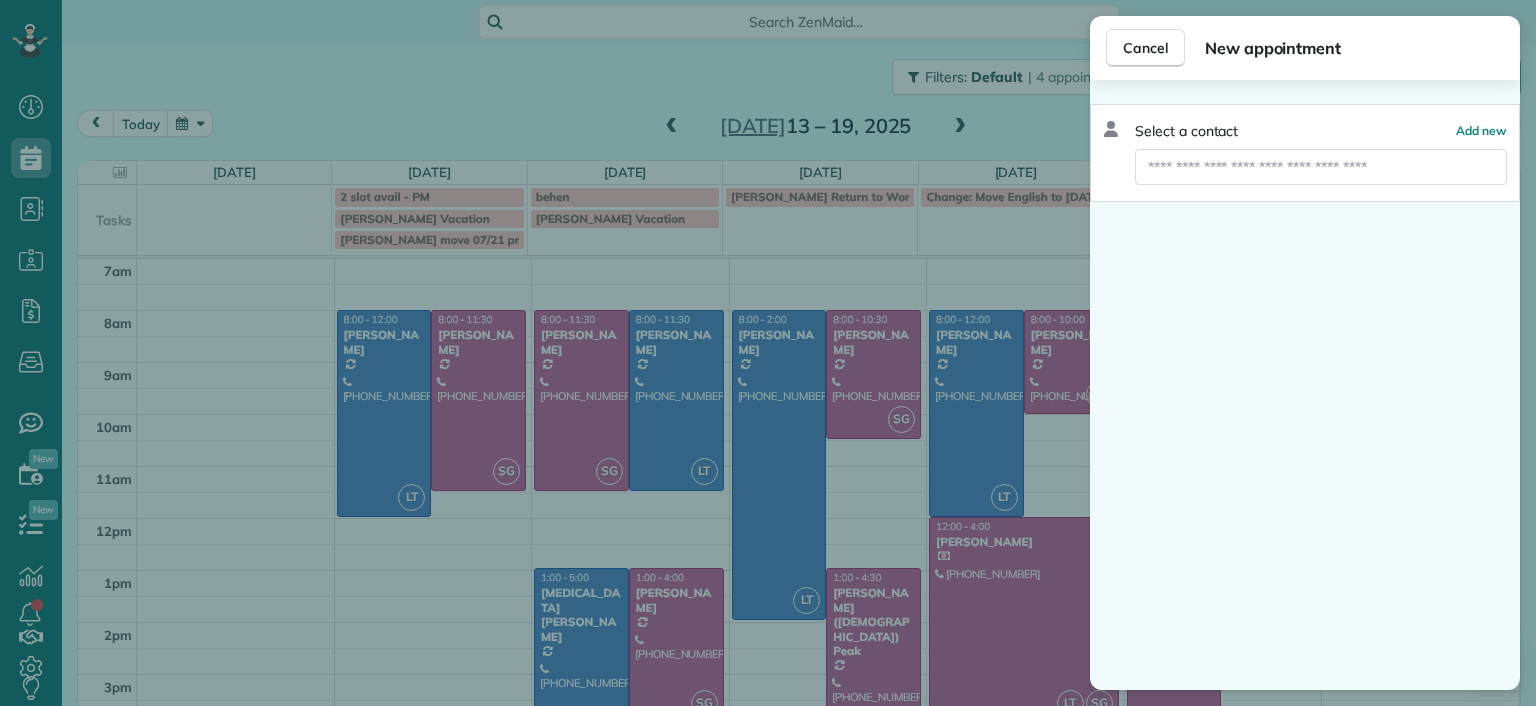 click on "Cancel New appointment Select a contact Add new" at bounding box center [768, 353] 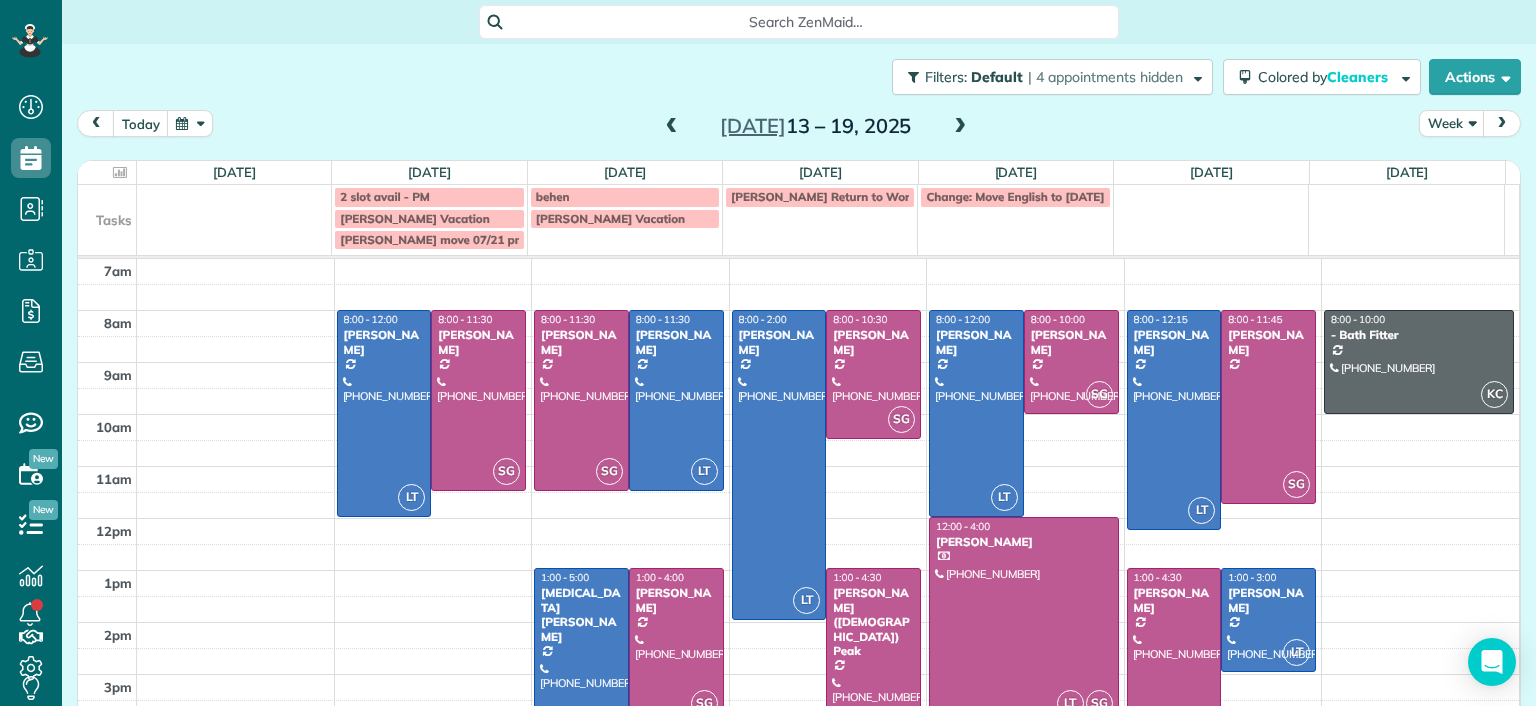 click on "7am 8am 9am 10am 11am 12pm 1pm 2pm 3pm 4pm 5pm LT 8:00 - 12:00 Danielle Leek (616) 322-8093 3506 Enslow Avenue Richmond, VA 23222 SG 8:00 - 11:30 Imani Holmes (804) 245-9696 2816 North Avenue Richmond, VA 23222 SG 8:00 - 11:30 Jessica Knight (804) 514-1890 1815 Floyd Avenue Richmond, VA 23220 LT 8:00 - 11:30 Galia Moran (703) 593-4027 5937 Kings Crest Drive Chesterfield, VA 23832 LT 1:00 - 5:00 Alli Robbins (651) 792-6217 2410 Bryan Park Avenue Richmond, VA 23228 SG 1:00 - 4:00 Tracy Jones (703) 231-6094 301 Virginia Street Richmond, VA 23219 LT 8:00 - 2:00 Julie Weissend (804) 370-8320 2710 Monument Avenue Richmond, VA 23220 SG 8:00 - 10:30 Tiffany Stark (804) 855-7663 12351 Dutton Road Midlothian, VA 23113 SG 1:00 - 4:30 Paige (Gay) Peak (804) 319-5916 1017 Horsepen Road Richmond, VA 23229 LT 8:00 - 12:00 Katie Fraker (603) 781-1667 2805 Glen Gary Drive Richmond, VA 23233 SG 8:00 - 10:00 Deborah Bassett (804) 393-2837 8641 Devara Court Richmond, VA 23235 LT SG 12:00 - 4:00 Shirley Cooke (804) 337-8389 LT SG" at bounding box center [798, 544] 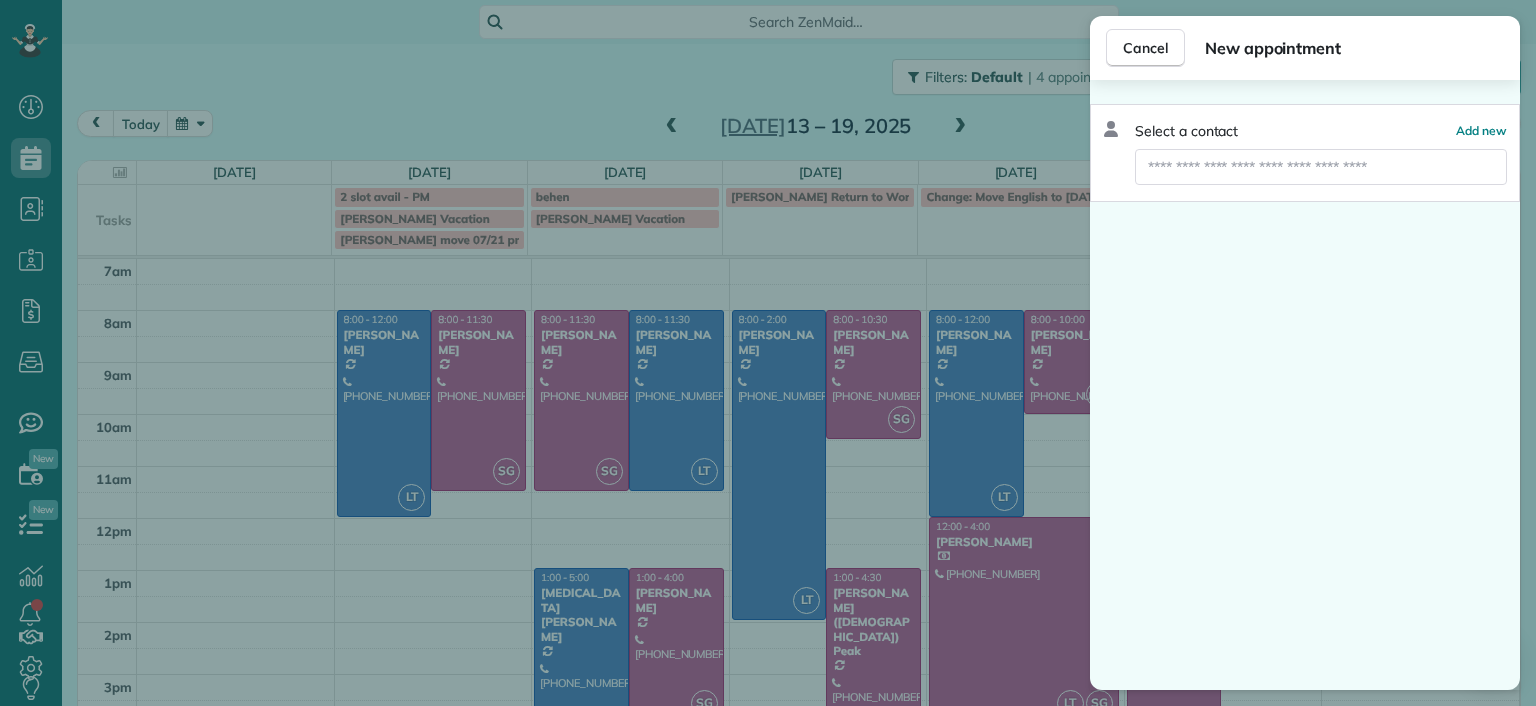 click on "Cancel New appointment Select a contact Add new" at bounding box center [768, 353] 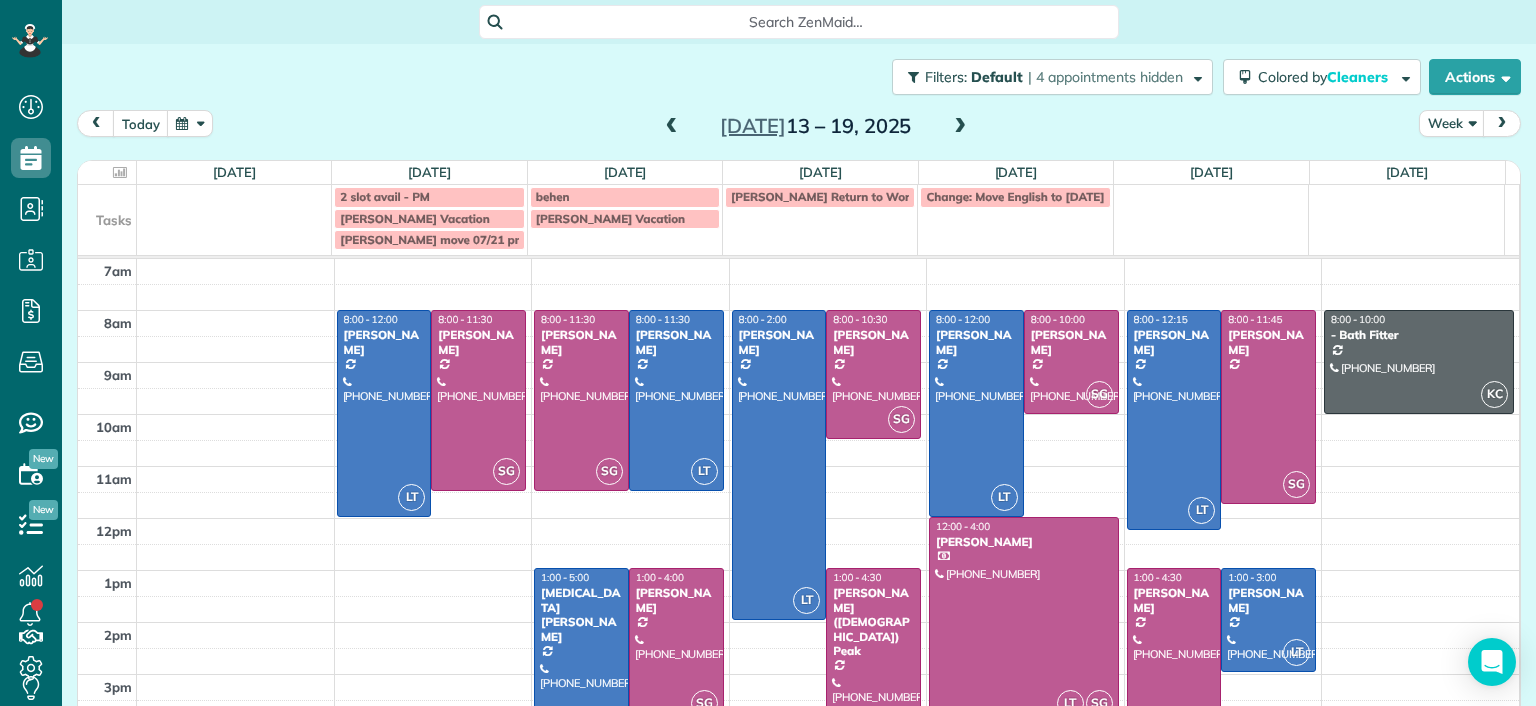 click on "Search ZenMaid…" at bounding box center (799, 22) 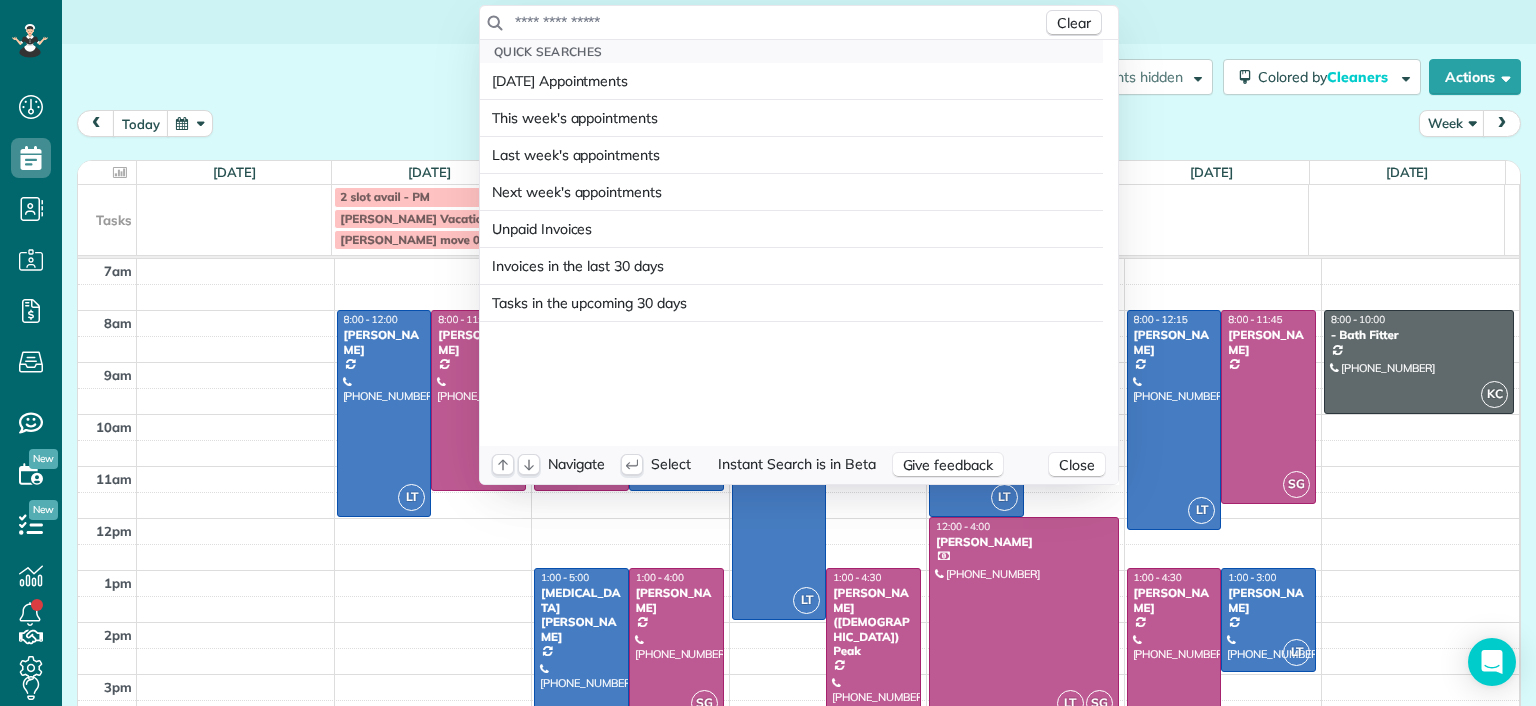 click at bounding box center [778, 22] 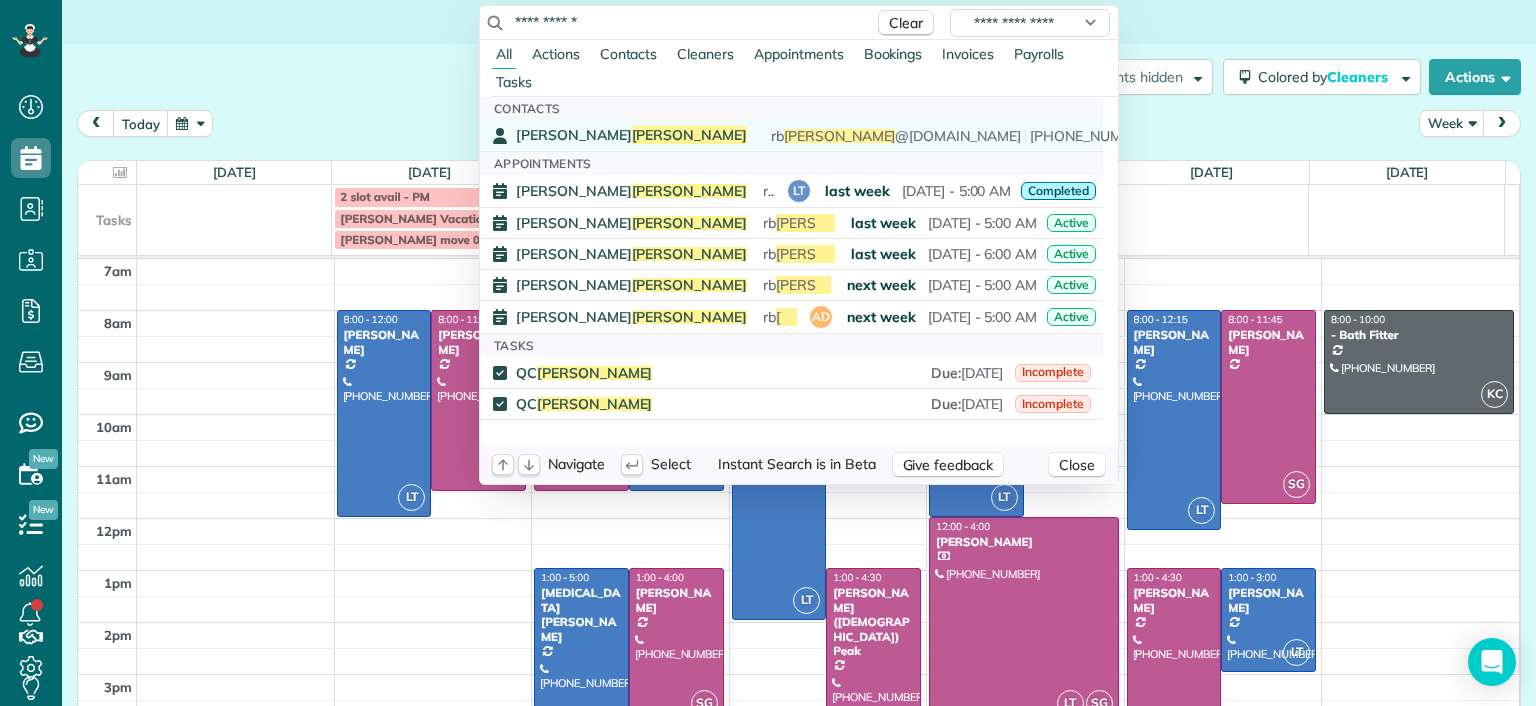 type on "**********" 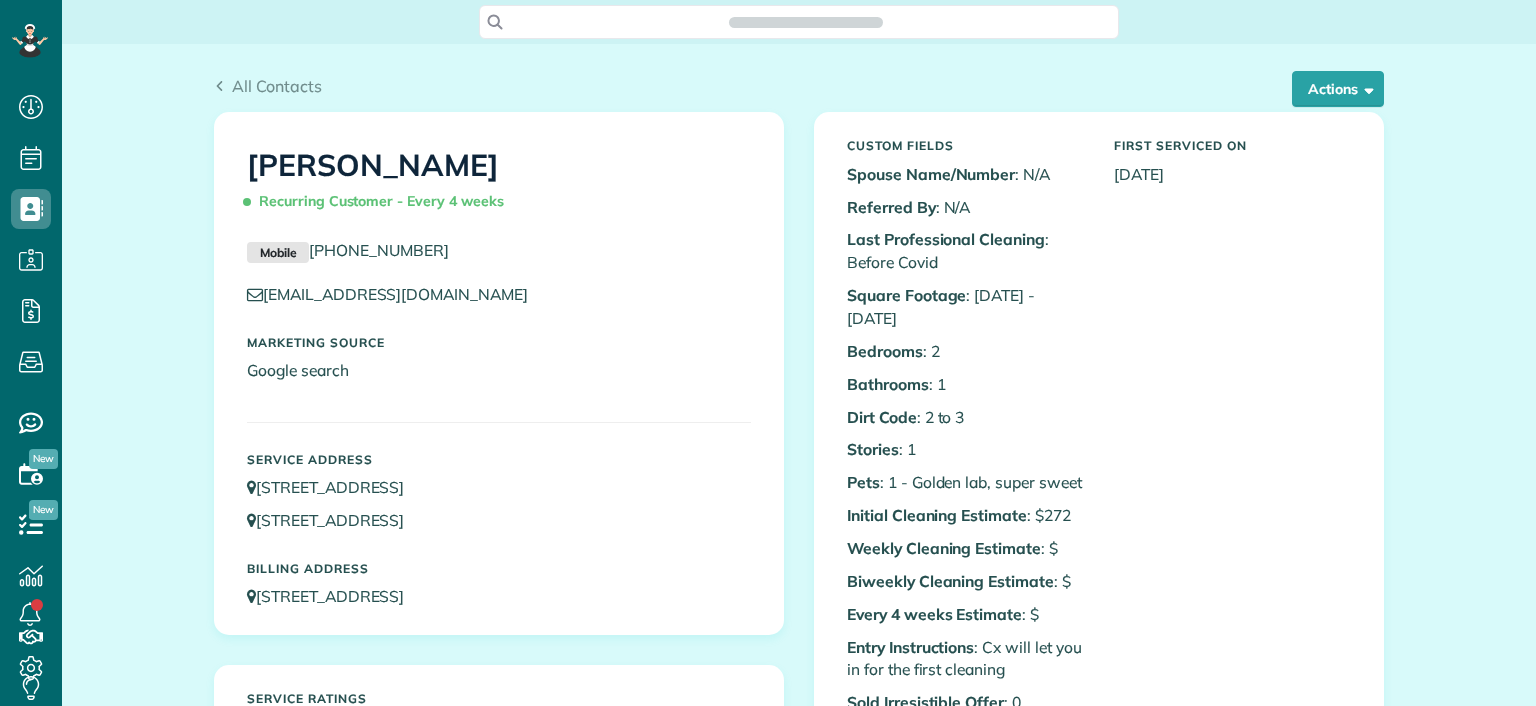 scroll, scrollTop: 0, scrollLeft: 0, axis: both 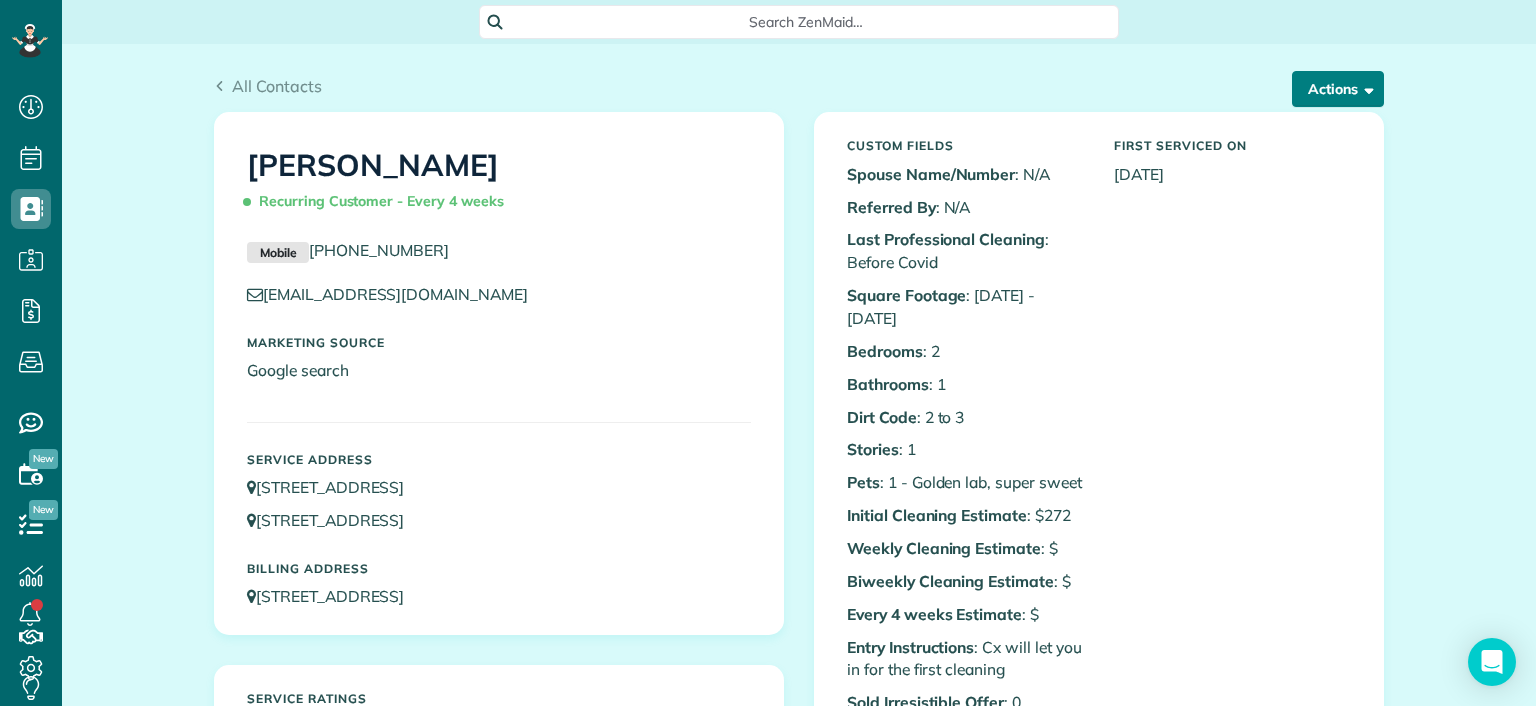 click on "Actions" at bounding box center [1338, 89] 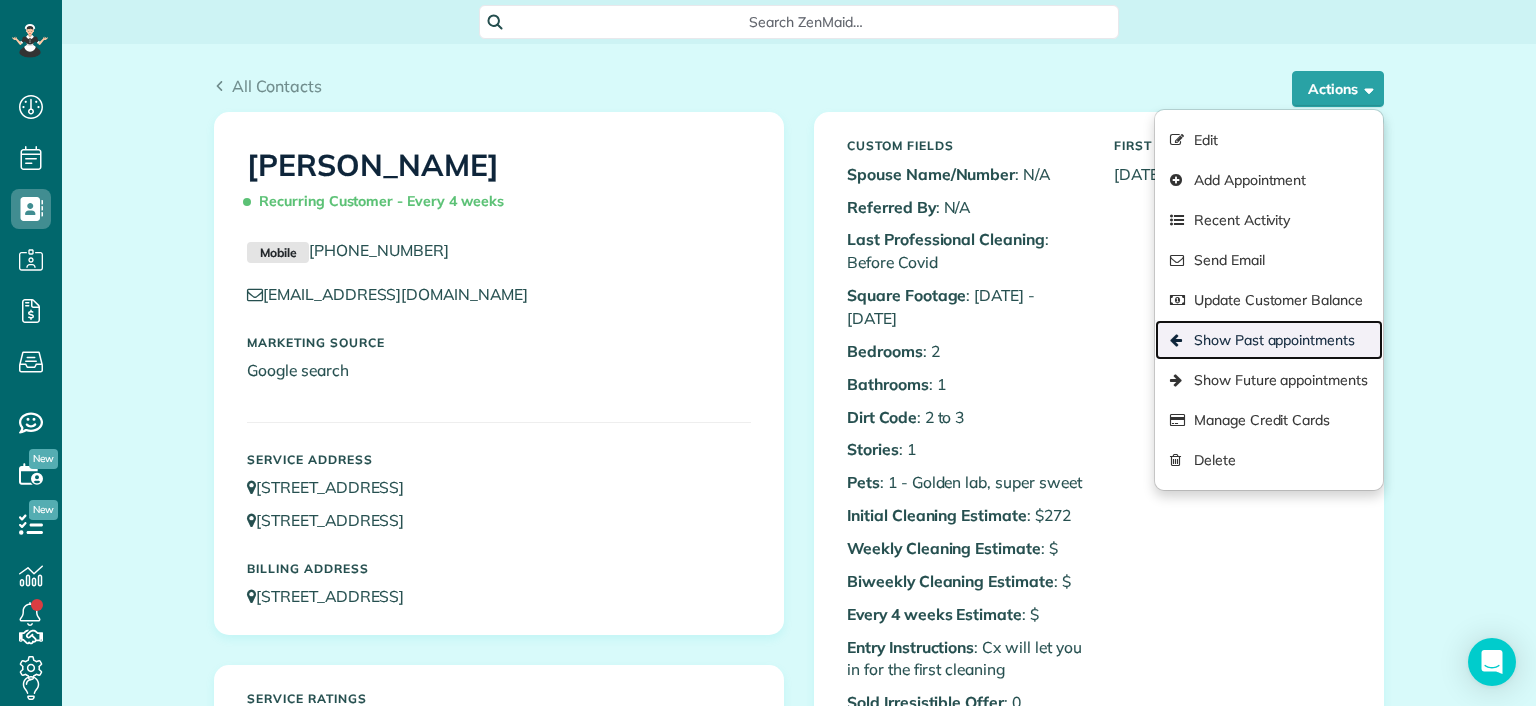 click on "Show Past appointments" at bounding box center (1269, 340) 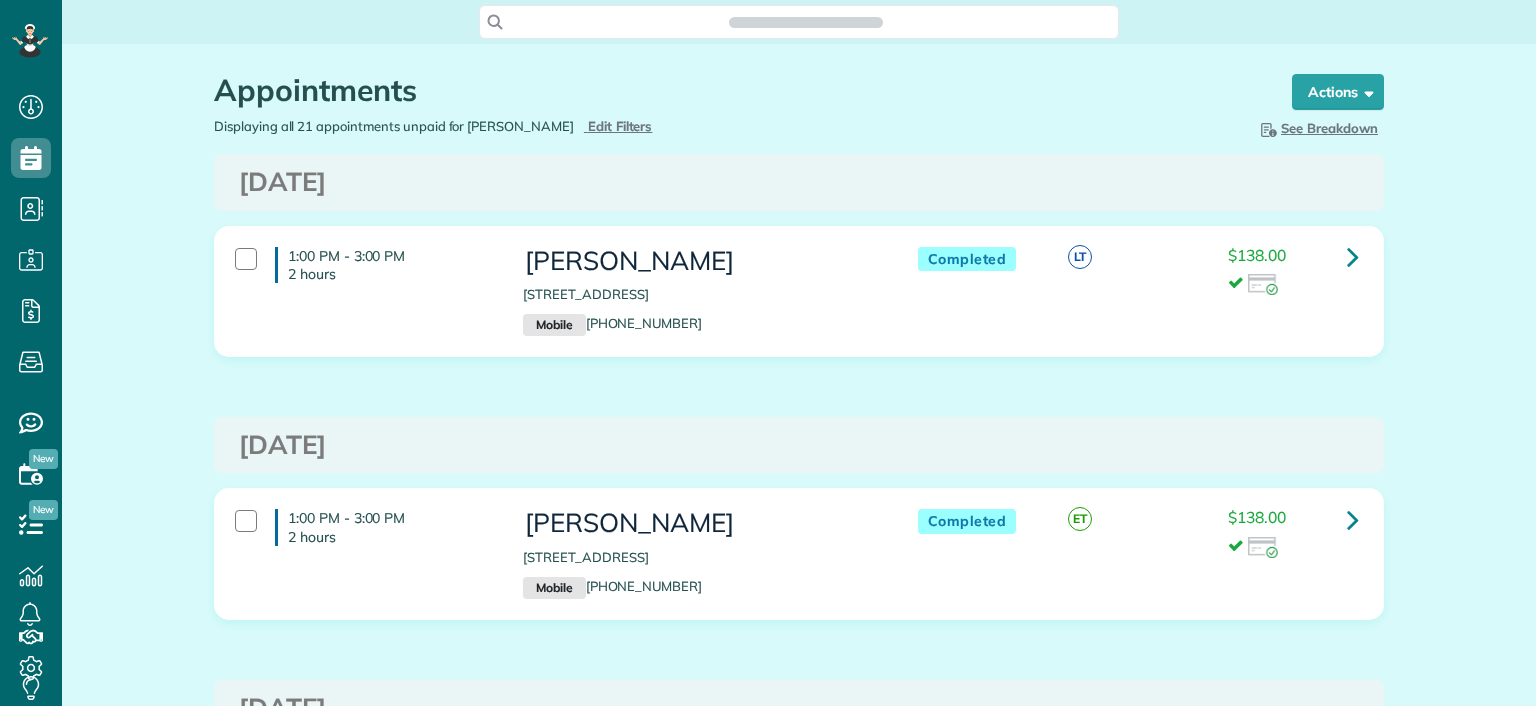 scroll, scrollTop: 0, scrollLeft: 0, axis: both 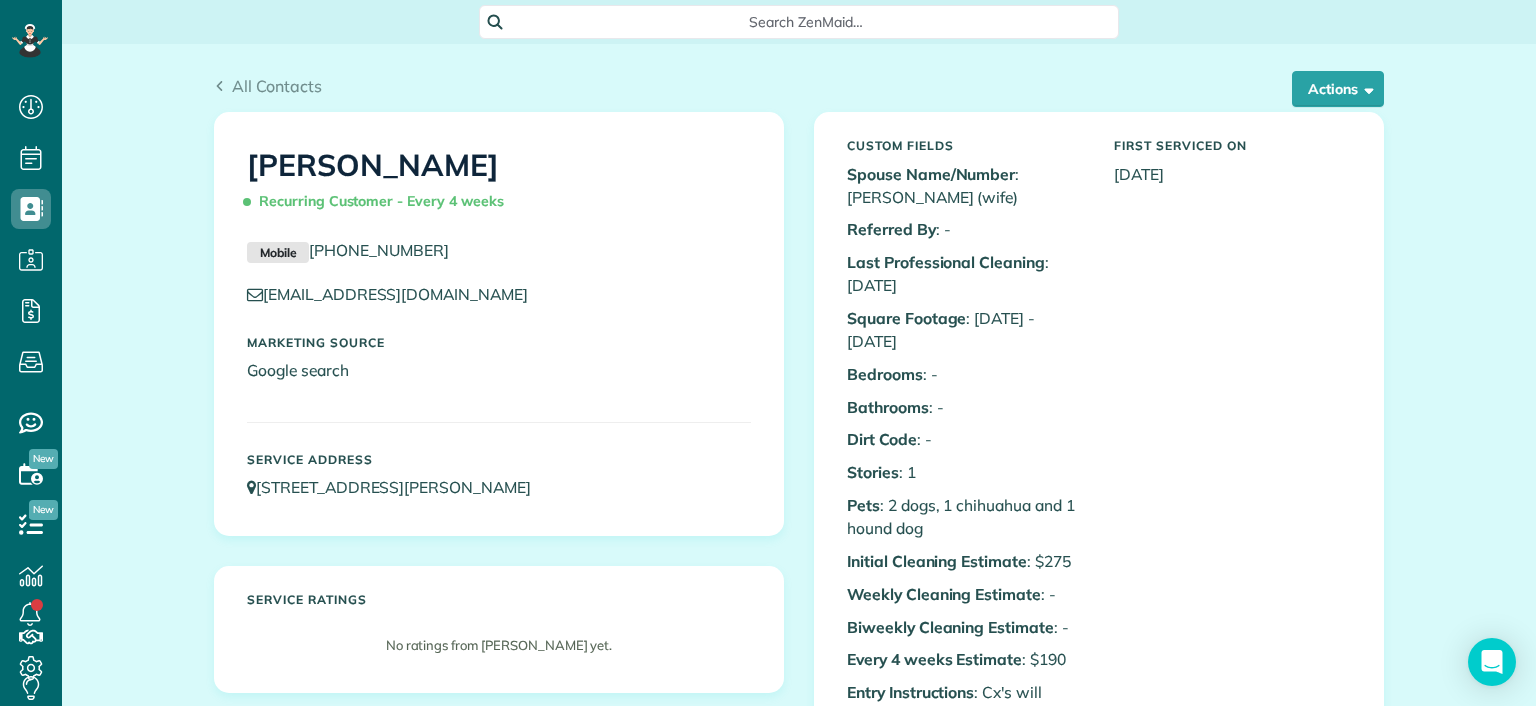 click on "All Contacts
Actions
Edit
Add Appointment
Recent Activity
Send Email
Show Past appointments
Show Future appointments
Manage Credit Cards
Delete" at bounding box center (799, 78) 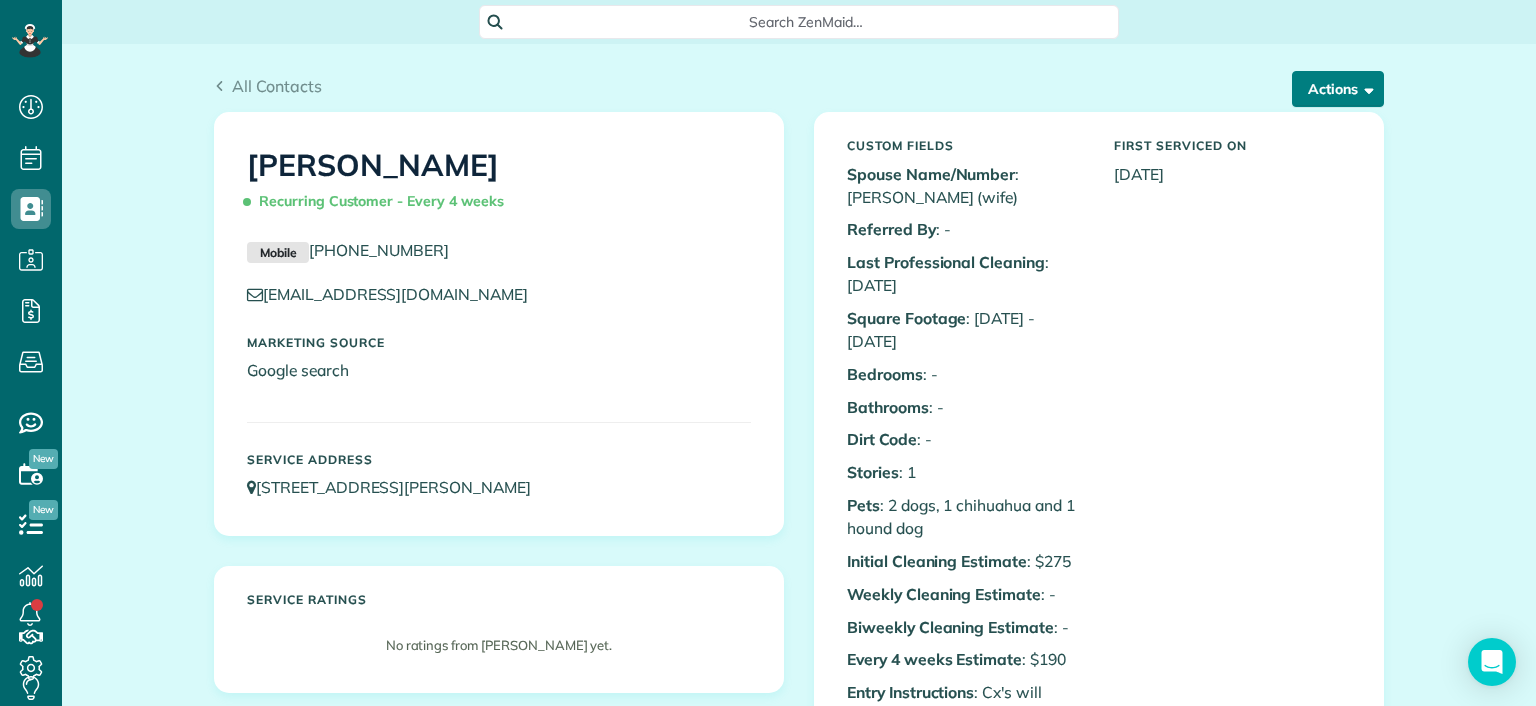 click on "Actions" at bounding box center (1338, 89) 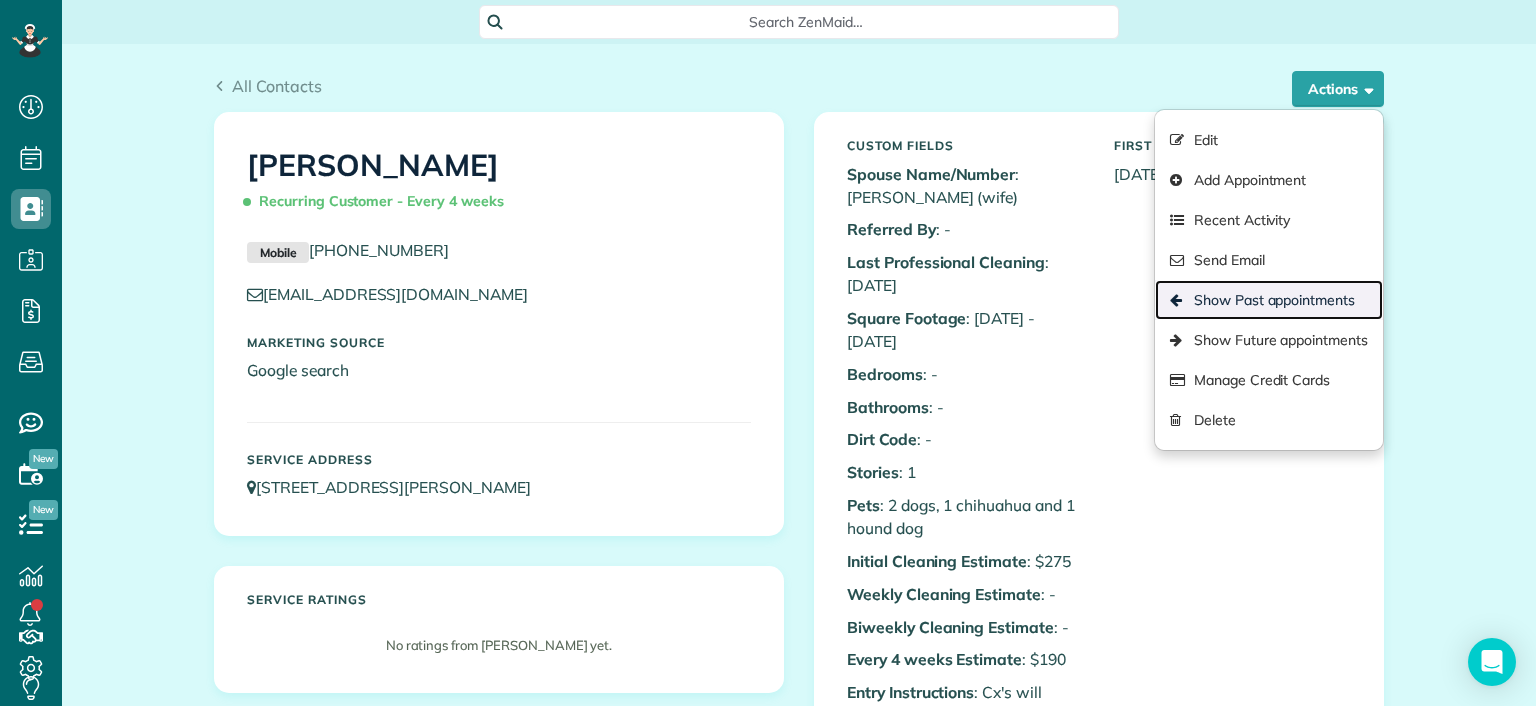 click on "Show Past appointments" at bounding box center (1269, 300) 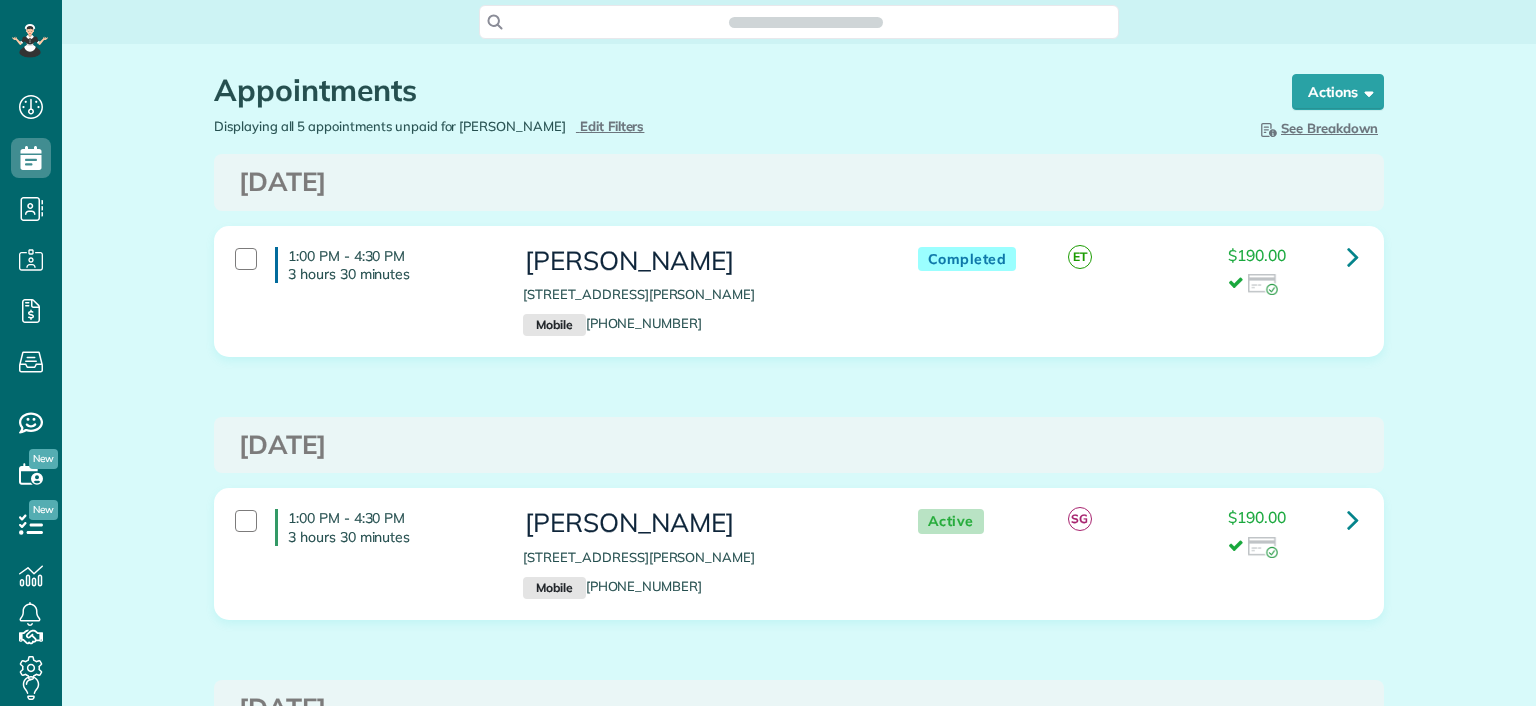 scroll, scrollTop: 0, scrollLeft: 0, axis: both 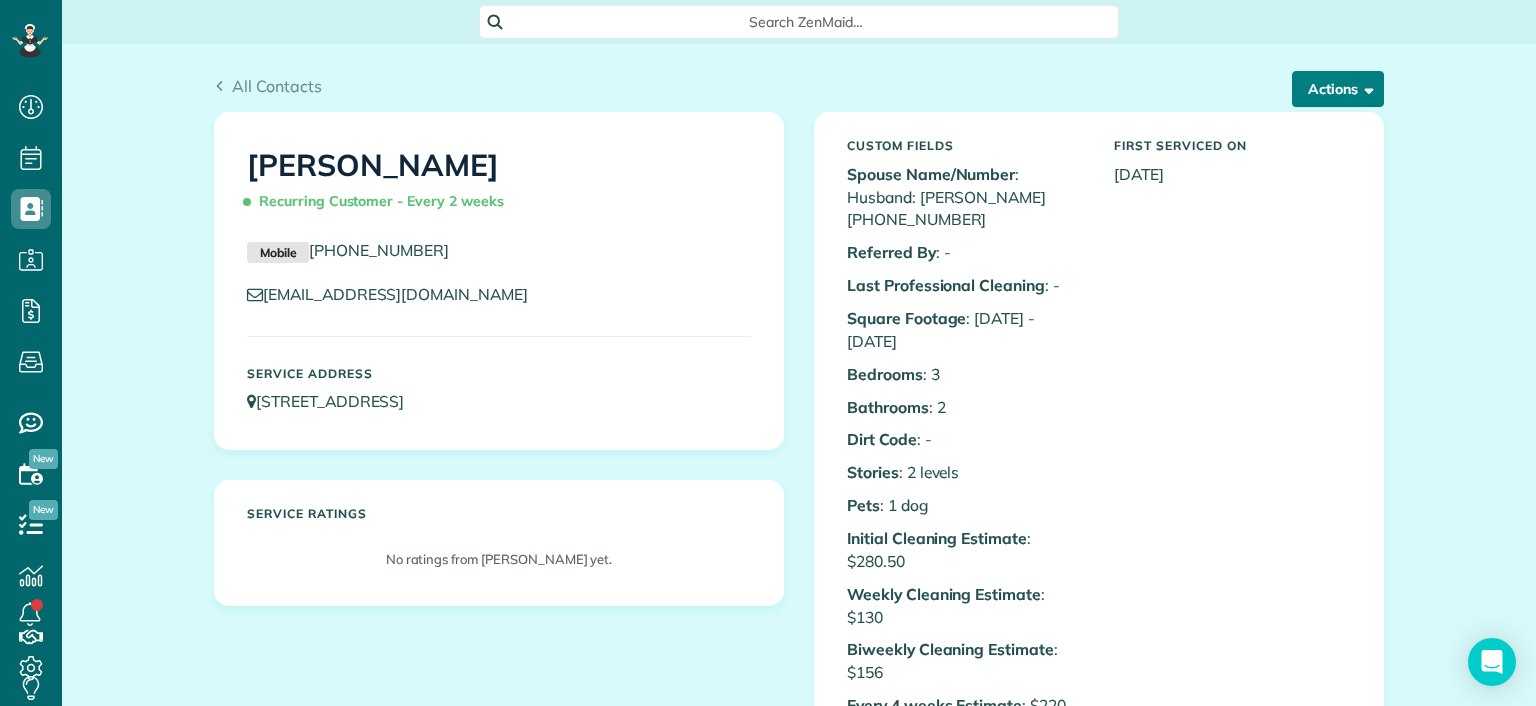 click on "Actions" at bounding box center (1338, 89) 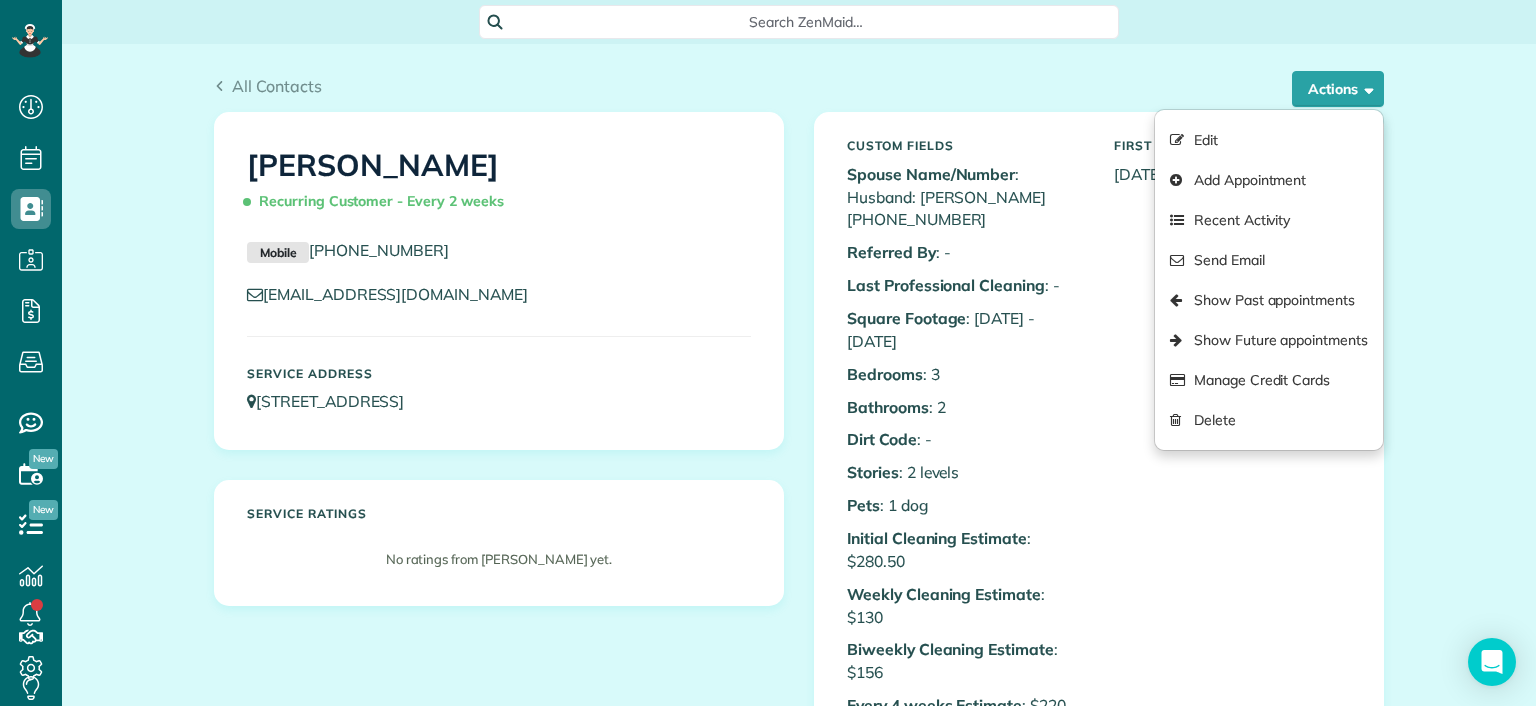 click on "All Contacts
Actions
Edit
Add Appointment
Recent Activity
Send Email
Show Past appointments
Show Future appointments
Manage Credit Cards
[GEOGRAPHIC_DATA]" at bounding box center (799, 1396) 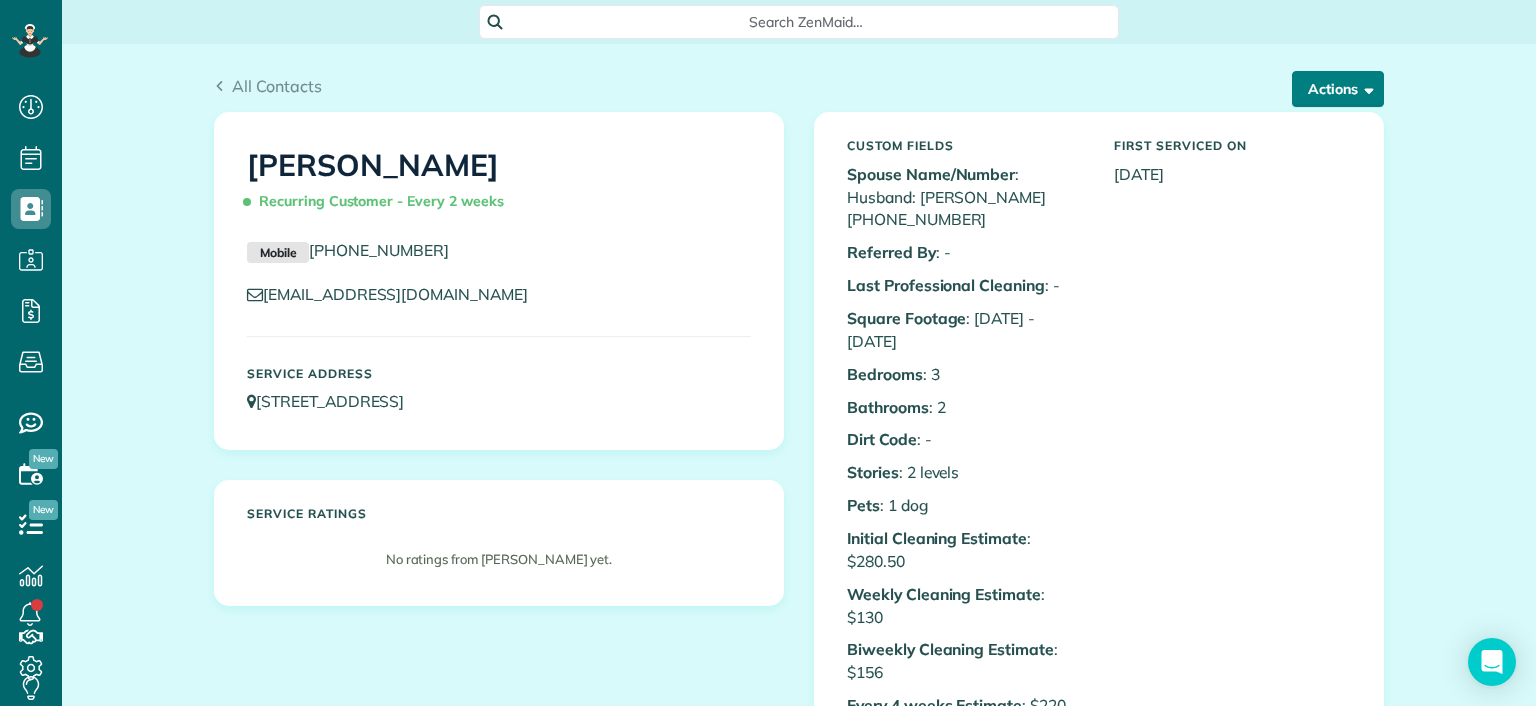 click on "Actions" at bounding box center [1338, 89] 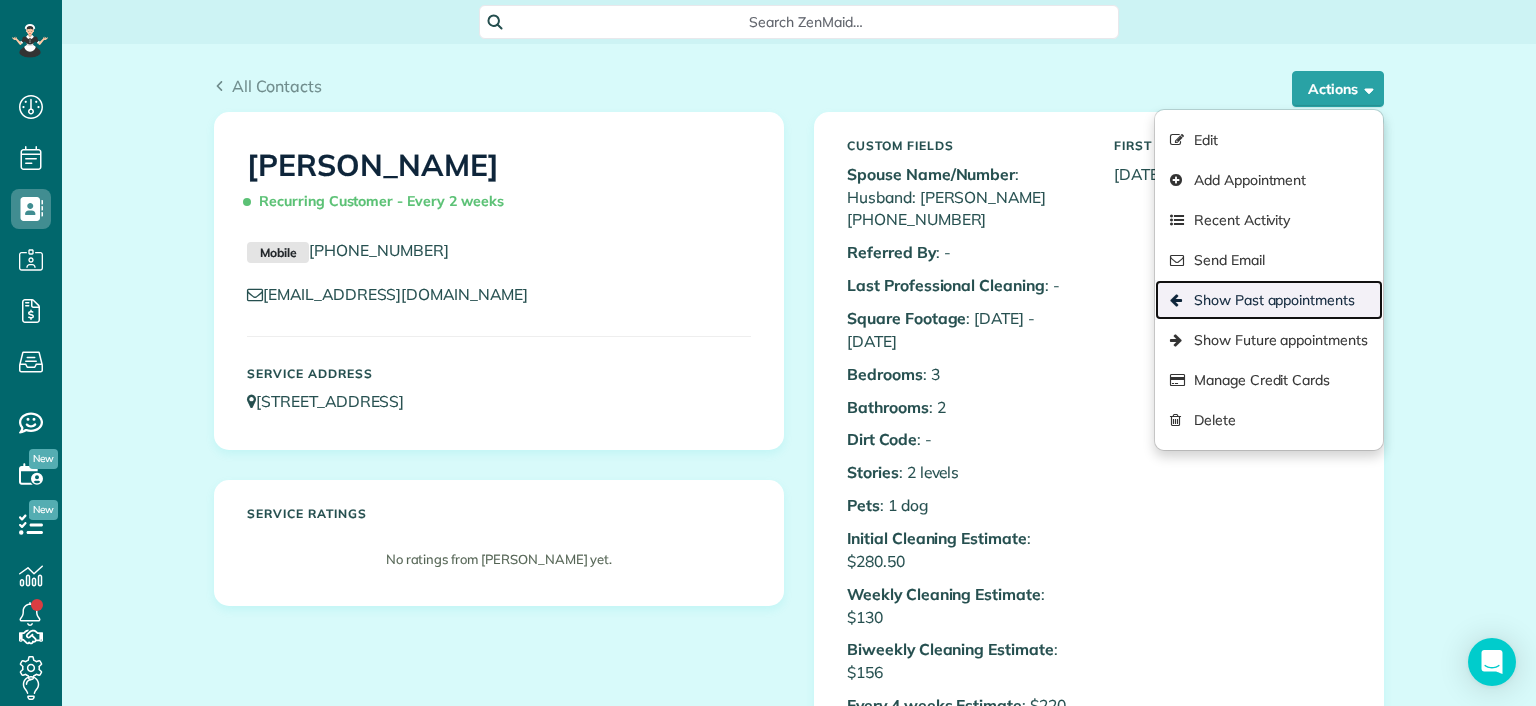 click on "Show Past appointments" at bounding box center [1269, 300] 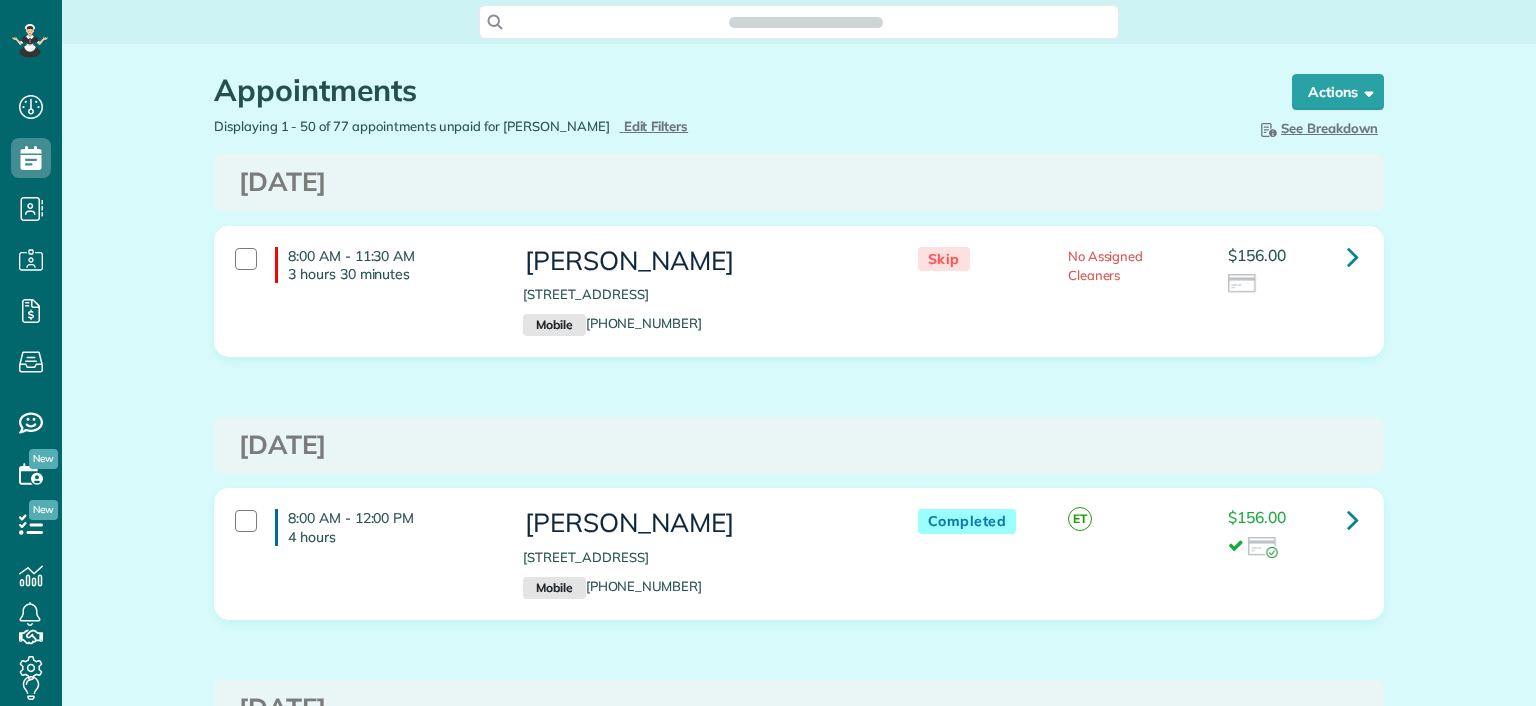 scroll, scrollTop: 0, scrollLeft: 0, axis: both 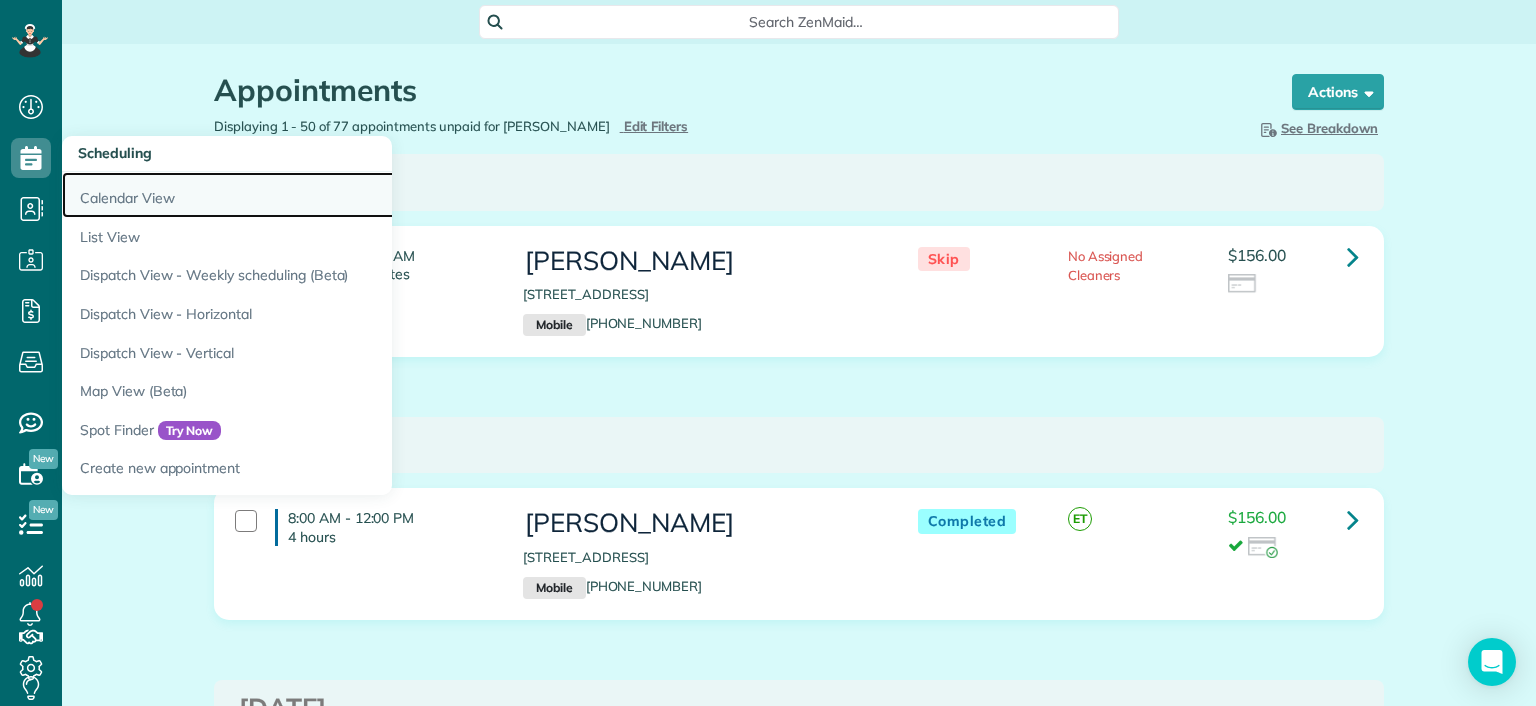 click on "Calendar View" at bounding box center [312, 195] 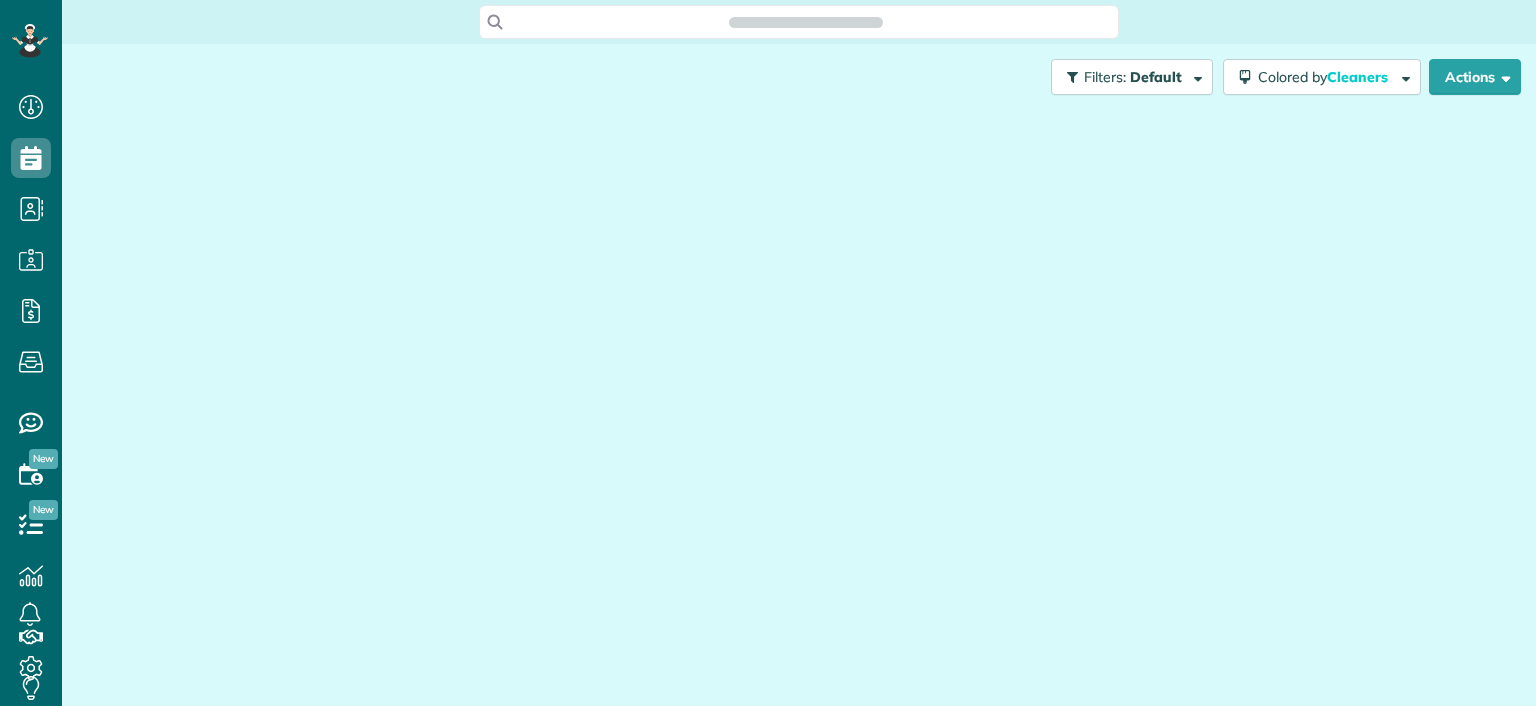 scroll, scrollTop: 0, scrollLeft: 0, axis: both 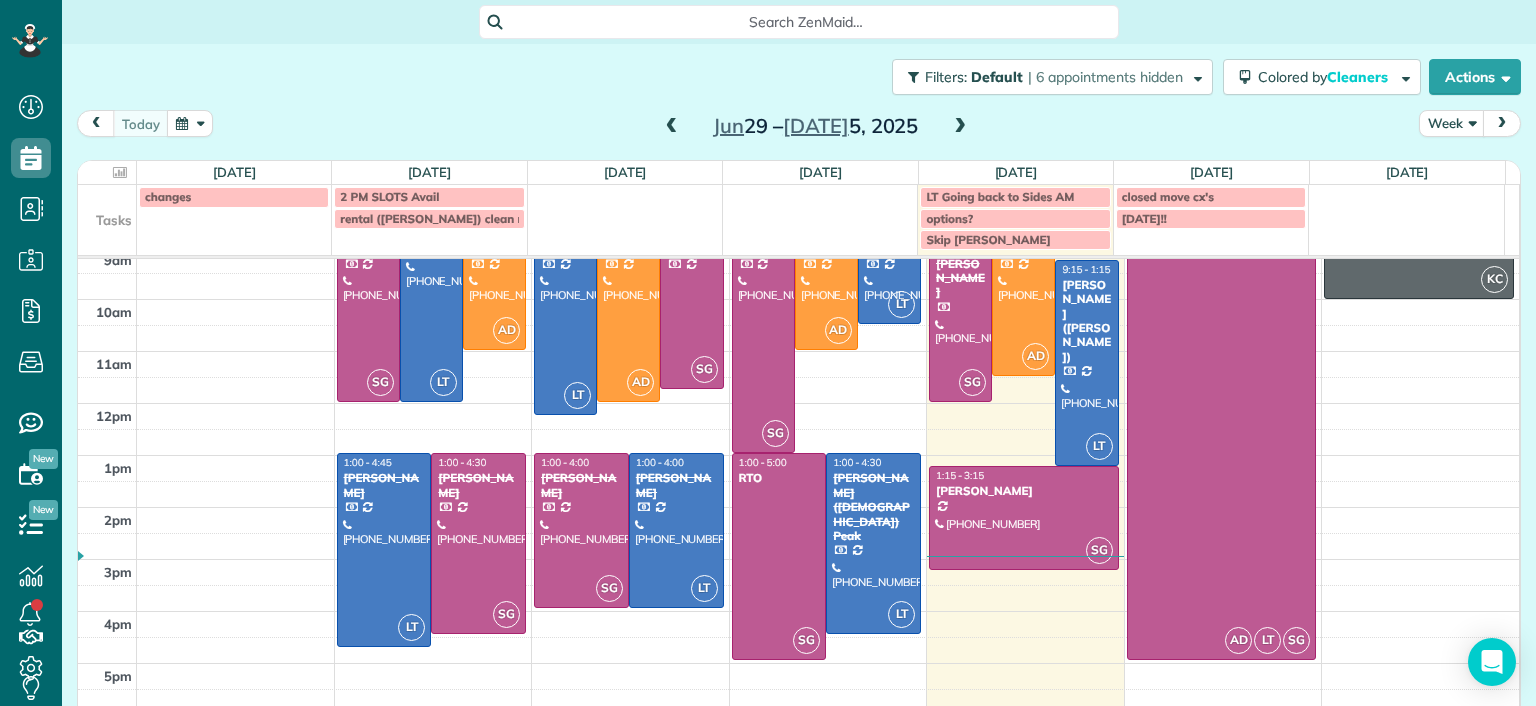 click at bounding box center (828, 495) 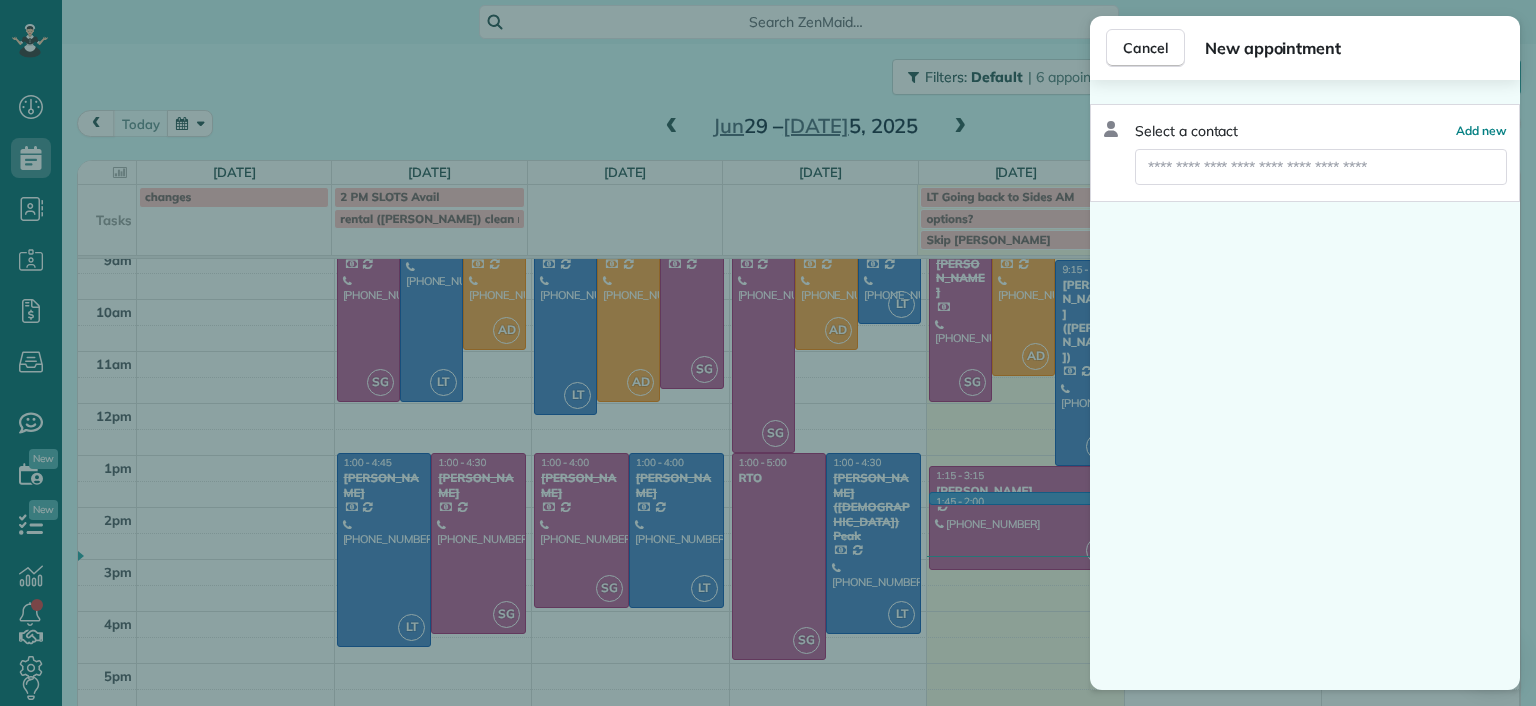 click on "Cancel New appointment Select a contact Add new" at bounding box center (768, 353) 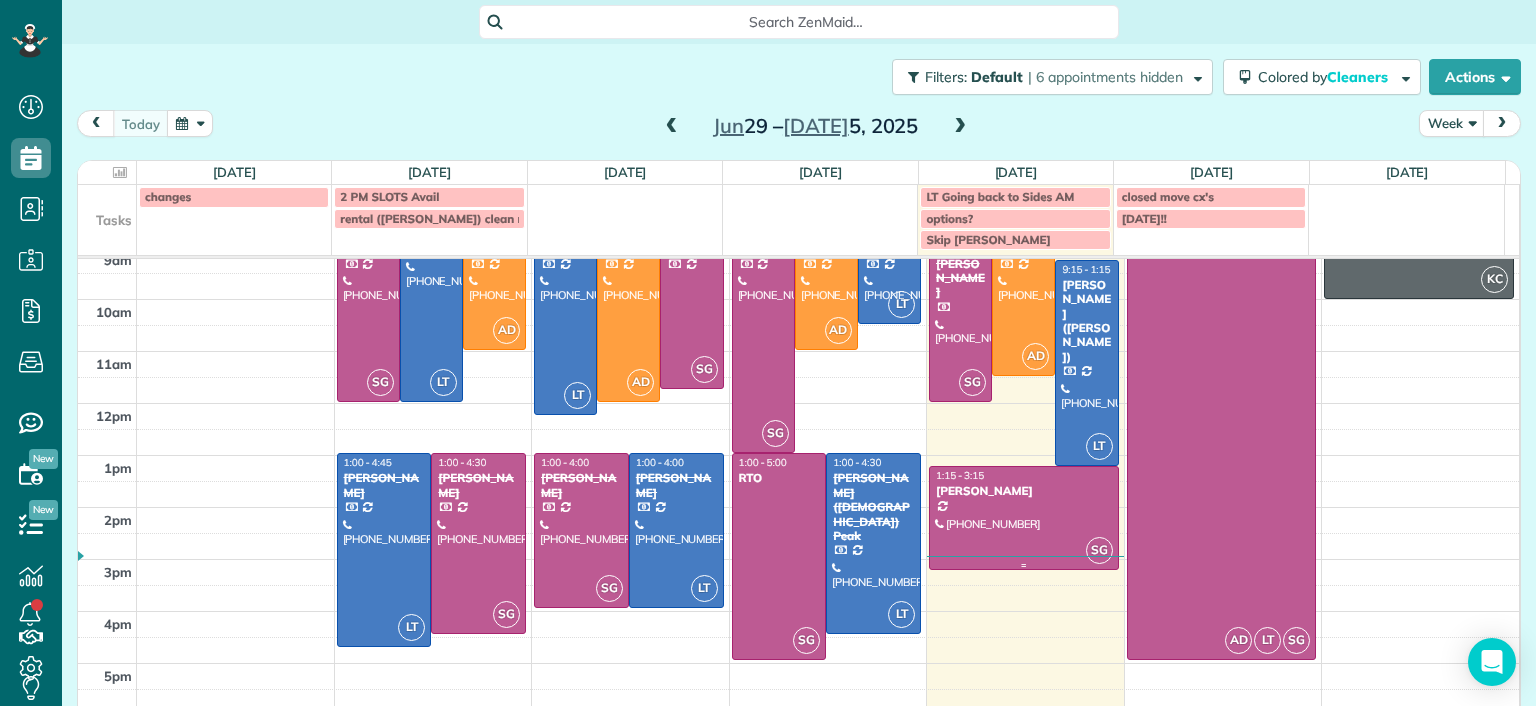 click on "1:15 - 3:15" at bounding box center (1024, 475) 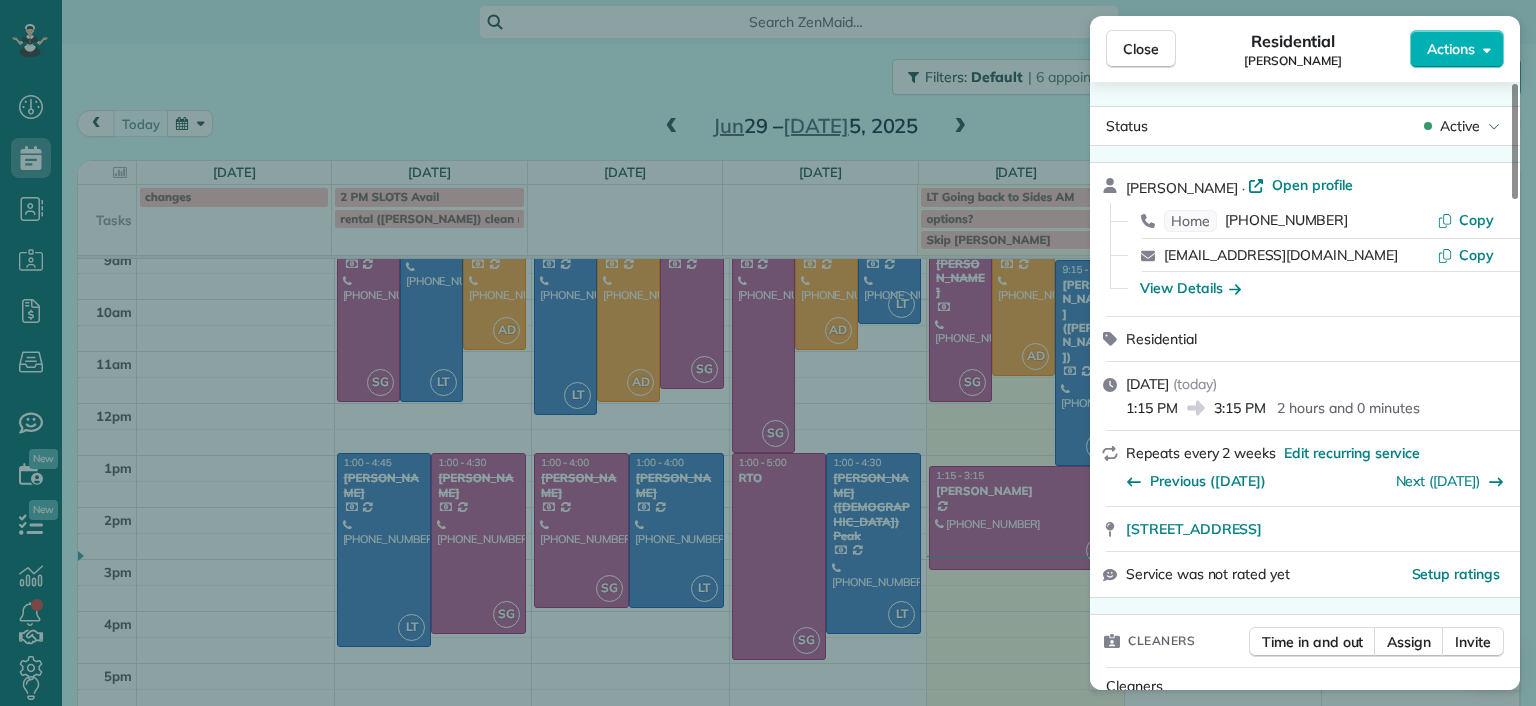 drag, startPoint x: 1044, startPoint y: 591, endPoint x: 1037, endPoint y: 480, distance: 111.220505 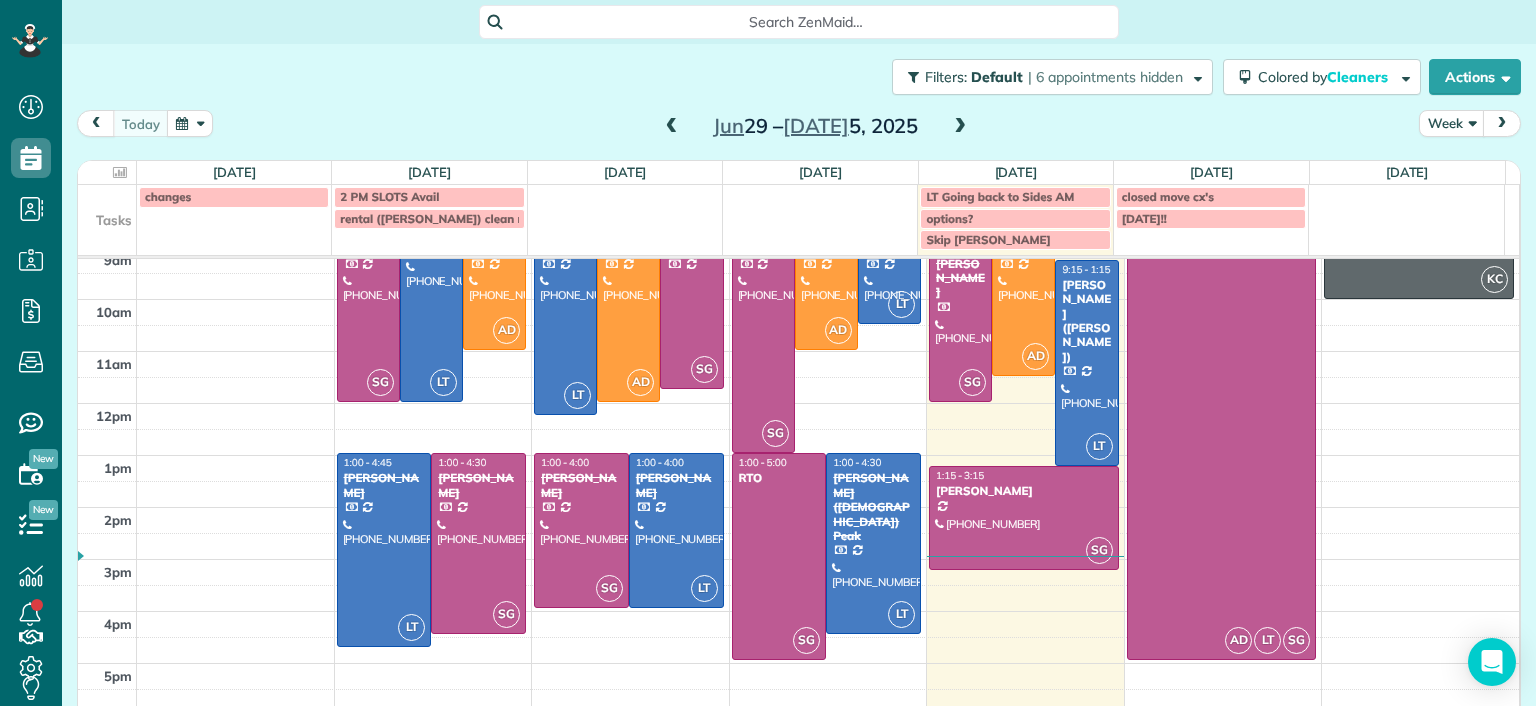 click on "7am 8am 9am 10am 11am 12pm 1pm 2pm 3pm 4pm 5pm SG 8:00 - 12:00 John Behen (804) 378-1167 11918 Nevis Drive Midlothian, VA 23114 LT 8:00 - 12:00 Lila Jenkins (301) 357-4299 109 North Juniper Avenue Highland Springs, VA 23075 AD 8:00 - 11:00 Peggy Partridge (804) 360-8577 12048 Foxfield Circle Richmond, VA 23233 LT 1:00 - 4:45 Benjamin Underwood (202) 615-3694 4200 Grove Avenue Richmond, VA 23221 SG 1:00 - 4:30 Mary Spencer (804) 740-7913 9309 Lakeland Terrace Richmond, VA 23229 LT 8:00 - 12:15 Lauren Sides (804) 687-0108 1613 Swansbury Drive Richmond, VA 23238 AD 8:00 - 12:00 Bryan Killian (804) 337-0336 7730 Belmont Stakes Drive Midlothian, VA 23112 SG 8:00 - 11:45 Jill McCormack 1022 W 45th Street Richmond, VA 23225 SG 1:00 - 4:00 Deborah Bassett (804) 393-2837 8641 Devara Court Richmond, VA 23235 LT 1:00 - 4:00 Tracy Jones (703) 231-6094 301 Virginia Street Richmond, VA 23219 SG 8:00 - 1:00 Elizabeth Outka (804) 318-7494 3800 Darby Drive Midlothian, VA 23113 AD 8:00 - 11:00 Julie Weissend (804) 370-8320 LT" at bounding box center [798, 429] 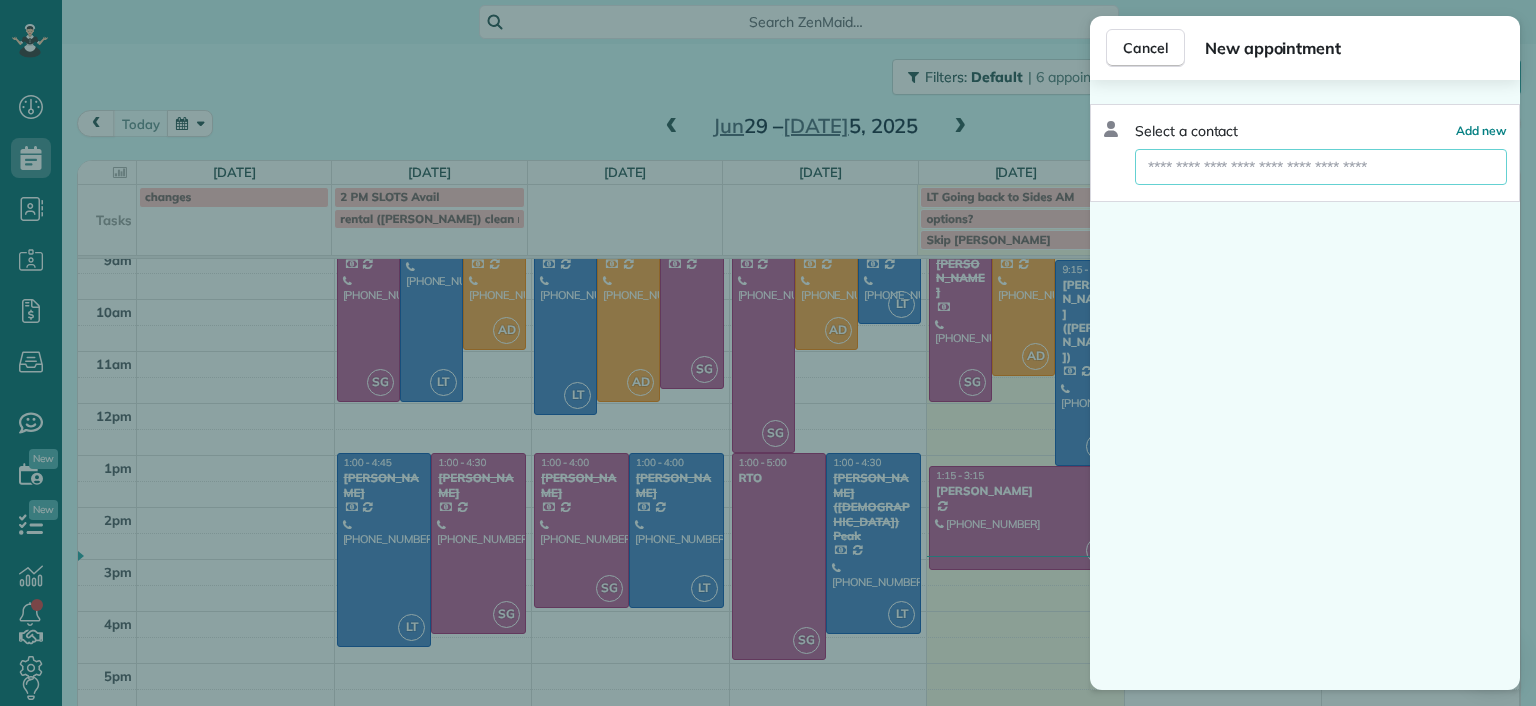 click at bounding box center [1321, 167] 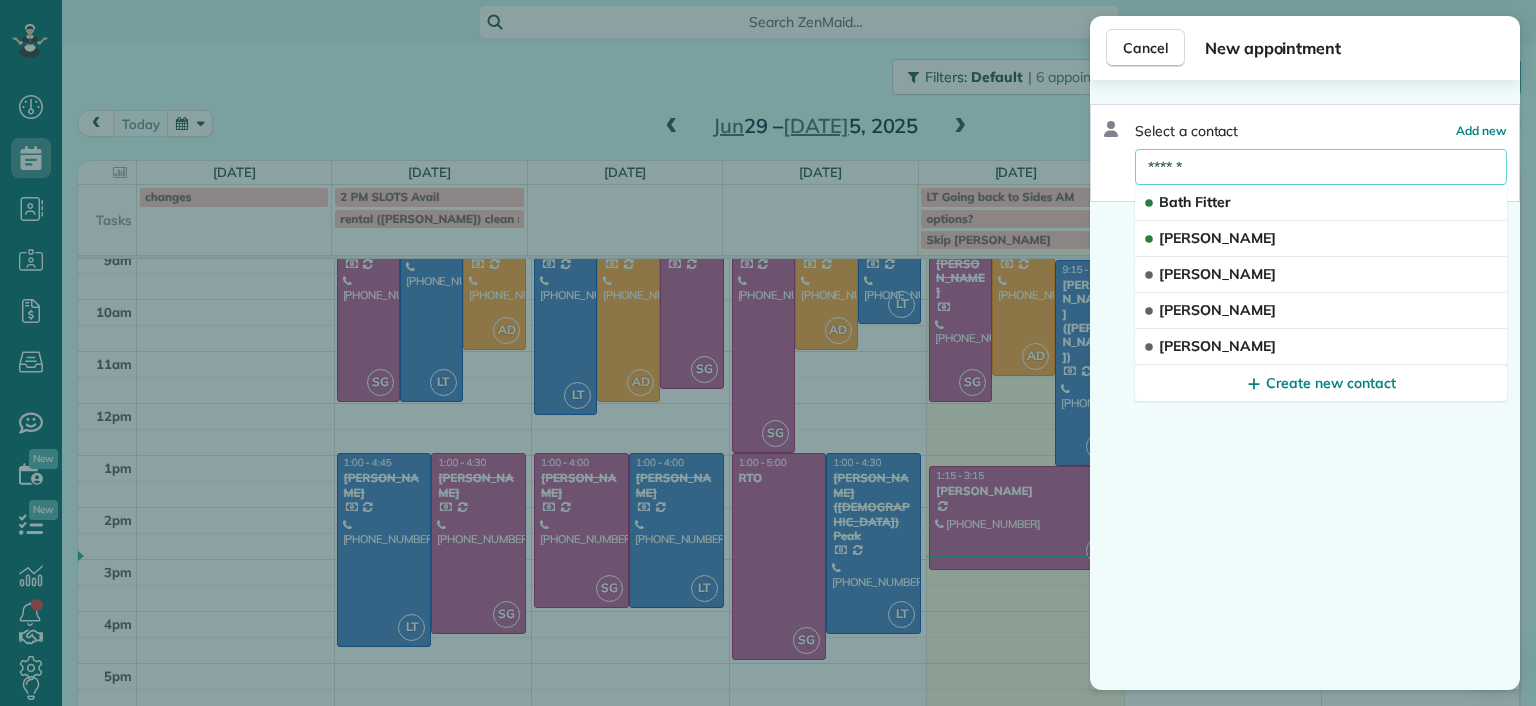 drag, startPoint x: 1253, startPoint y: 171, endPoint x: 1056, endPoint y: 144, distance: 198.84164 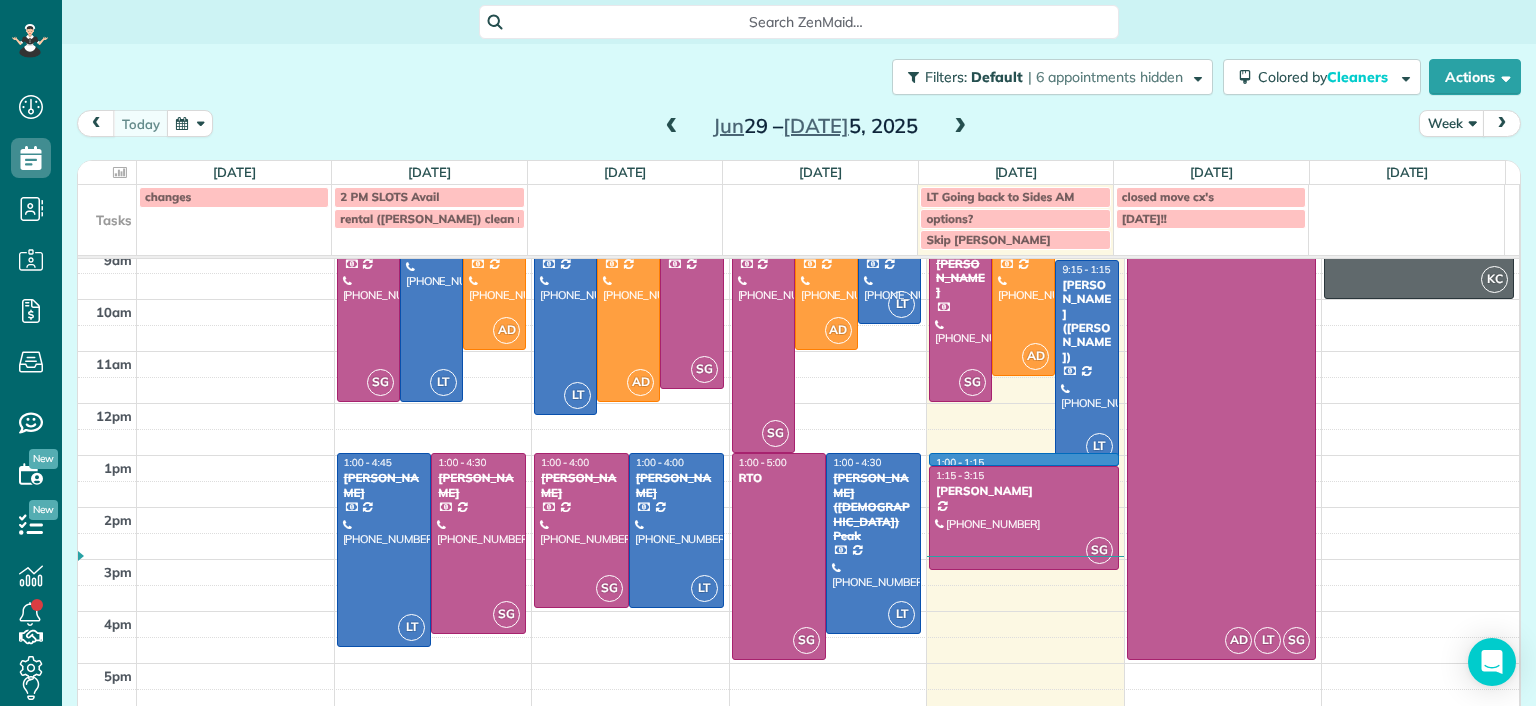 click on "7am 8am 9am 10am 11am 12pm 1pm 2pm 3pm 4pm 5pm SG 8:00 - 12:00 John Behen (804) 378-1167 11918 Nevis Drive Midlothian, VA 23114 LT 8:00 - 12:00 Lila Jenkins (301) 357-4299 109 North Juniper Avenue Highland Springs, VA 23075 AD 8:00 - 11:00 Peggy Partridge (804) 360-8577 12048 Foxfield Circle Richmond, VA 23233 LT 1:00 - 4:45 Benjamin Underwood (202) 615-3694 4200 Grove Avenue Richmond, VA 23221 SG 1:00 - 4:30 Mary Spencer (804) 740-7913 9309 Lakeland Terrace Richmond, VA 23229 LT 8:00 - 12:15 Lauren Sides (804) 687-0108 1613 Swansbury Drive Richmond, VA 23238 AD 8:00 - 12:00 Bryan Killian (804) 337-0336 7730 Belmont Stakes Drive Midlothian, VA 23112 SG 8:00 - 11:45 Jill McCormack 1022 W 45th Street Richmond, VA 23225 SG 1:00 - 4:00 Deborah Bassett (804) 393-2837 8641 Devara Court Richmond, VA 23235 LT 1:00 - 4:00 Tracy Jones (703) 231-6094 301 Virginia Street Richmond, VA 23219 SG 8:00 - 1:00 Elizabeth Outka (804) 318-7494 3800 Darby Drive Midlothian, VA 23113 AD 8:00 - 11:00 Julie Weissend (804) 370-8320 LT" at bounding box center [798, 429] 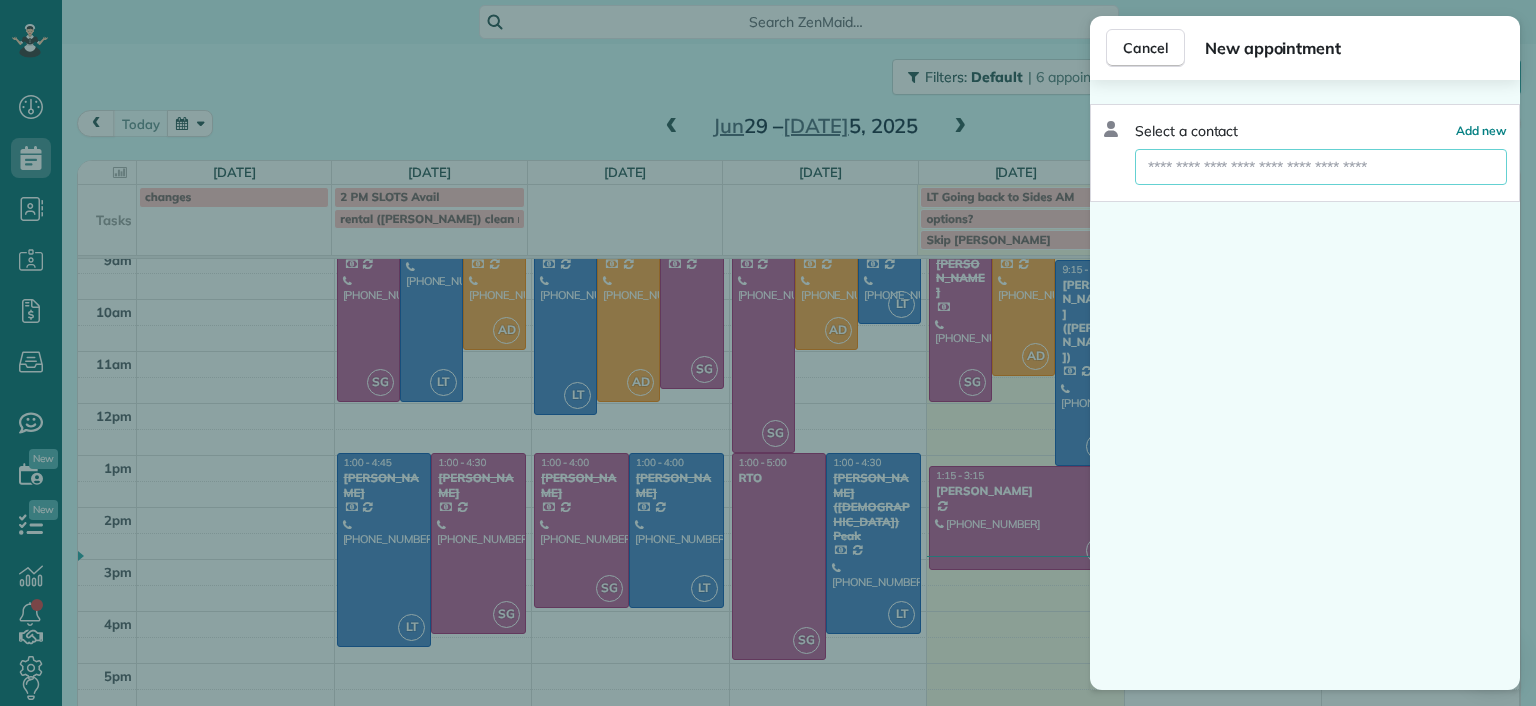 click at bounding box center [1321, 167] 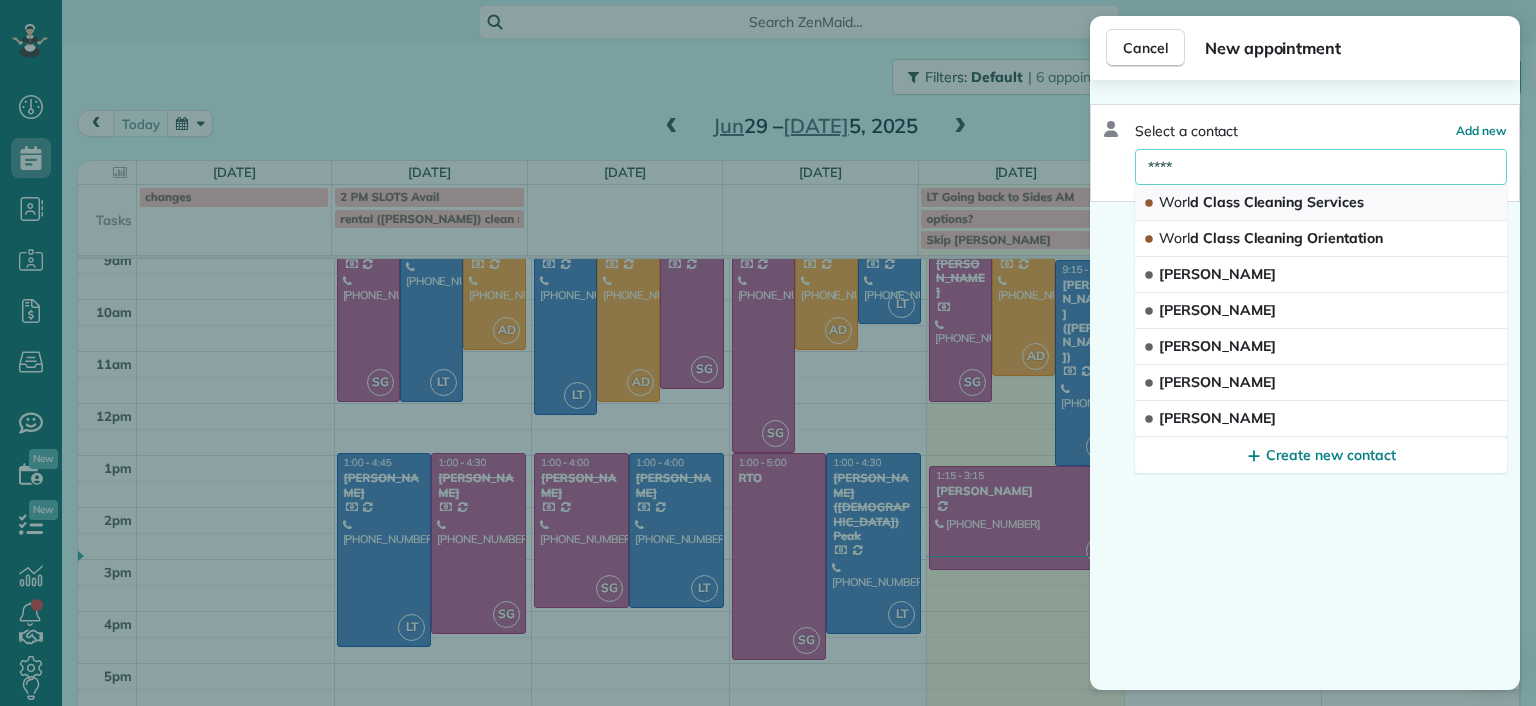 type on "****" 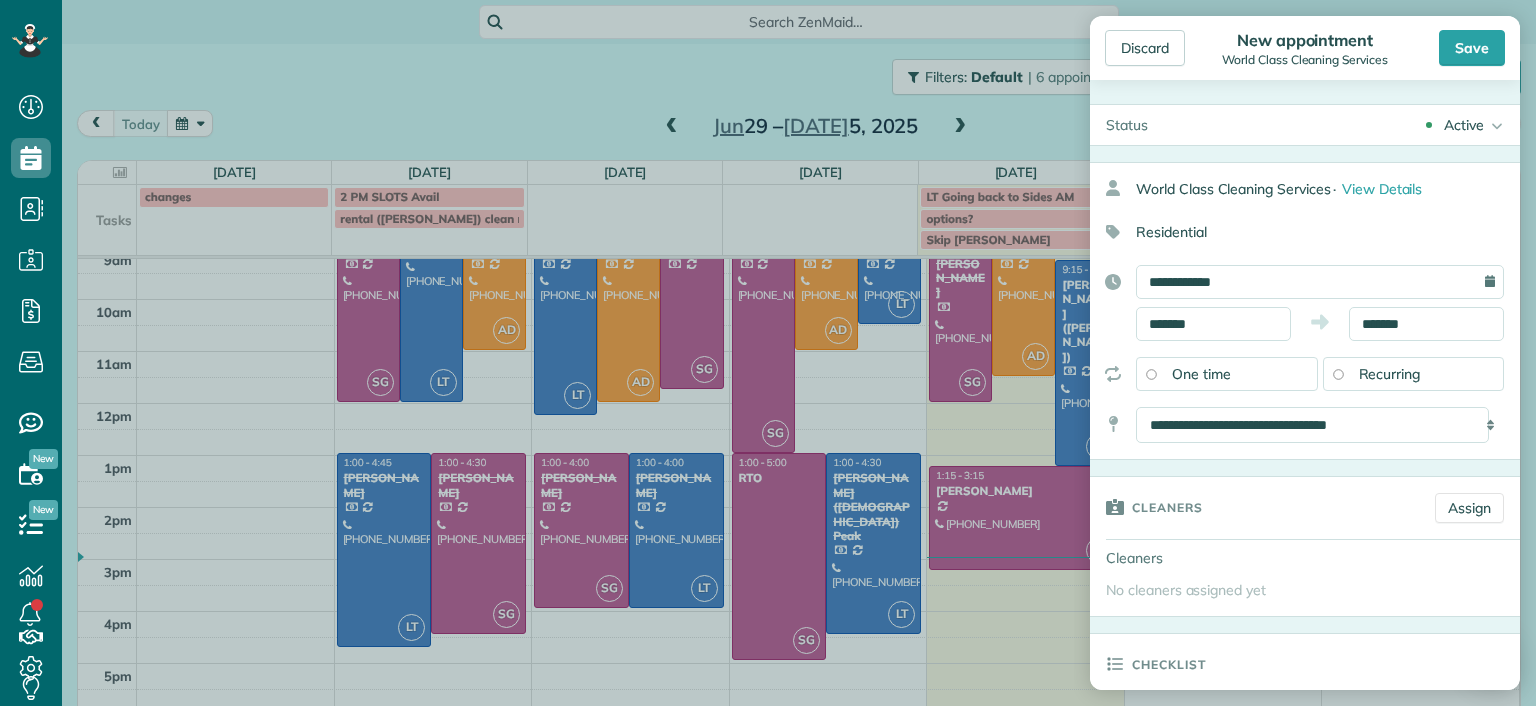 drag, startPoint x: 1161, startPoint y: 14, endPoint x: 1164, endPoint y: 27, distance: 13.341664 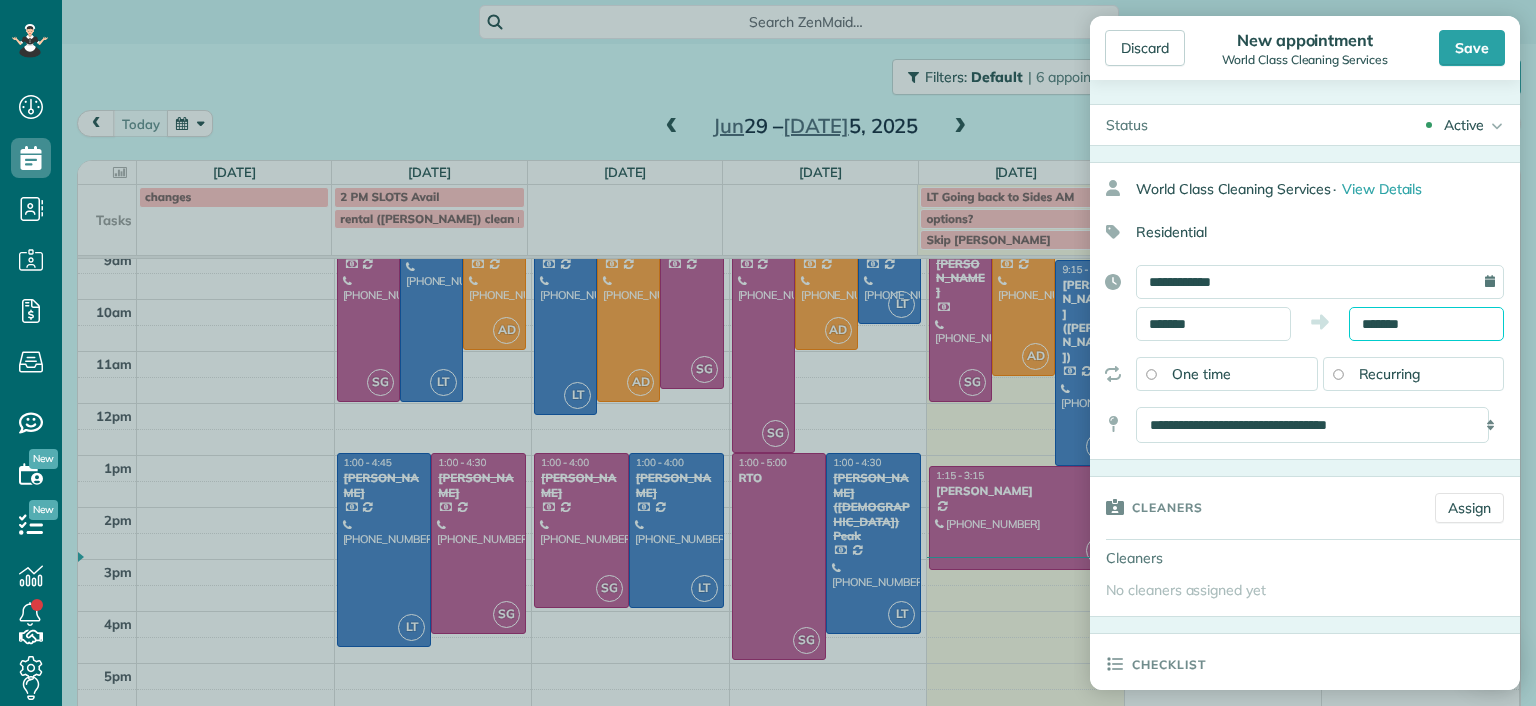 click on "*******" at bounding box center [1426, 324] 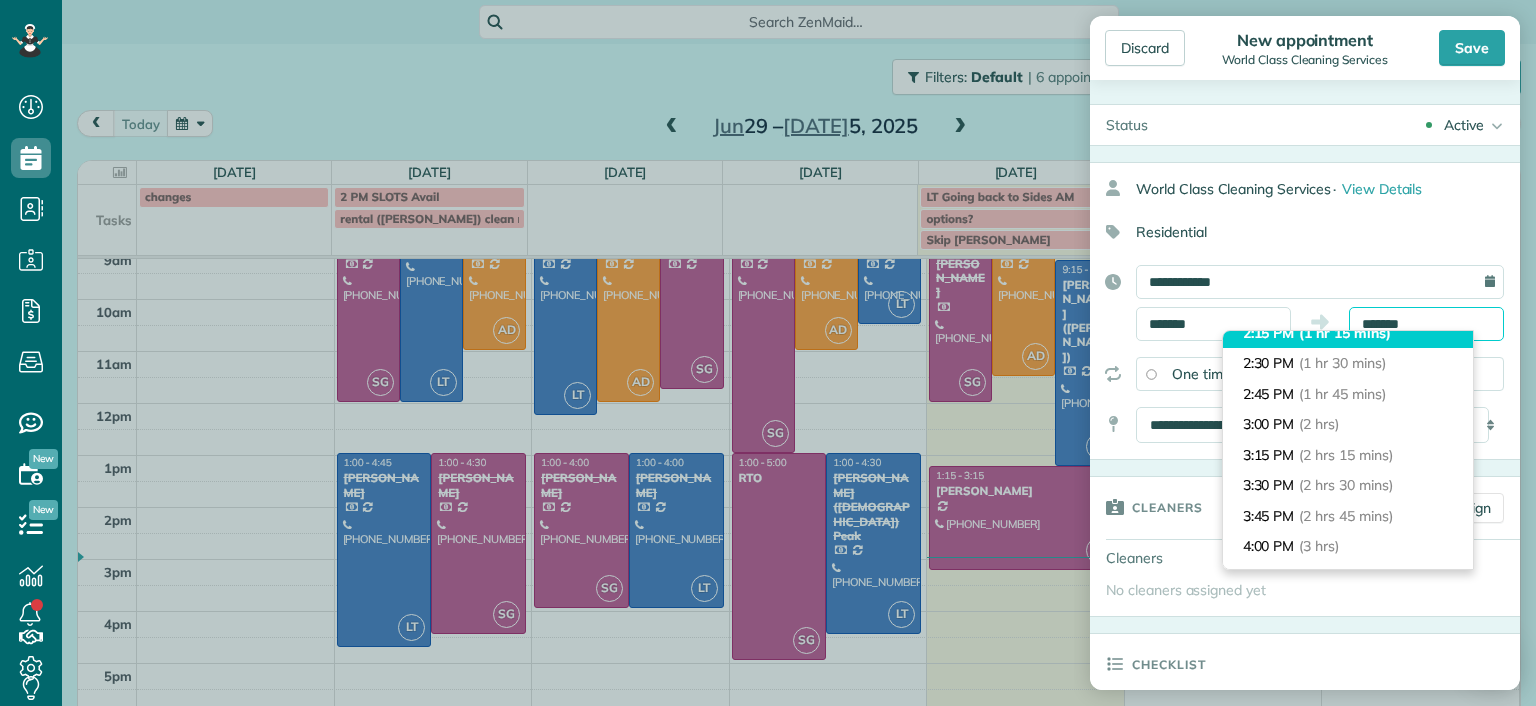 scroll, scrollTop: 200, scrollLeft: 0, axis: vertical 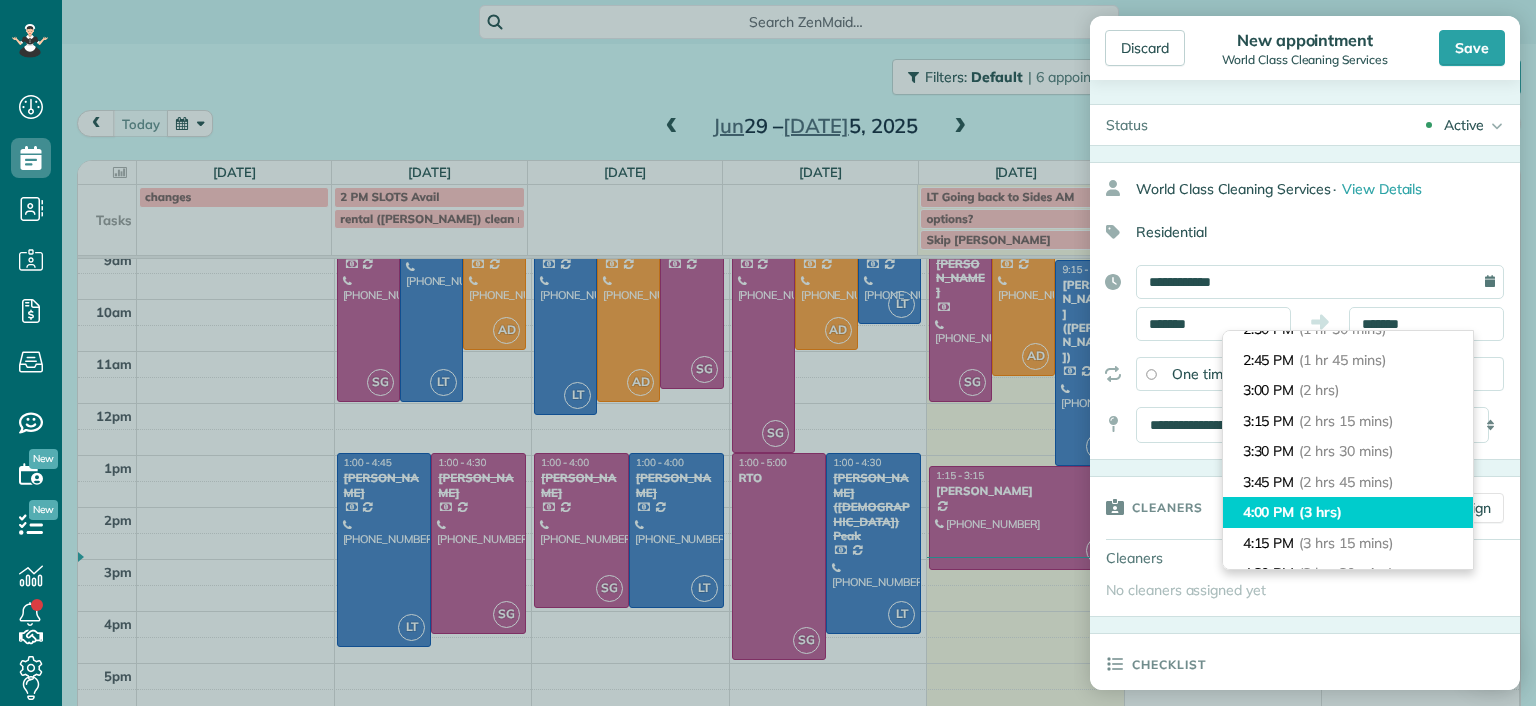 type on "*******" 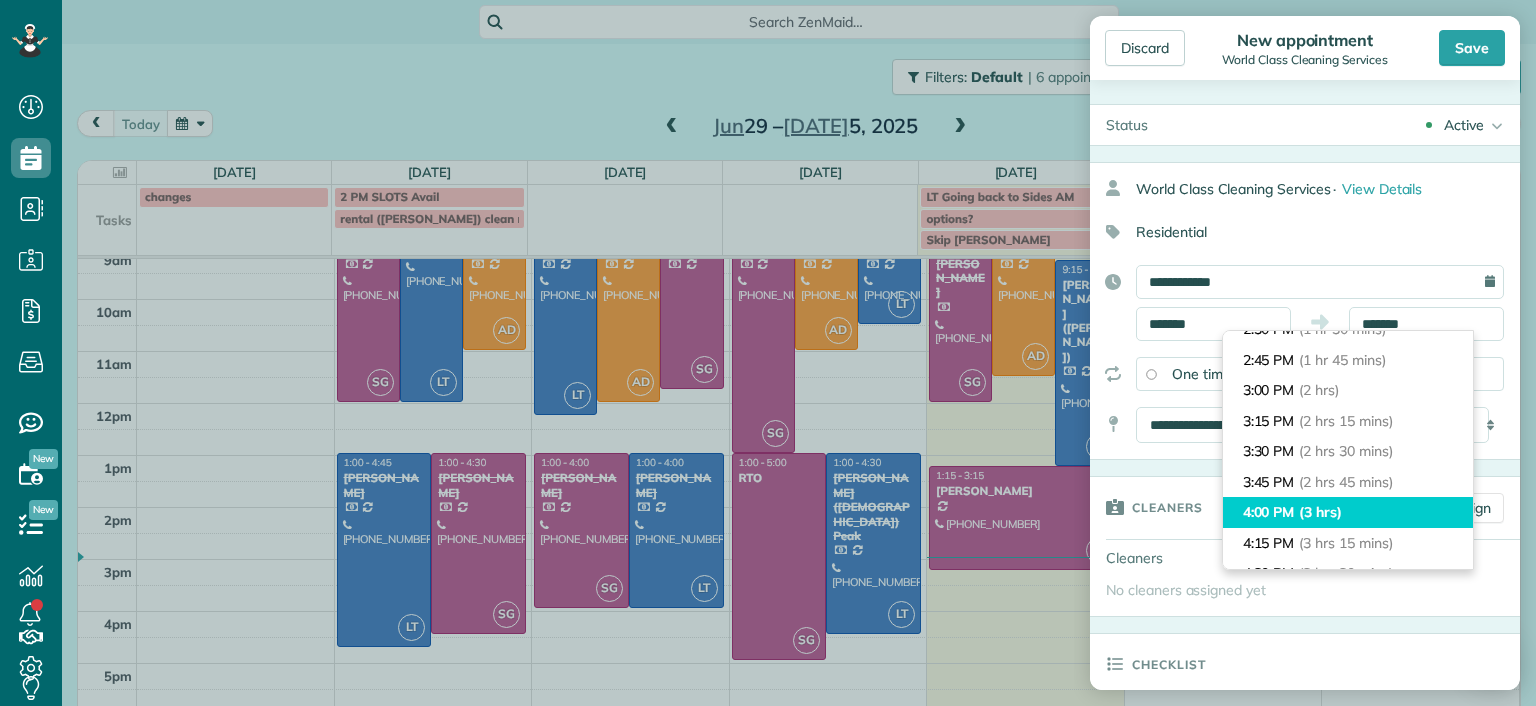 click on "4:00 PM  (3 hrs)" at bounding box center (1348, 512) 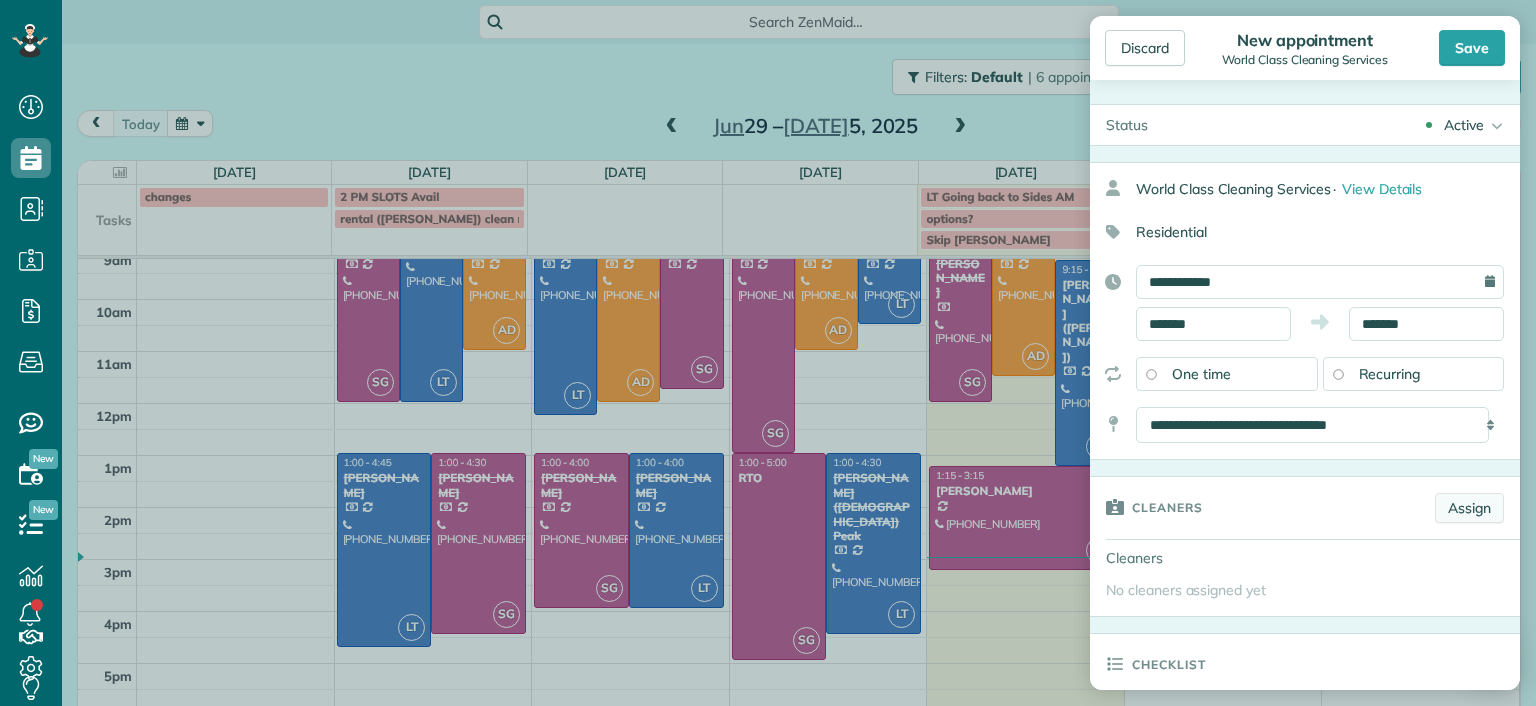 click on "Assign" at bounding box center (1469, 508) 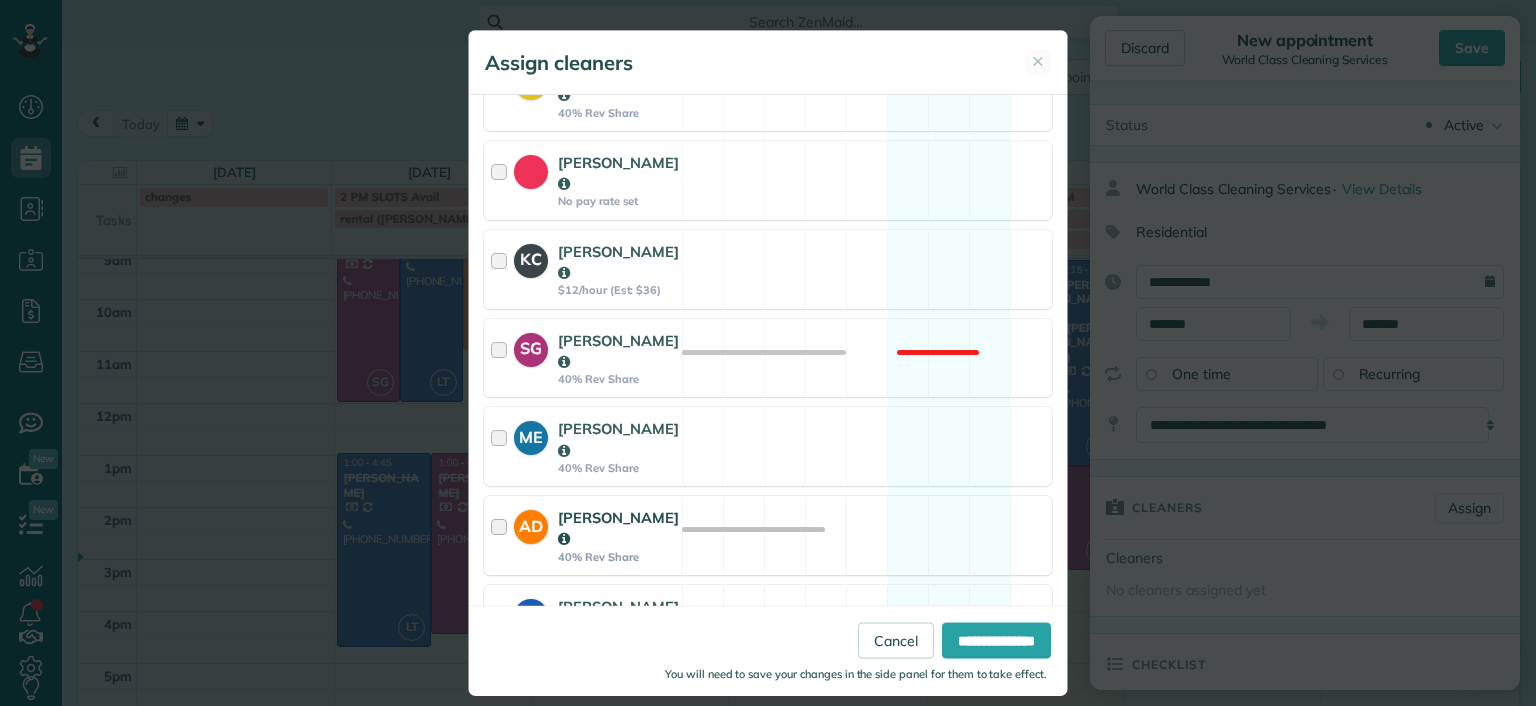 scroll, scrollTop: 345, scrollLeft: 0, axis: vertical 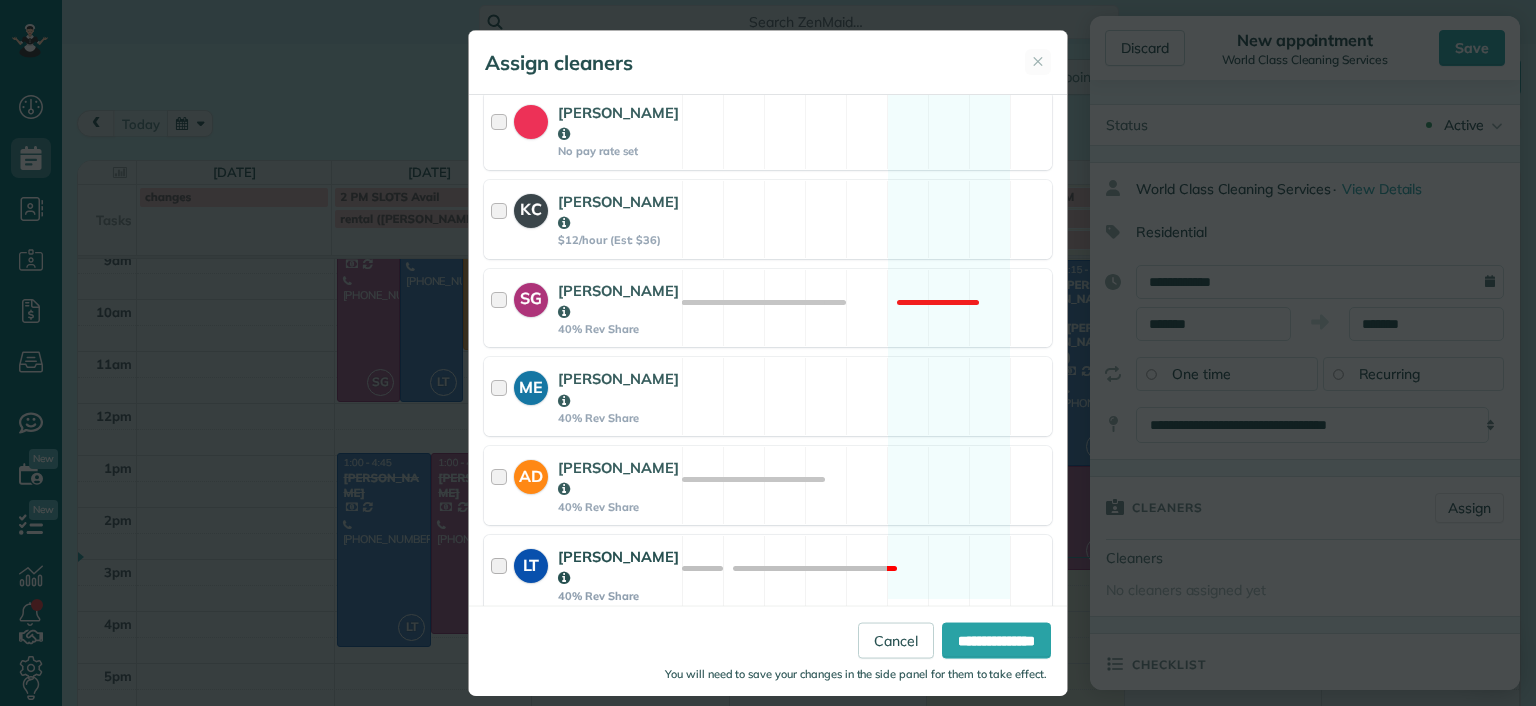 drag, startPoint x: 920, startPoint y: 525, endPoint x: 936, endPoint y: 505, distance: 25.612497 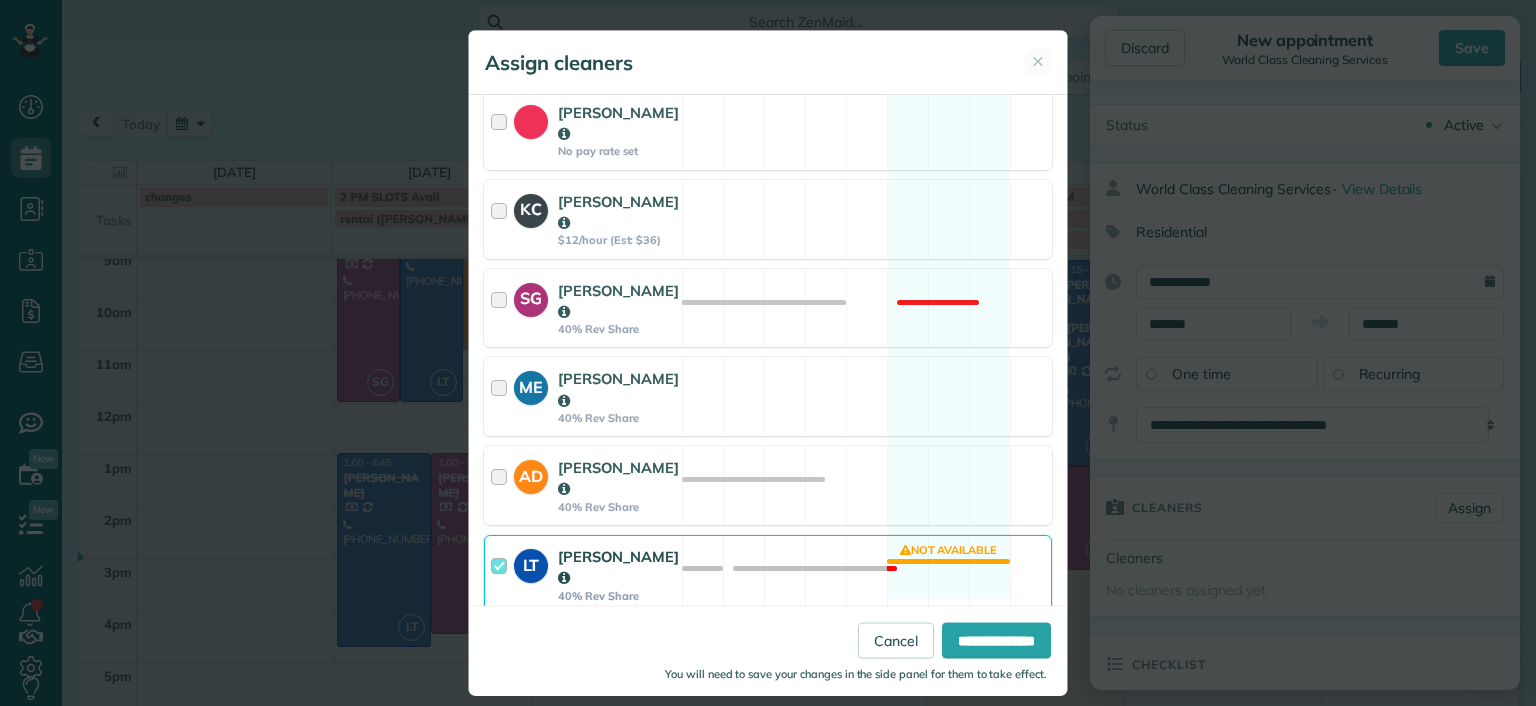 click on "GG
Genelyn Gabon
40% Rev Share
Available" at bounding box center (768, 663) 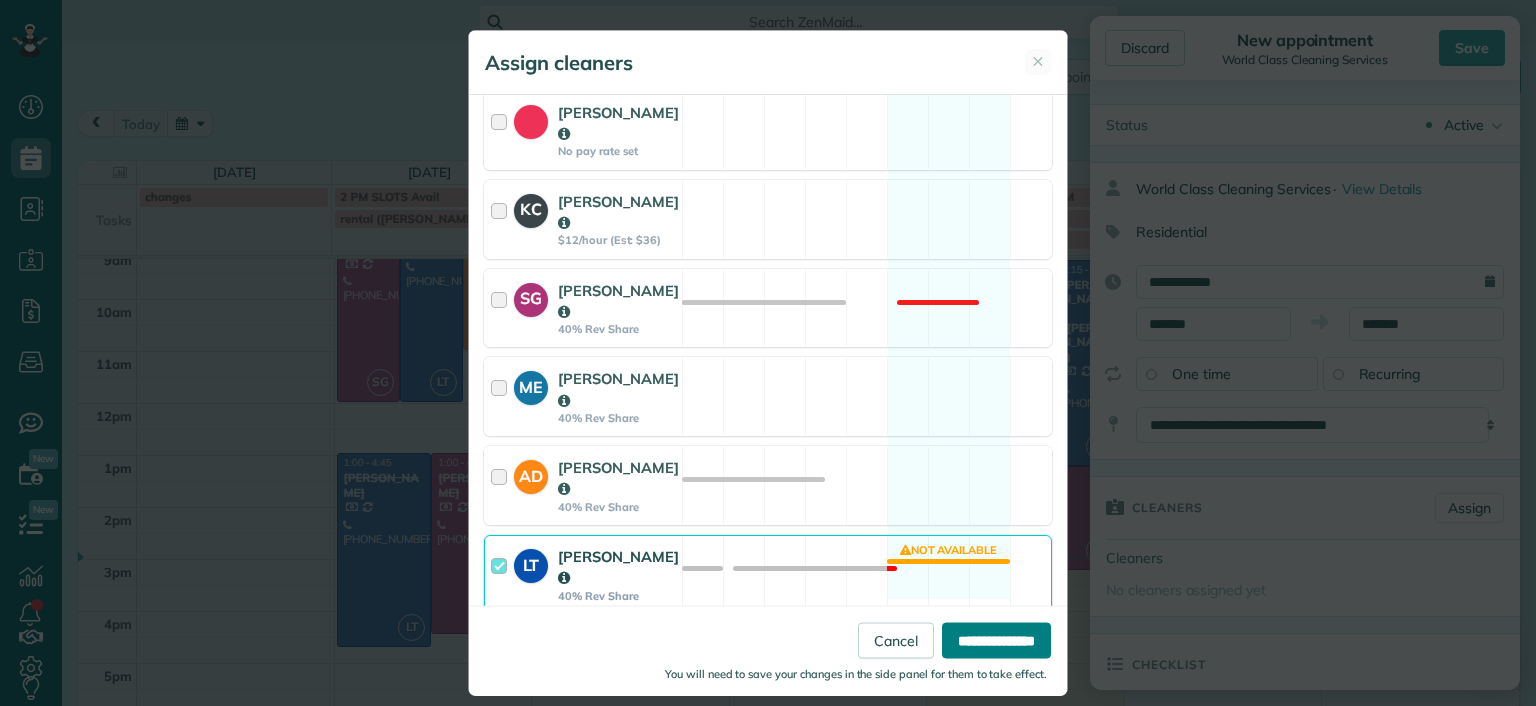 click on "**********" at bounding box center [996, 640] 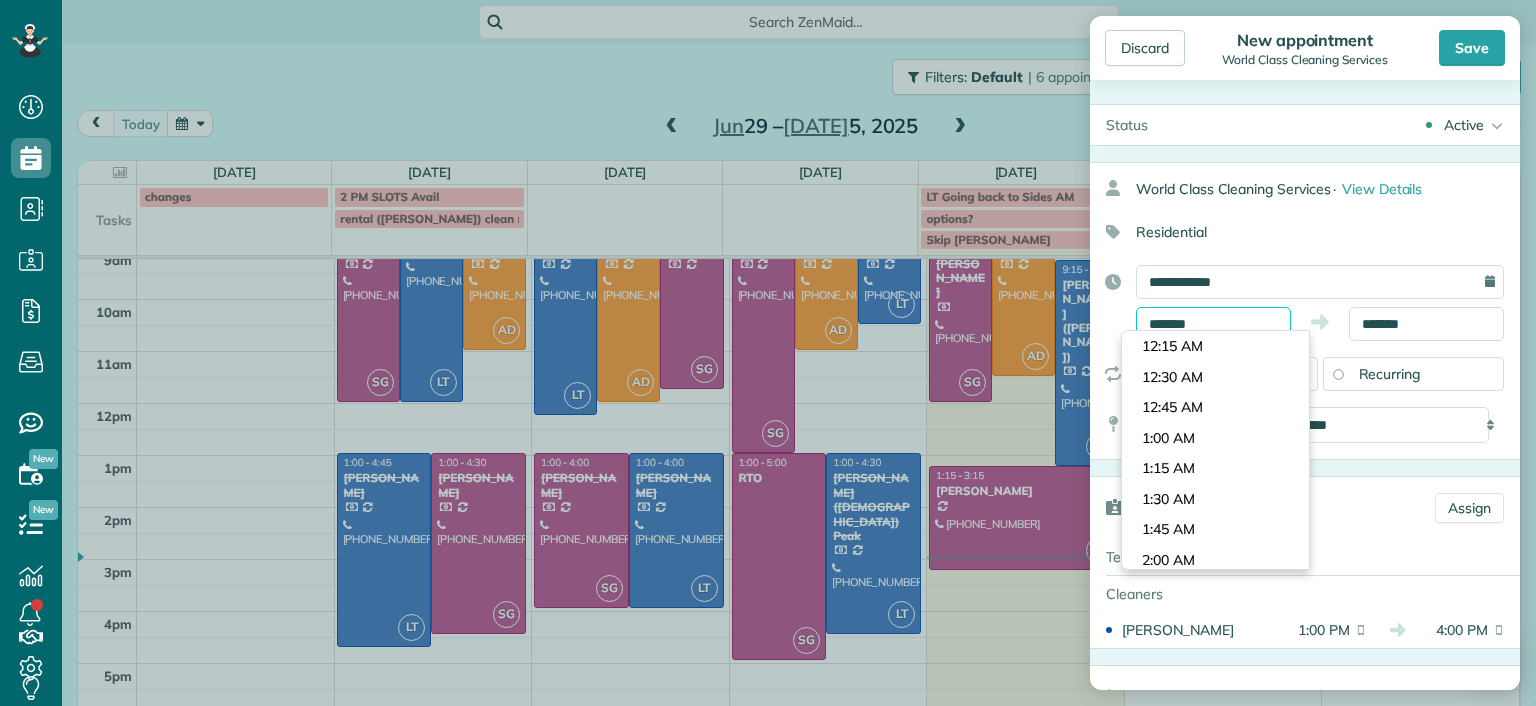 click on "*******" at bounding box center (1213, 324) 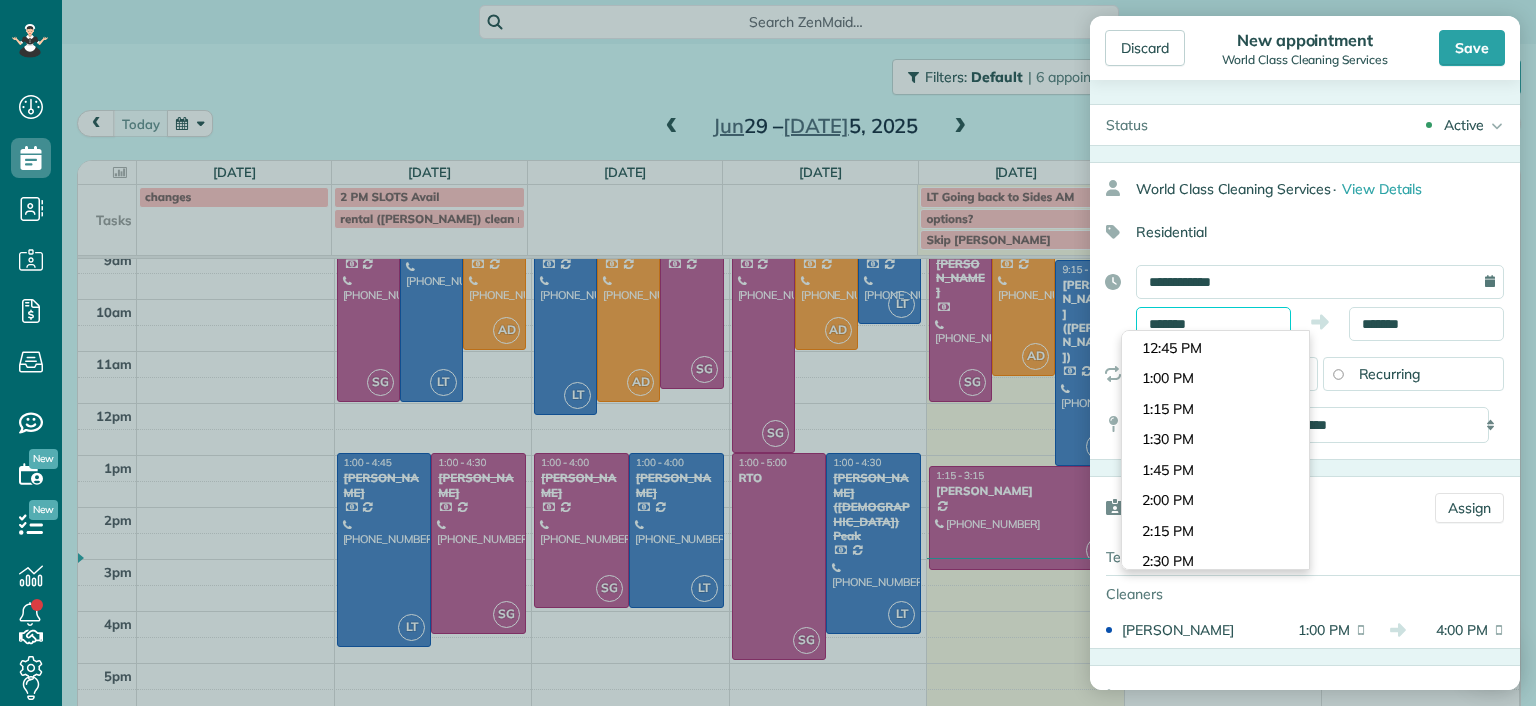 type on "*******" 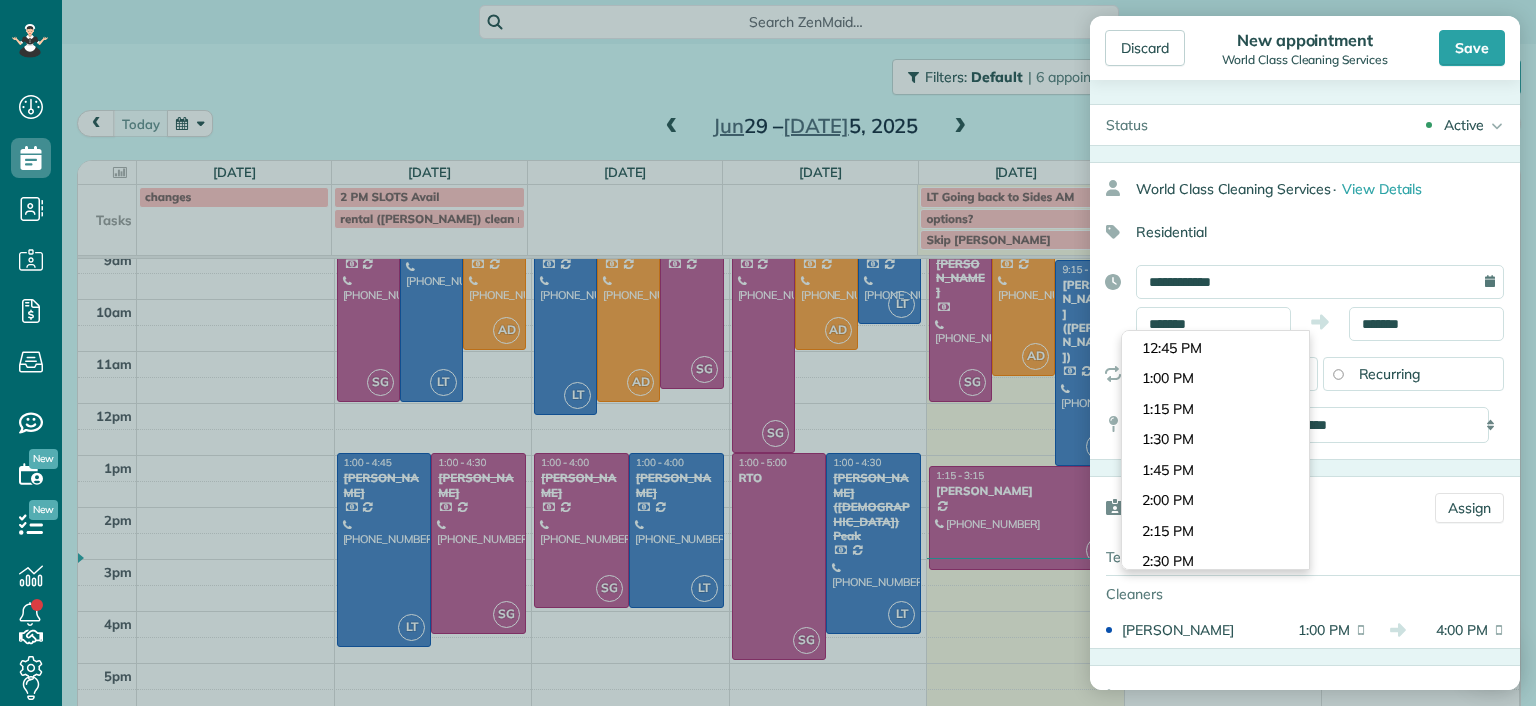 click on "Residential" at bounding box center [1297, 232] 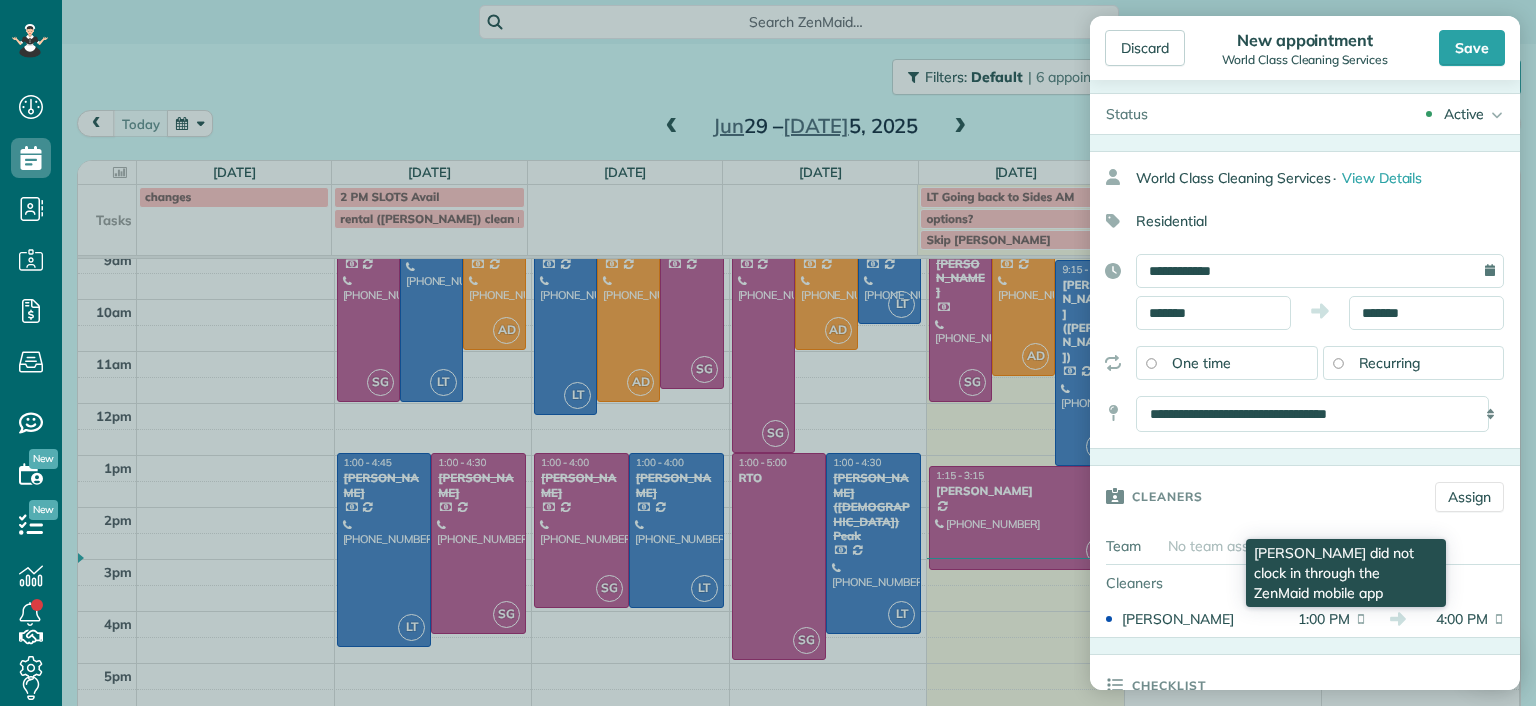 scroll, scrollTop: 0, scrollLeft: 0, axis: both 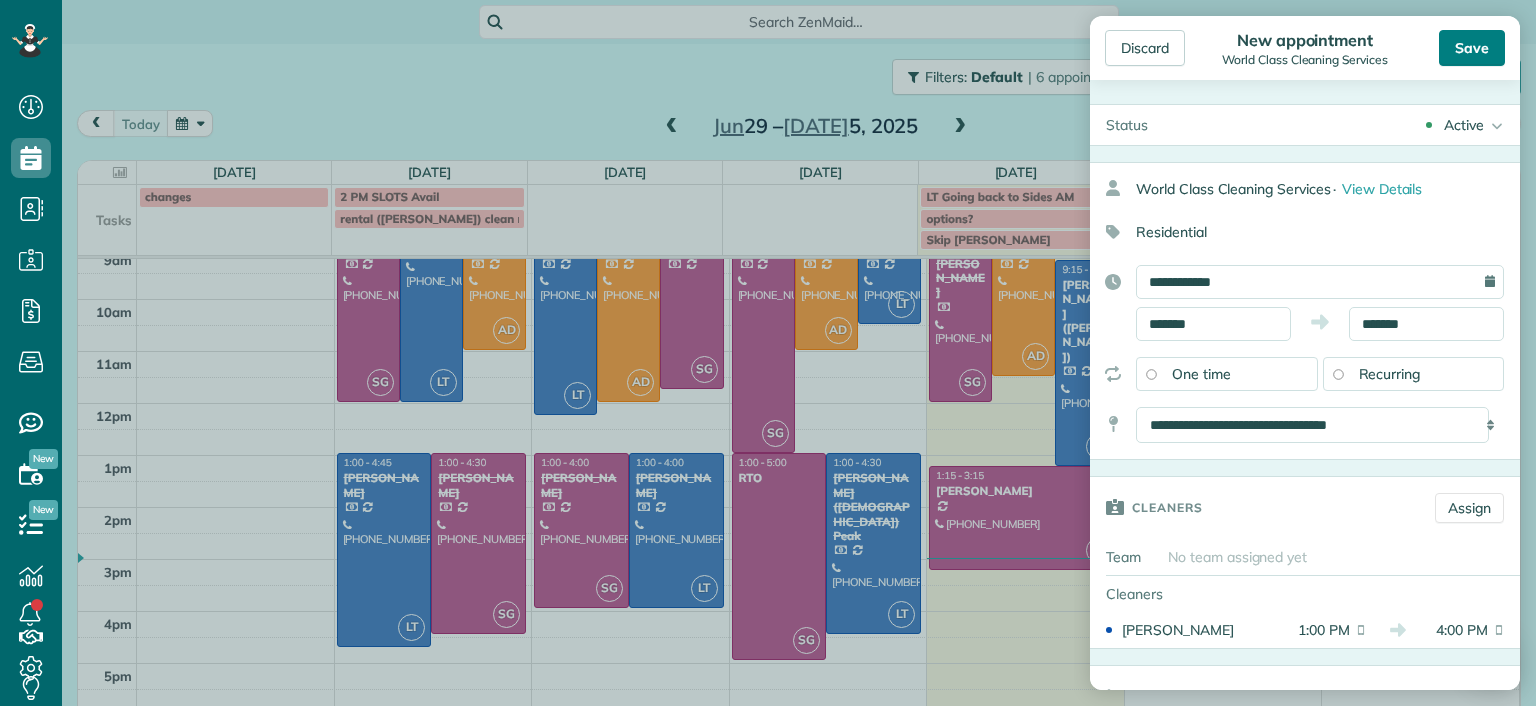 click on "Save" at bounding box center (1472, 48) 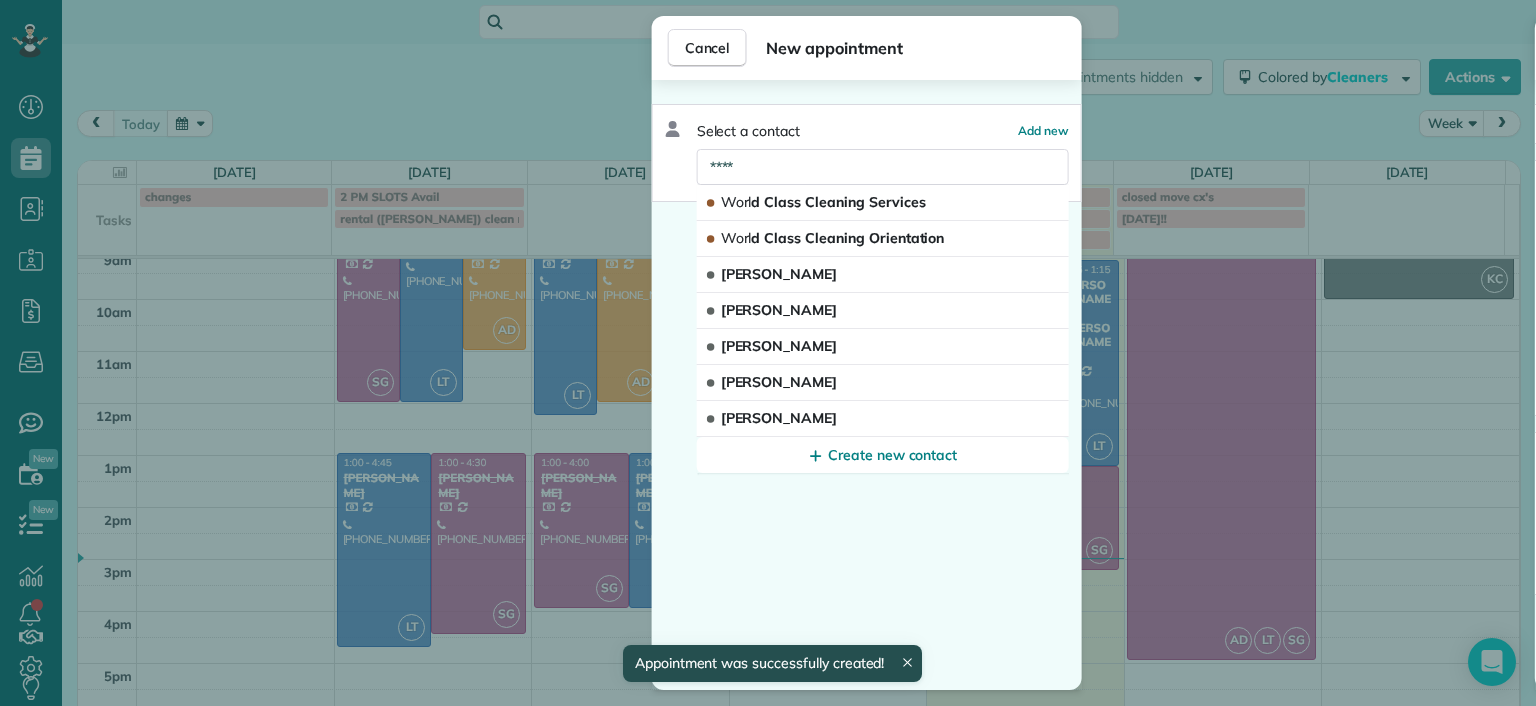 scroll, scrollTop: 96, scrollLeft: 0, axis: vertical 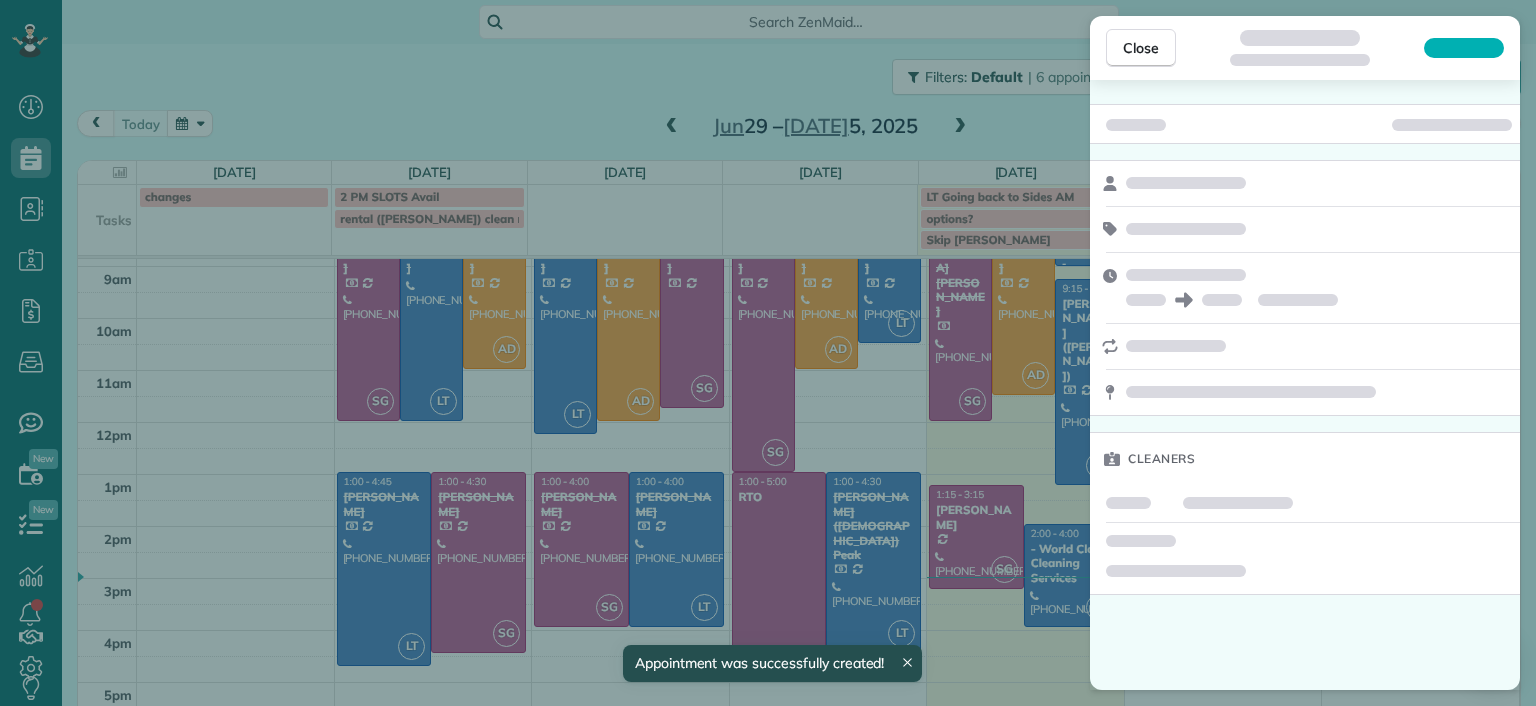 click on "Close   Cleaners" at bounding box center [768, 353] 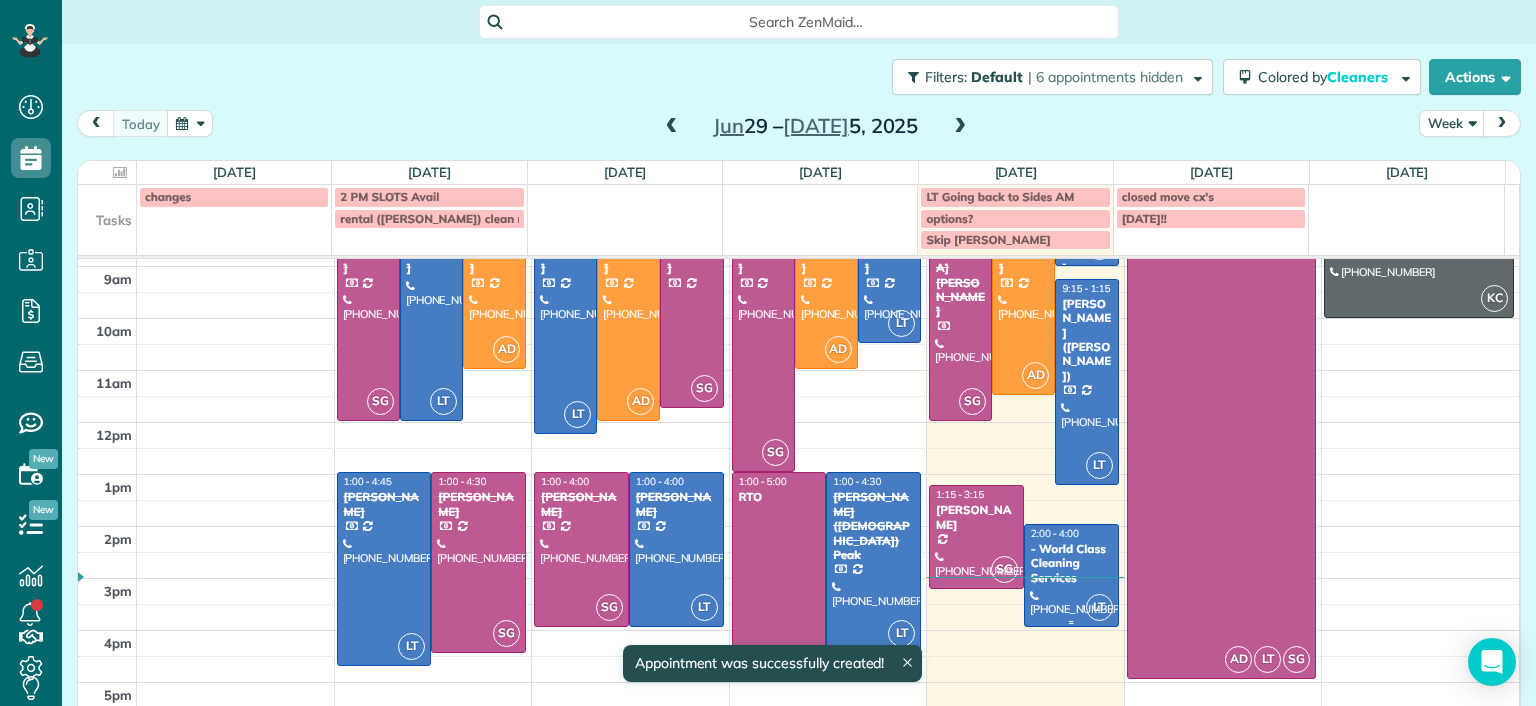 click on "- World Class Cleaning Services" at bounding box center (1071, 563) 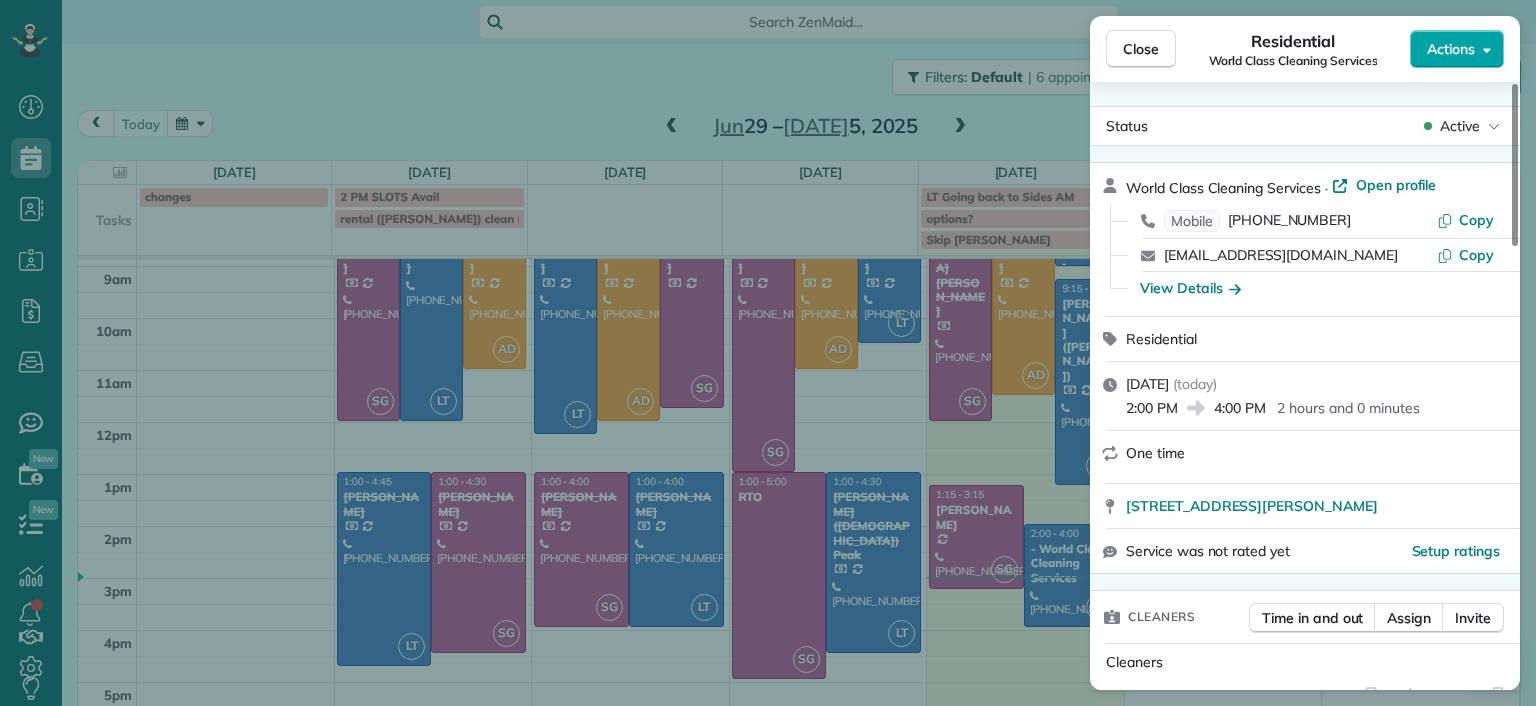 click on "Actions" at bounding box center [1451, 49] 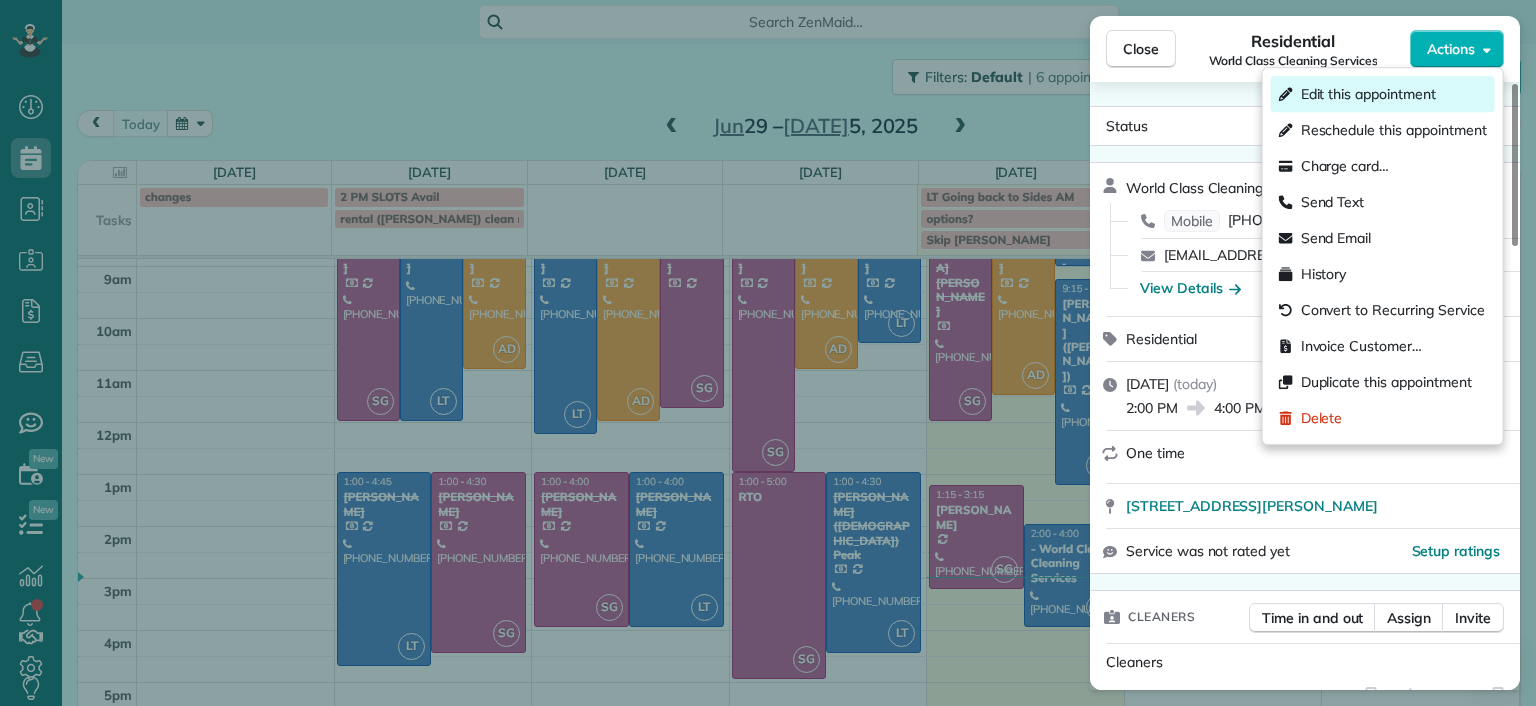 click on "Edit this appointment" at bounding box center (1368, 94) 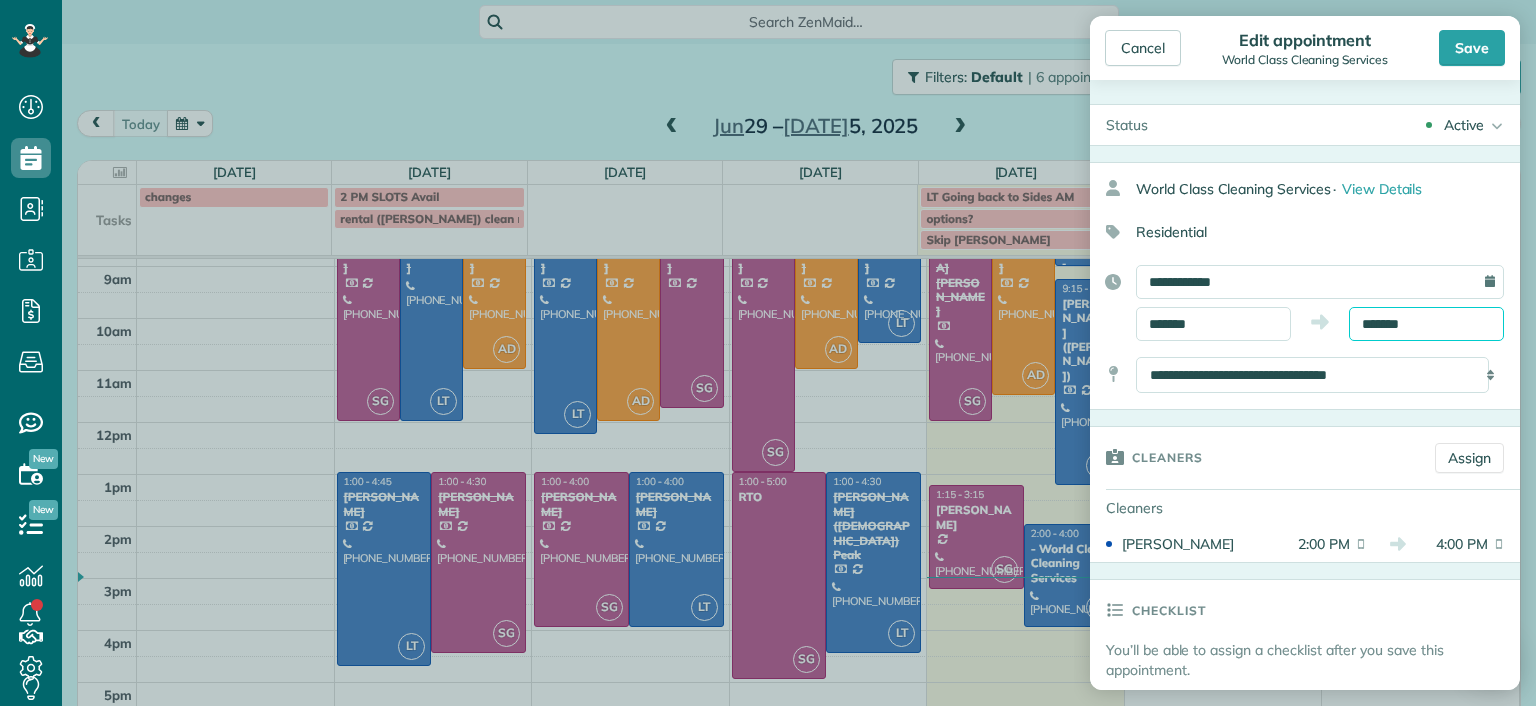 click on "*******" at bounding box center (1426, 324) 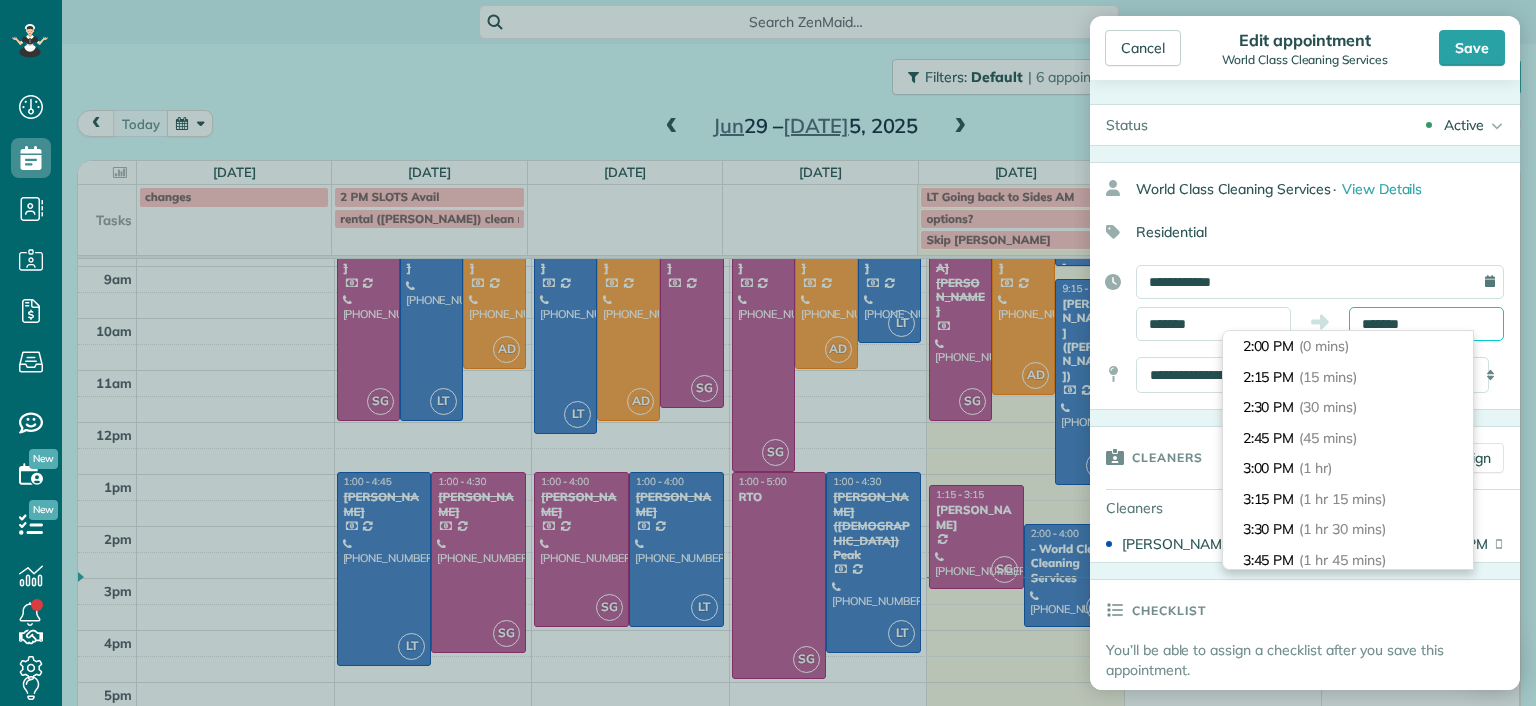 scroll, scrollTop: 213, scrollLeft: 0, axis: vertical 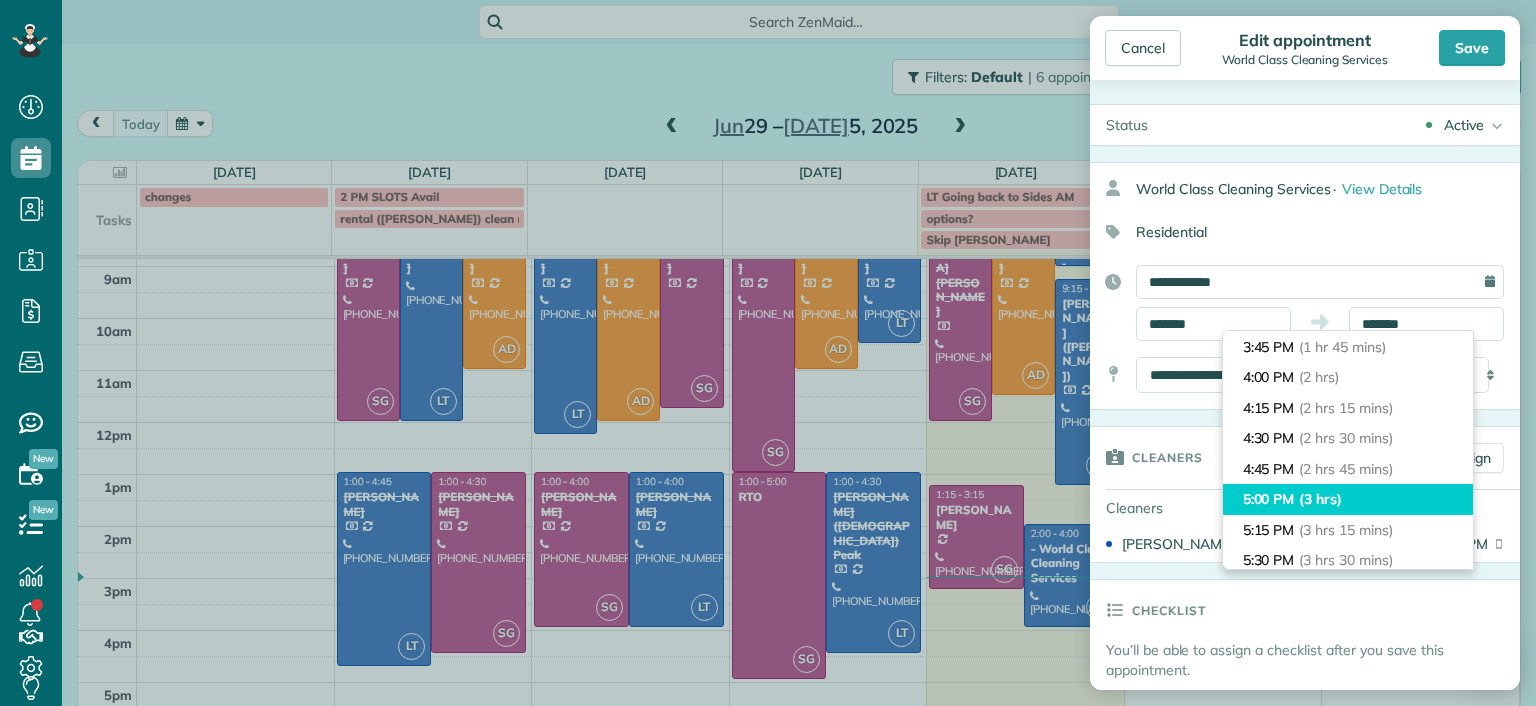 type on "*******" 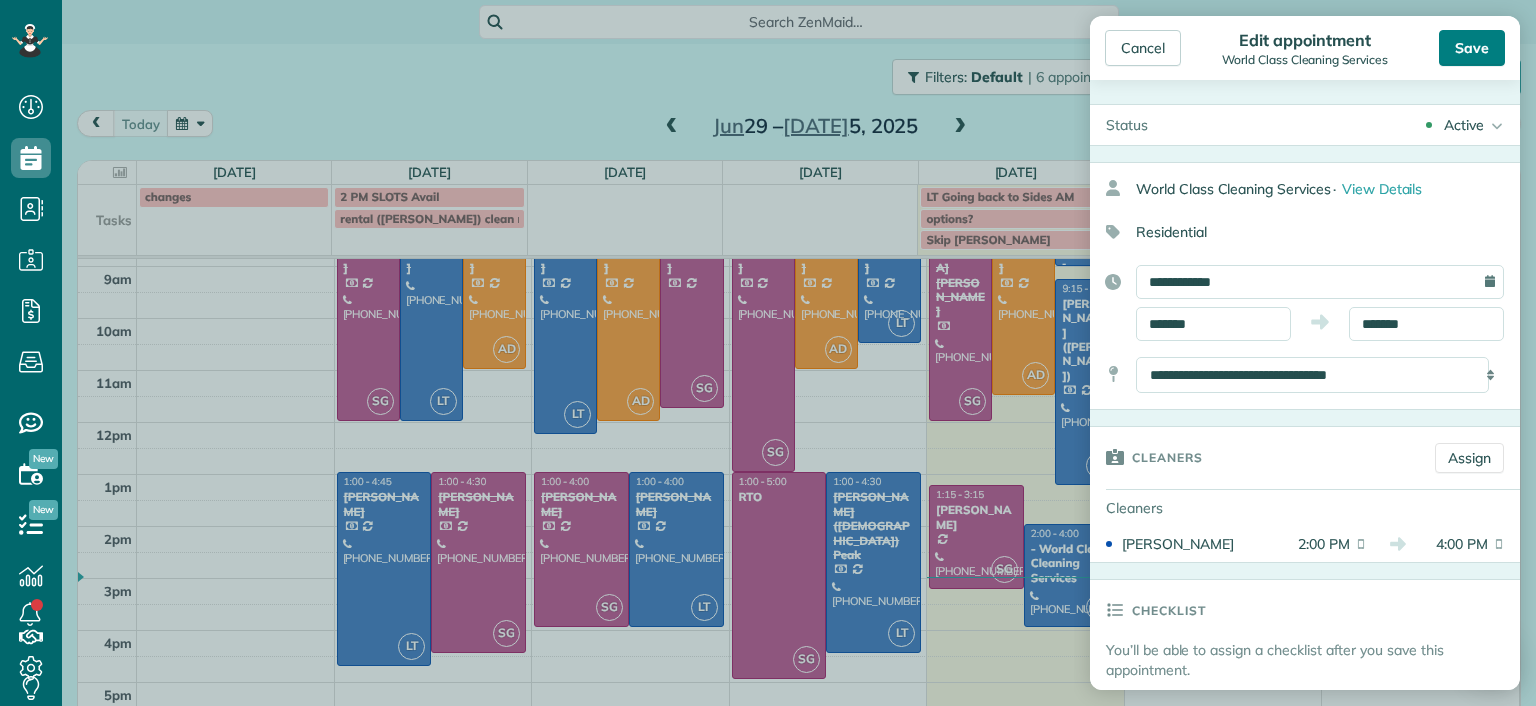 click on "Save" at bounding box center [1472, 48] 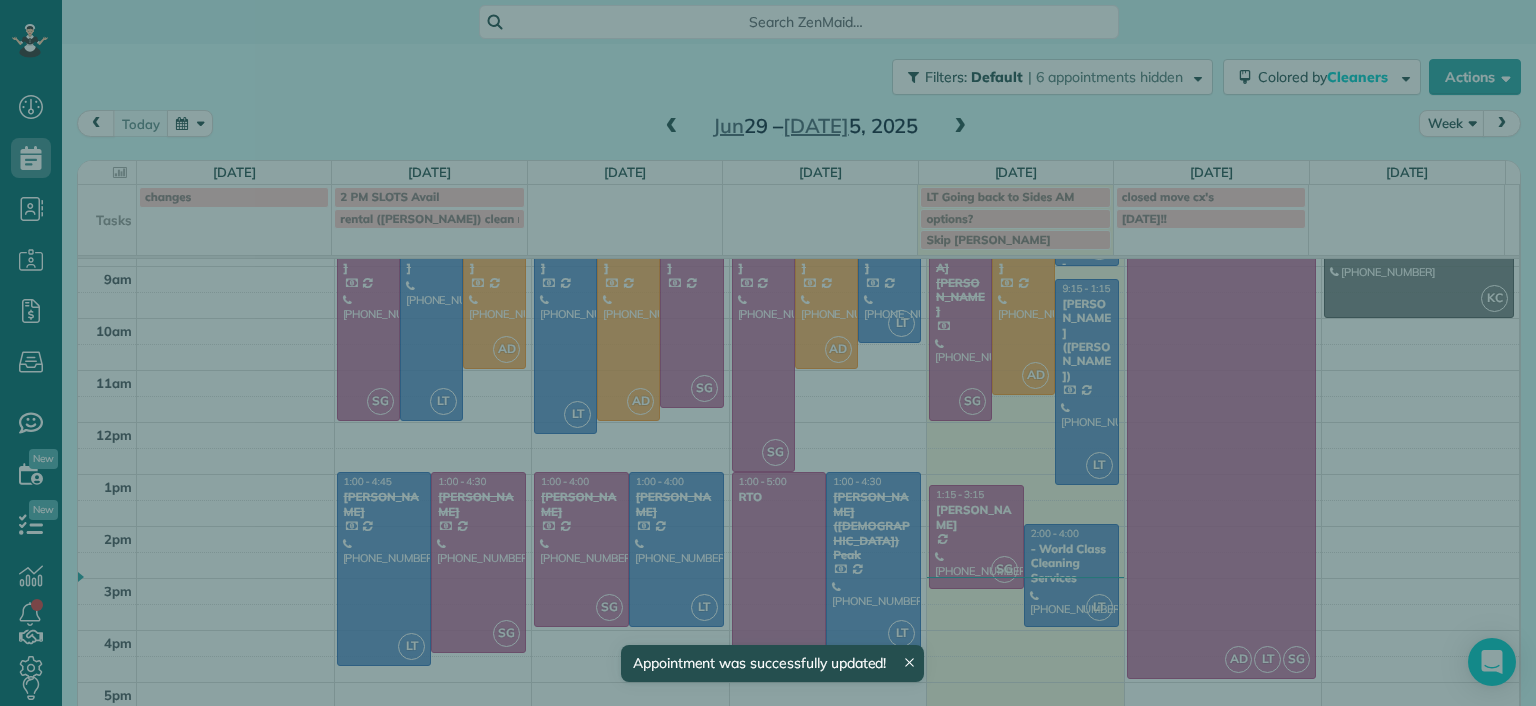 scroll, scrollTop: 96, scrollLeft: 0, axis: vertical 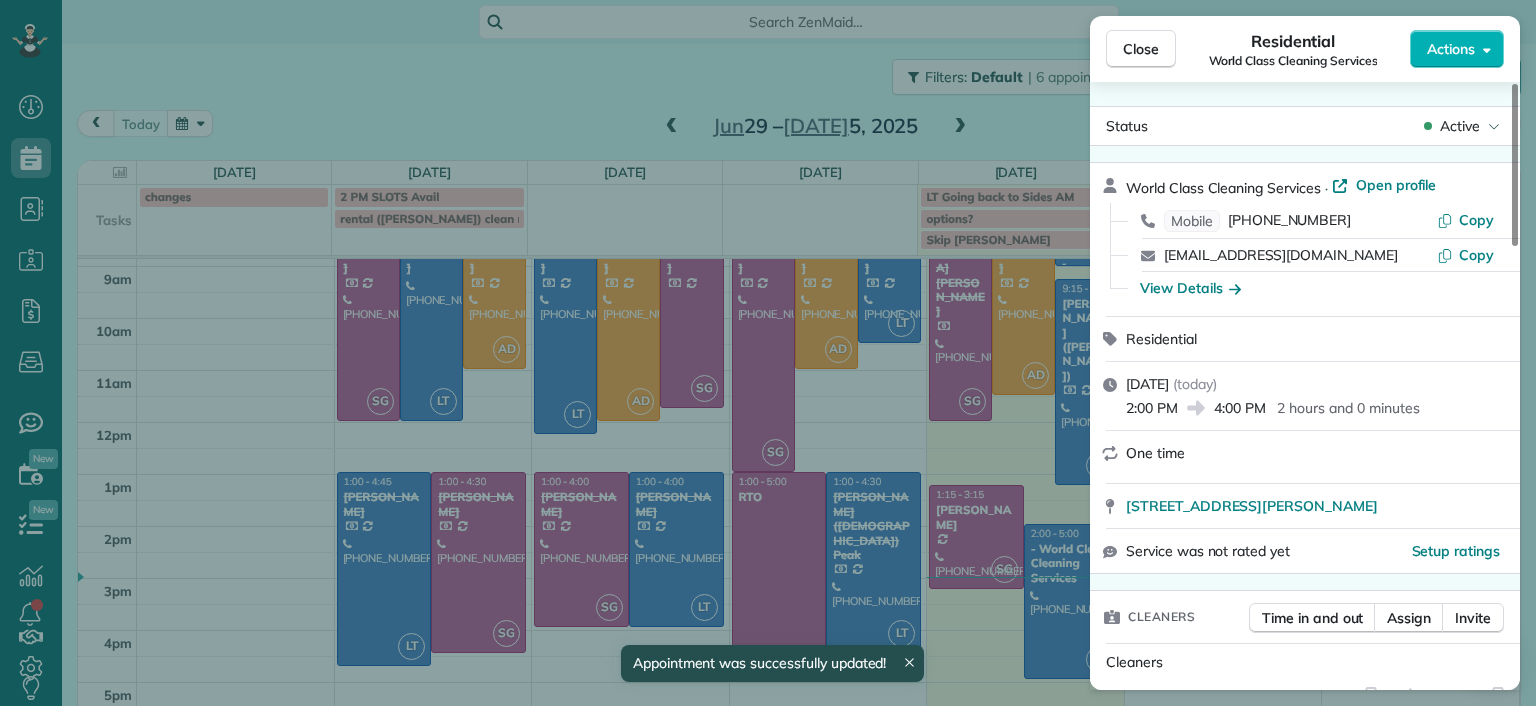 click on "Close Residential World Class Cleaning Services Actions Status Active World Class Cleaning Services · Open profile Mobile (804) 201-4010 Copy info@cleaningrva.com Copy View Details Residential Thursday, July 03, 2025 ( today ) 2:00 PM 4:00 PM 2 hours and 0 minutes One time 1123 Gaskins Road Richmond VA 23238 Service was not rated yet Setup ratings Cleaners Time in and out Assign Invite Cleaners Laura   Thaller 2:00 PM 4:00 PM Checklist Try Now Keep this appointment up to your standards. Stay on top of every detail, keep your cleaners organised, and your client happy. Assign a checklist Watch a 5 min demo Billing Billing actions Price $0.00 Overcharge $0.00 Discount $0.00 Coupon discount - Primary tax - Secondary tax - Total appointment price $0.00 Tips collected New feature! $0.00 Mark as paid Total including tip $0.00 Get paid online in no-time! Send an invoice and reward your cleaners with tips Charge customer credit card Appointment custom fields Man Hours - Type of Cleaning  - Reason for Skip - Notes 0 0" at bounding box center [768, 353] 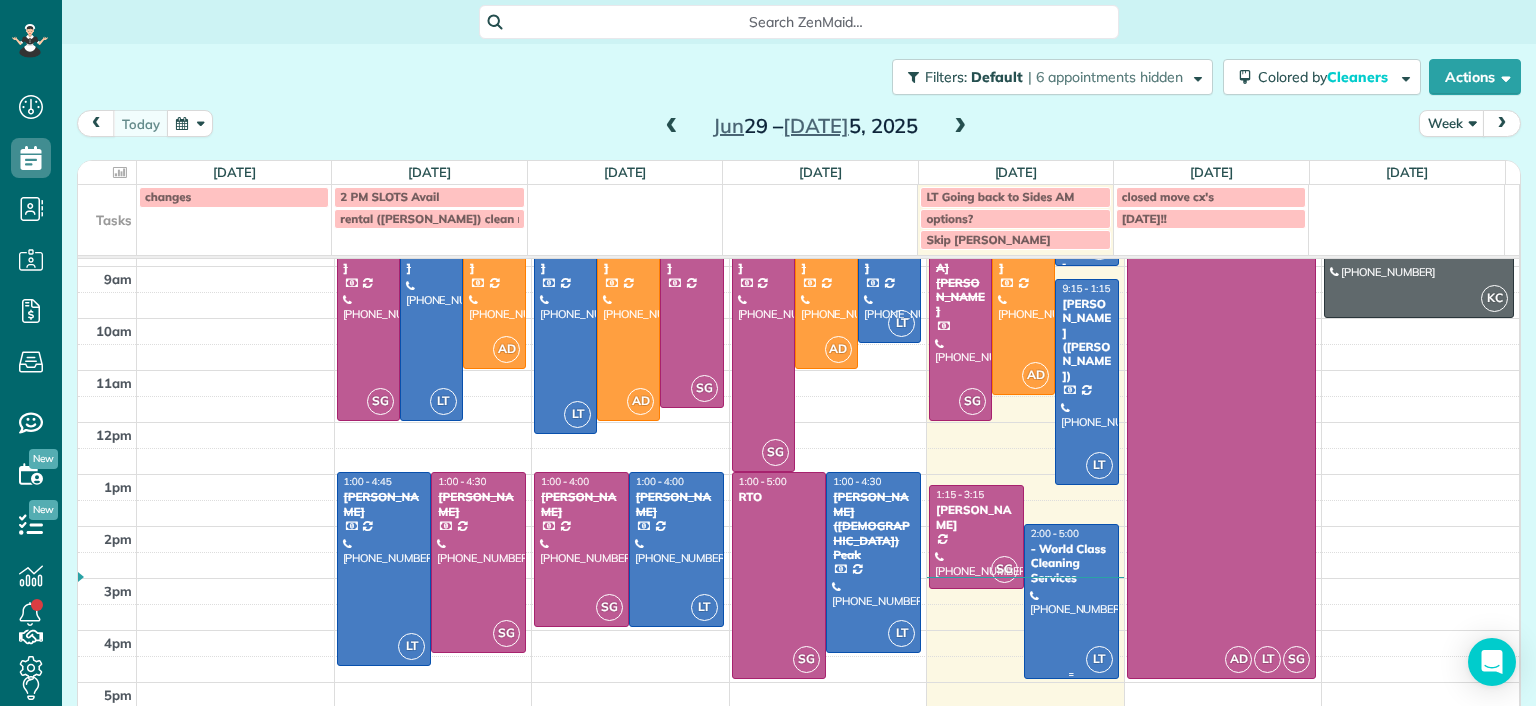 click on "2:00 - 5:00  - World Class Cleaning Services" at bounding box center [1071, 556] 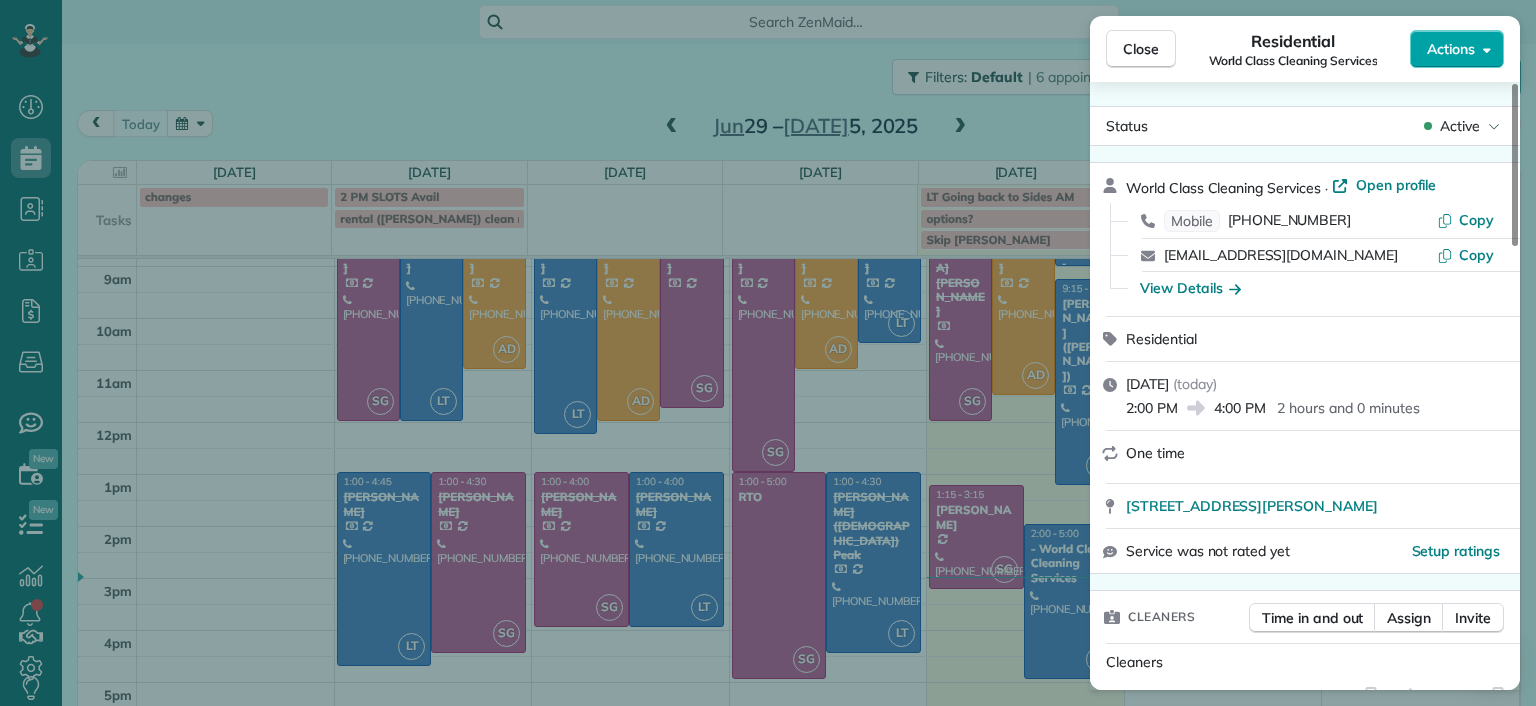 click on "Actions" at bounding box center [1457, 49] 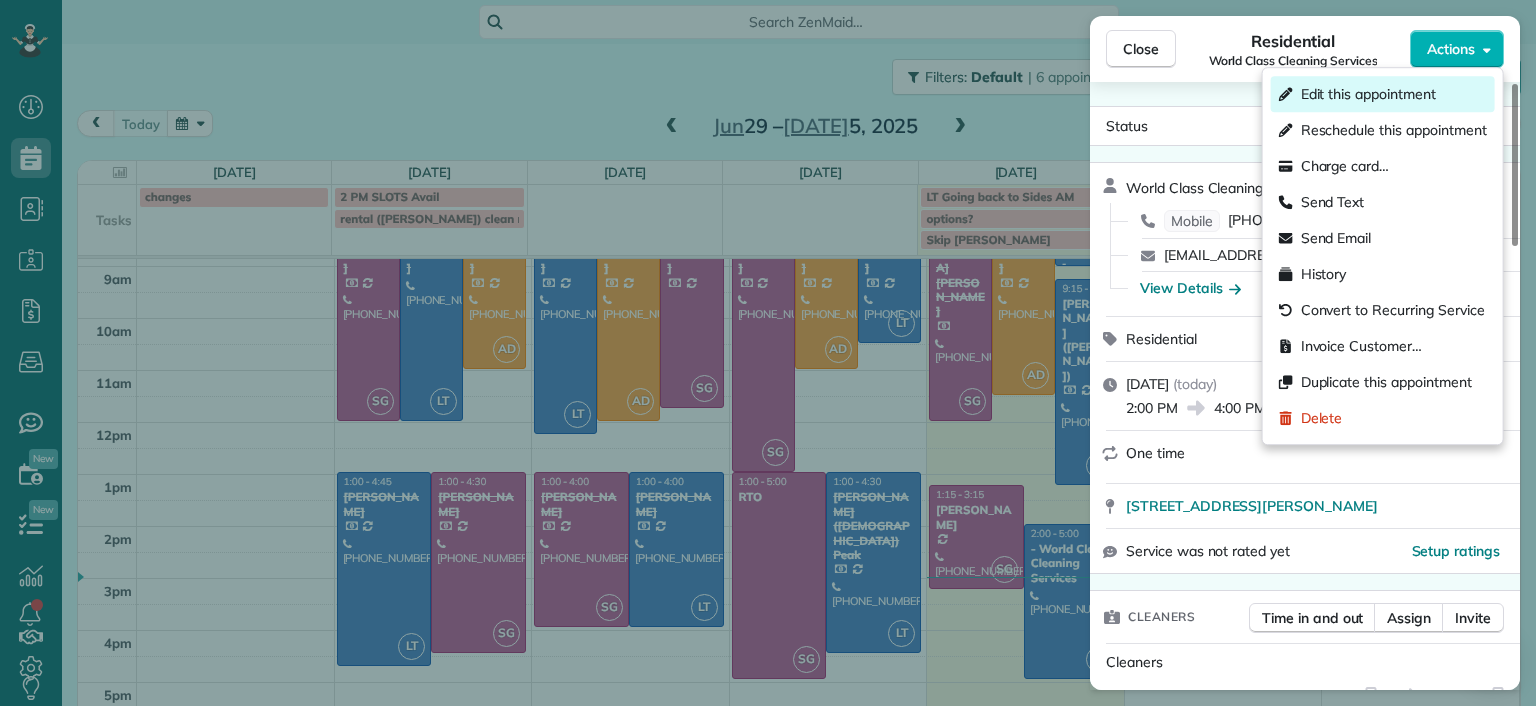 click on "Edit this appointment" at bounding box center (1368, 94) 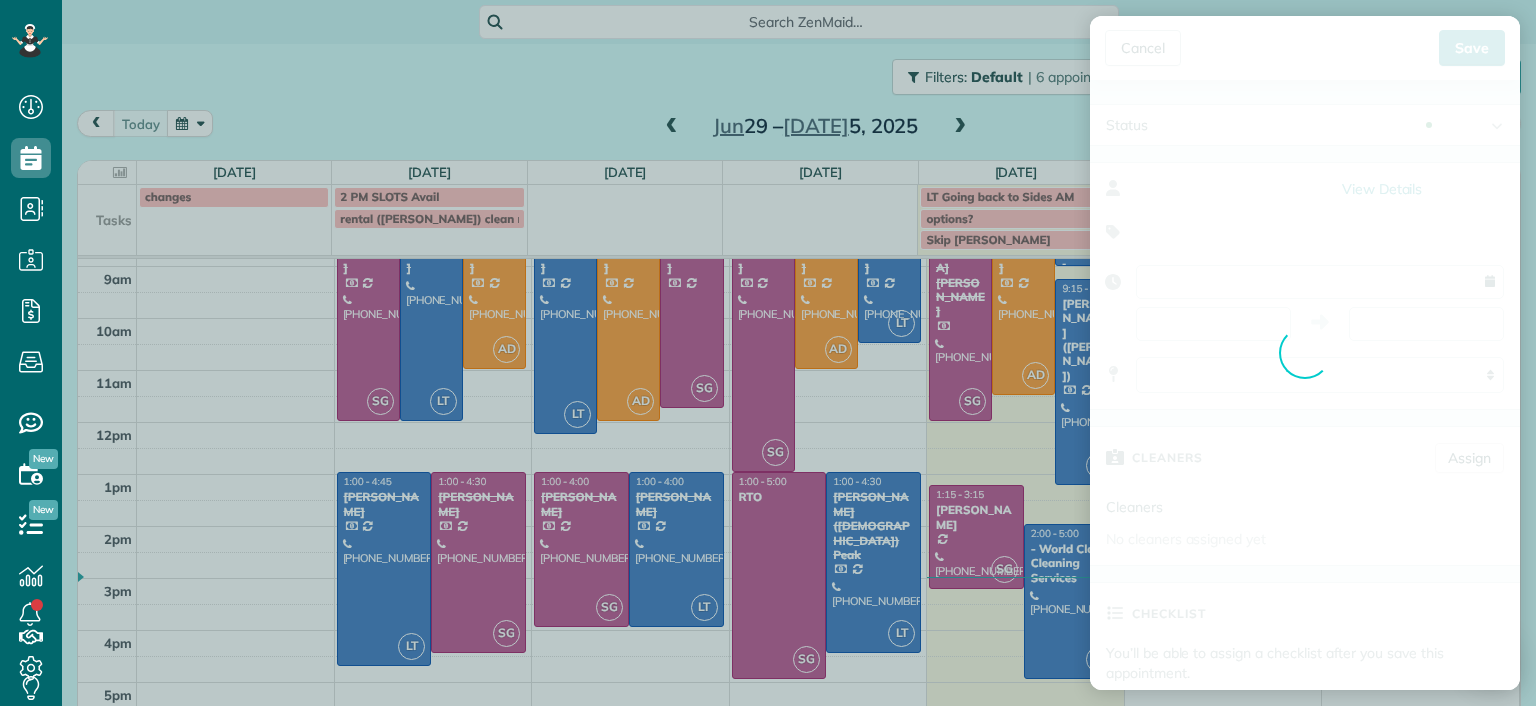 type on "**********" 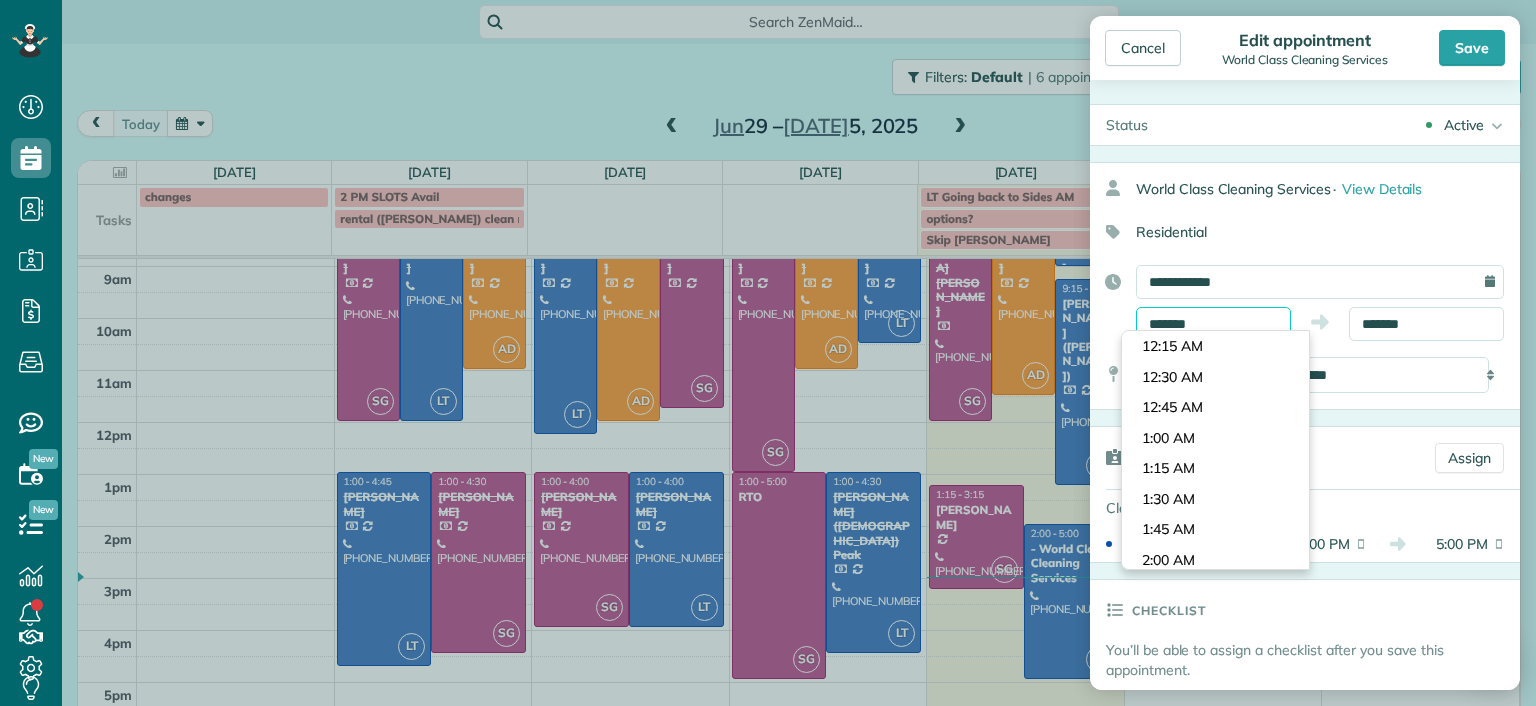 click on "*******" at bounding box center [1213, 324] 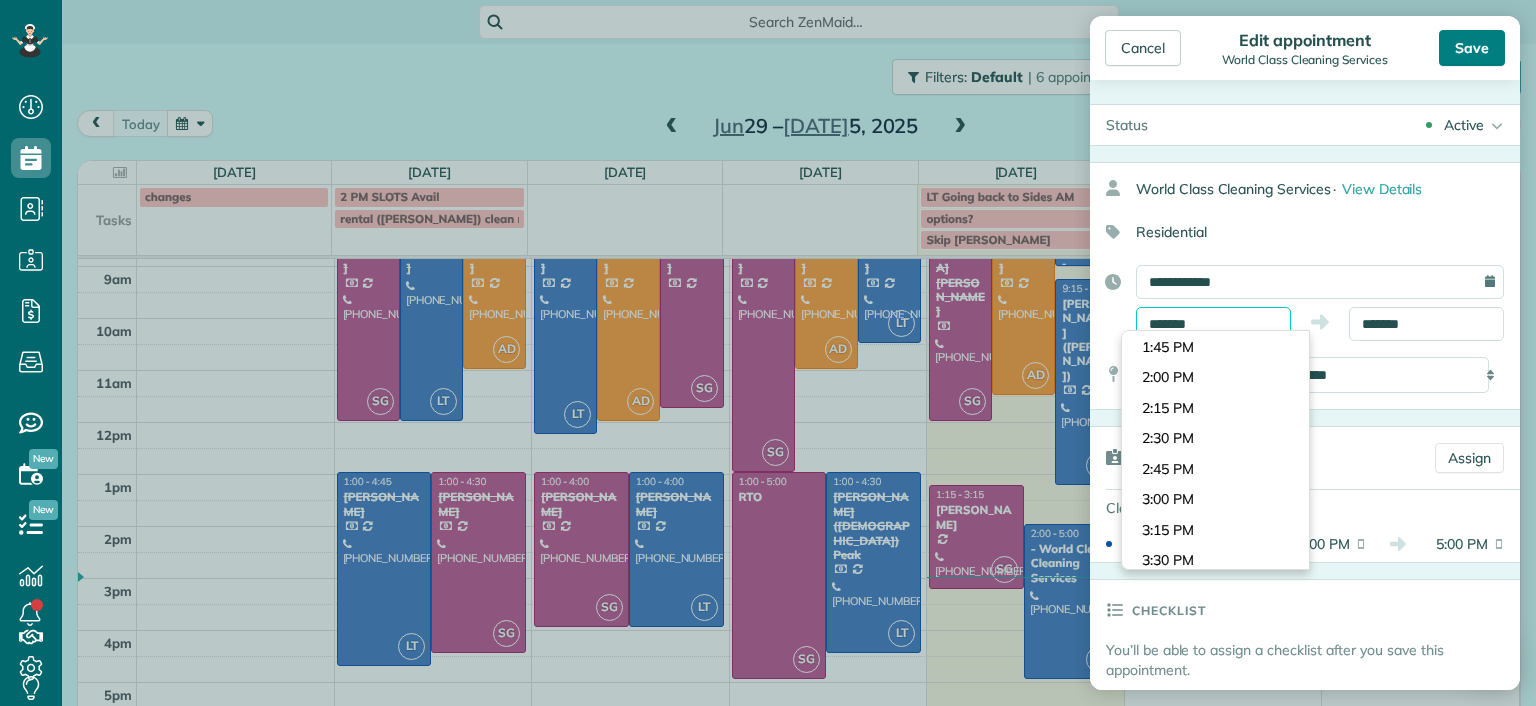 type on "*******" 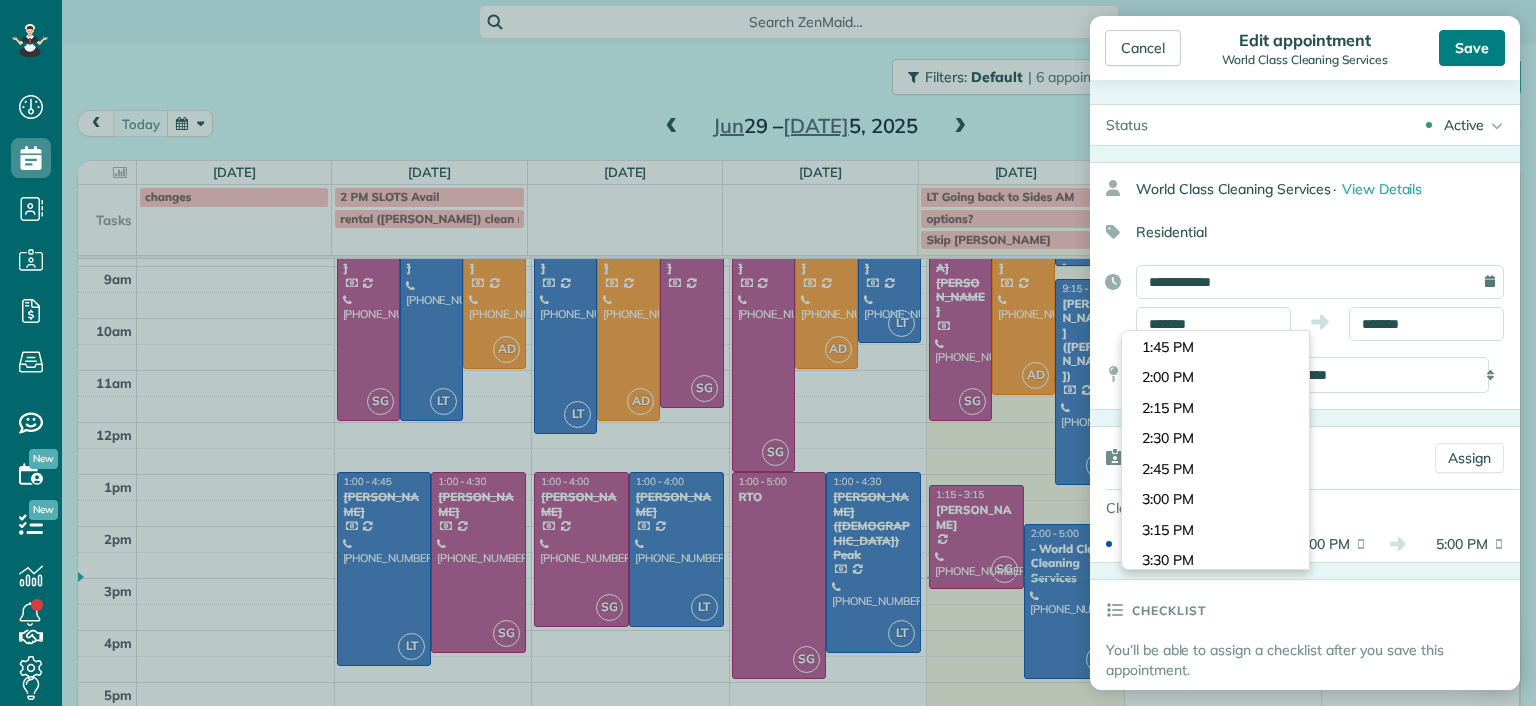 click on "Save" at bounding box center [1472, 48] 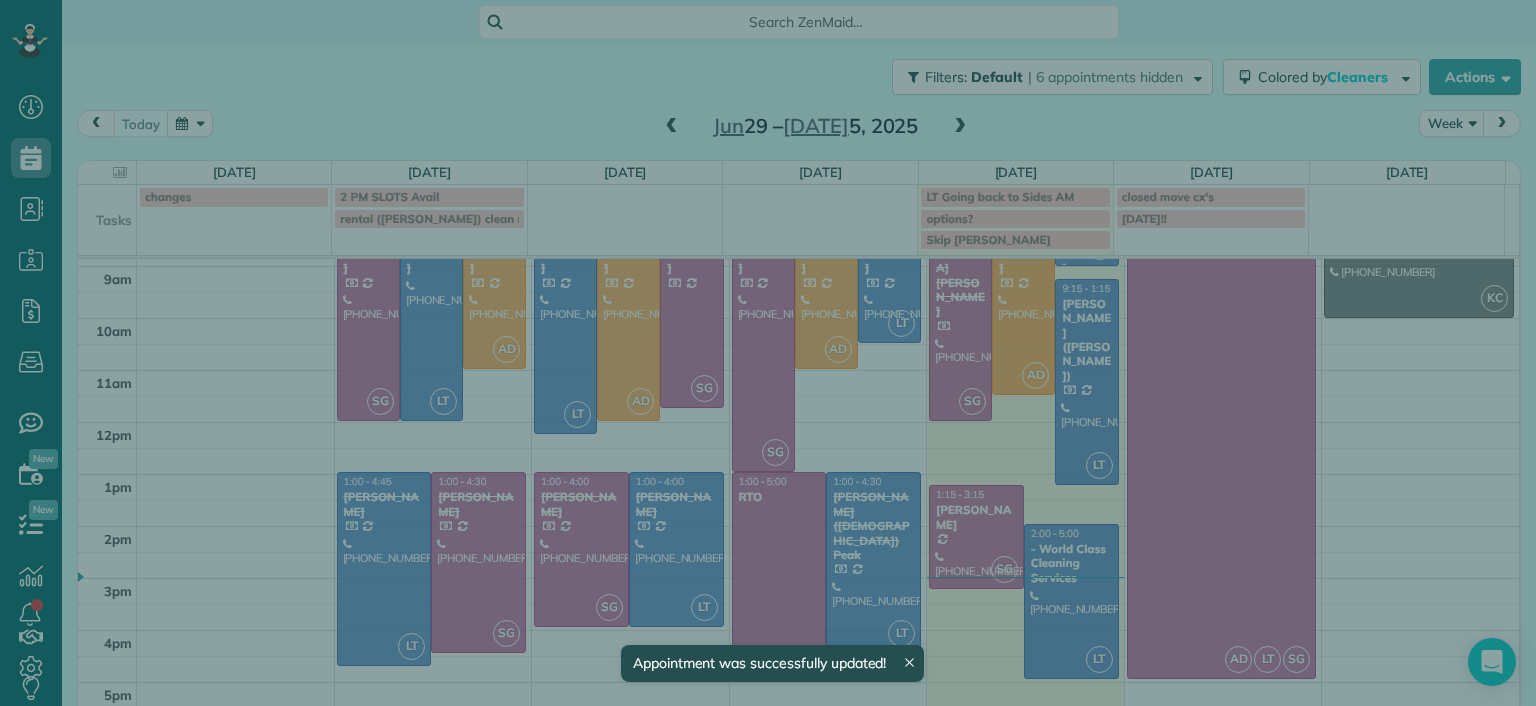 scroll, scrollTop: 96, scrollLeft: 0, axis: vertical 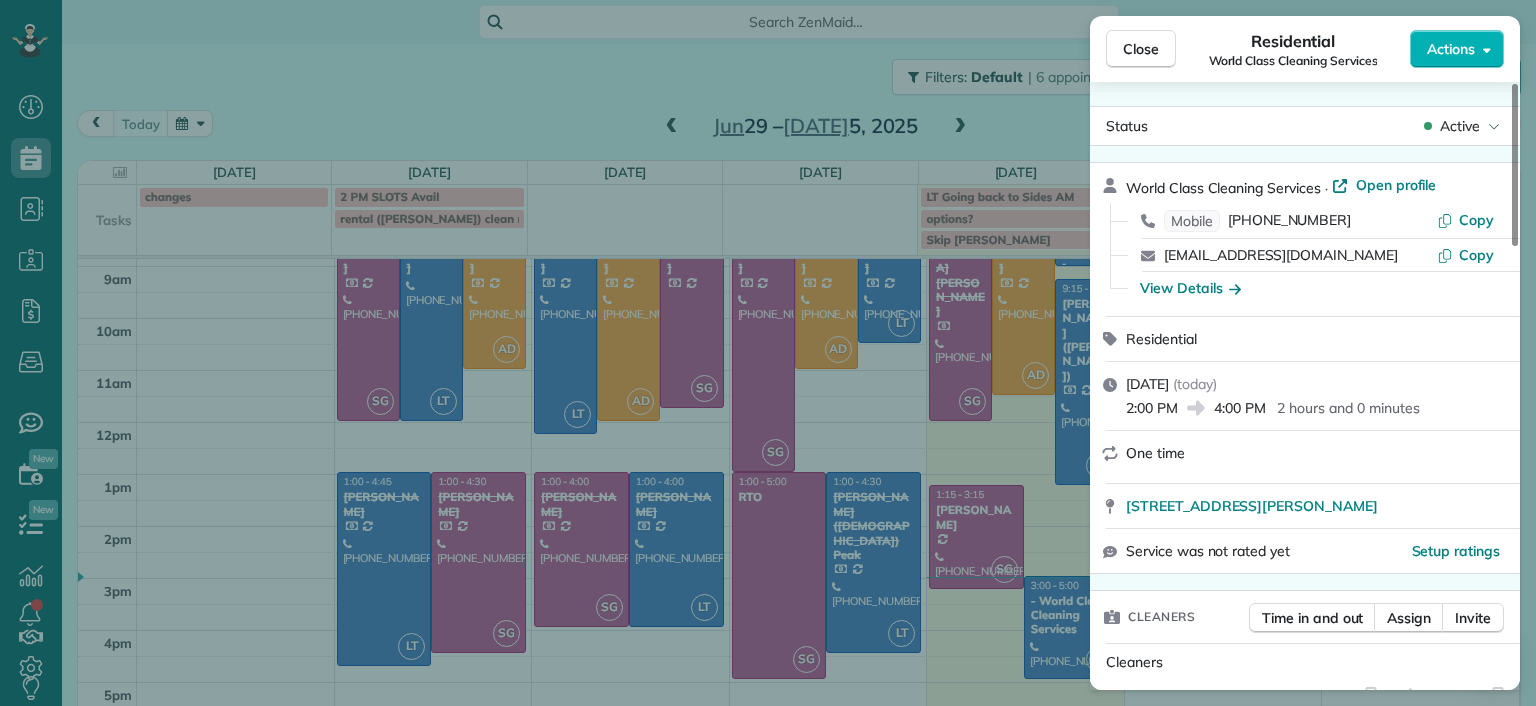 click on "Close Residential World Class Cleaning Services Actions Status Active World Class Cleaning Services · Open profile Mobile (804) 201-4010 Copy info@cleaningrva.com Copy View Details Residential Thursday, July 03, 2025 ( today ) 2:00 PM 4:00 PM 2 hours and 0 minutes One time 1123 Gaskins Road Richmond VA 23238 Service was not rated yet Setup ratings Cleaners Time in and out Assign Invite Cleaners Laura   Thaller 2:00 PM 4:00 PM Checklist Try Now Keep this appointment up to your standards. Stay on top of every detail, keep your cleaners organised, and your client happy. Assign a checklist Watch a 5 min demo Billing Billing actions Price $0.00 Overcharge $0.00 Discount $0.00 Coupon discount - Primary tax - Secondary tax - Total appointment price $0.00 Tips collected New feature! $0.00 Mark as paid Total including tip $0.00 Get paid online in no-time! Send an invoice and reward your cleaners with tips Charge customer credit card Appointment custom fields Man Hours - Type of Cleaning  - Reason for Skip - Notes 0 0" at bounding box center (768, 353) 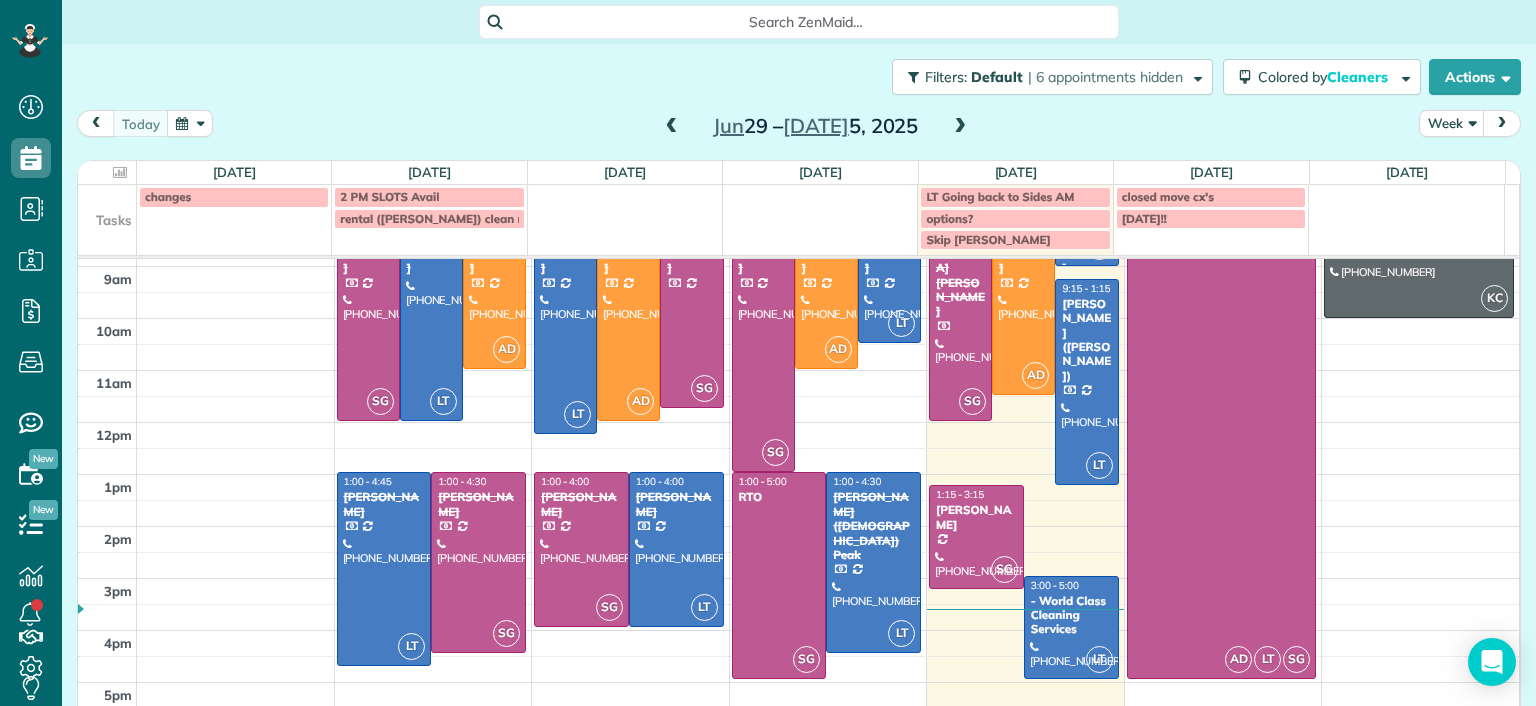 click on "Search ZenMaid…" at bounding box center [806, 22] 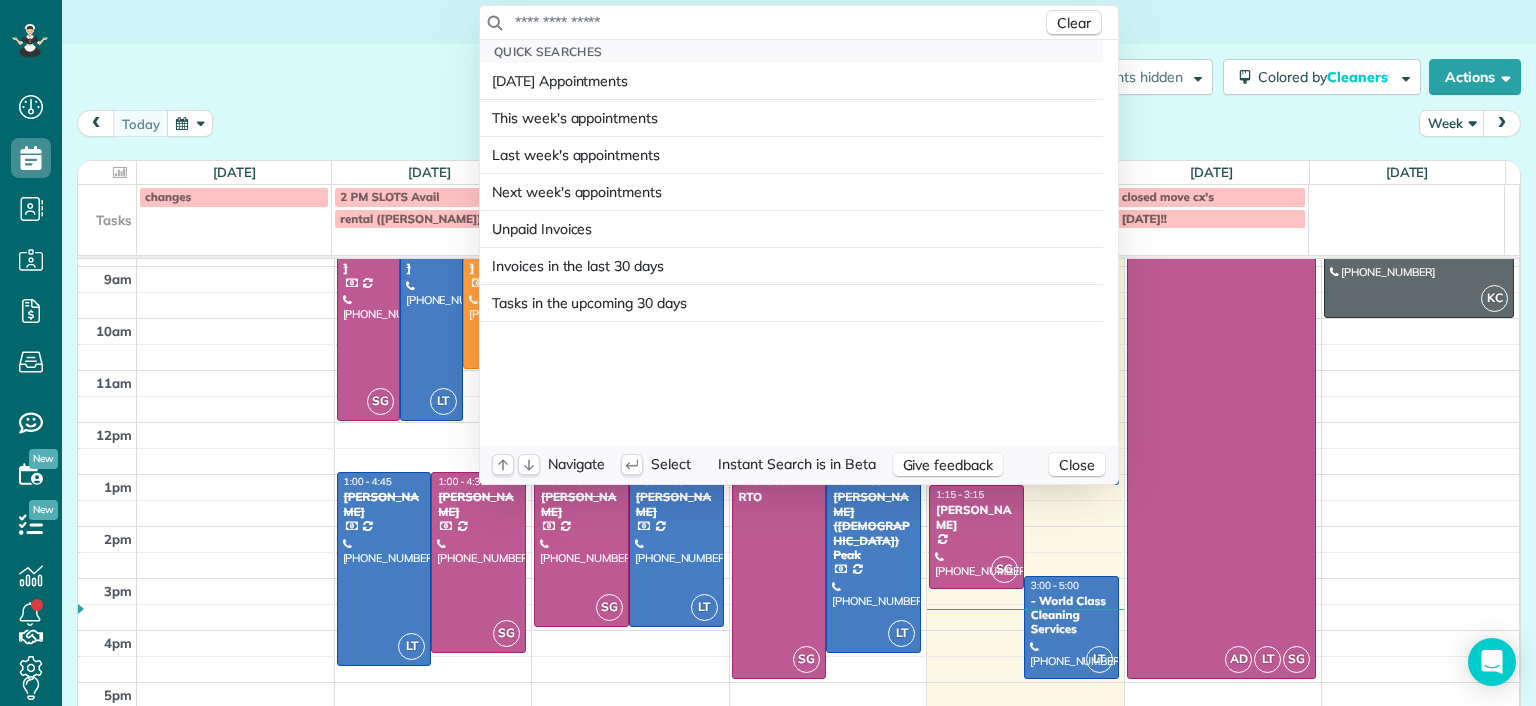 click at bounding box center [778, 22] 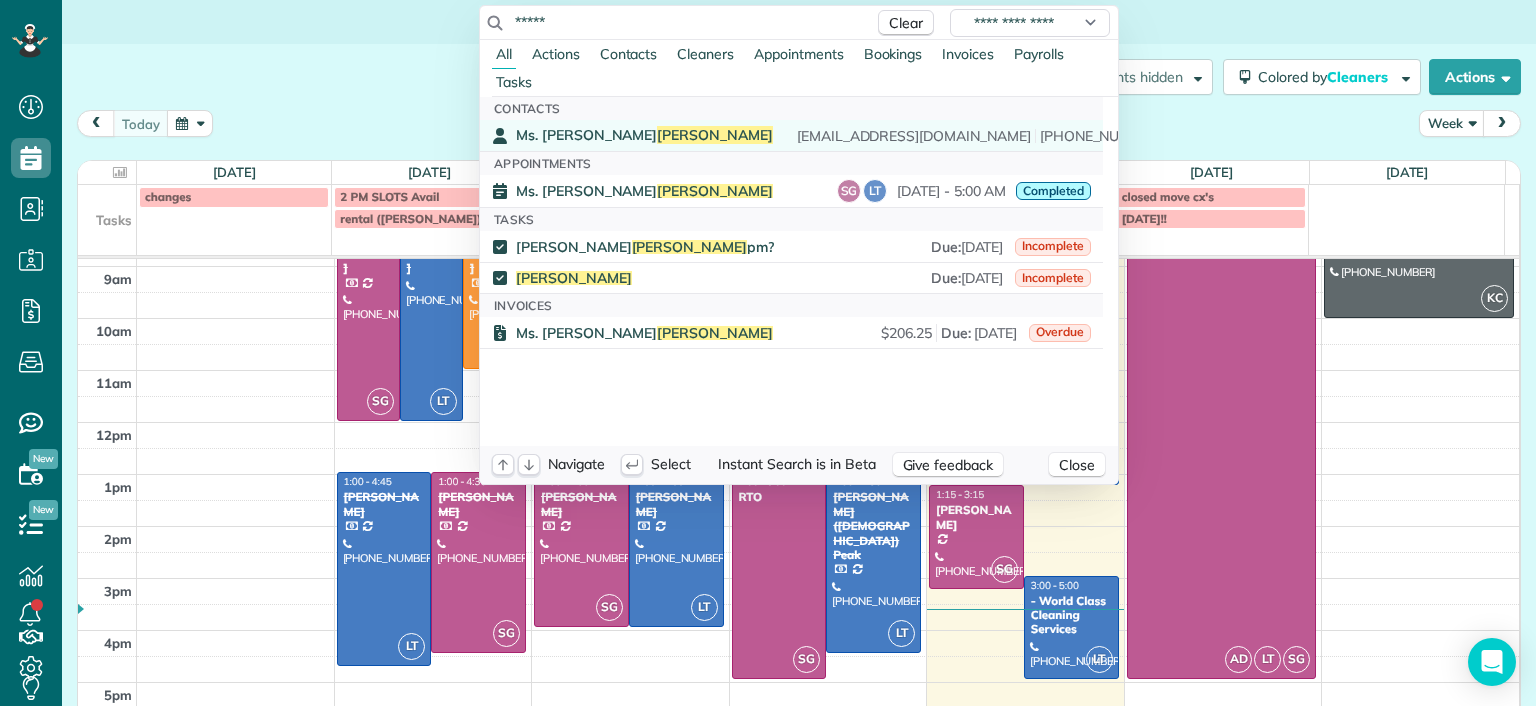 type on "*****" 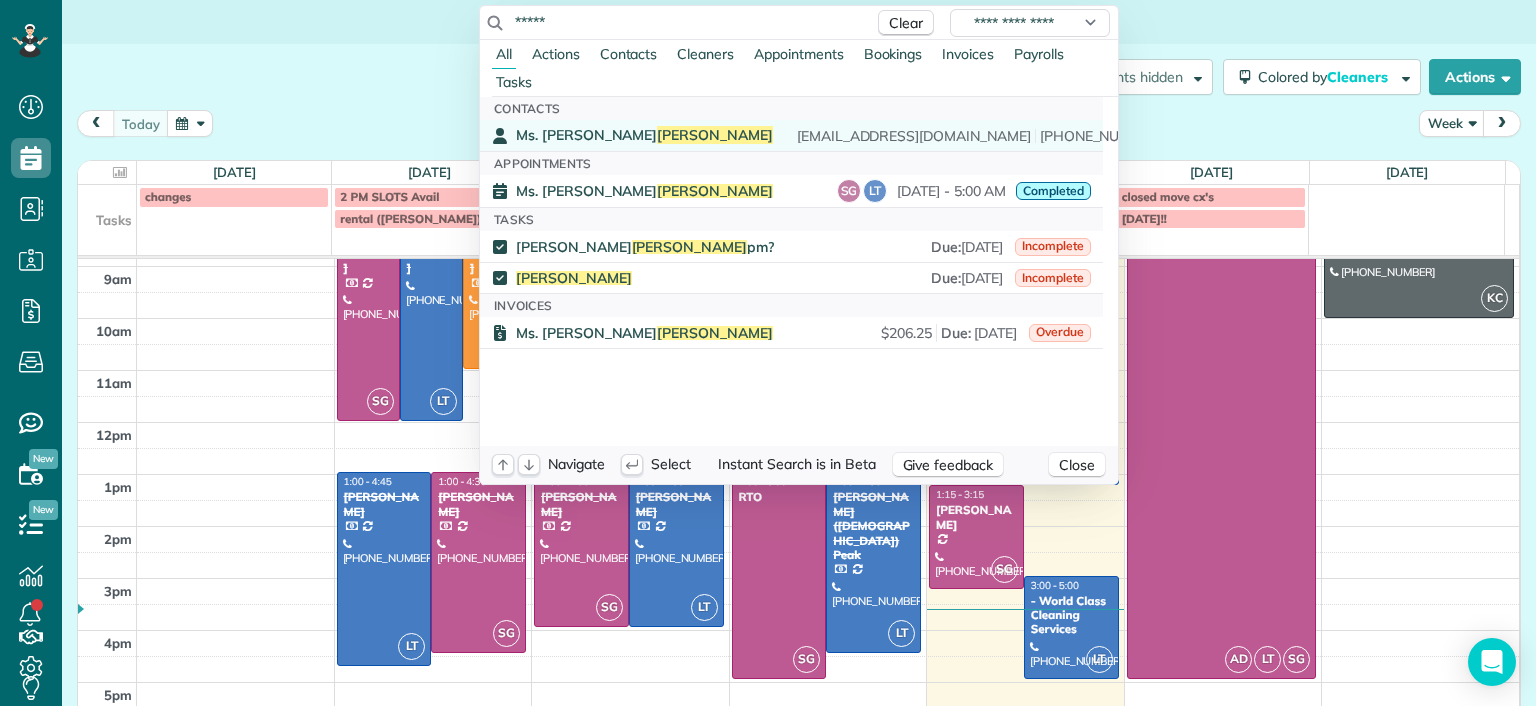click on "Welch" at bounding box center (715, 135) 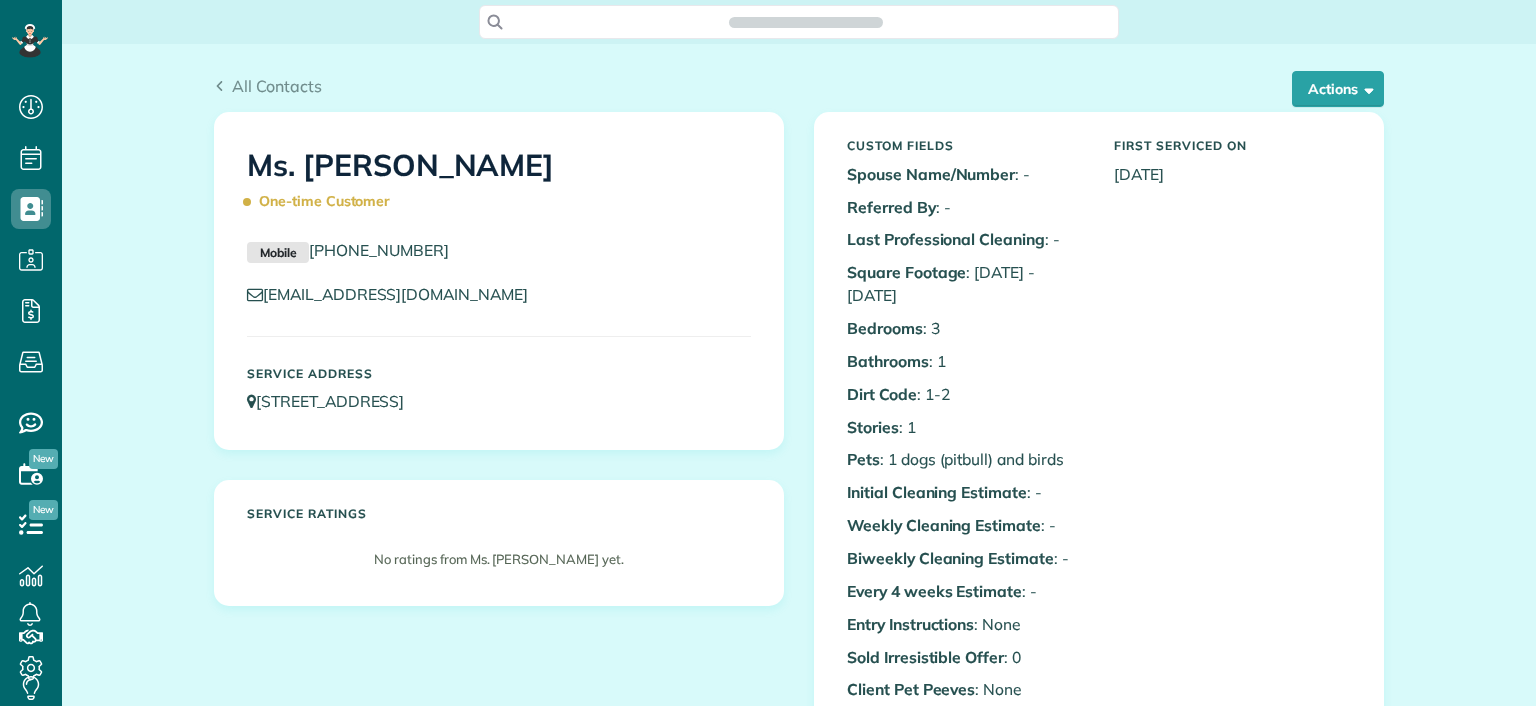 scroll, scrollTop: 0, scrollLeft: 0, axis: both 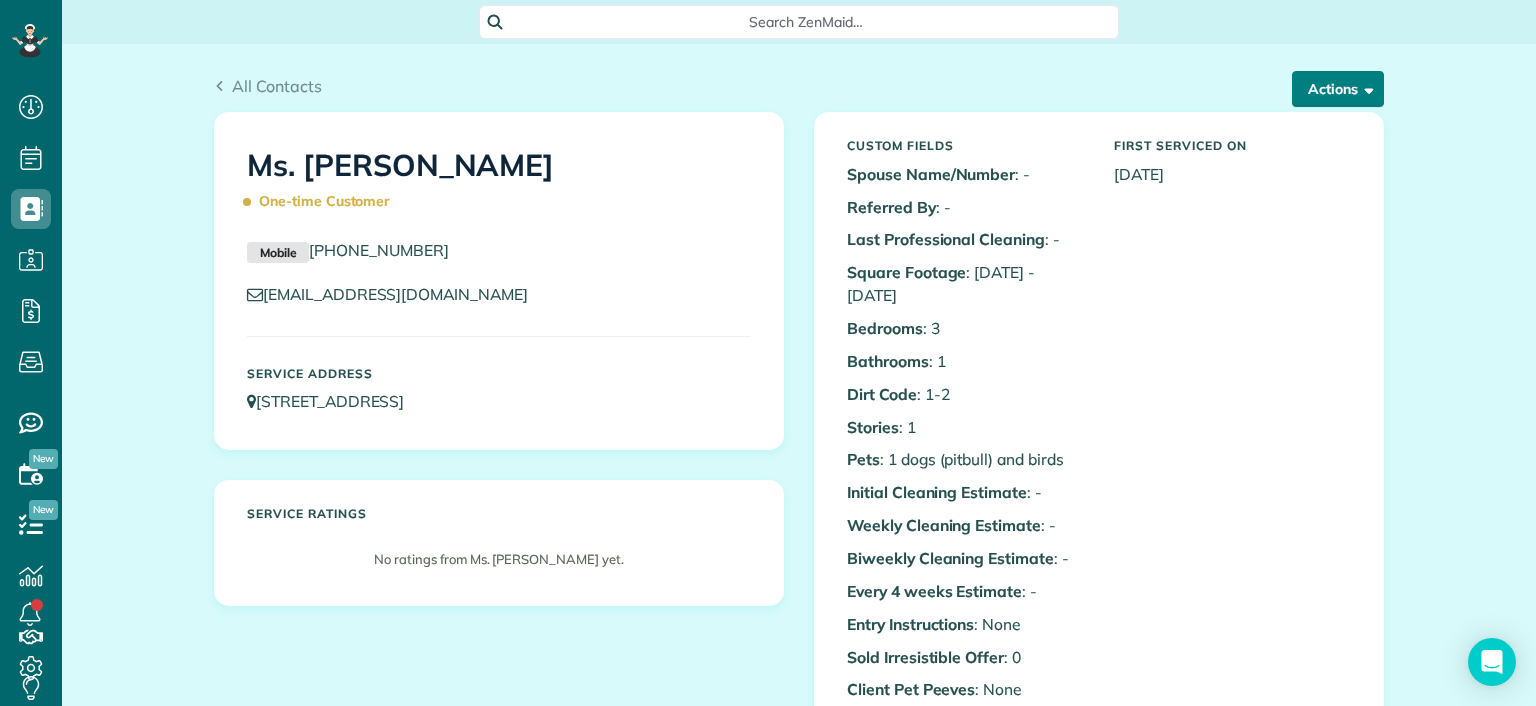 click on "Actions" at bounding box center [1338, 89] 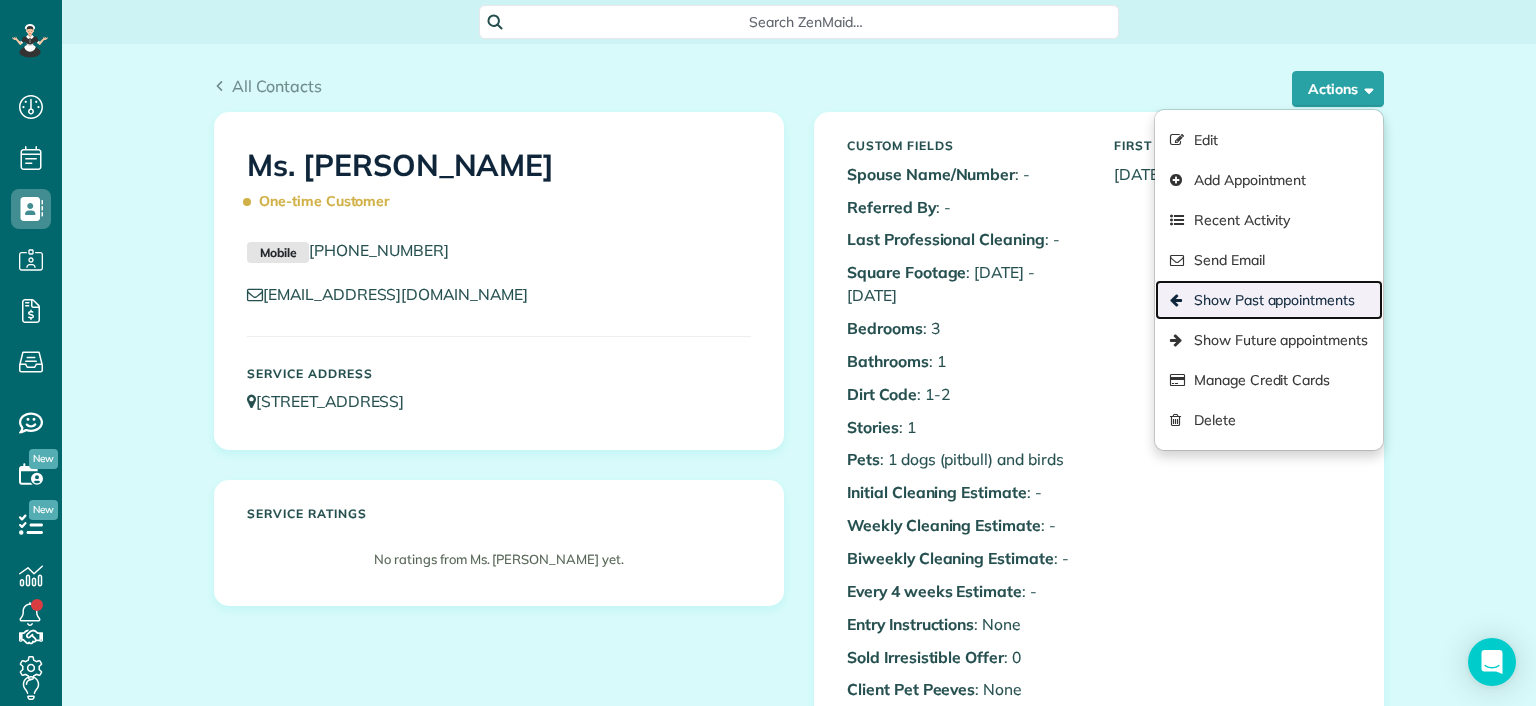 click on "Show Past appointments" at bounding box center [1269, 300] 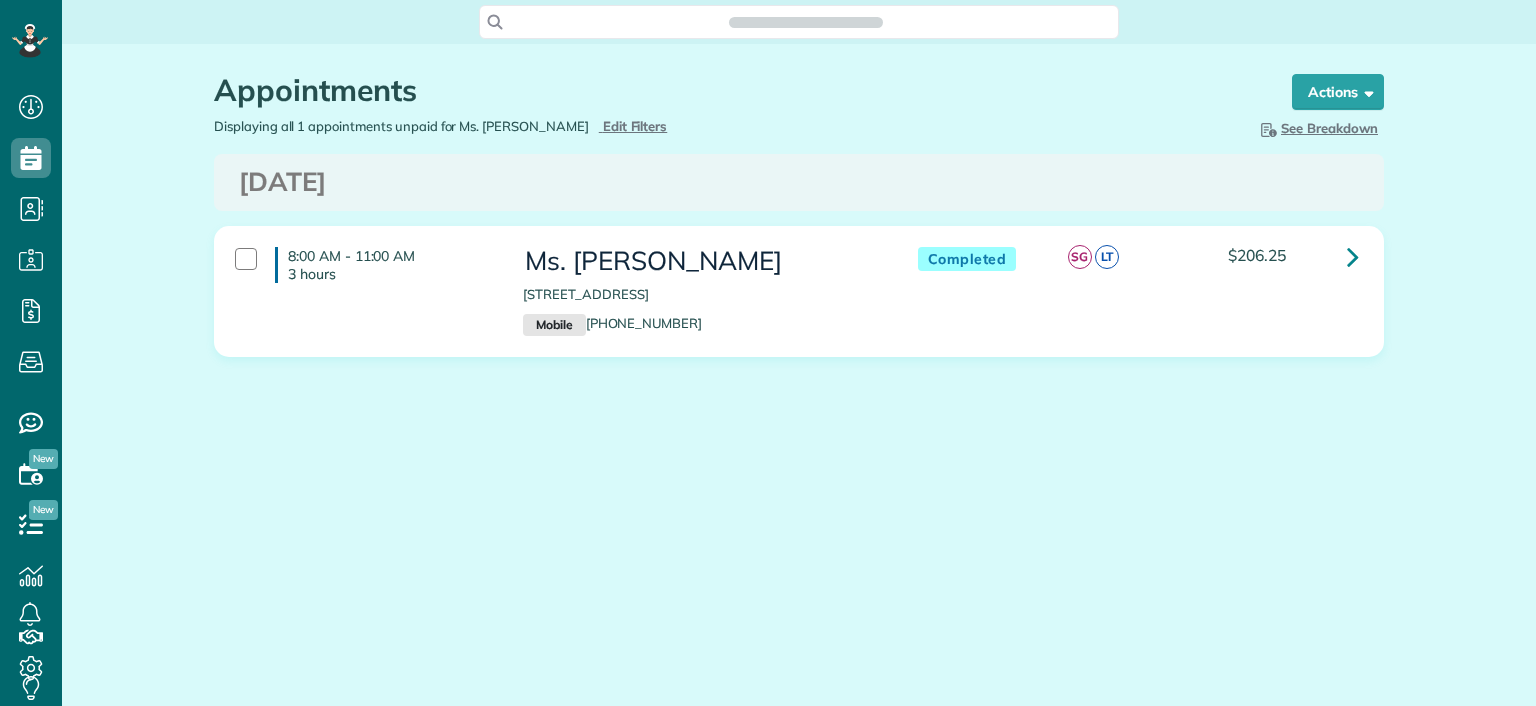 scroll, scrollTop: 0, scrollLeft: 0, axis: both 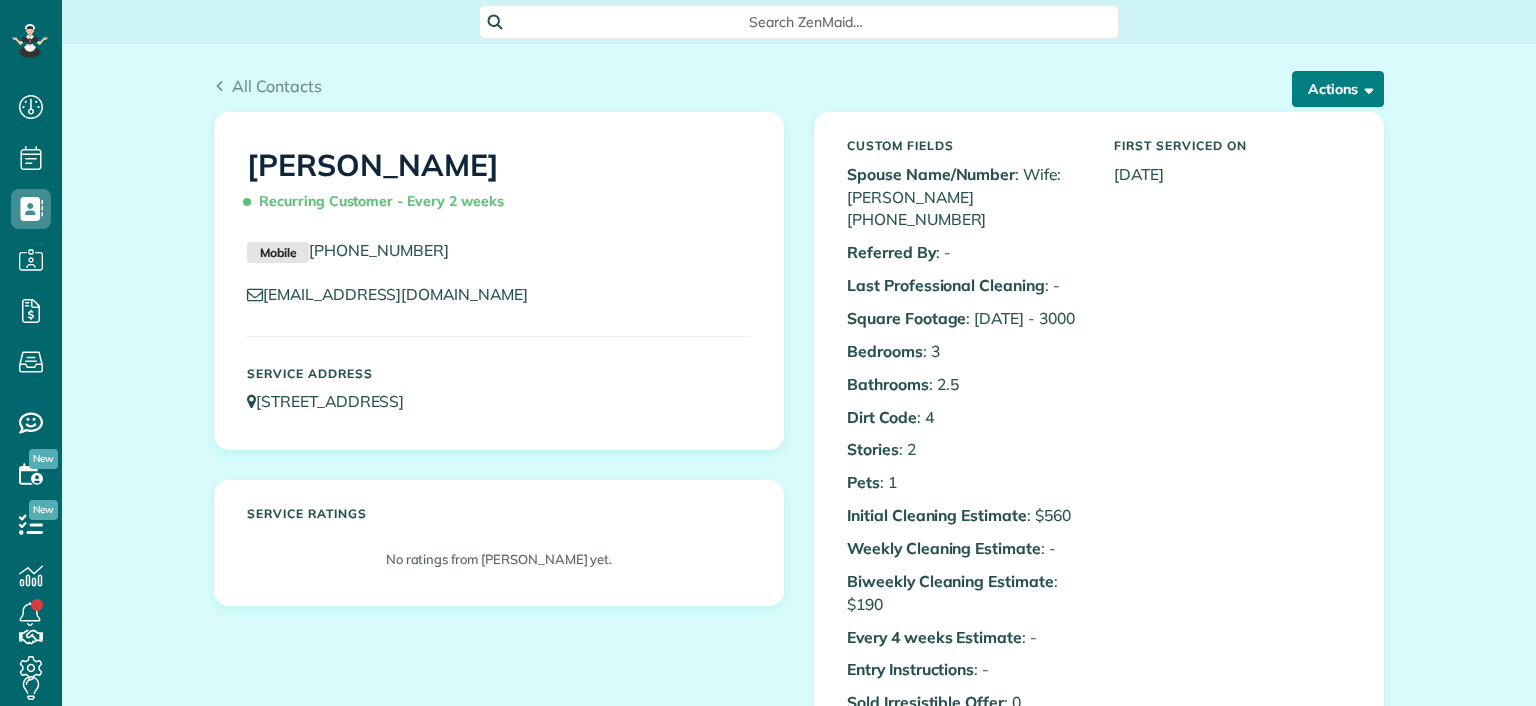 click on "Actions" at bounding box center [1338, 89] 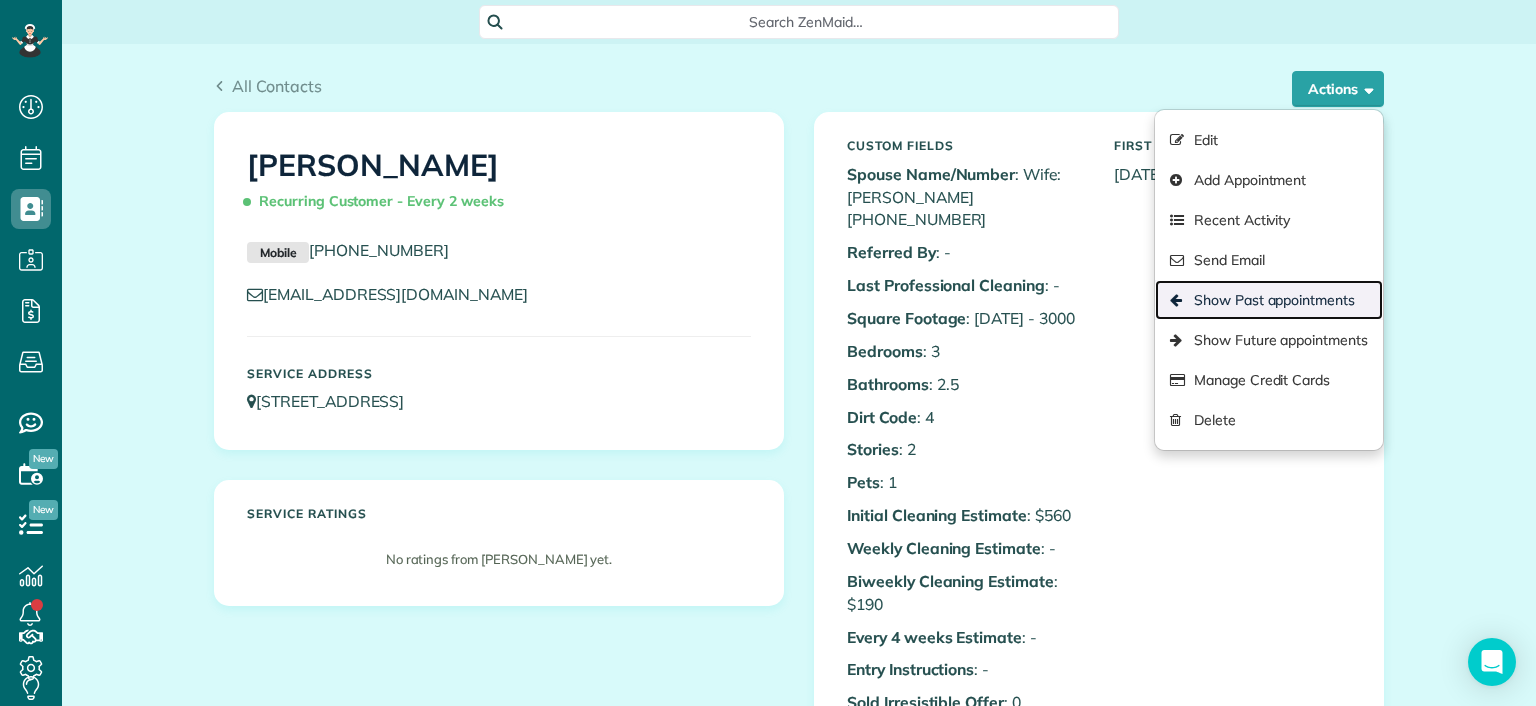 click on "Show Past appointments" at bounding box center [1269, 300] 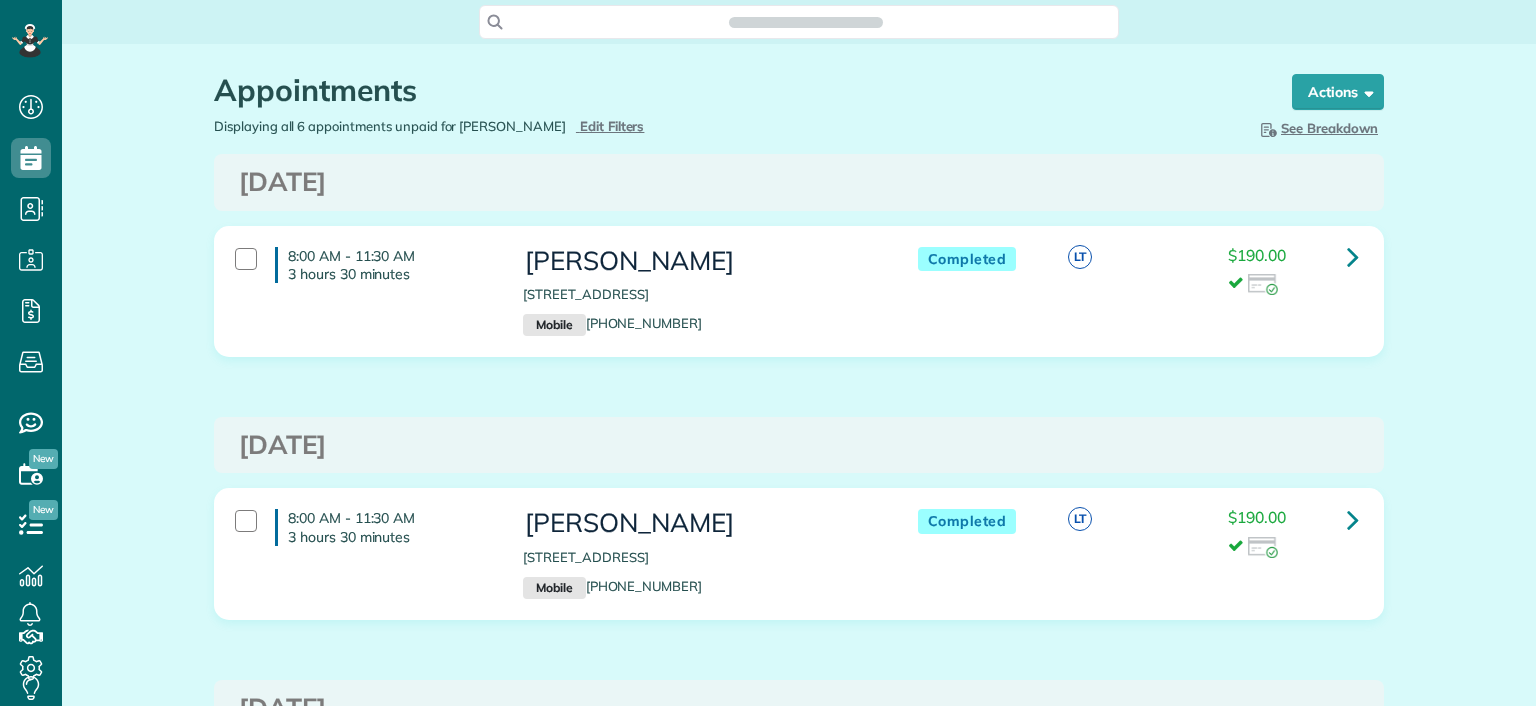 scroll, scrollTop: 0, scrollLeft: 0, axis: both 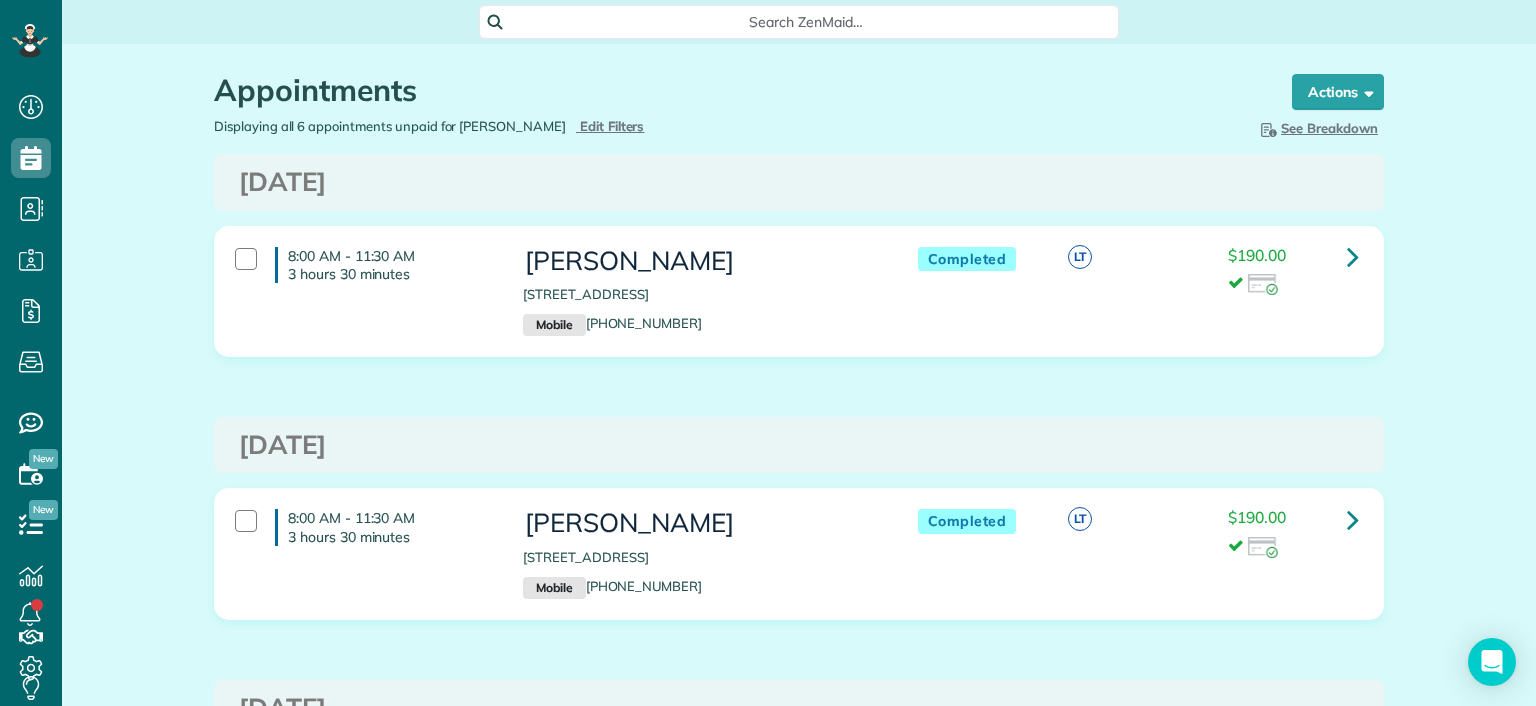 click on "[PERSON_NAME]" at bounding box center [700, 261] 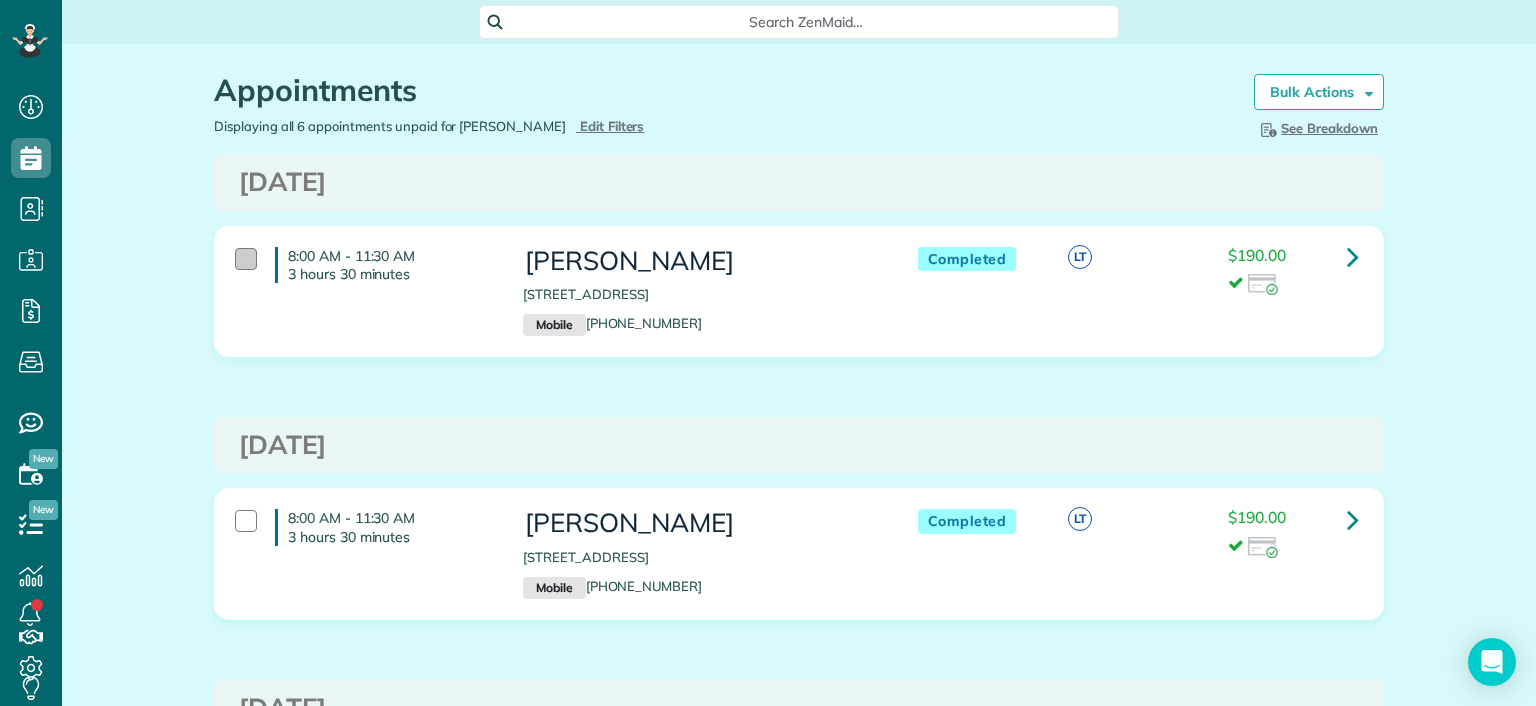 click on "8:00 AM - 11:30 AM
3 hours  30 minutes" at bounding box center [364, 265] 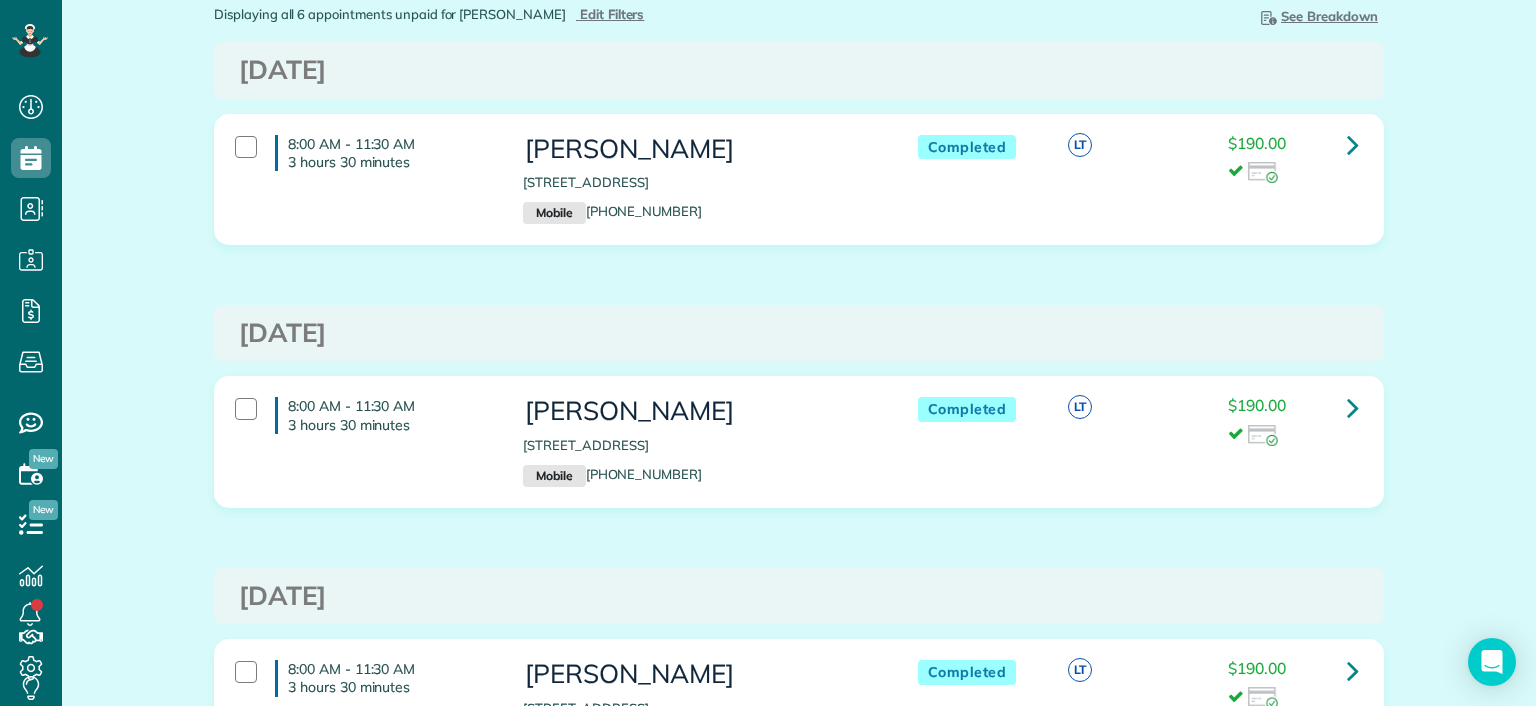 scroll, scrollTop: 0, scrollLeft: 0, axis: both 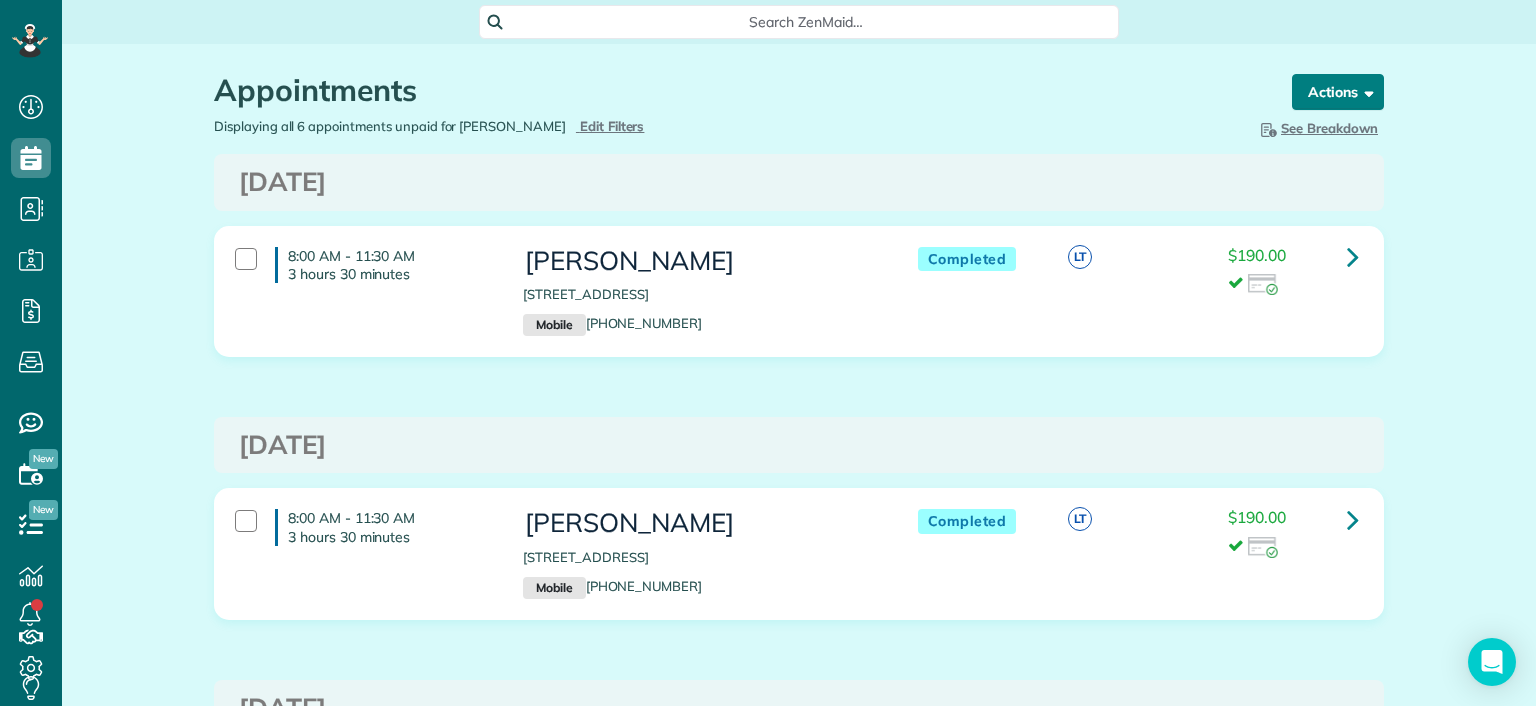 click at bounding box center [1365, 91] 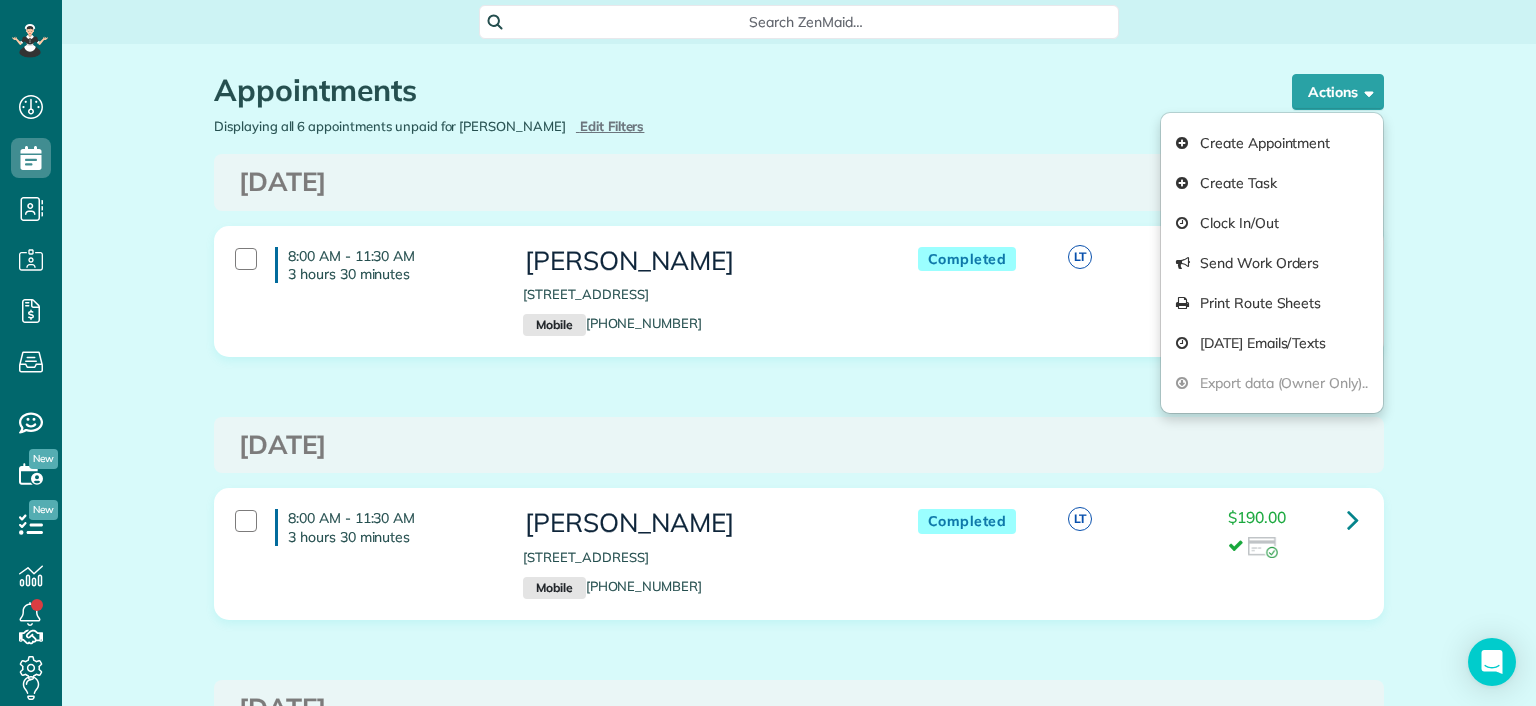 click on "[DATE]" at bounding box center [799, 182] 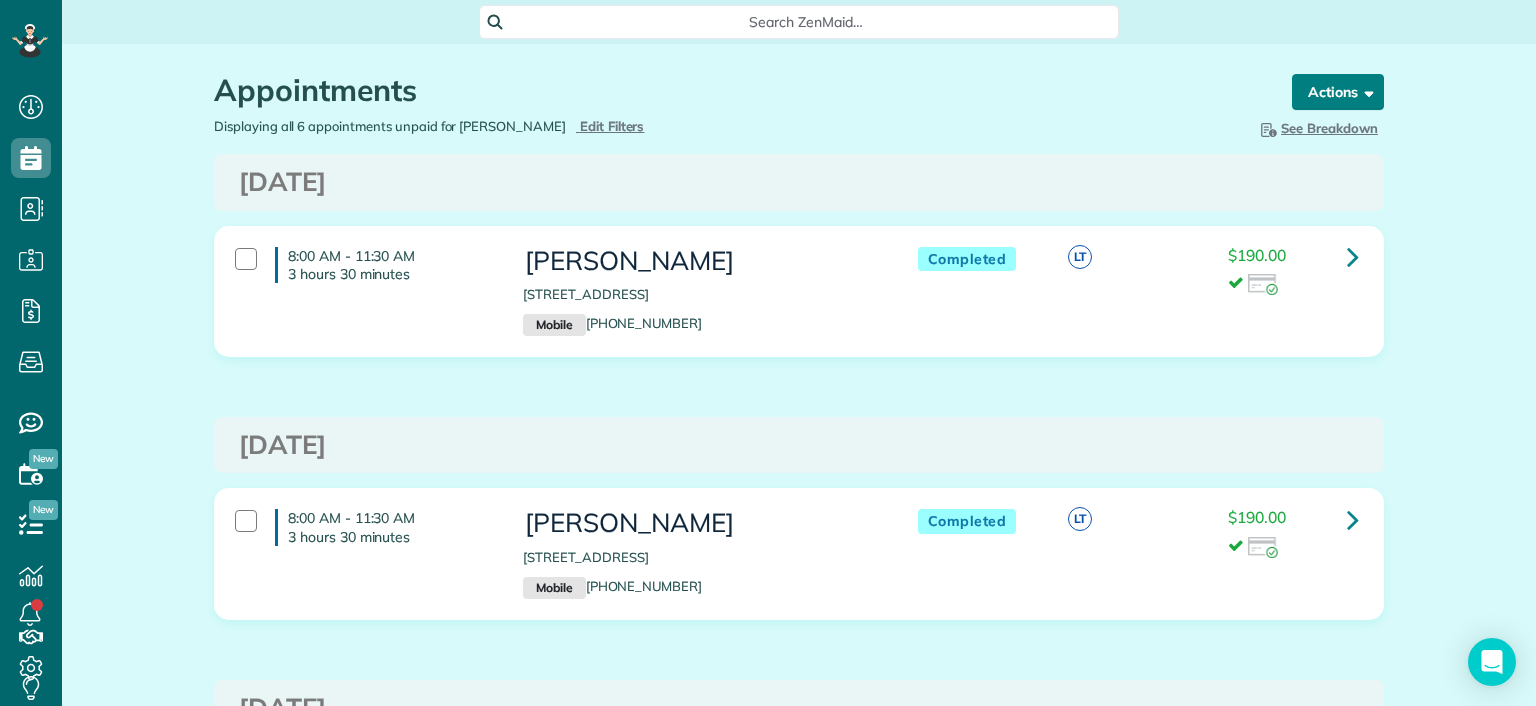 click on "Actions" at bounding box center (1338, 92) 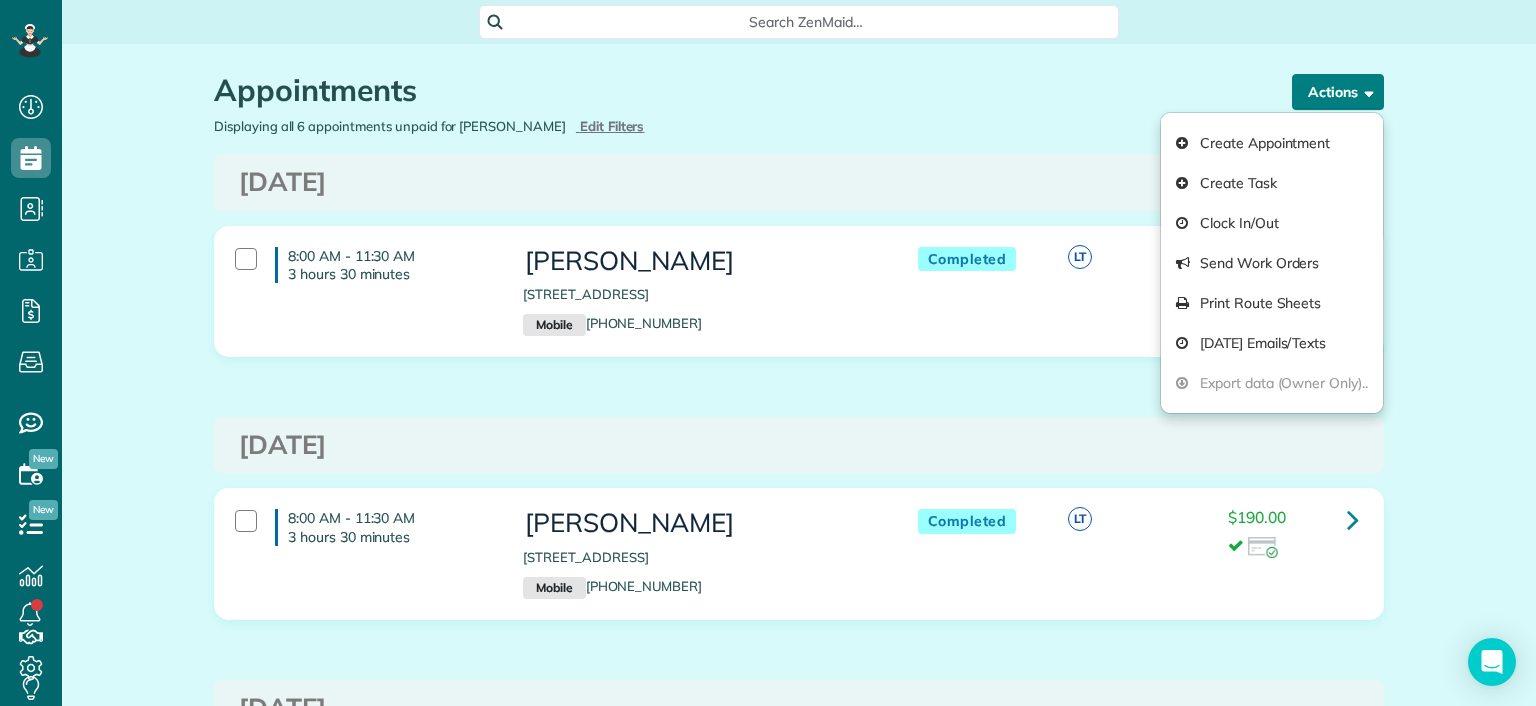 click on "Actions" at bounding box center [1338, 92] 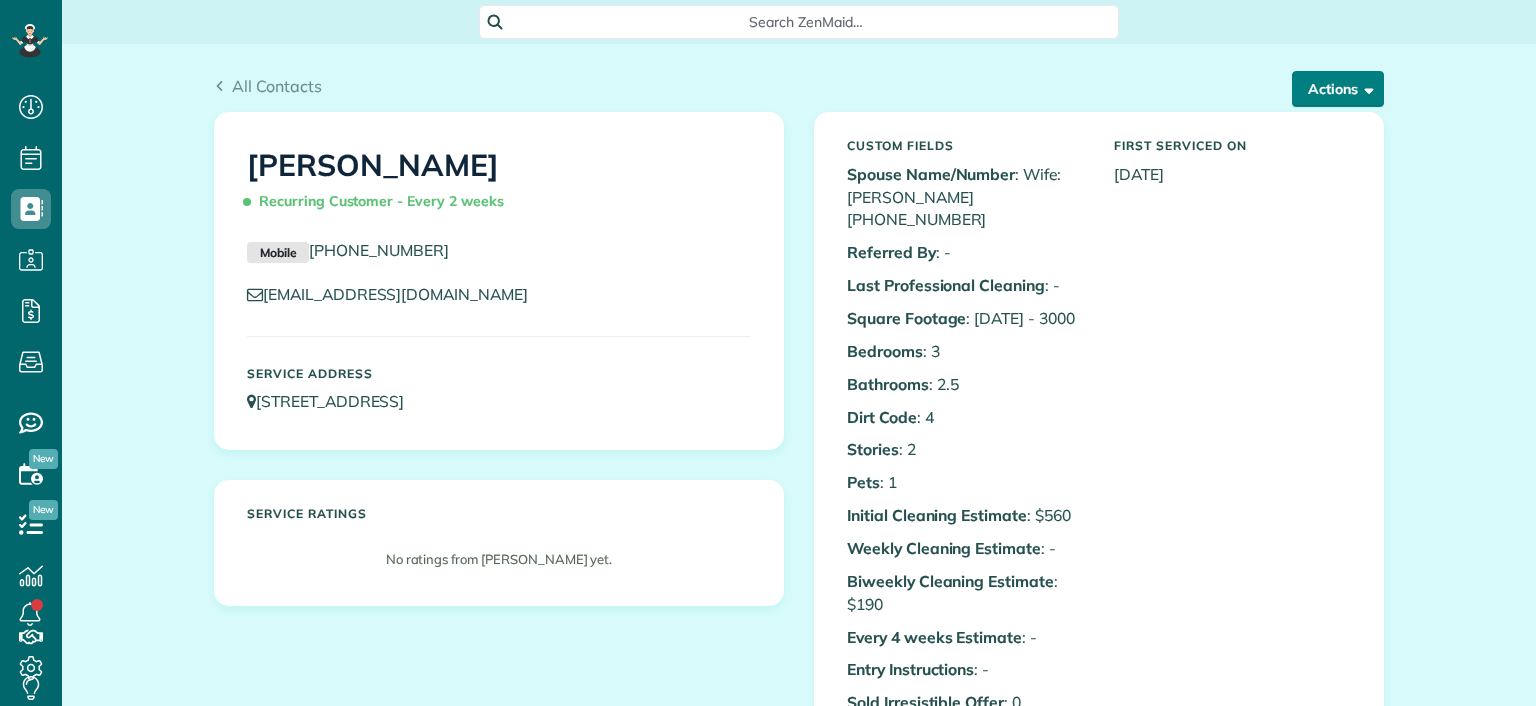 scroll, scrollTop: 0, scrollLeft: 0, axis: both 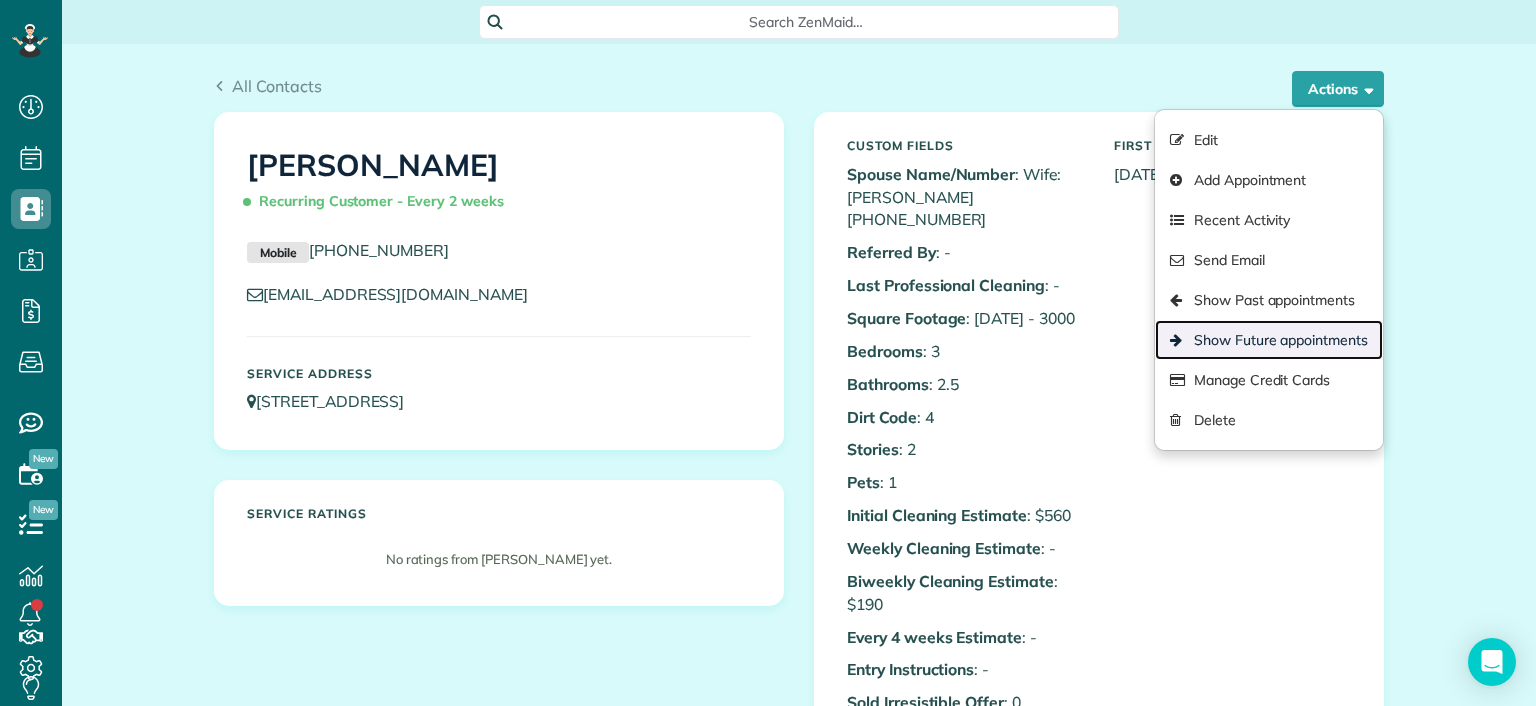 click on "Show Future appointments" at bounding box center [1269, 340] 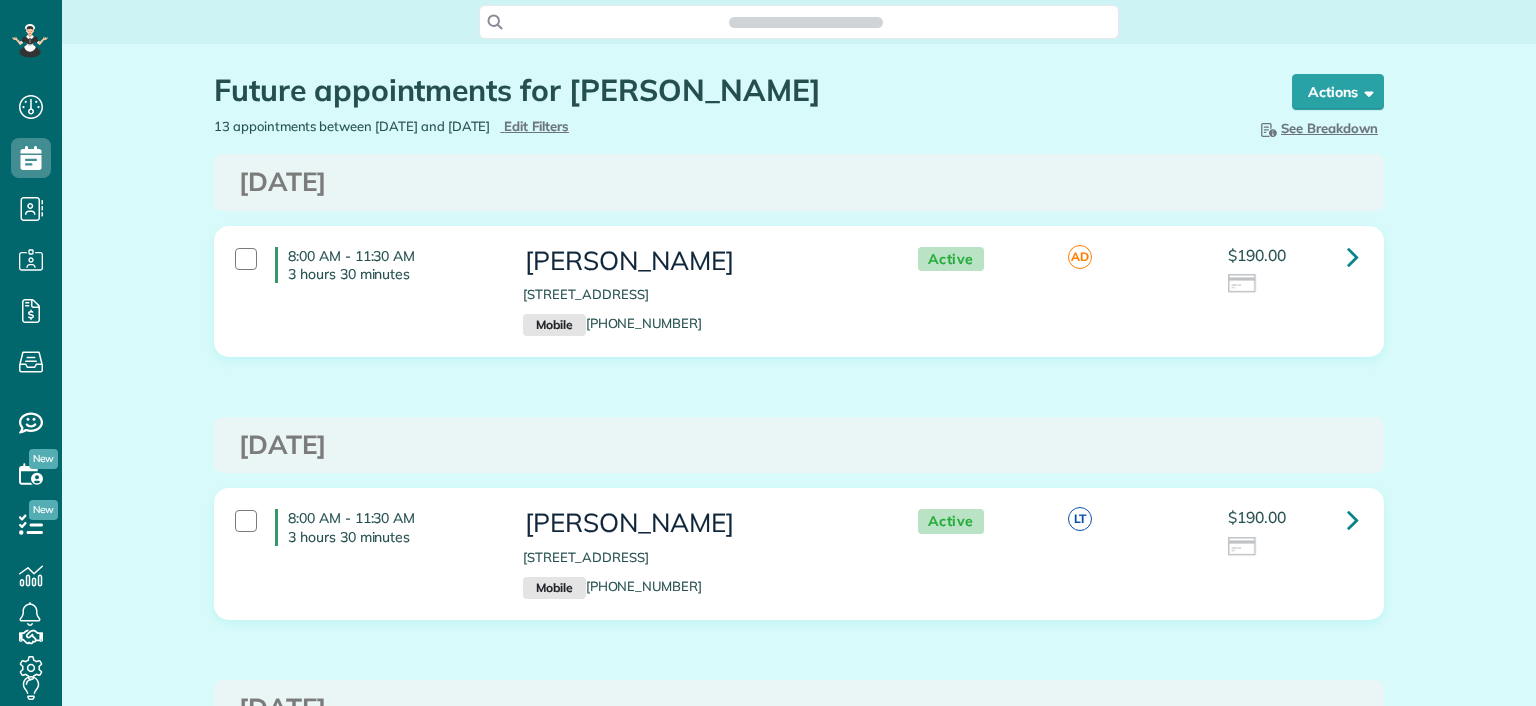 scroll, scrollTop: 0, scrollLeft: 0, axis: both 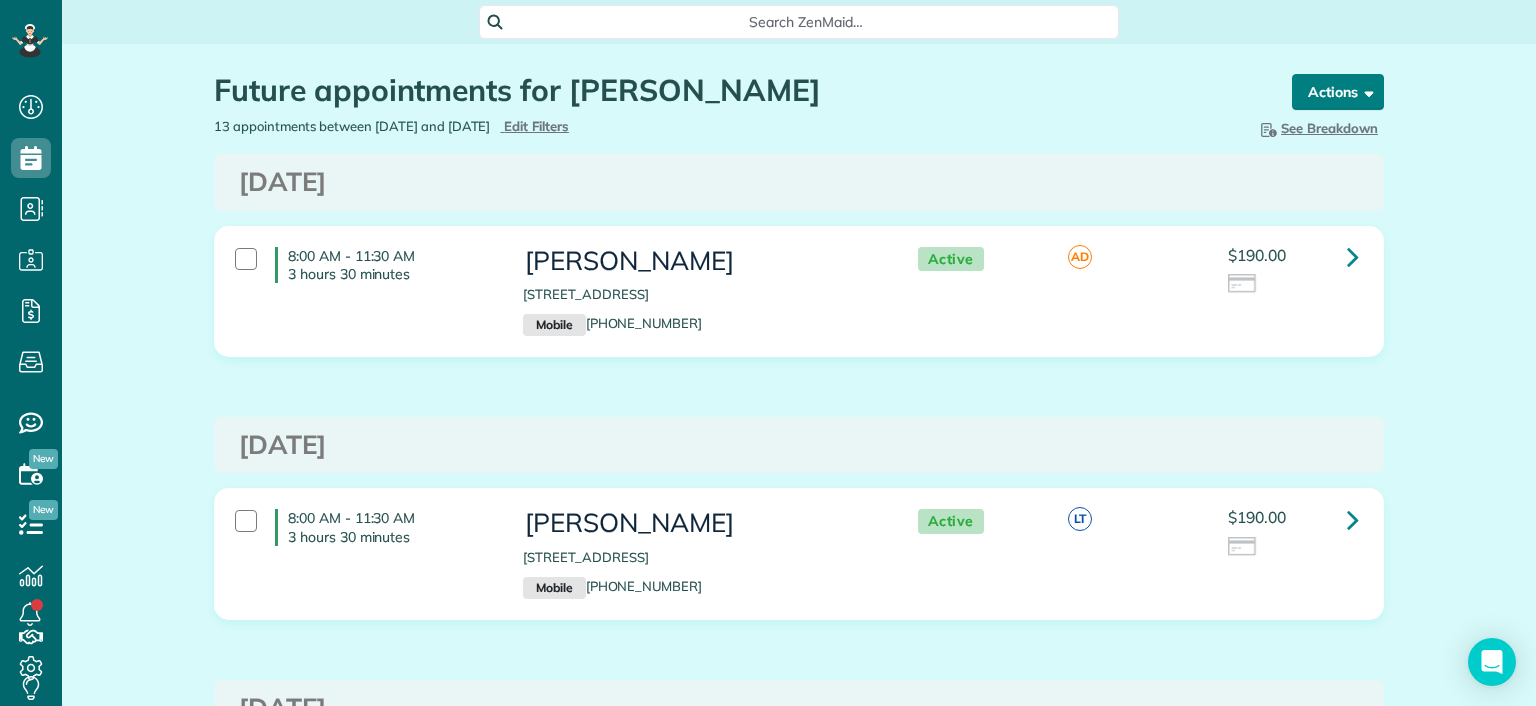 click on "Actions" at bounding box center [1338, 92] 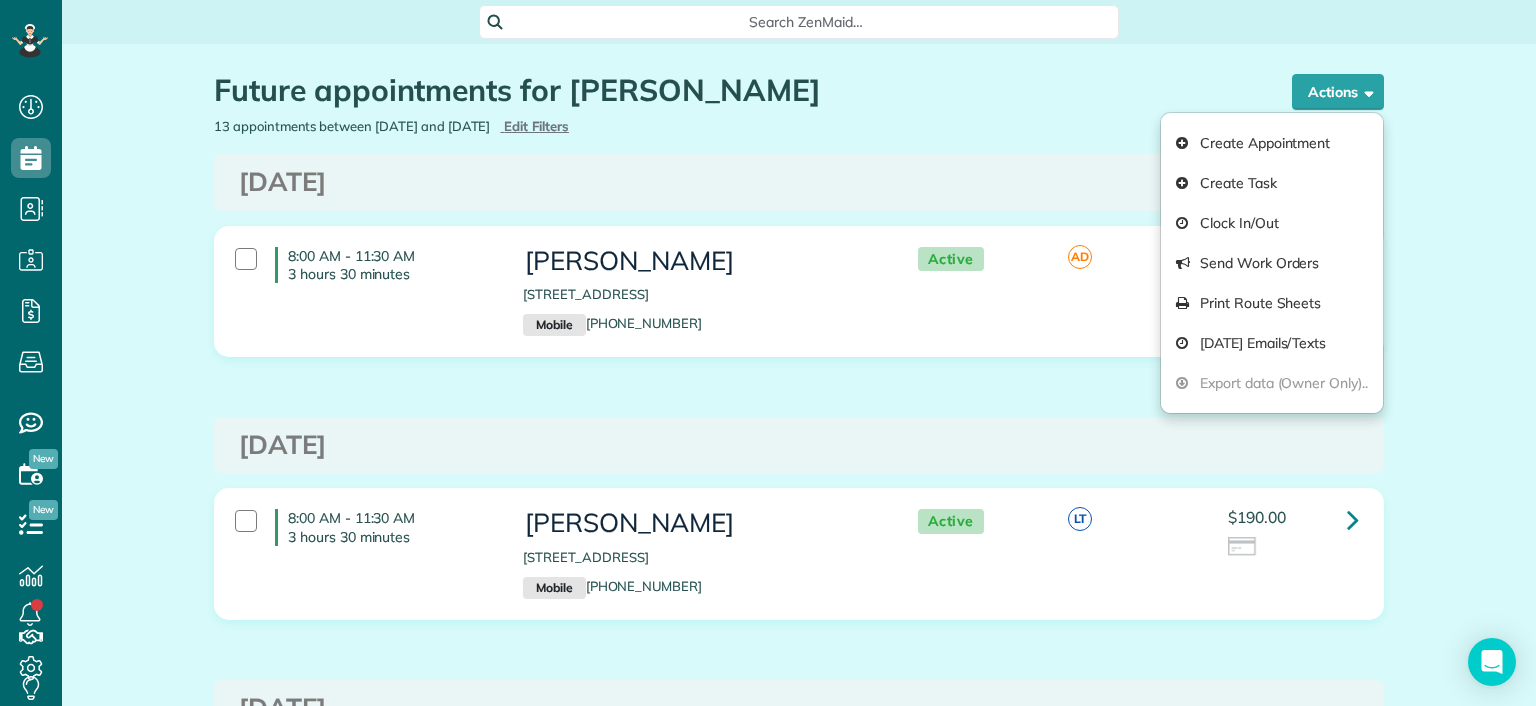click on "Future appointments for [PERSON_NAME]" at bounding box center [734, 90] 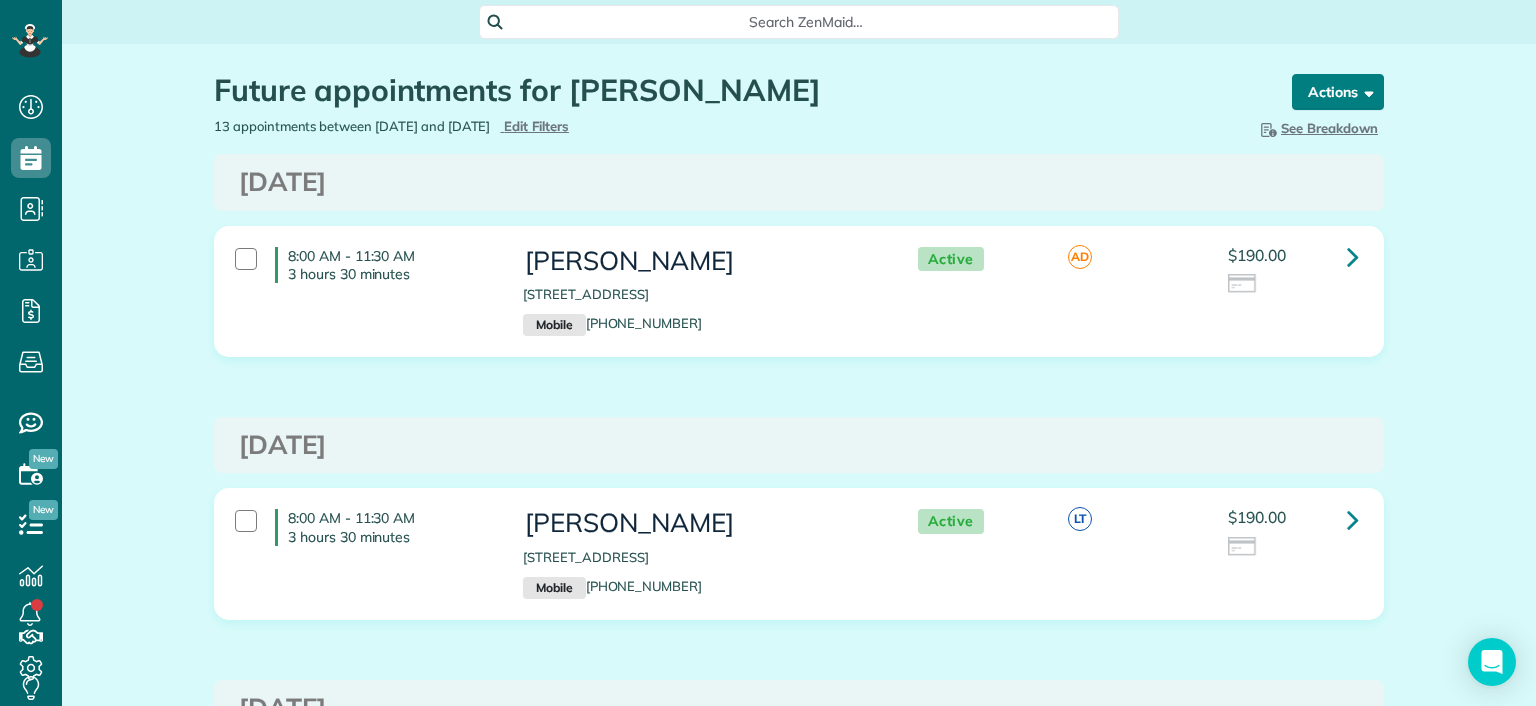 click on "Actions" at bounding box center [1338, 92] 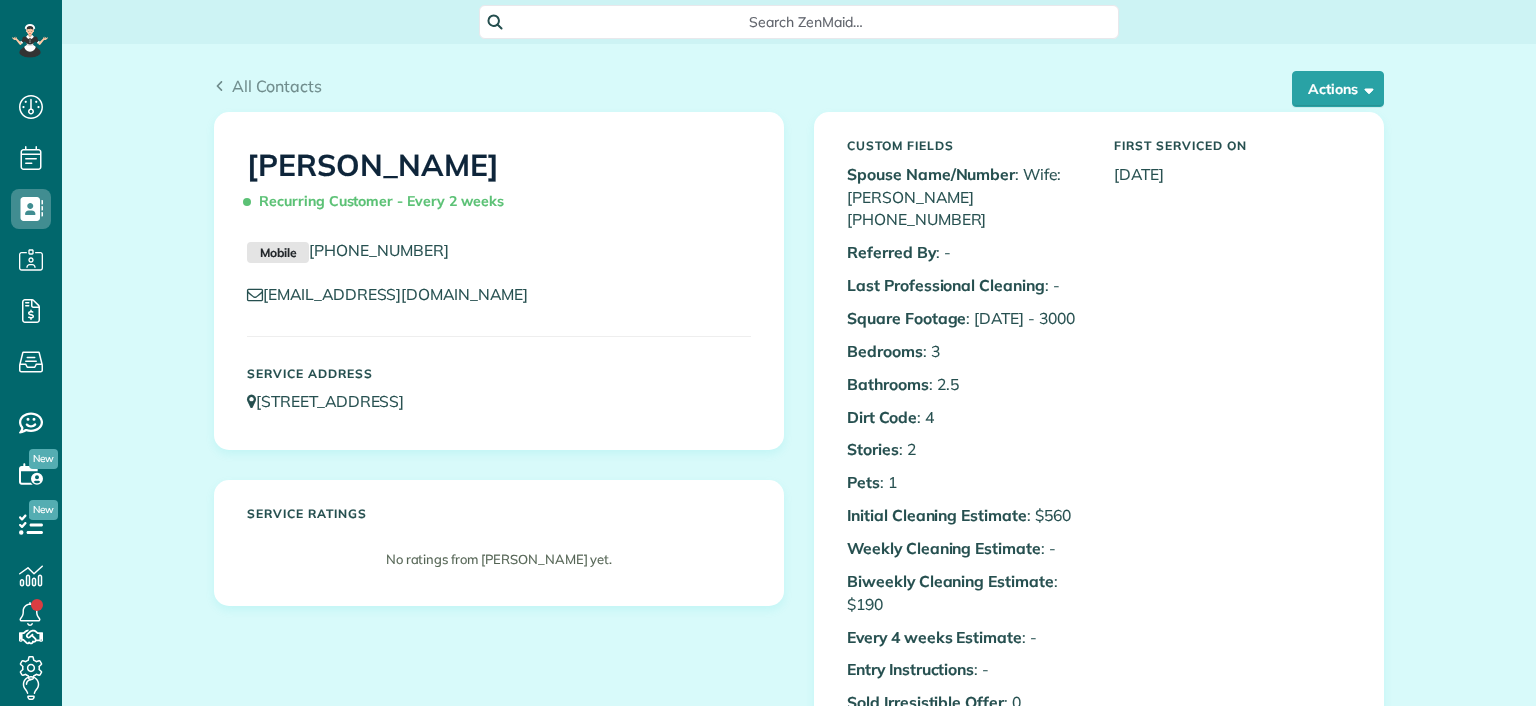 scroll, scrollTop: 0, scrollLeft: 0, axis: both 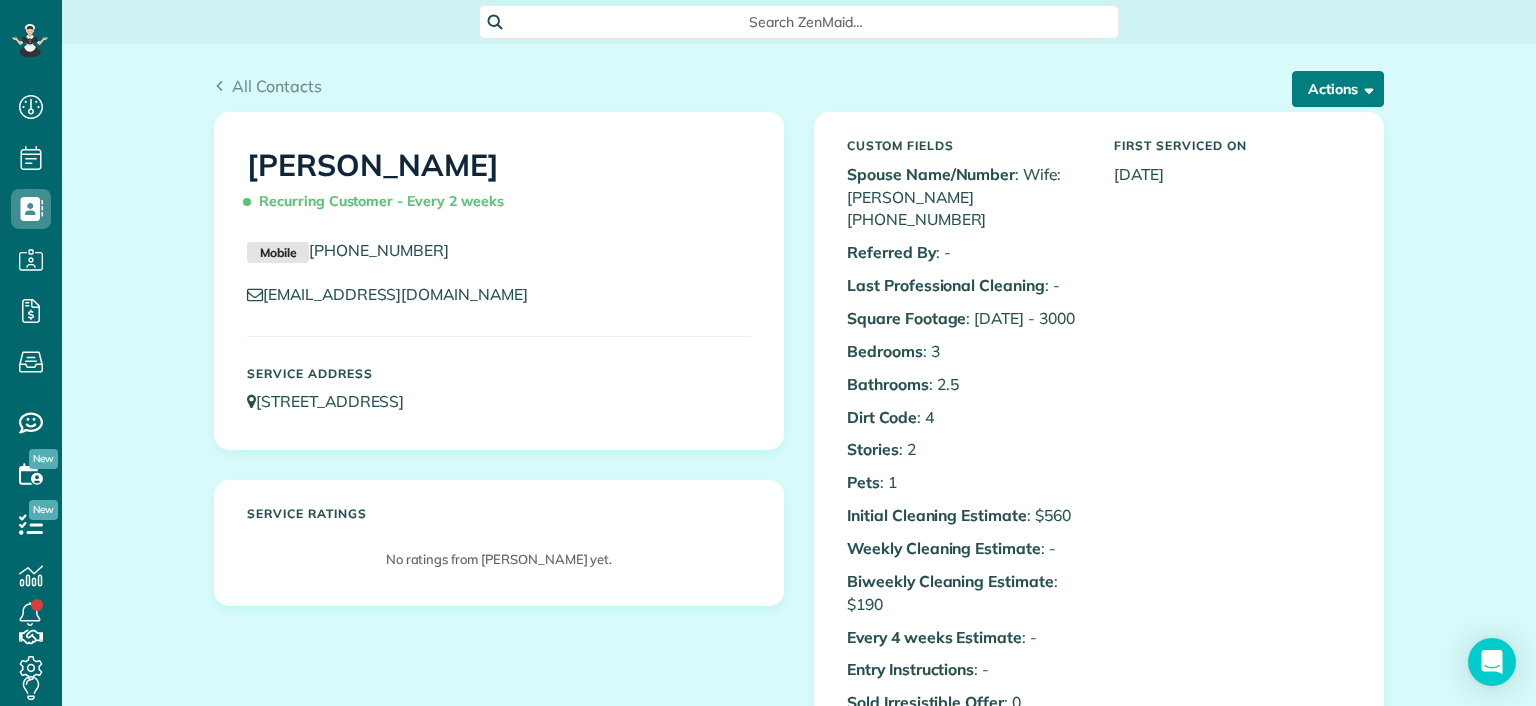 click on "Actions" at bounding box center (1338, 89) 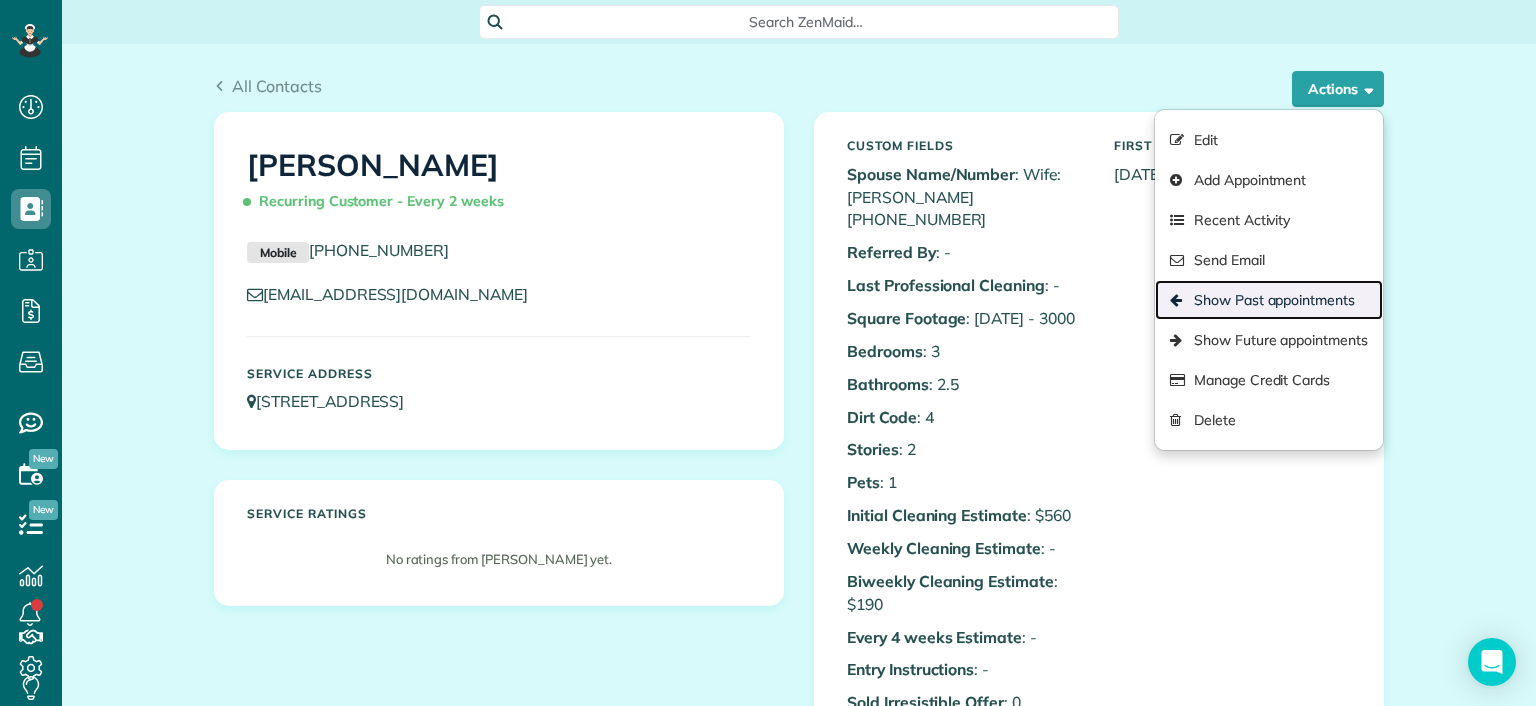 click on "Show Past appointments" at bounding box center [1269, 300] 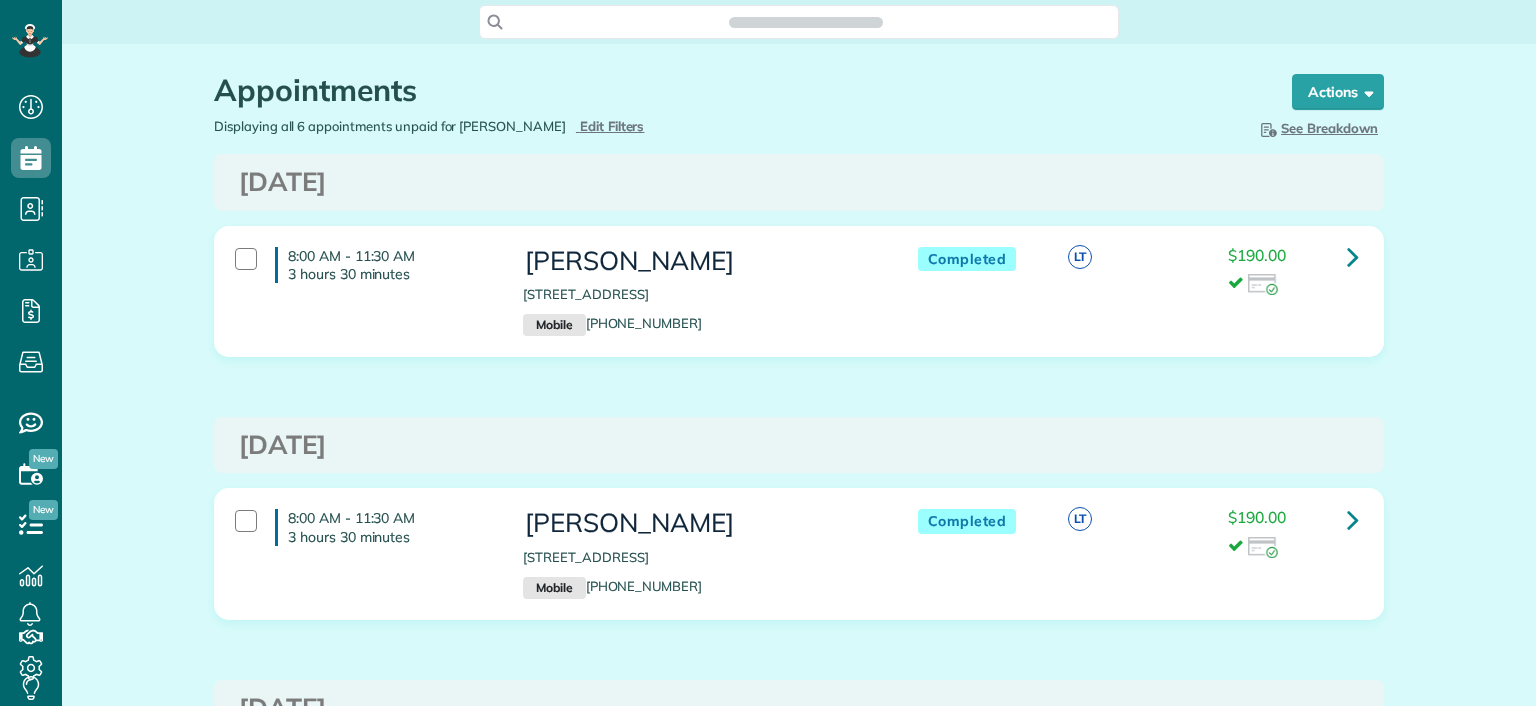 scroll, scrollTop: 0, scrollLeft: 0, axis: both 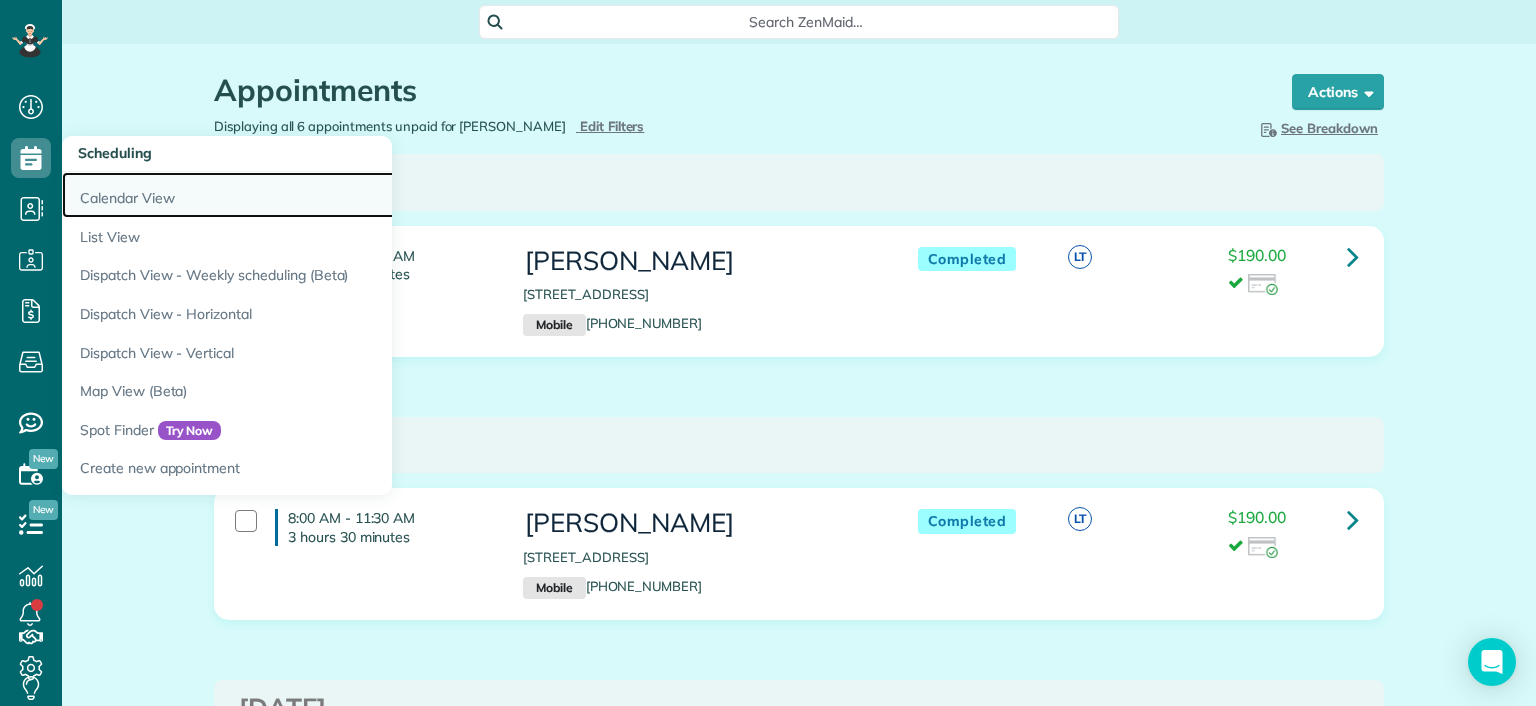 click on "Calendar View" at bounding box center [312, 195] 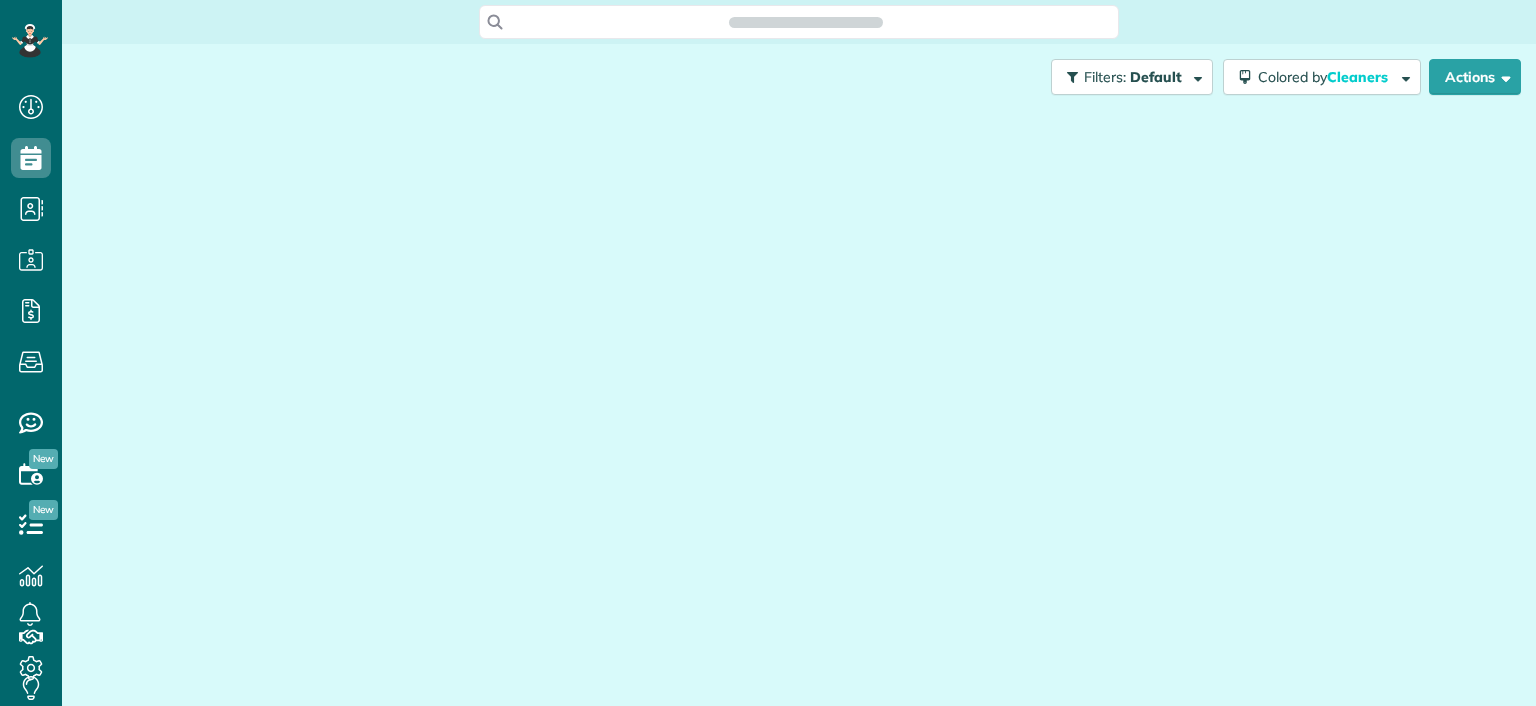 scroll, scrollTop: 0, scrollLeft: 0, axis: both 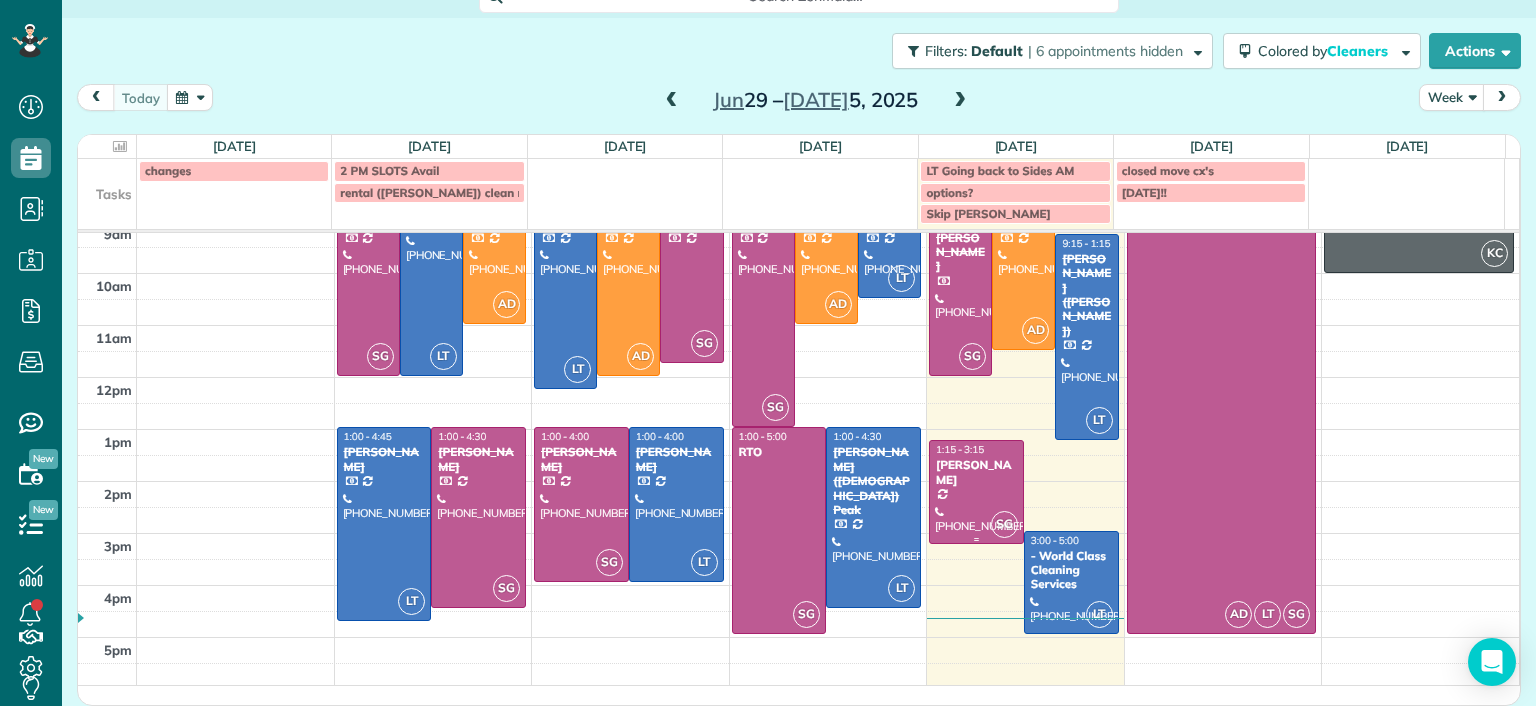 click at bounding box center (976, 491) 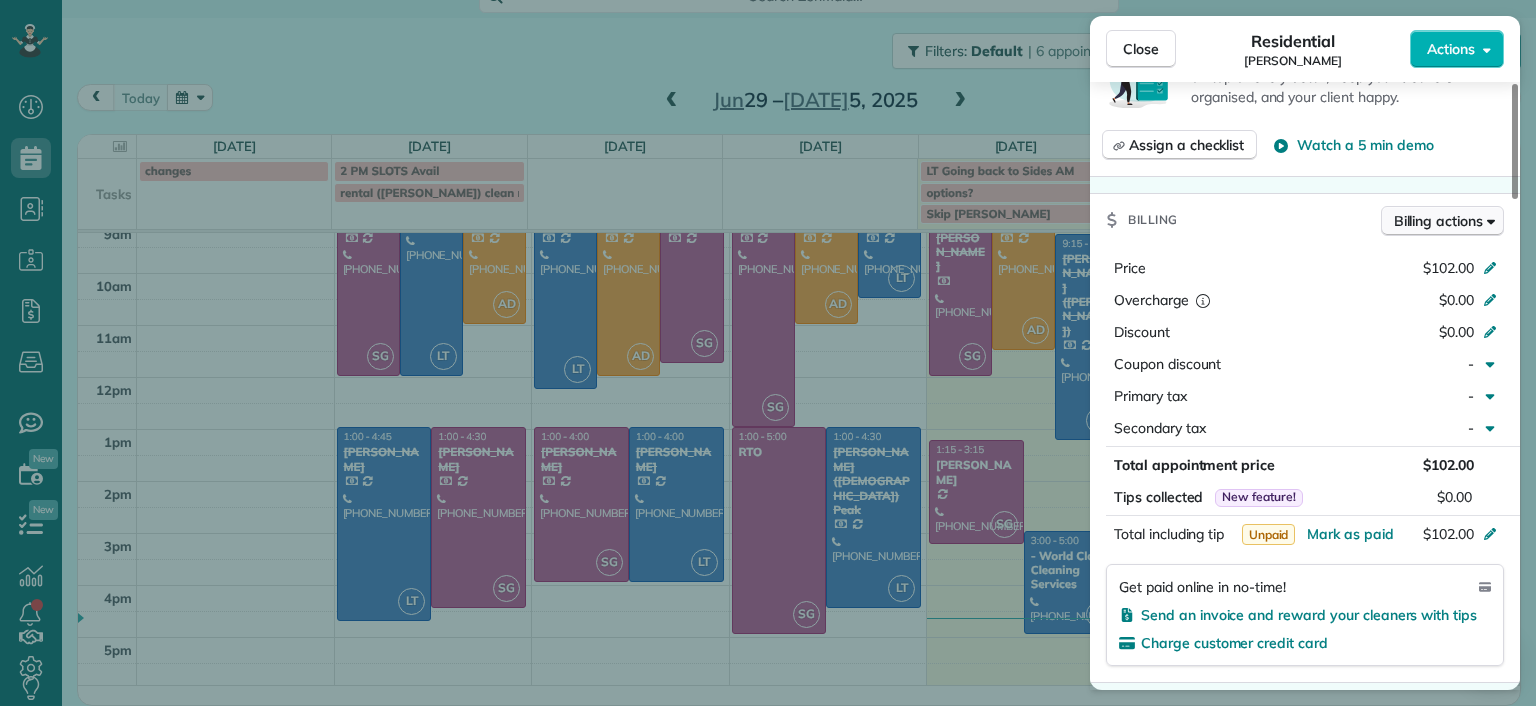 scroll, scrollTop: 800, scrollLeft: 0, axis: vertical 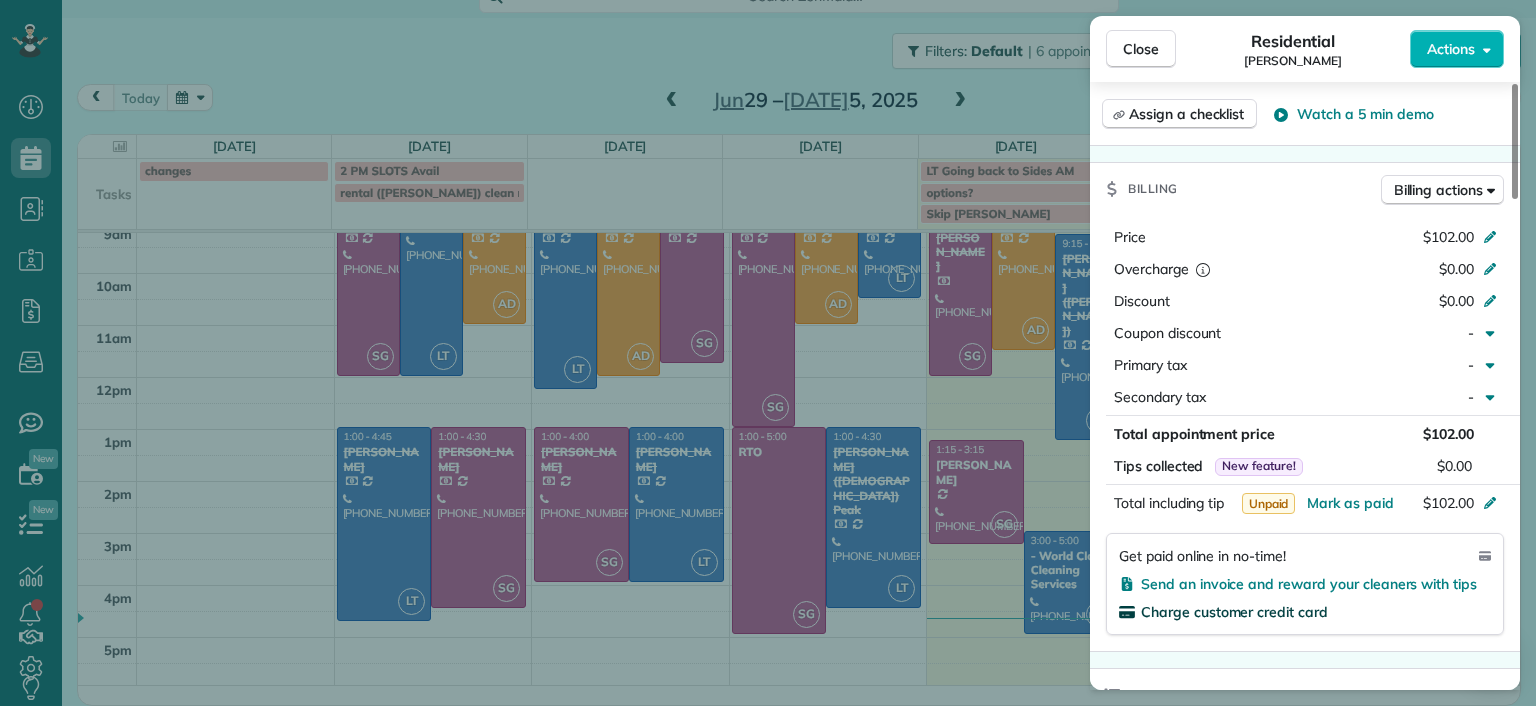 click on "Charge customer credit card" at bounding box center [1234, 612] 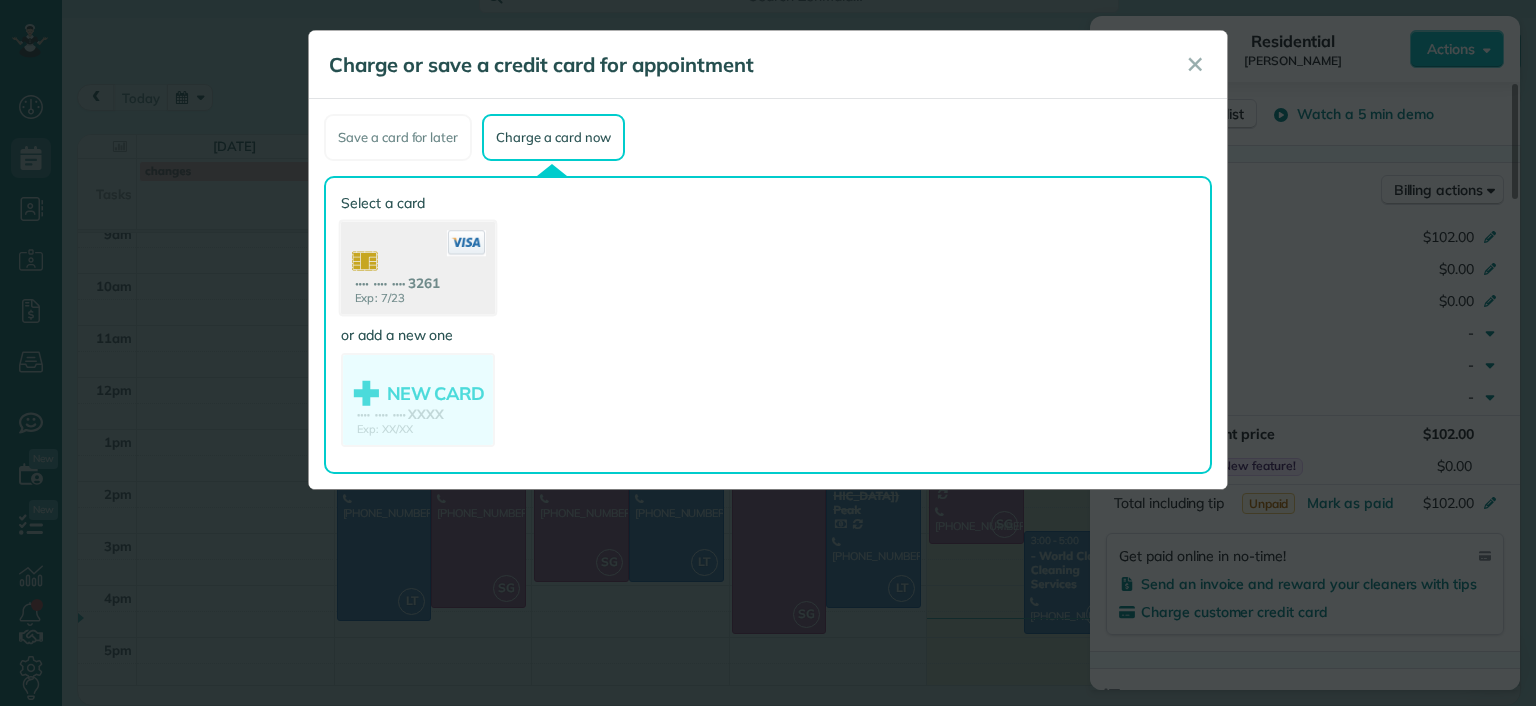 click 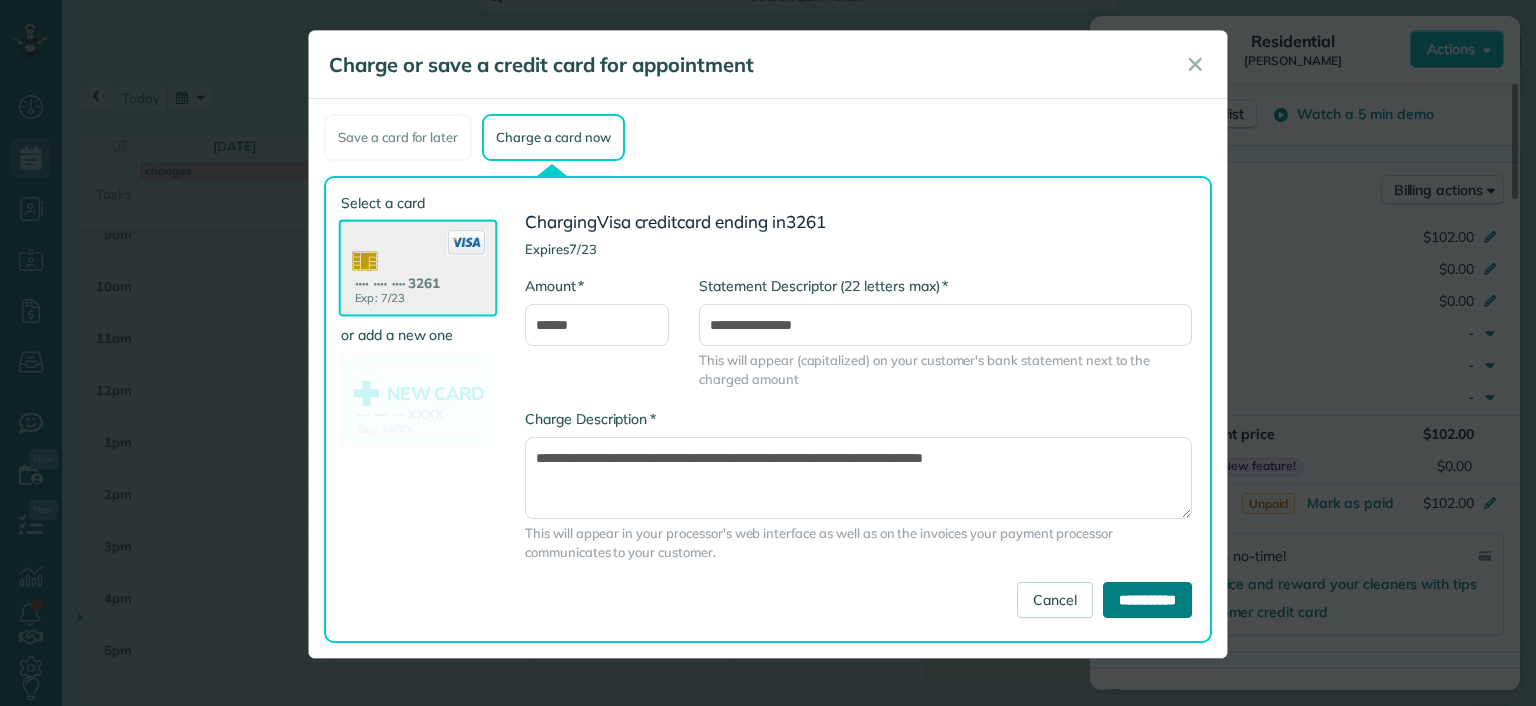 click on "**********" at bounding box center [1147, 600] 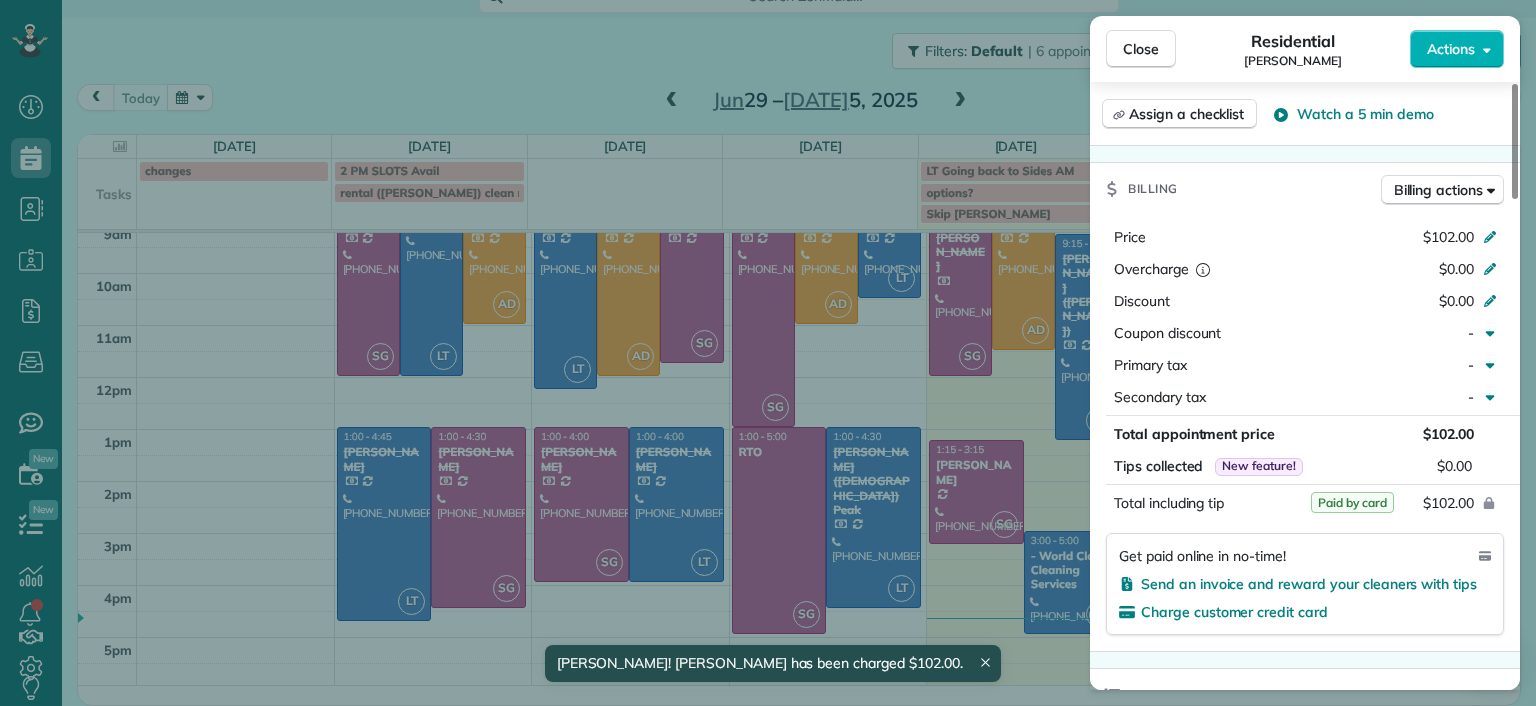 click on "Close Residential Lucas English Actions Status Active Lucas English · Open profile Home (860) 888-6223 Copy lucassfo@aol.com Copy View Details Residential Thursday, July 03, 2025 ( today ) 1:15 PM 3:15 PM 2 hours and 0 minutes Repeats every 2 weeks Edit recurring service Previous (Jun 20) Next (Jul 18) 3101 Kensington Avenue Unit 206 Richmond VA 23221 Service was not rated yet Setup ratings Cleaners Time in and out Assign Invite Cleaners Sophie   Gibbs 1:15 PM 3:15 PM Checklist Try Now Keep this appointment up to your standards. Stay on top of every detail, keep your cleaners organised, and your client happy. Assign a checklist Watch a 5 min demo Billing Billing actions Price $102.00 Overcharge $0.00 Discount $0.00 Coupon discount - Primary tax - Secondary tax - Total appointment price $102.00 Tips collected New feature! $0.00 Paid by card Total including tip $102.00 Get paid online in no-time! Send an invoice and reward your cleaners with tips Charge customer credit card Appointment custom fields Man Hours" at bounding box center [768, 353] 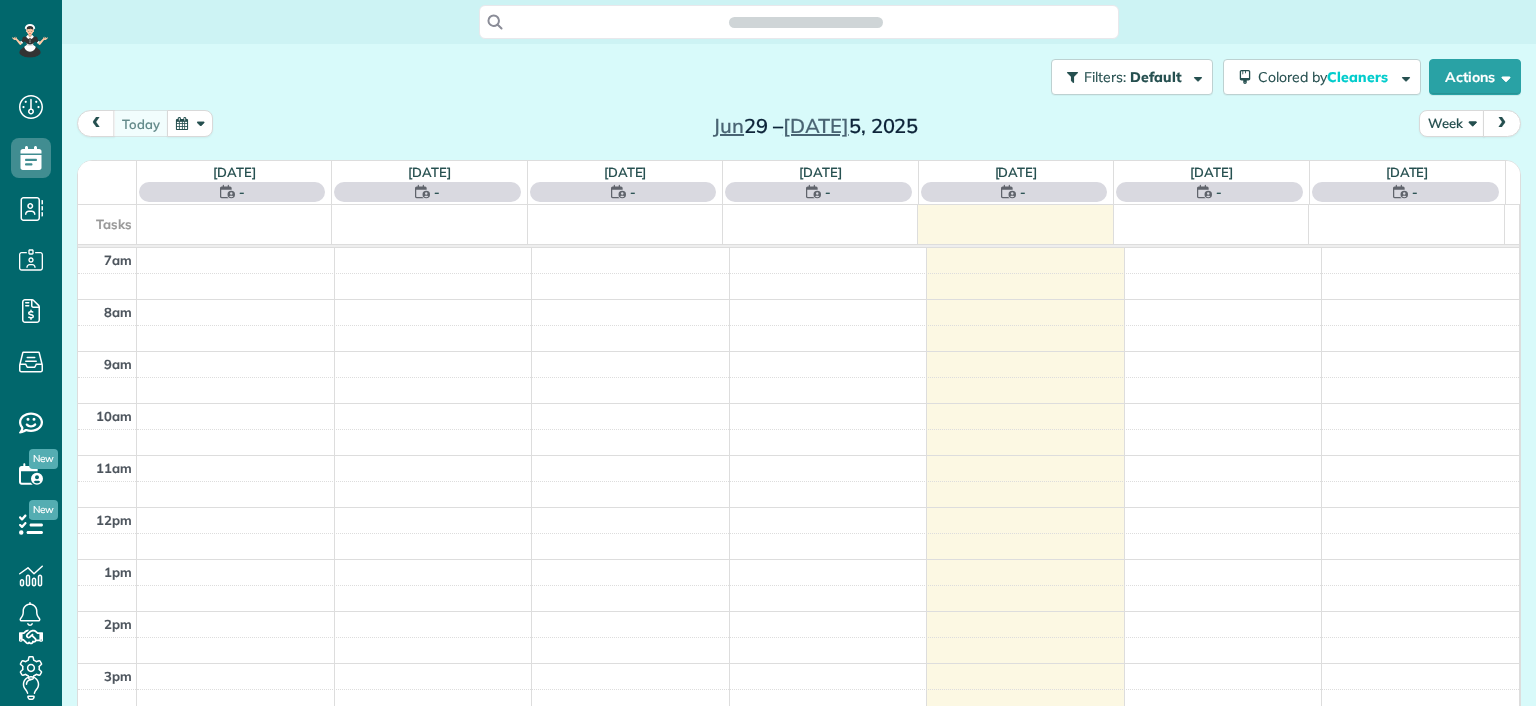 scroll, scrollTop: 0, scrollLeft: 0, axis: both 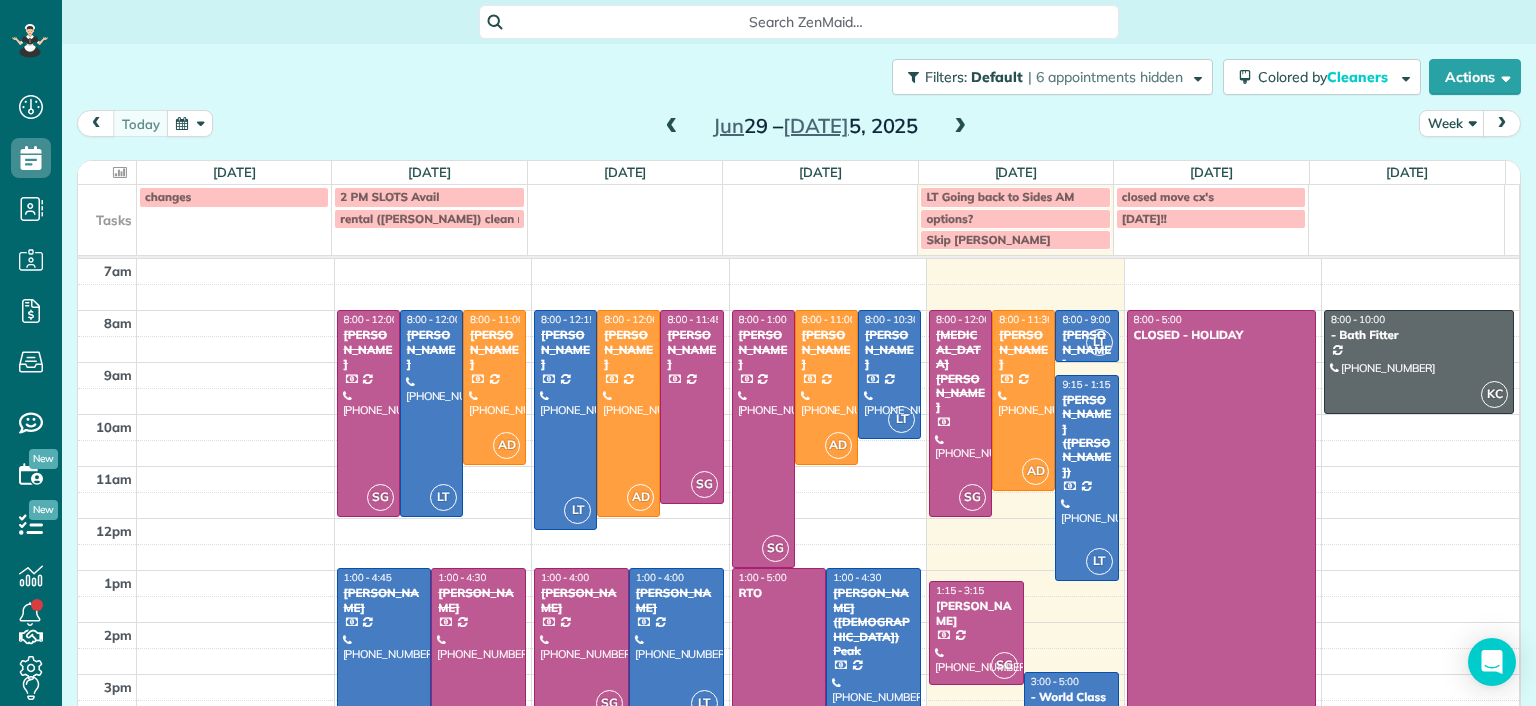 click at bounding box center [120, 172] 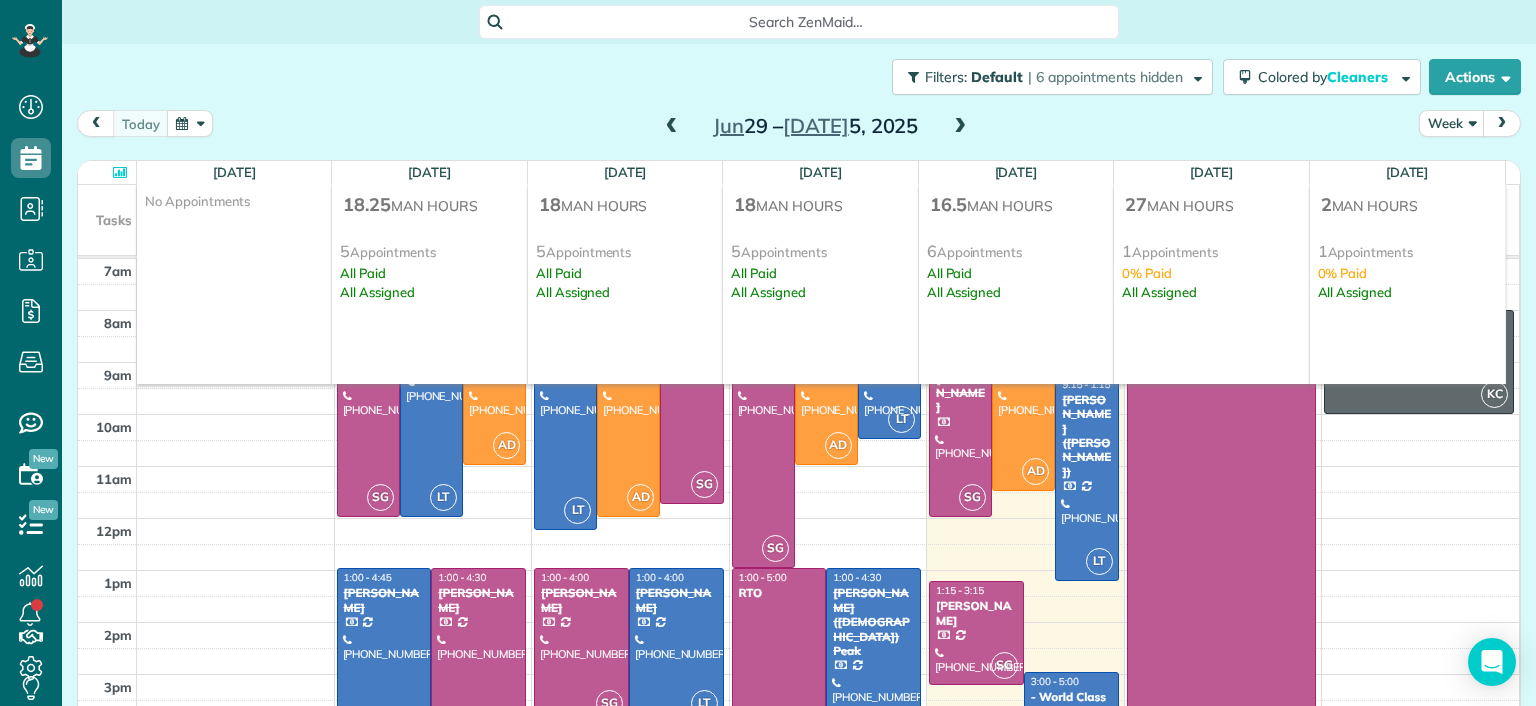 click at bounding box center [120, 172] 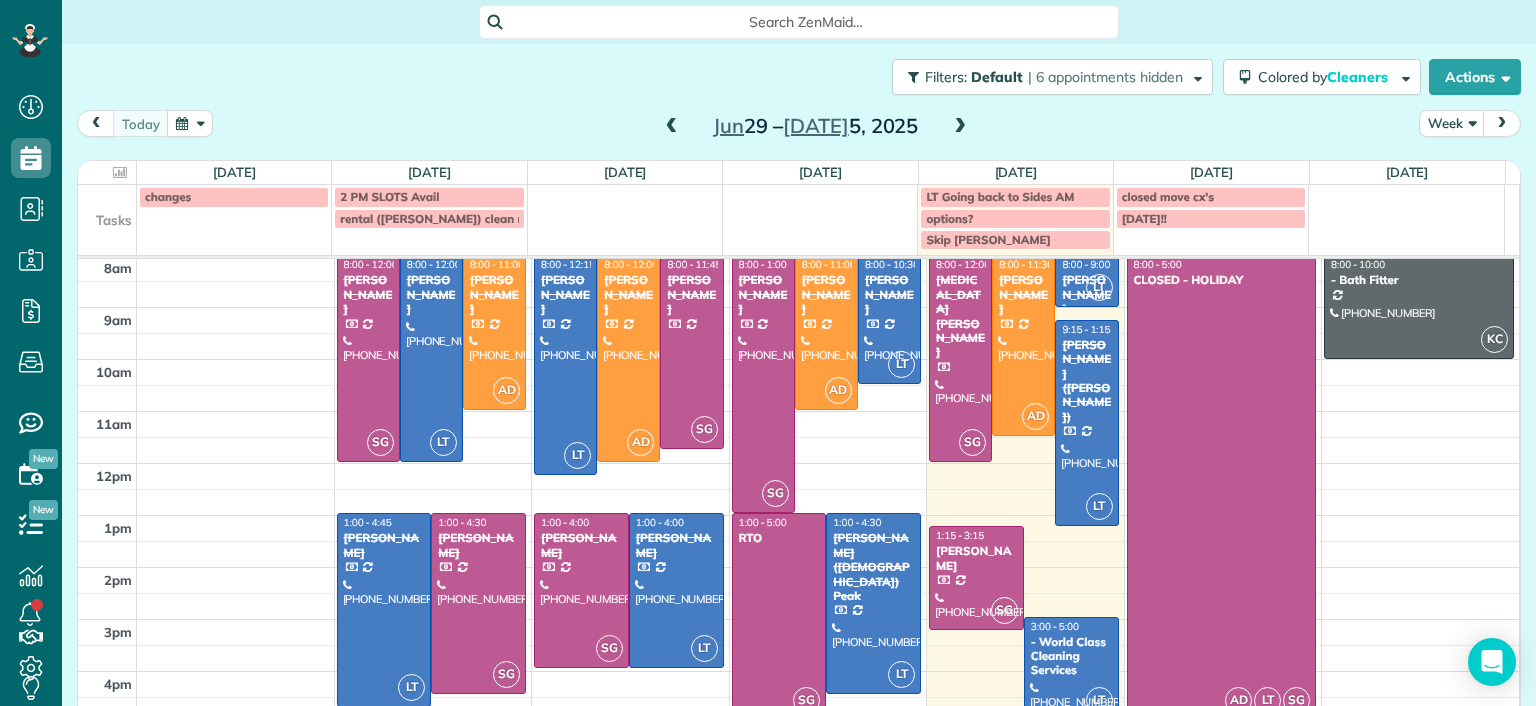 scroll, scrollTop: 0, scrollLeft: 0, axis: both 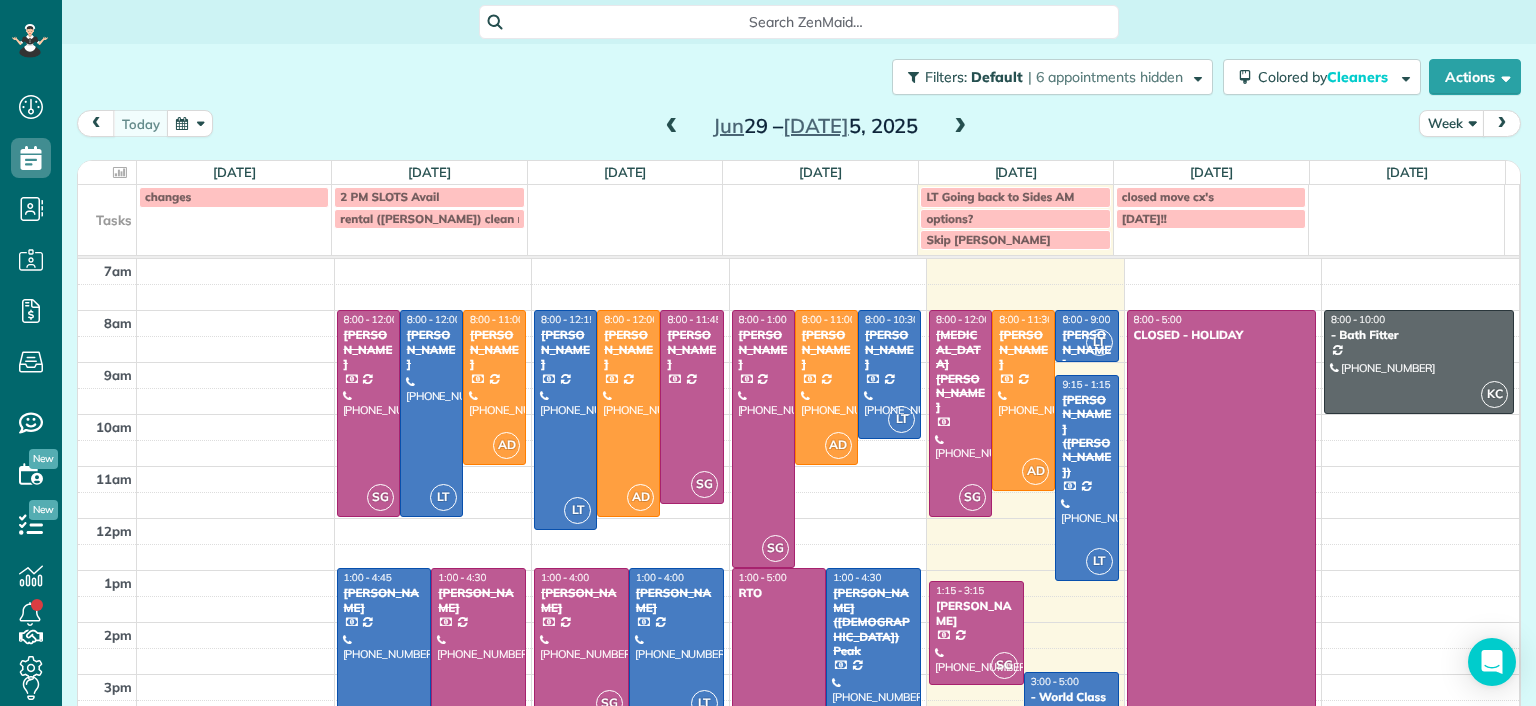 click at bounding box center [1502, 123] 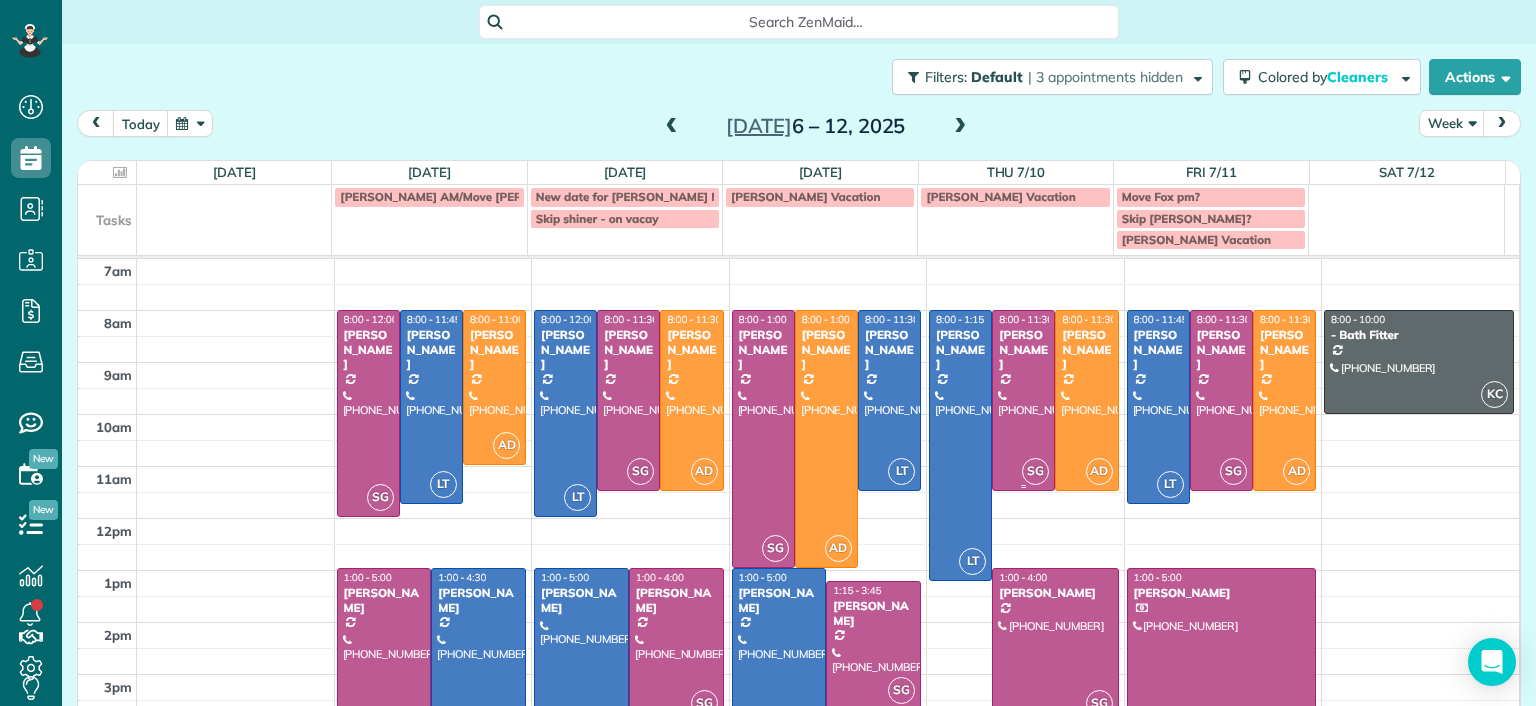 click at bounding box center [1086, 400] 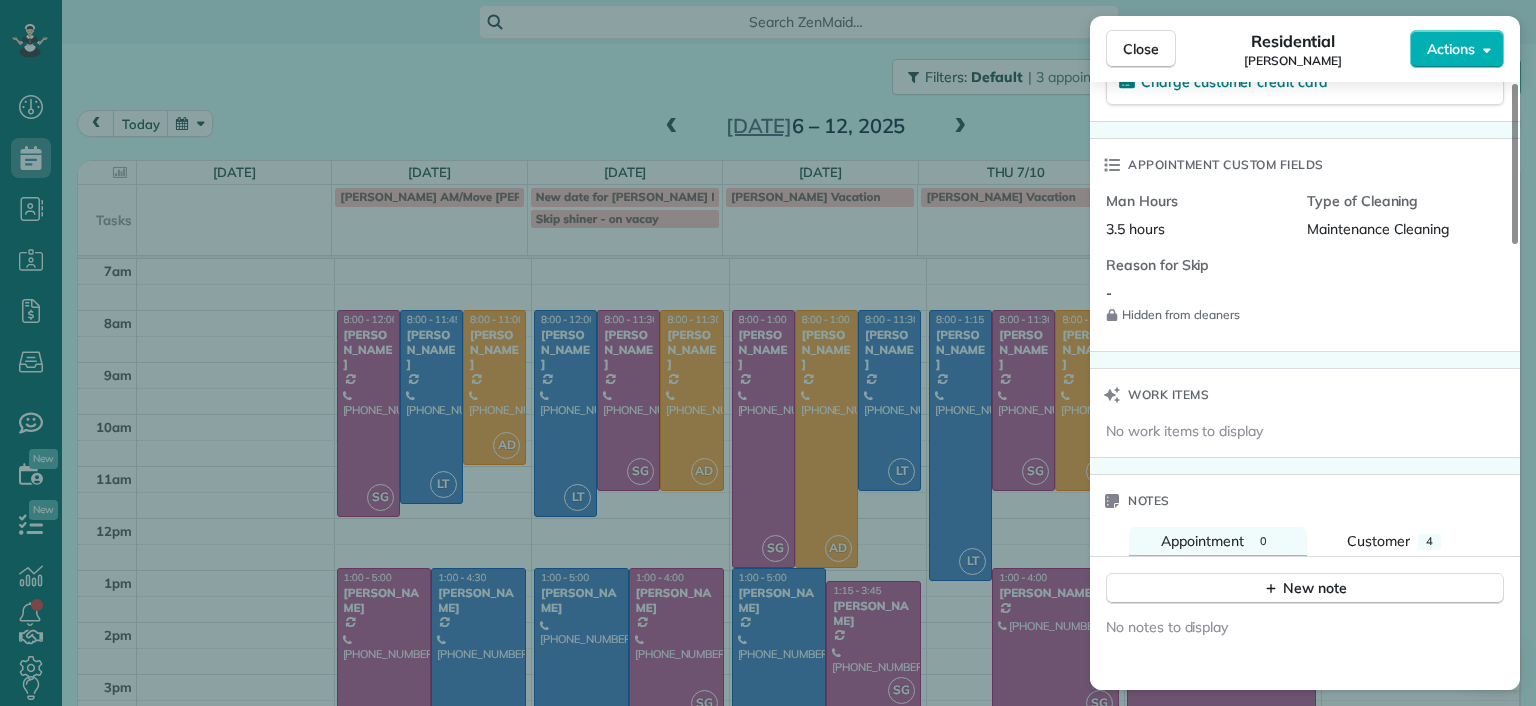 scroll, scrollTop: 1400, scrollLeft: 0, axis: vertical 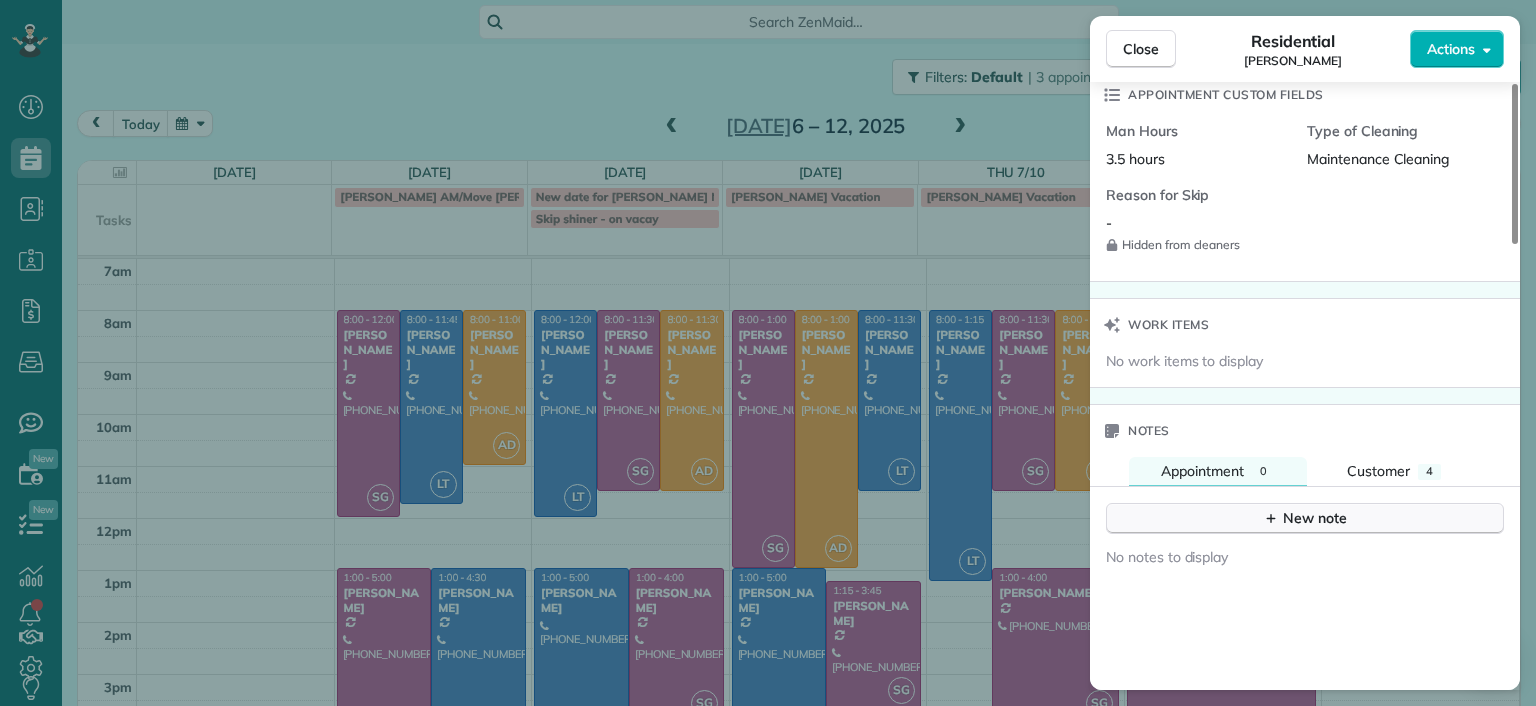 click on "New note" at bounding box center [1305, 518] 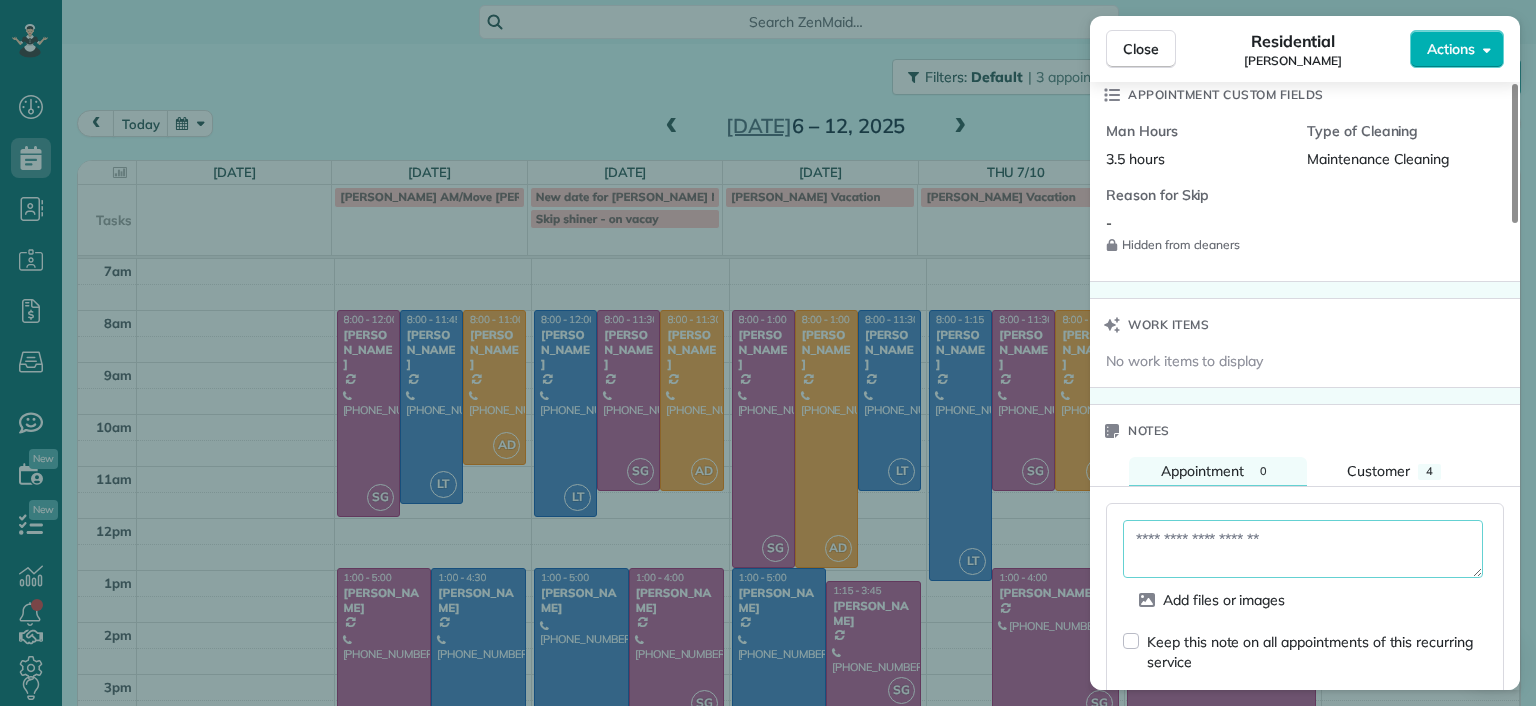 click at bounding box center [1303, 549] 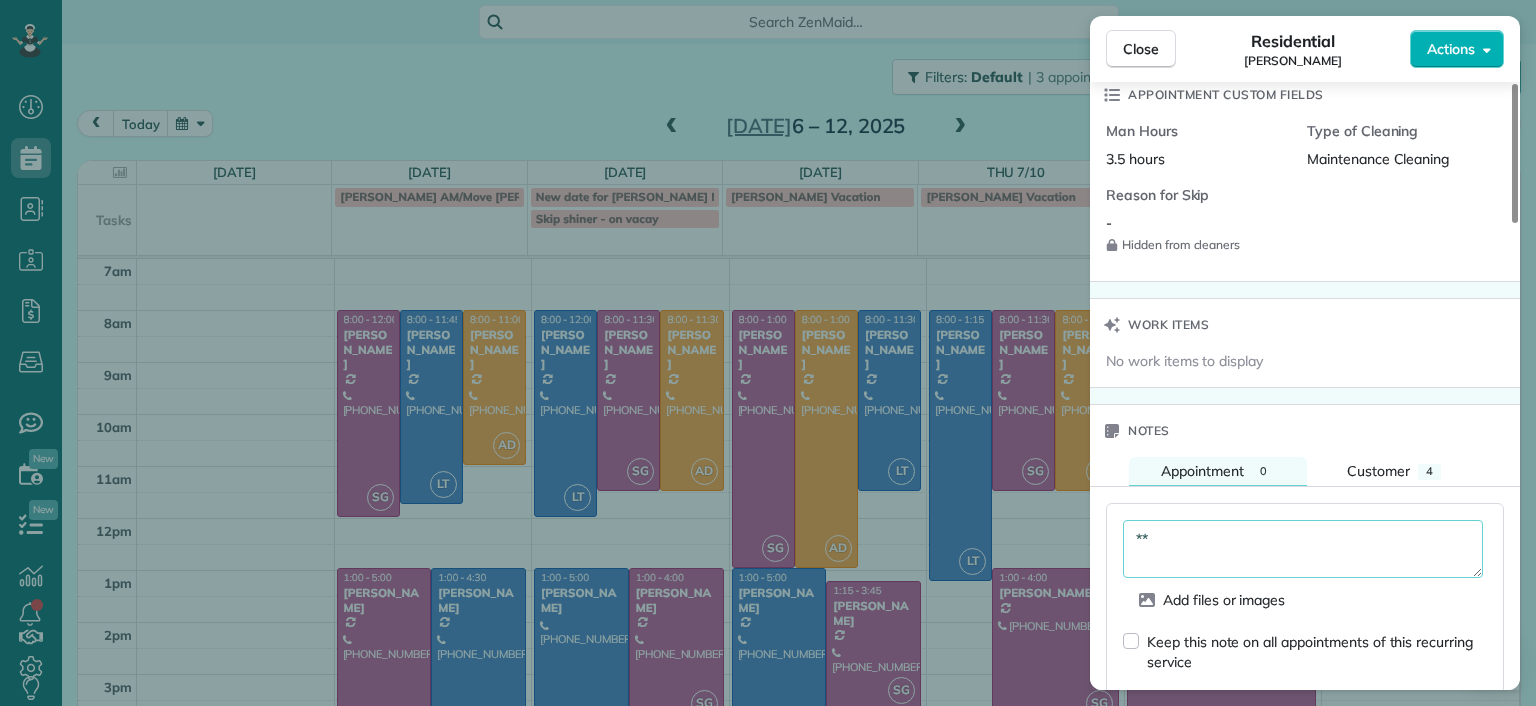 type on "*" 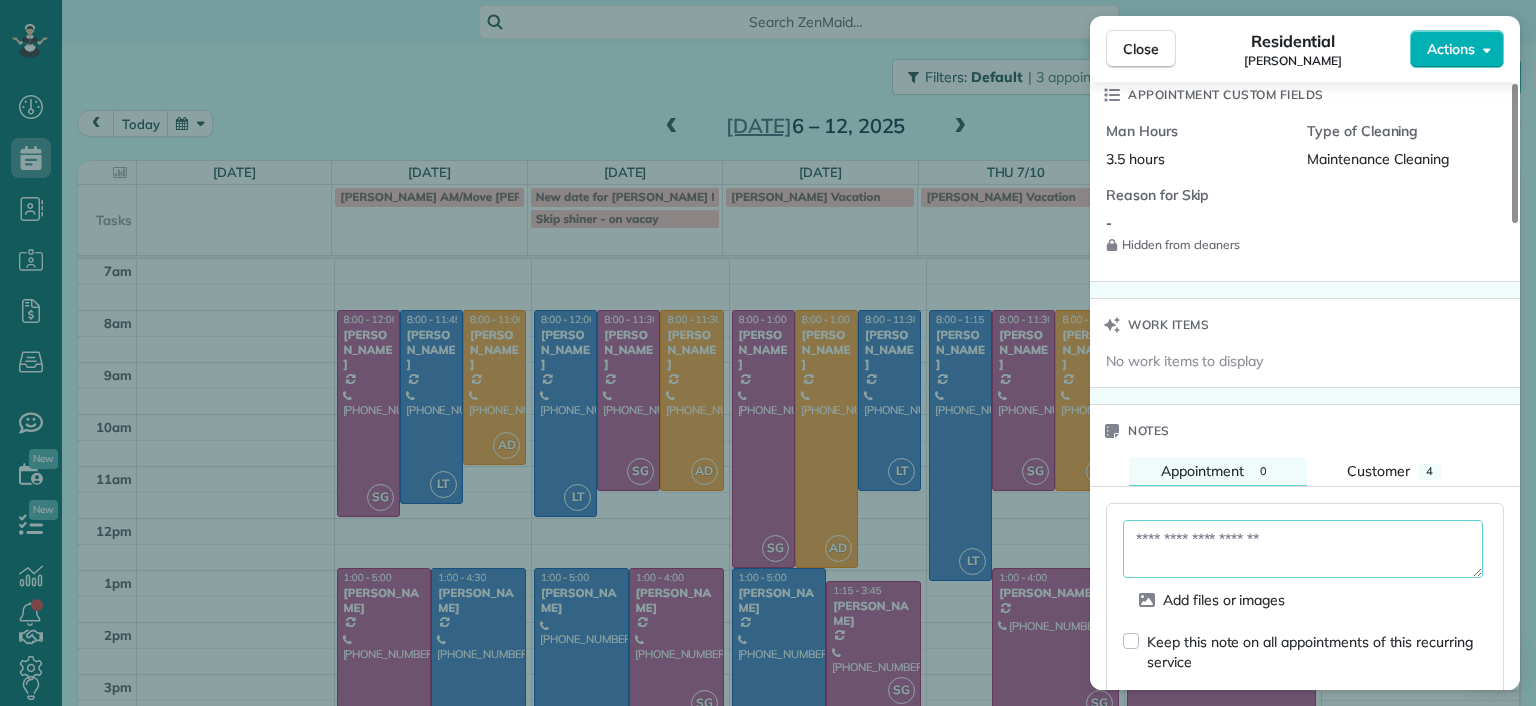type on "*" 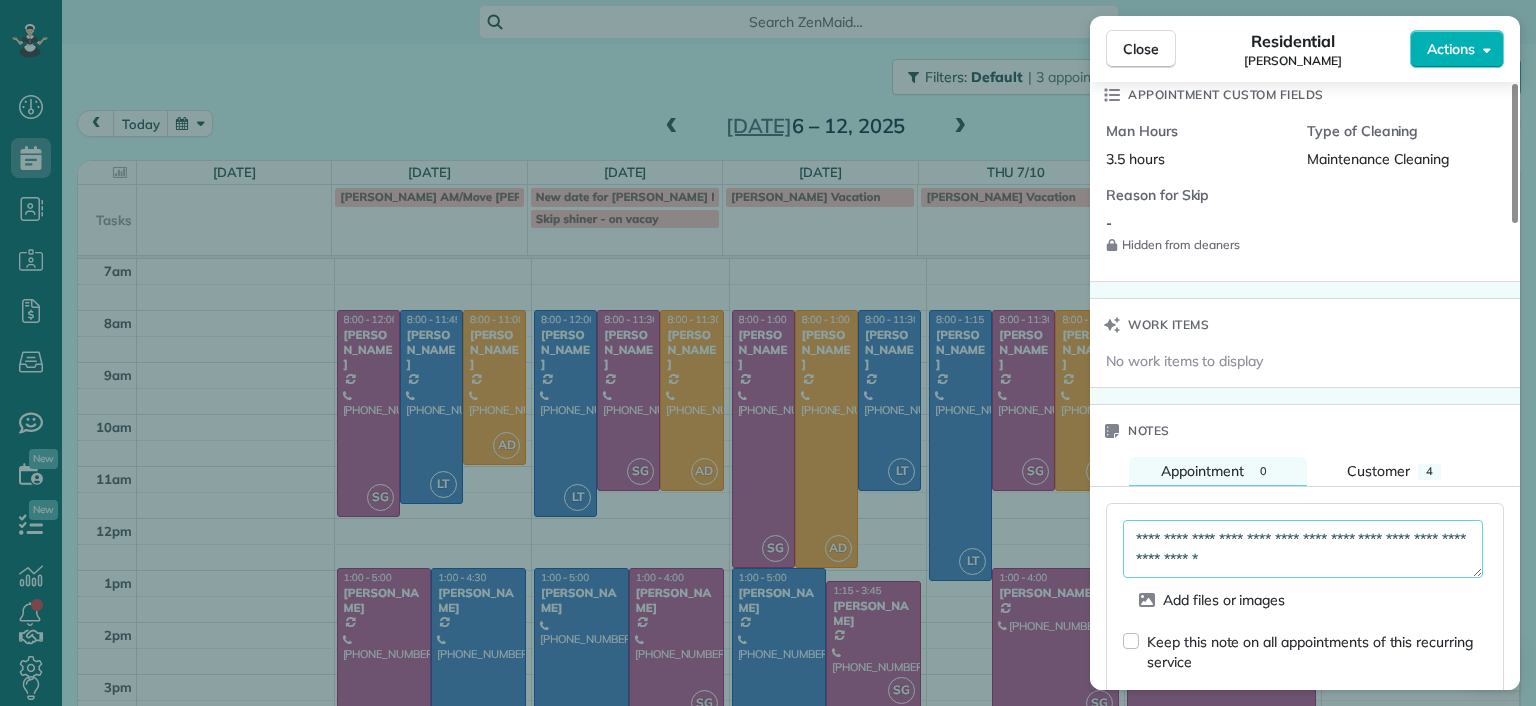 click on "**********" at bounding box center [1303, 549] 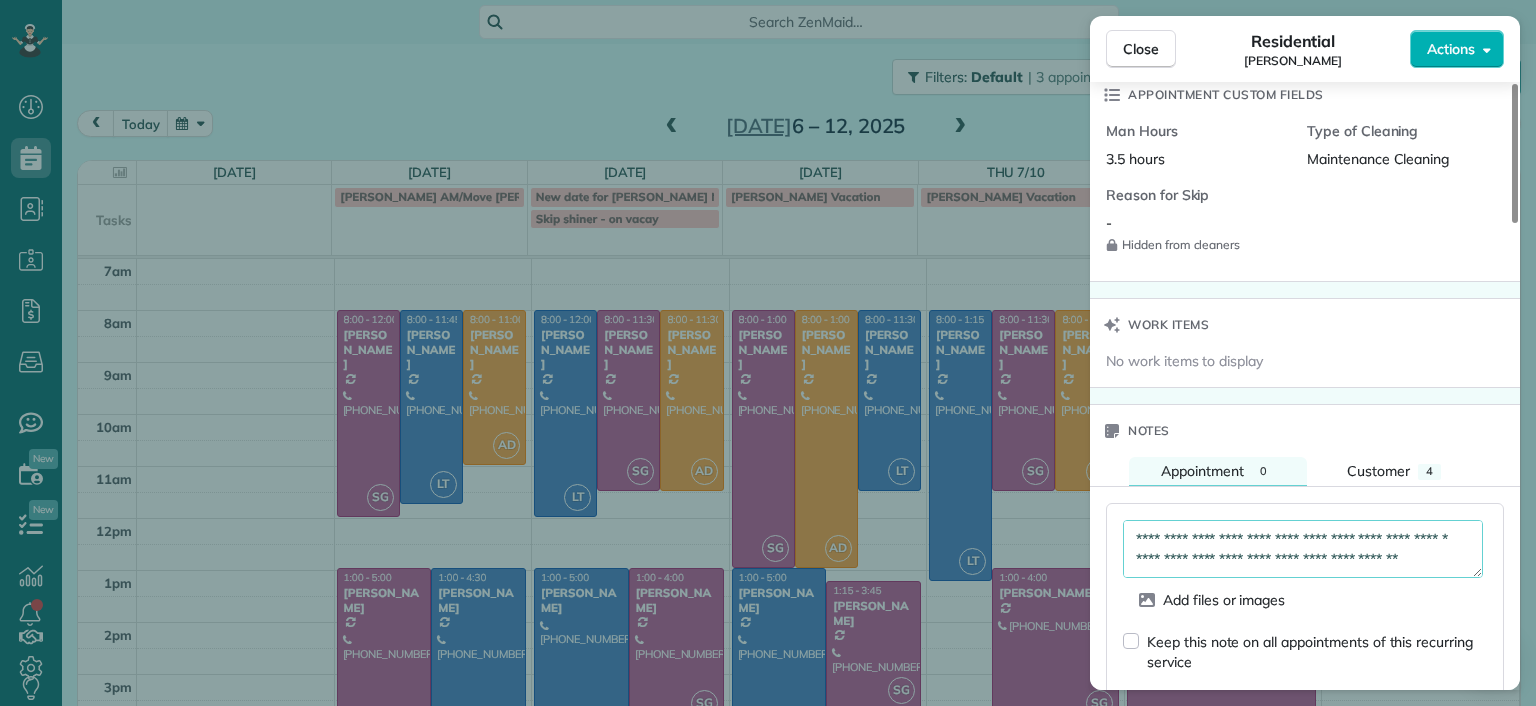 scroll, scrollTop: 70, scrollLeft: 0, axis: vertical 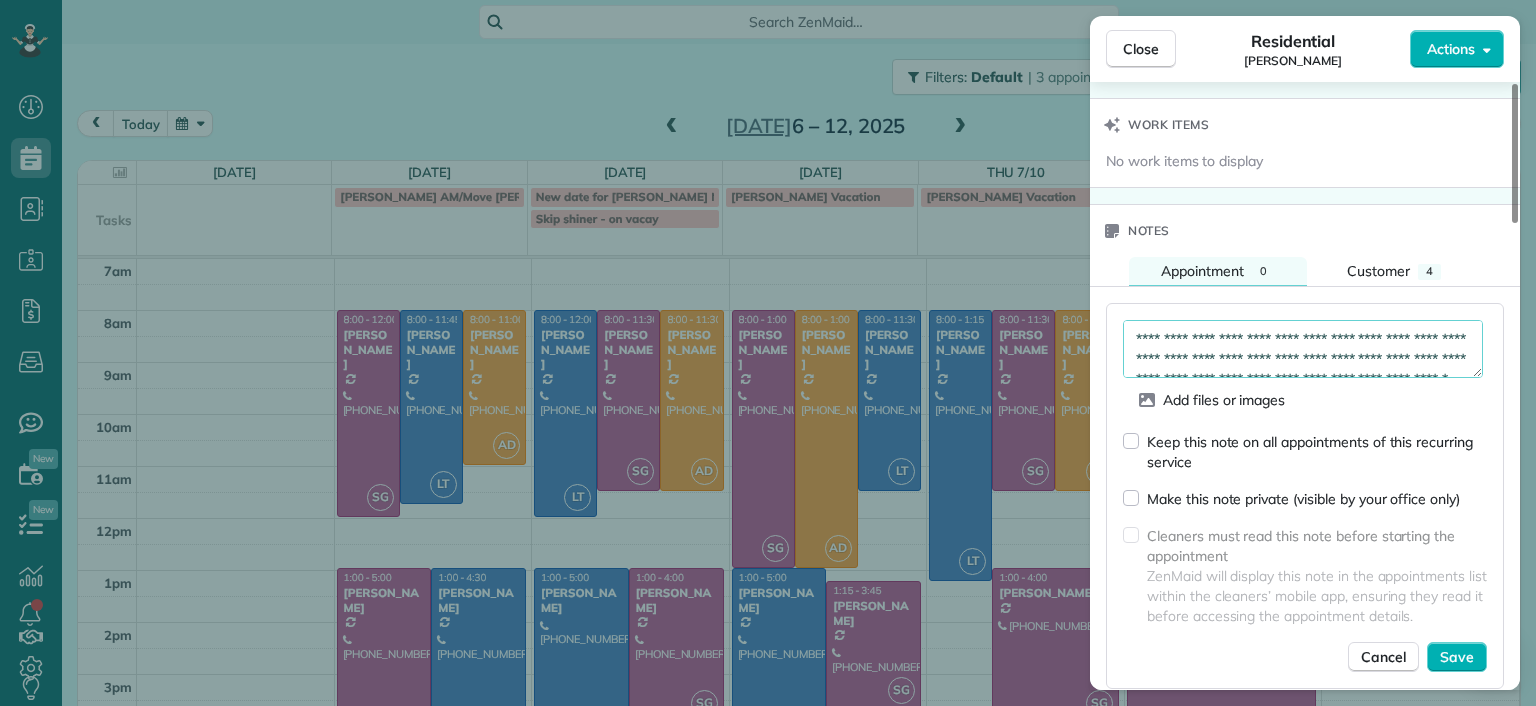 drag, startPoint x: 1323, startPoint y: 374, endPoint x: 1106, endPoint y: 261, distance: 244.65895 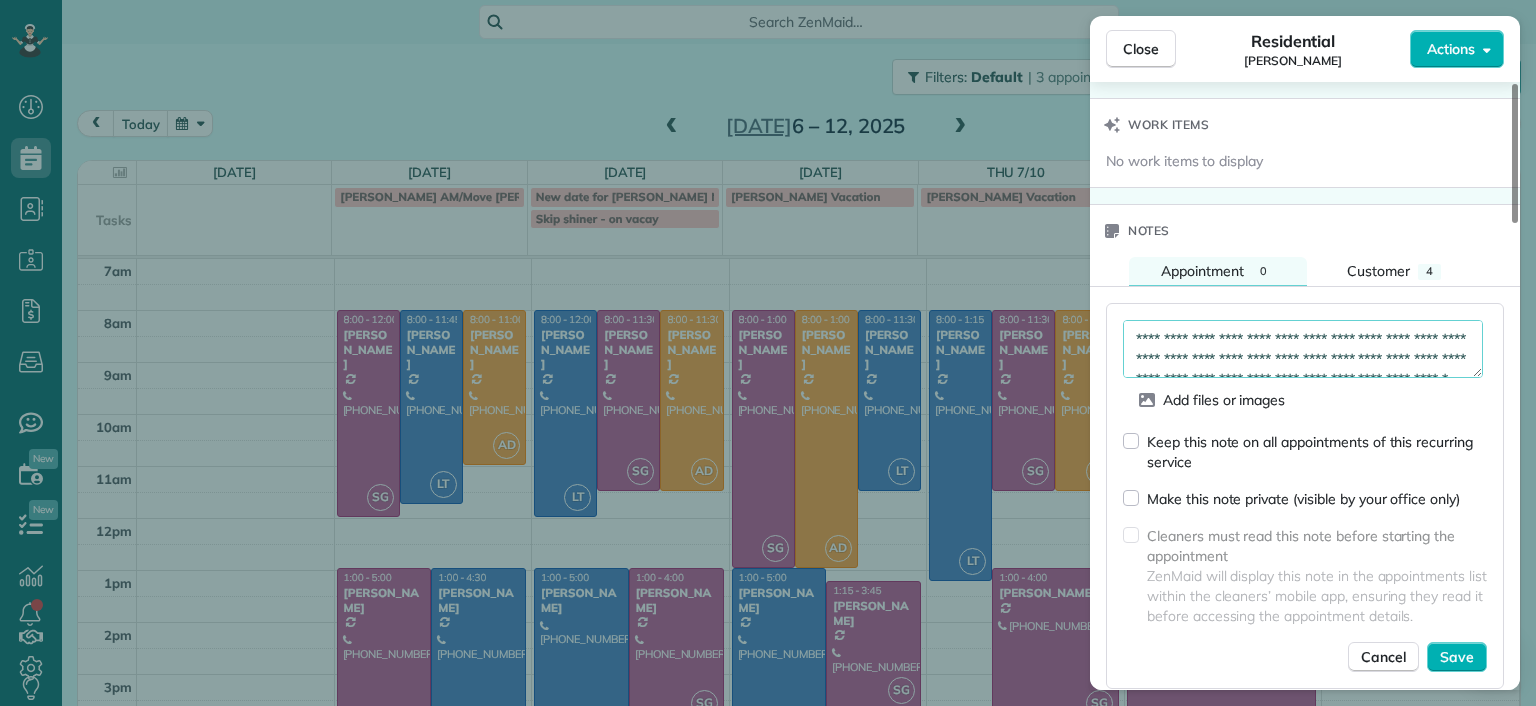 click on "**********" at bounding box center (1303, 349) 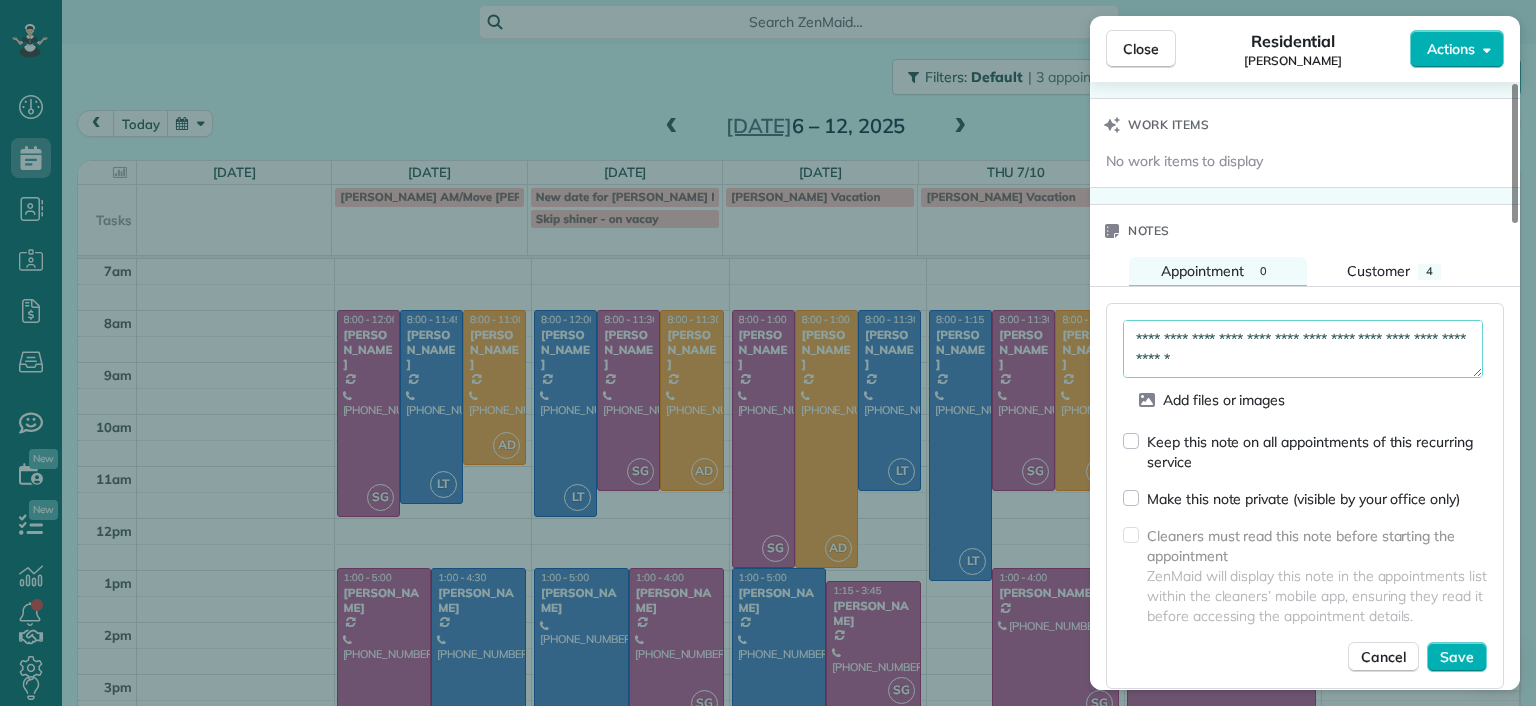 click on "**********" at bounding box center (1303, 349) 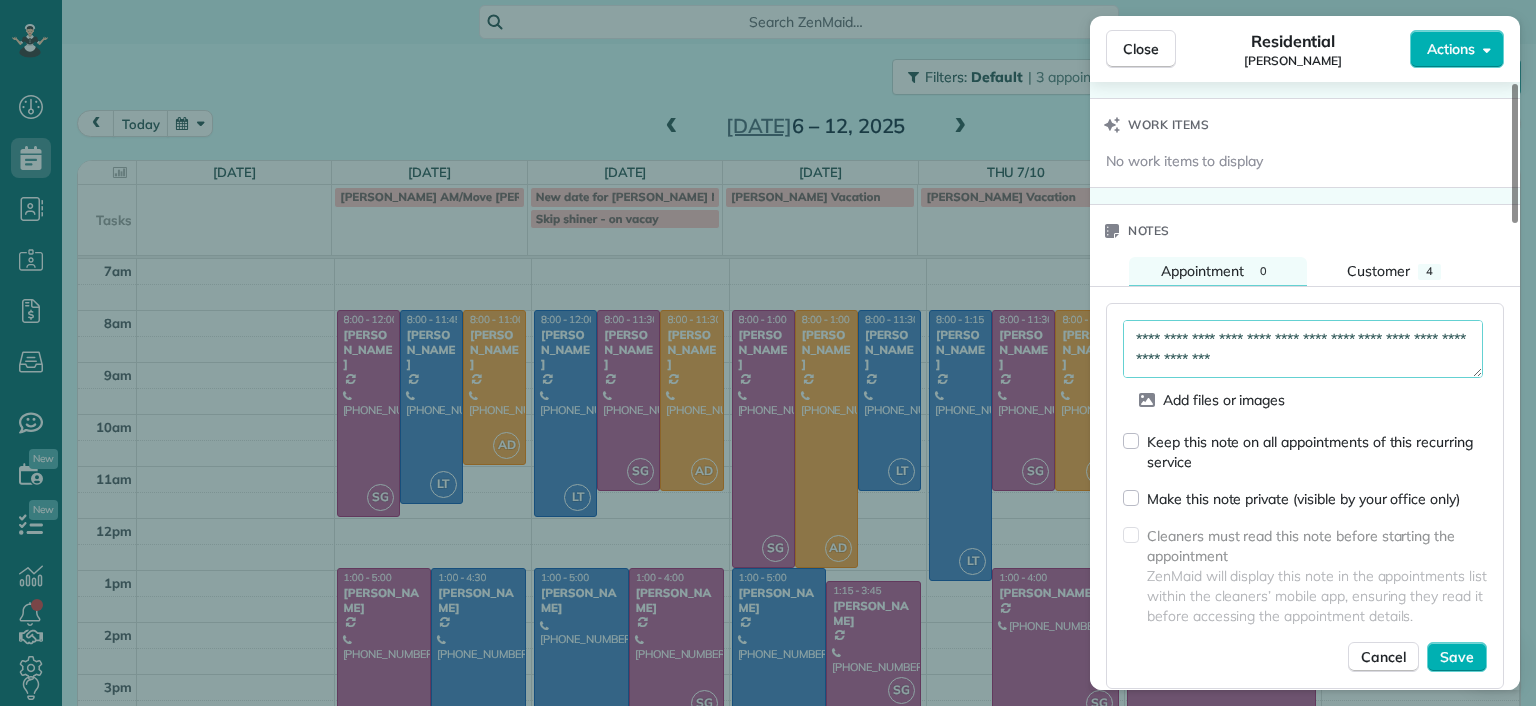 scroll, scrollTop: 0, scrollLeft: 0, axis: both 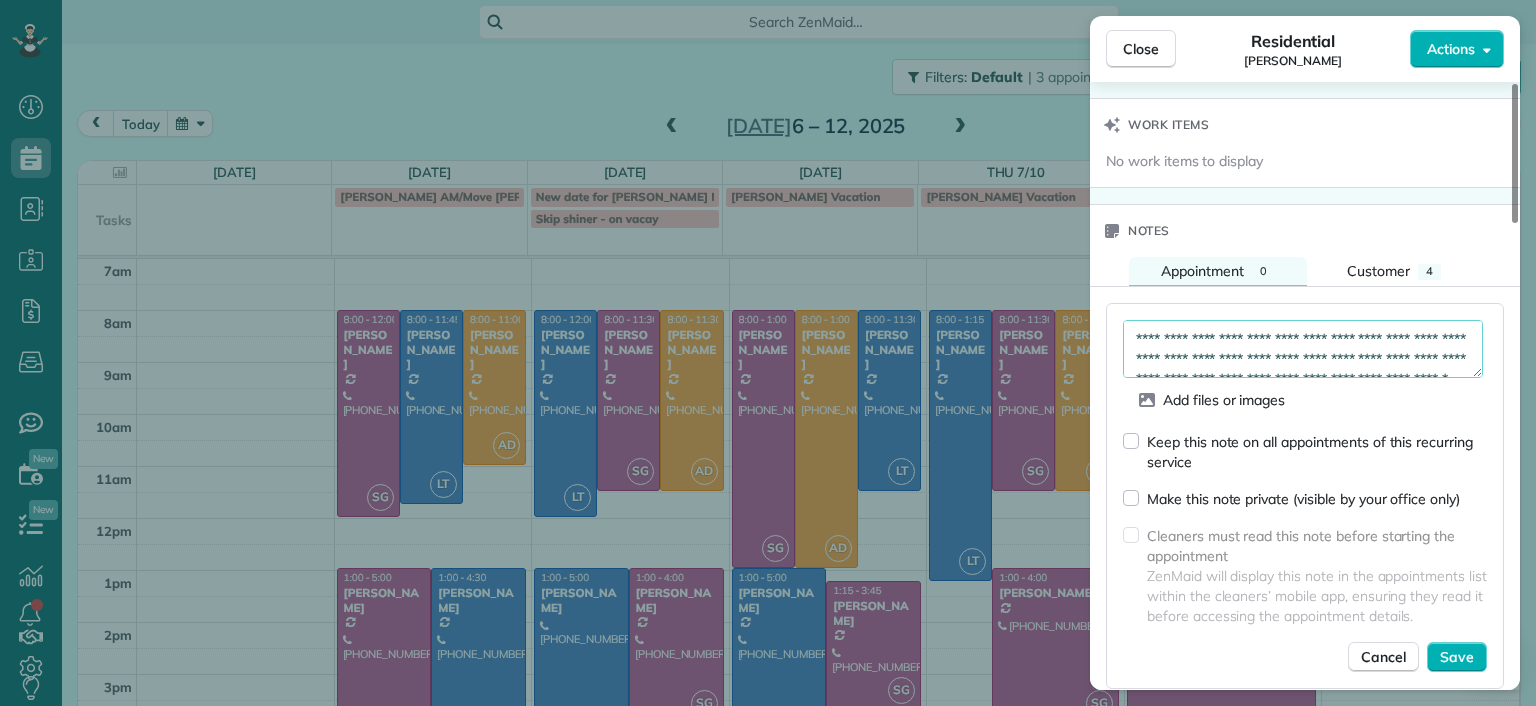 drag, startPoint x: 1360, startPoint y: 362, endPoint x: 1081, endPoint y: 267, distance: 294.73038 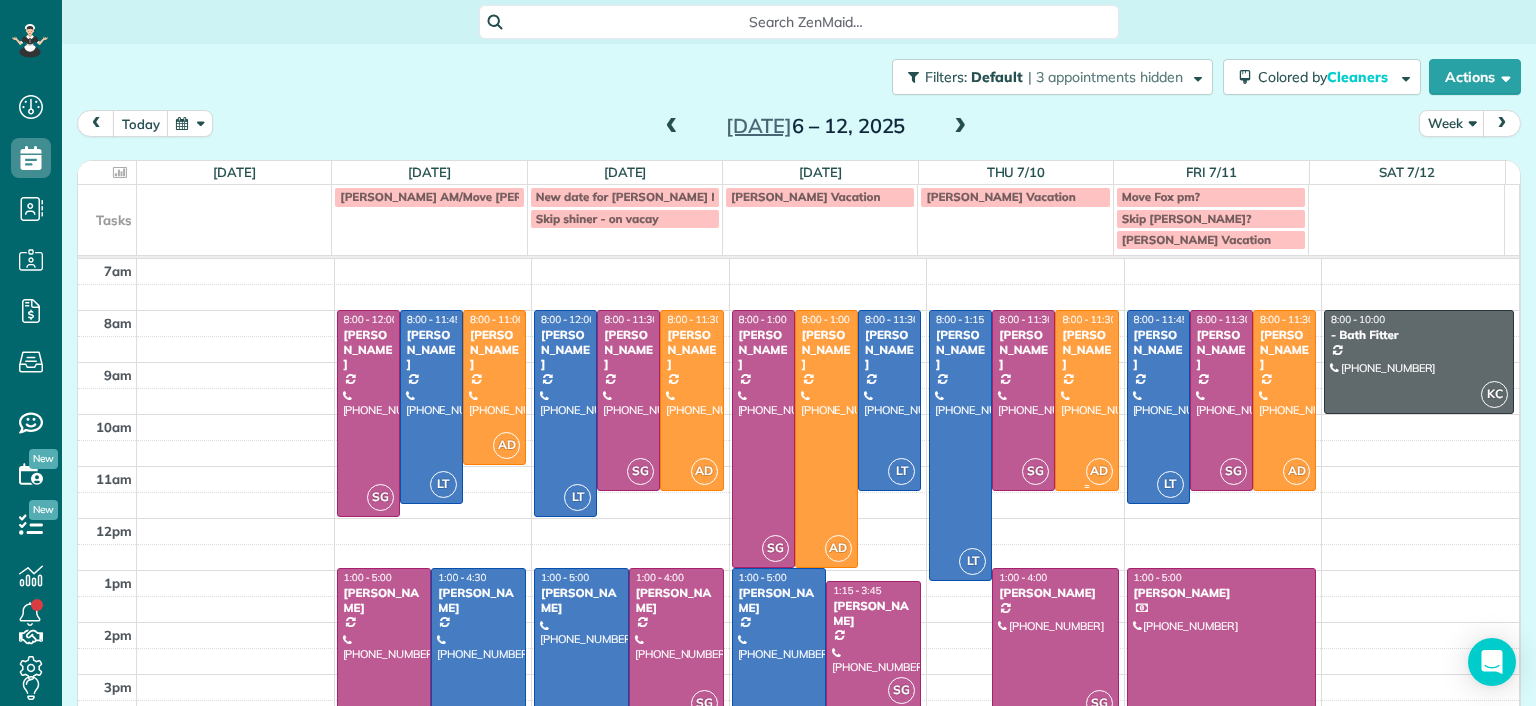 click on "Ryan Lewandowski" at bounding box center [1086, 349] 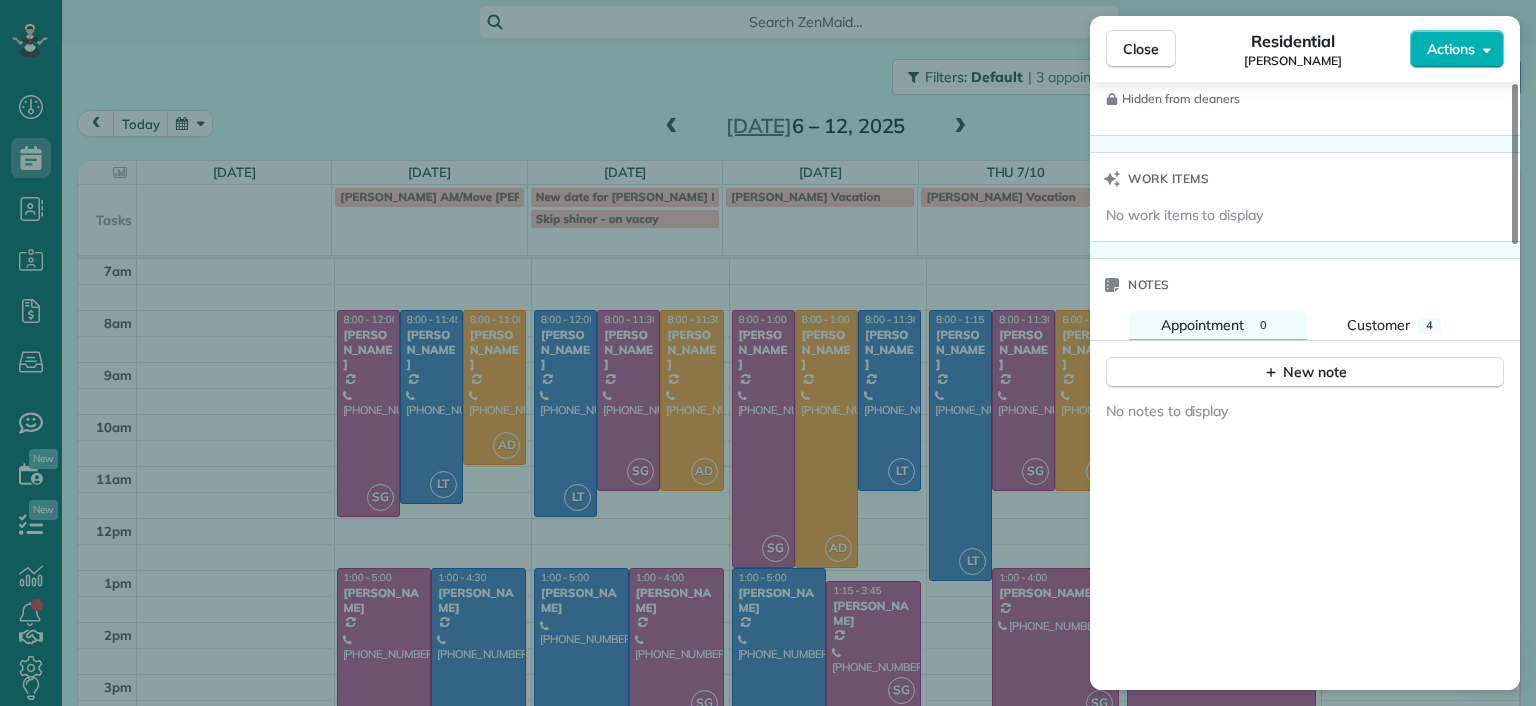 scroll, scrollTop: 1600, scrollLeft: 0, axis: vertical 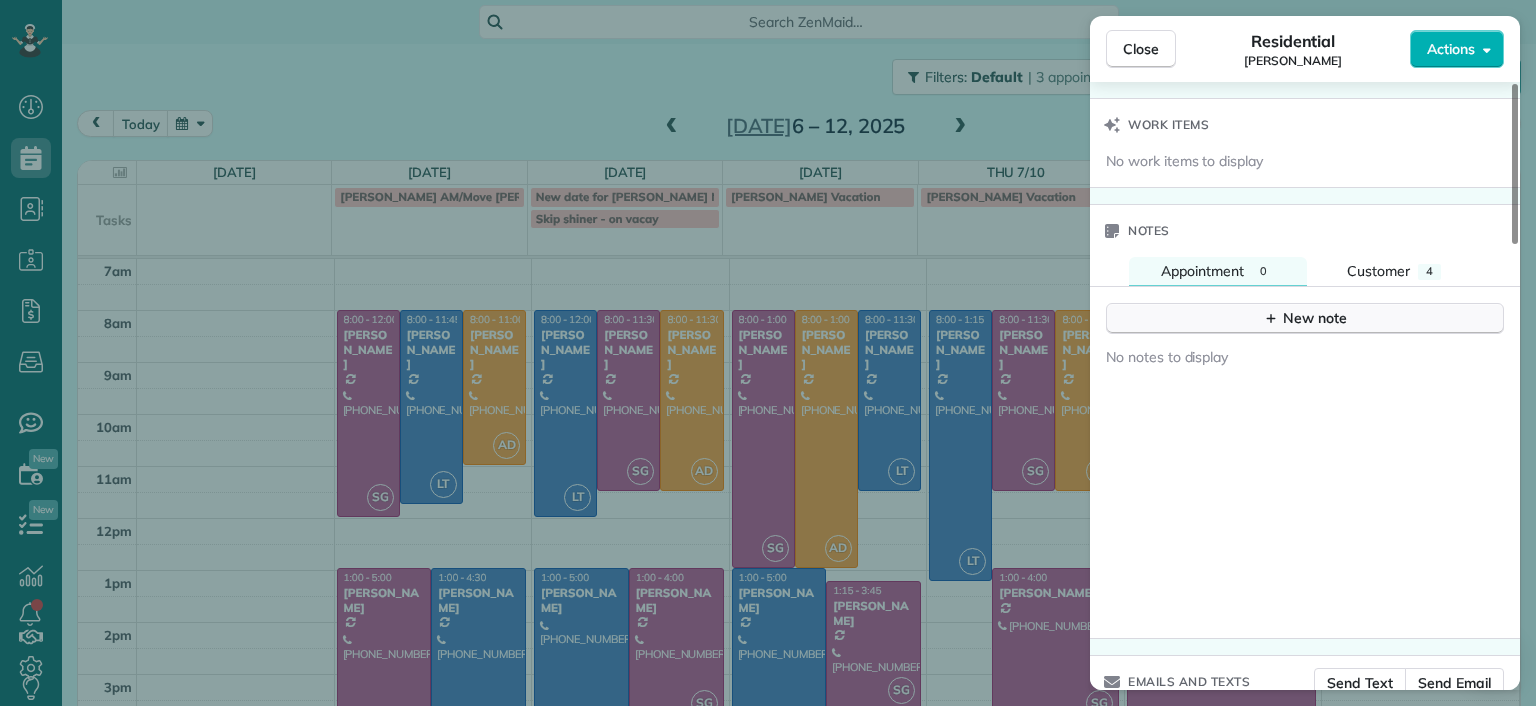 click on "New note" at bounding box center [1305, 318] 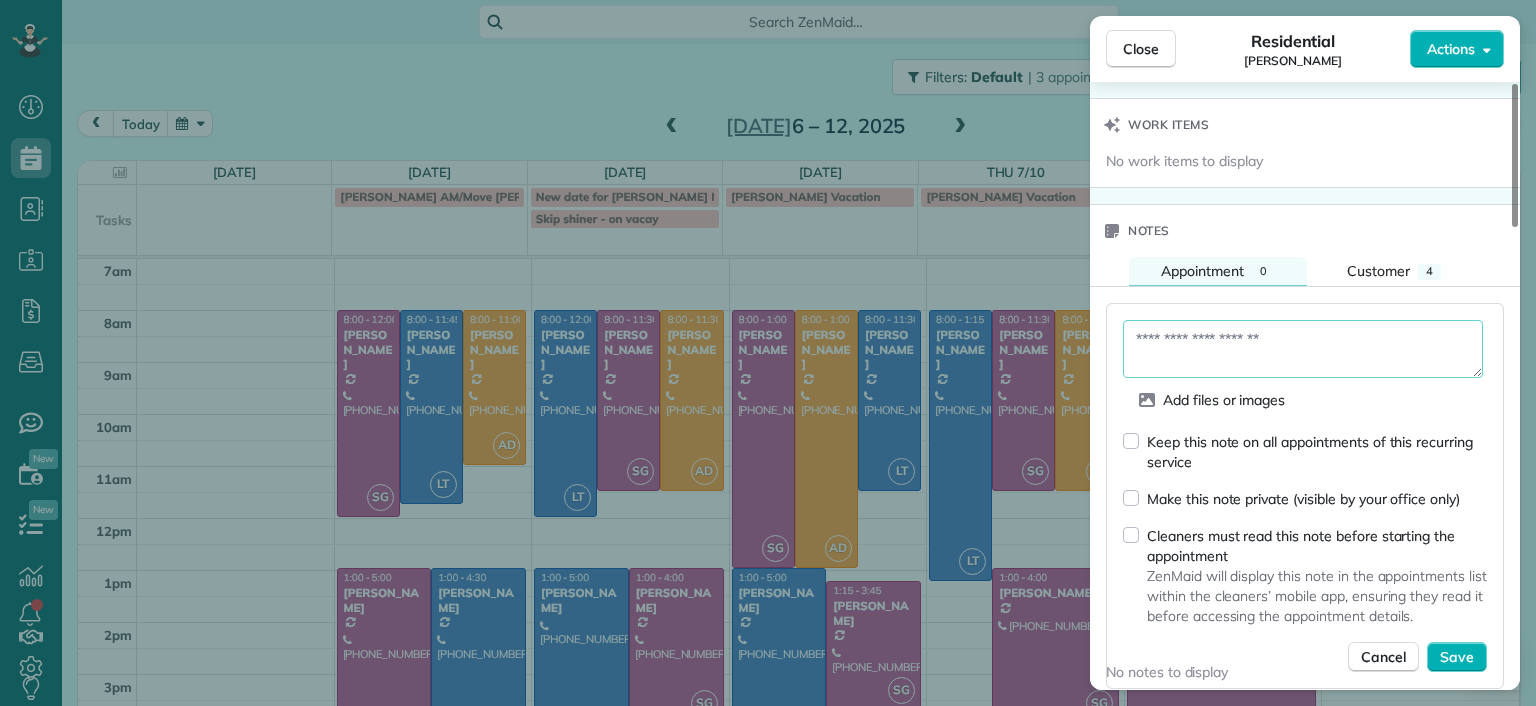click at bounding box center [1303, 349] 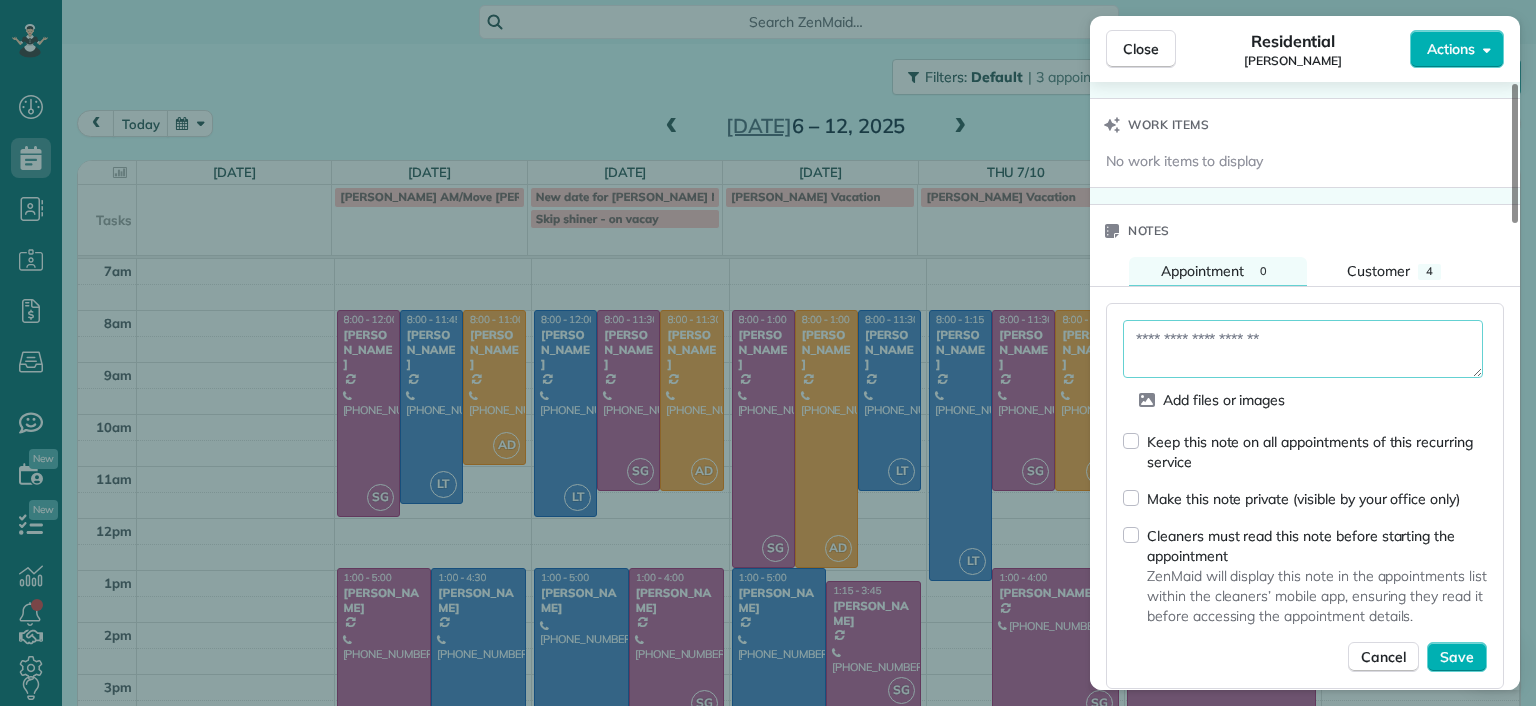 click on "Keep this note on all appointments of this recurring service" at bounding box center (1305, 451) 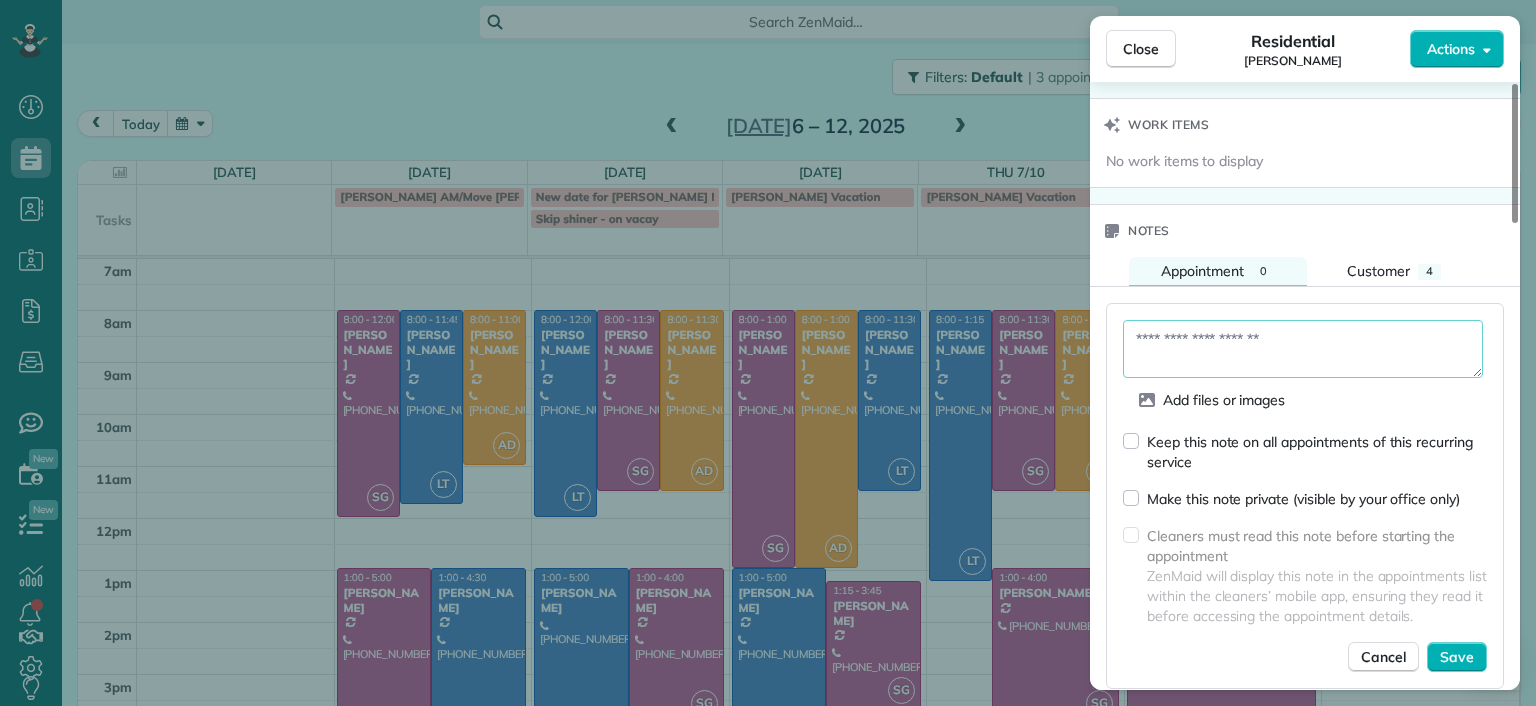 click at bounding box center [1303, 349] 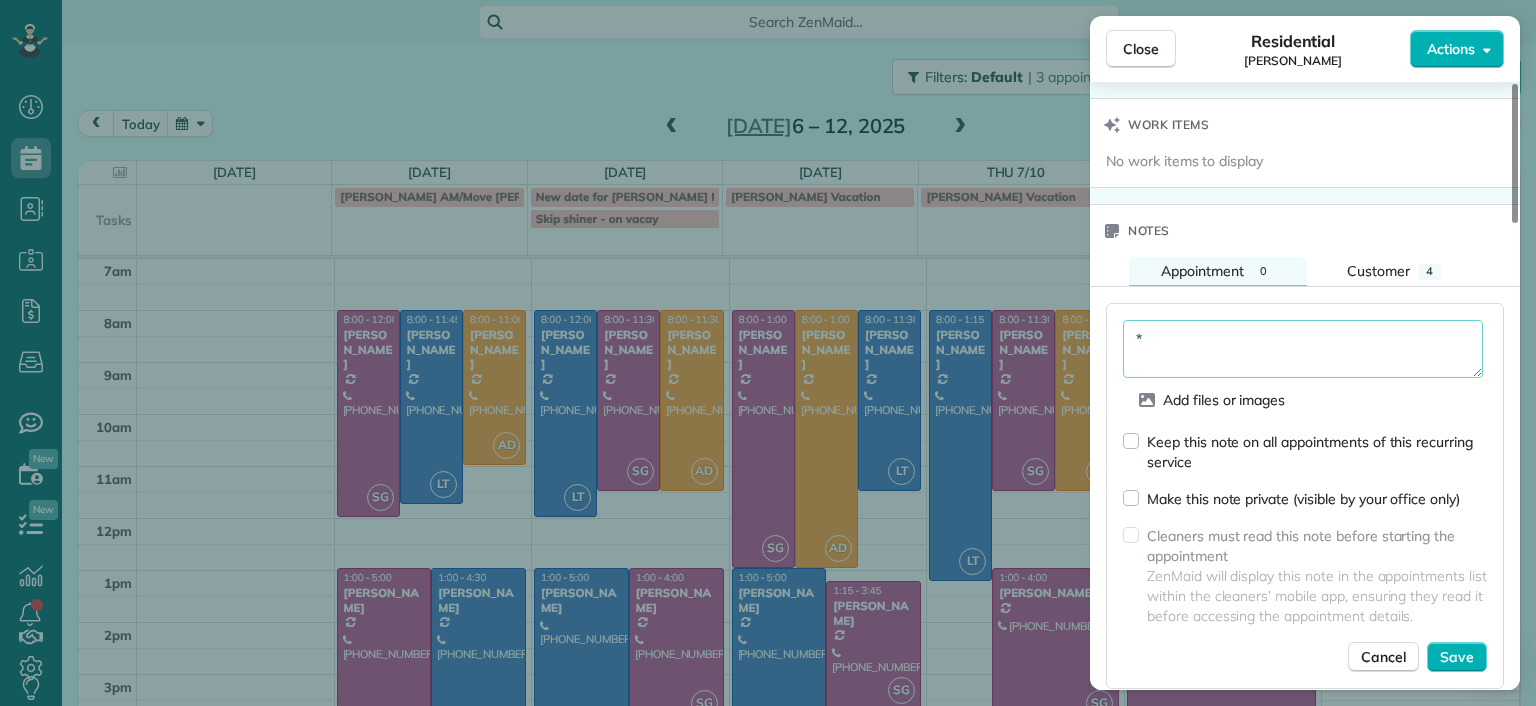 type on "*" 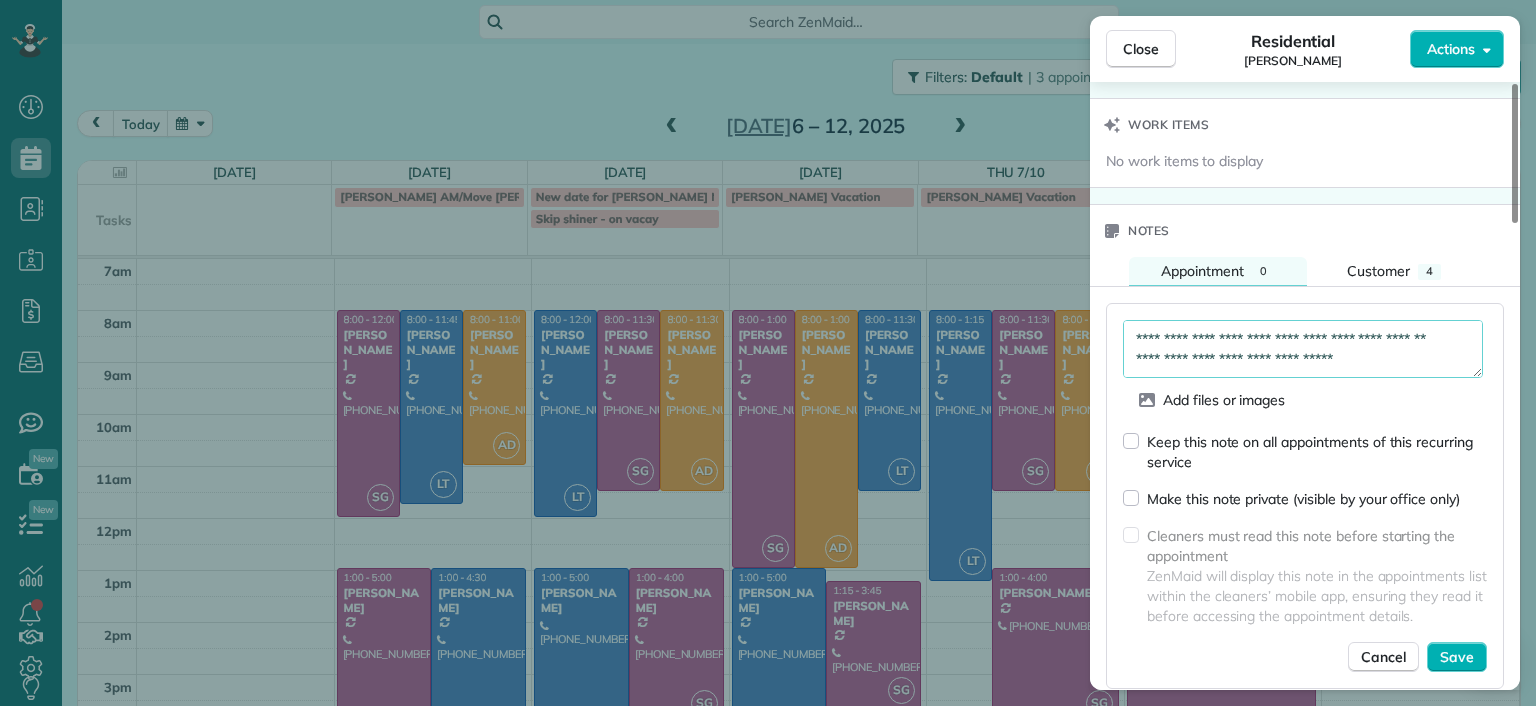scroll, scrollTop: 90, scrollLeft: 0, axis: vertical 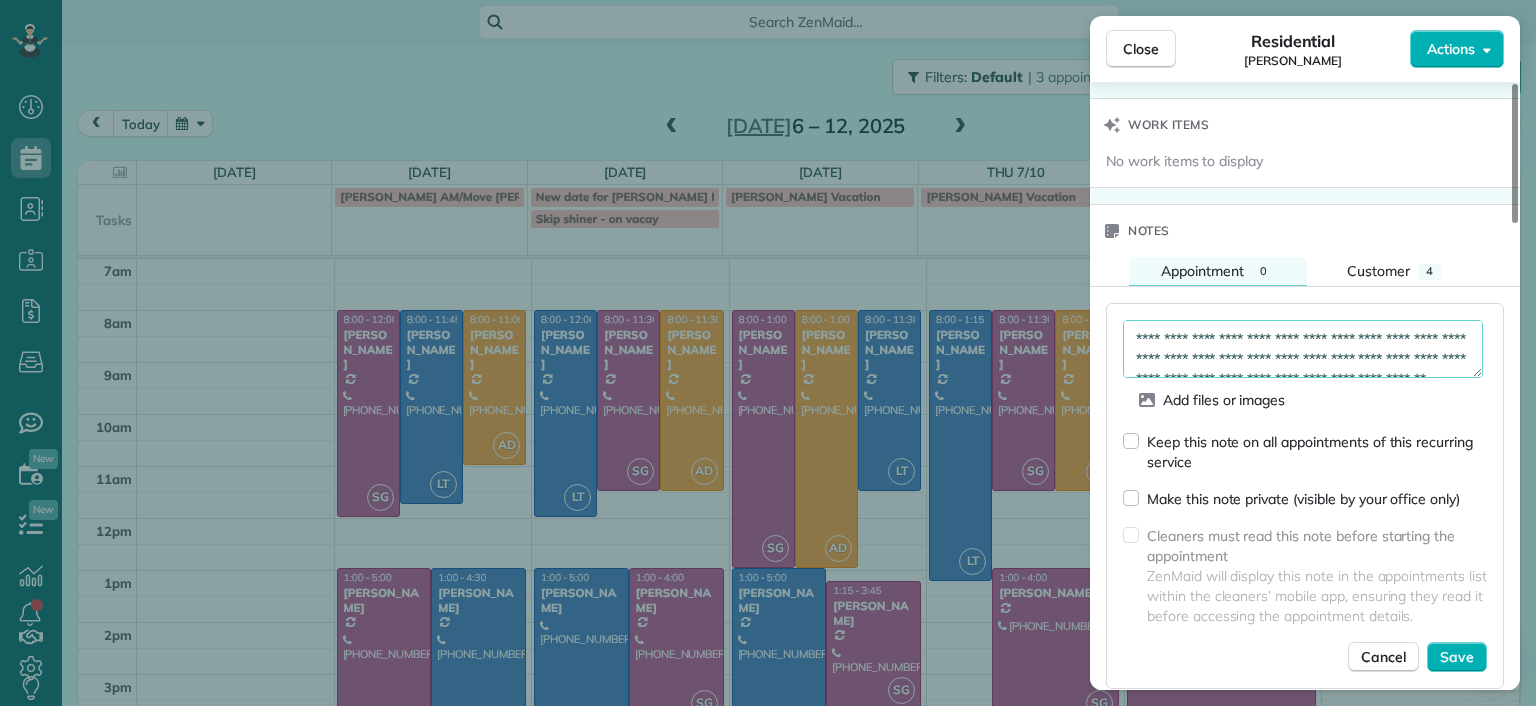 drag, startPoint x: 1196, startPoint y: 366, endPoint x: 1083, endPoint y: 286, distance: 138.45216 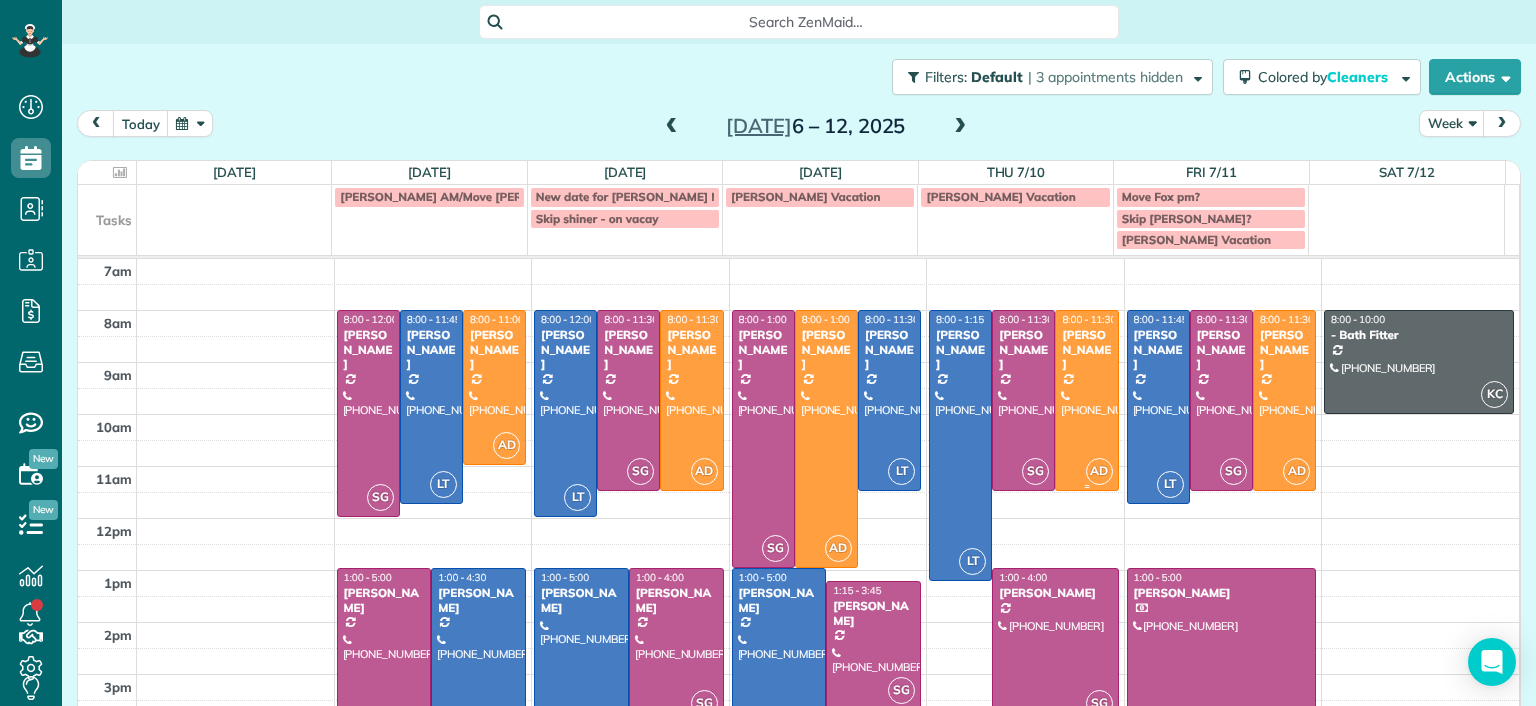 click at bounding box center [1086, 400] 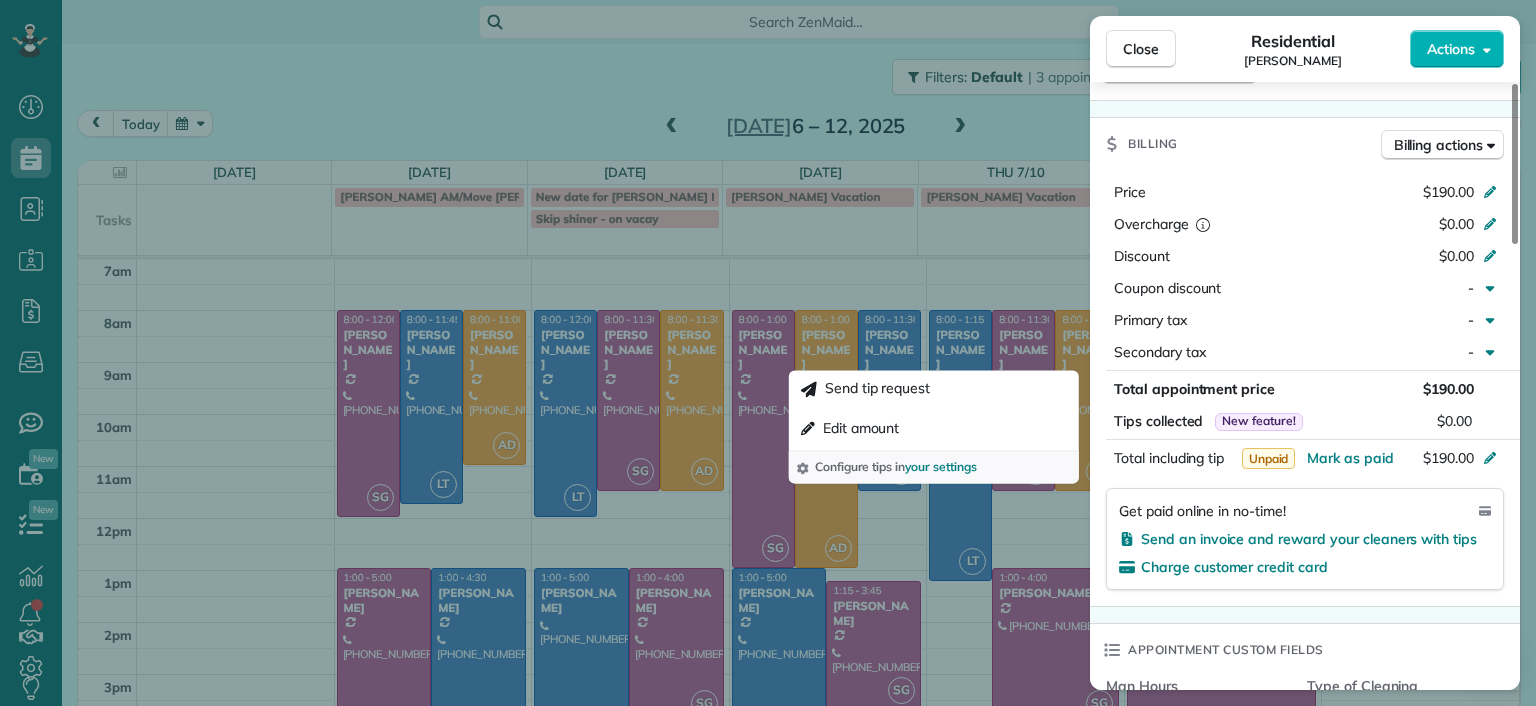 scroll, scrollTop: 1000, scrollLeft: 0, axis: vertical 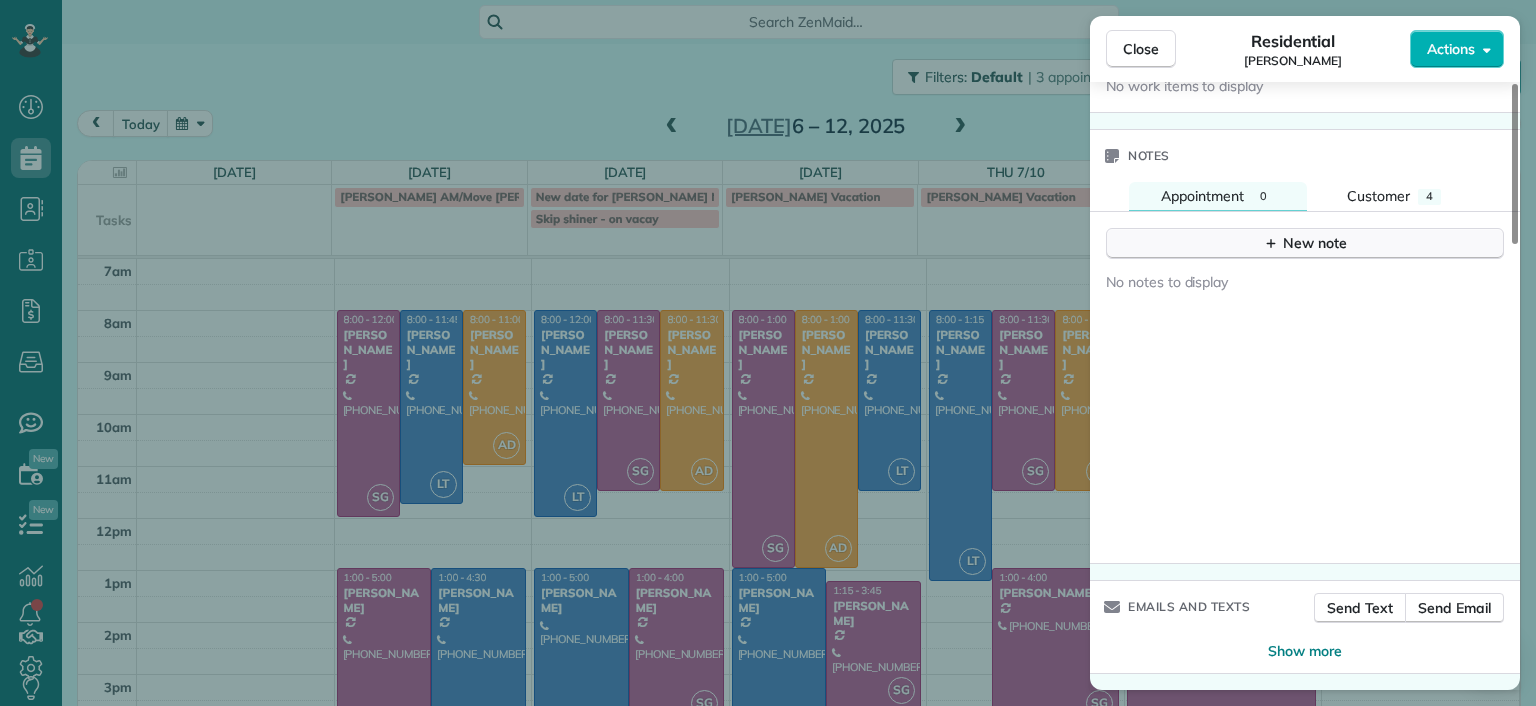 click on "New note" at bounding box center (1305, 243) 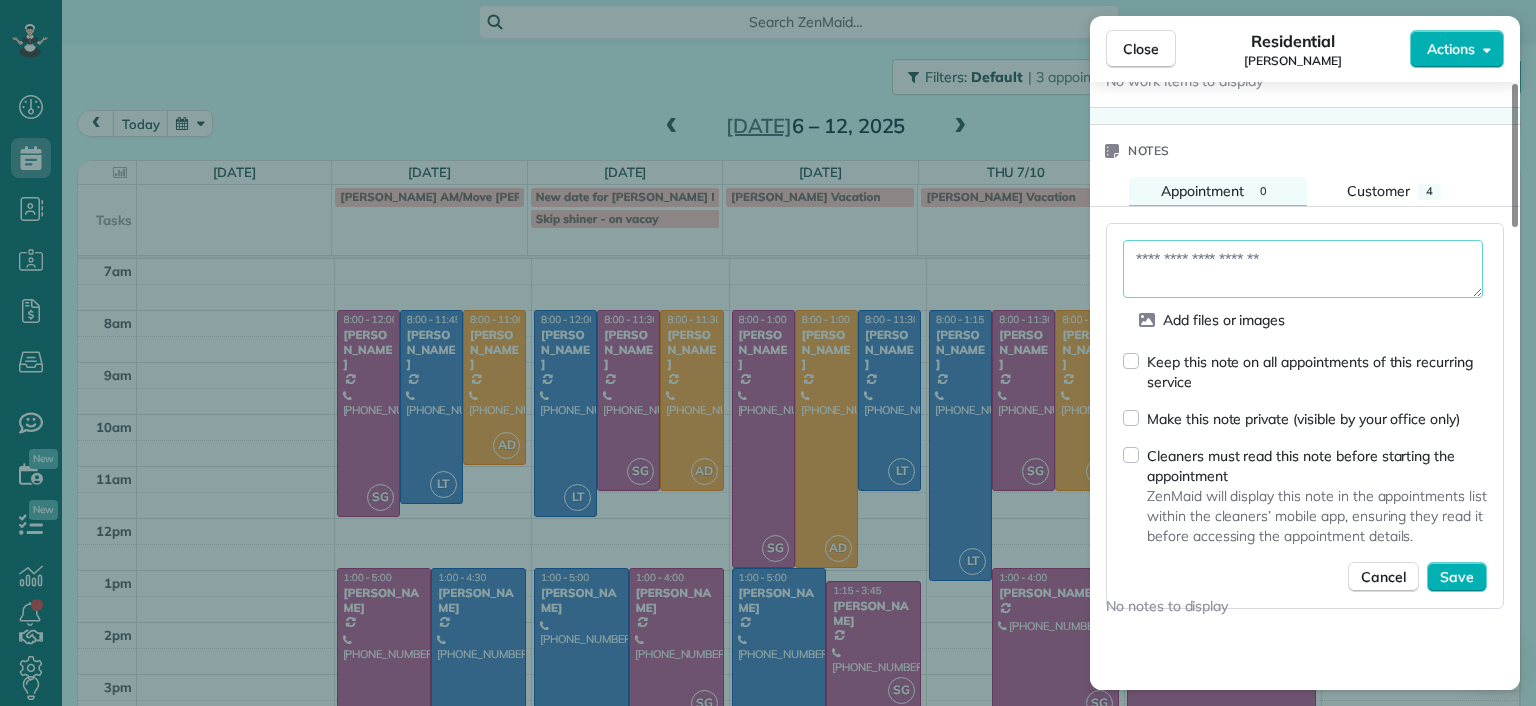 click at bounding box center (1303, 269) 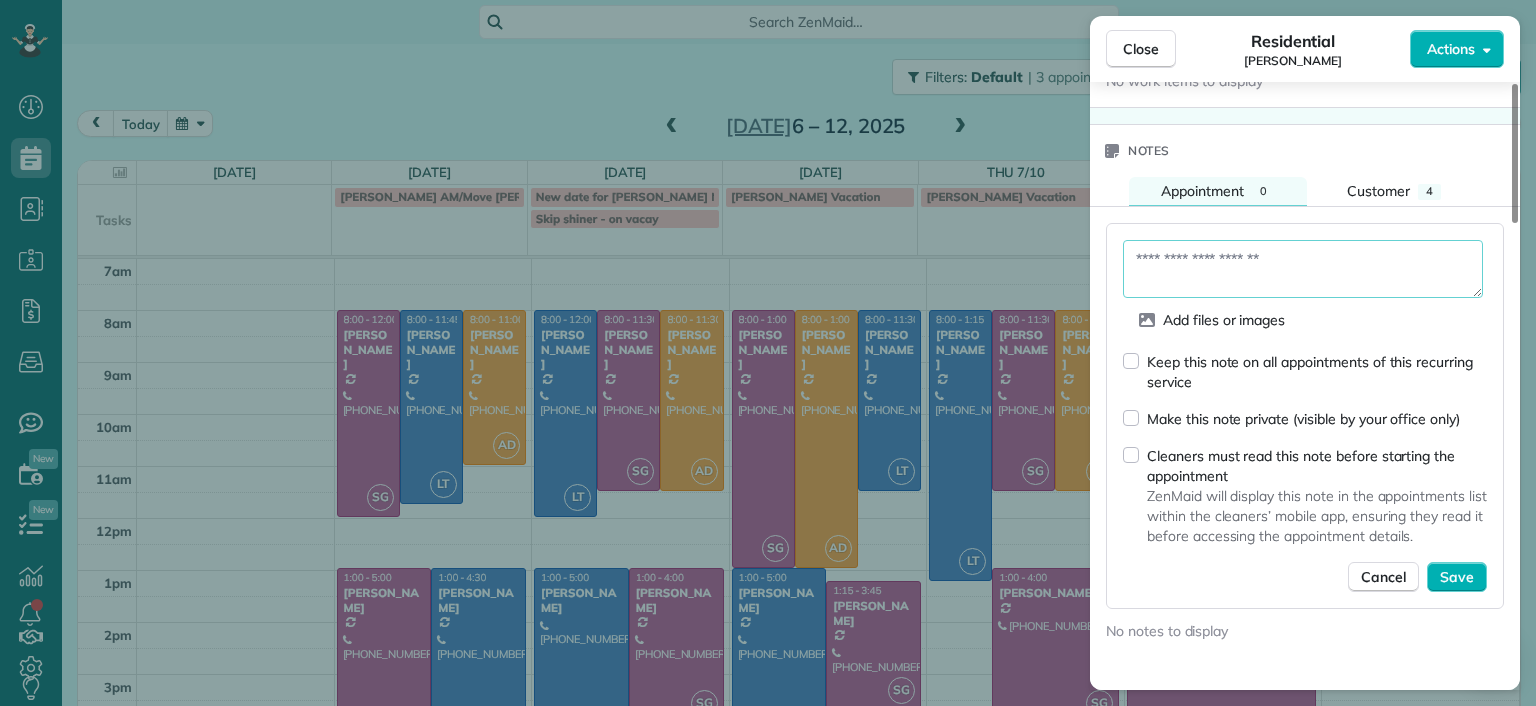 paste on "**********" 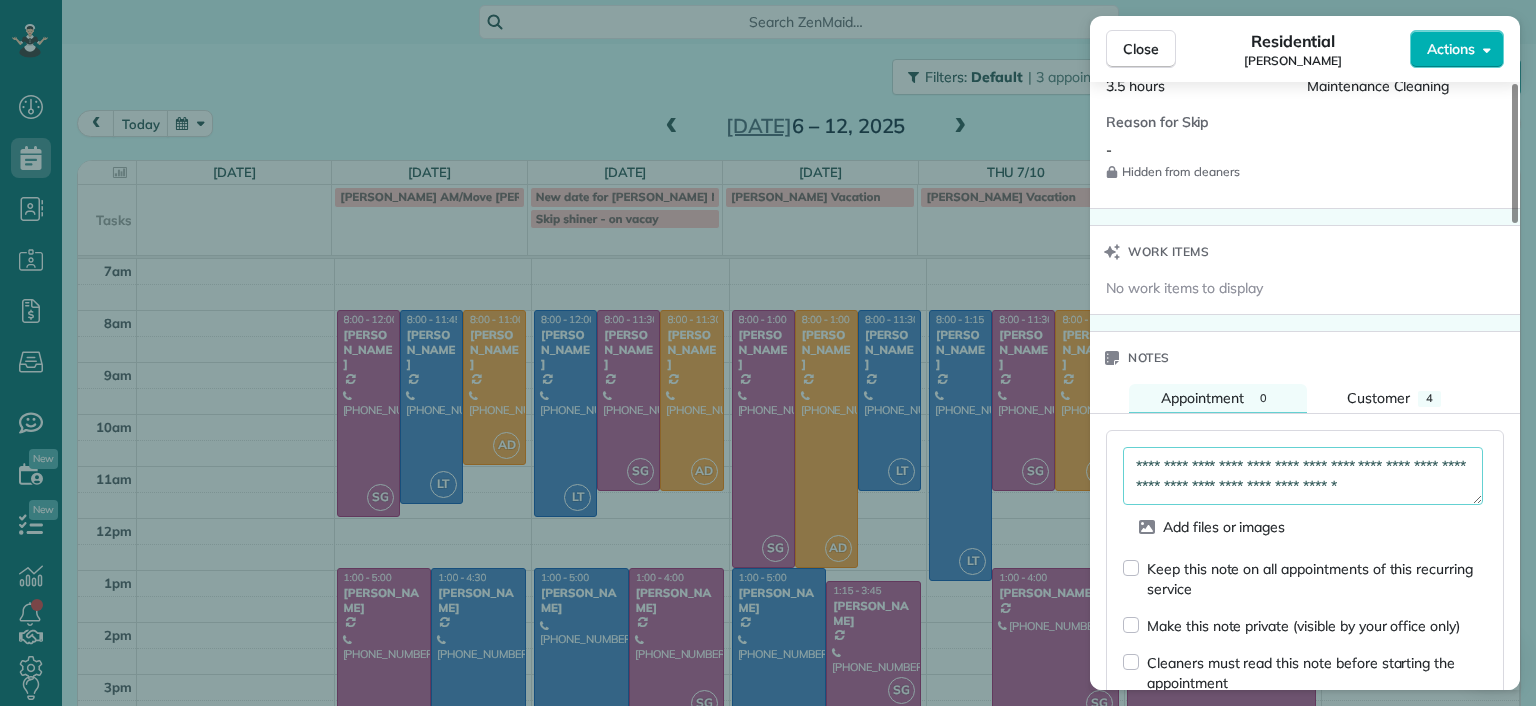 scroll, scrollTop: 1580, scrollLeft: 0, axis: vertical 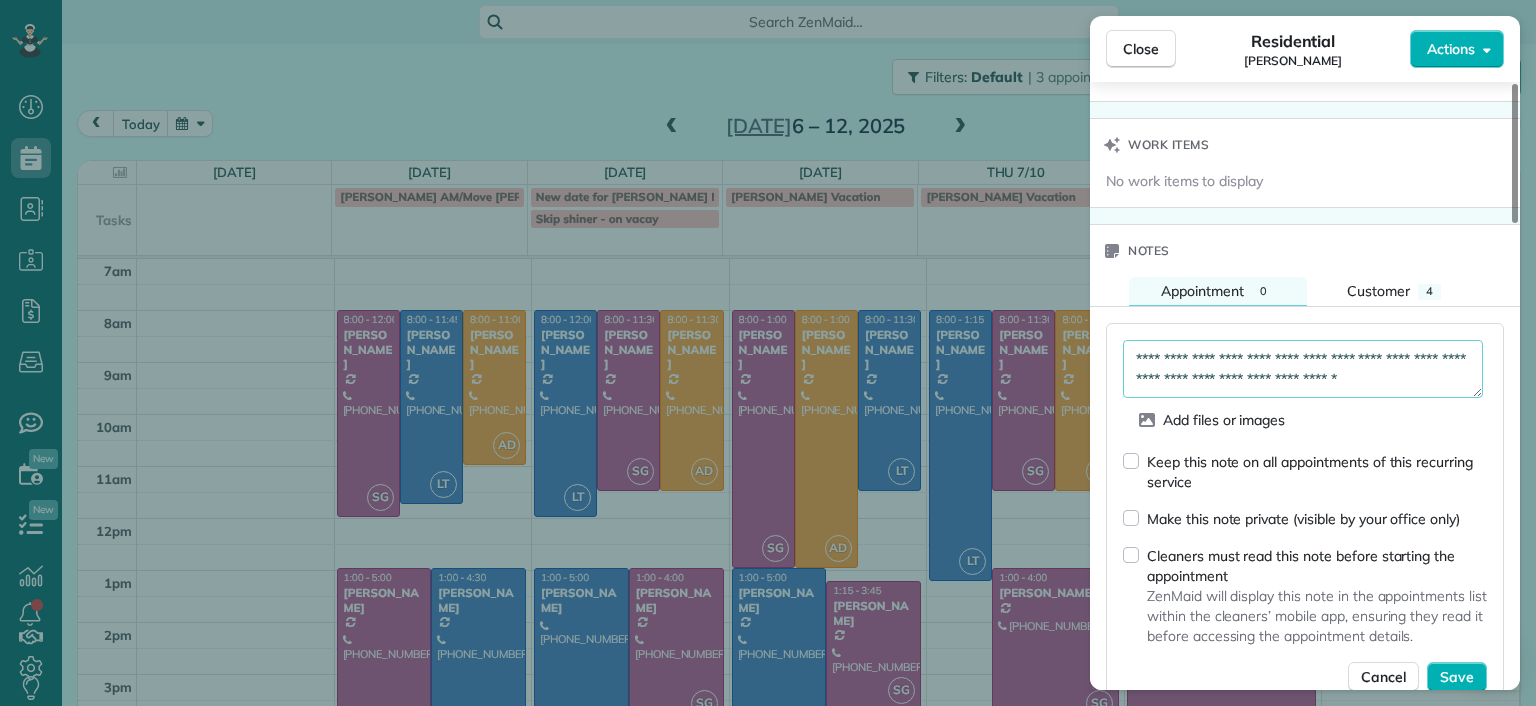 drag, startPoint x: 1441, startPoint y: 382, endPoint x: 1112, endPoint y: 340, distance: 331.67 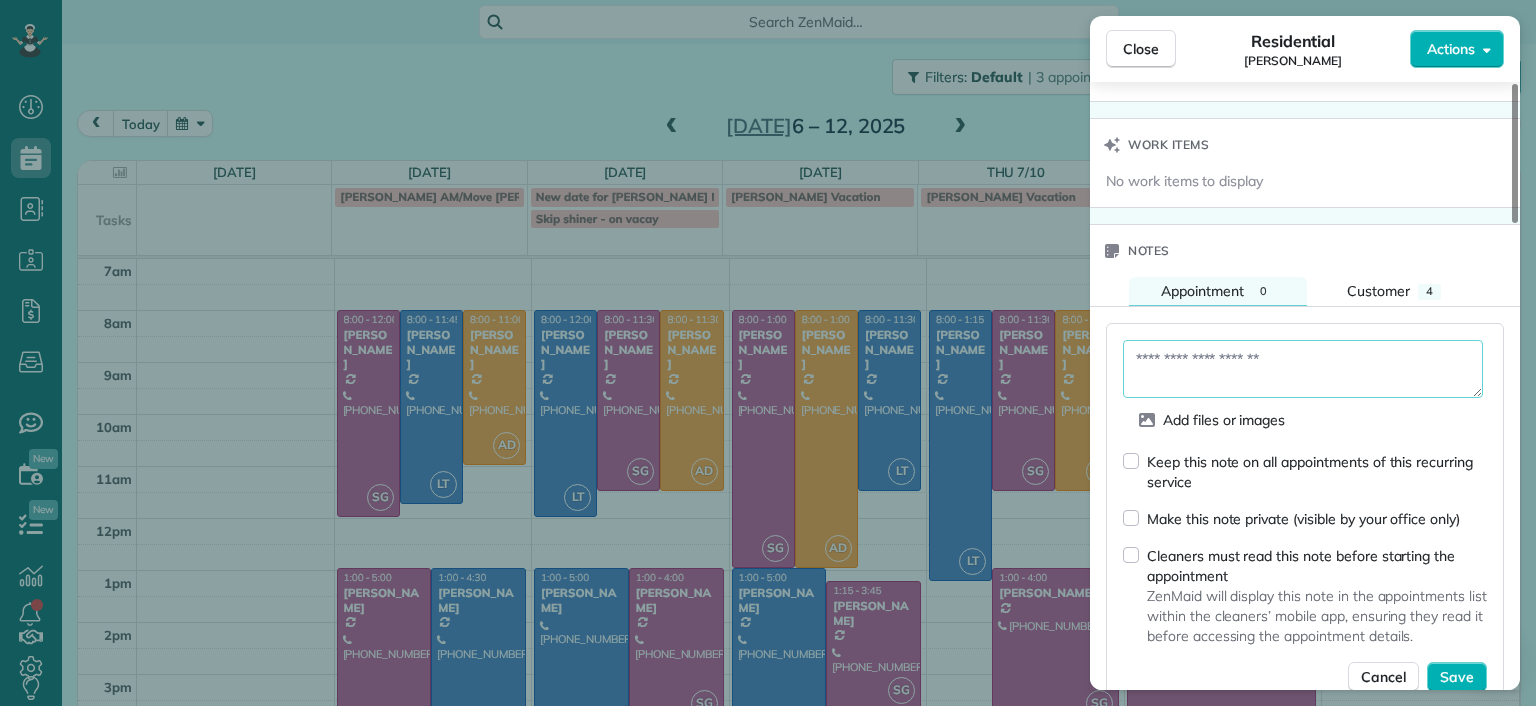 click at bounding box center (1303, 369) 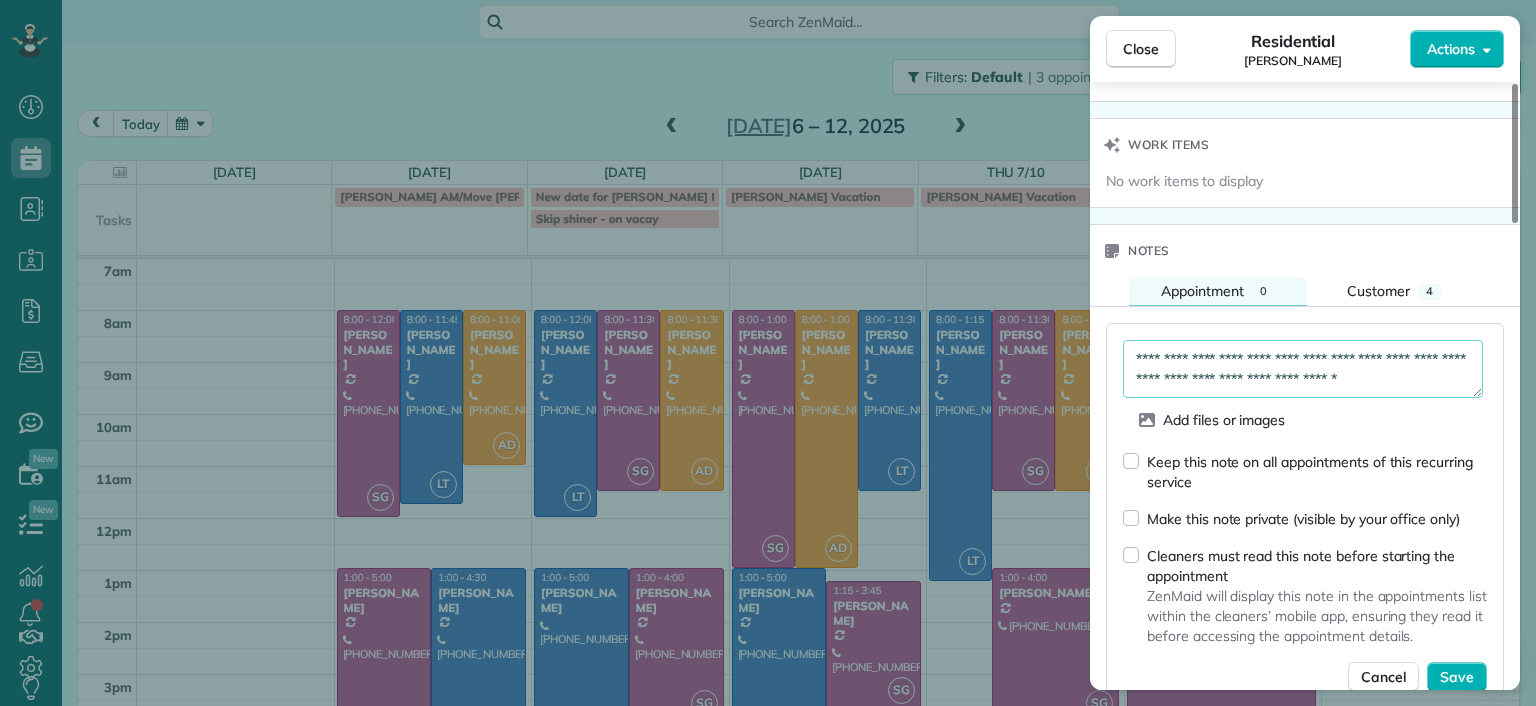 drag, startPoint x: 1437, startPoint y: 383, endPoint x: 1116, endPoint y: 352, distance: 322.4934 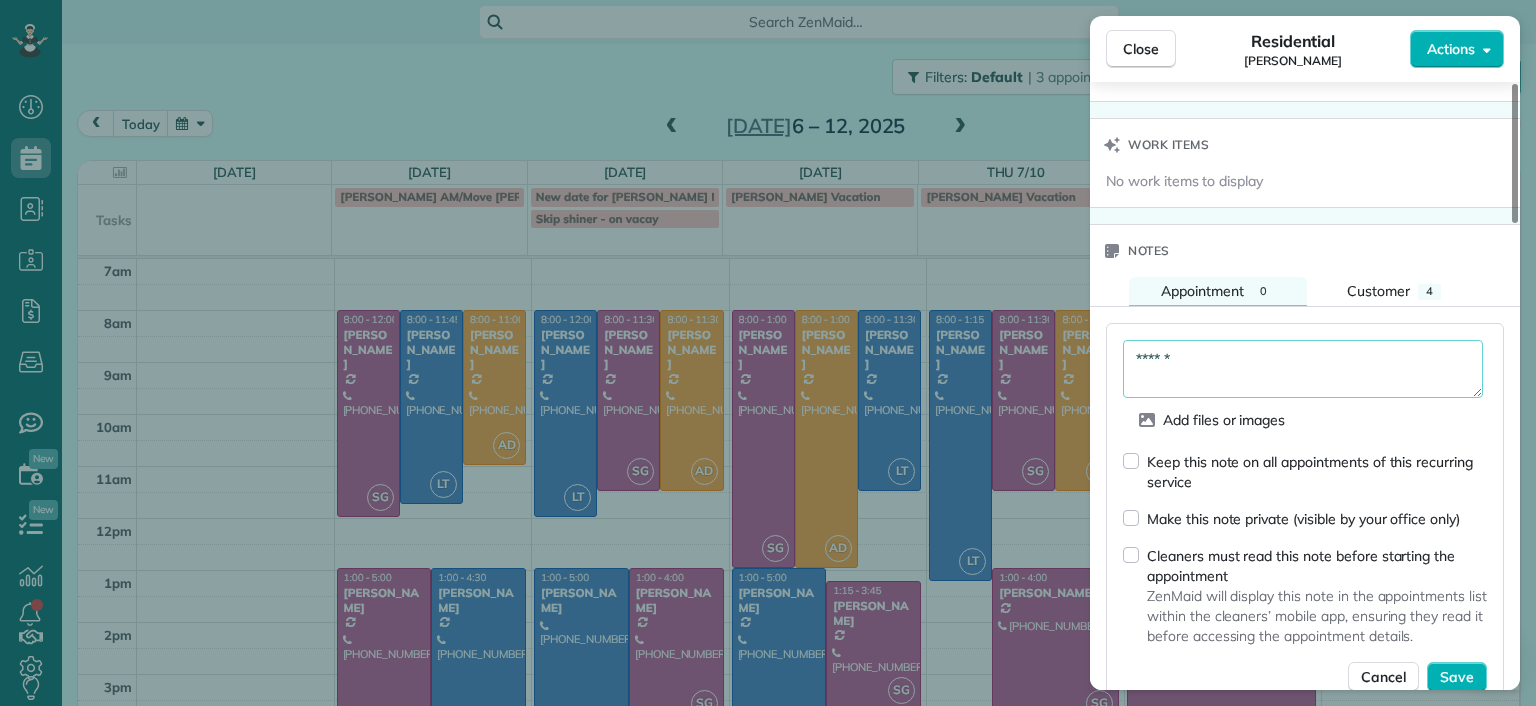 click on "******" at bounding box center (1303, 369) 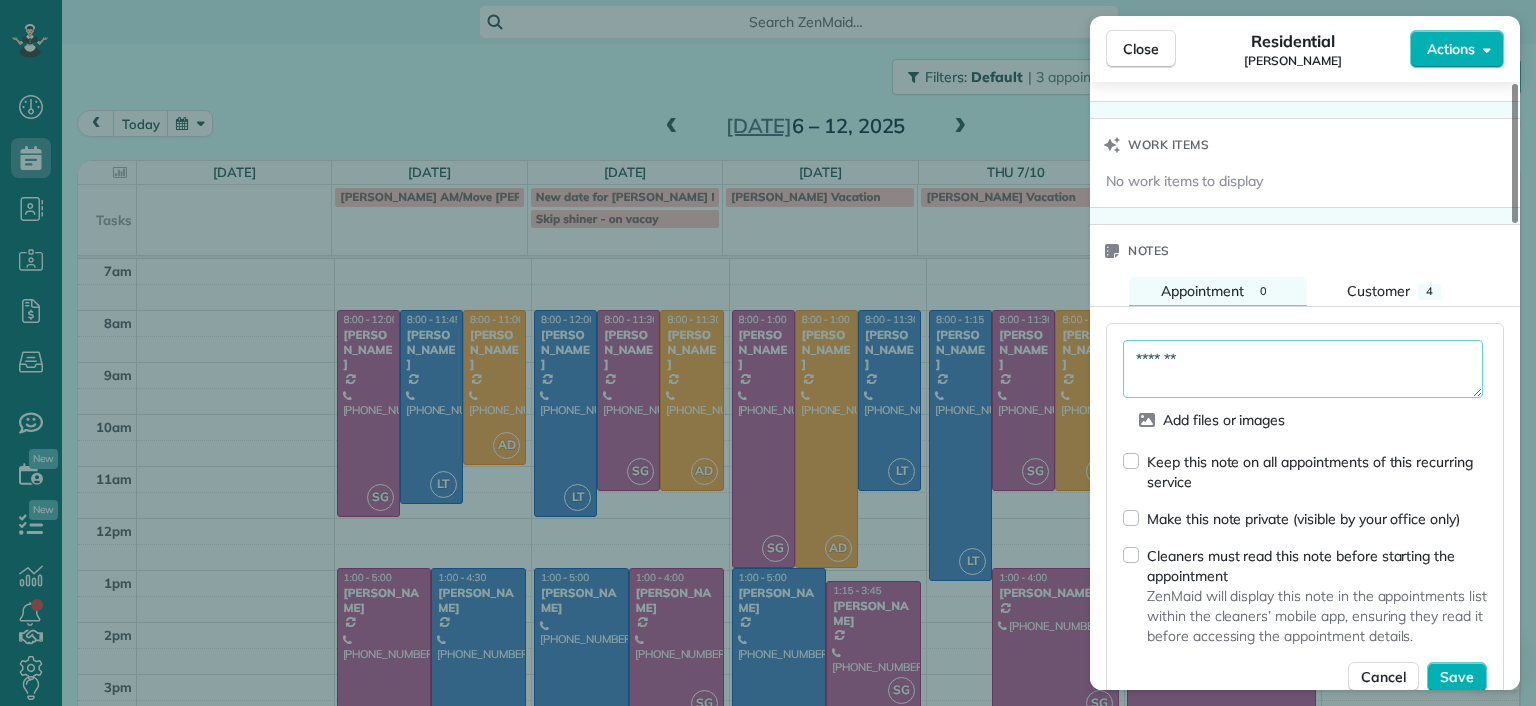 paste on "**********" 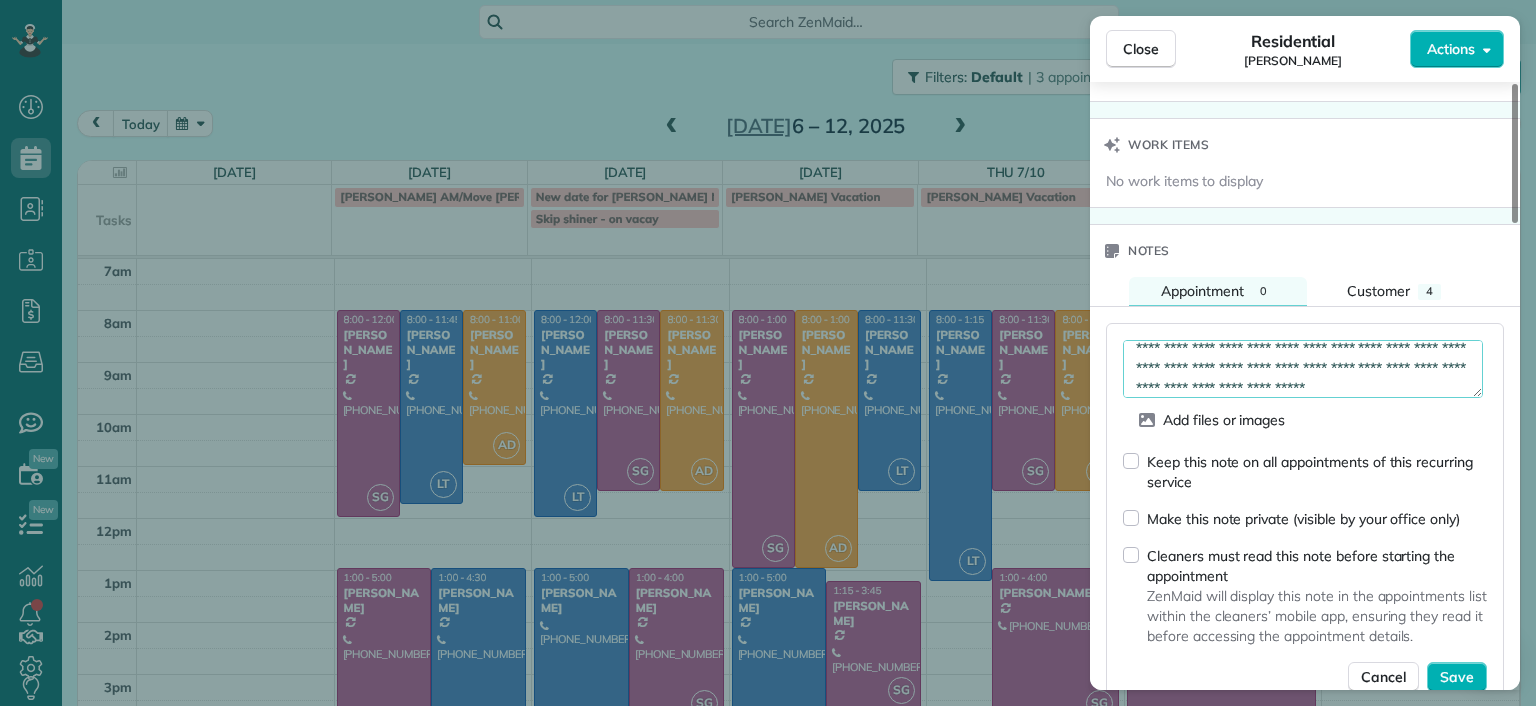 scroll, scrollTop: 30, scrollLeft: 0, axis: vertical 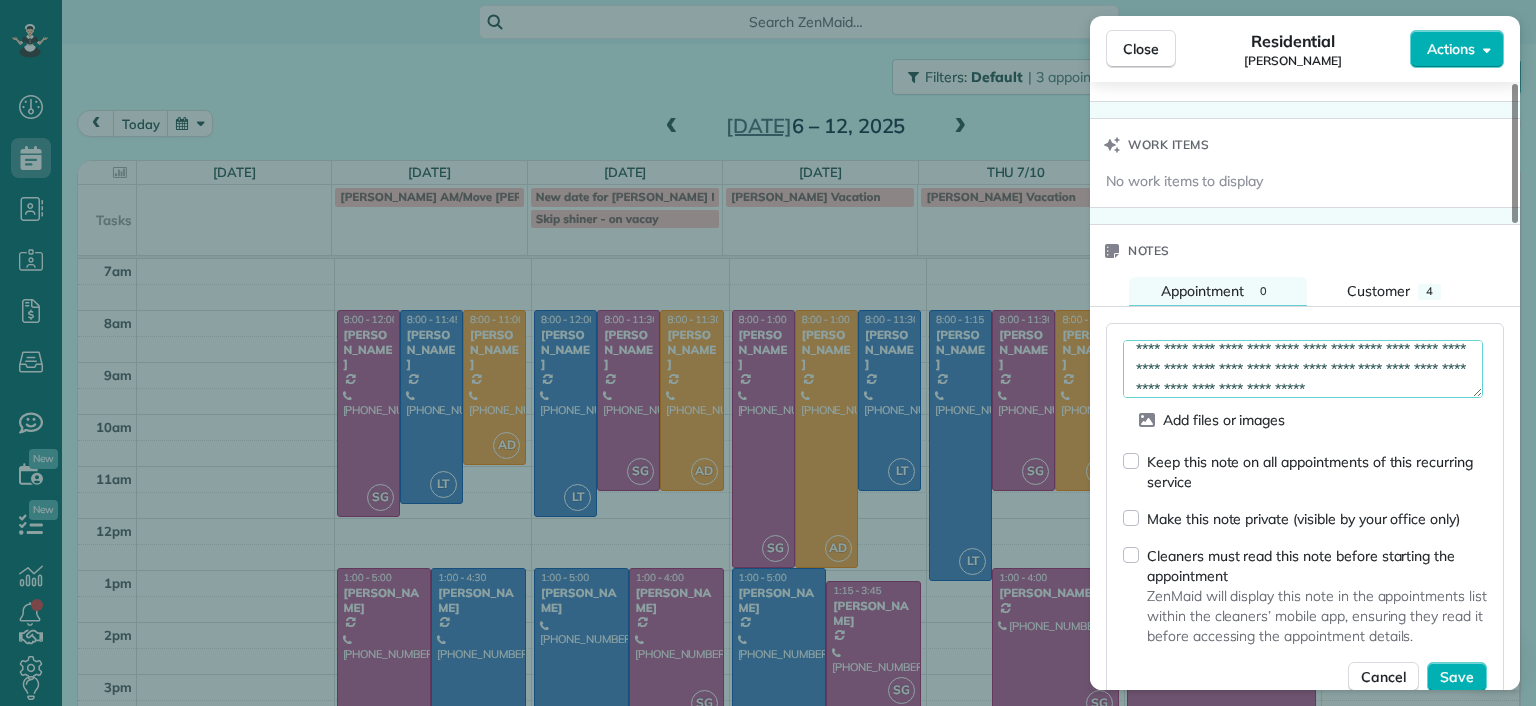 click on "**********" at bounding box center [1303, 369] 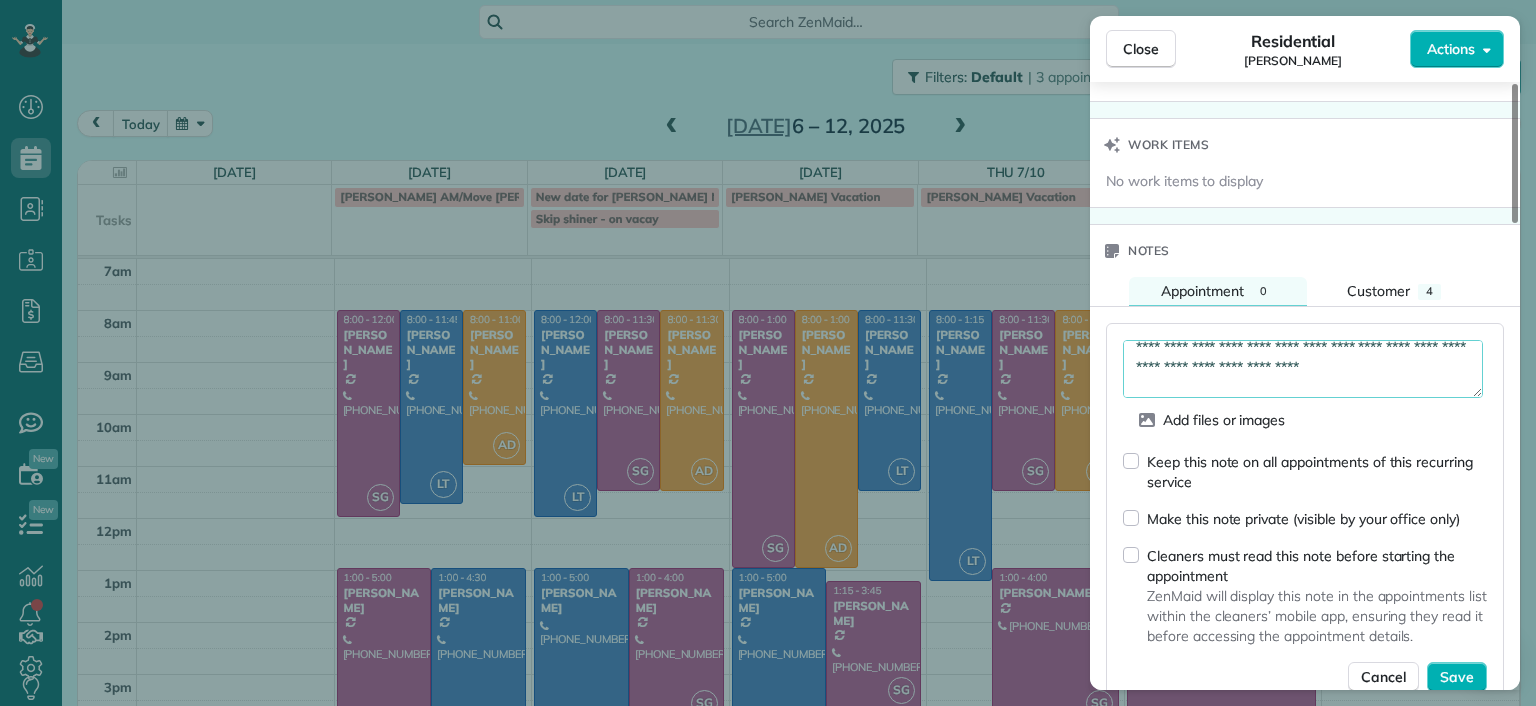 scroll, scrollTop: 70, scrollLeft: 0, axis: vertical 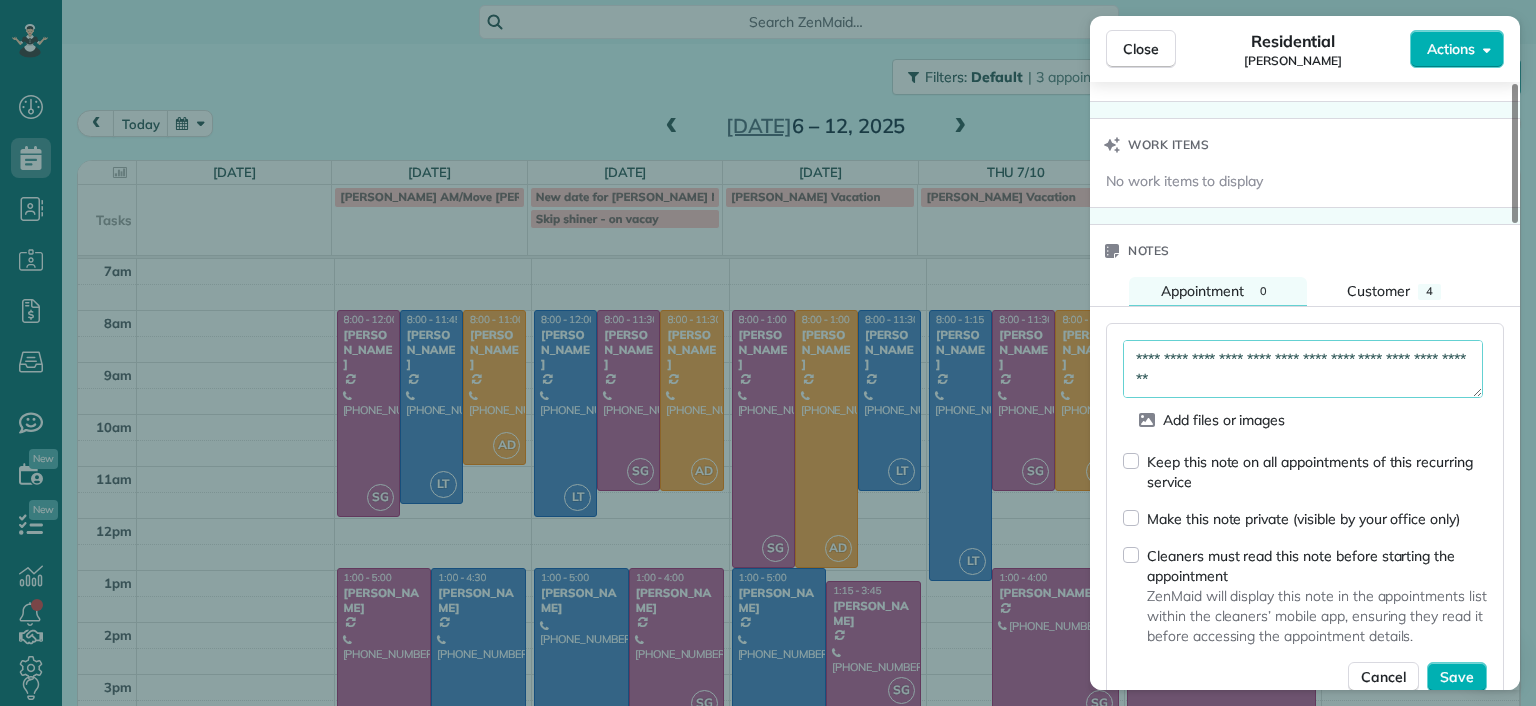 click on "**********" at bounding box center [1303, 369] 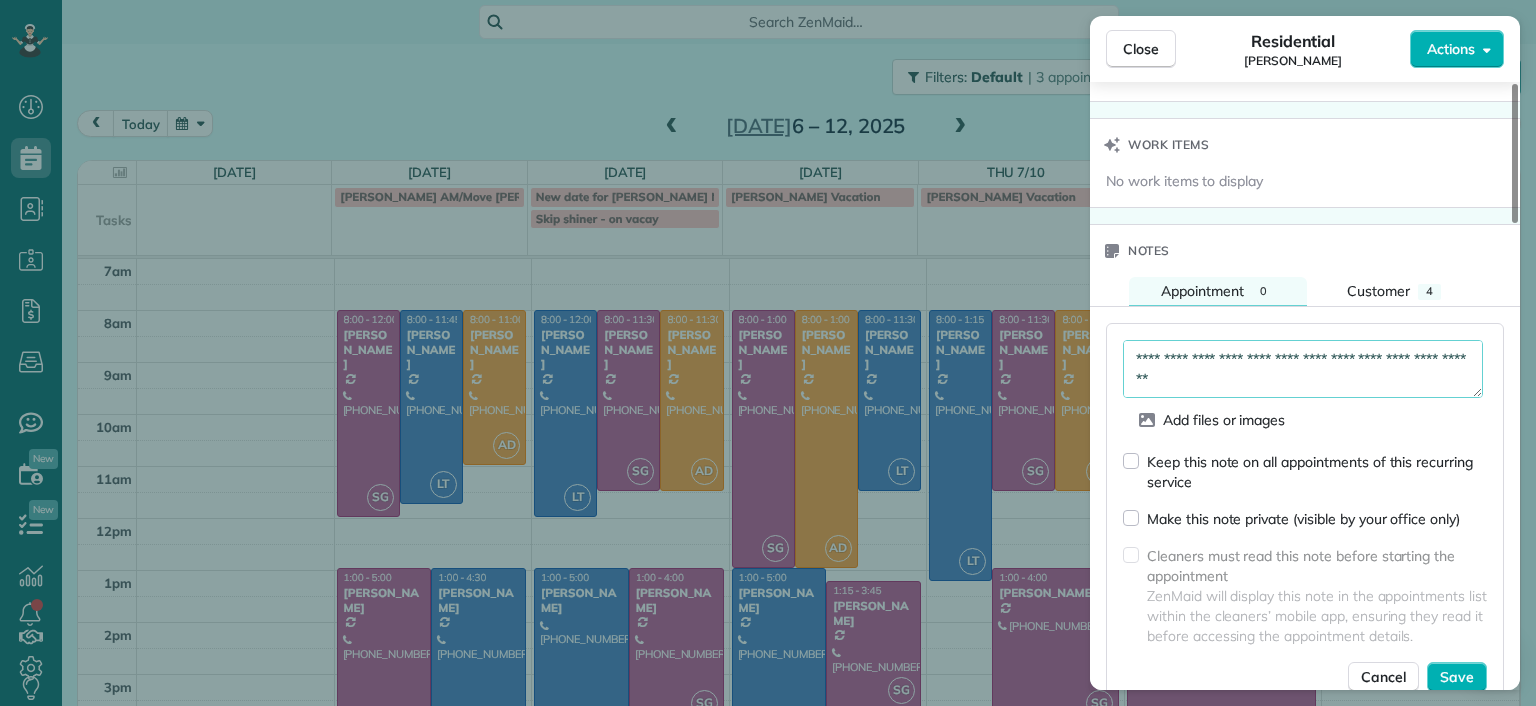 click on "**********" at bounding box center [1303, 369] 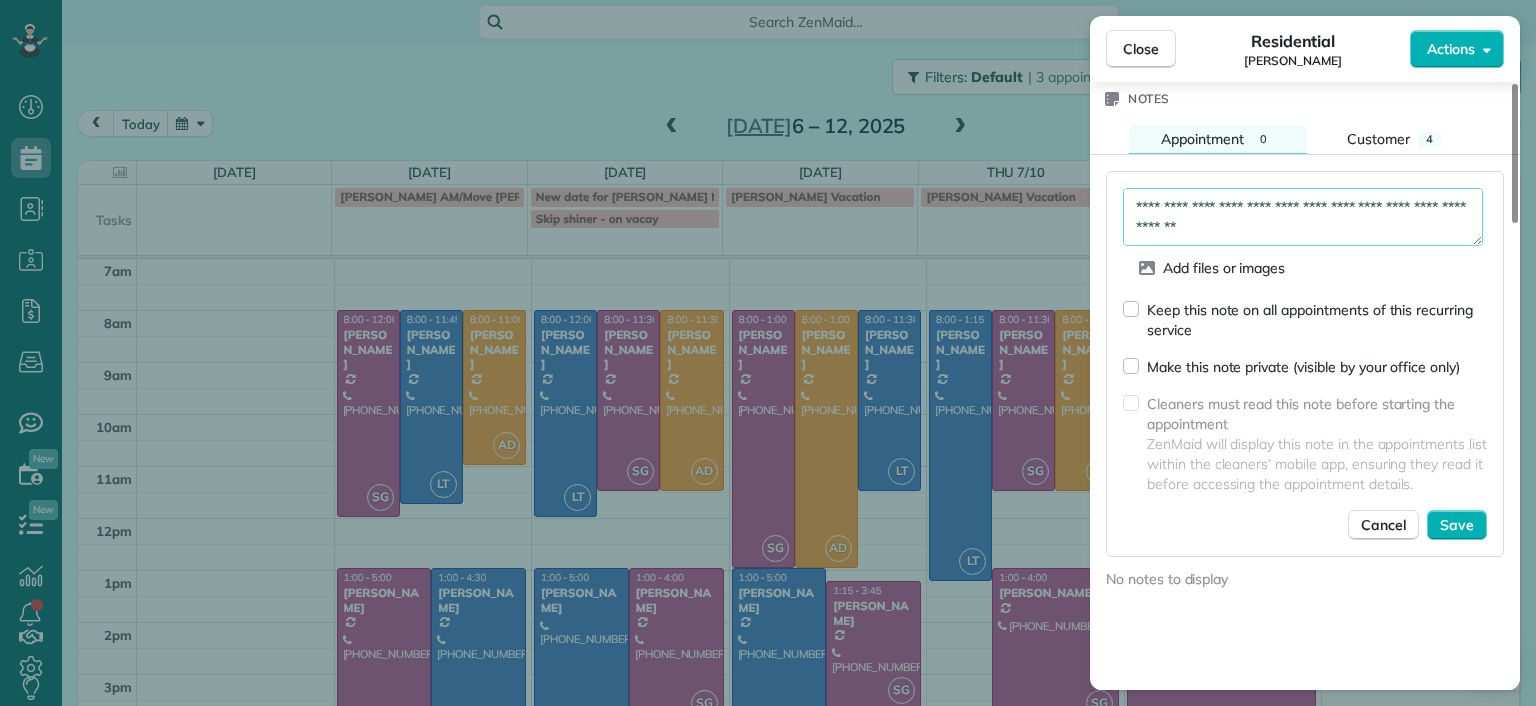 scroll, scrollTop: 1780, scrollLeft: 0, axis: vertical 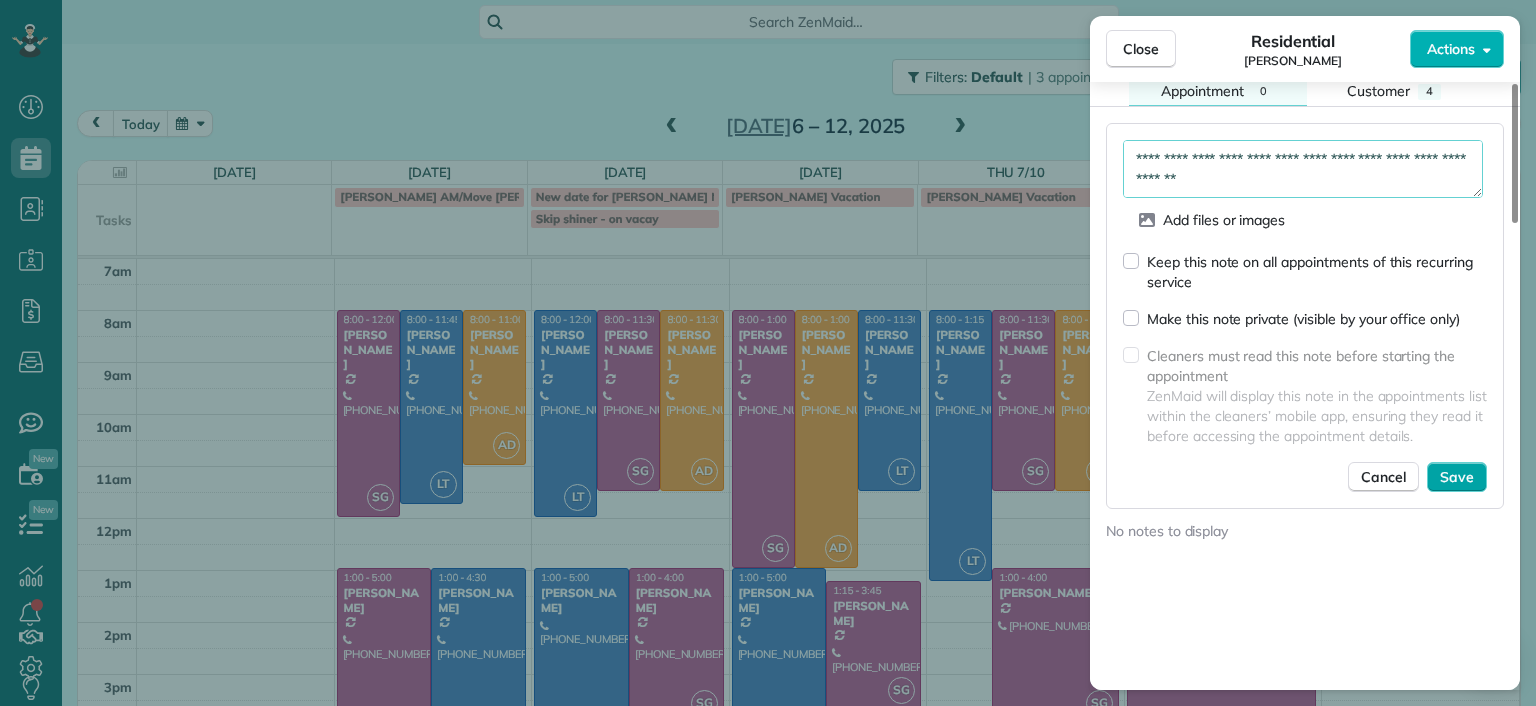 type on "**********" 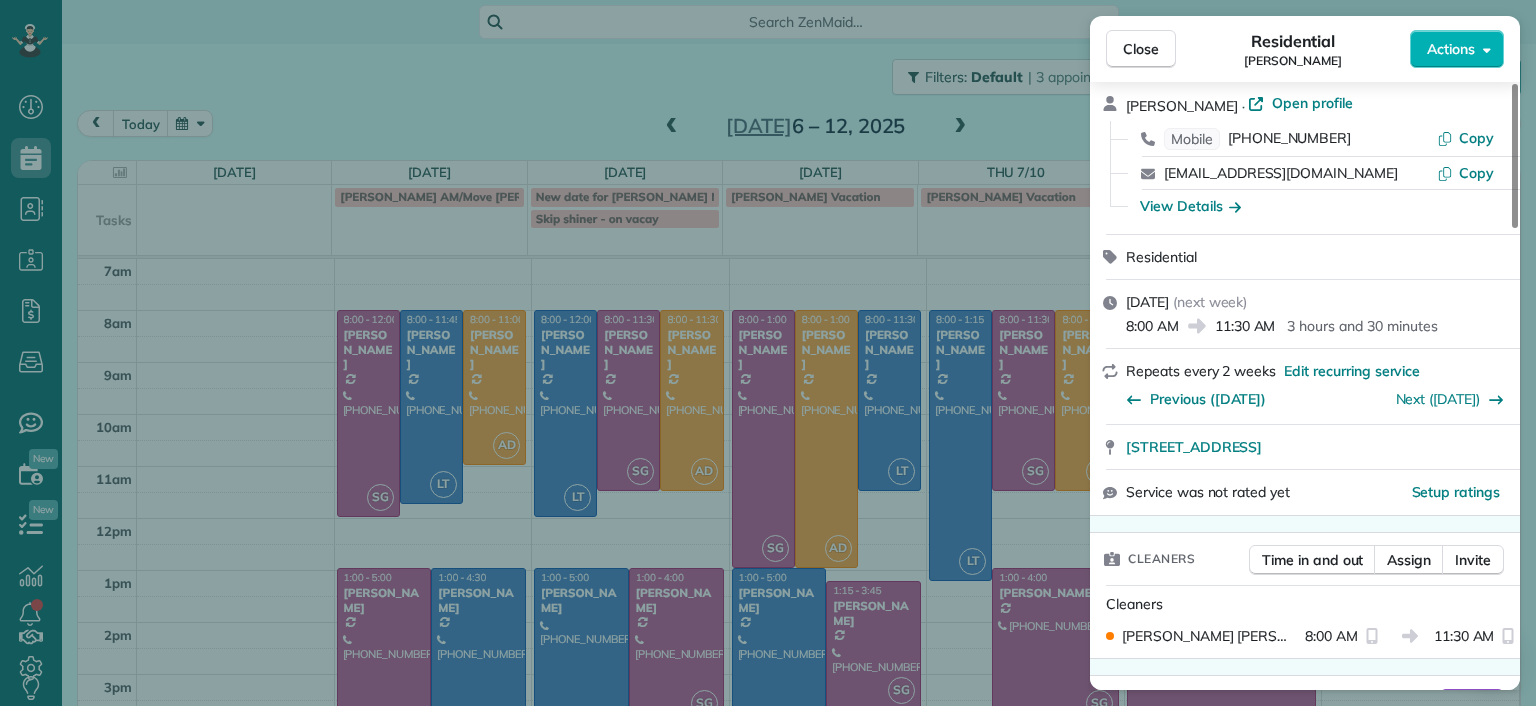 scroll, scrollTop: 0, scrollLeft: 0, axis: both 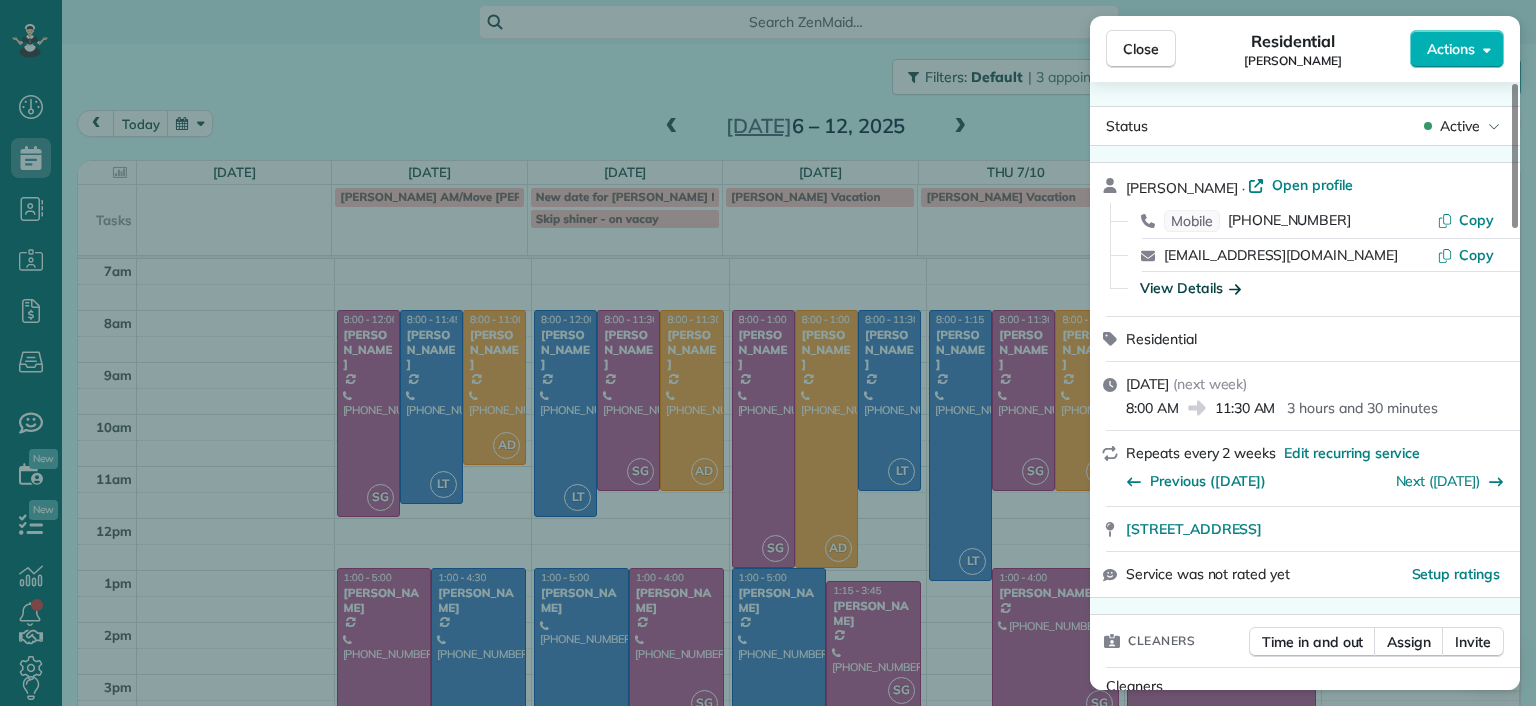 click on "View Details" at bounding box center (1190, 288) 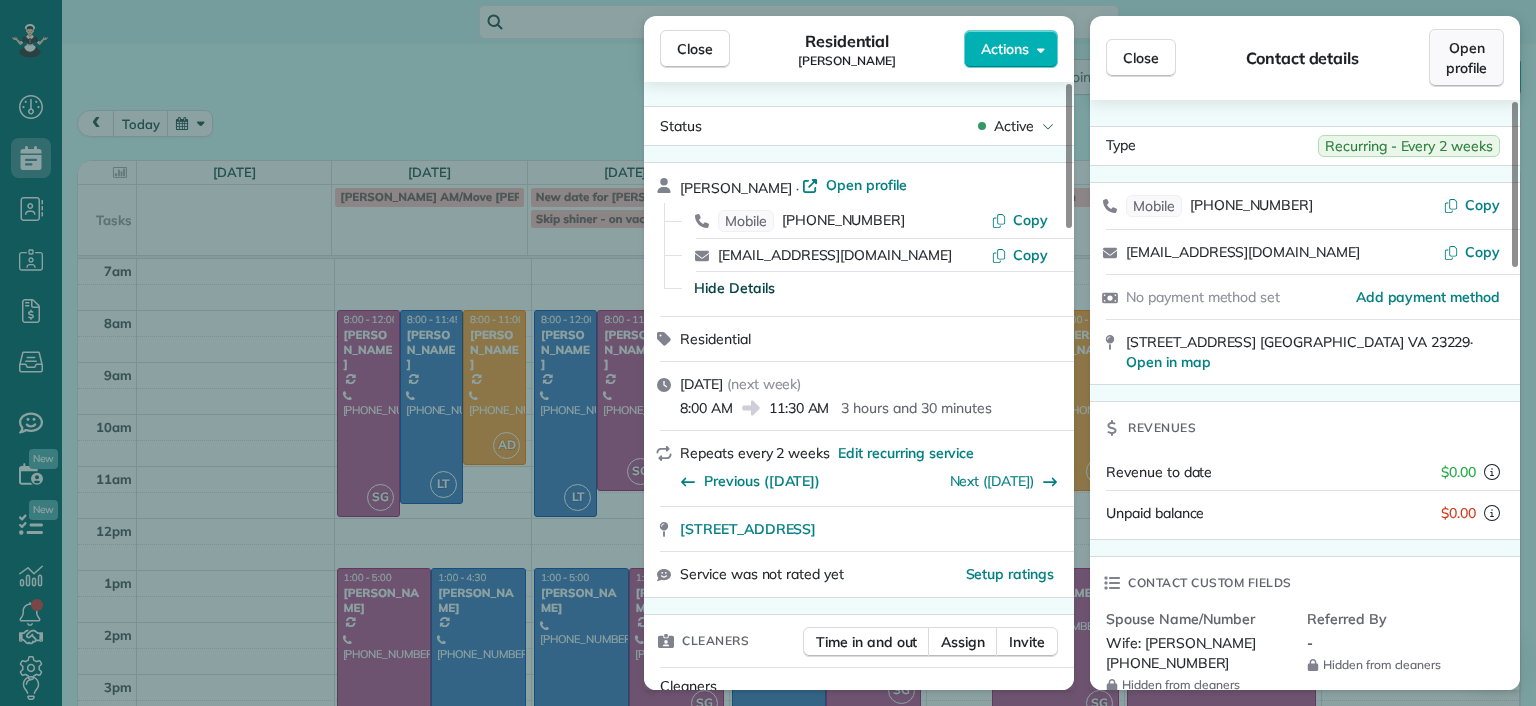 click on "Open profile" at bounding box center [1466, 58] 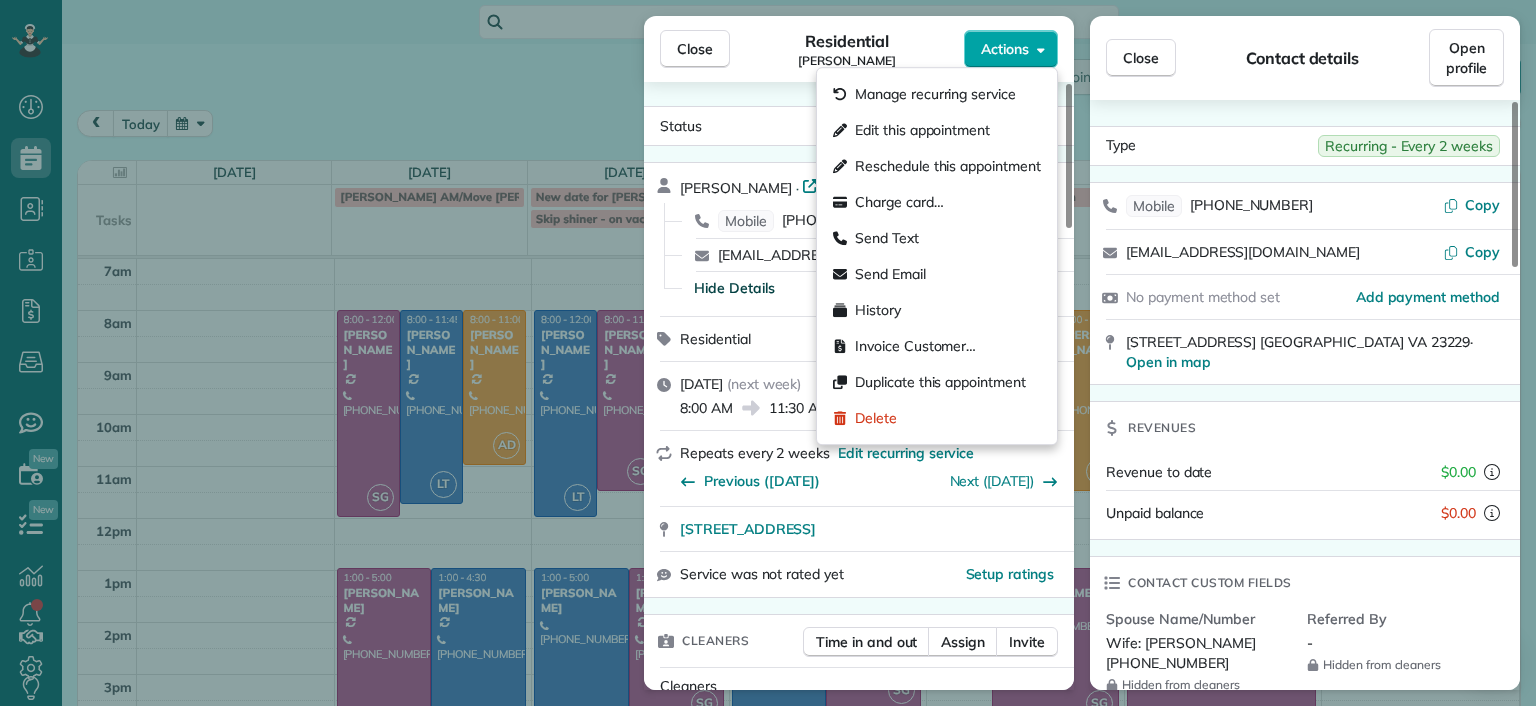 click on "Actions" at bounding box center (1005, 49) 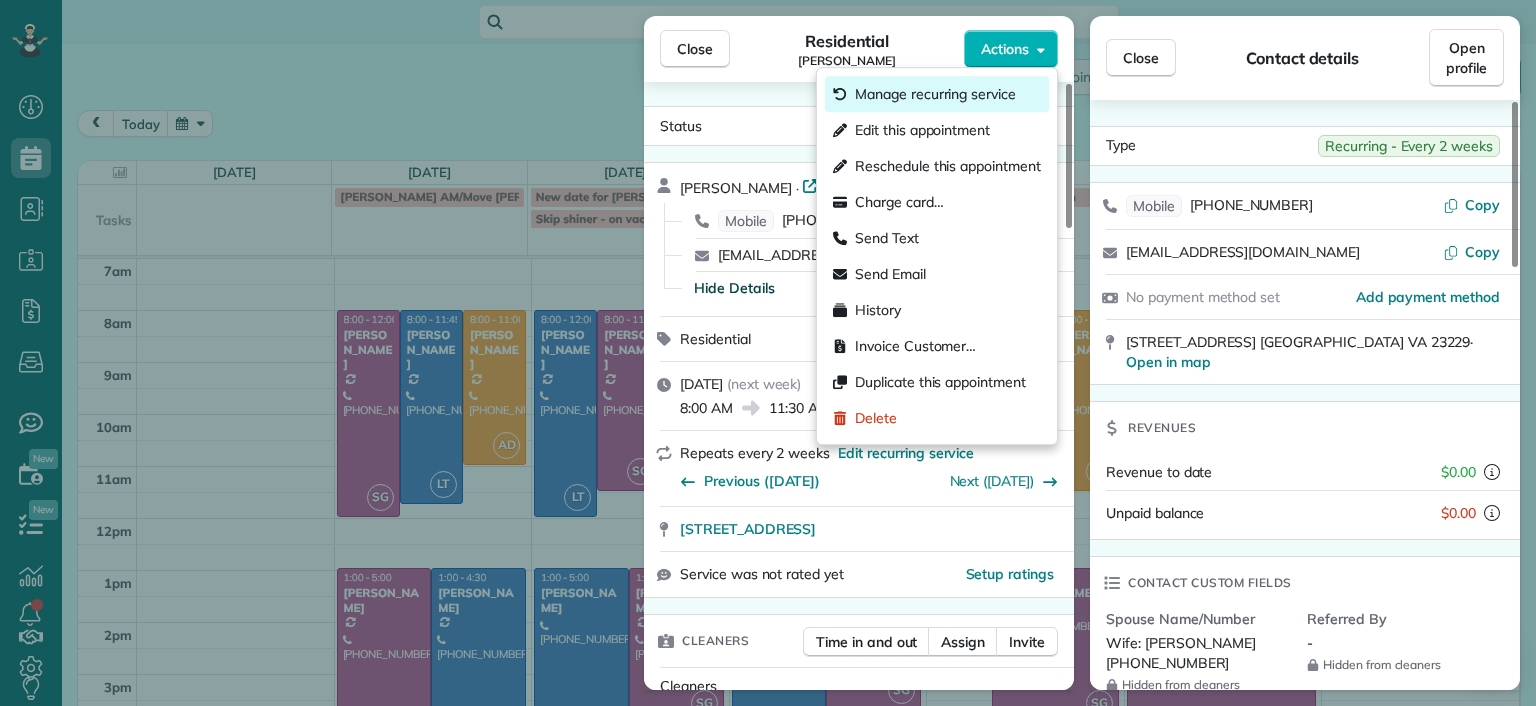 click on "Manage recurring service" at bounding box center [935, 94] 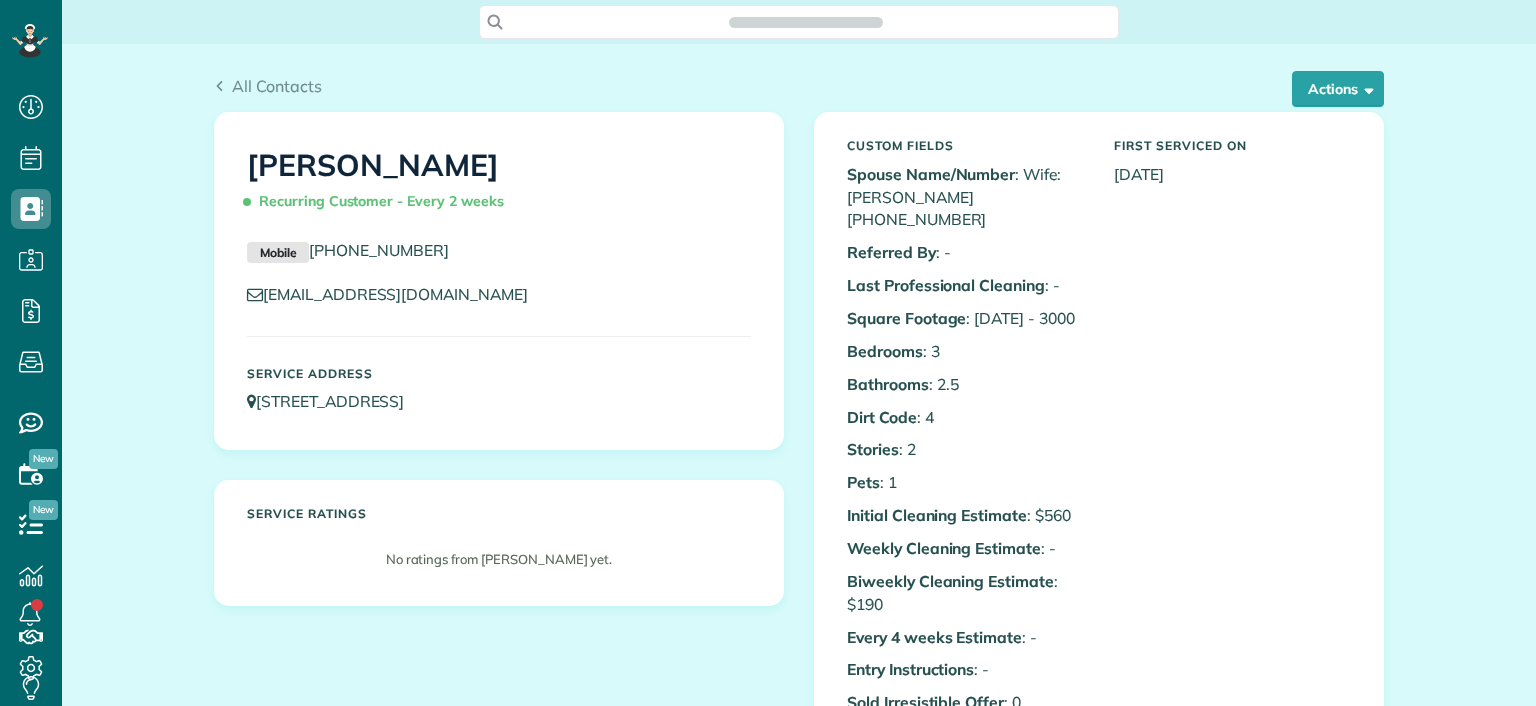 scroll, scrollTop: 0, scrollLeft: 0, axis: both 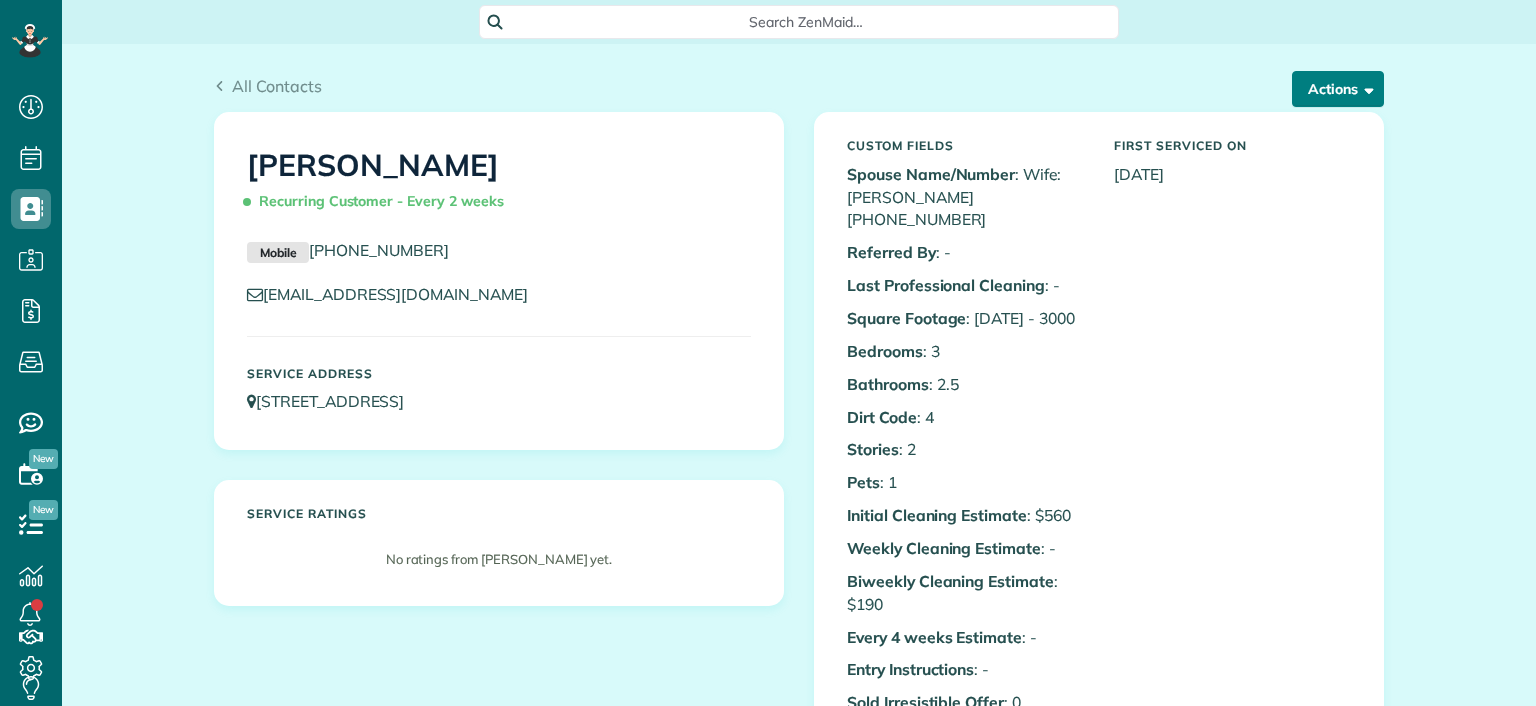 click on "Actions" at bounding box center (1338, 89) 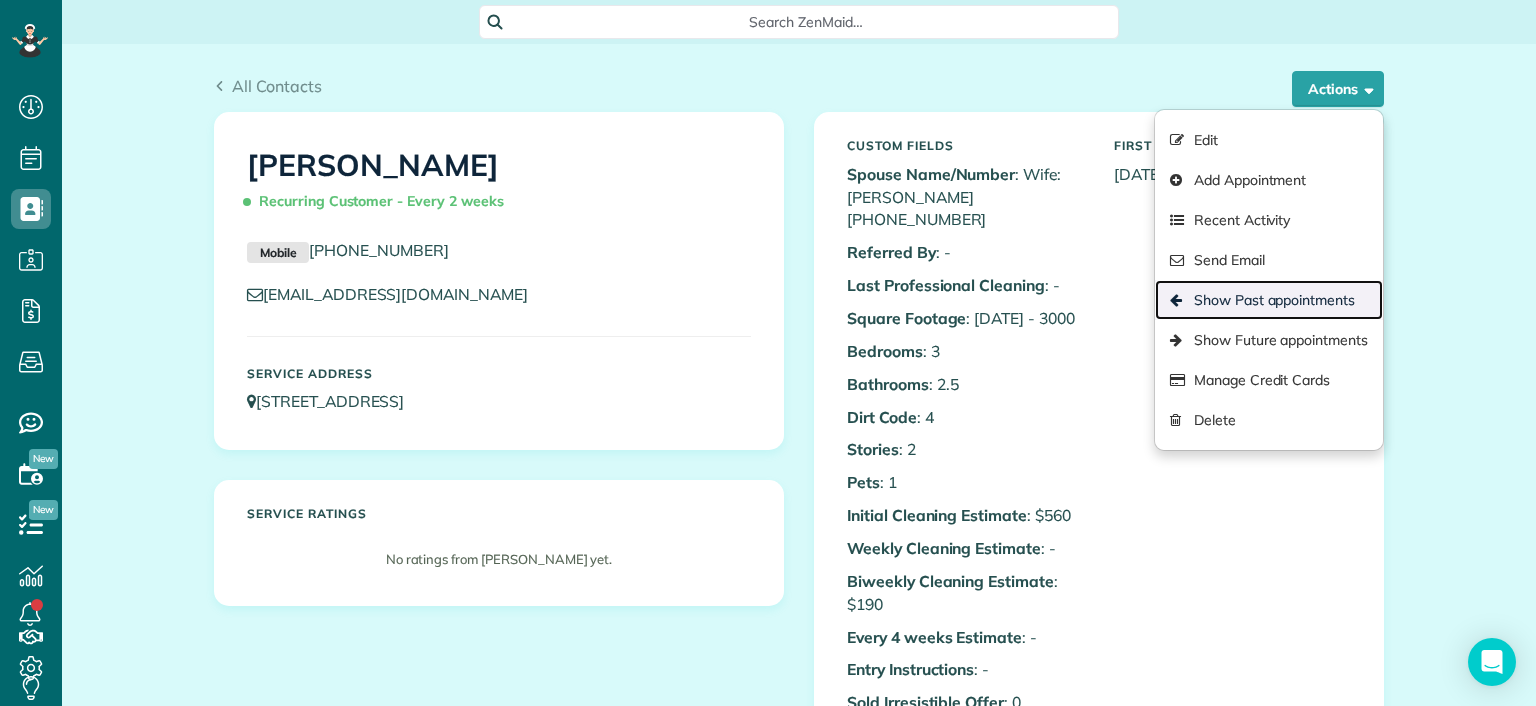 click on "Show Past appointments" at bounding box center [1269, 300] 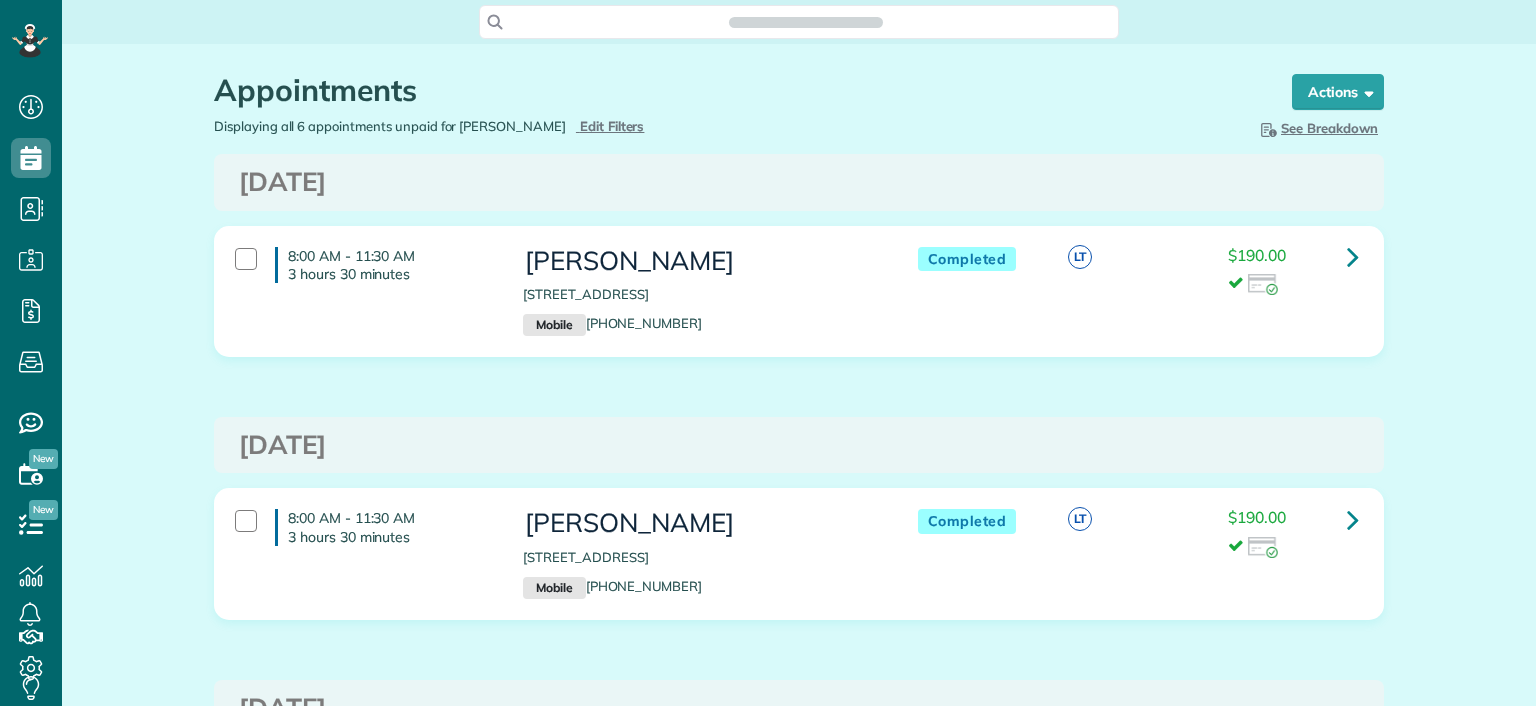scroll, scrollTop: 0, scrollLeft: 0, axis: both 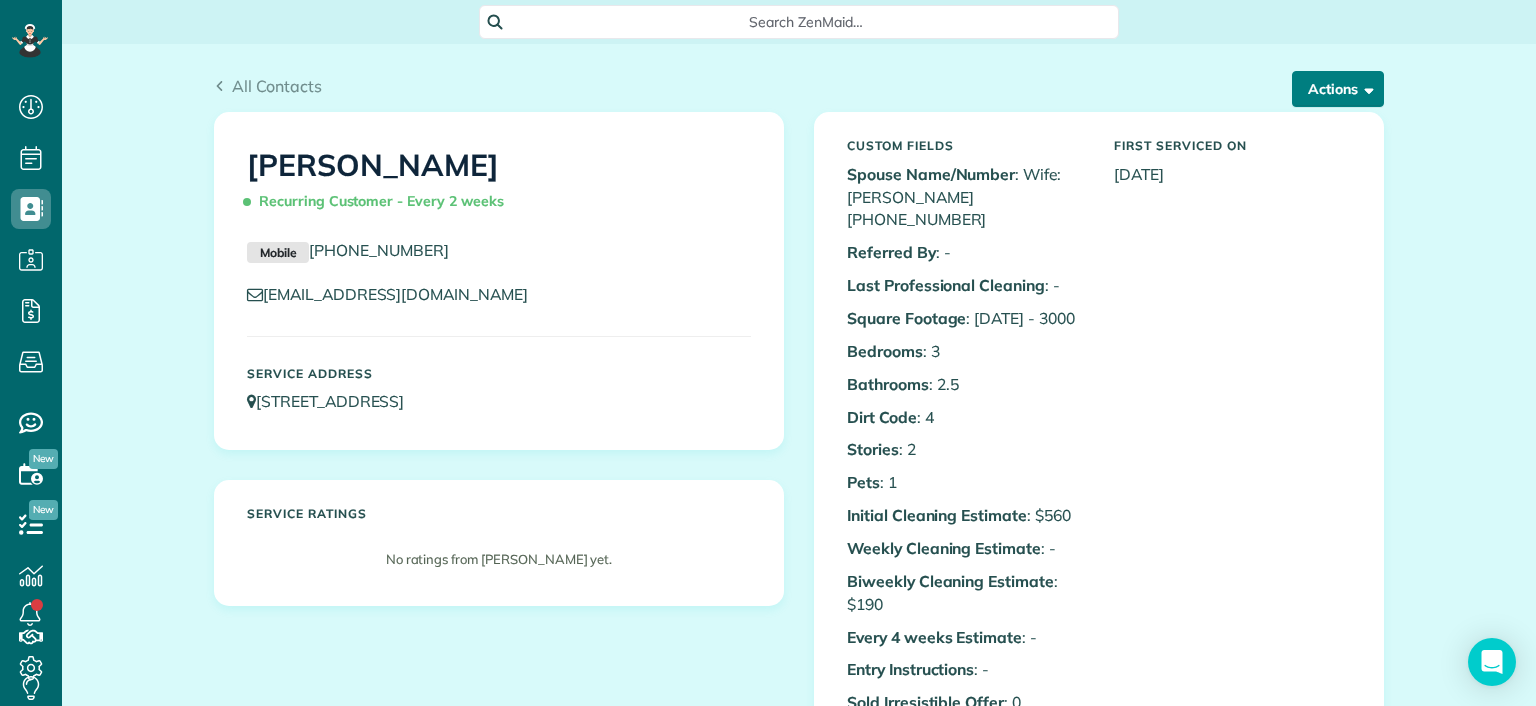 click on "Actions" at bounding box center (1338, 89) 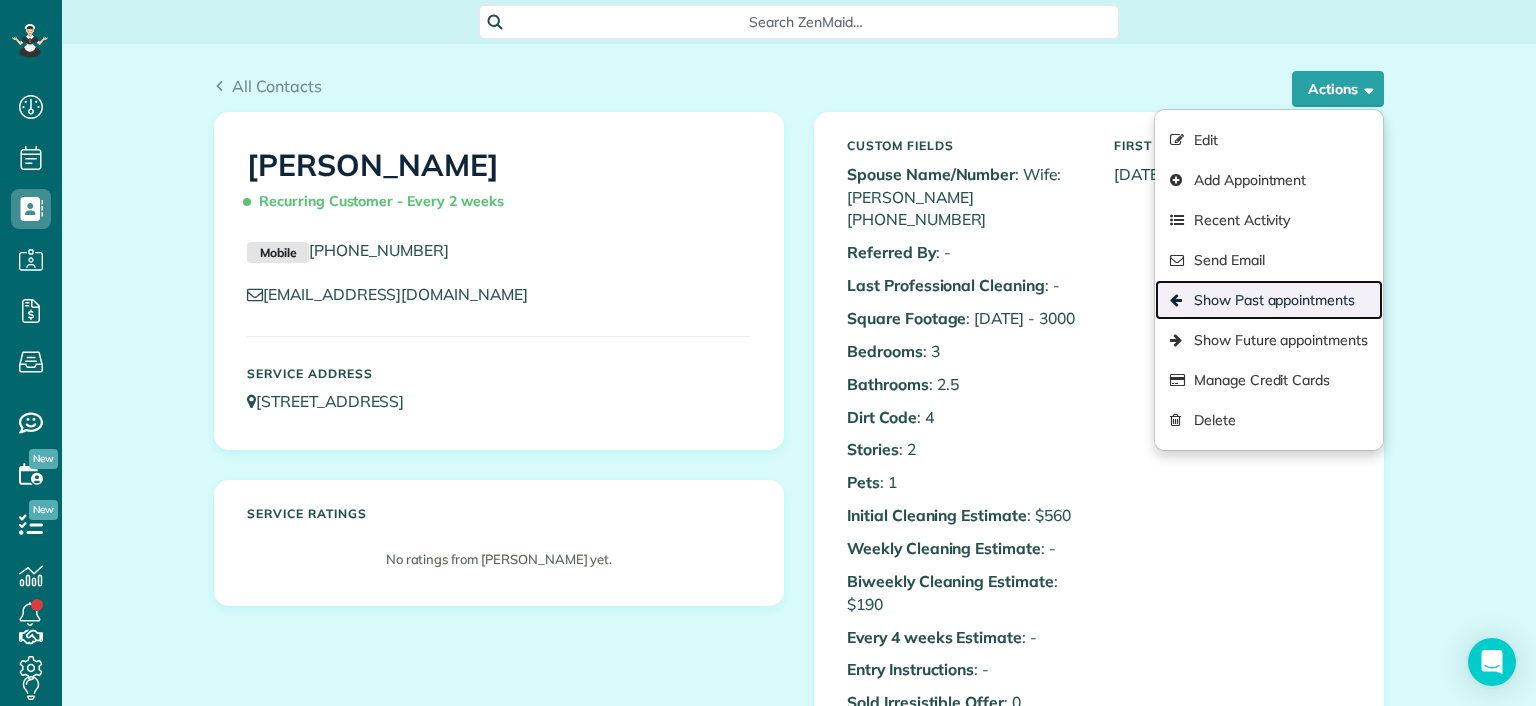 click on "Show Past appointments" at bounding box center (1269, 300) 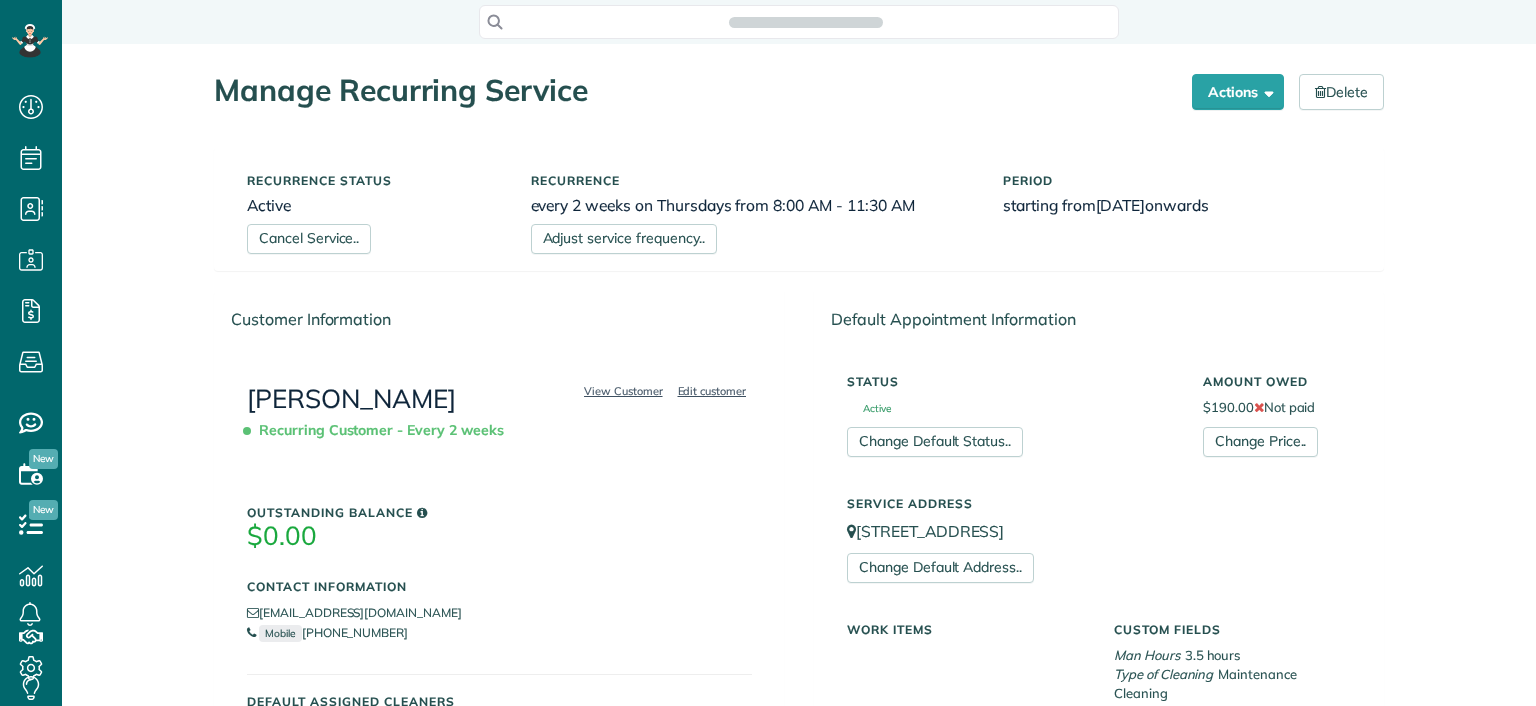 scroll, scrollTop: 0, scrollLeft: 0, axis: both 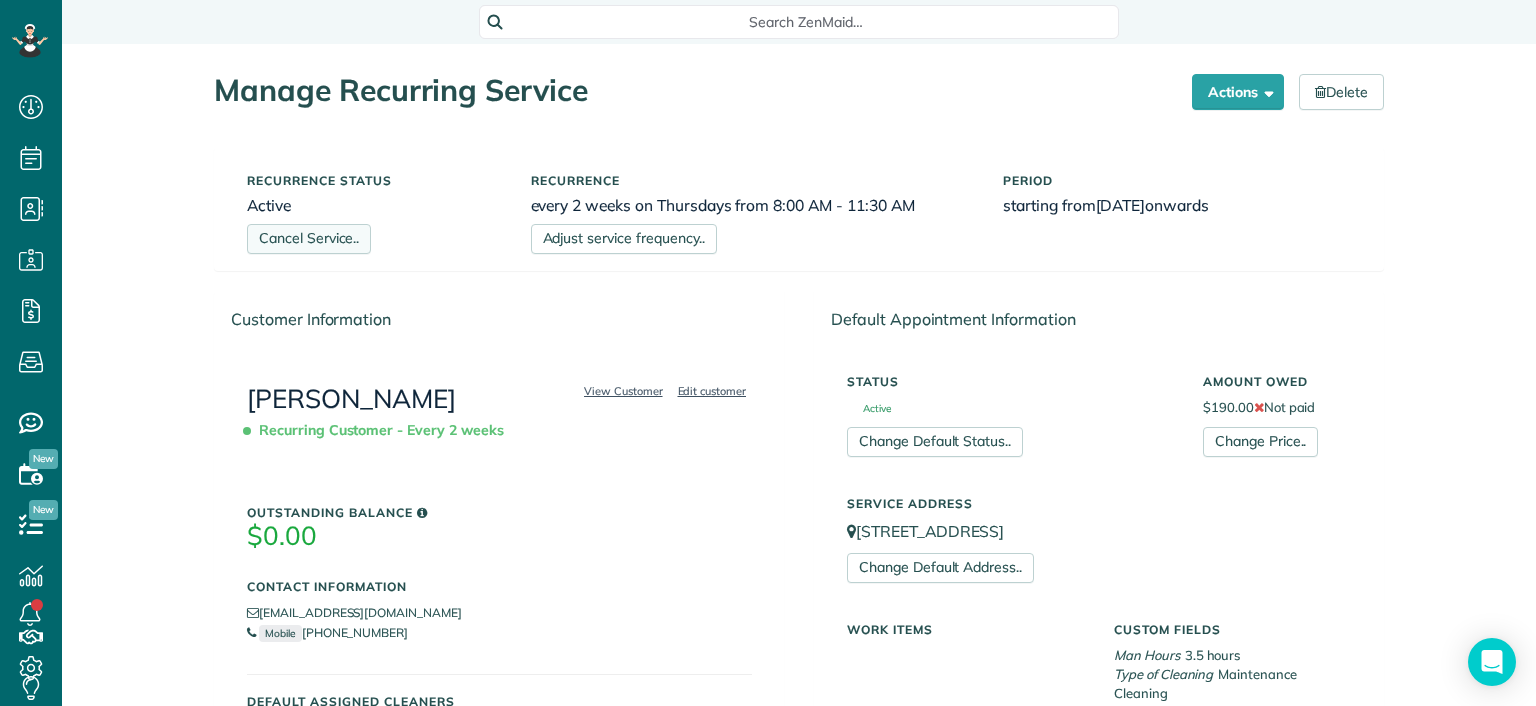 click on "Cancel Service.." at bounding box center (309, 239) 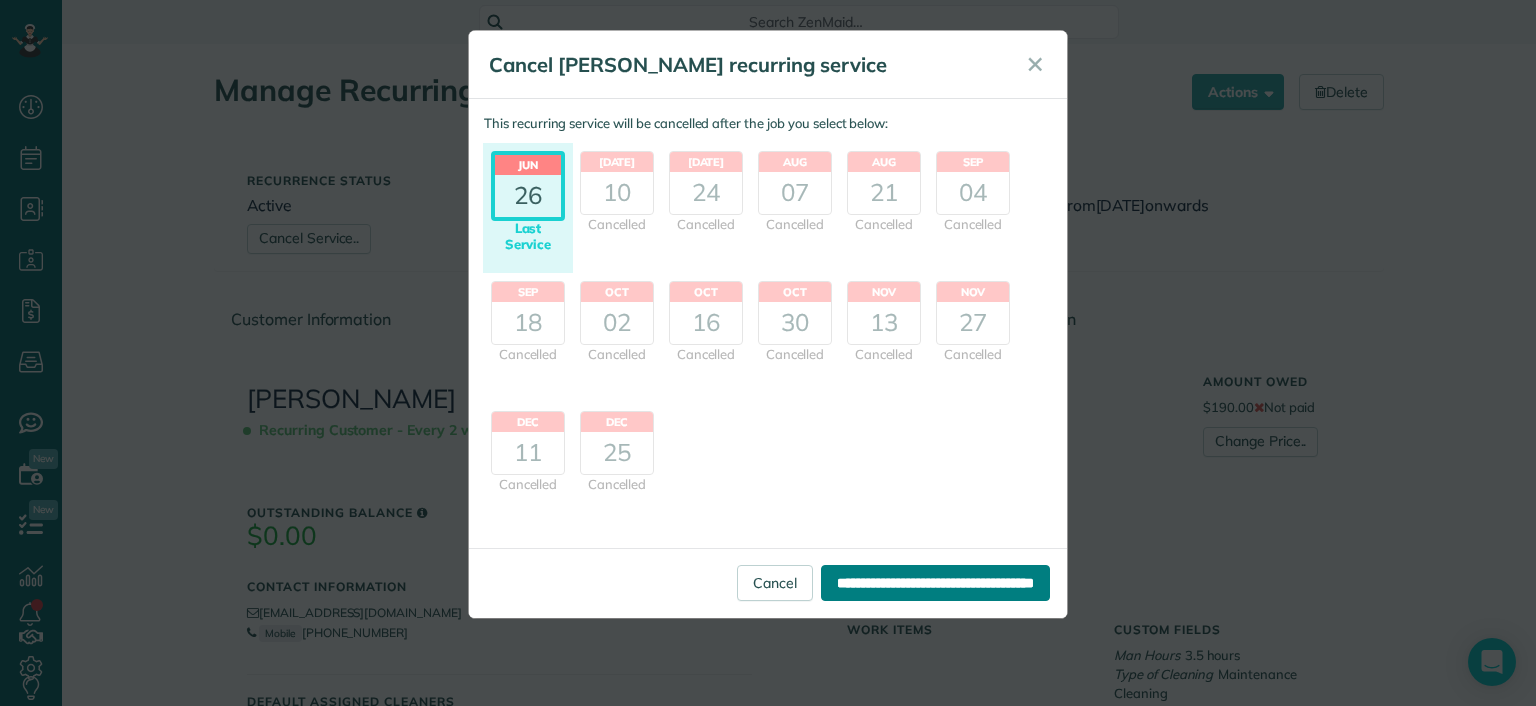 drag, startPoint x: 948, startPoint y: 575, endPoint x: 883, endPoint y: 439, distance: 150.73486 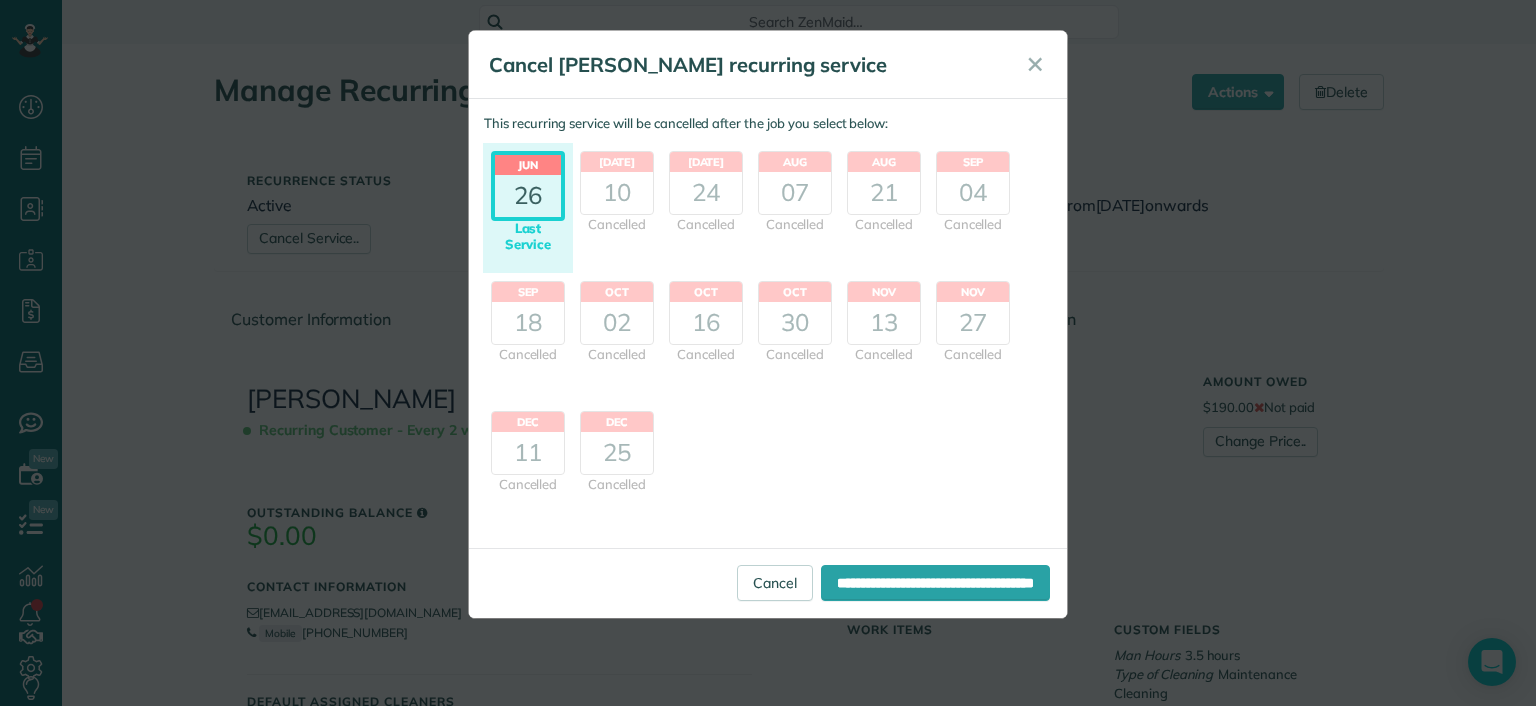 drag, startPoint x: 883, startPoint y: 439, endPoint x: 900, endPoint y: 420, distance: 25.495098 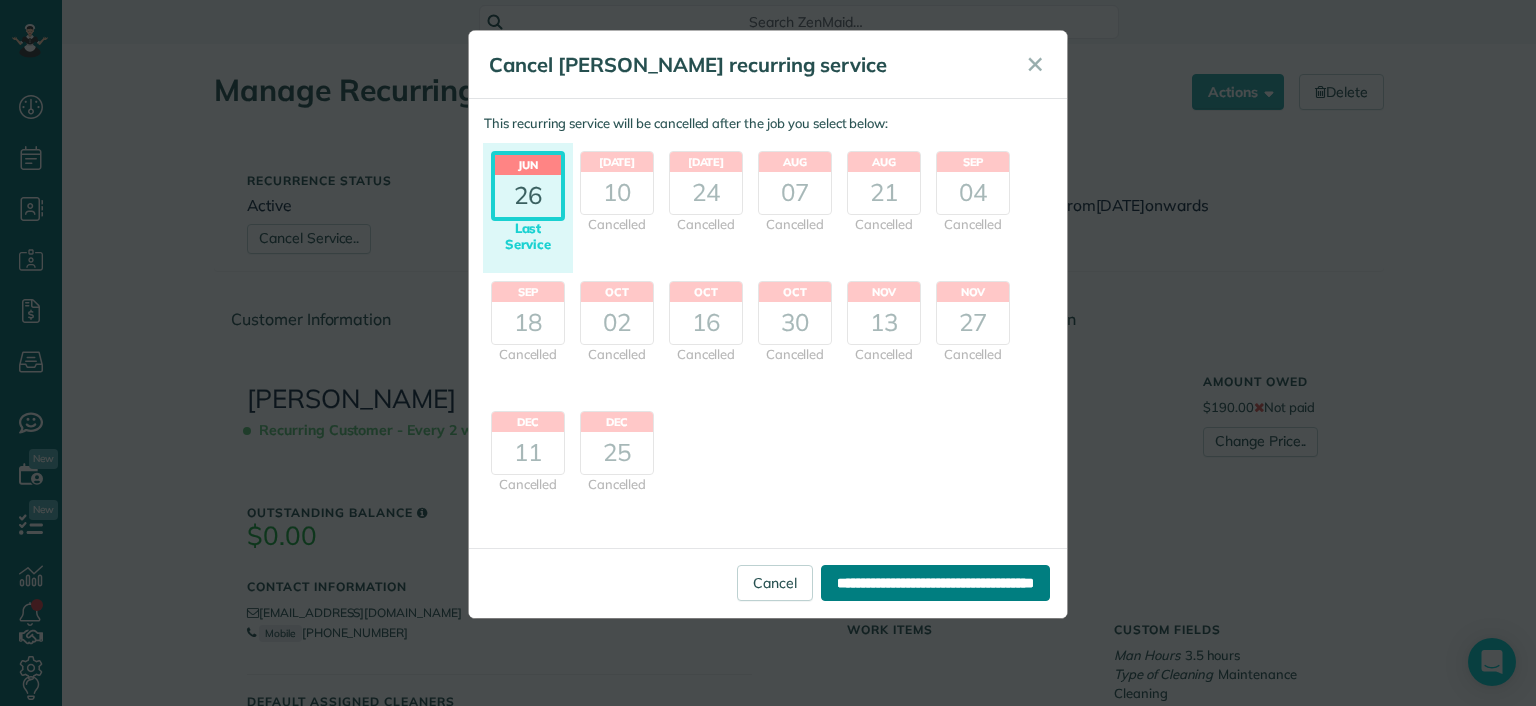 click on "**********" at bounding box center [935, 583] 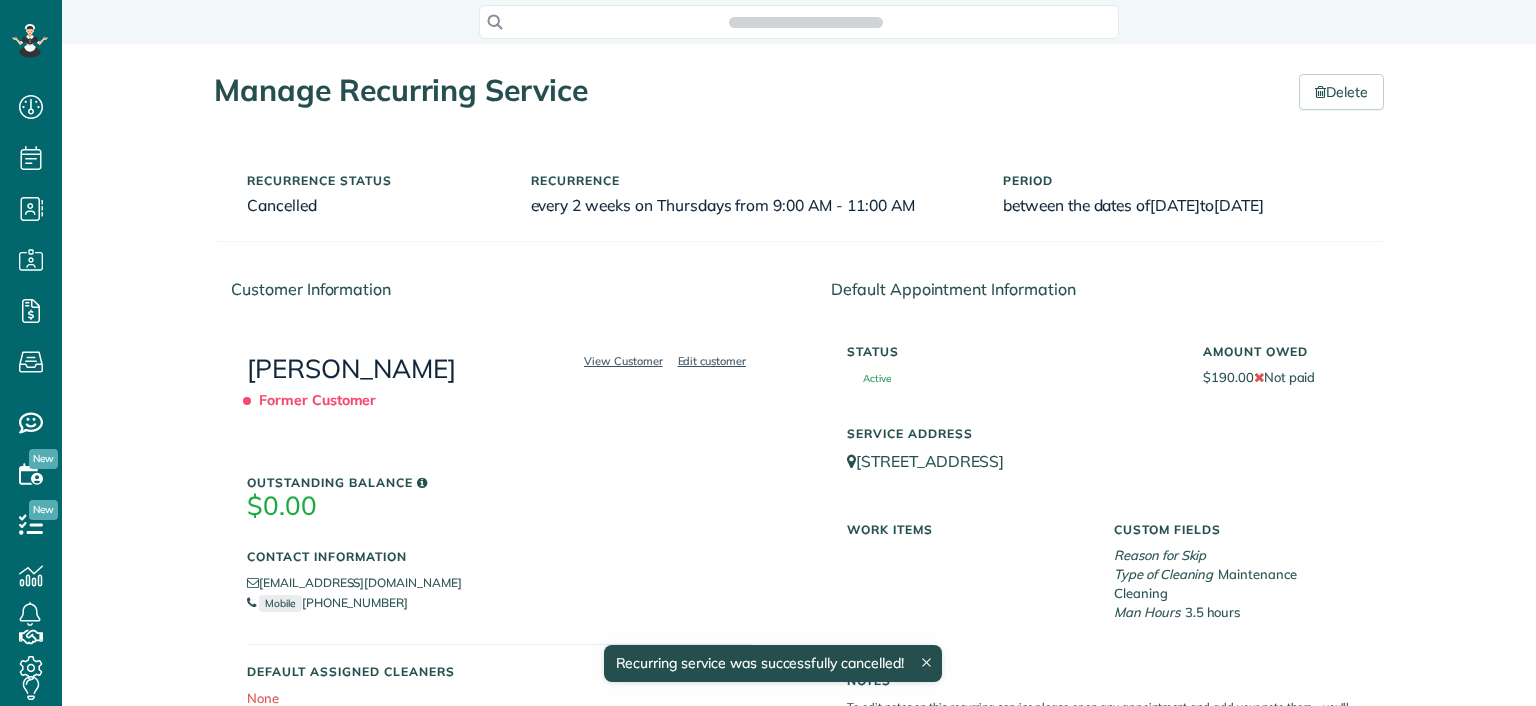 scroll, scrollTop: 0, scrollLeft: 0, axis: both 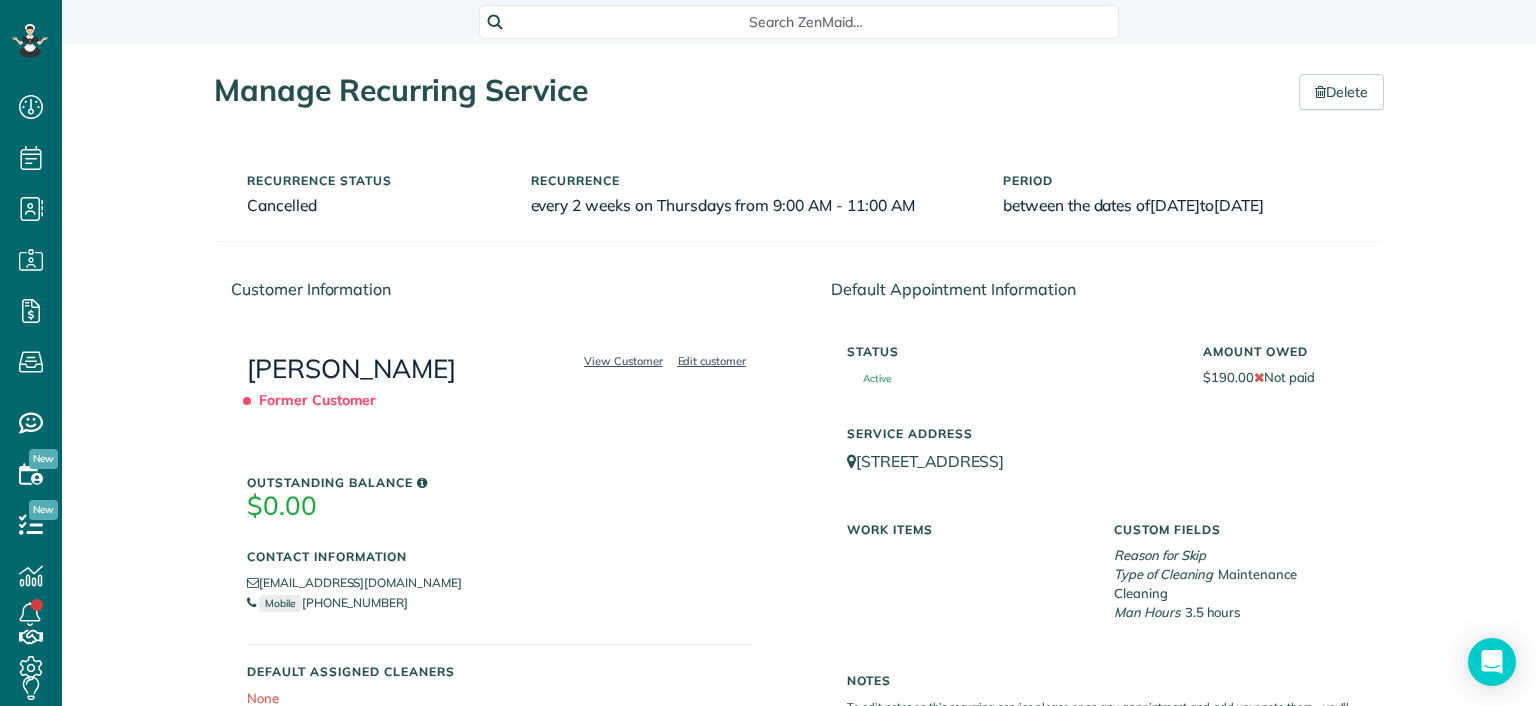 click on "Manage Recurring Service
[GEOGRAPHIC_DATA]
Recurrence status
Cancelled
Recurrence
every 2 weeks  on Thursdays from  9:00 AM - 11:00 AM
Period
between the dates of
[DATE]
to
[DATE]
Customer Information
View Customer
Edit customer
[PERSON_NAME]
Former Customer" at bounding box center [799, 663] 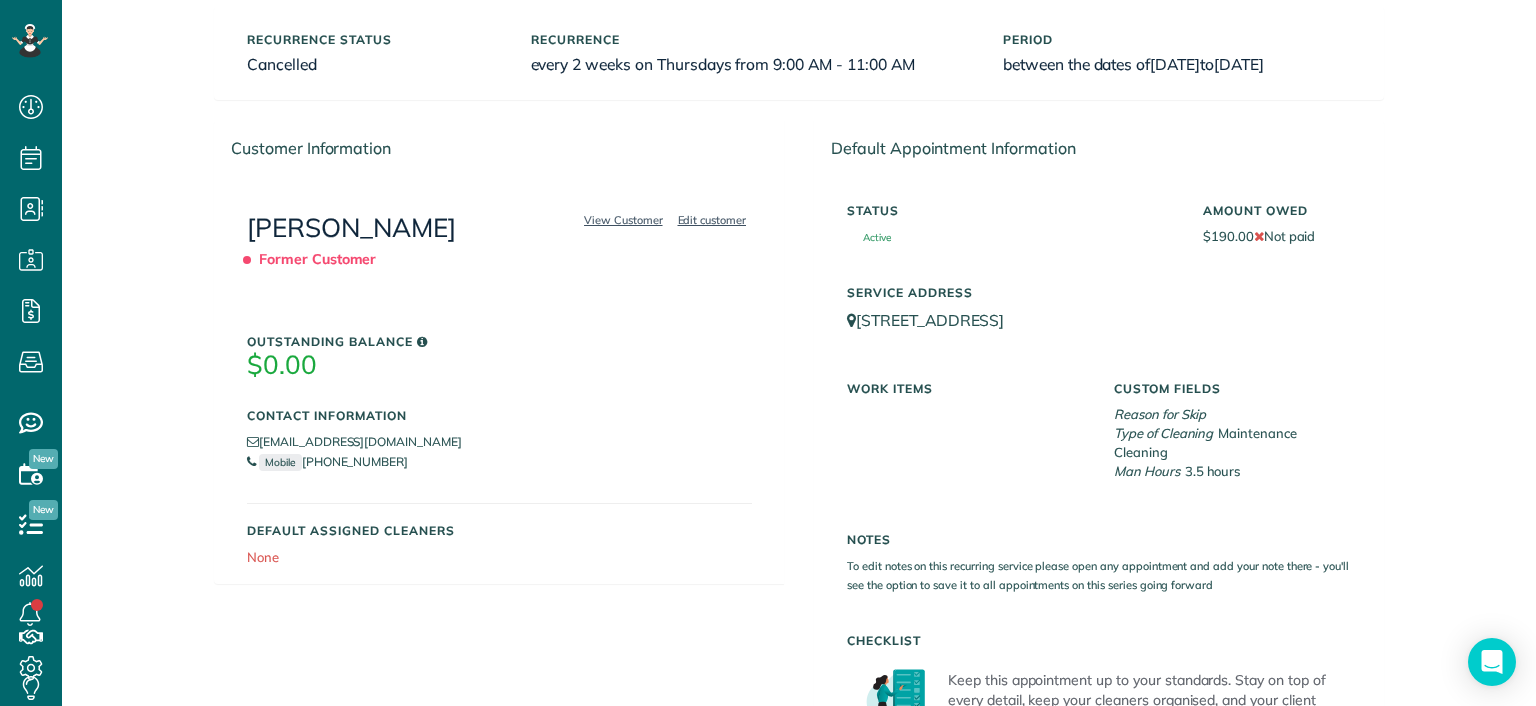 scroll, scrollTop: 0, scrollLeft: 0, axis: both 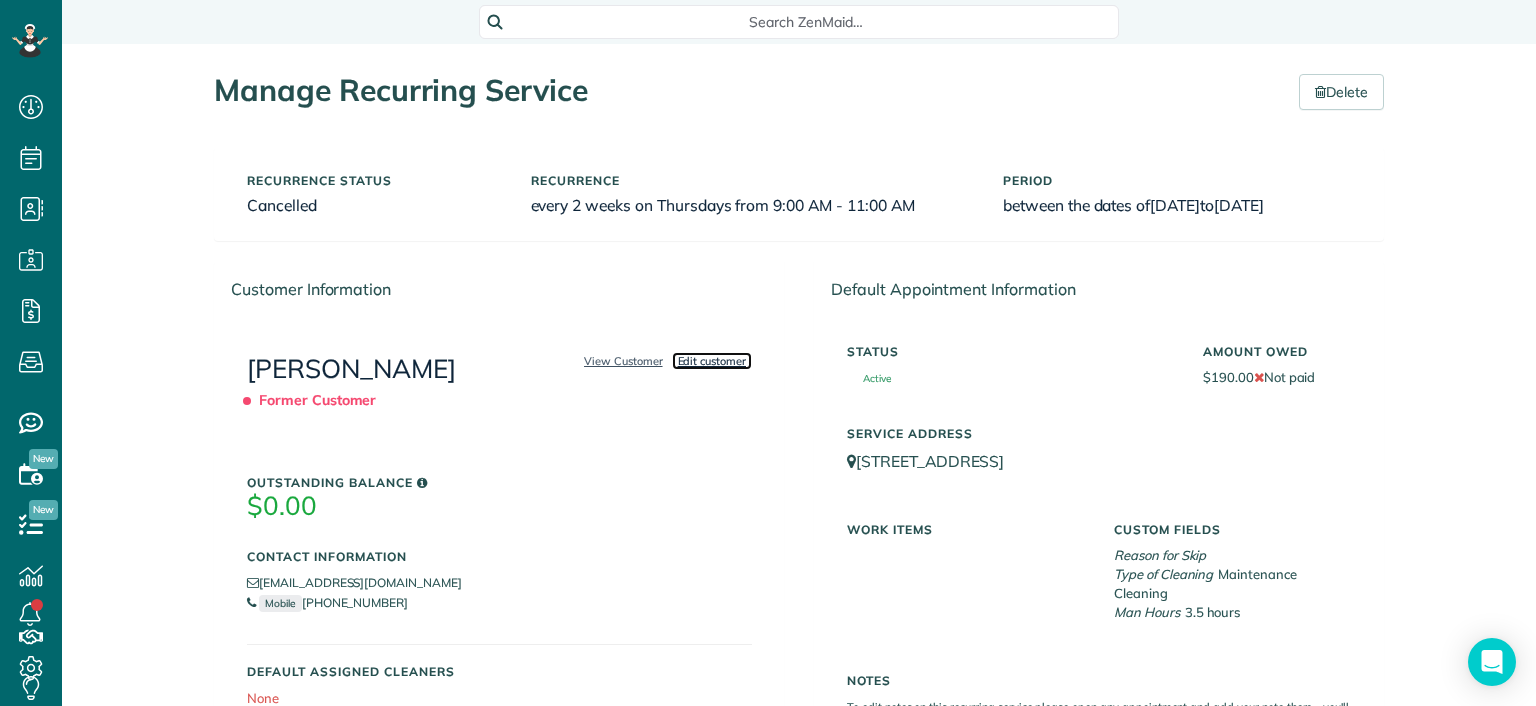 click on "Edit customer" at bounding box center [712, 361] 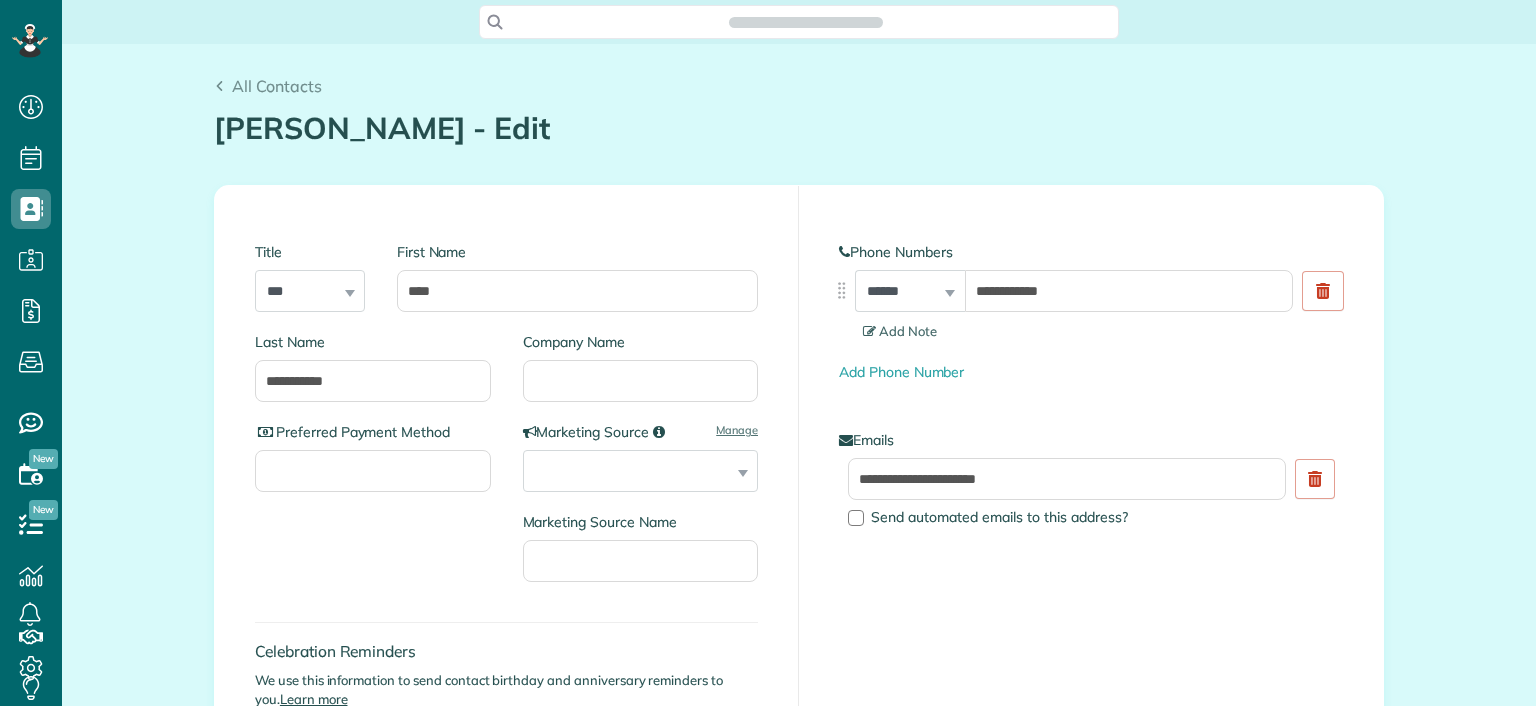 scroll, scrollTop: 0, scrollLeft: 0, axis: both 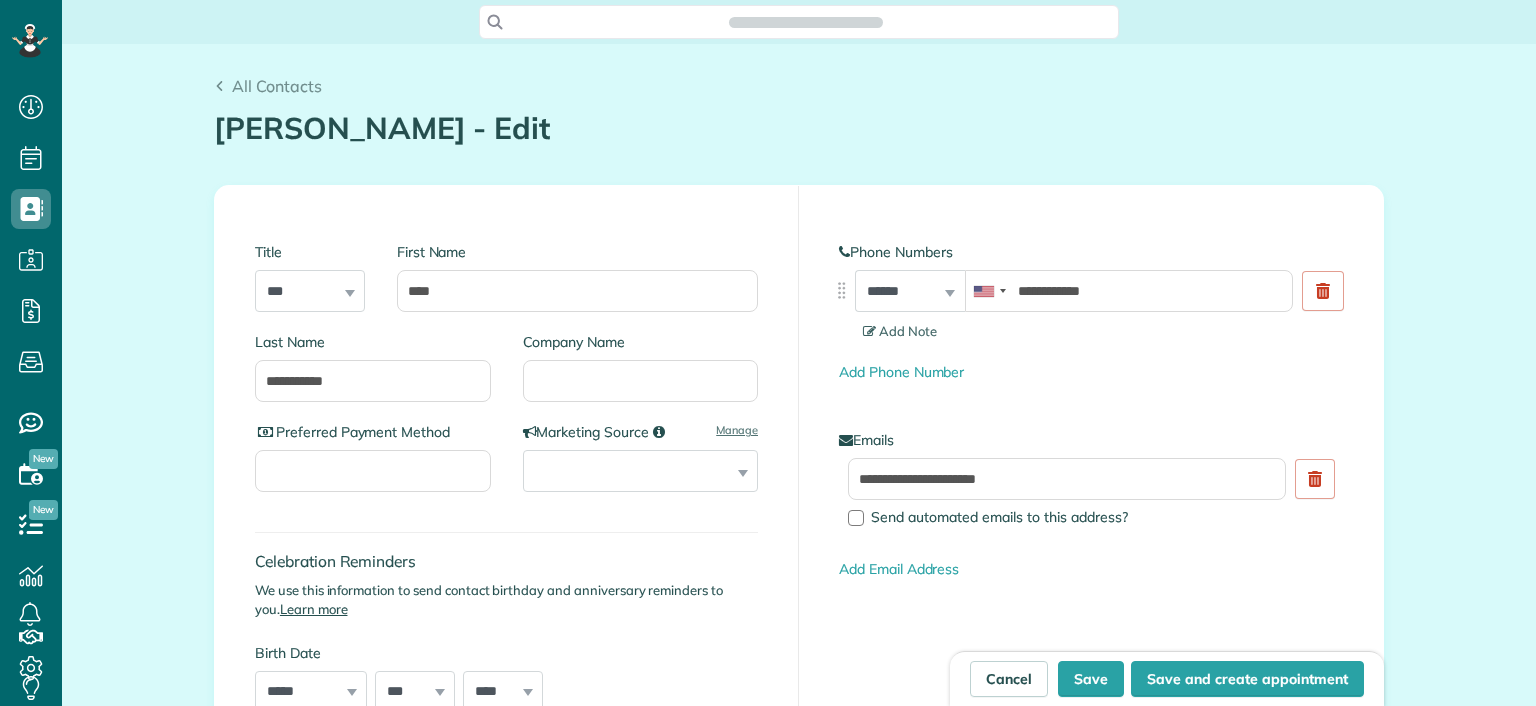 type on "**********" 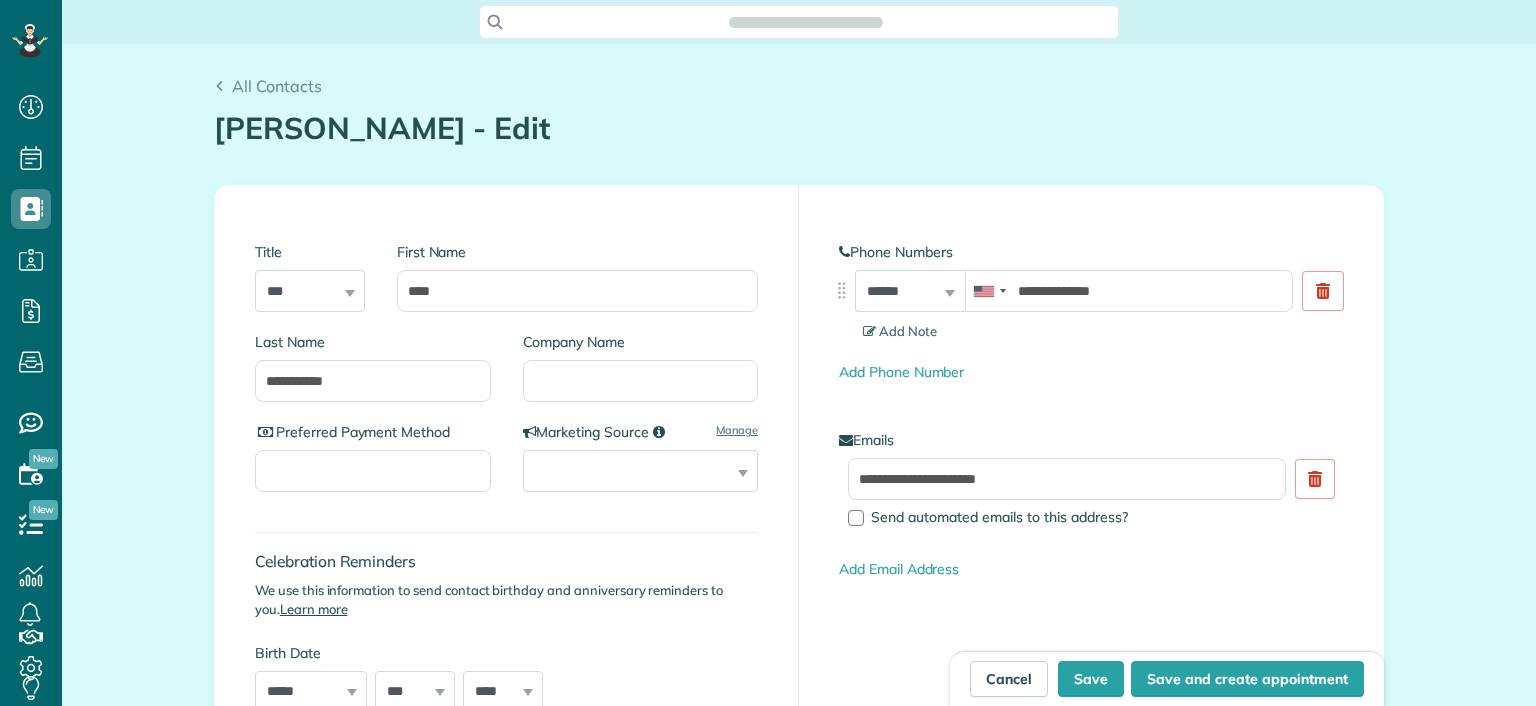 scroll, scrollTop: 705, scrollLeft: 61, axis: both 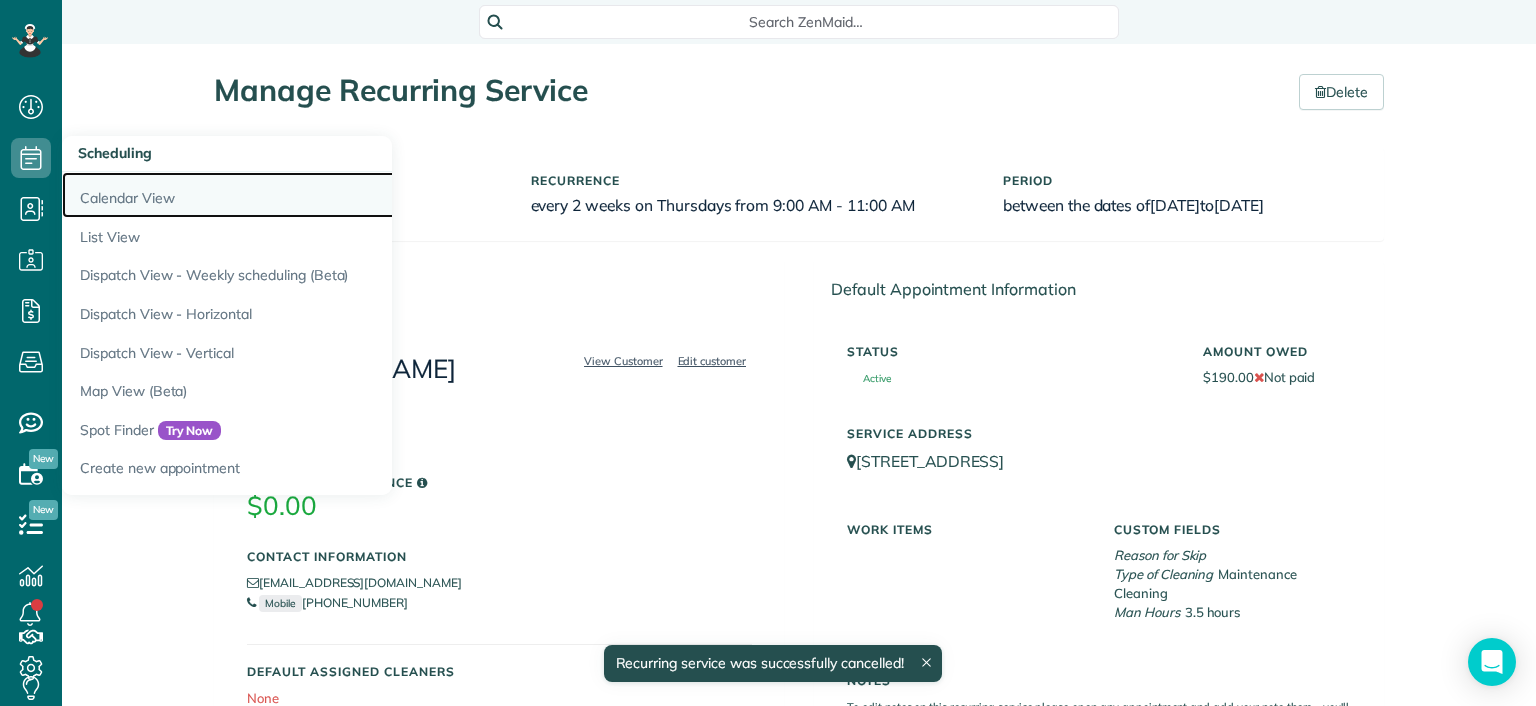 click on "Calendar View" at bounding box center [312, 195] 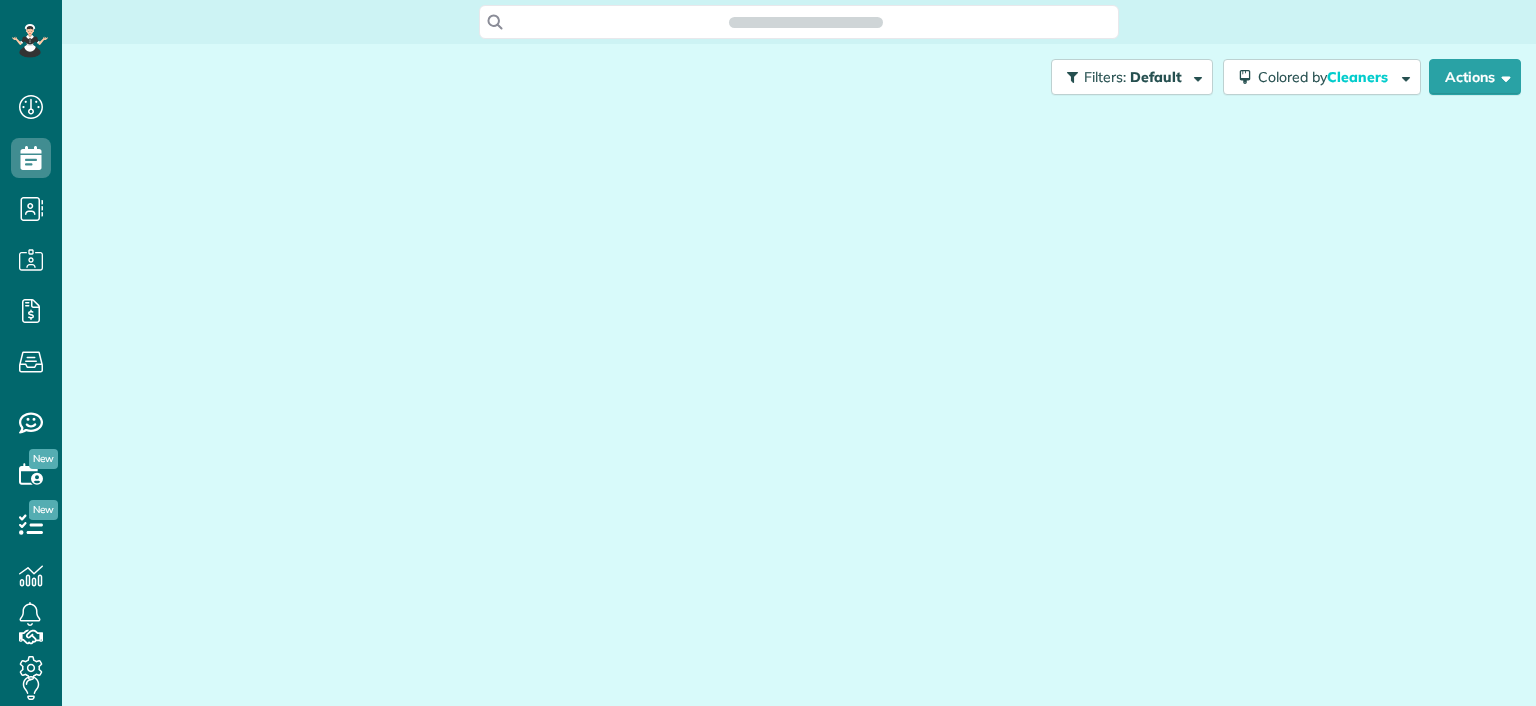 scroll, scrollTop: 0, scrollLeft: 0, axis: both 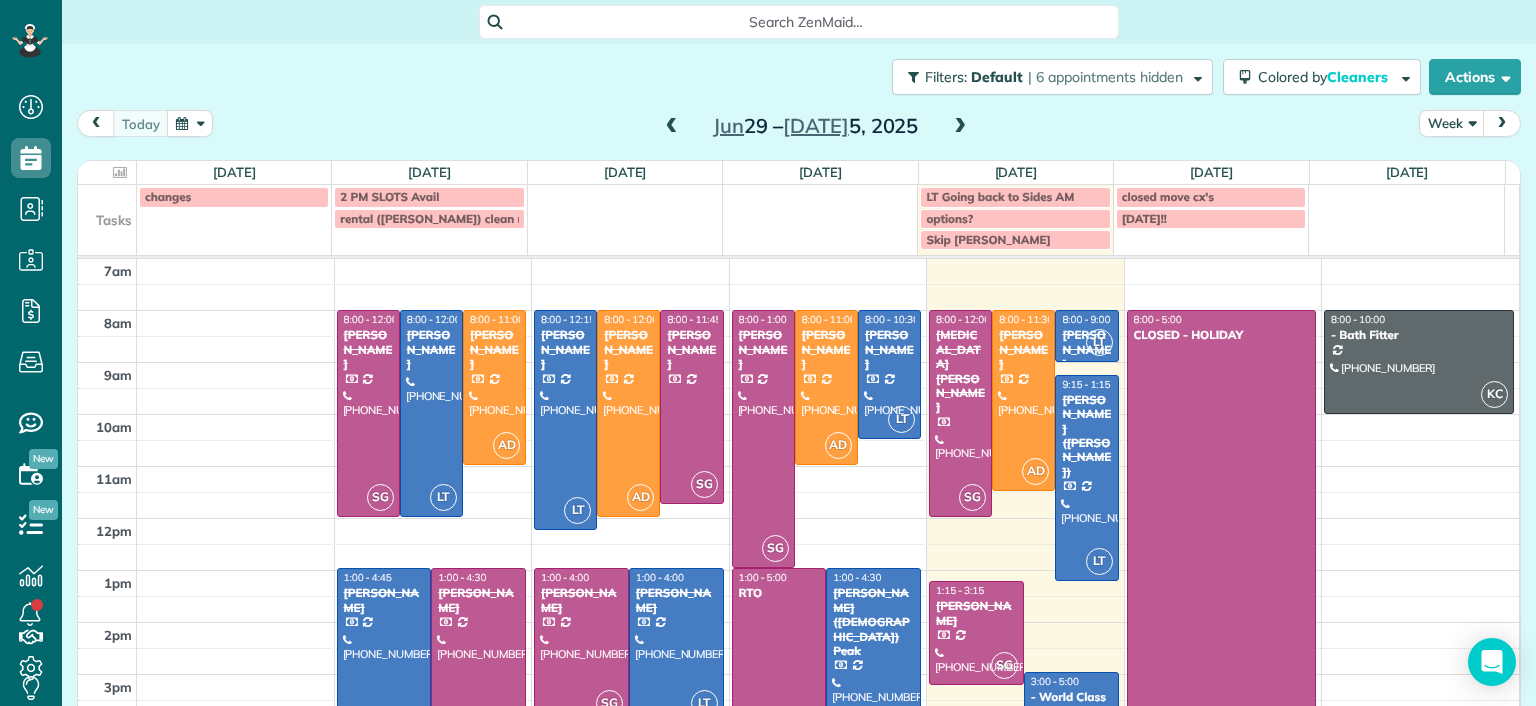 click at bounding box center (1502, 123) 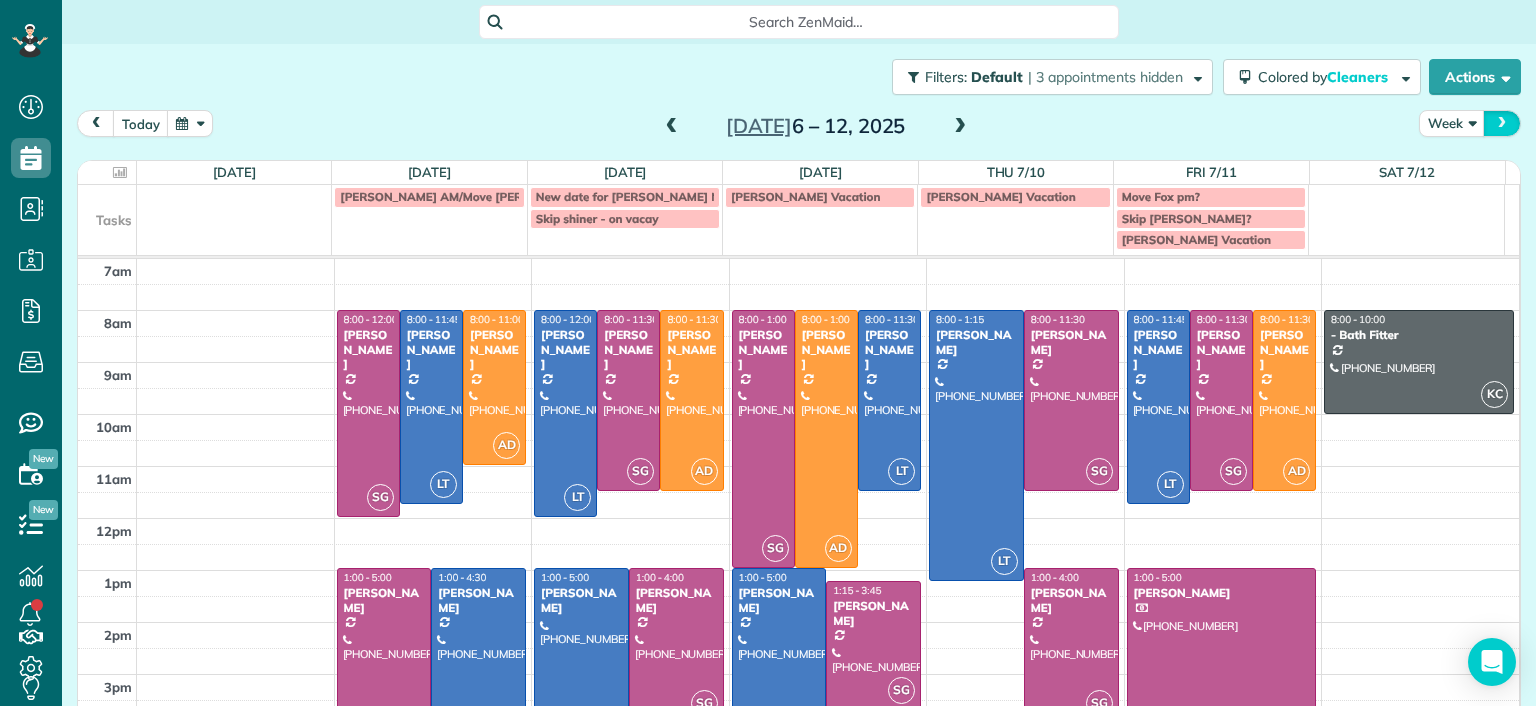 click at bounding box center (1502, 123) 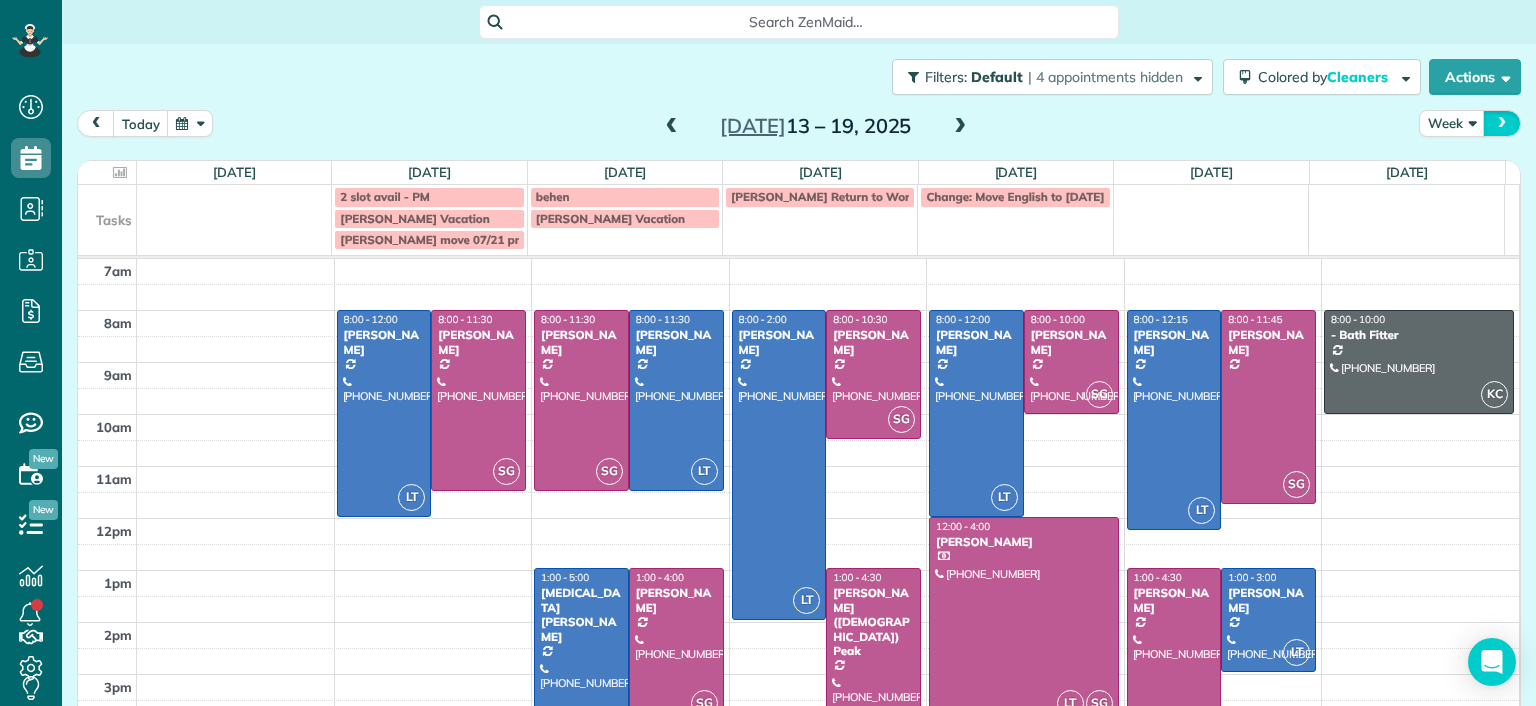 click at bounding box center (1502, 123) 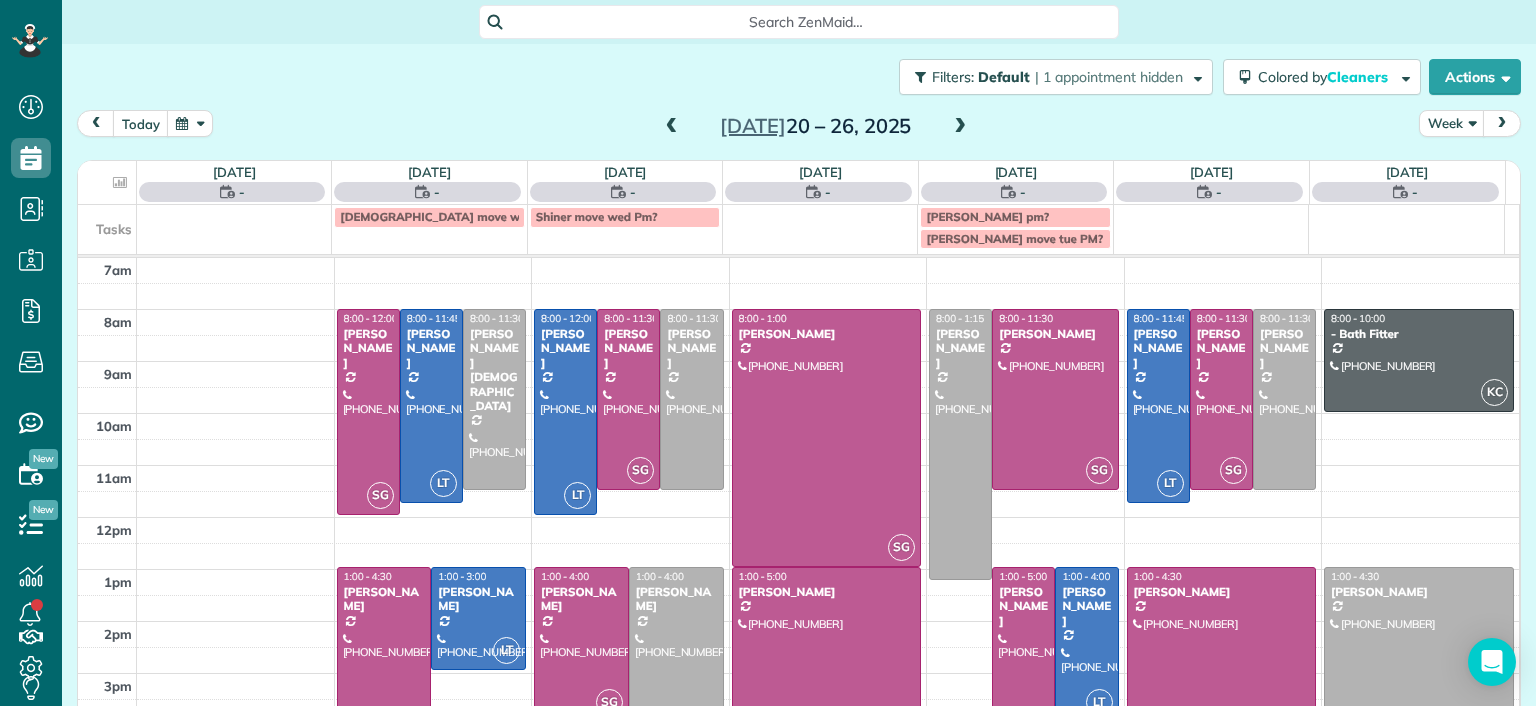click at bounding box center (1502, 123) 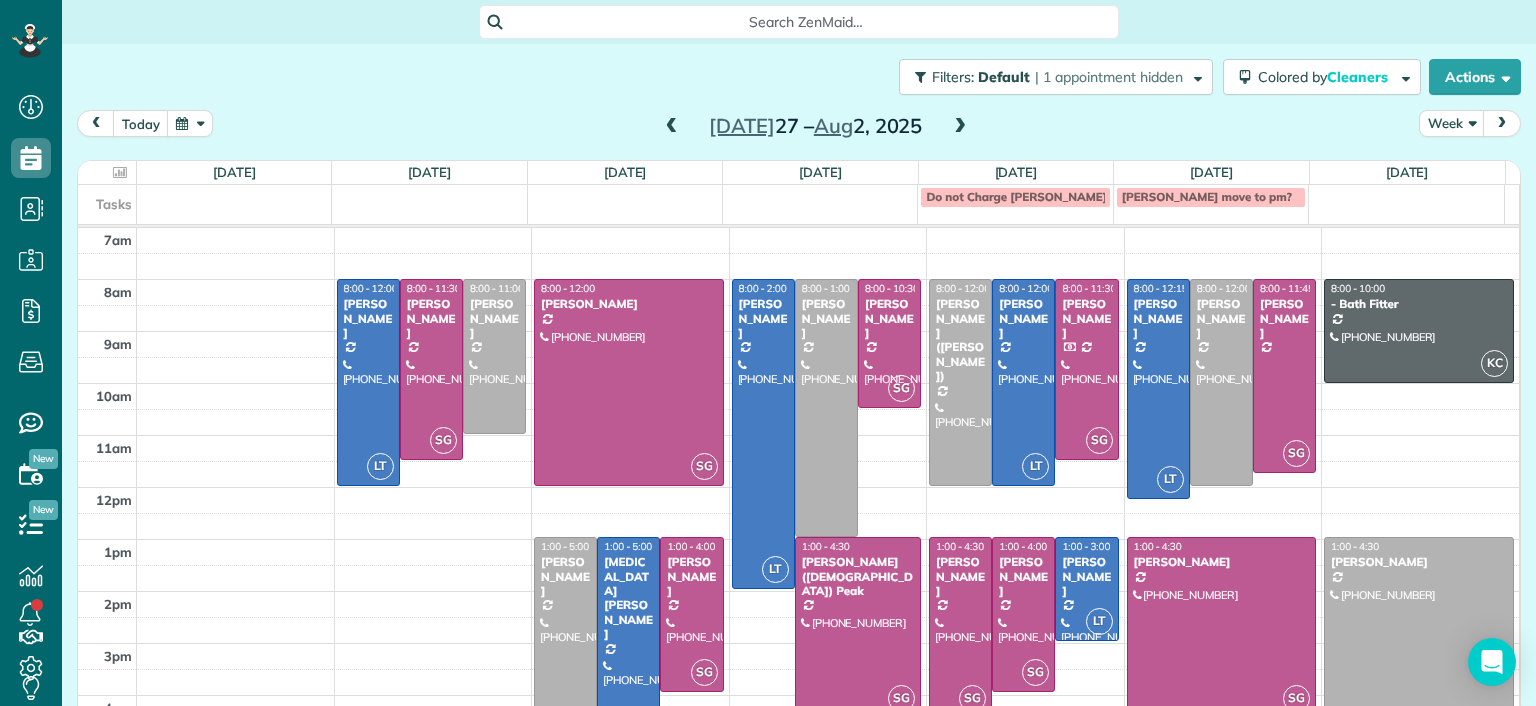 click at bounding box center [1502, 123] 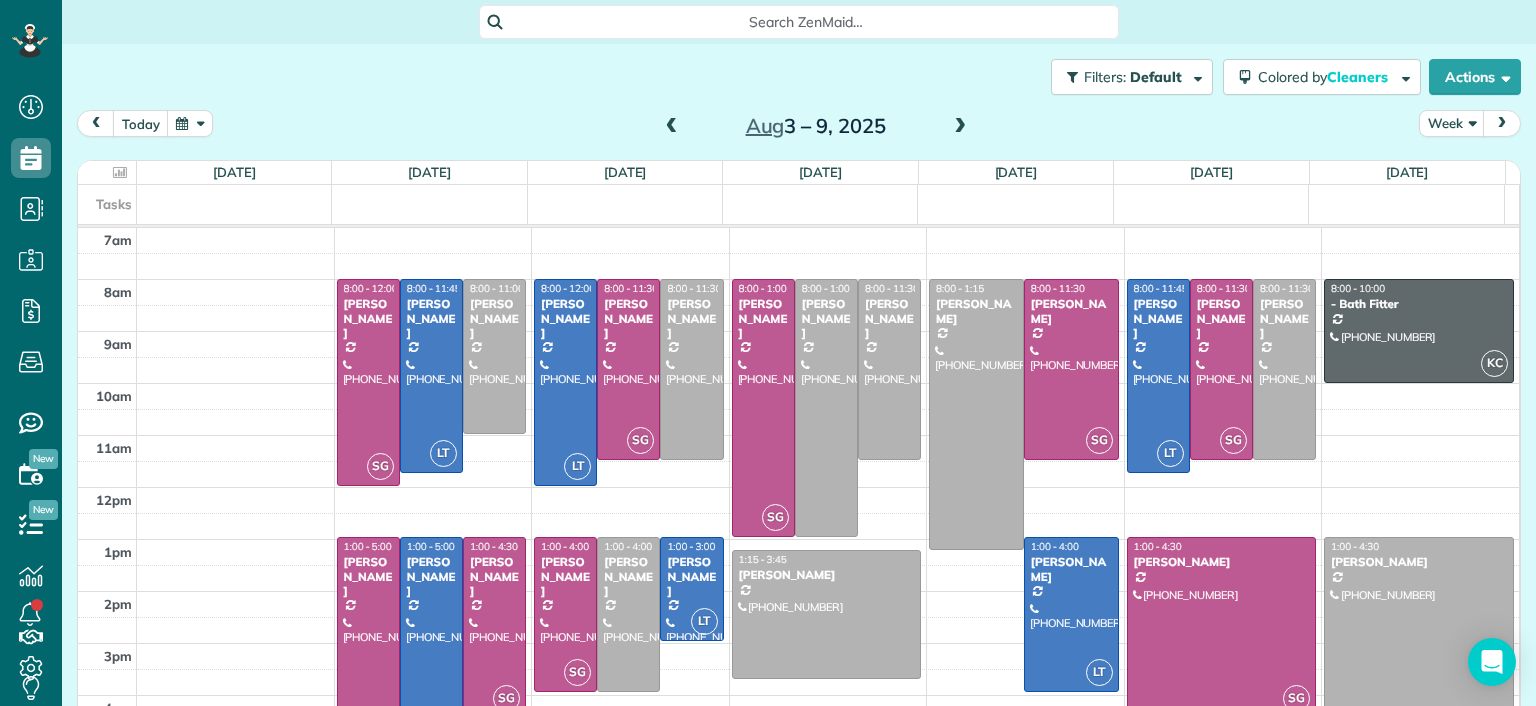 click at bounding box center (1502, 123) 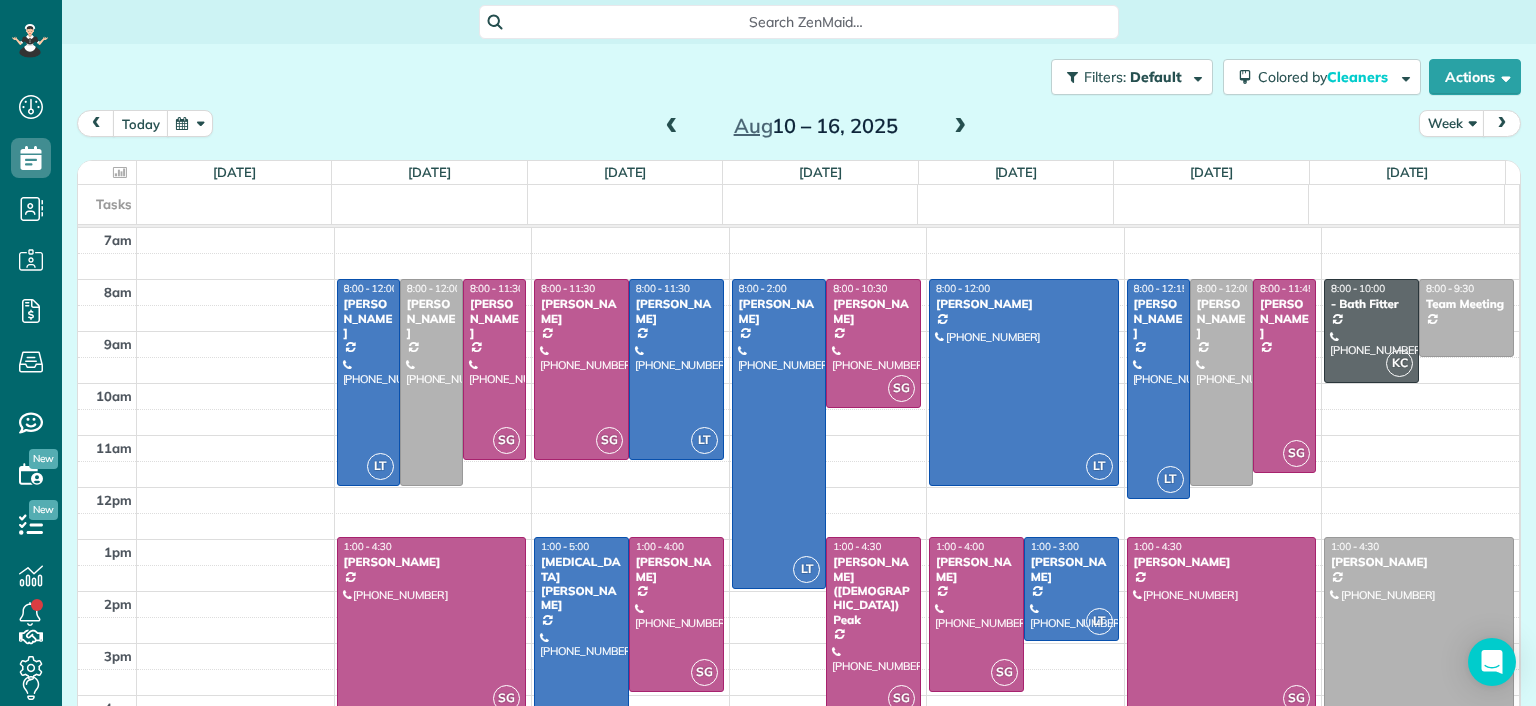 click at bounding box center (828, 553) 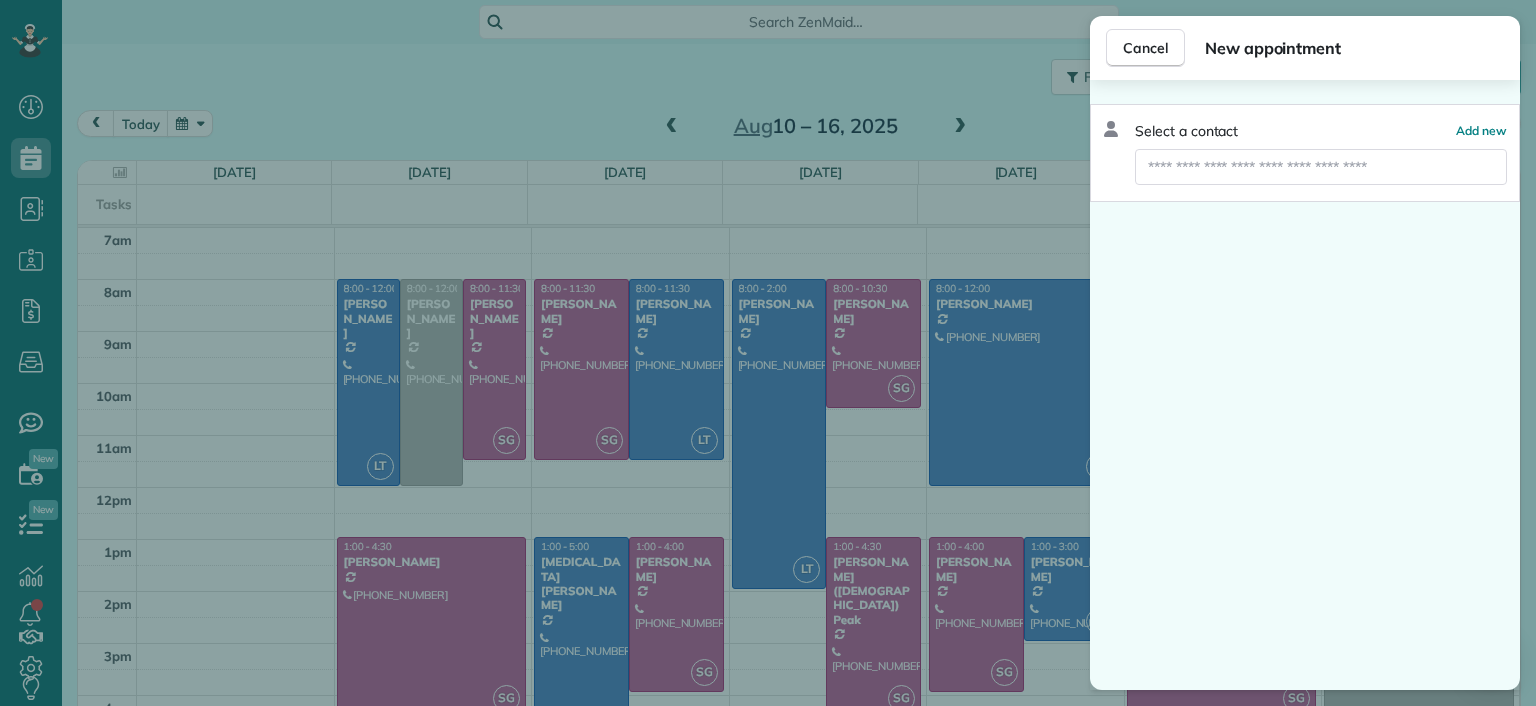 click on "Cancel New appointment Select a contact Add new" at bounding box center (768, 353) 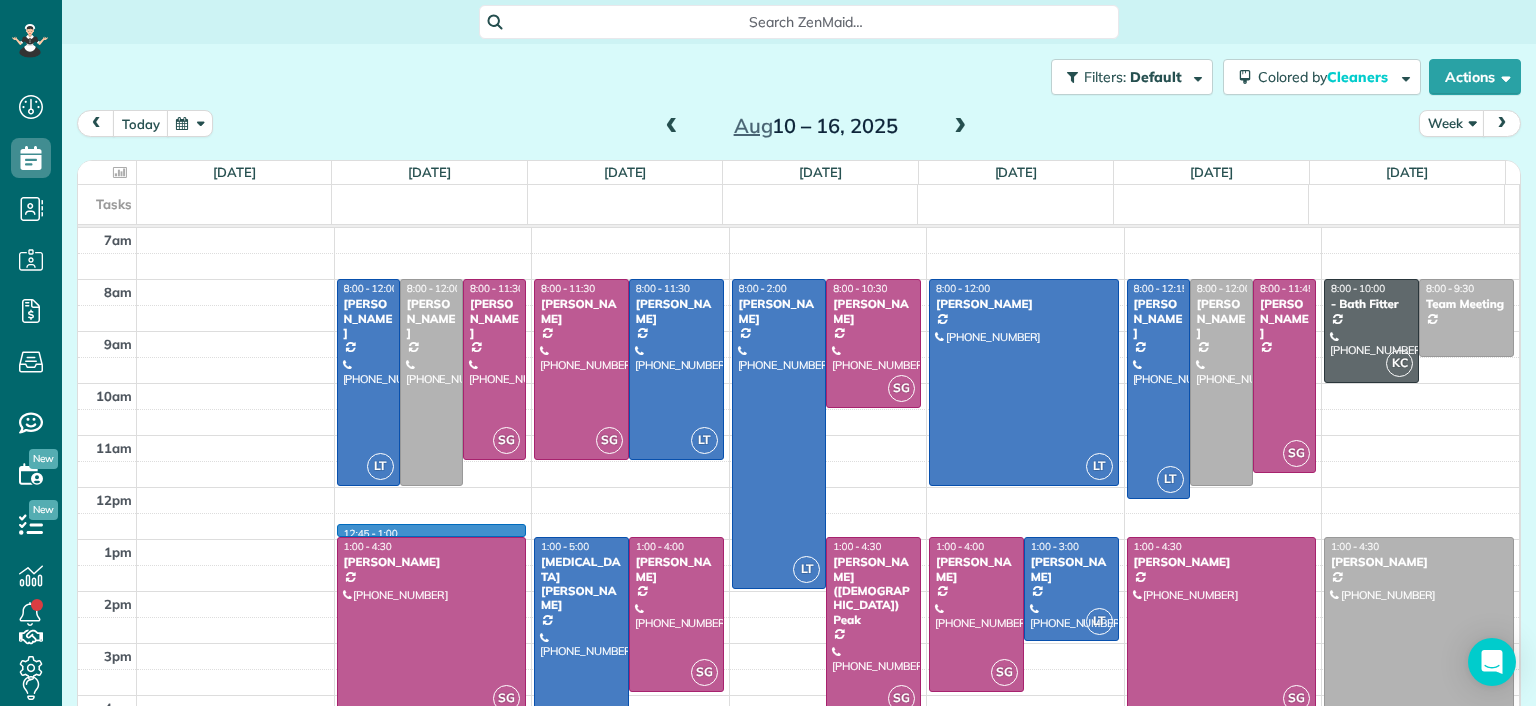 click at bounding box center (828, 527) 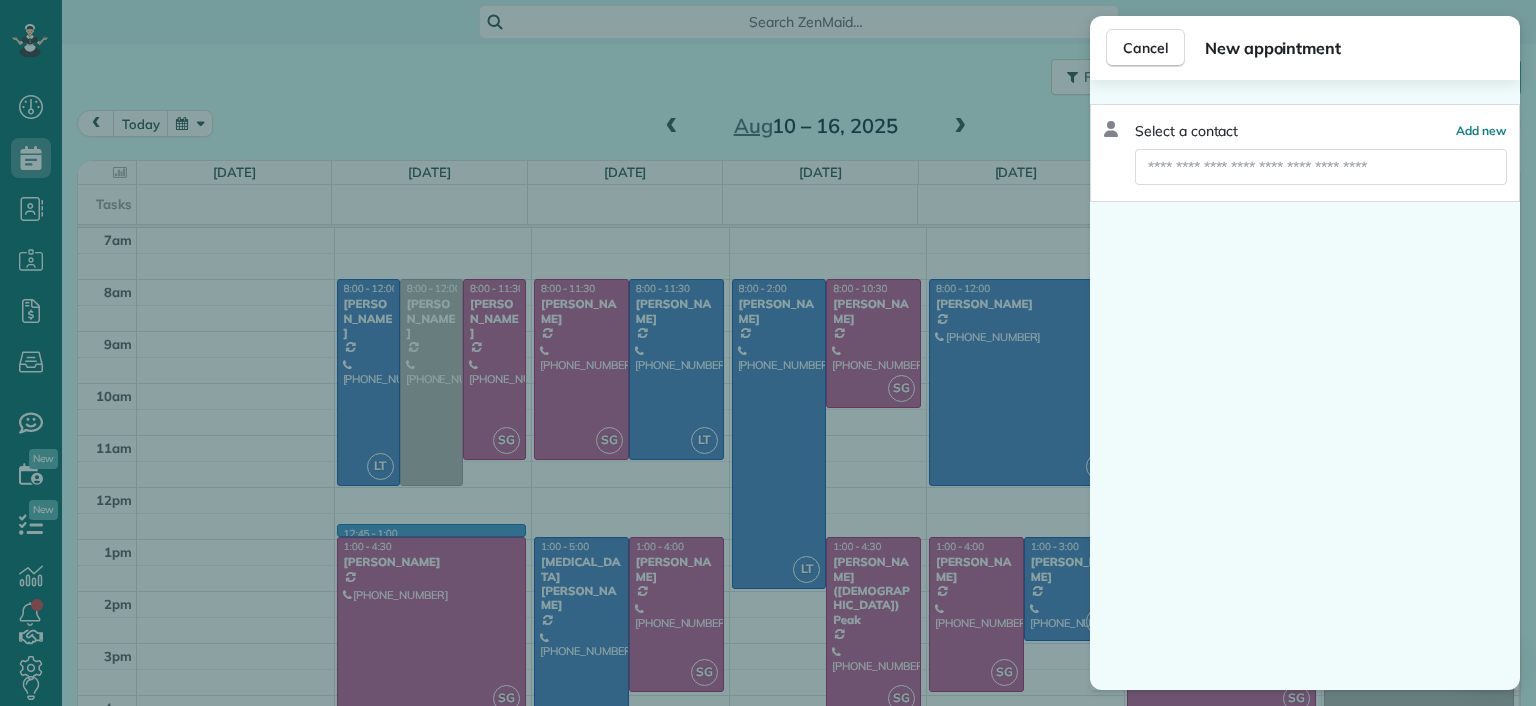 click on "Cancel New appointment Select a contact Add new" at bounding box center [768, 353] 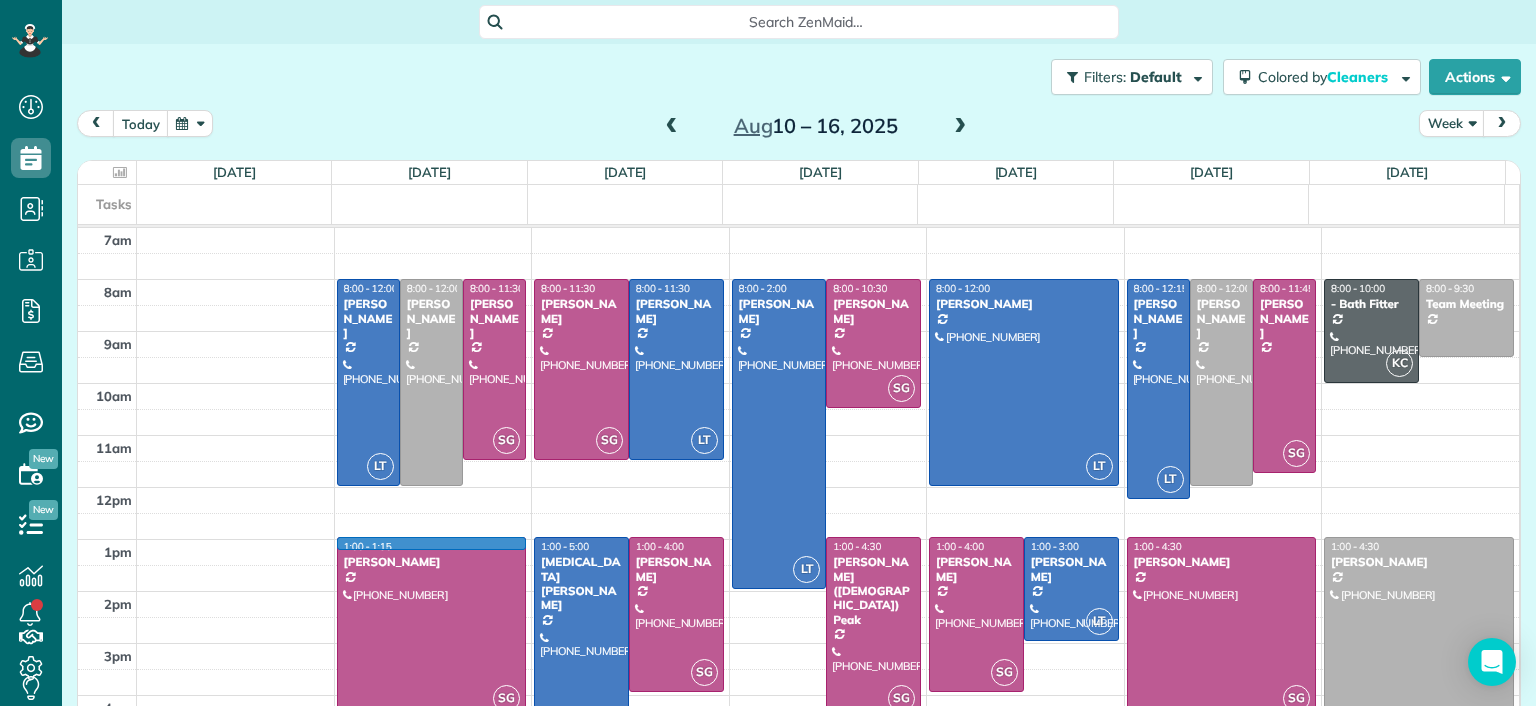 click at bounding box center (828, 553) 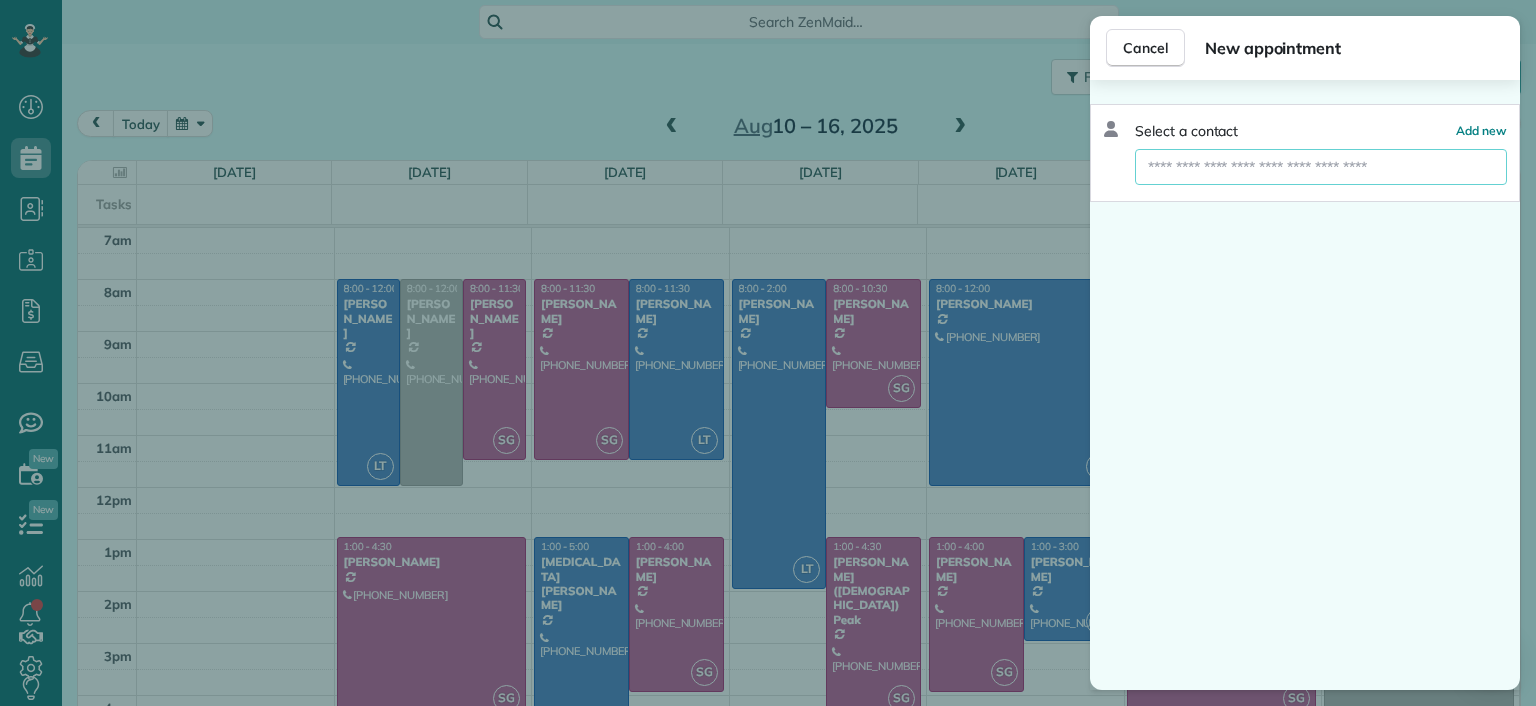 click at bounding box center [1321, 167] 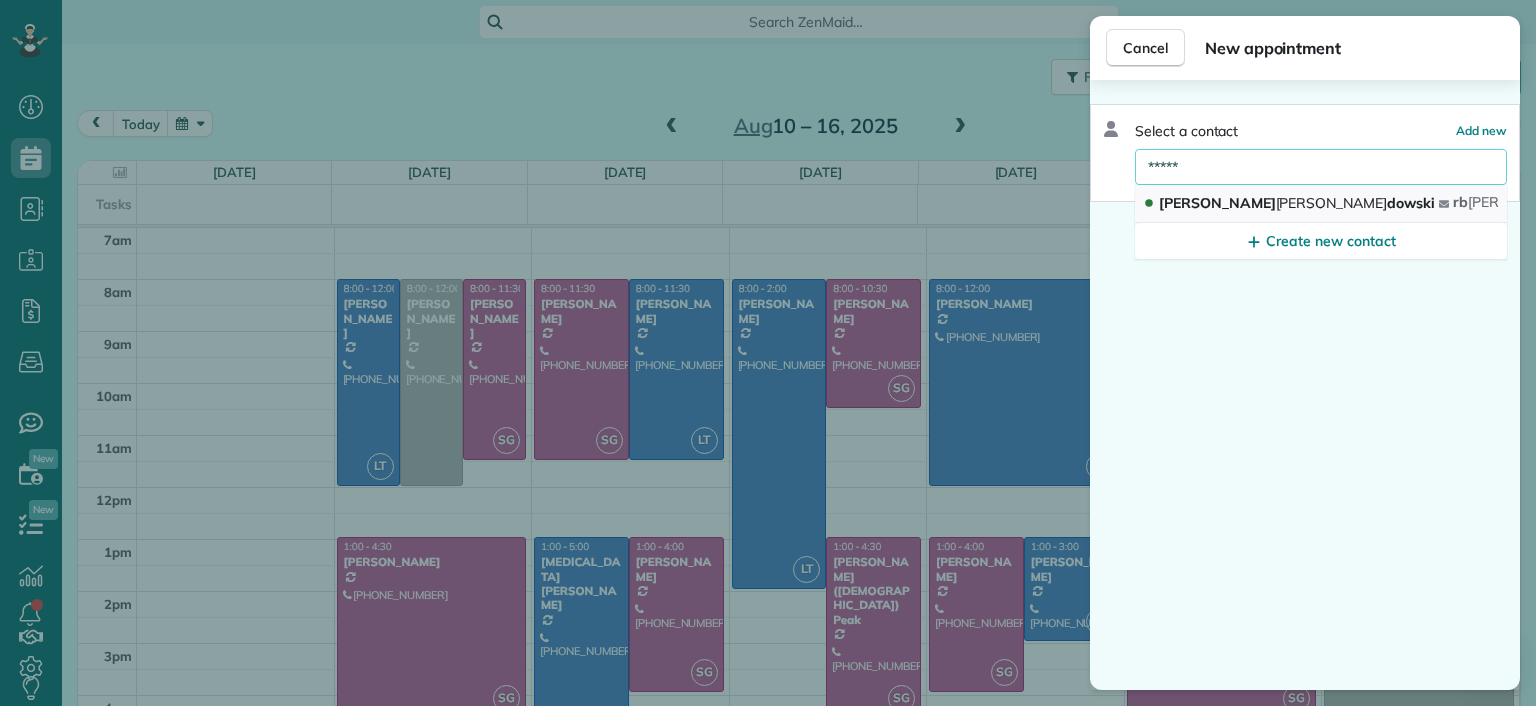 type on "*****" 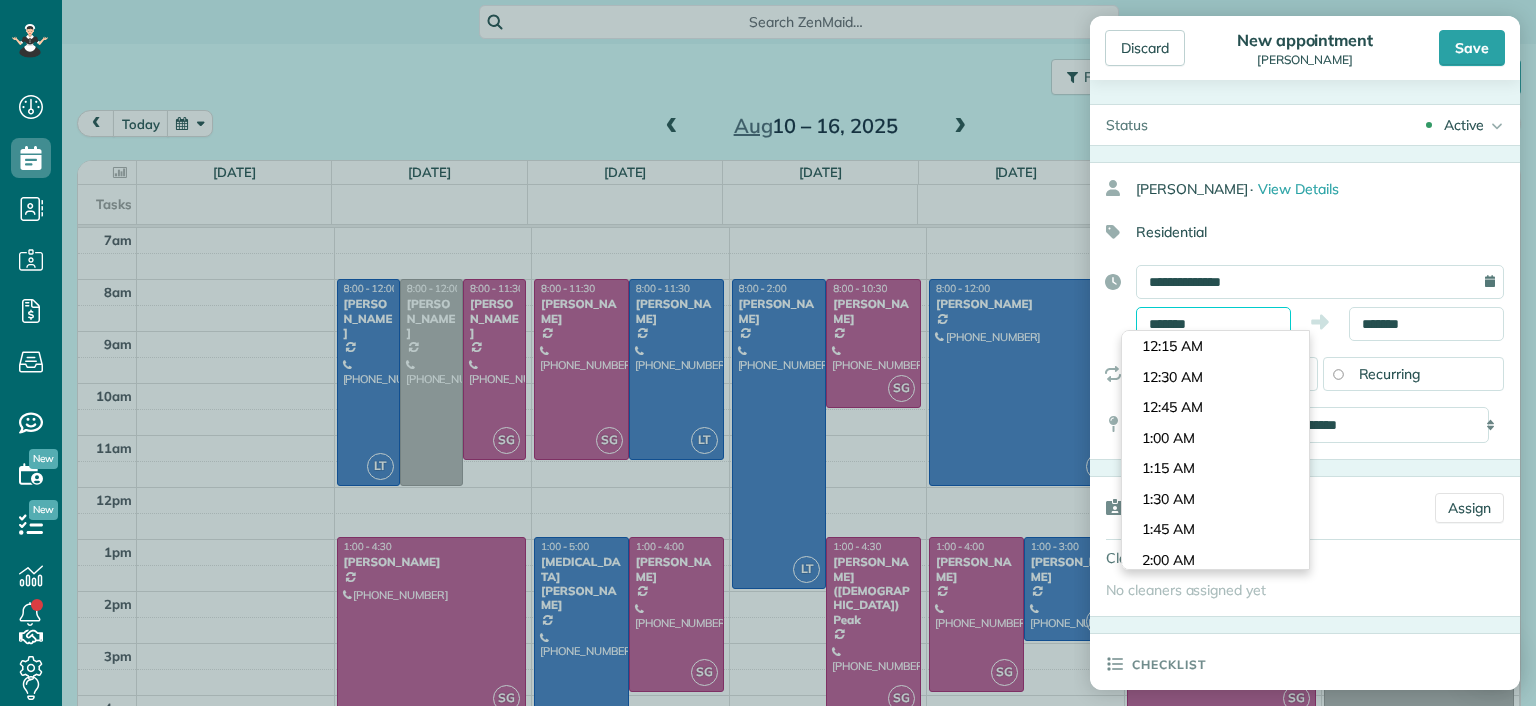click on "*******" at bounding box center [1213, 324] 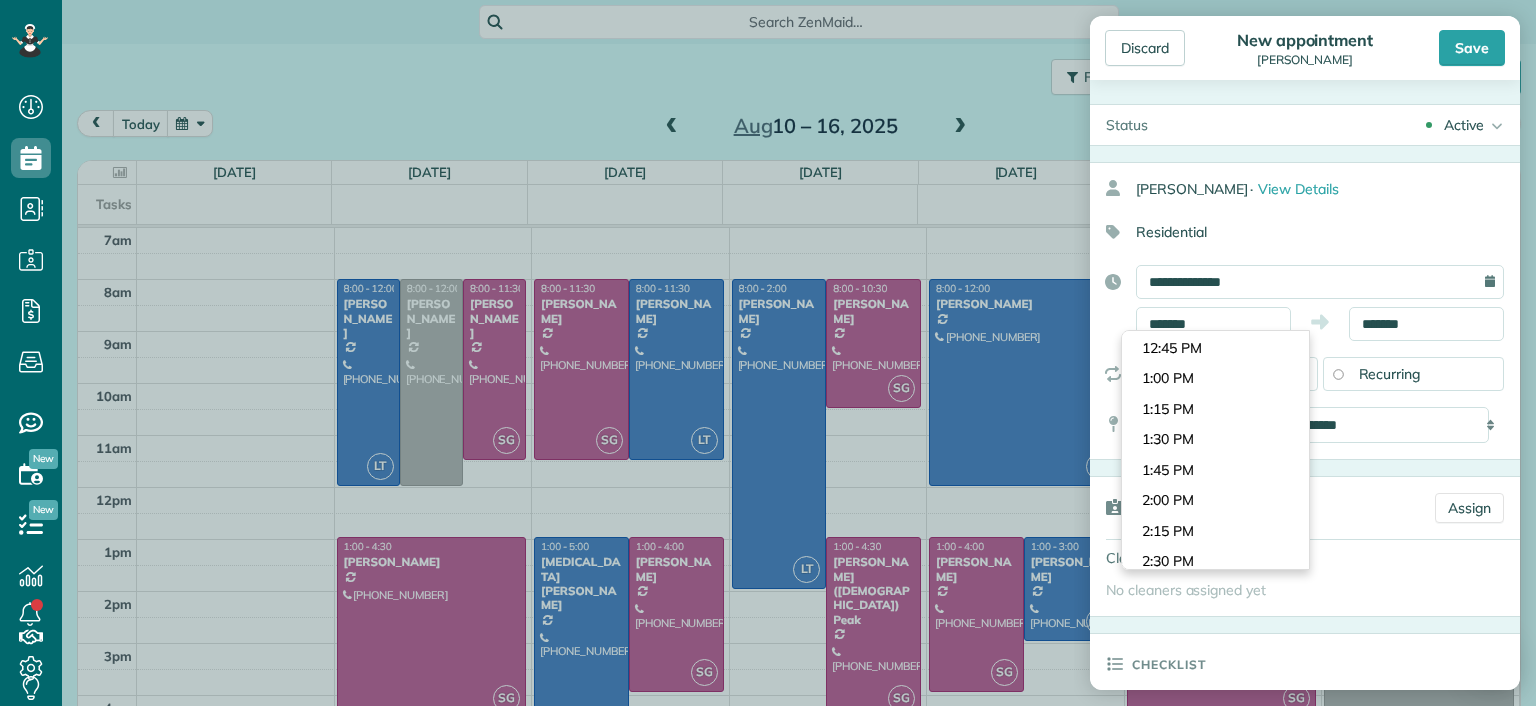 drag, startPoint x: 1381, startPoint y: 506, endPoint x: 1432, endPoint y: 407, distance: 111.364265 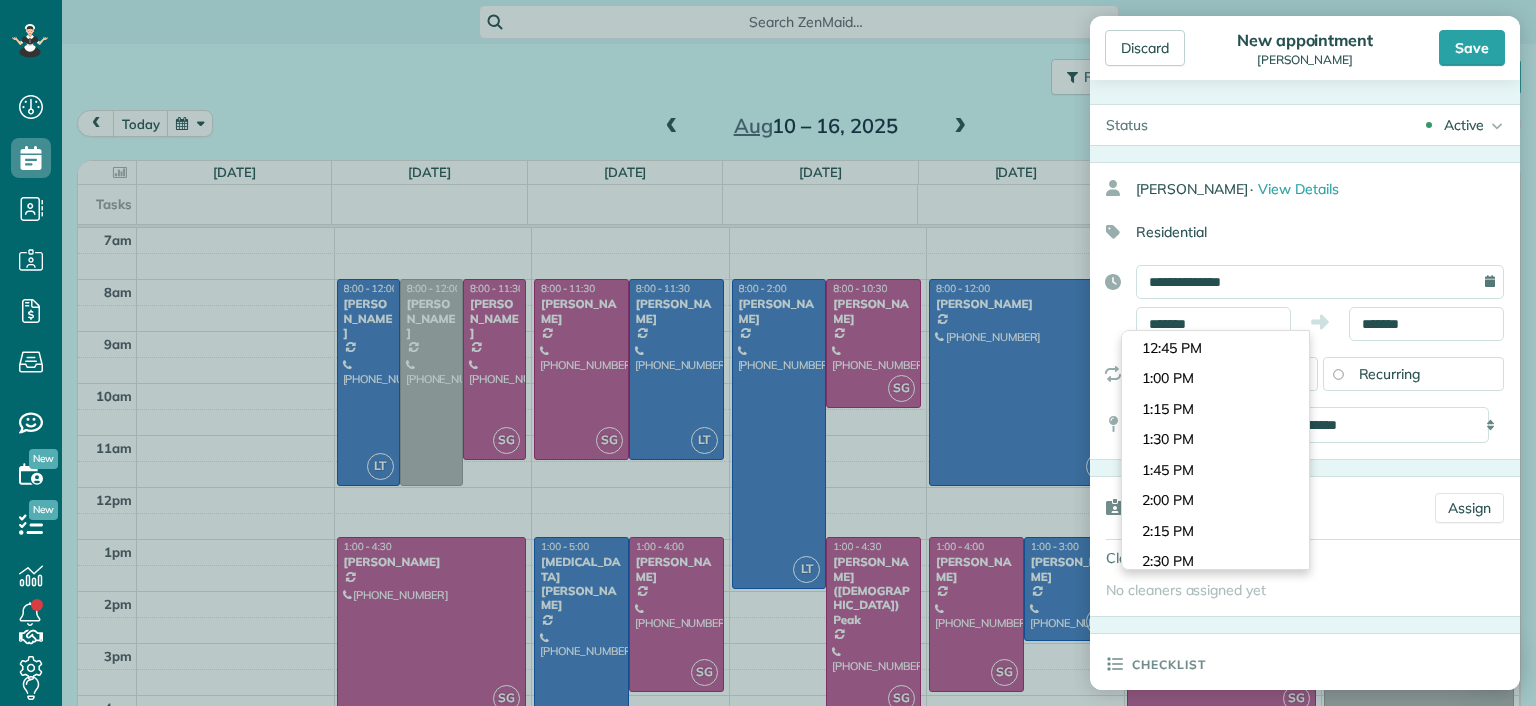 click on "Cleaners" at bounding box center (1254, 507) 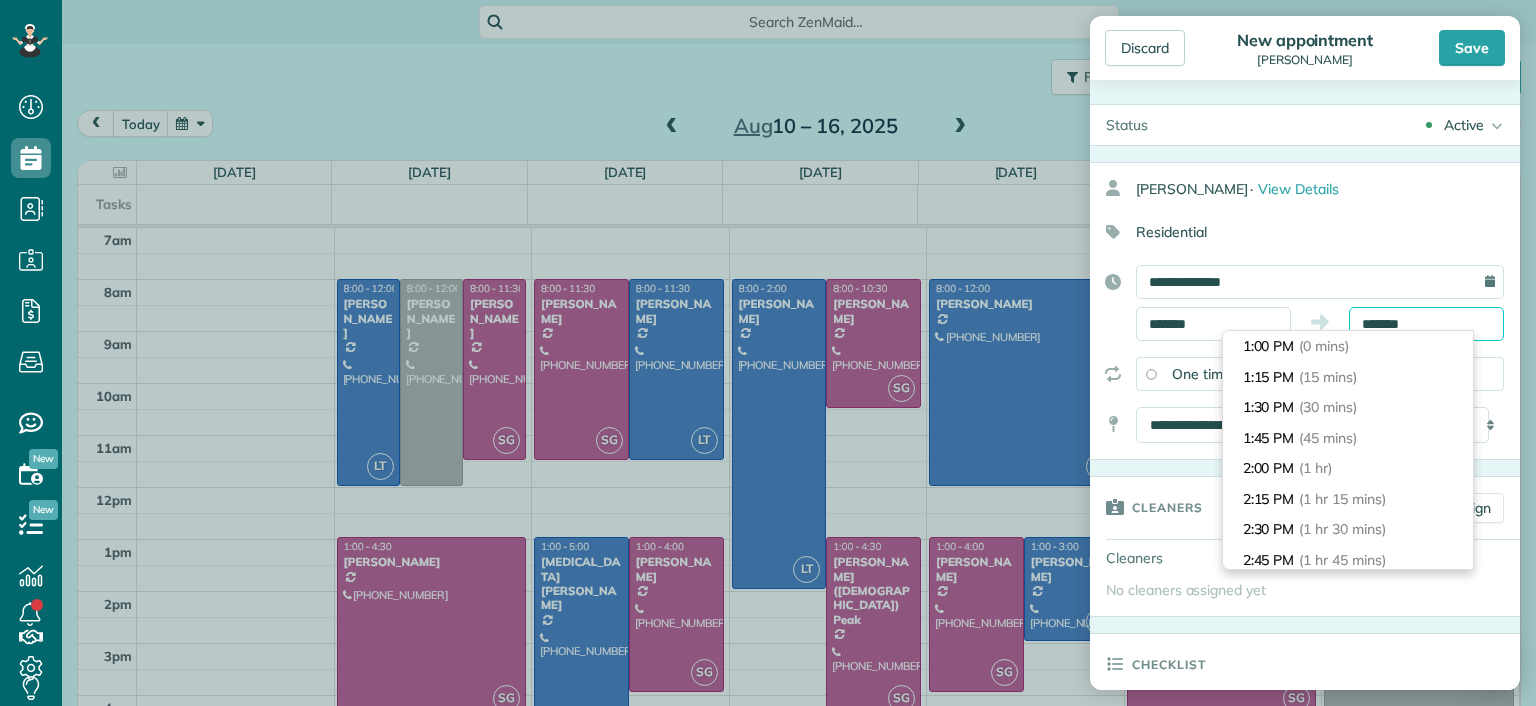 click on "*******" at bounding box center [1426, 324] 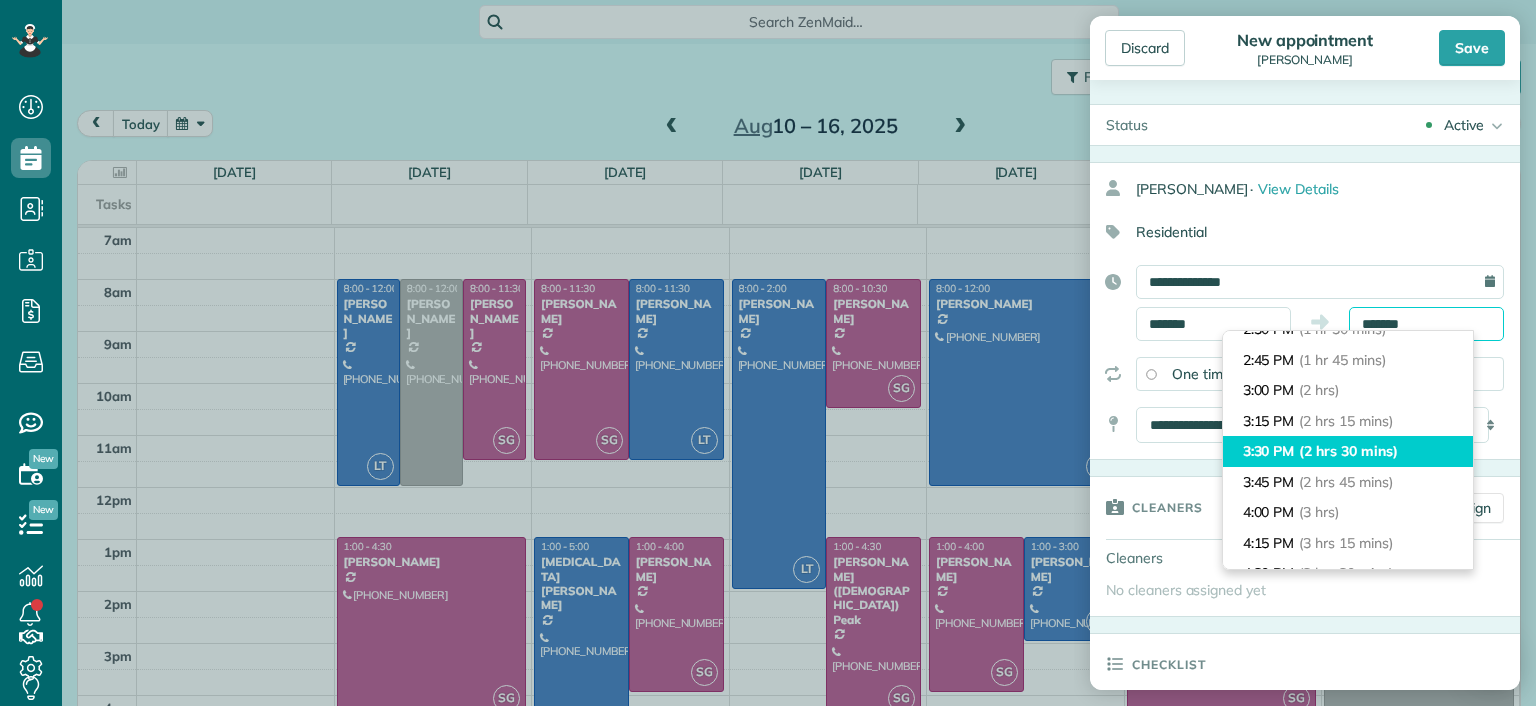 scroll, scrollTop: 300, scrollLeft: 0, axis: vertical 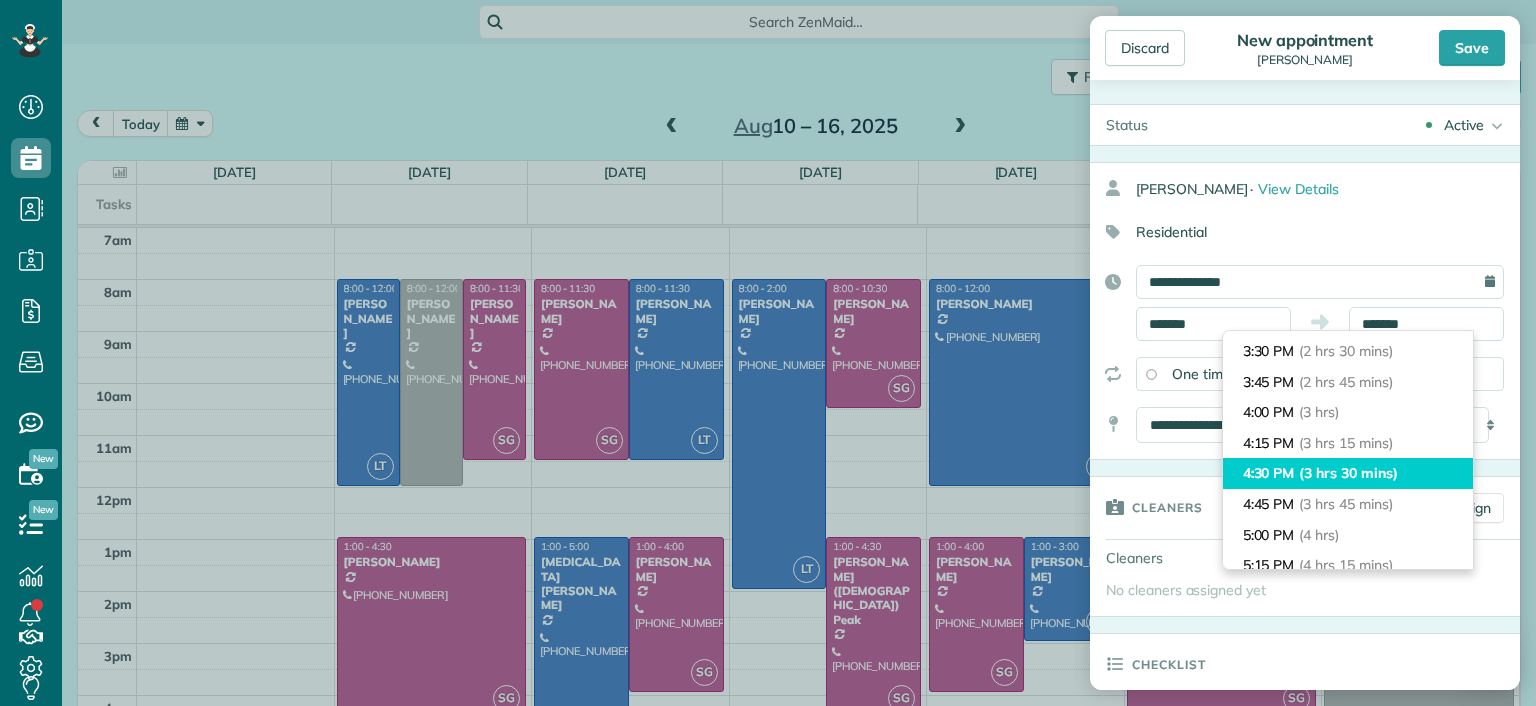 type on "*******" 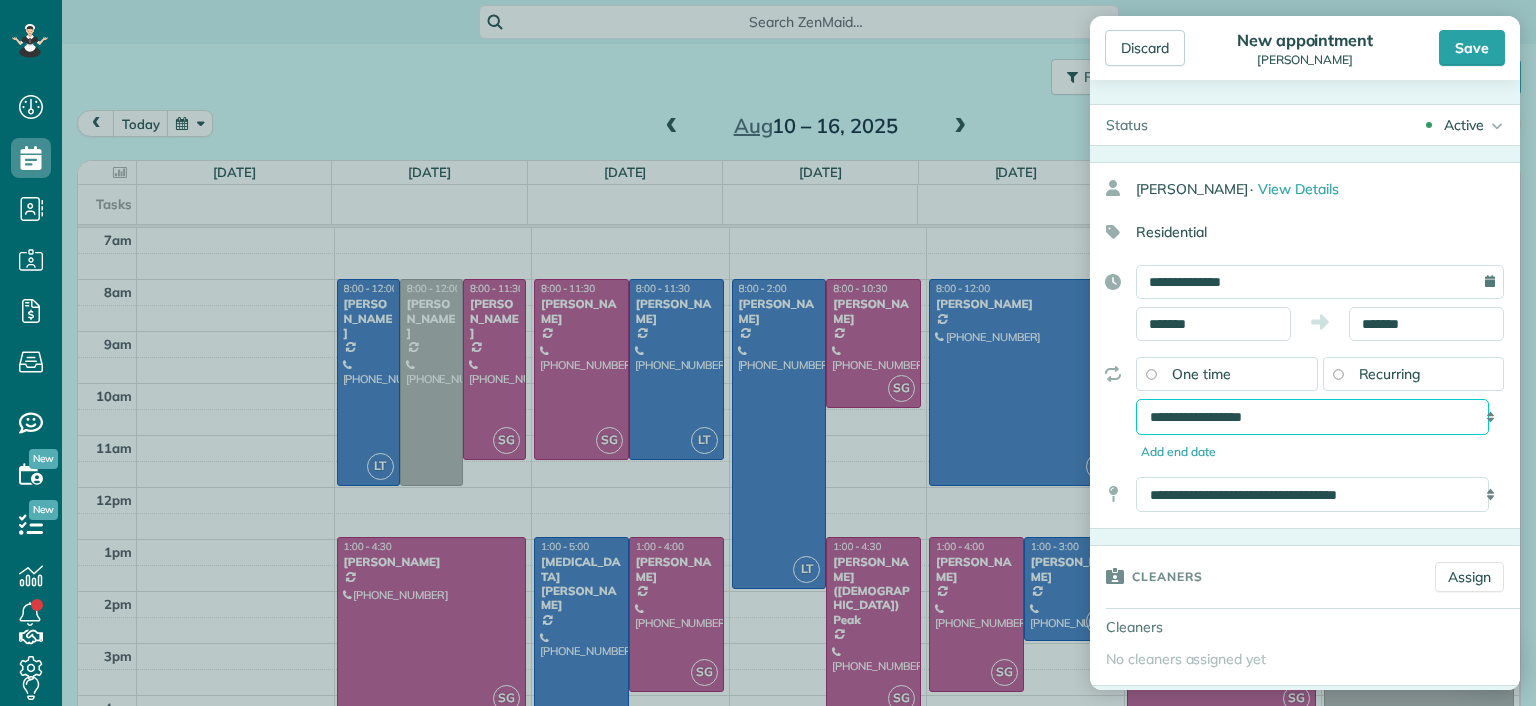 click on "**********" at bounding box center [1312, 417] 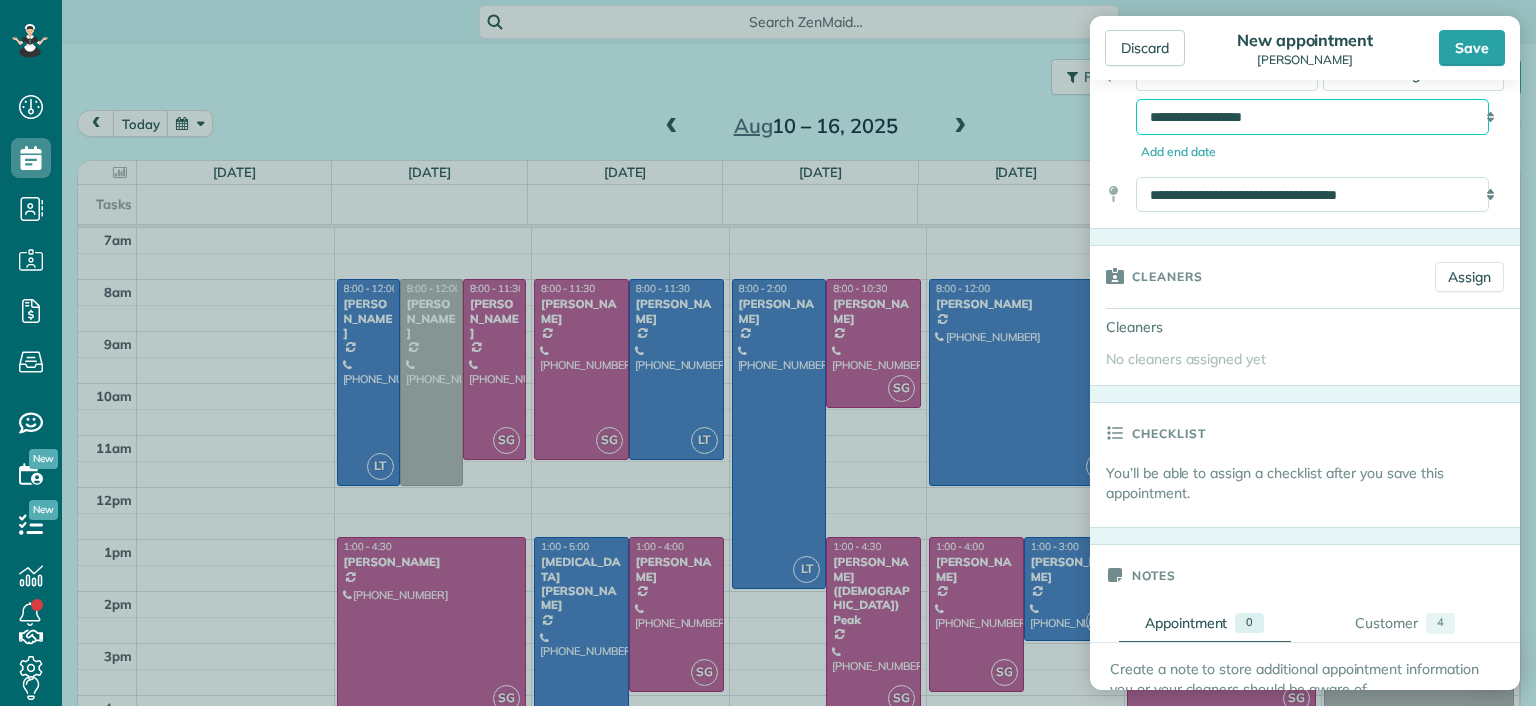 scroll, scrollTop: 500, scrollLeft: 0, axis: vertical 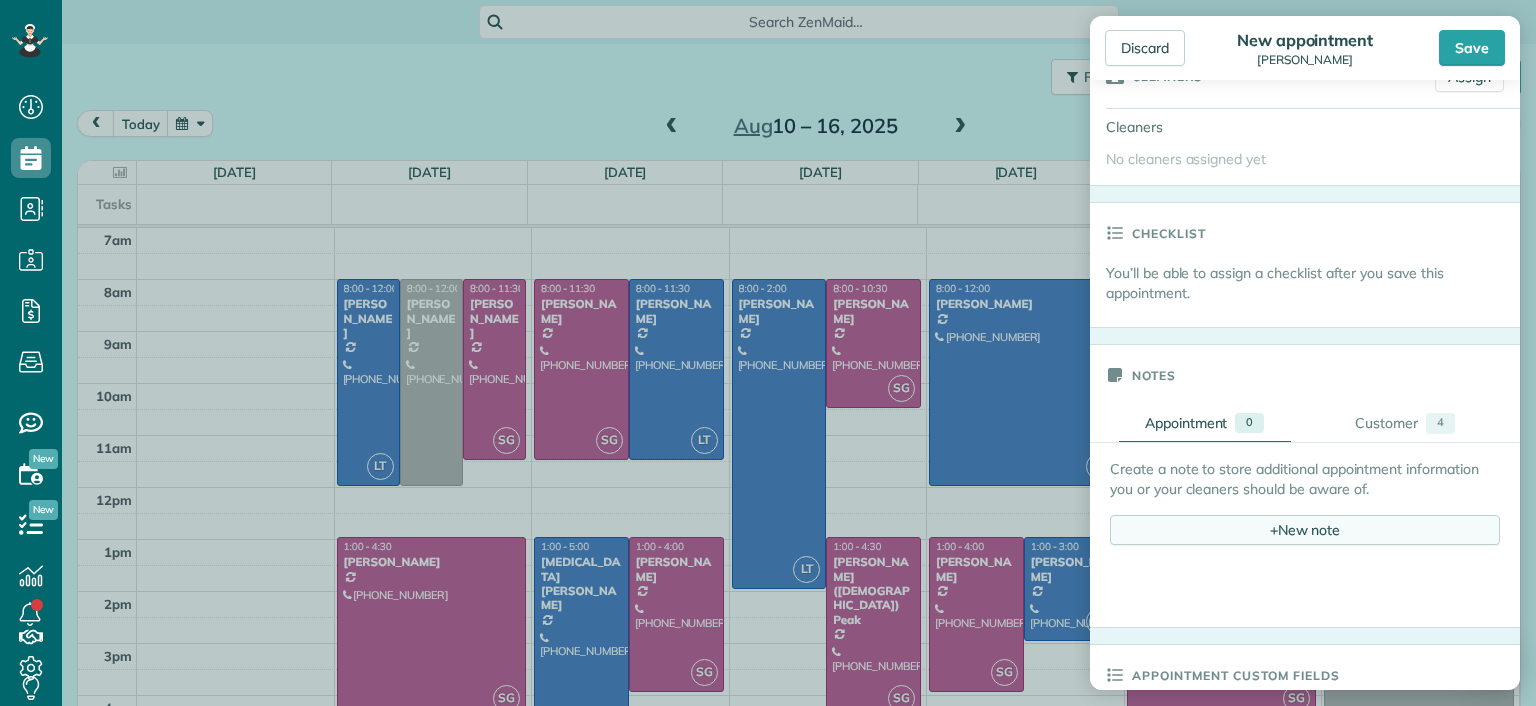 click on "+ New note" at bounding box center (1305, 530) 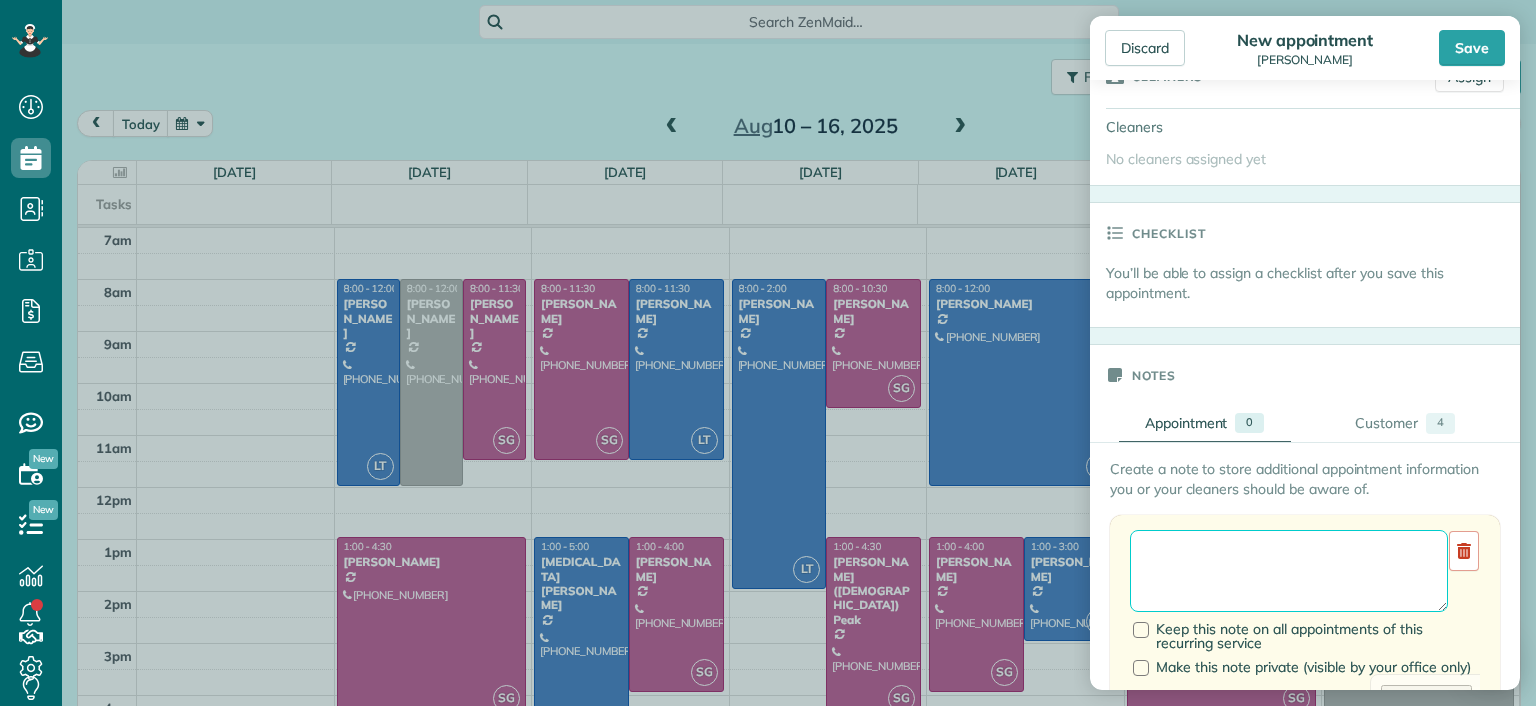 click at bounding box center (1289, 571) 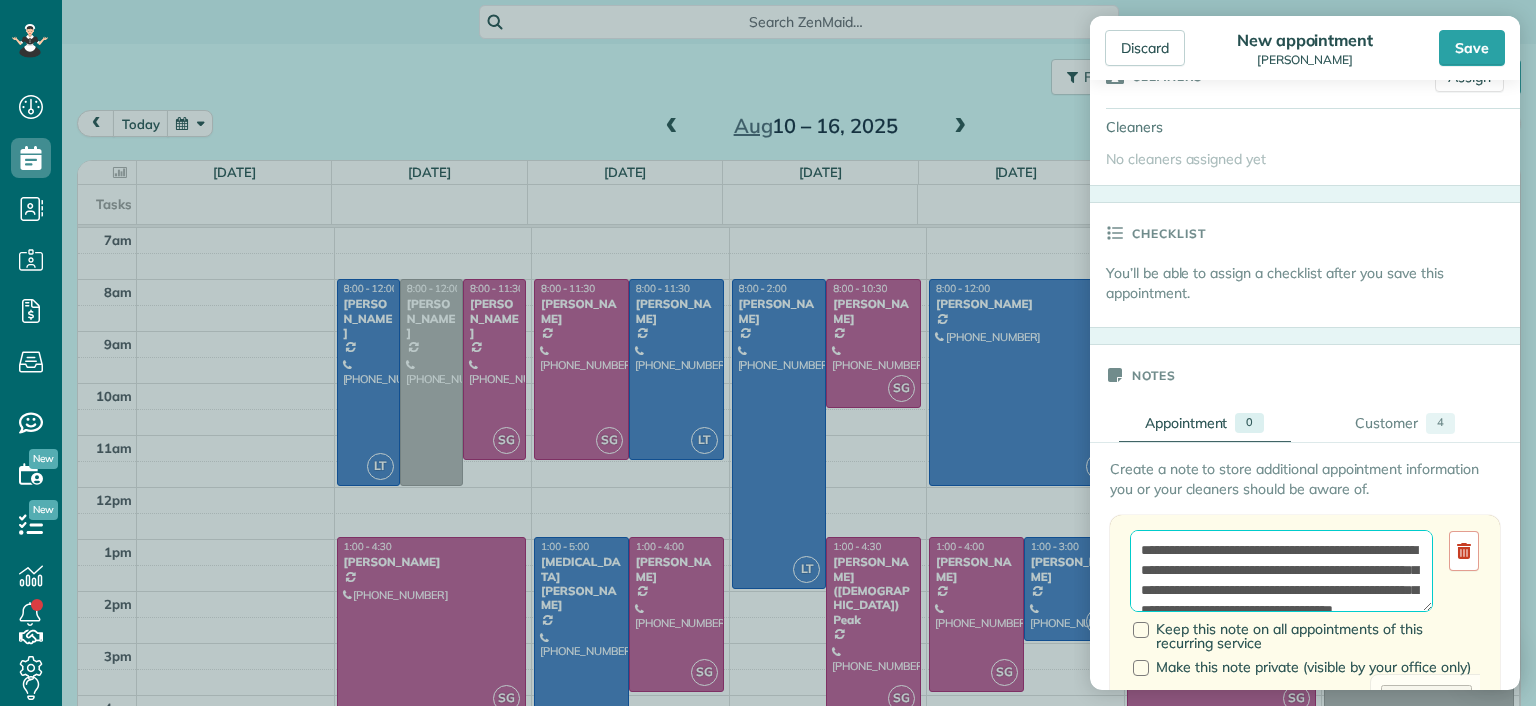 scroll, scrollTop: 0, scrollLeft: 0, axis: both 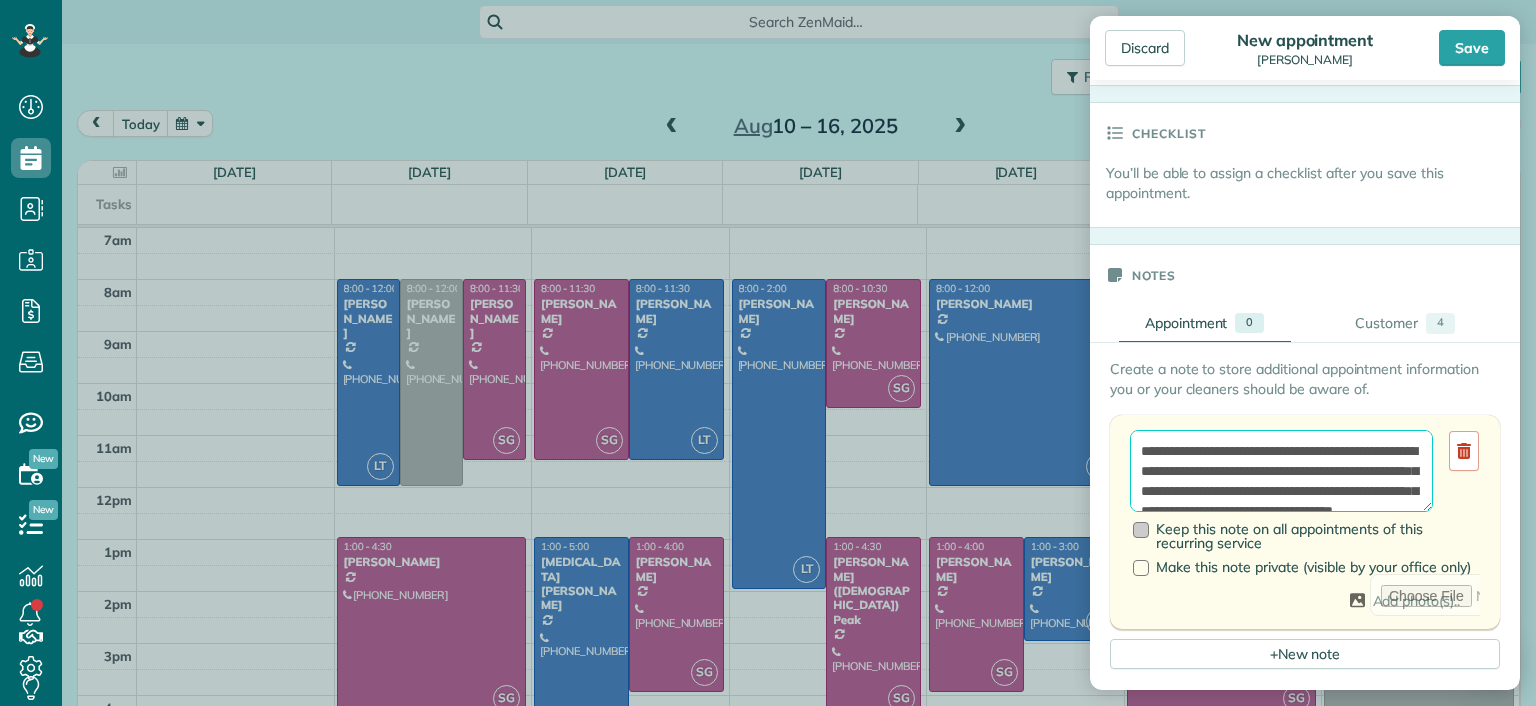 type on "**********" 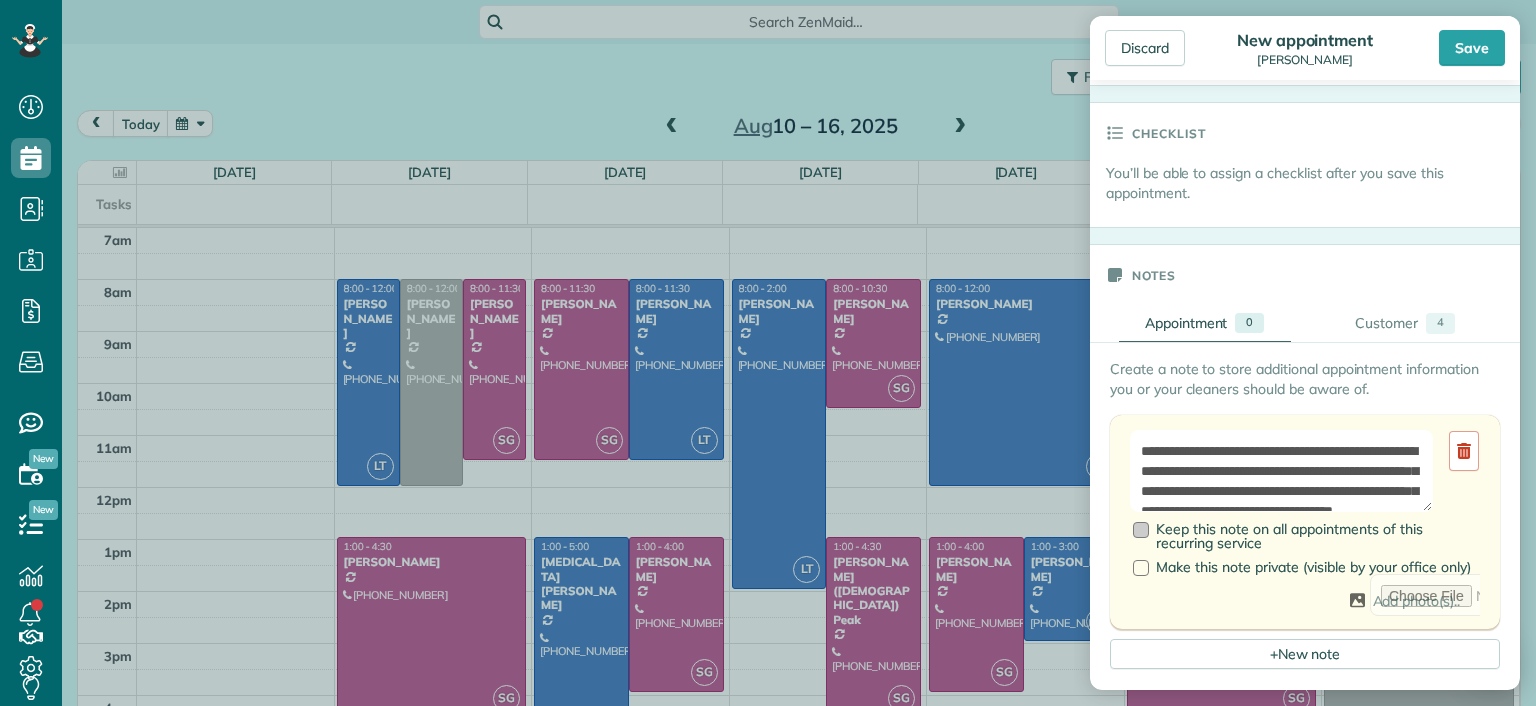 click at bounding box center (1141, 530) 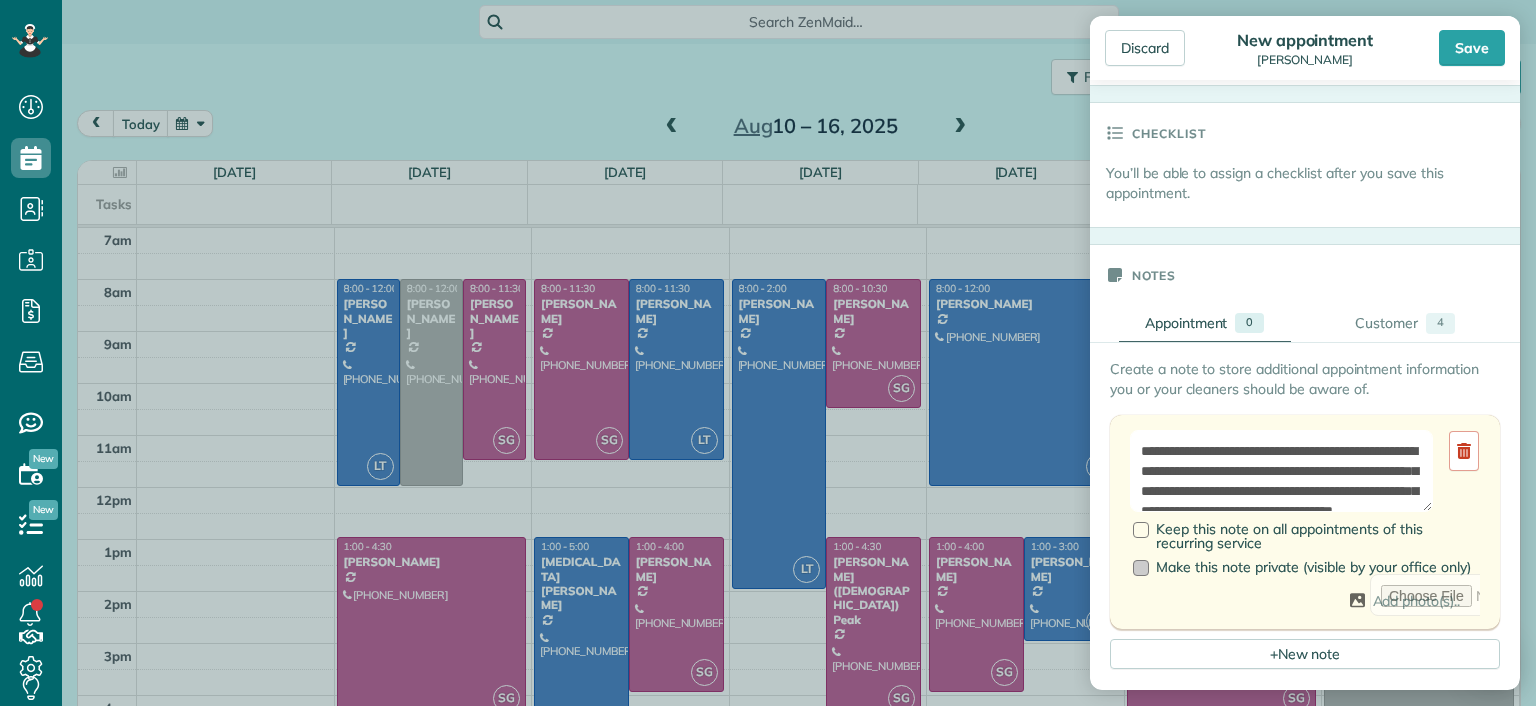 click at bounding box center [1141, 568] 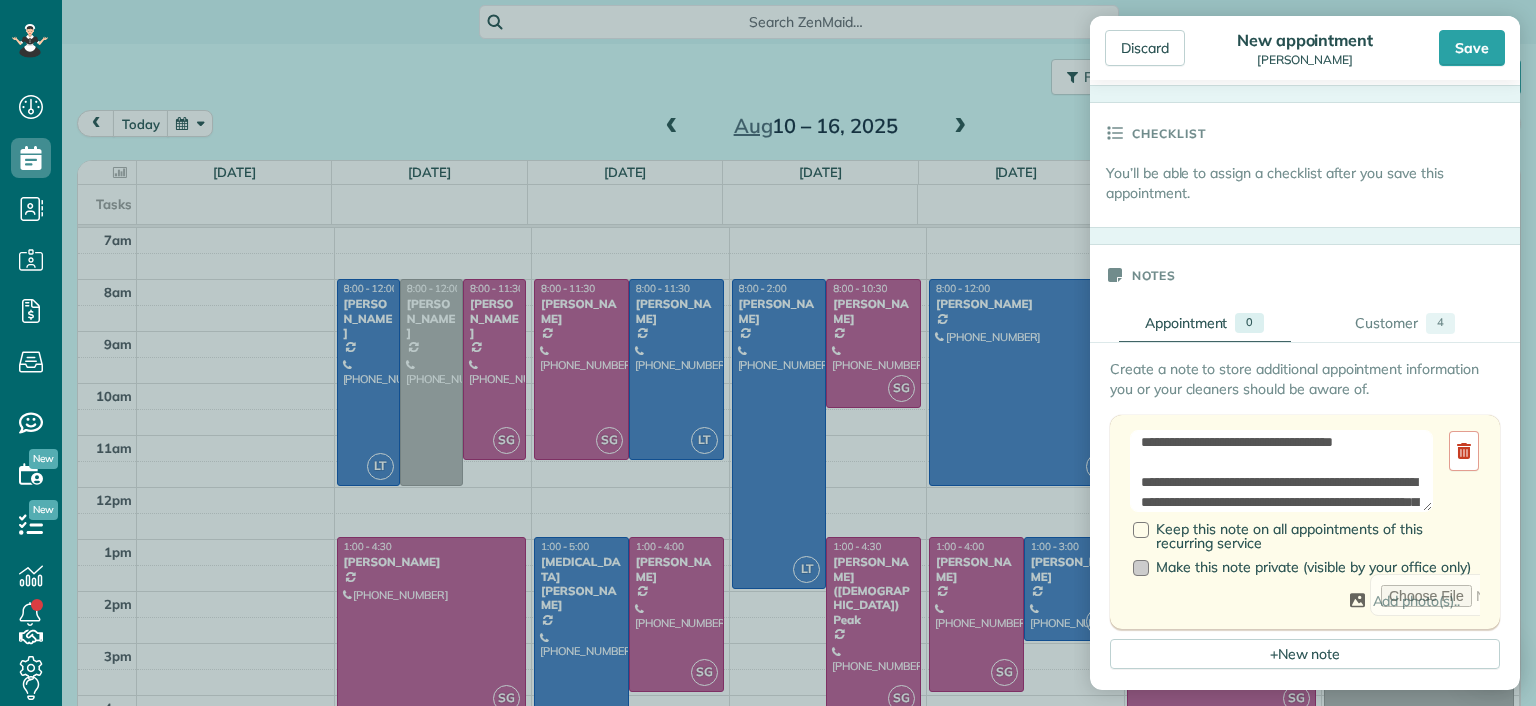 scroll, scrollTop: 160, scrollLeft: 0, axis: vertical 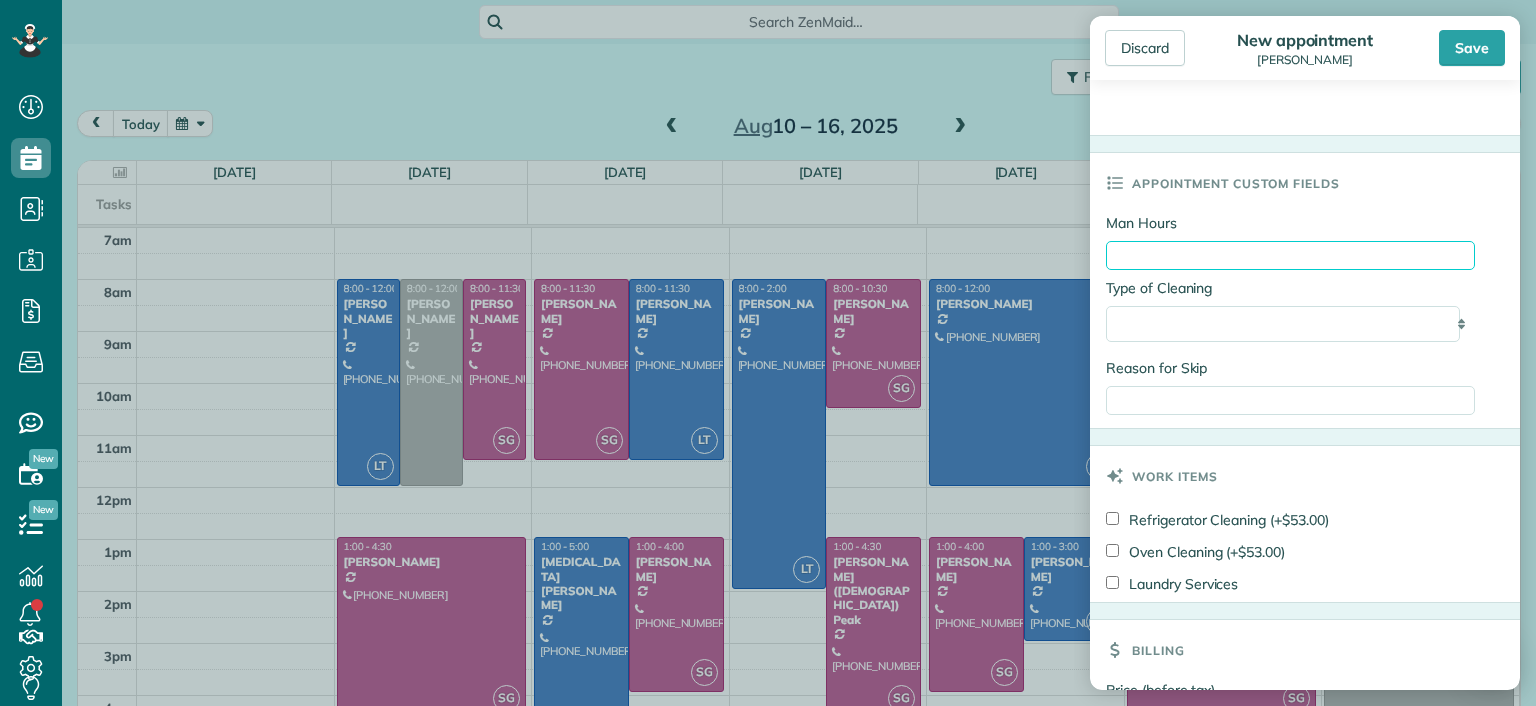 click on "Man Hours" at bounding box center (1290, 255) 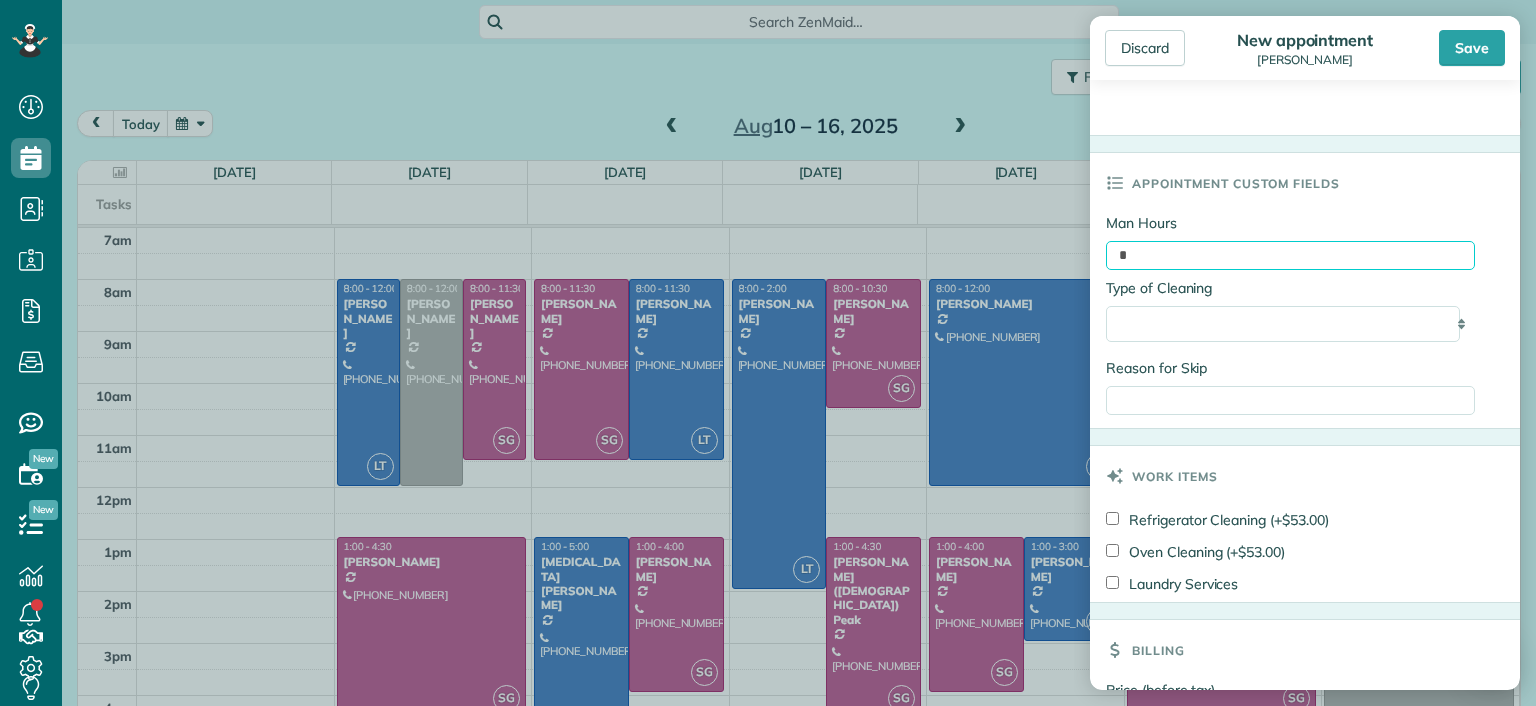 type on "**********" 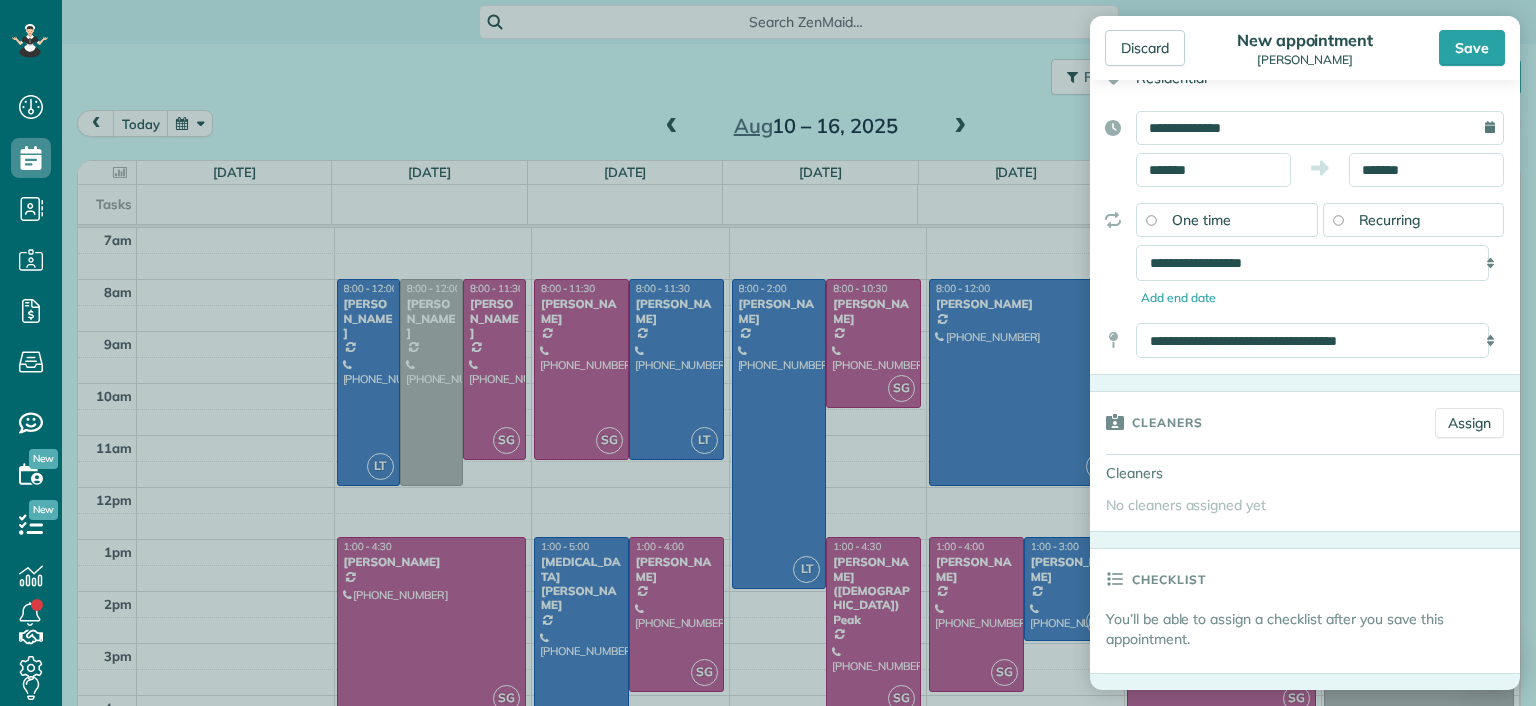 scroll, scrollTop: 126, scrollLeft: 0, axis: vertical 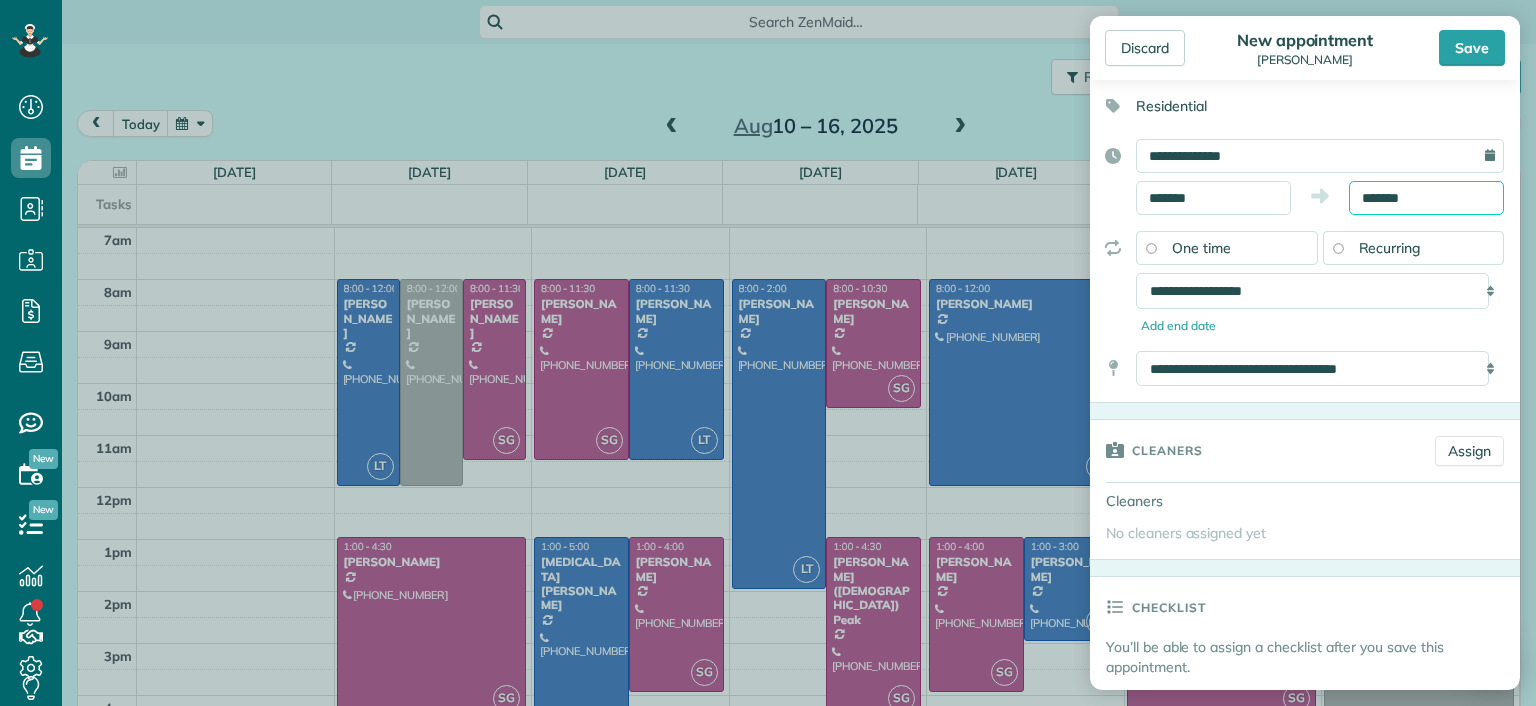click on "*******" at bounding box center (1426, 198) 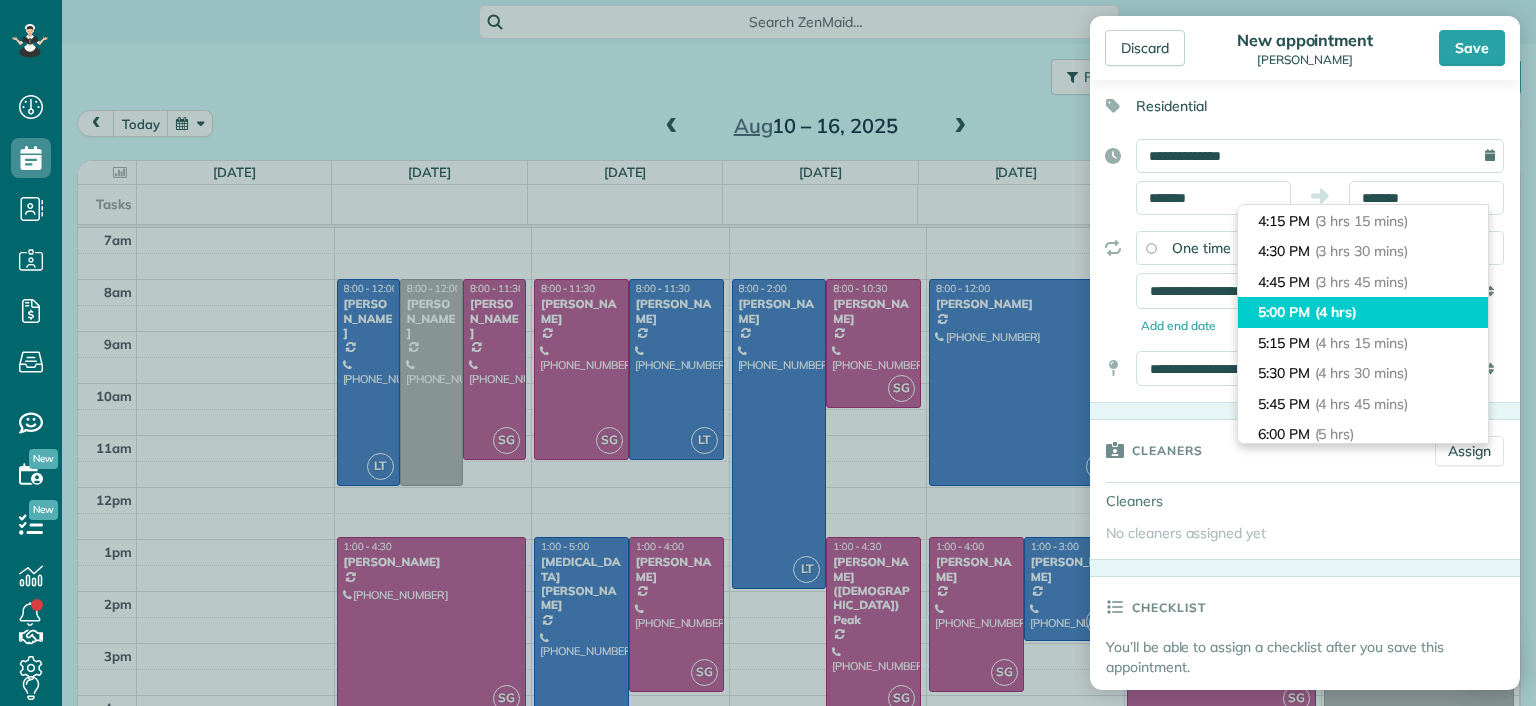 type on "*******" 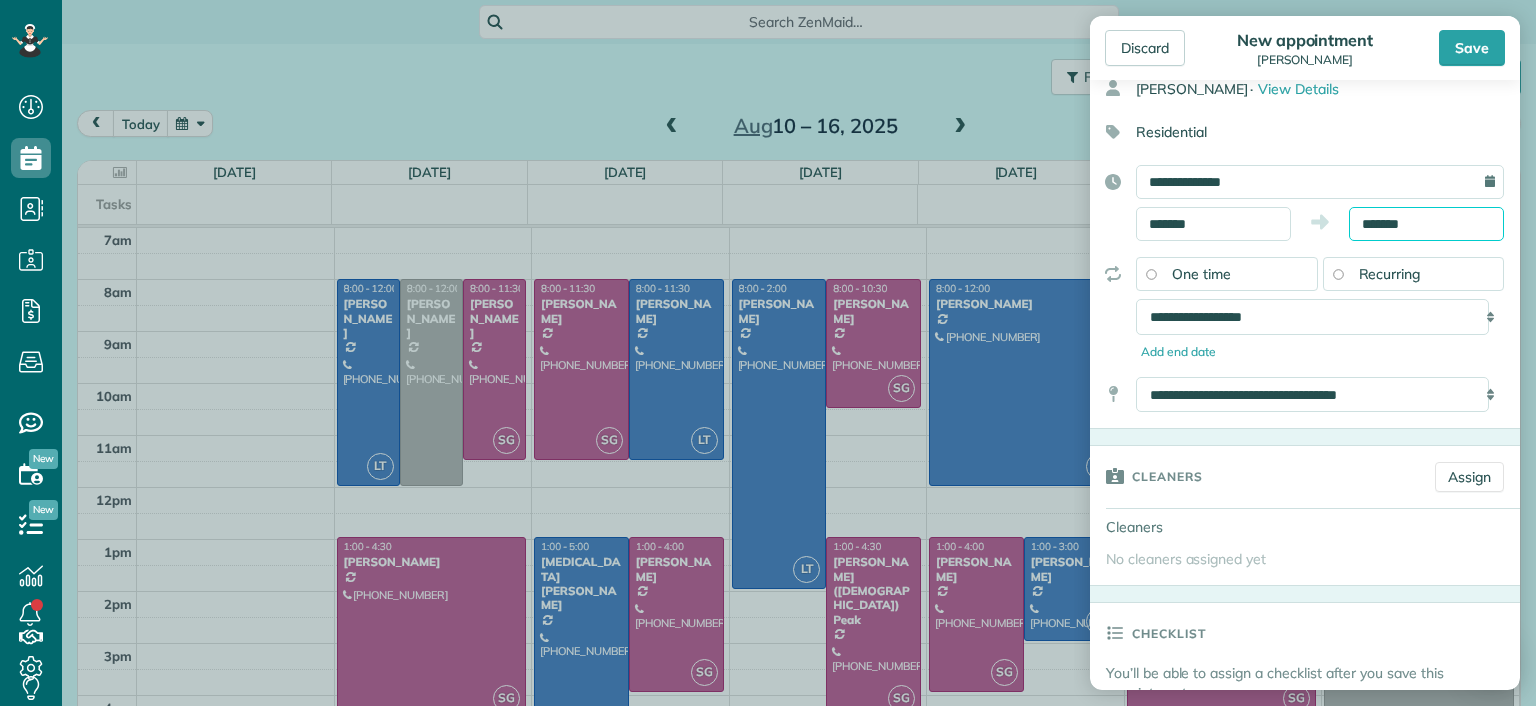 scroll, scrollTop: 0, scrollLeft: 0, axis: both 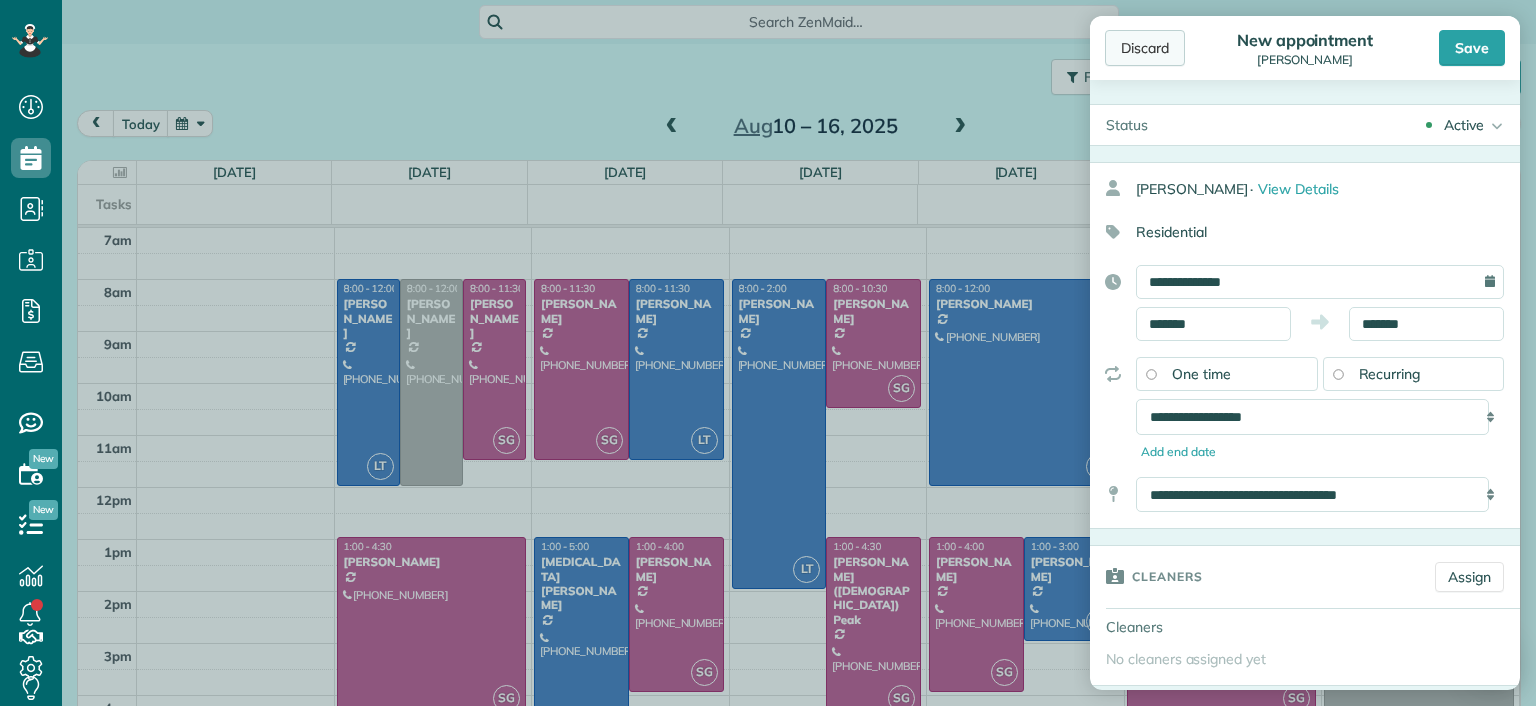 click on "Discard" at bounding box center (1145, 48) 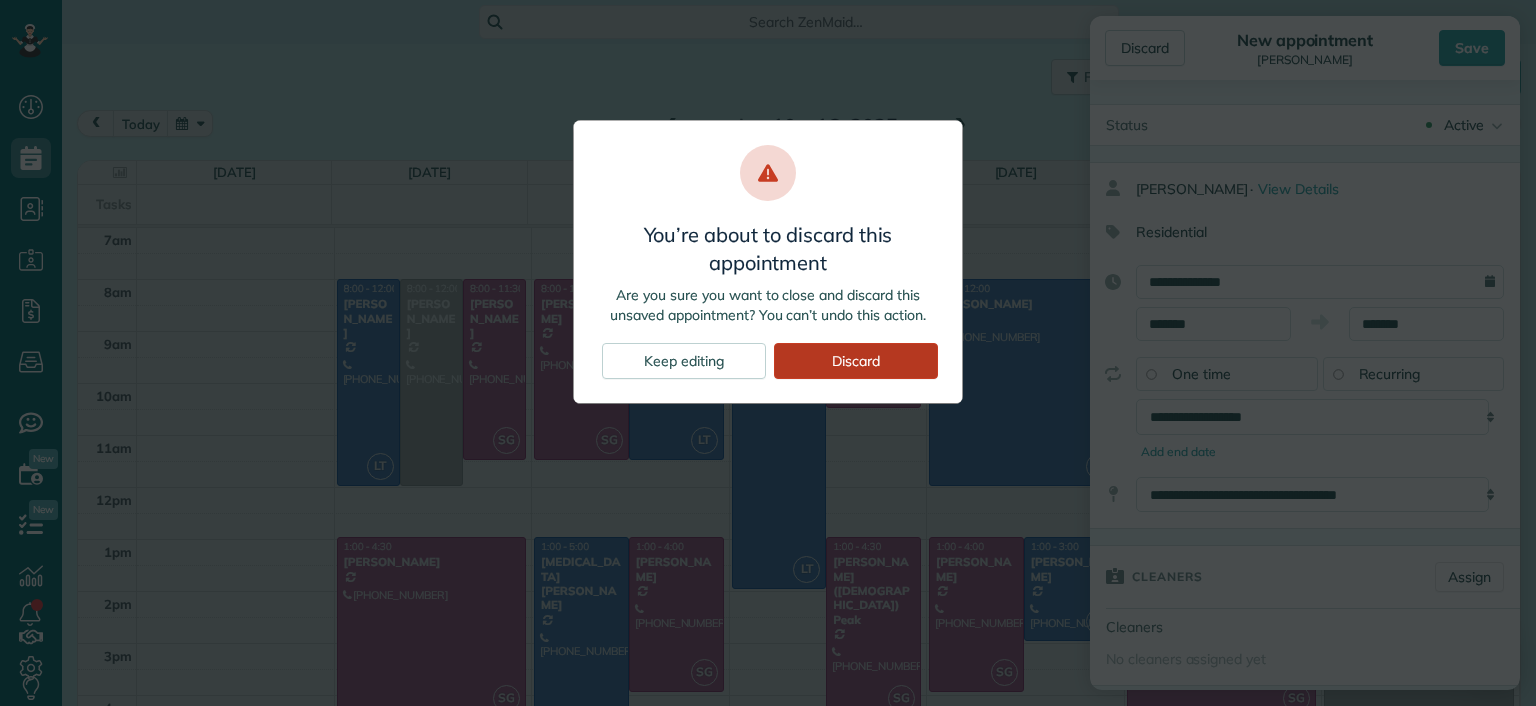click on "Discard" at bounding box center [856, 361] 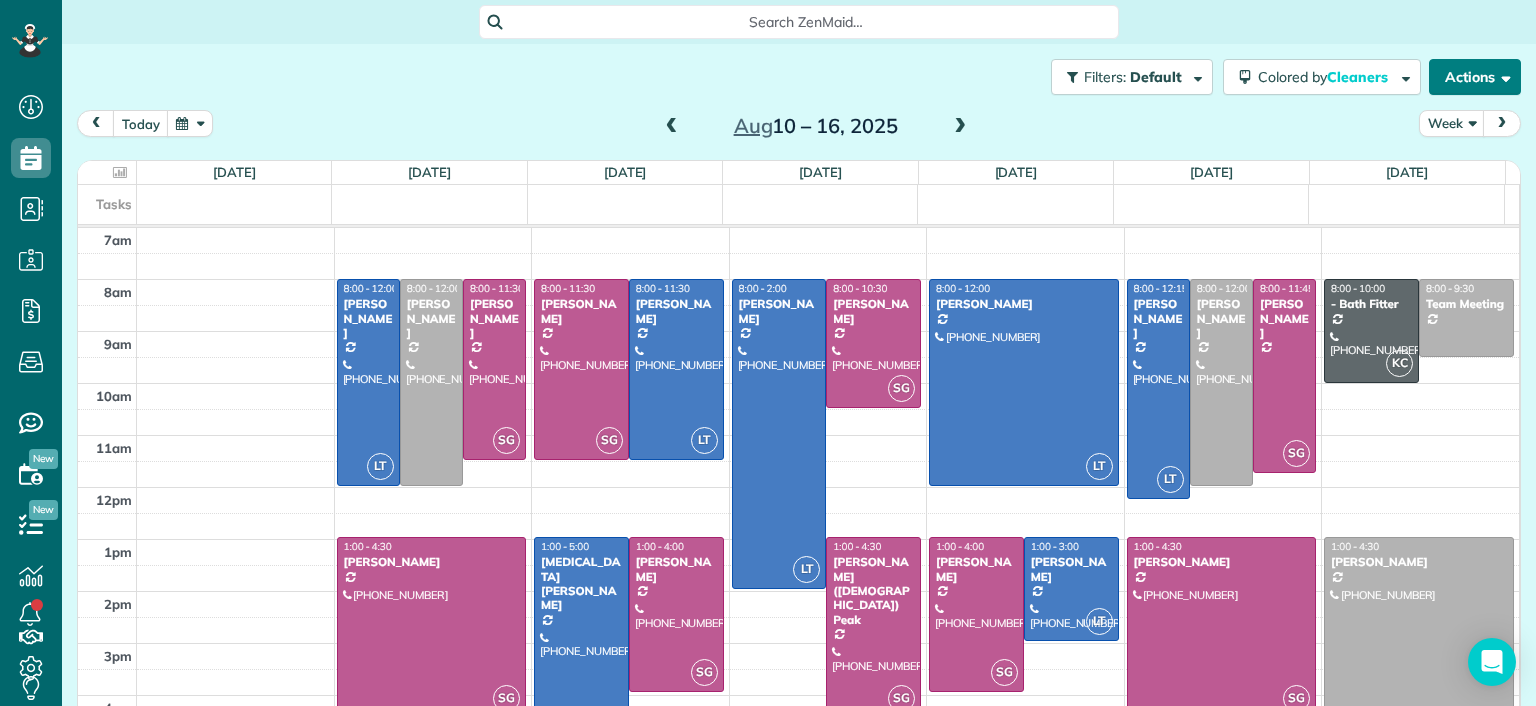 click on "Actions" at bounding box center [1475, 77] 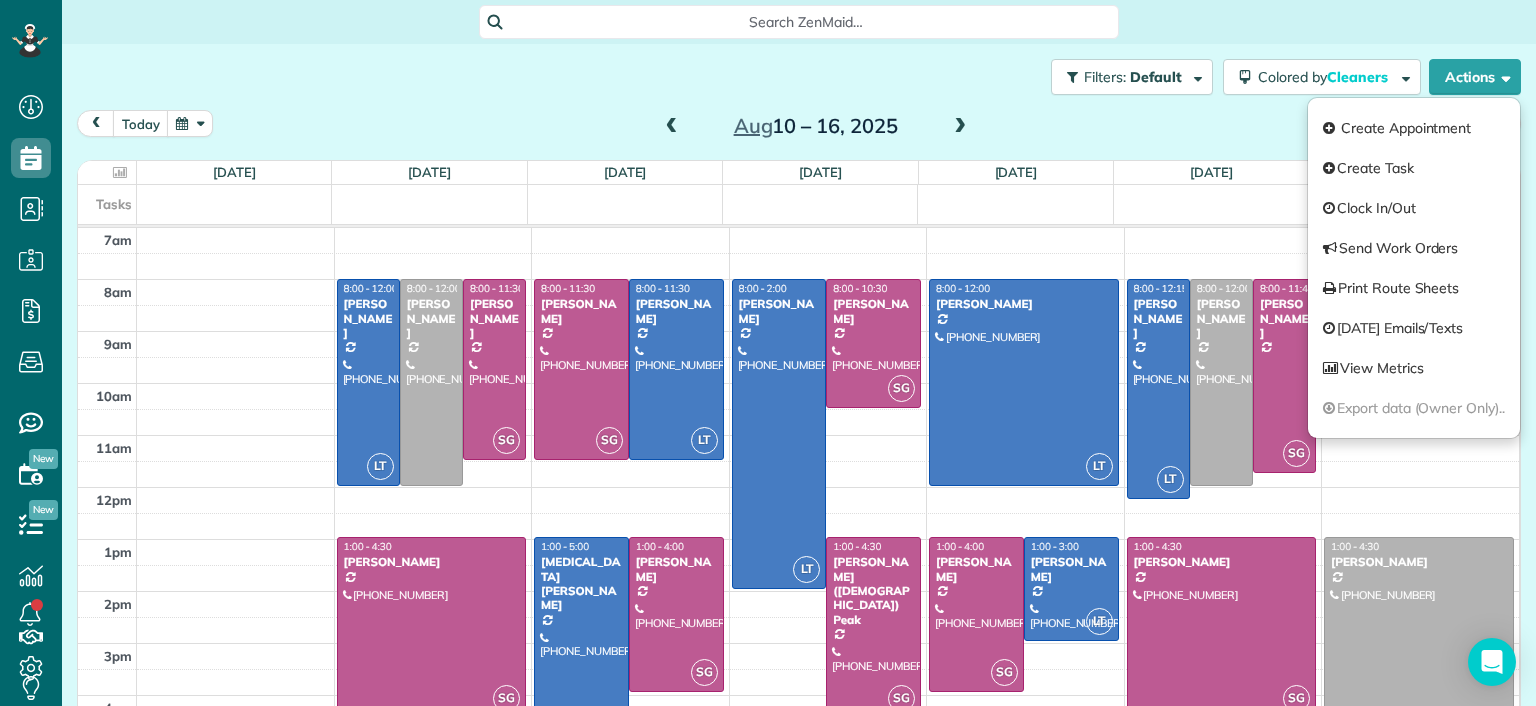 click on "today   Week Aug  10 – 16, 2025" at bounding box center (799, 128) 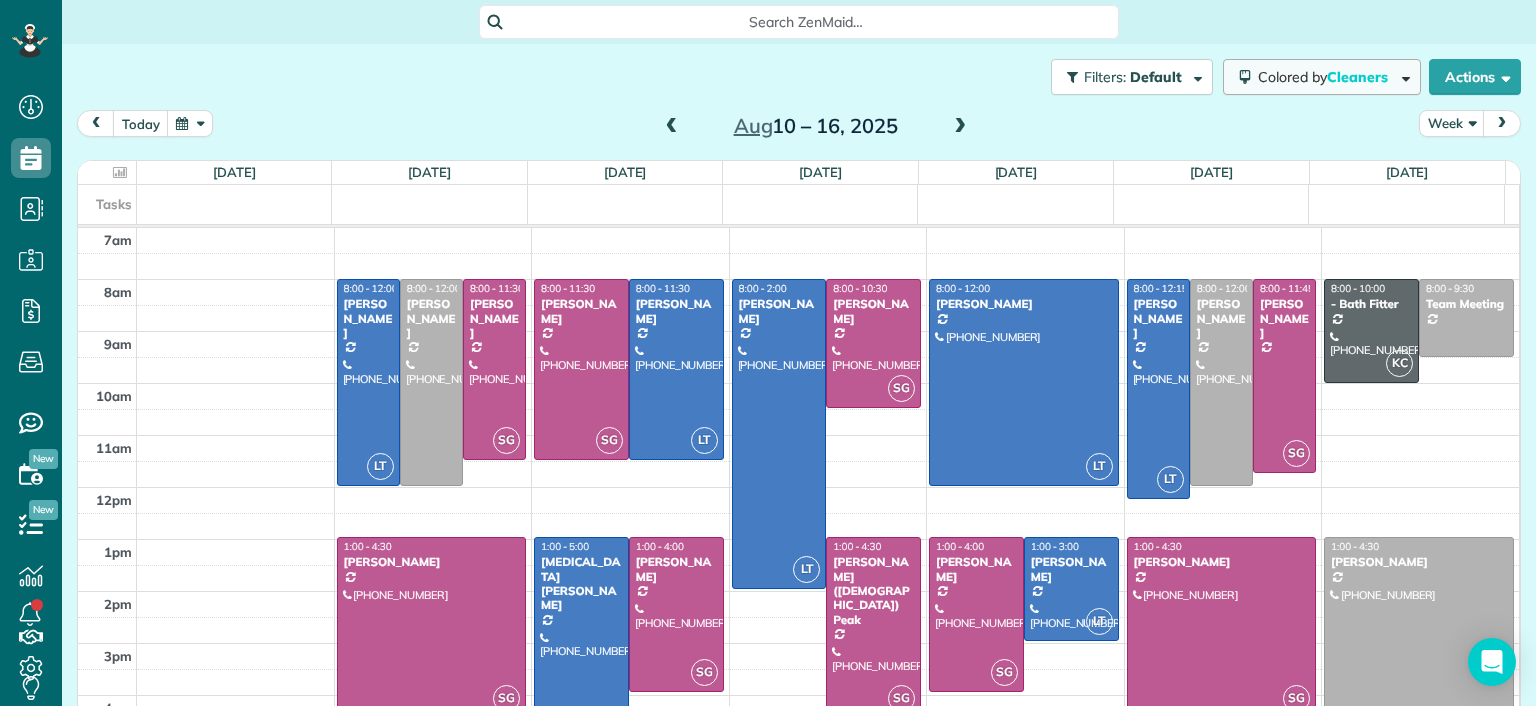 click on "Colored by  Cleaners" at bounding box center [1326, 77] 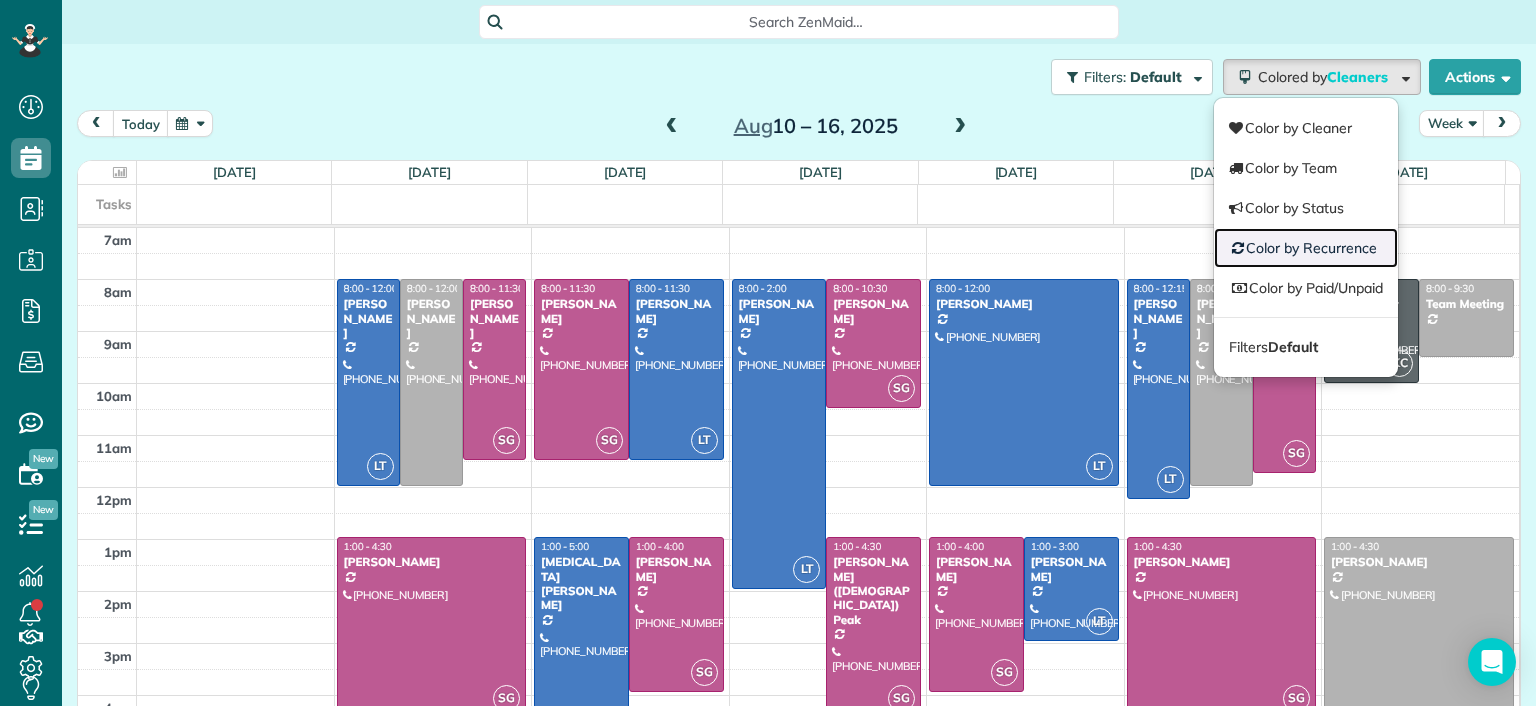 click on "Color by Recurrence" at bounding box center [1306, 248] 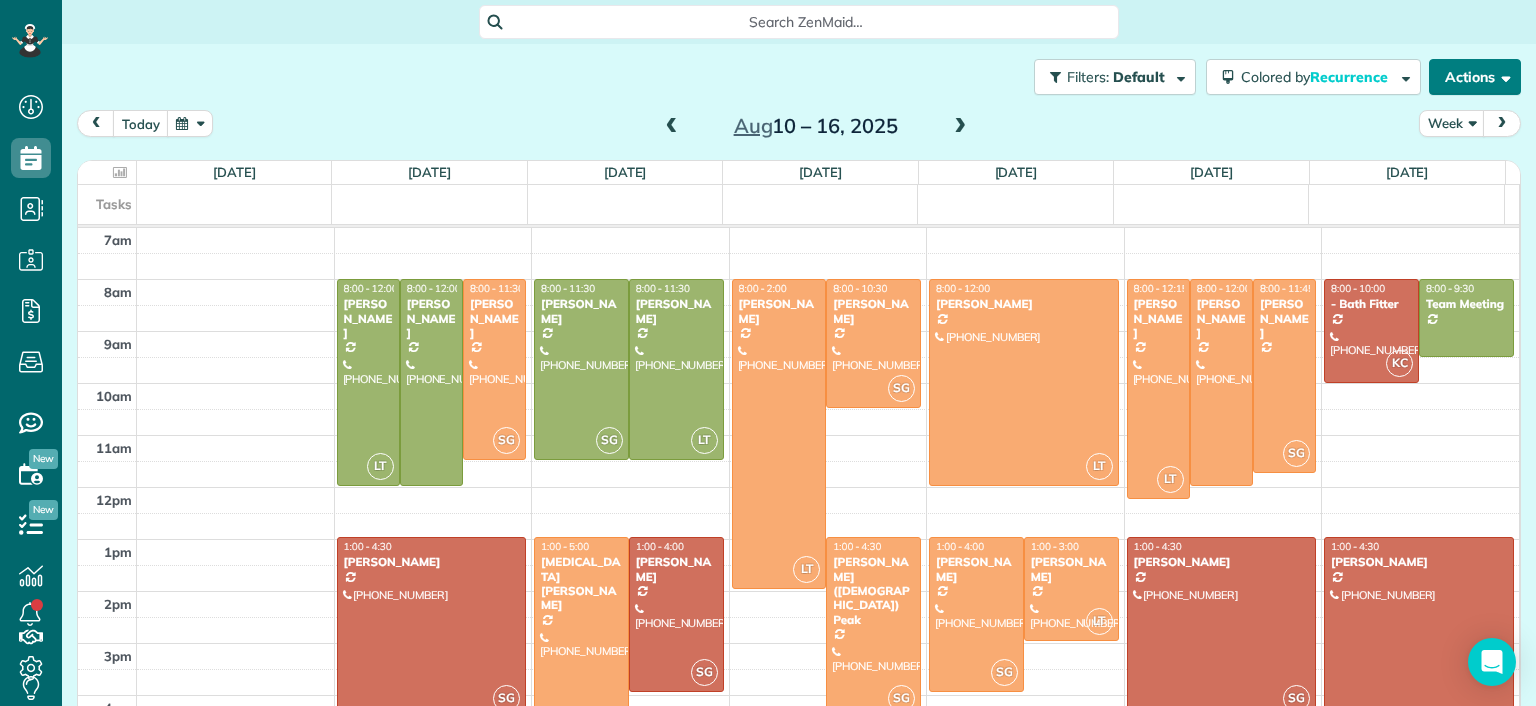 click on "Actions" at bounding box center [1475, 77] 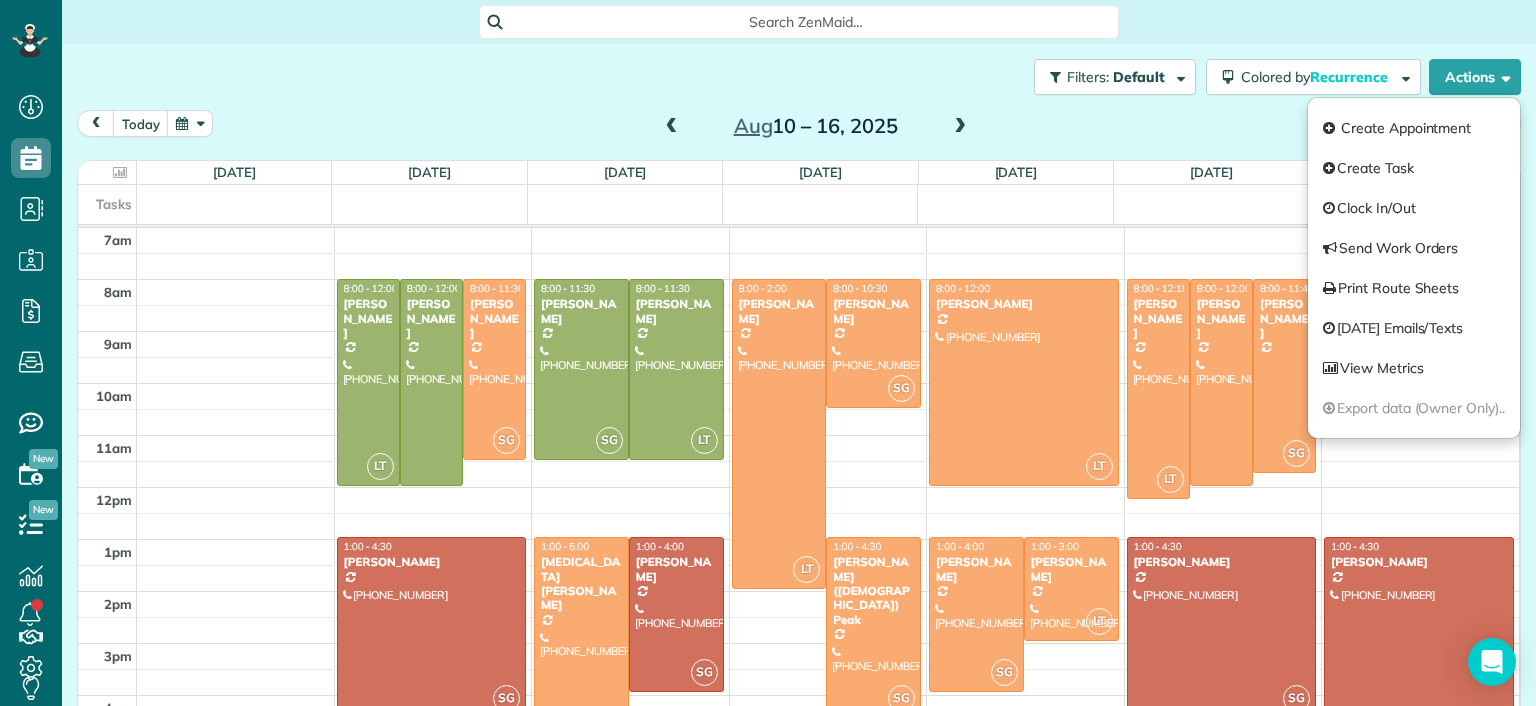 click on "today   Week Aug  10 – 16, 2025" at bounding box center (799, 128) 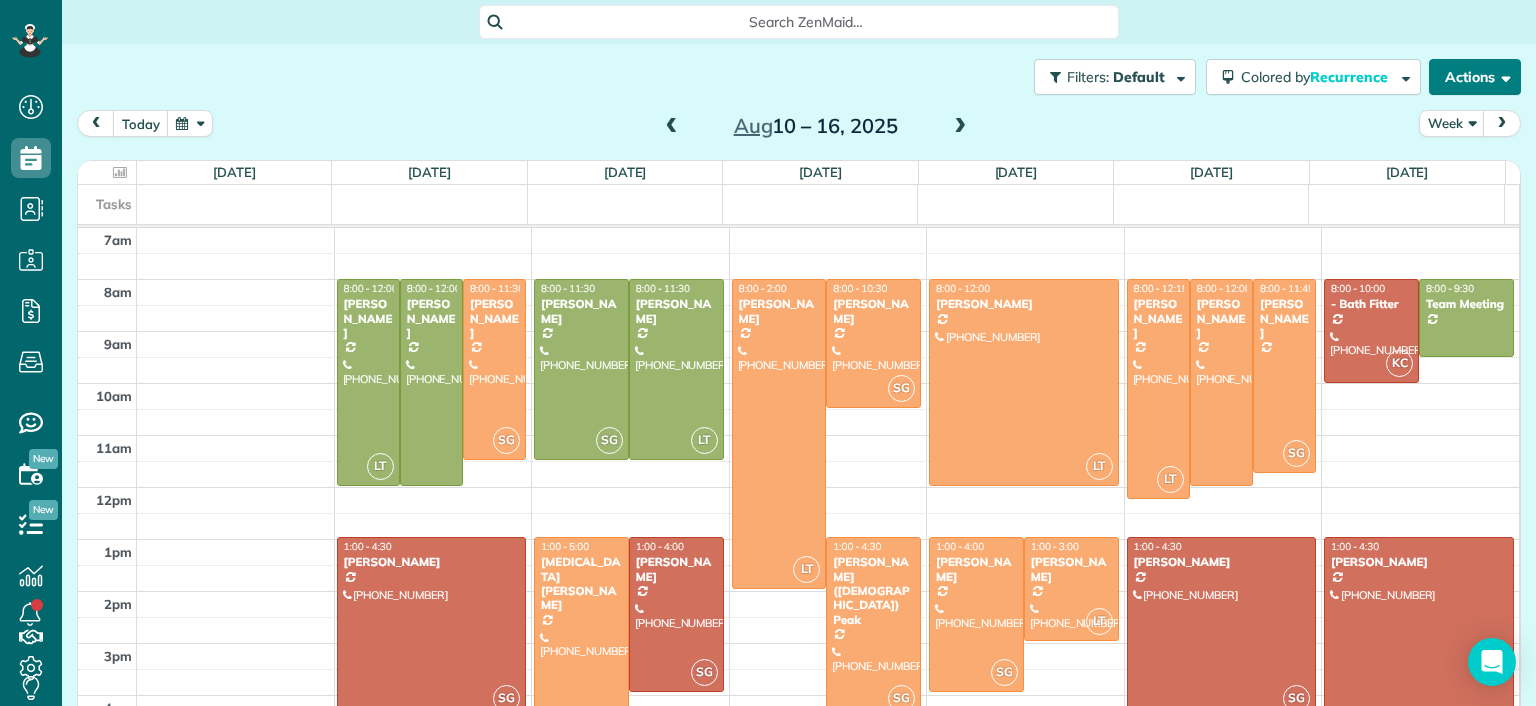 click on "Actions" at bounding box center (1475, 77) 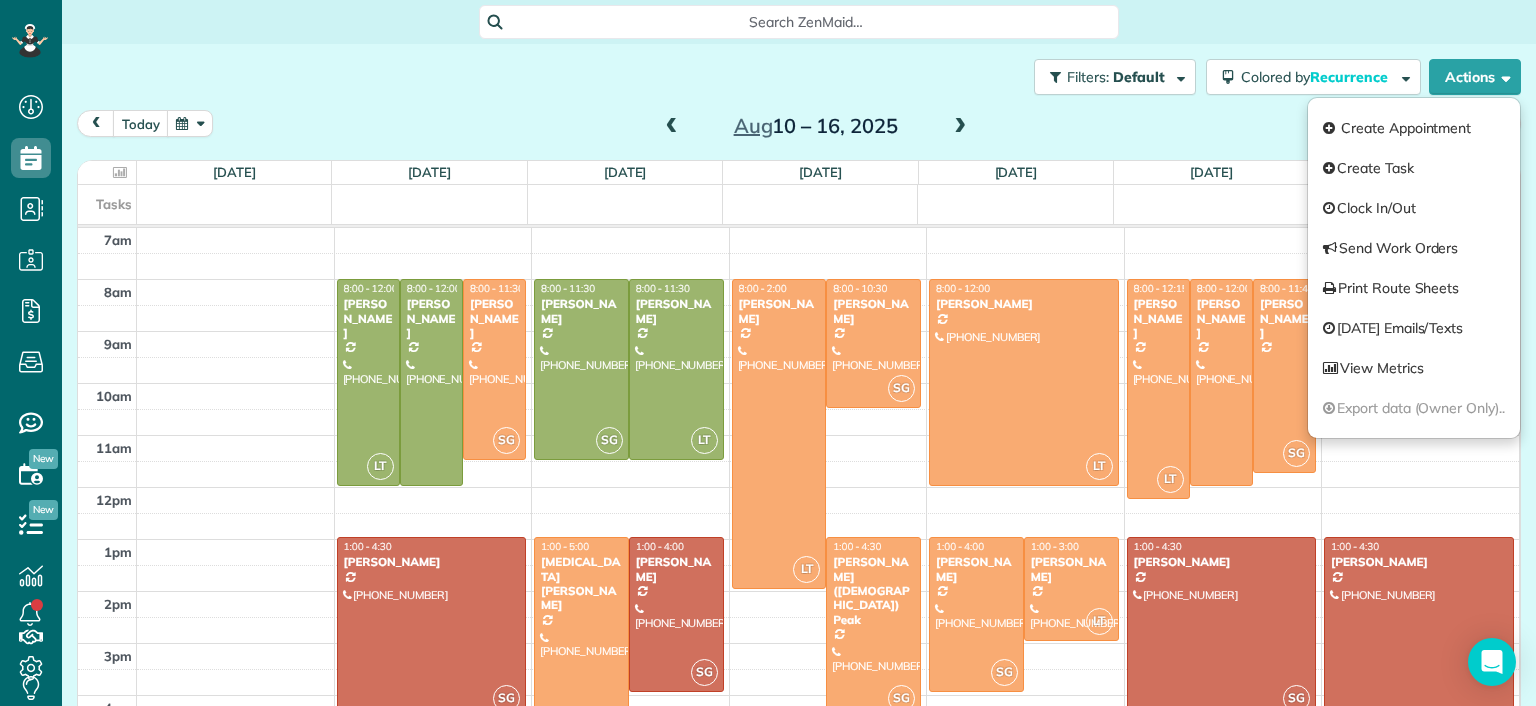 click on "Filters:   Default
|  1 appointment hidden
Colored by  Recurrence
Color by Cleaner
Color by Team
Color by Status
Color by Recurrence
Color by Paid/Unpaid
Filters  Default
Schedule Changes
Actions
Create Appointment
Create Task
Clock In/Out
Send Work Orders
Print Route Sheets
Today's Emails/Texts
View Metrics" at bounding box center (799, 77) 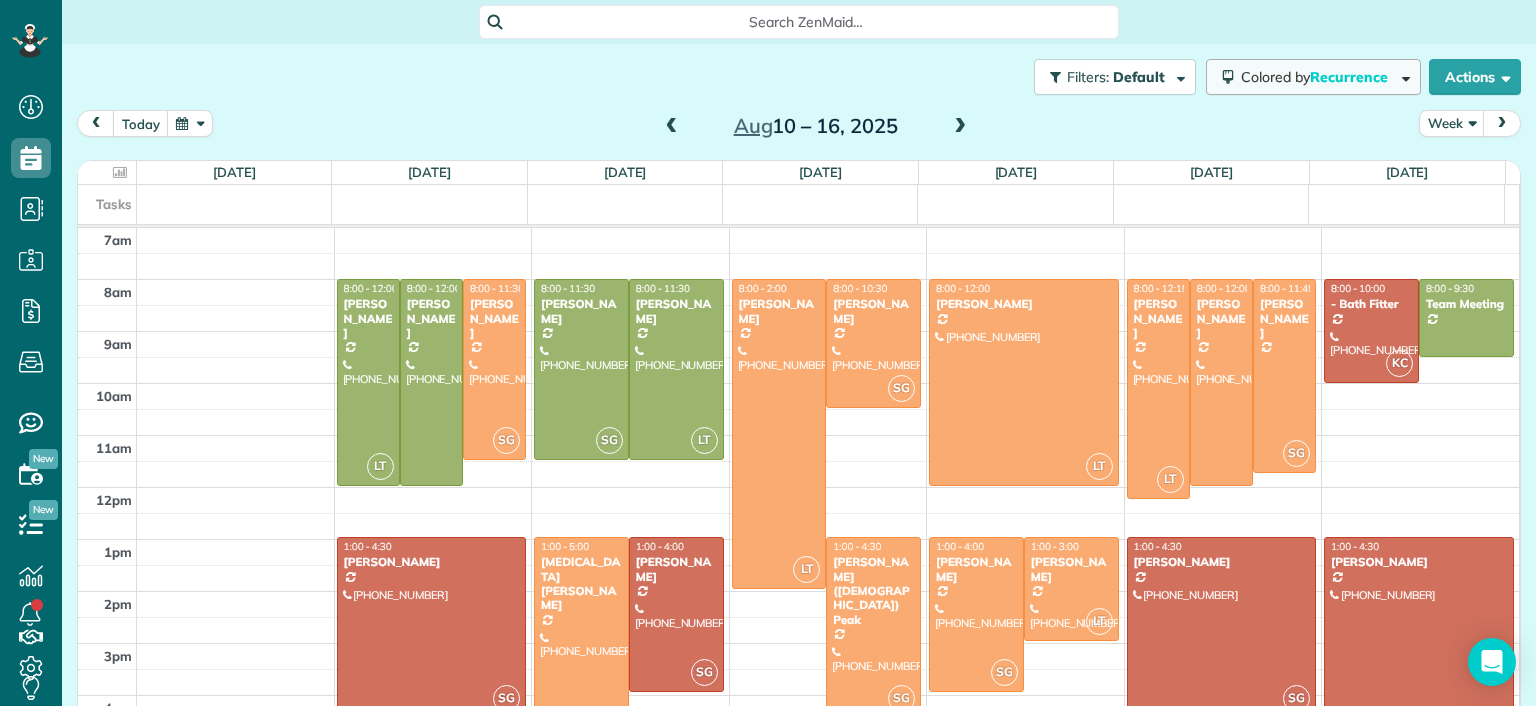 click on "Colored by  Recurrence" at bounding box center [1313, 77] 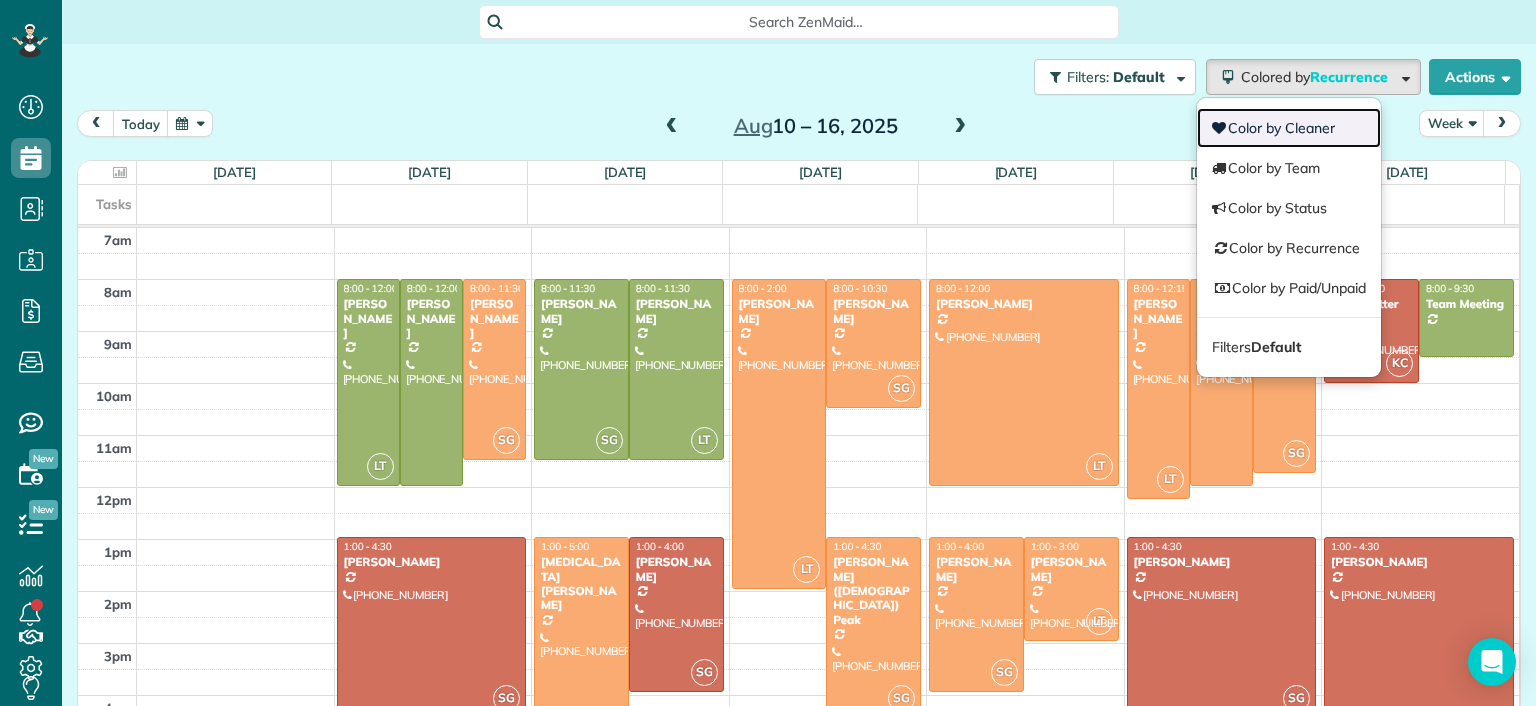 click on "Color by Cleaner" at bounding box center (1289, 128) 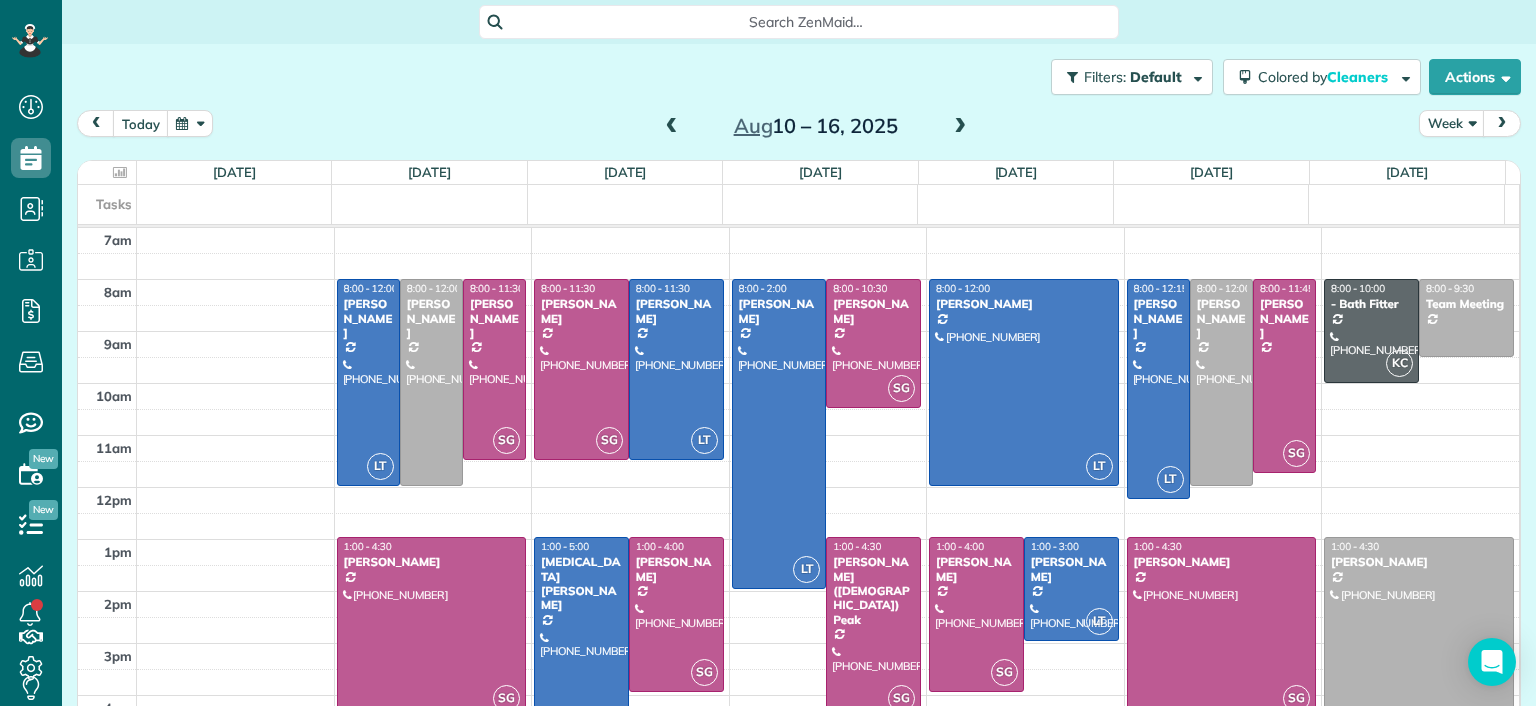 click at bounding box center (828, 293) 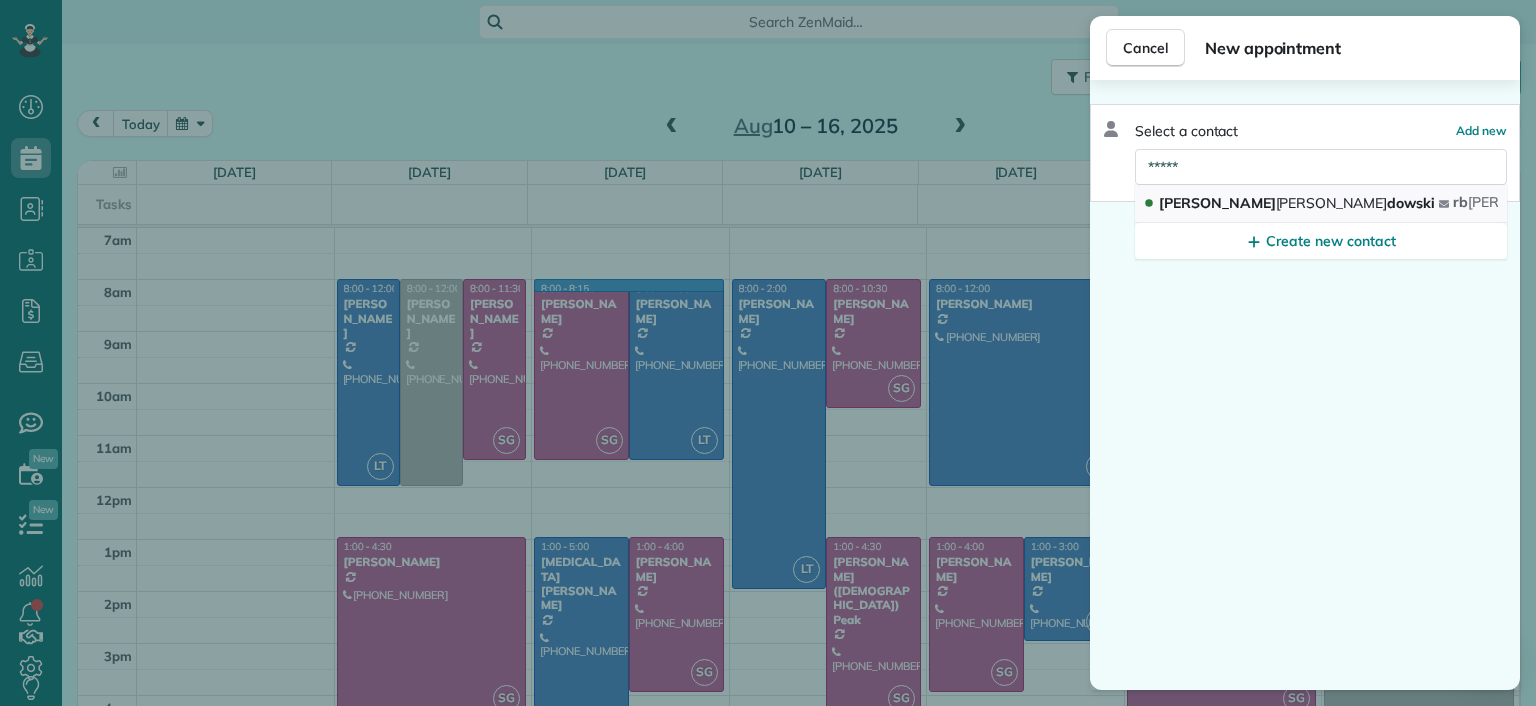 click on "rb lewan dowski@gmail.com" at bounding box center (1639, 202) 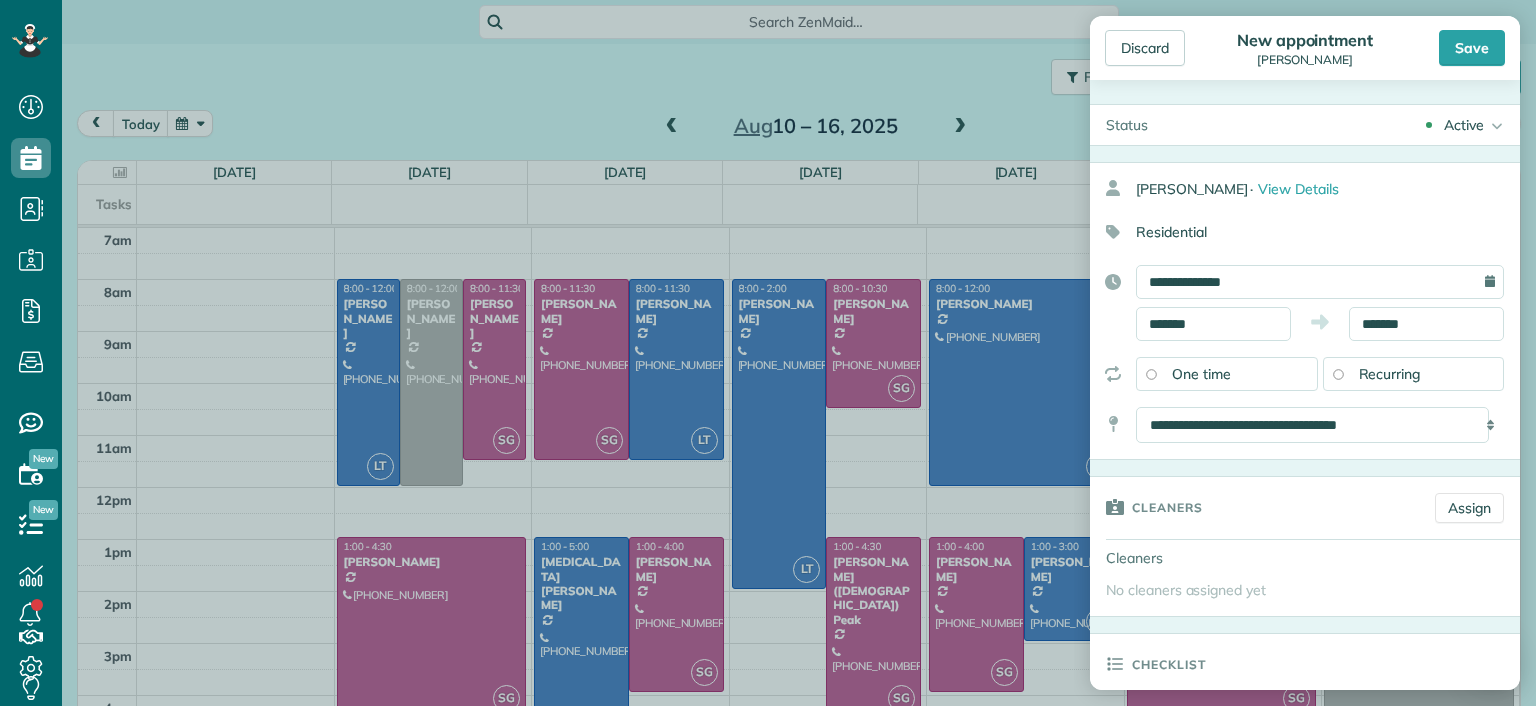 click on "**********" at bounding box center [1305, 303] 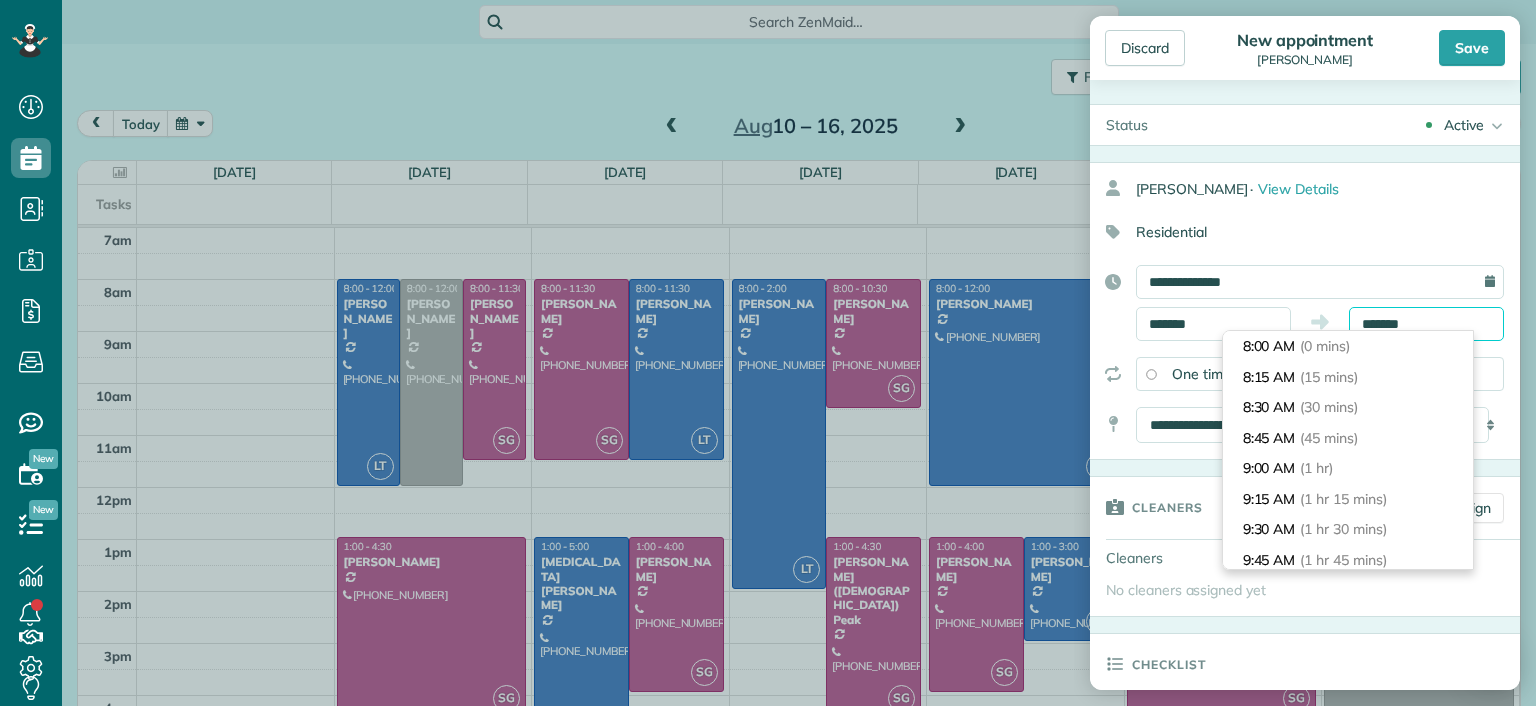 click on "*******" at bounding box center (1426, 324) 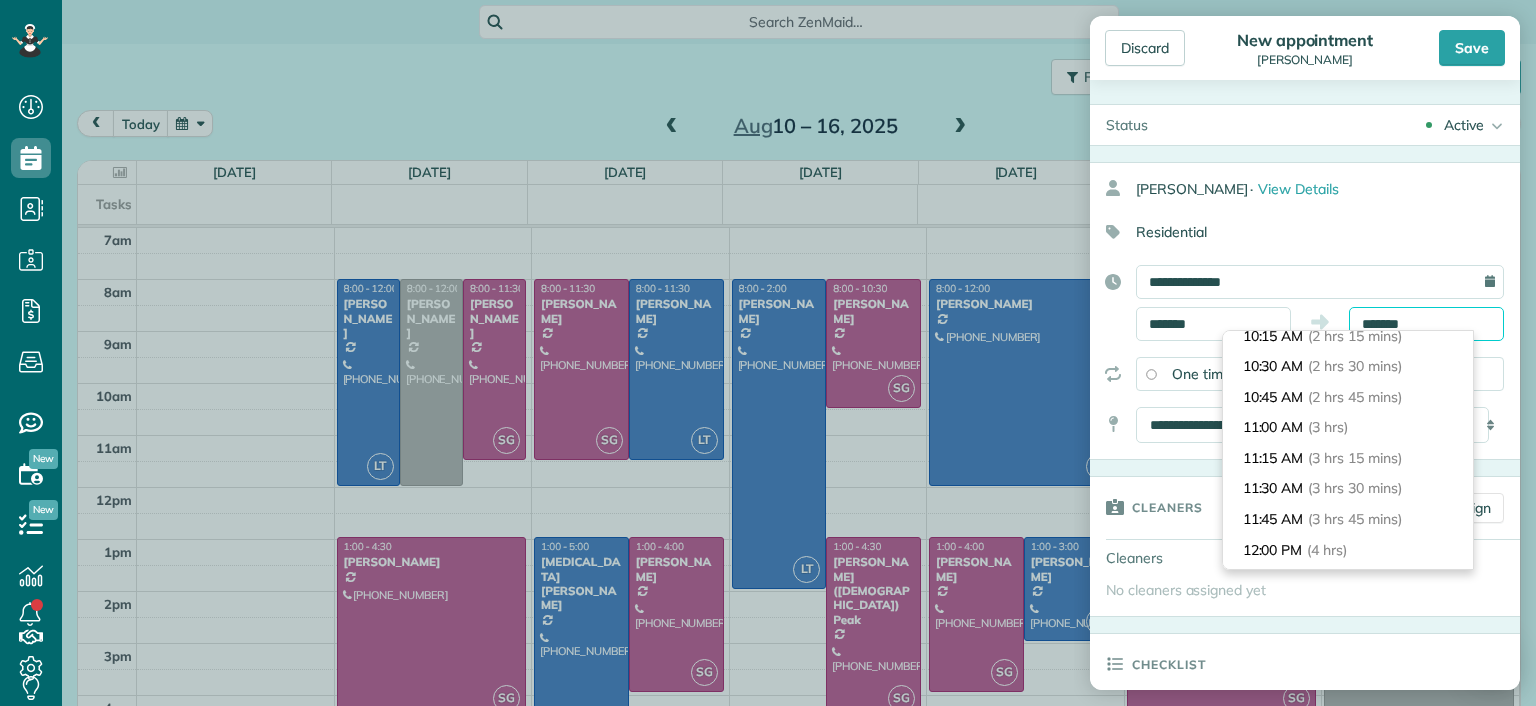 scroll, scrollTop: 300, scrollLeft: 0, axis: vertical 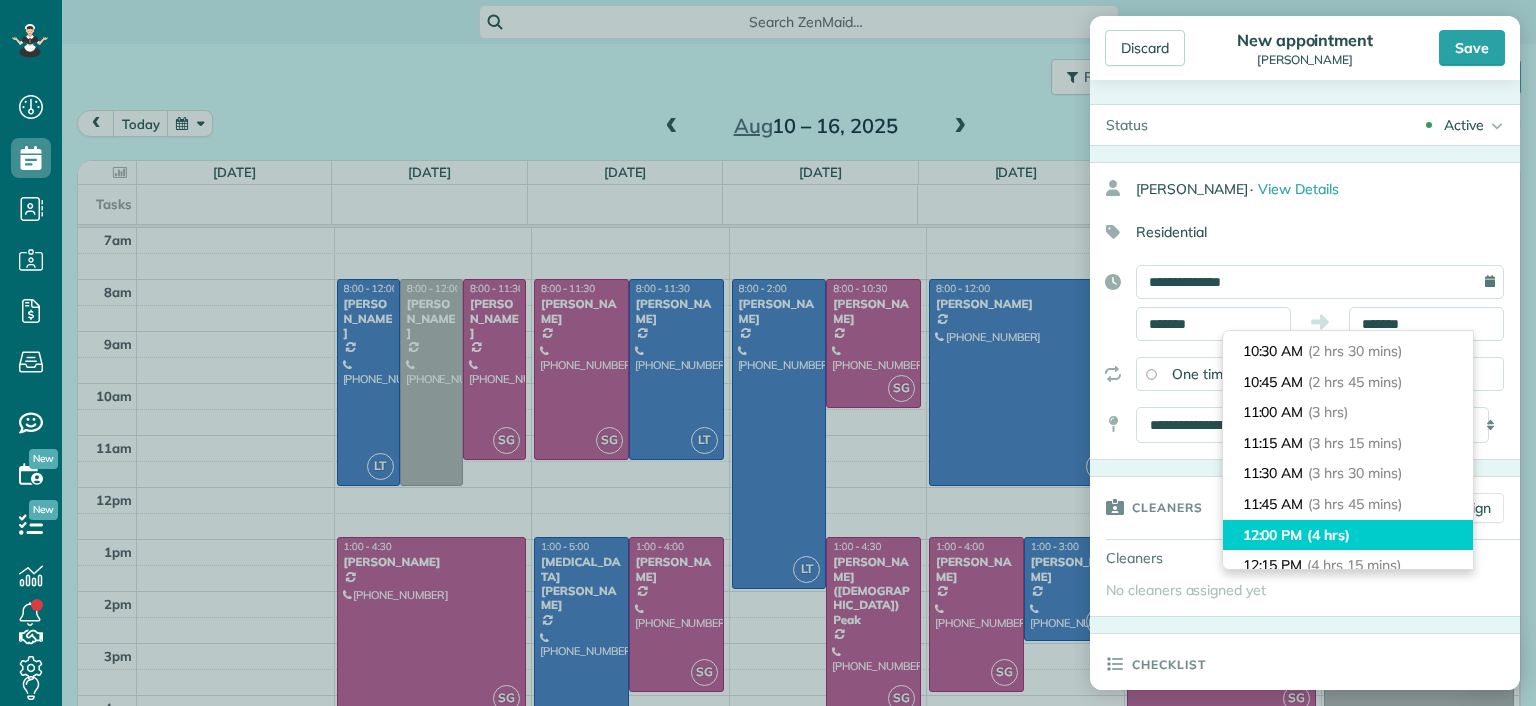 type on "********" 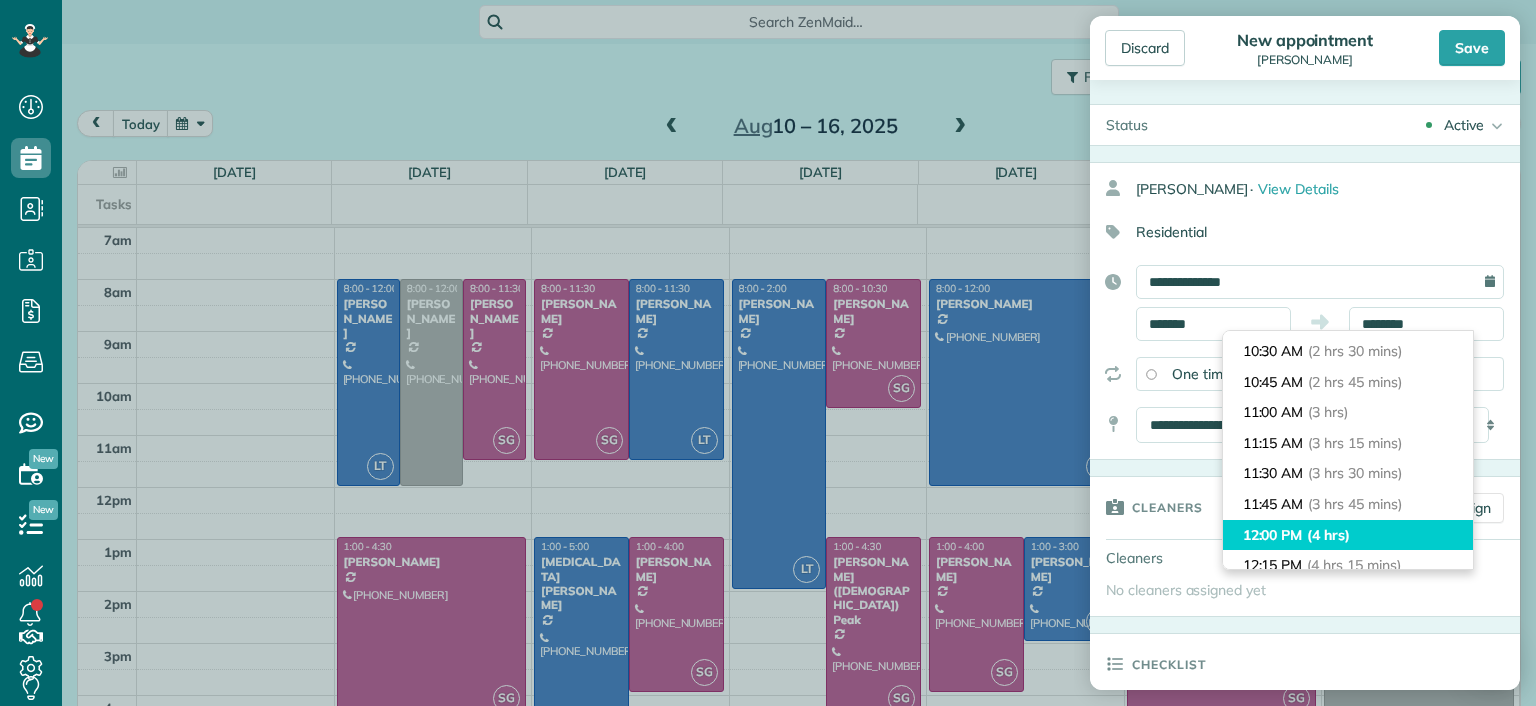 click on "(4 hrs)" at bounding box center [1328, 535] 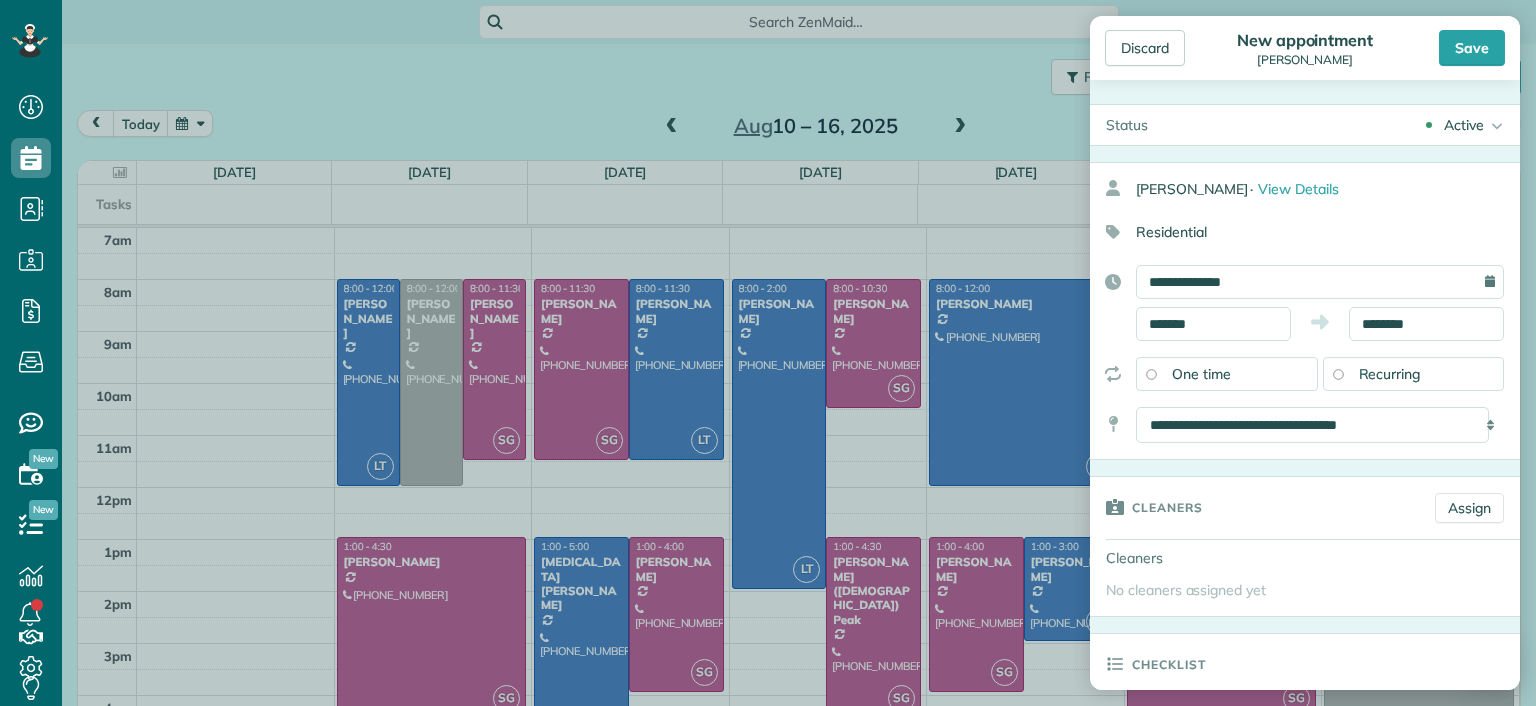 click on "Recurring" at bounding box center [1390, 374] 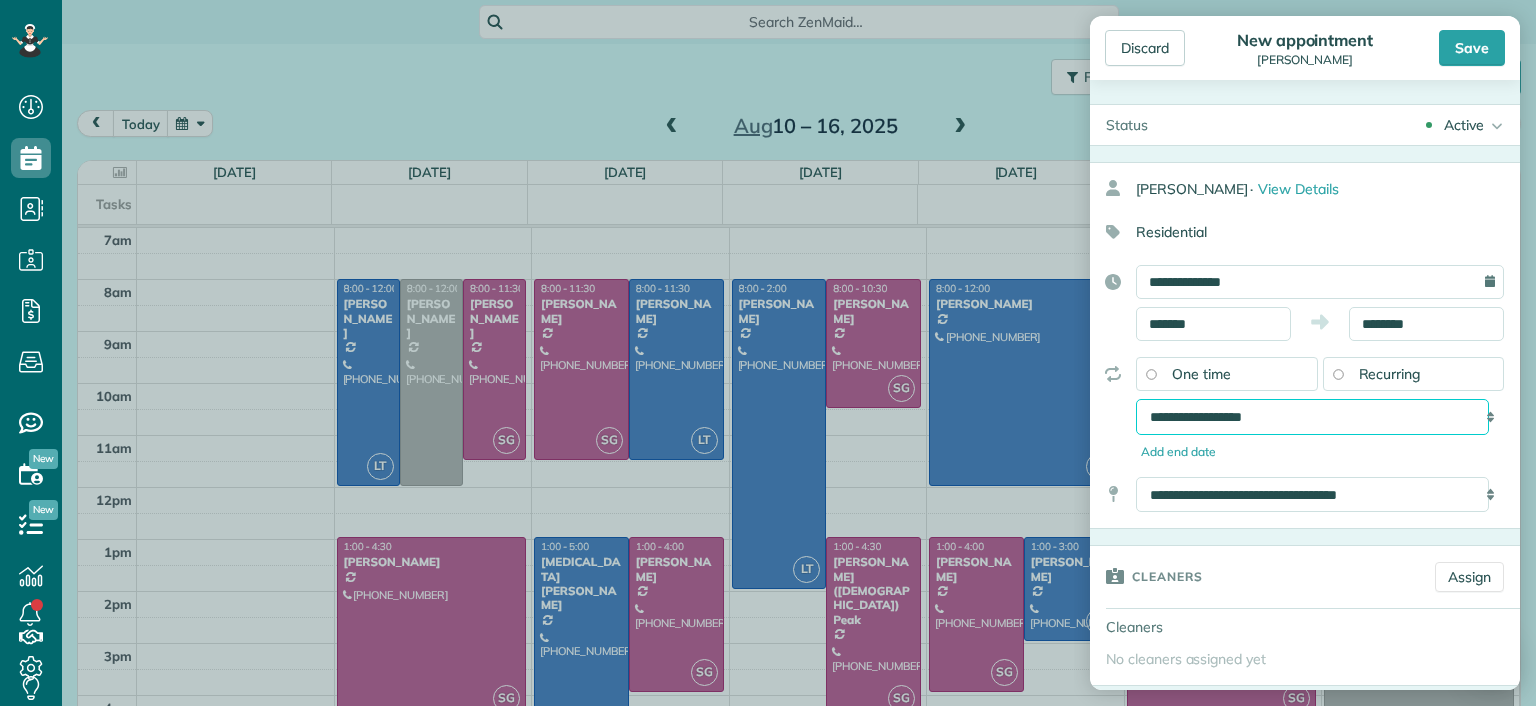 click on "**********" at bounding box center (1312, 417) 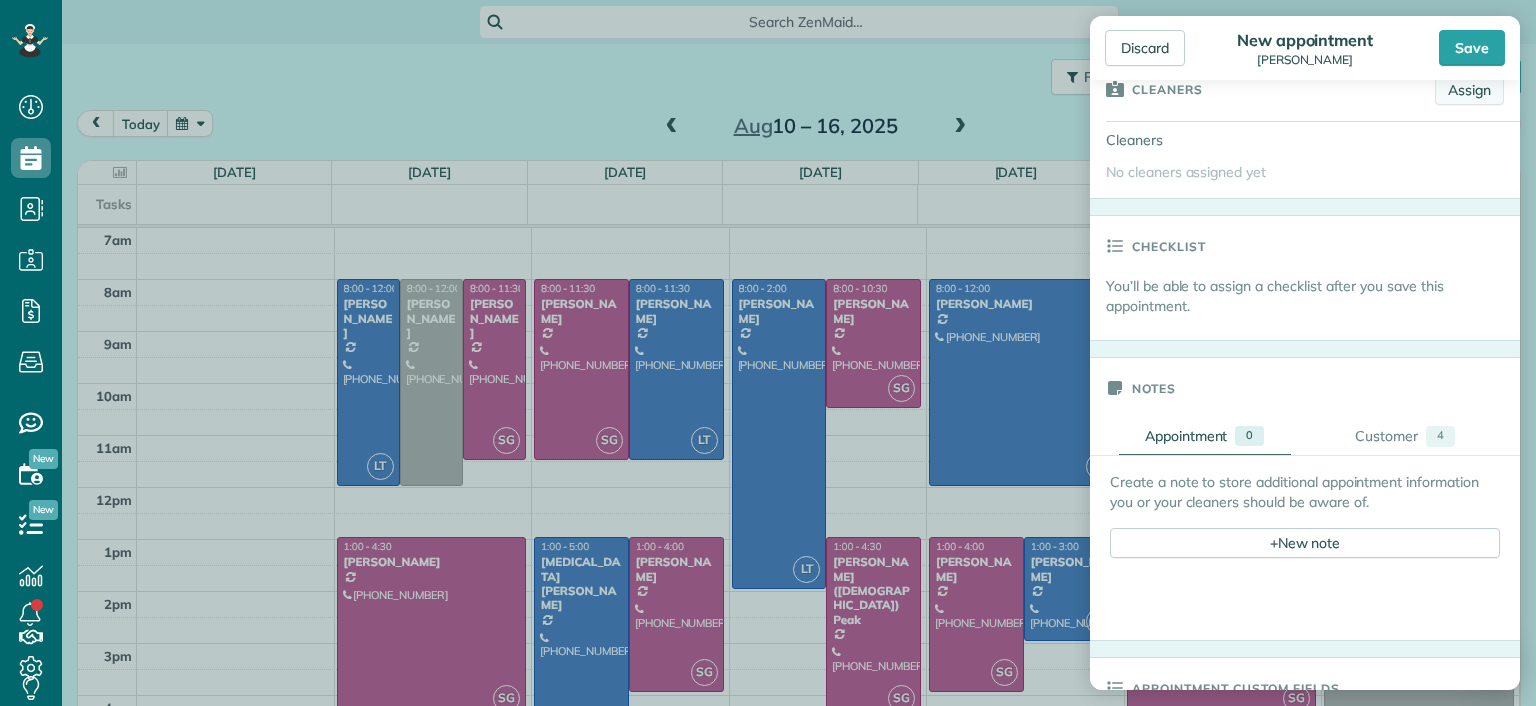 scroll, scrollTop: 500, scrollLeft: 0, axis: vertical 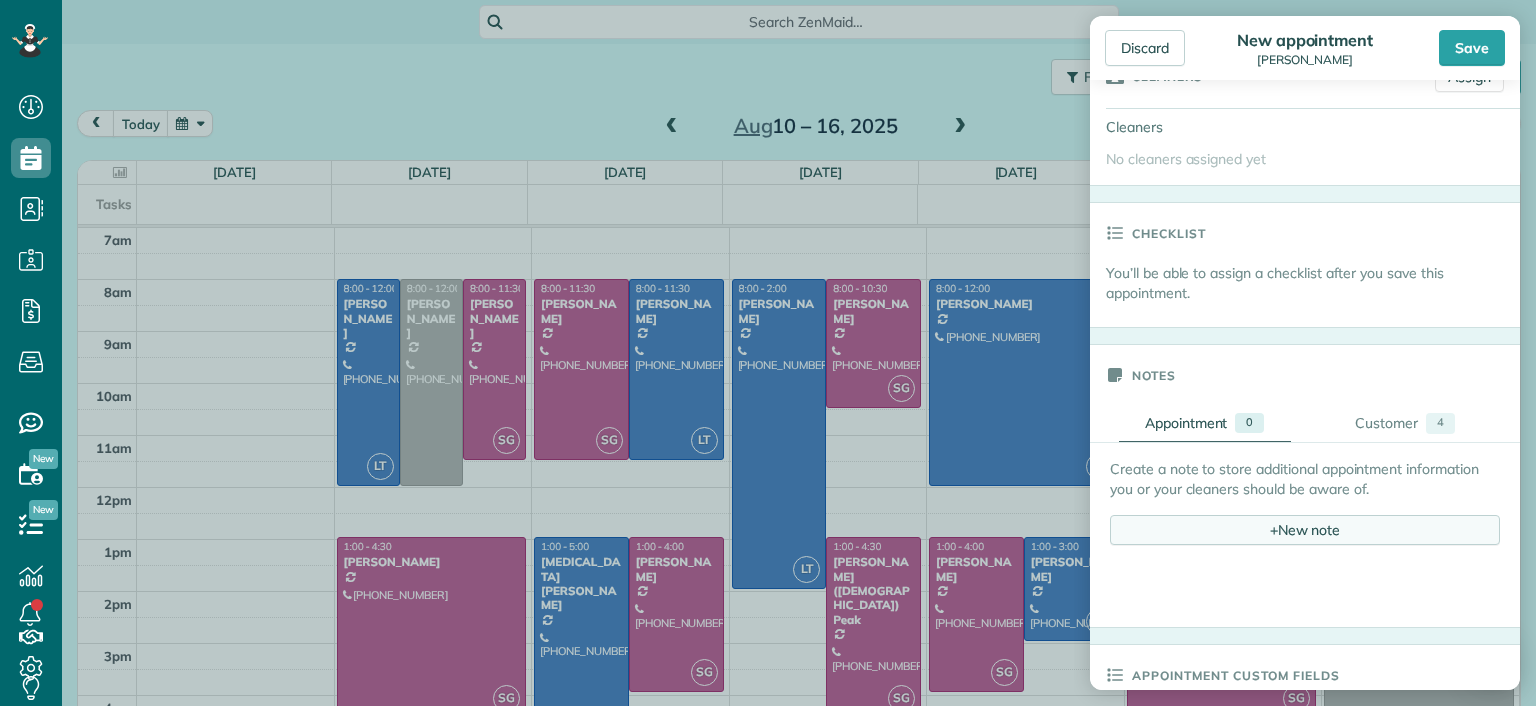 click on "+ New note" at bounding box center (1305, 530) 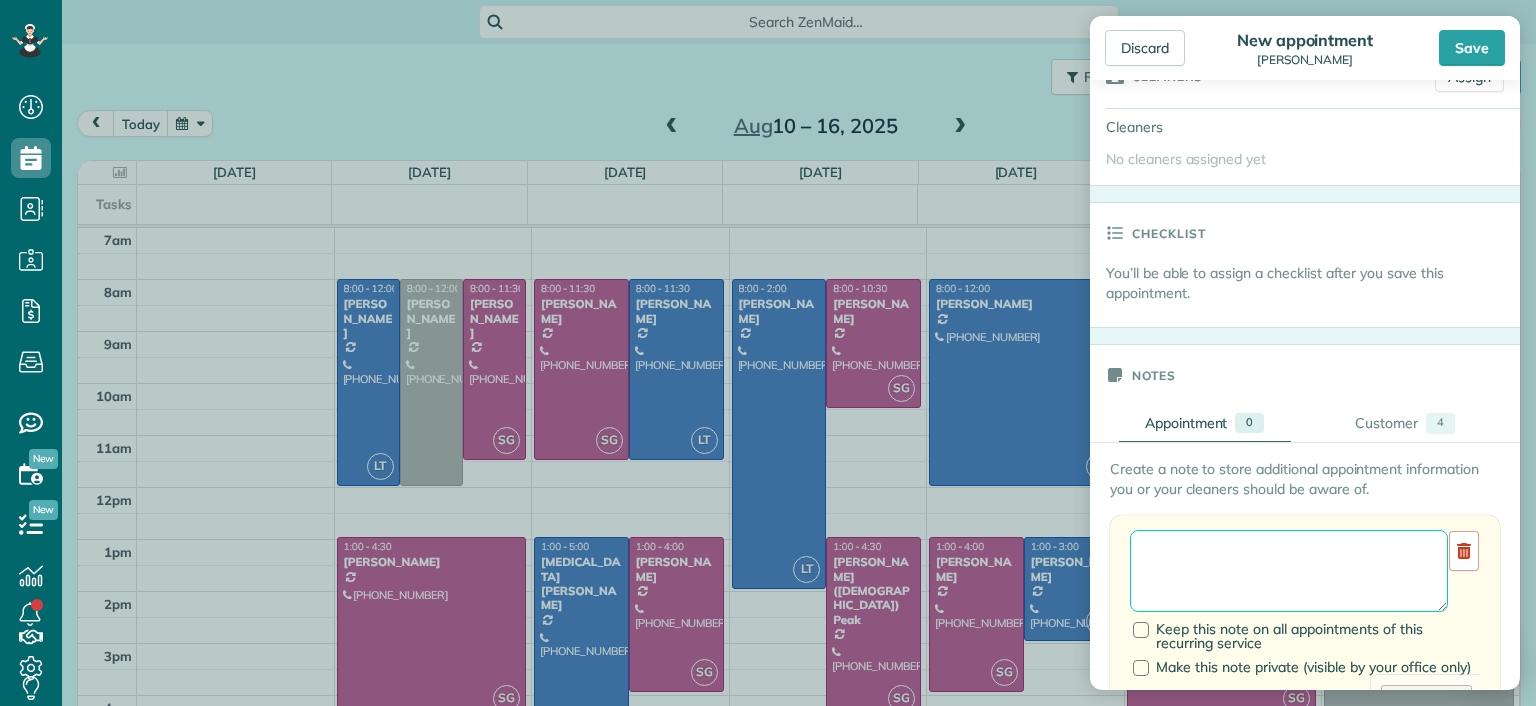 click at bounding box center [1289, 571] 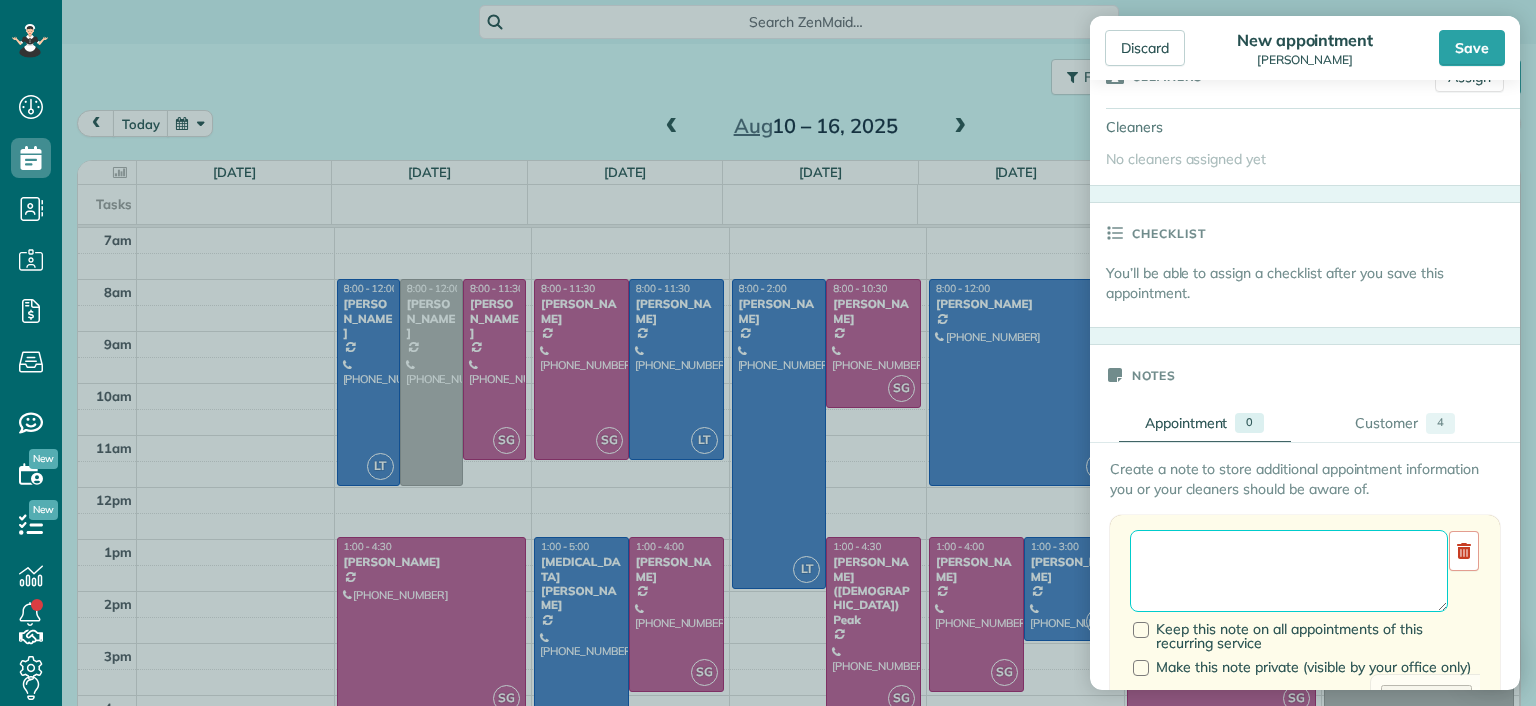 paste on "**********" 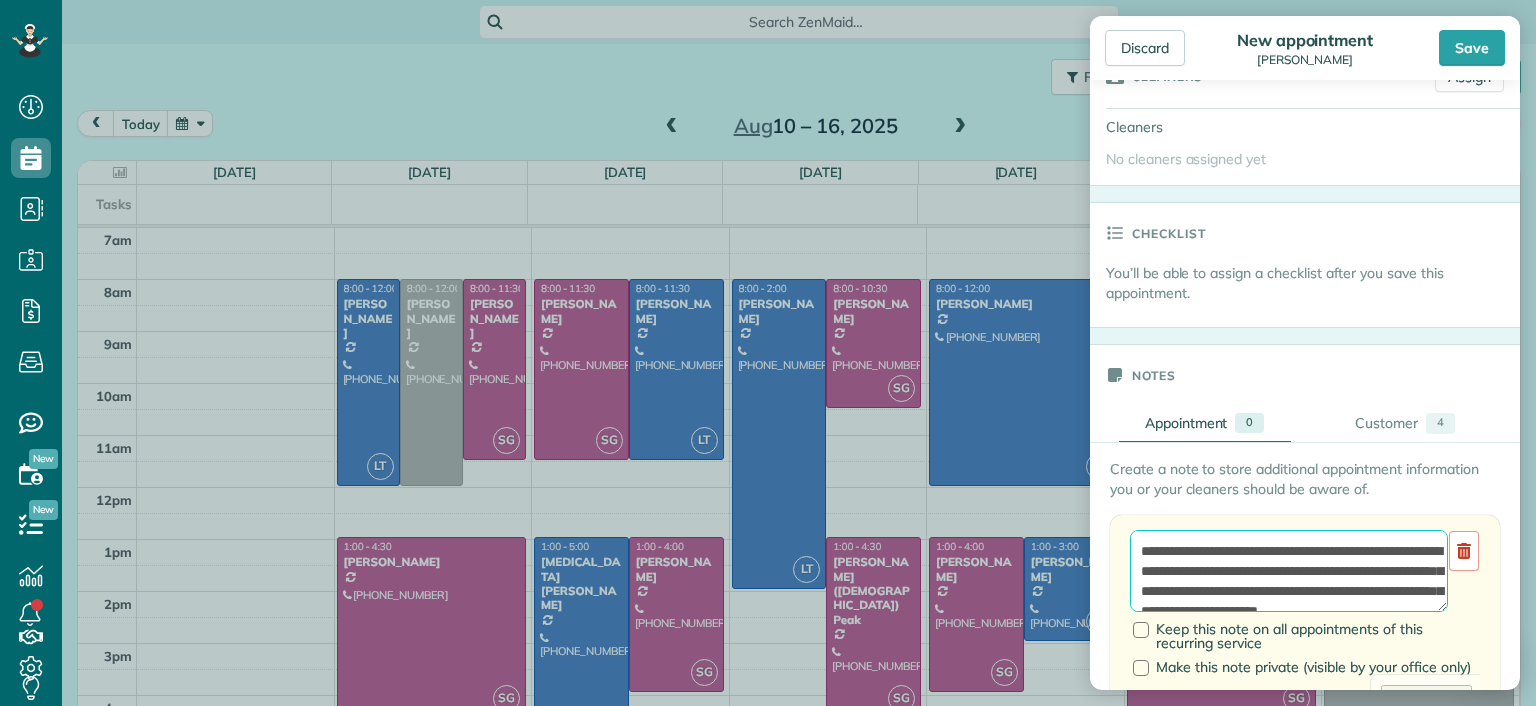 scroll, scrollTop: 148, scrollLeft: 0, axis: vertical 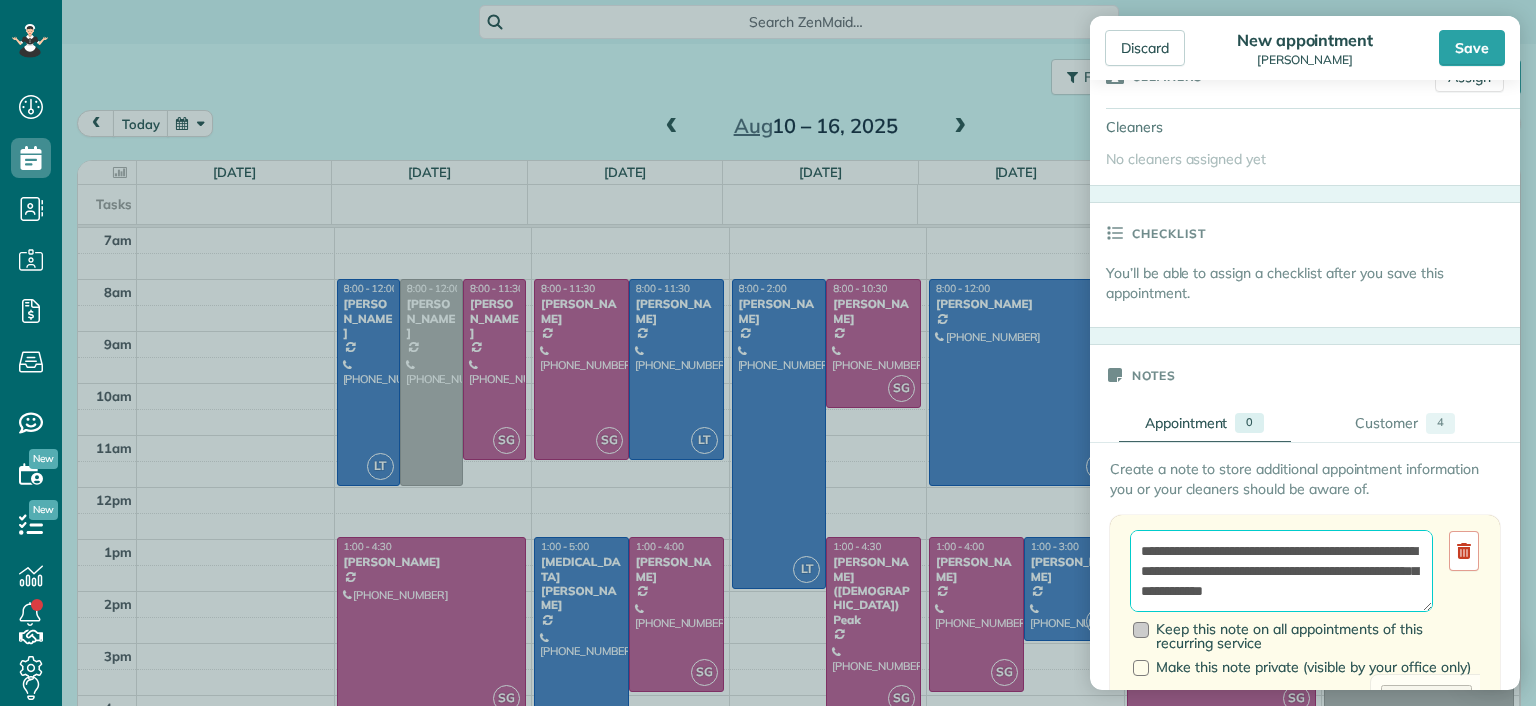 type on "**********" 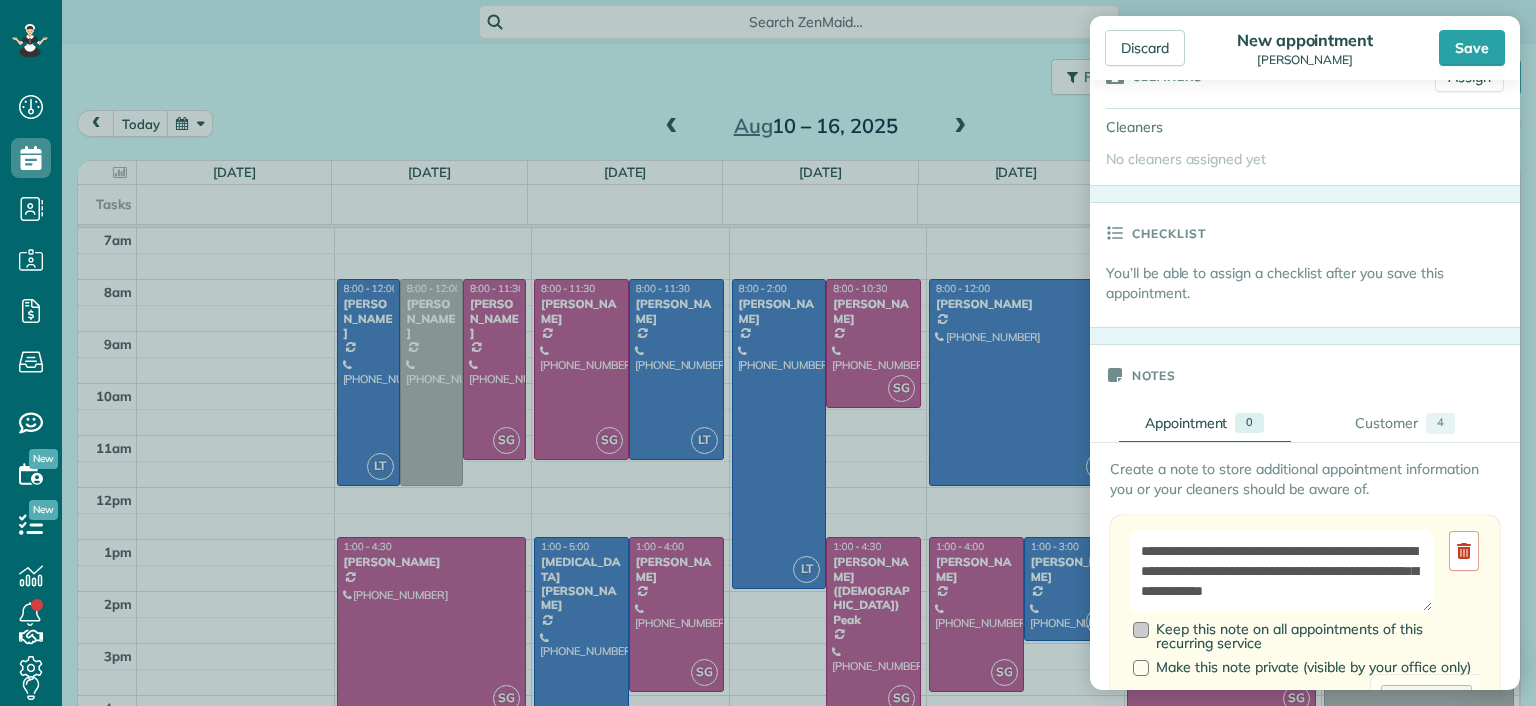click at bounding box center [1141, 630] 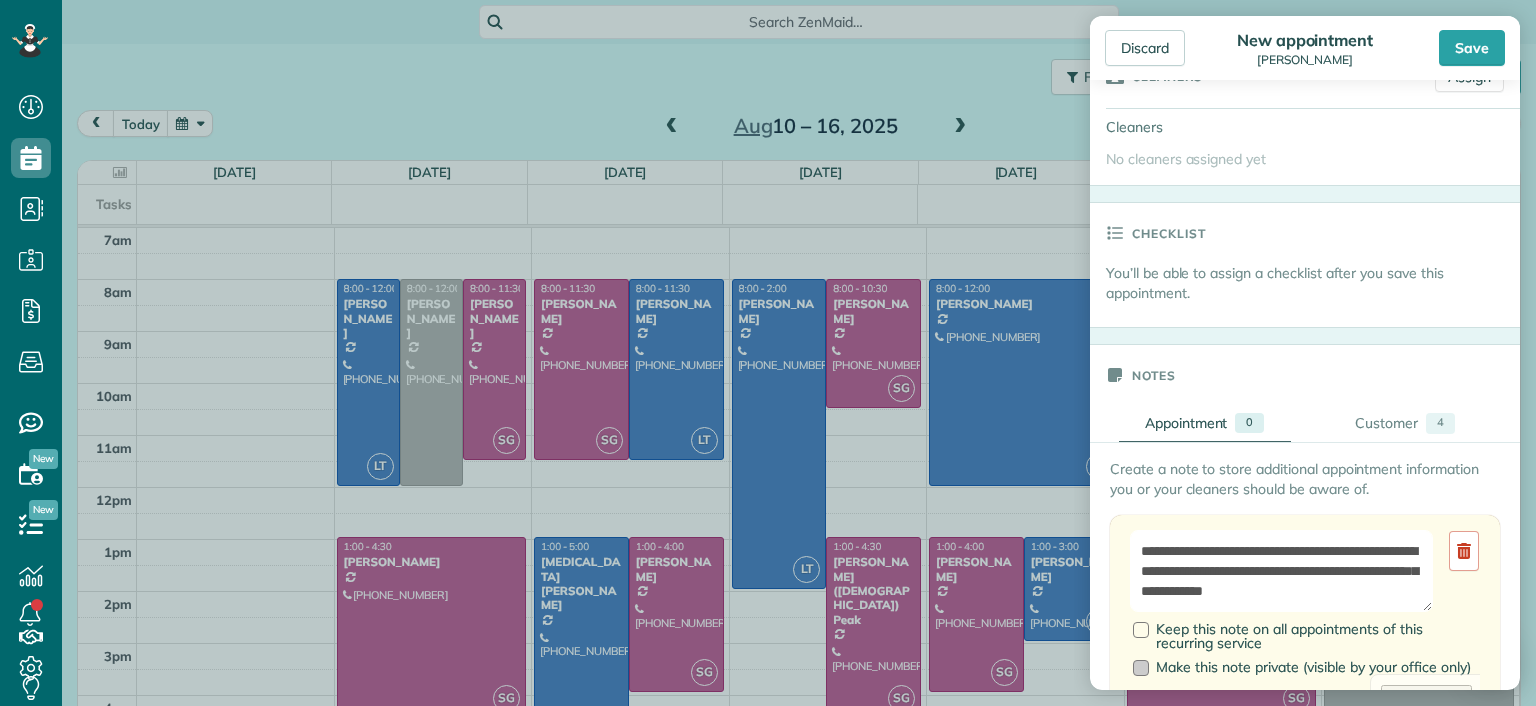 click at bounding box center [1141, 668] 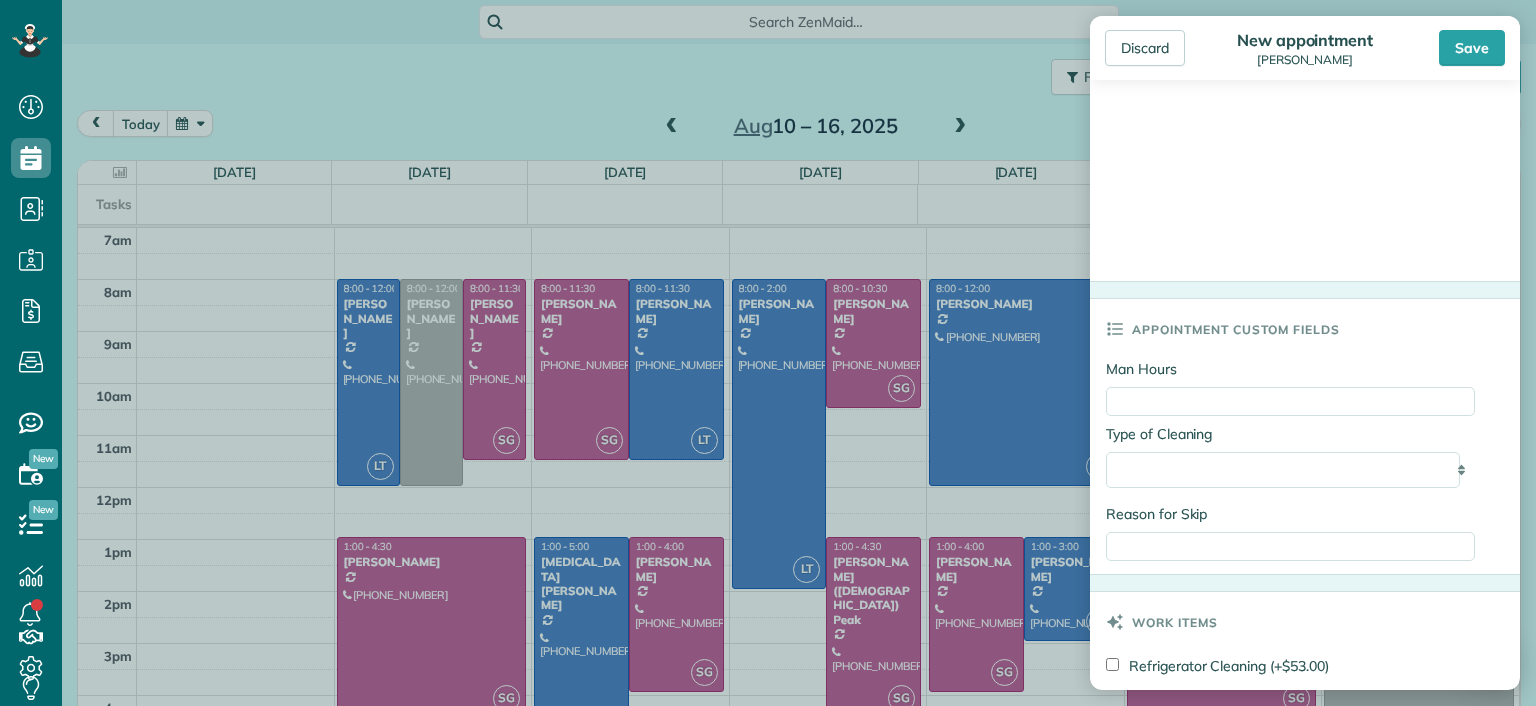 scroll, scrollTop: 1500, scrollLeft: 0, axis: vertical 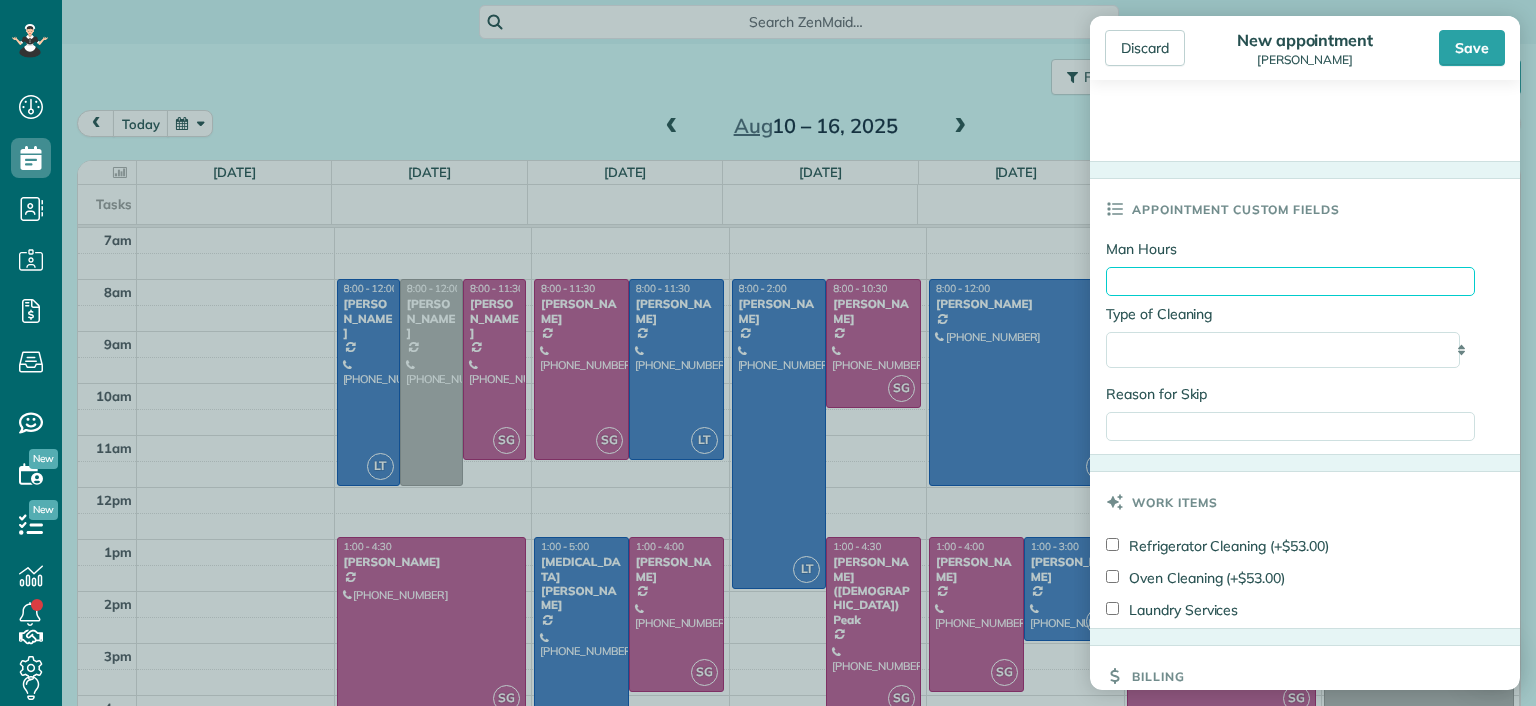 click on "Man Hours" at bounding box center (1290, 281) 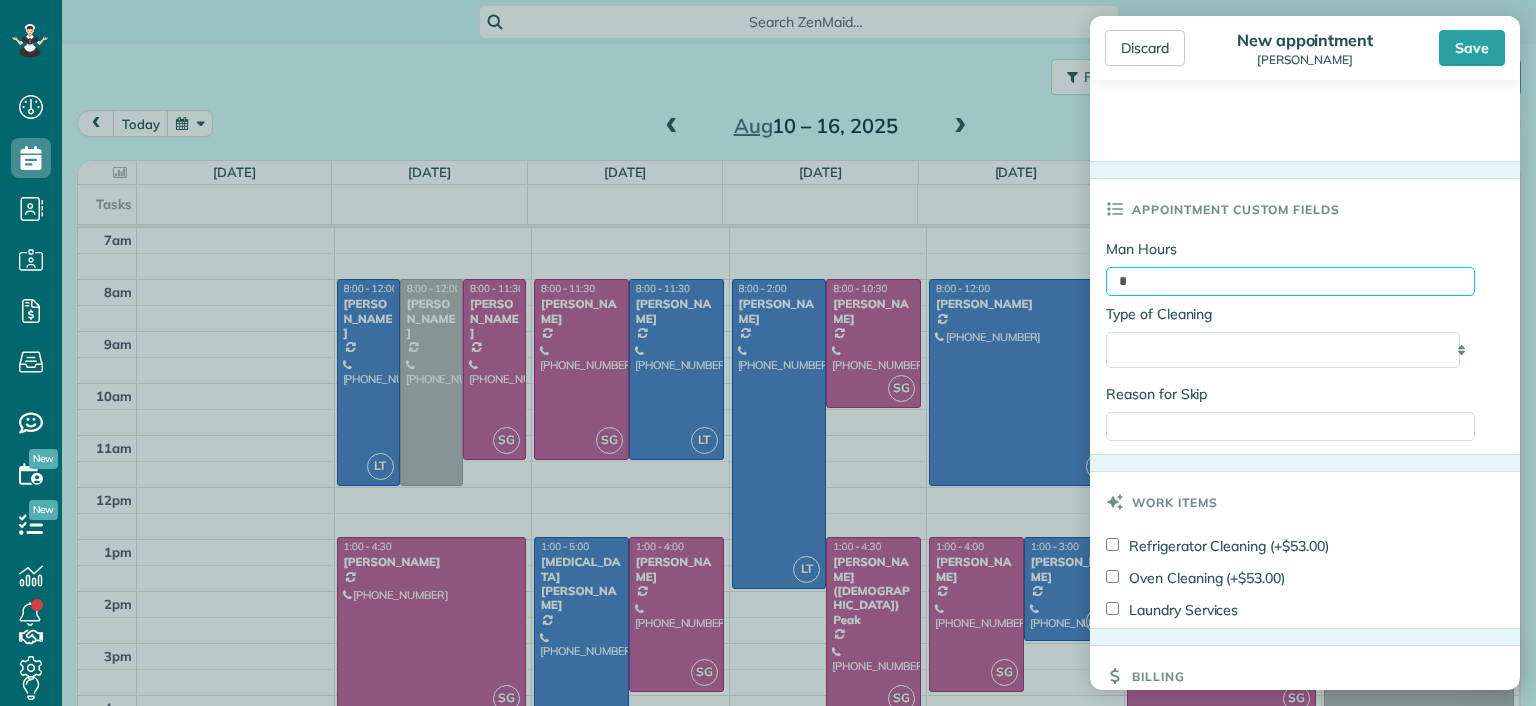 type on "*" 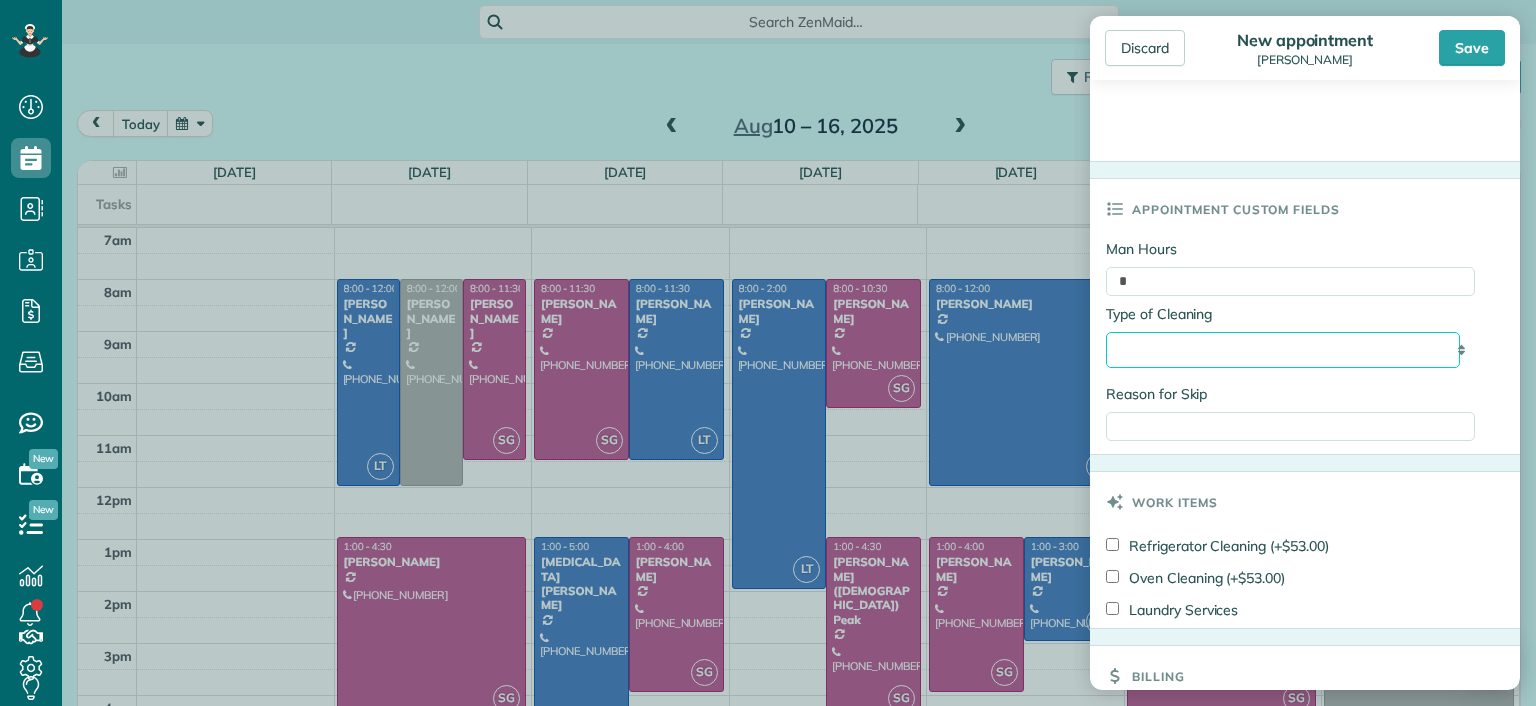 click on "**********" at bounding box center (1283, 350) 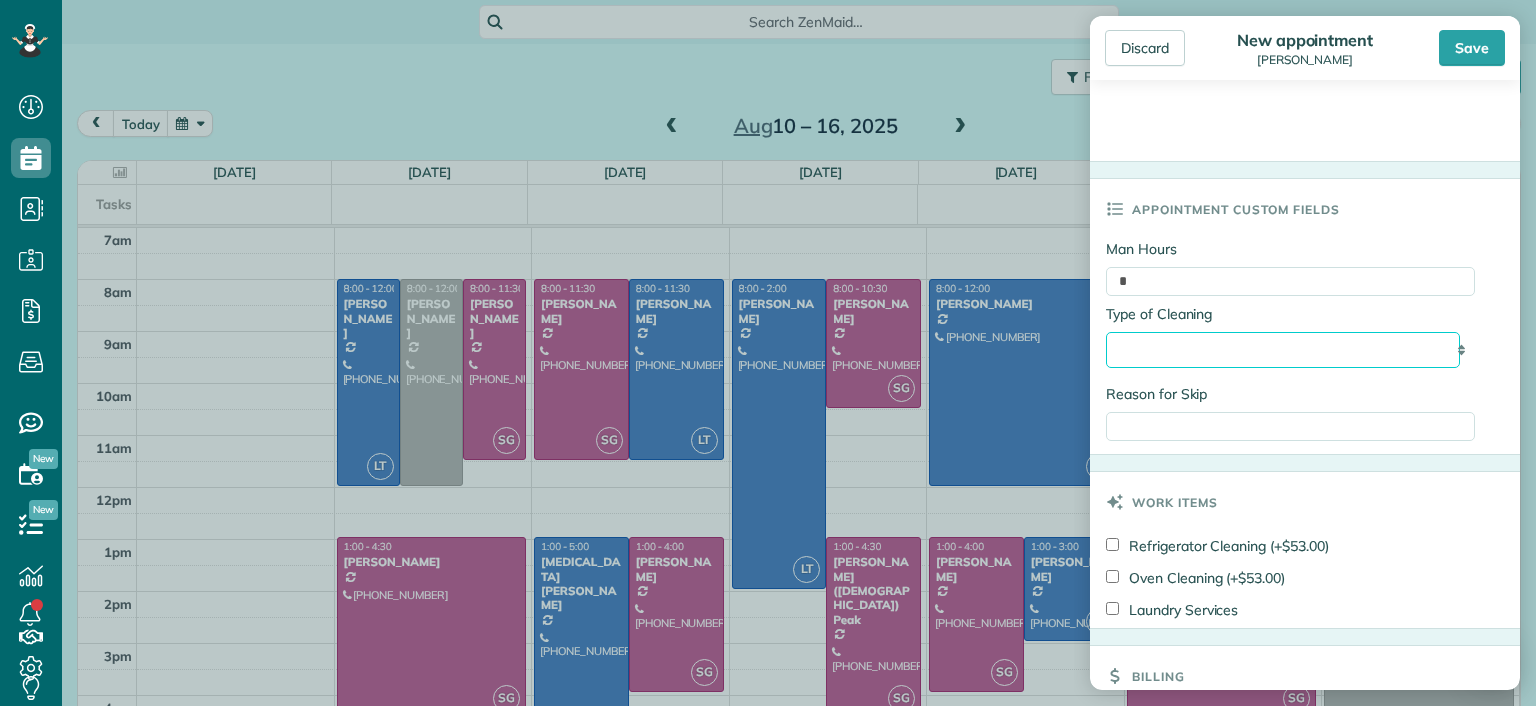 select on "**********" 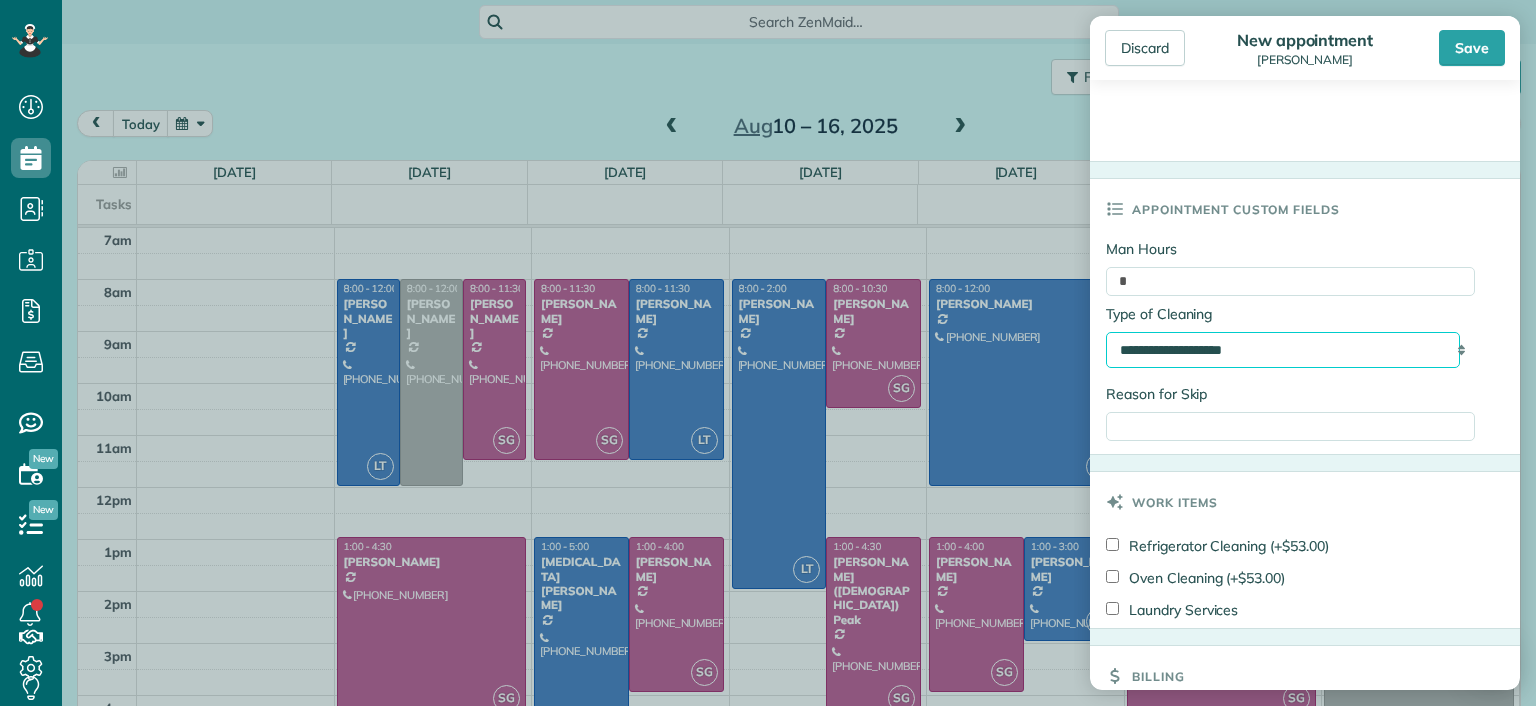 click on "**********" at bounding box center [1283, 350] 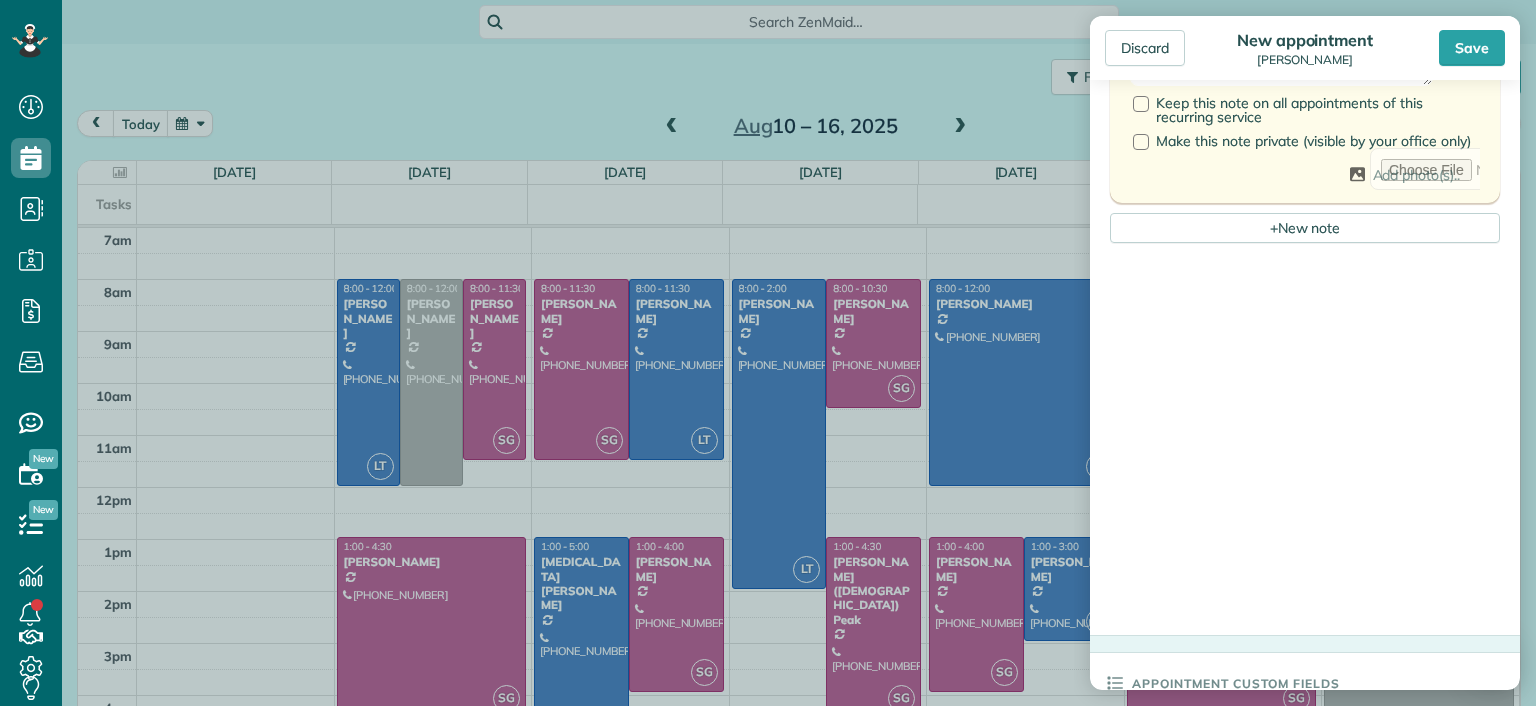 scroll, scrollTop: 626, scrollLeft: 0, axis: vertical 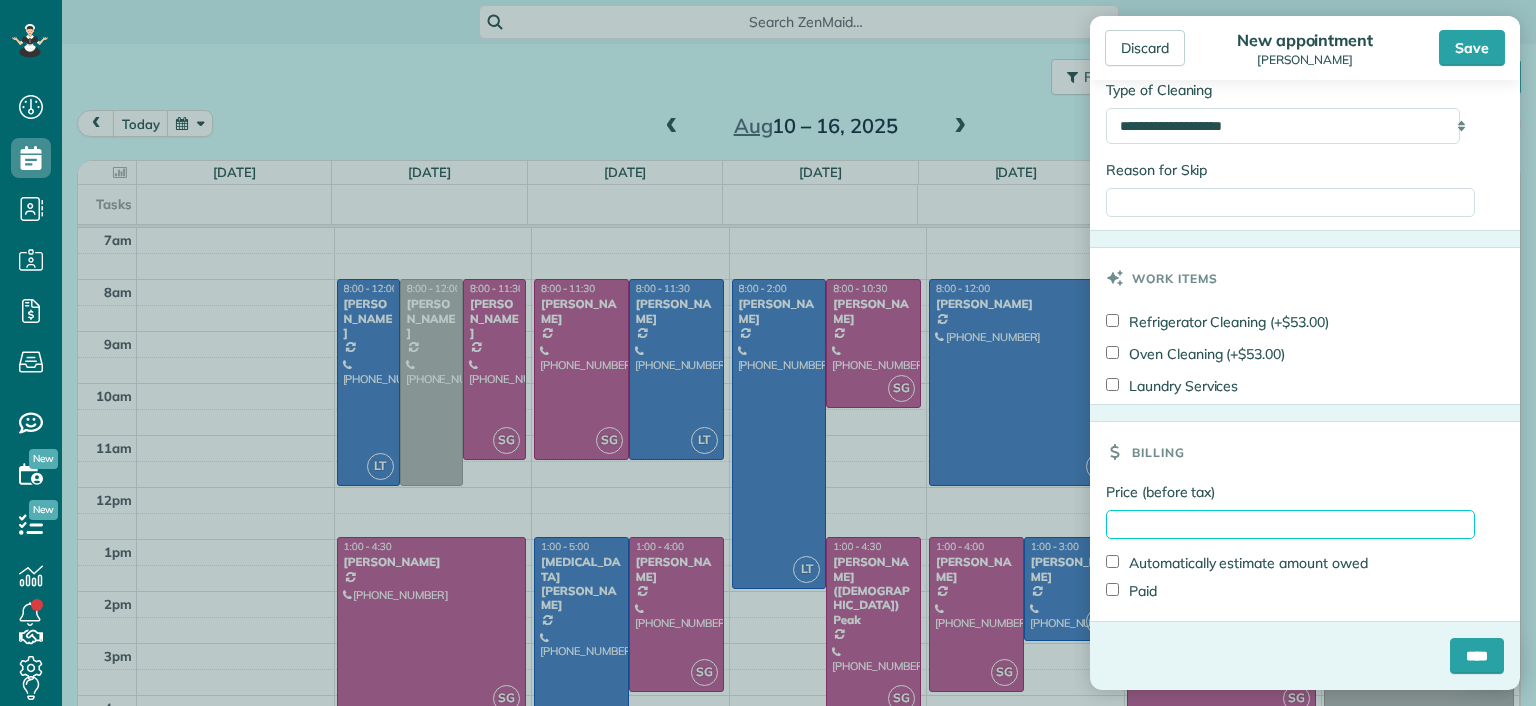 click on "Price (before tax)" at bounding box center (1290, 524) 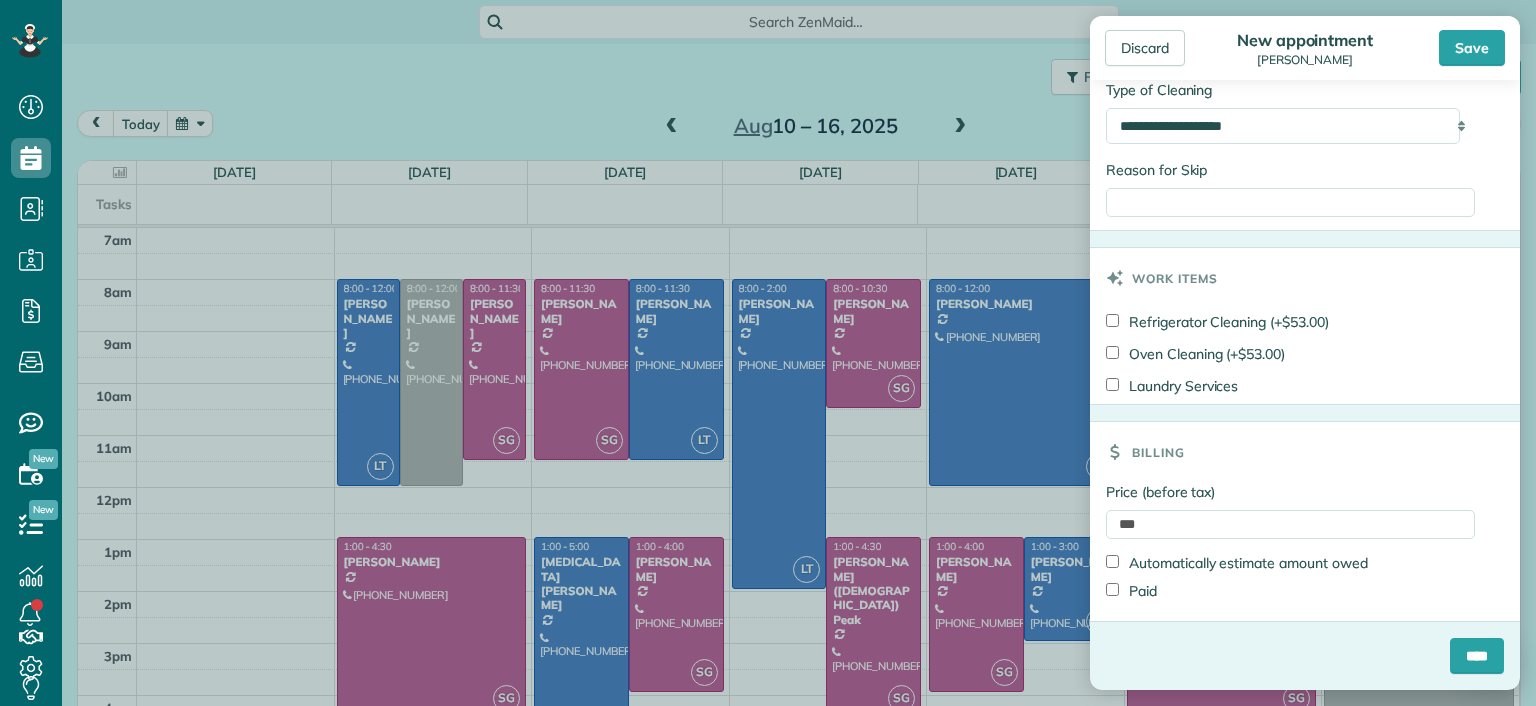 click on "Billing" at bounding box center (1305, 452) 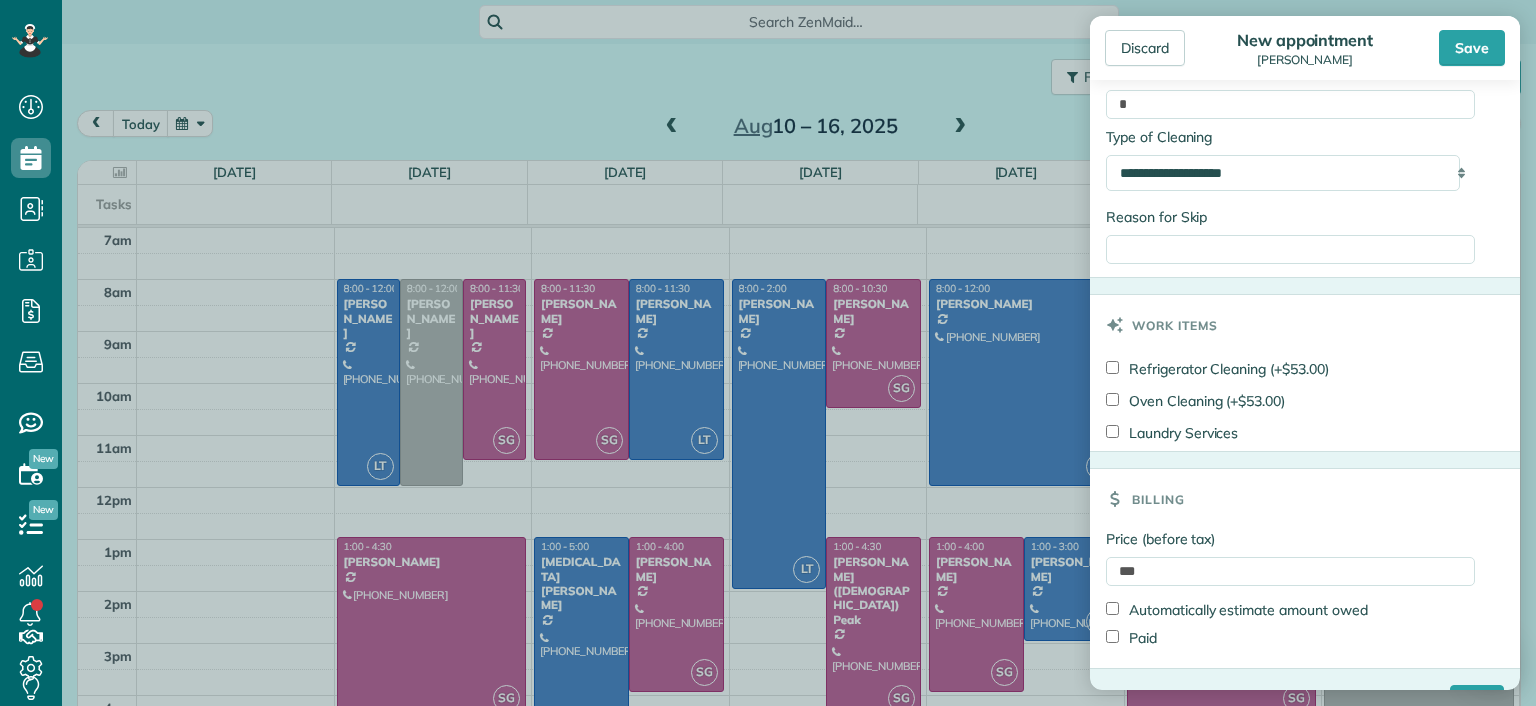 scroll, scrollTop: 1726, scrollLeft: 0, axis: vertical 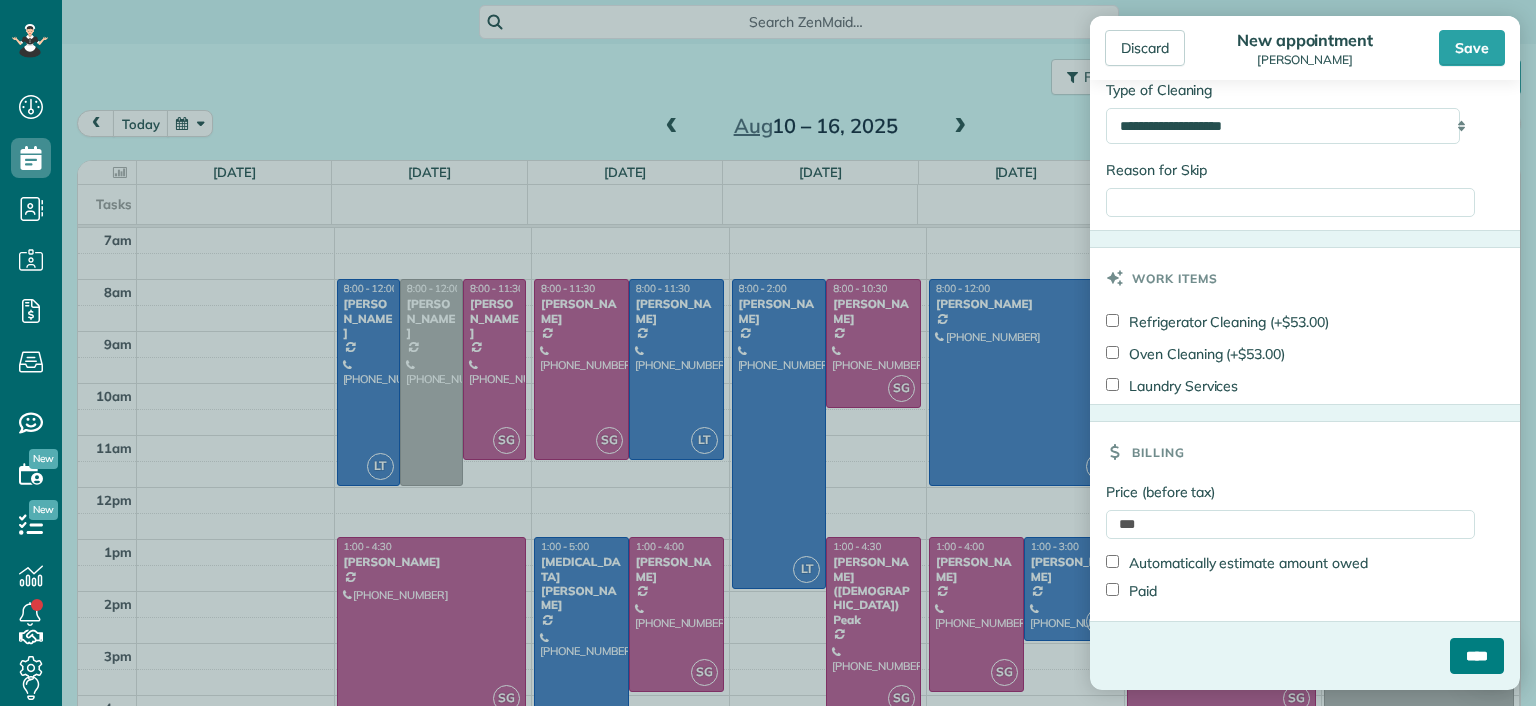 drag, startPoint x: 1456, startPoint y: 649, endPoint x: 1474, endPoint y: 555, distance: 95.707886 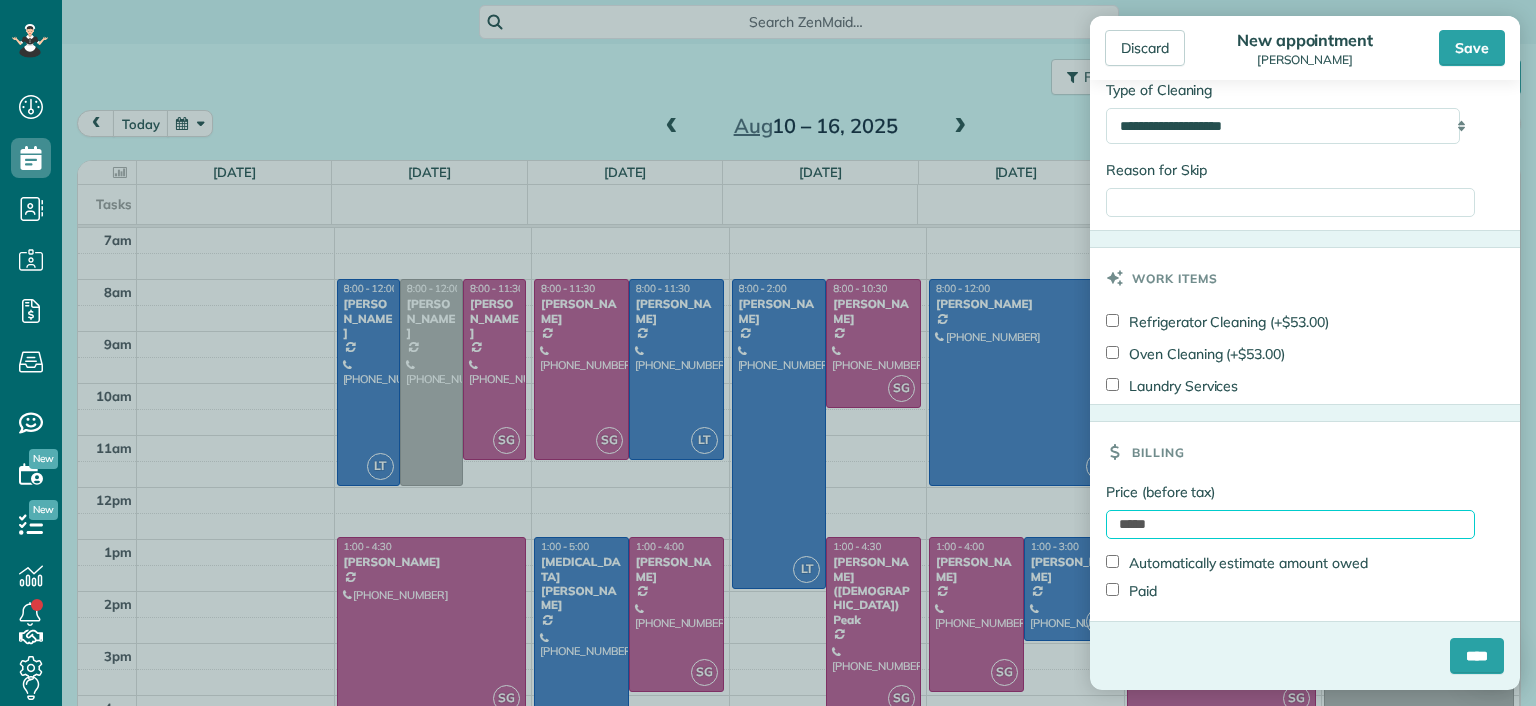 drag, startPoint x: 1170, startPoint y: 528, endPoint x: 1050, endPoint y: 521, distance: 120.203995 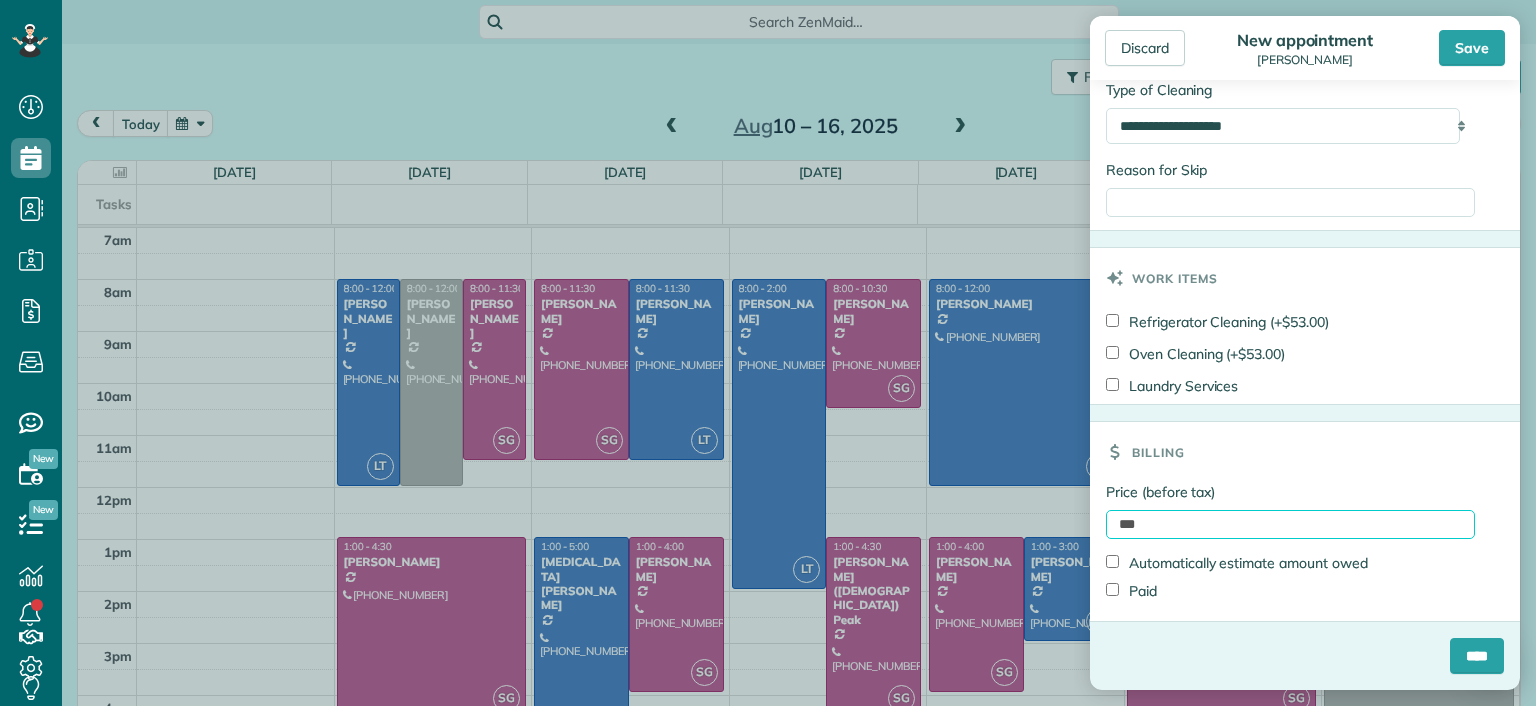 type on "***" 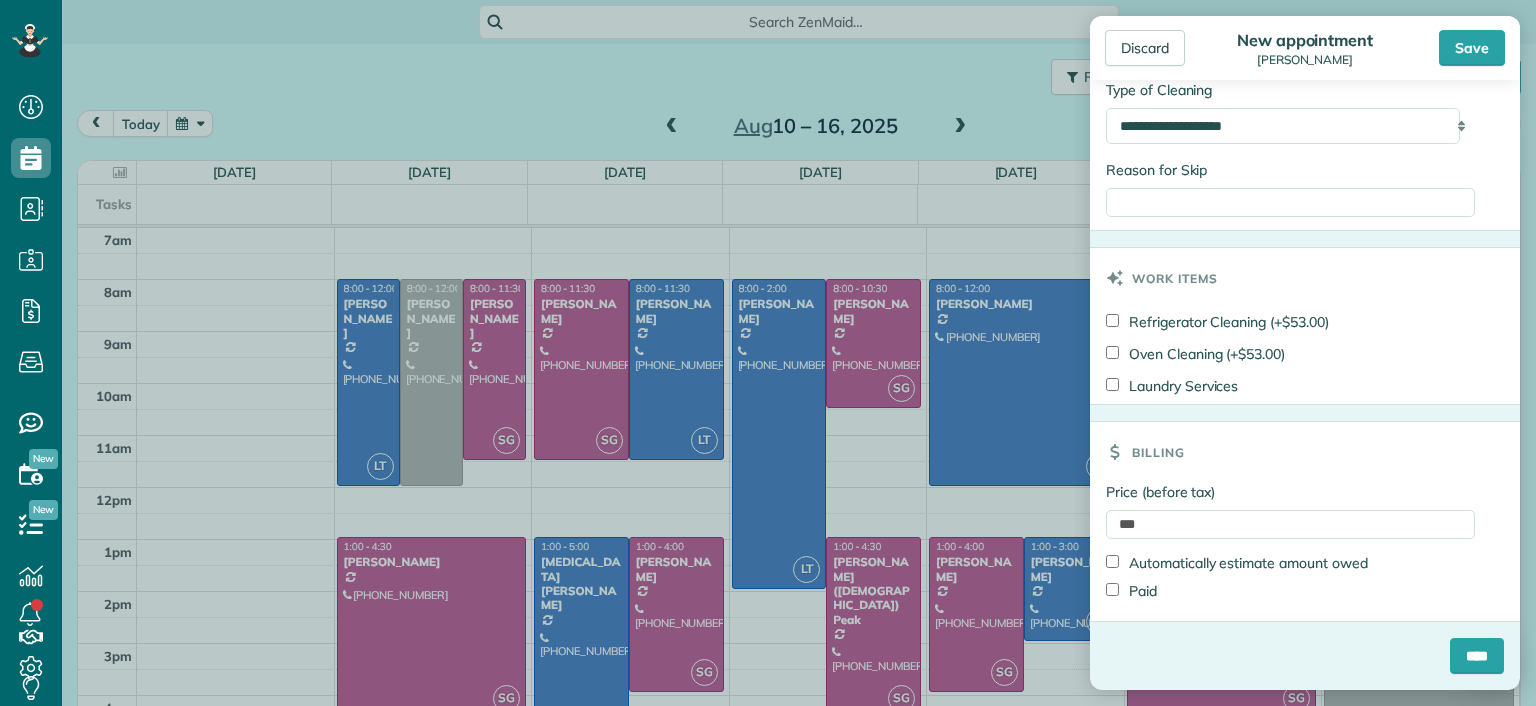click on "Billing" at bounding box center (1305, 452) 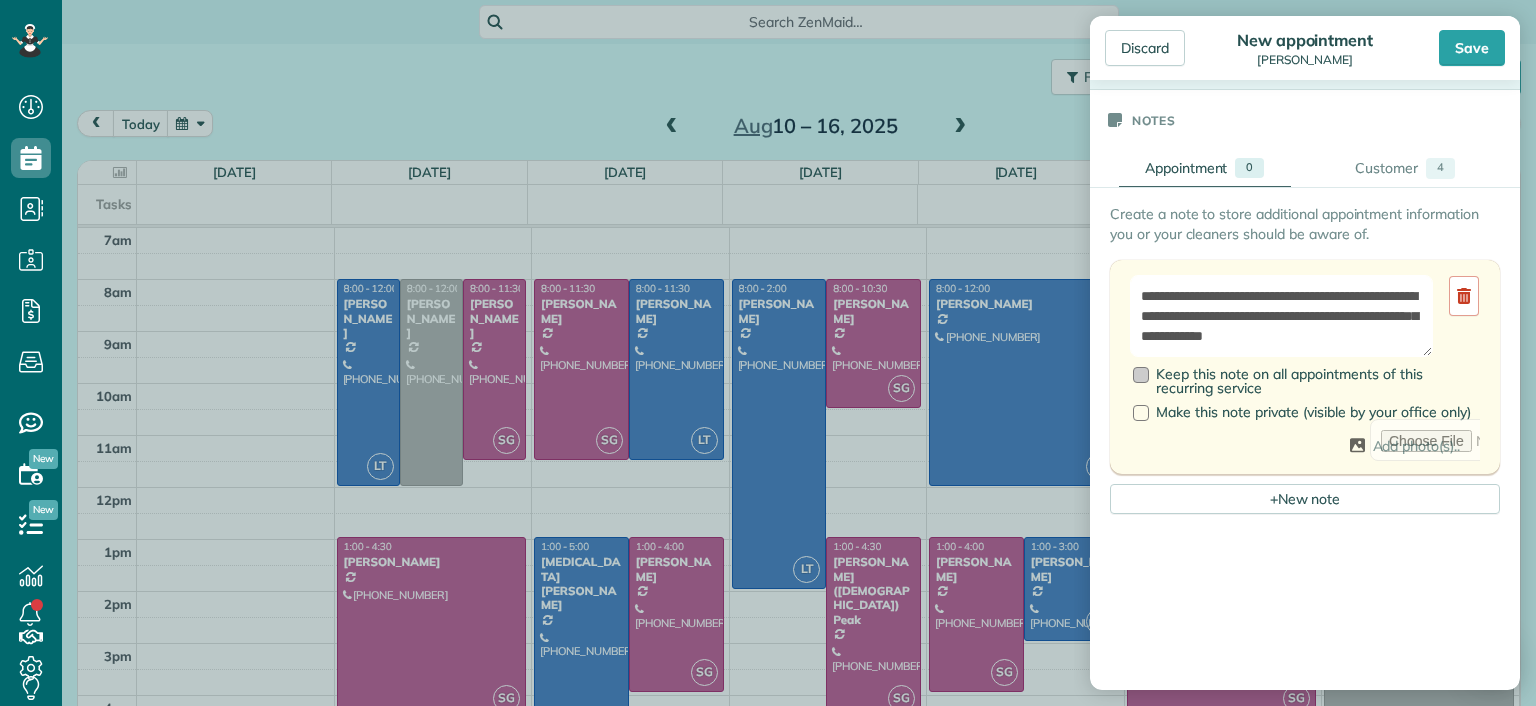 scroll, scrollTop: 626, scrollLeft: 0, axis: vertical 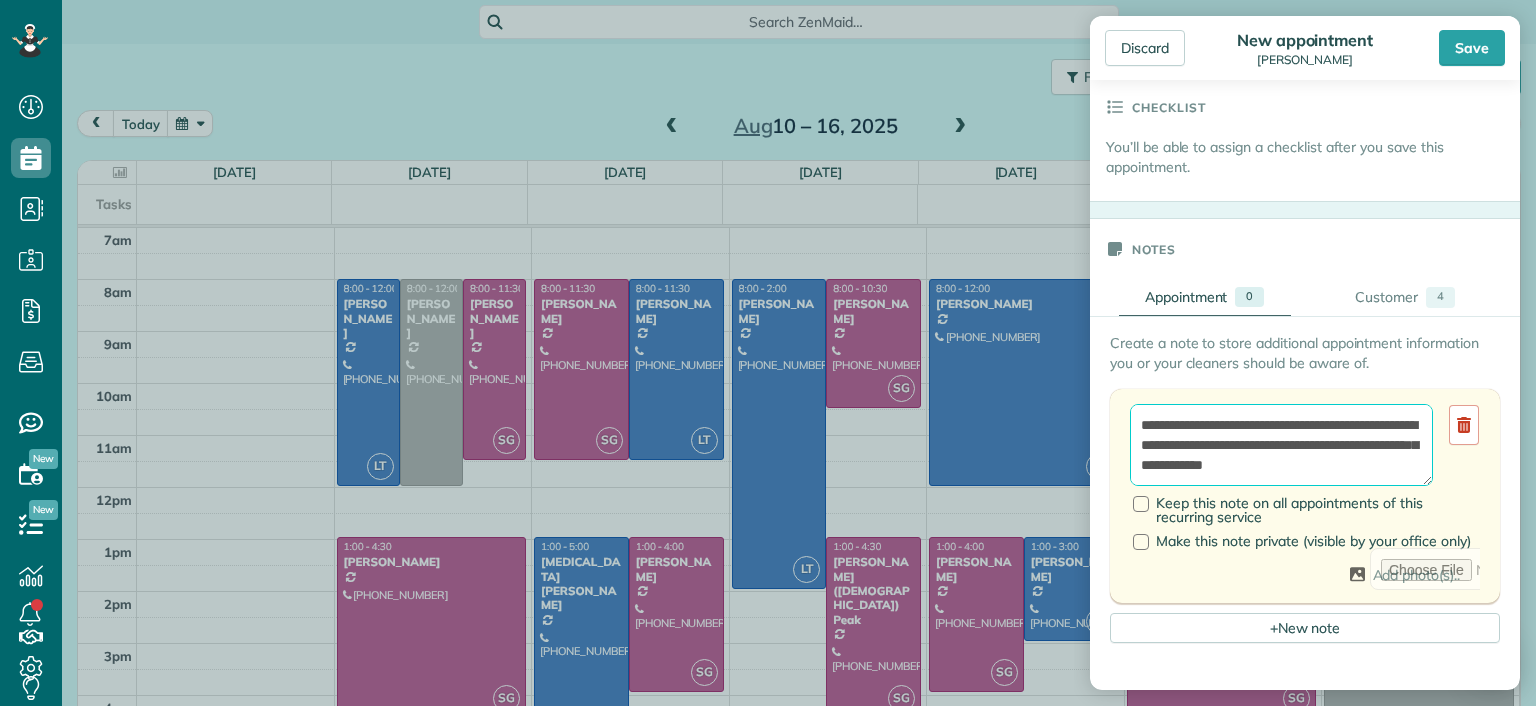 click on "**********" at bounding box center (1281, 445) 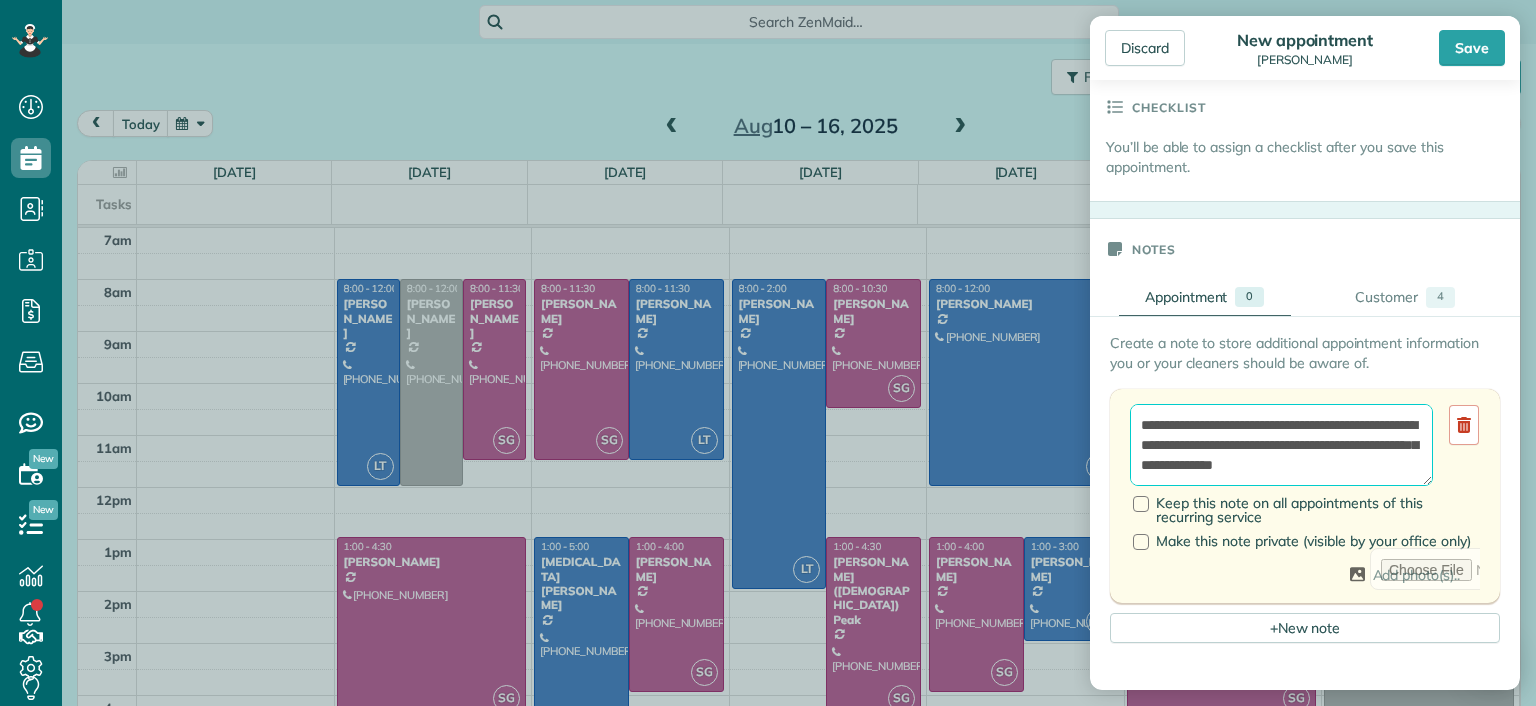 scroll, scrollTop: 188, scrollLeft: 0, axis: vertical 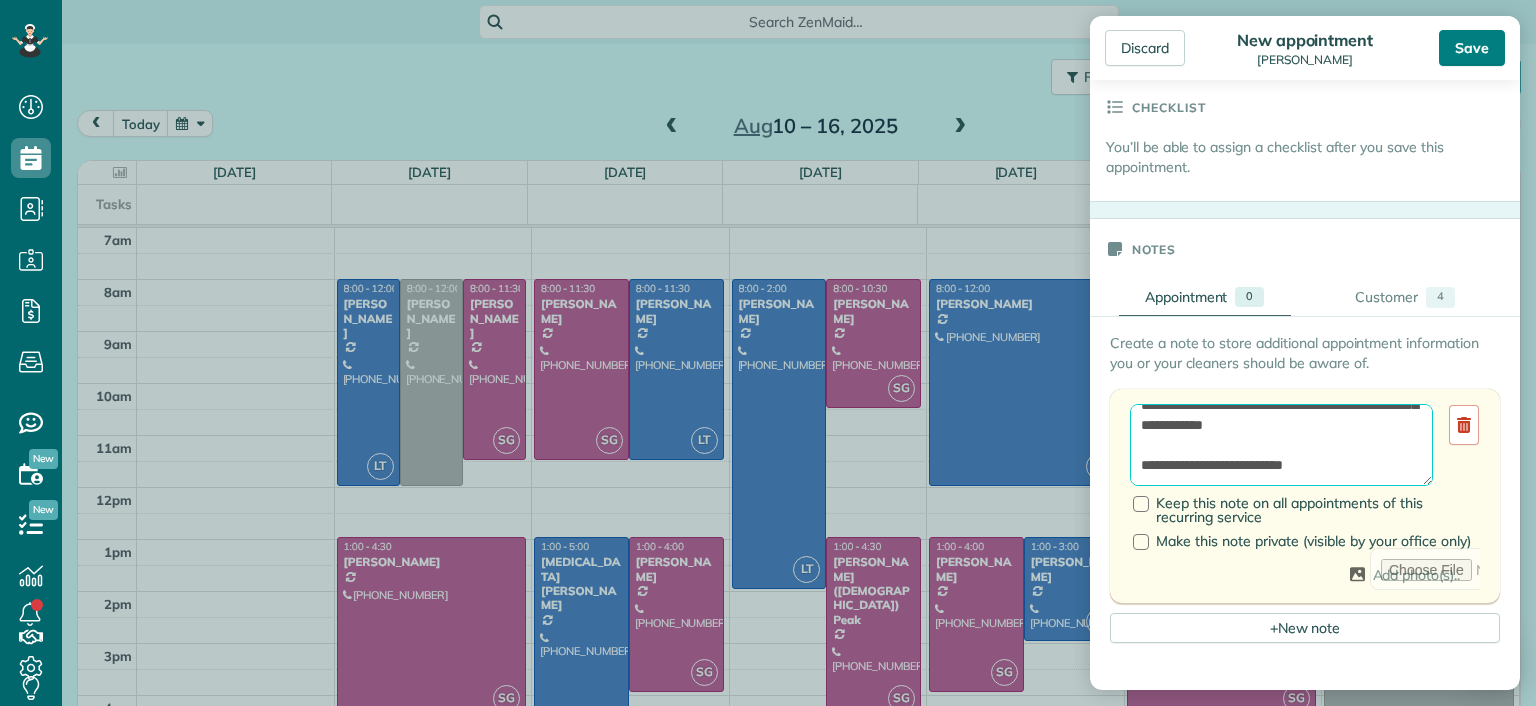 type on "**********" 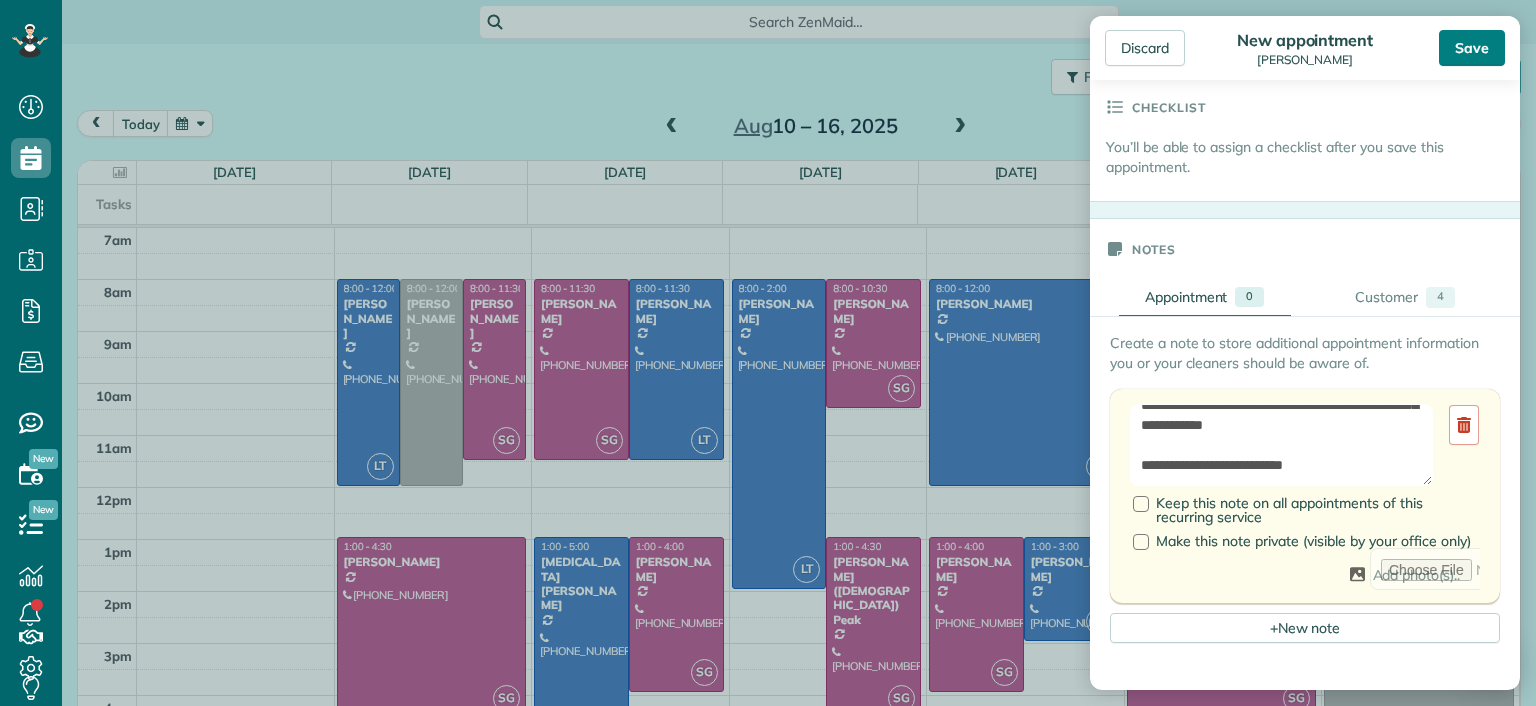 click on "Save" at bounding box center (1472, 48) 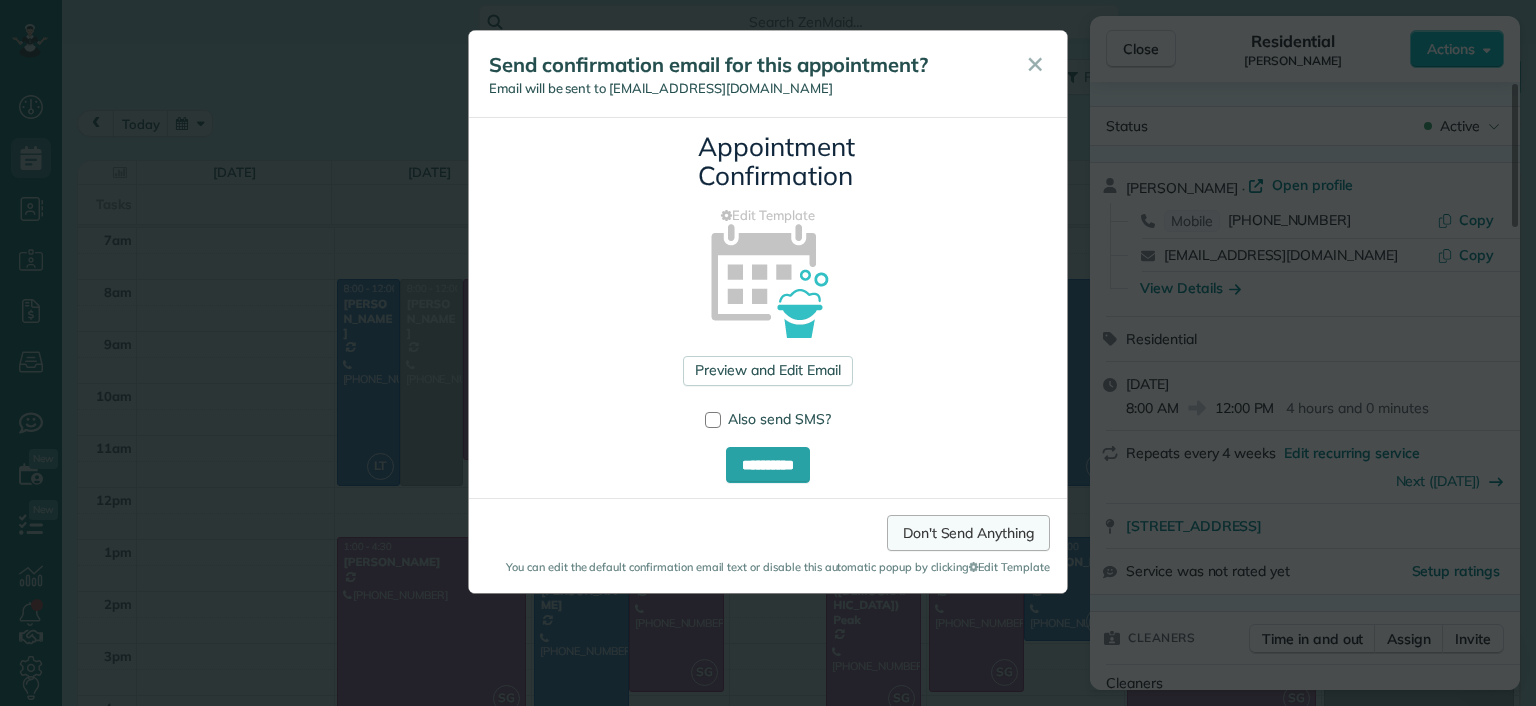 click on "Don't Send Anything" at bounding box center (968, 533) 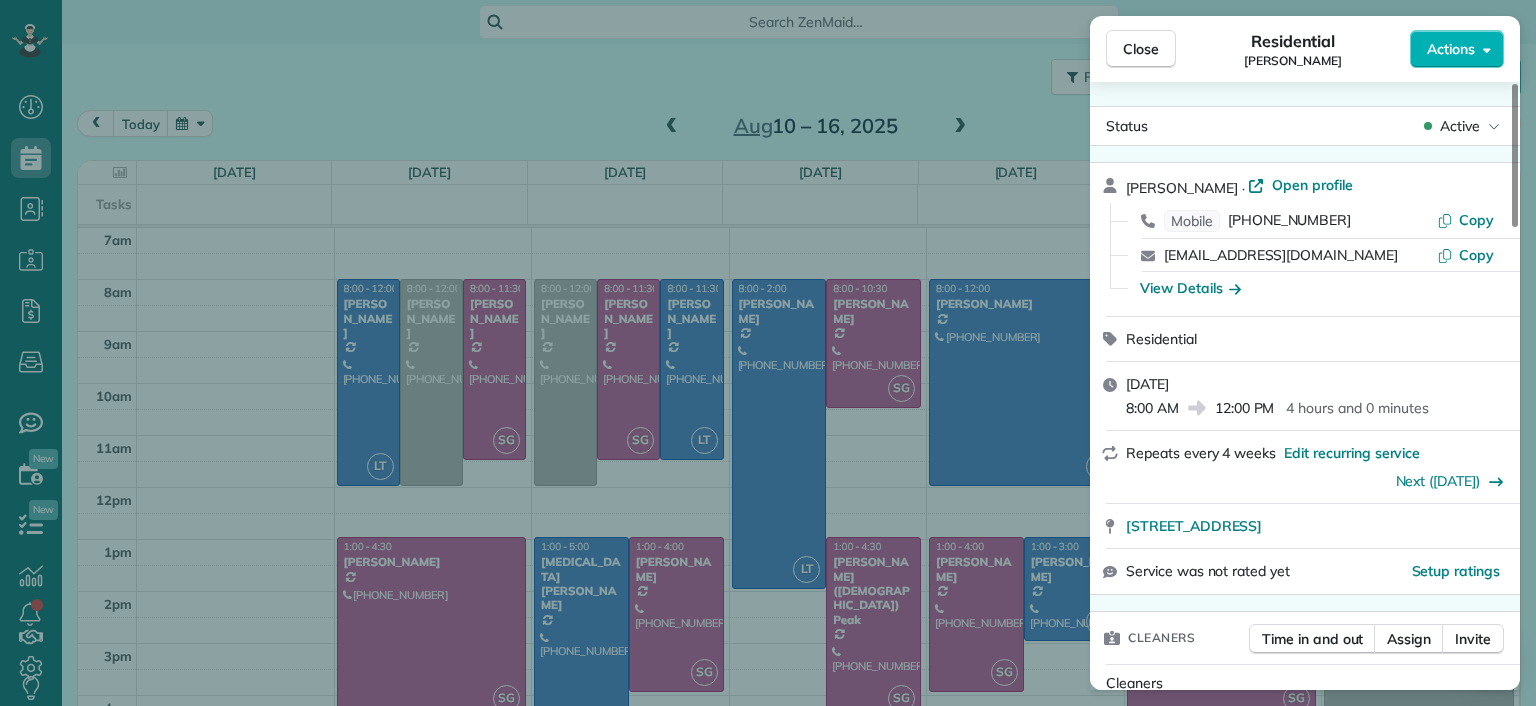 click on "Close" at bounding box center (1141, 49) 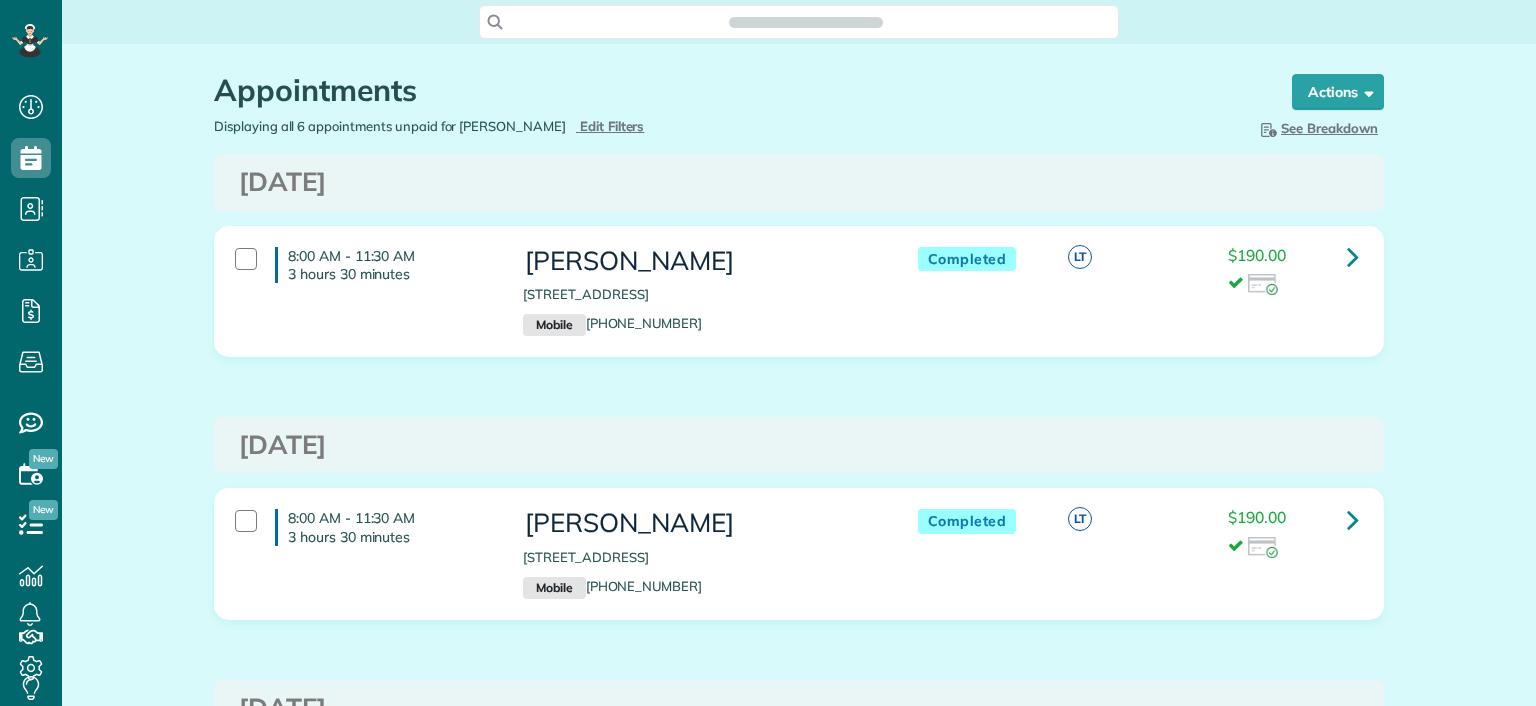 scroll, scrollTop: 0, scrollLeft: 0, axis: both 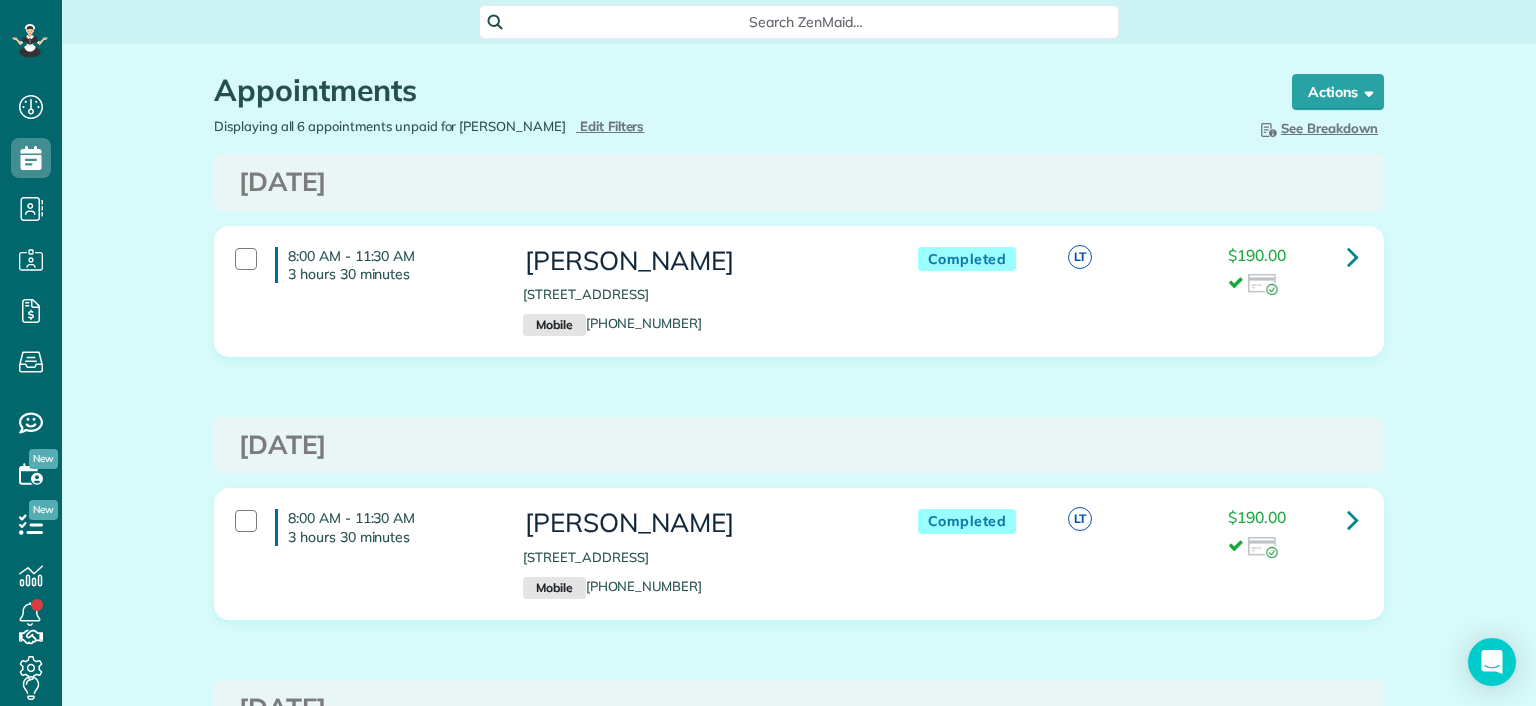 click on "[PERSON_NAME]" at bounding box center (700, 523) 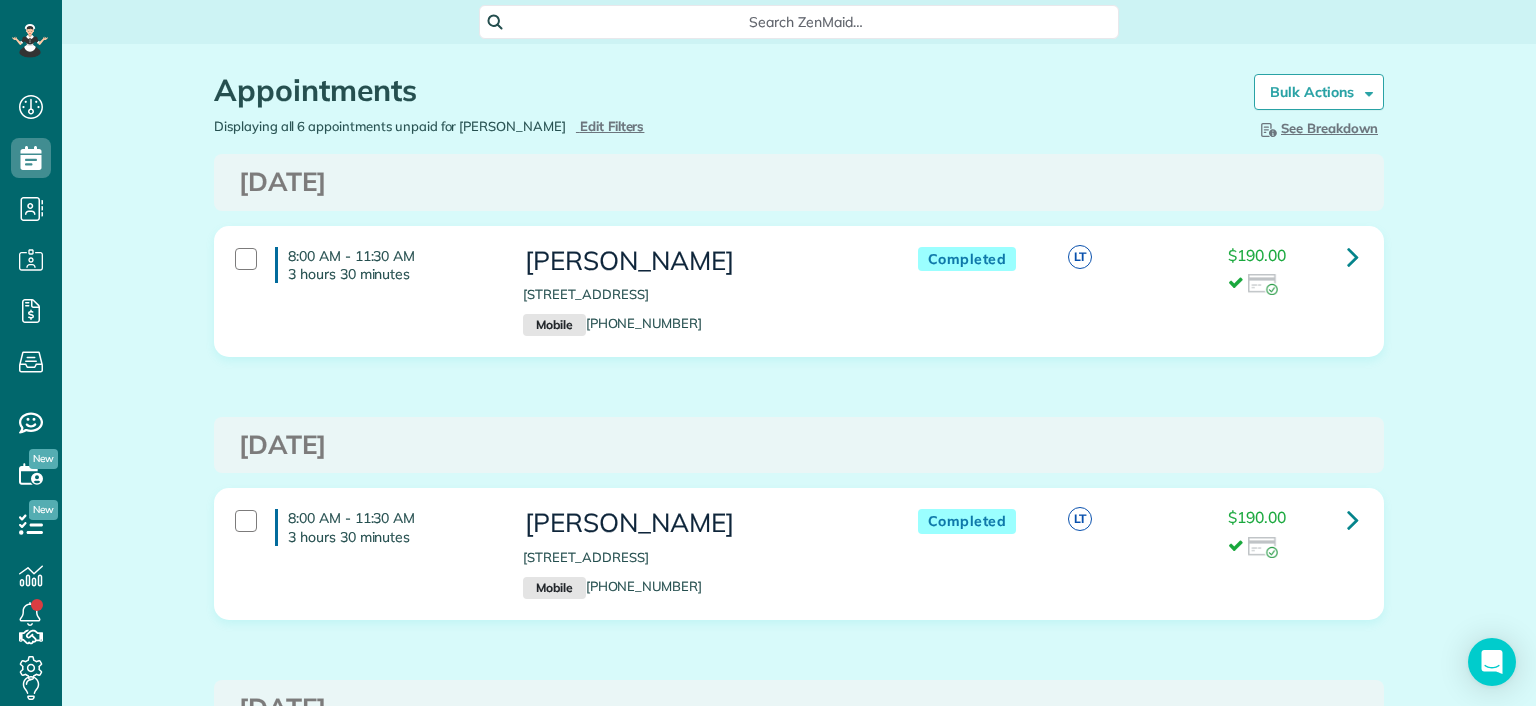 click on "[PERSON_NAME]" at bounding box center [700, 523] 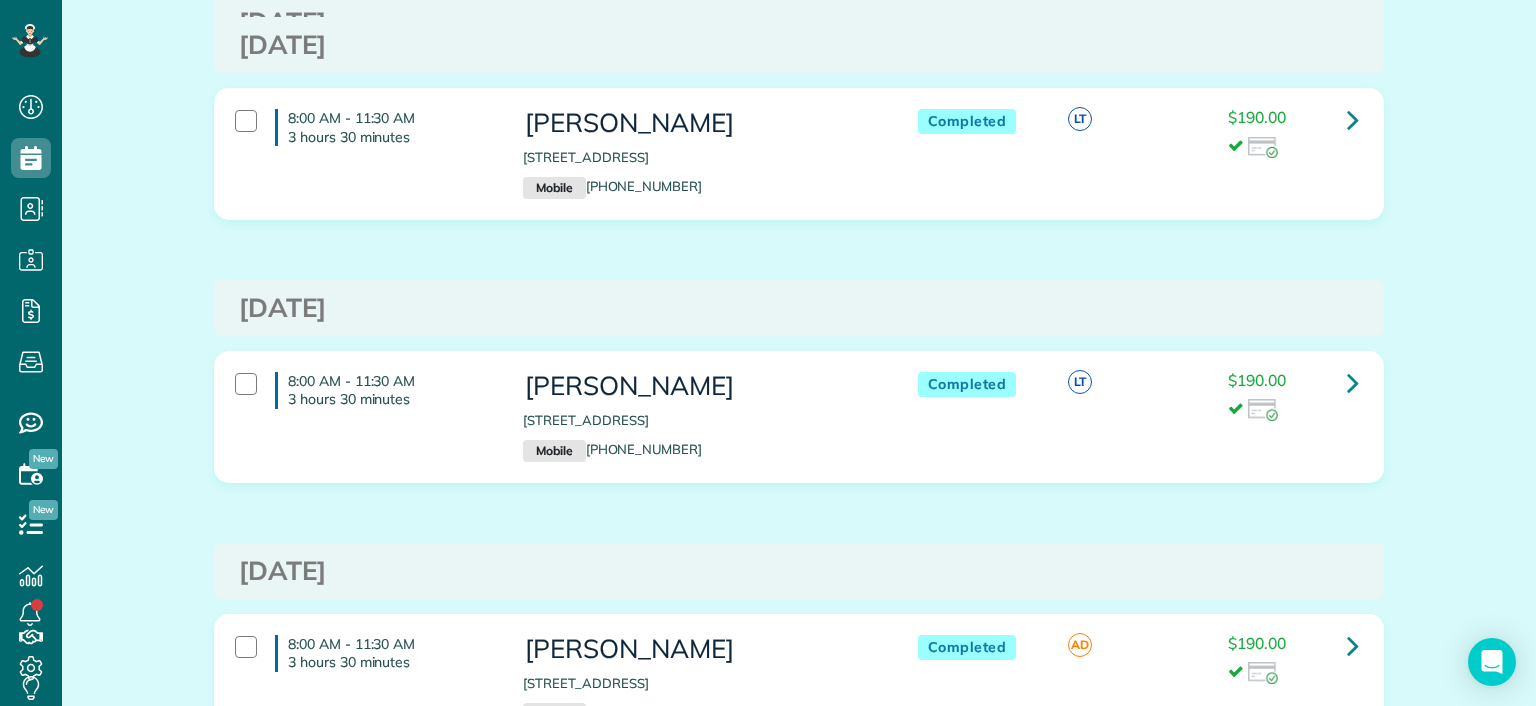 scroll, scrollTop: 0, scrollLeft: 0, axis: both 